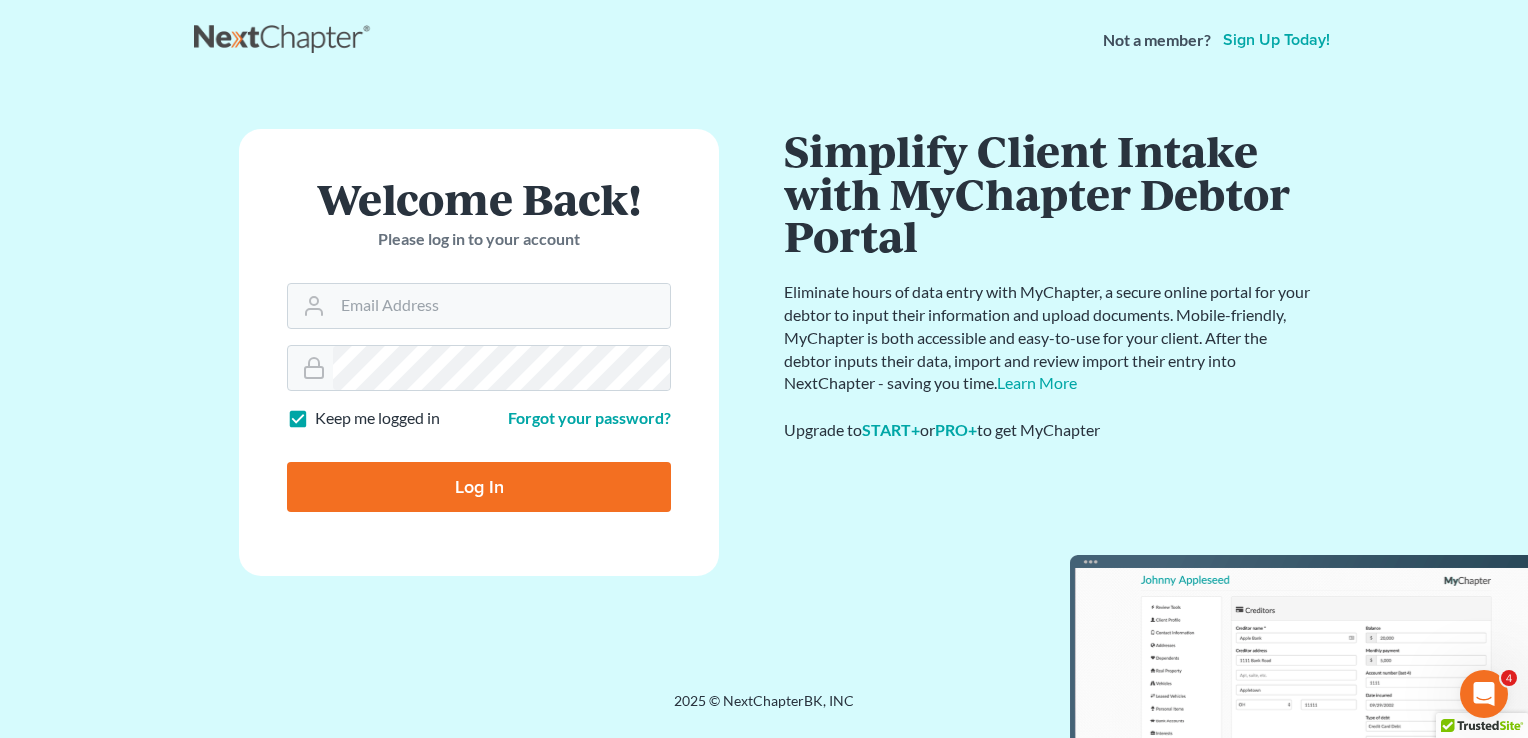 scroll, scrollTop: 0, scrollLeft: 0, axis: both 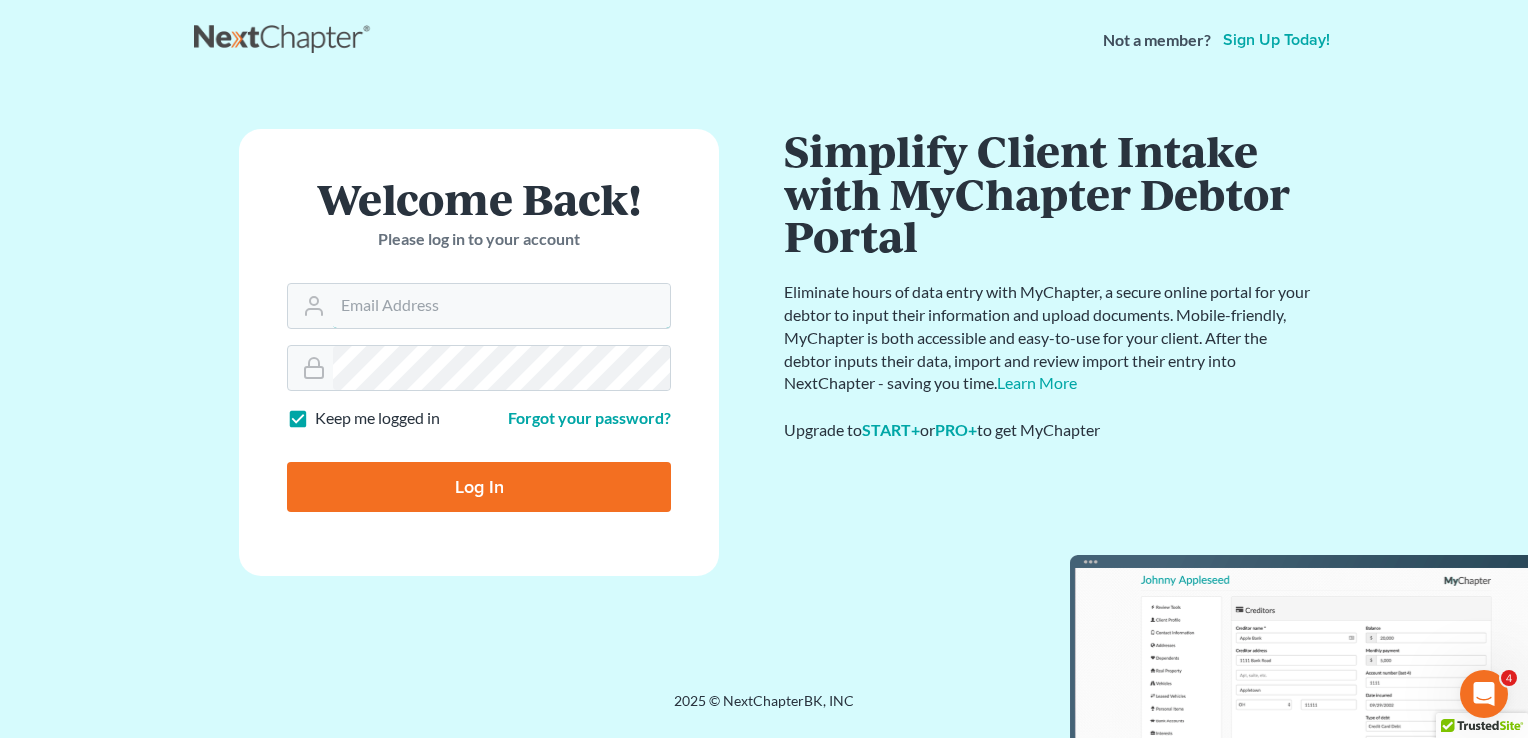 type on "[USERNAME]@example.com" 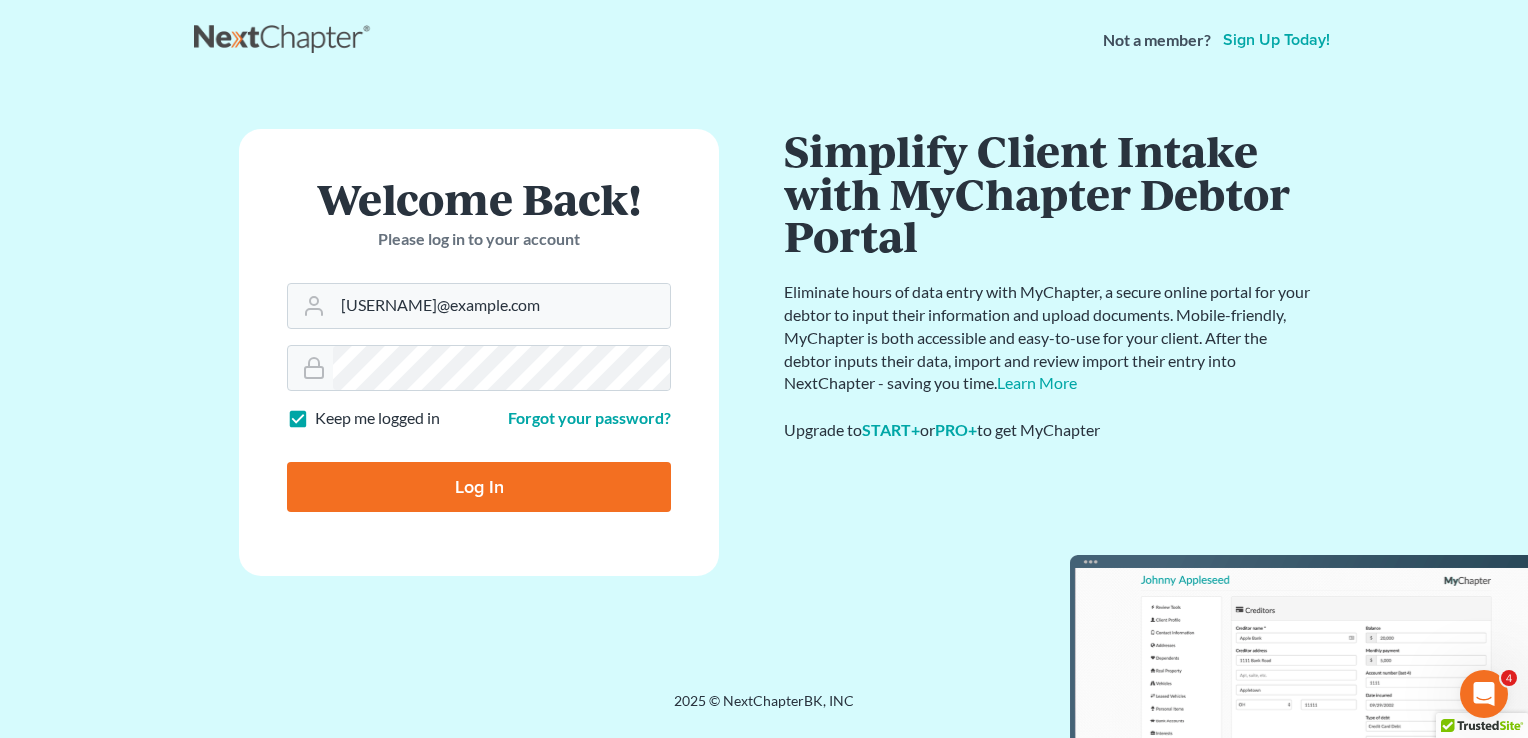 click on "Log In" at bounding box center [479, 487] 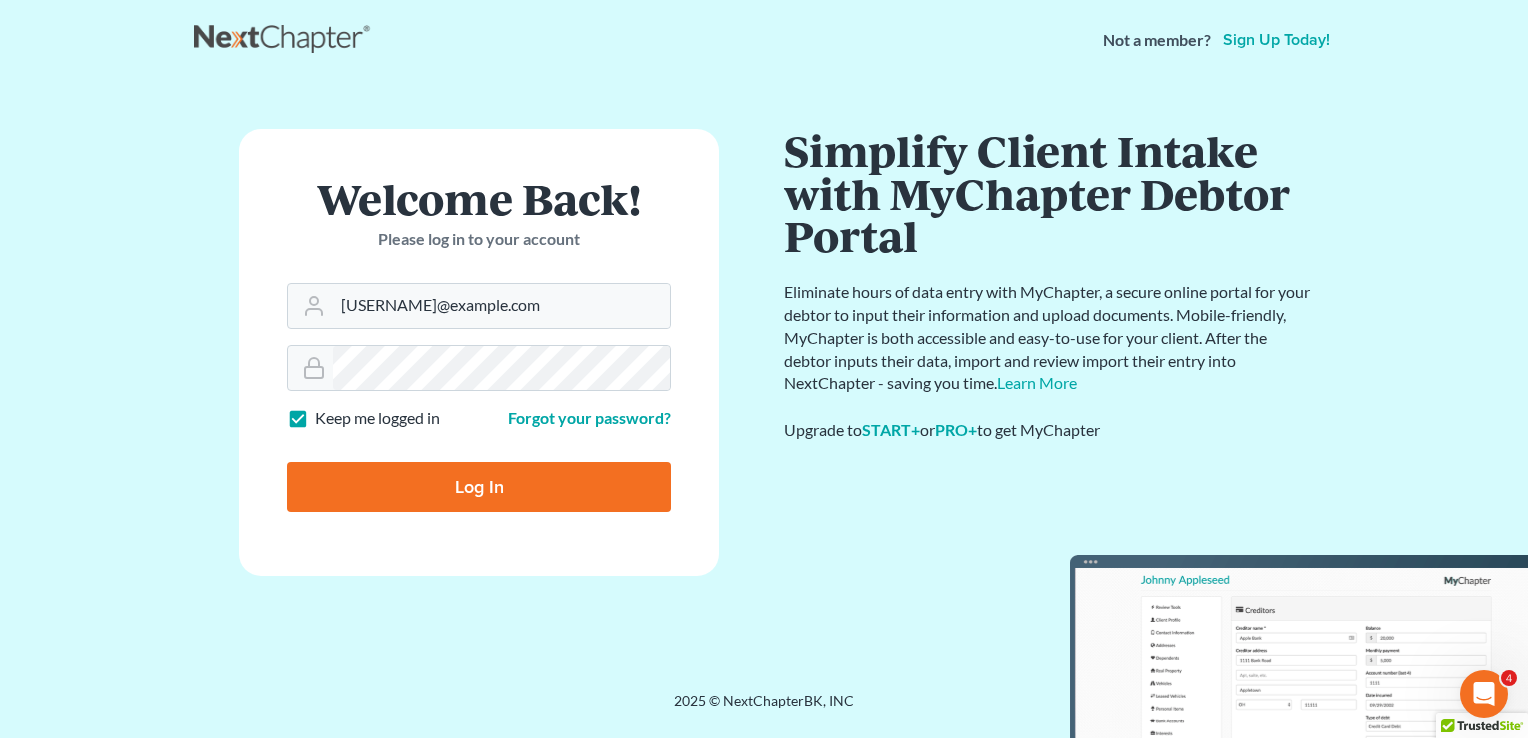 type on "Thinking..." 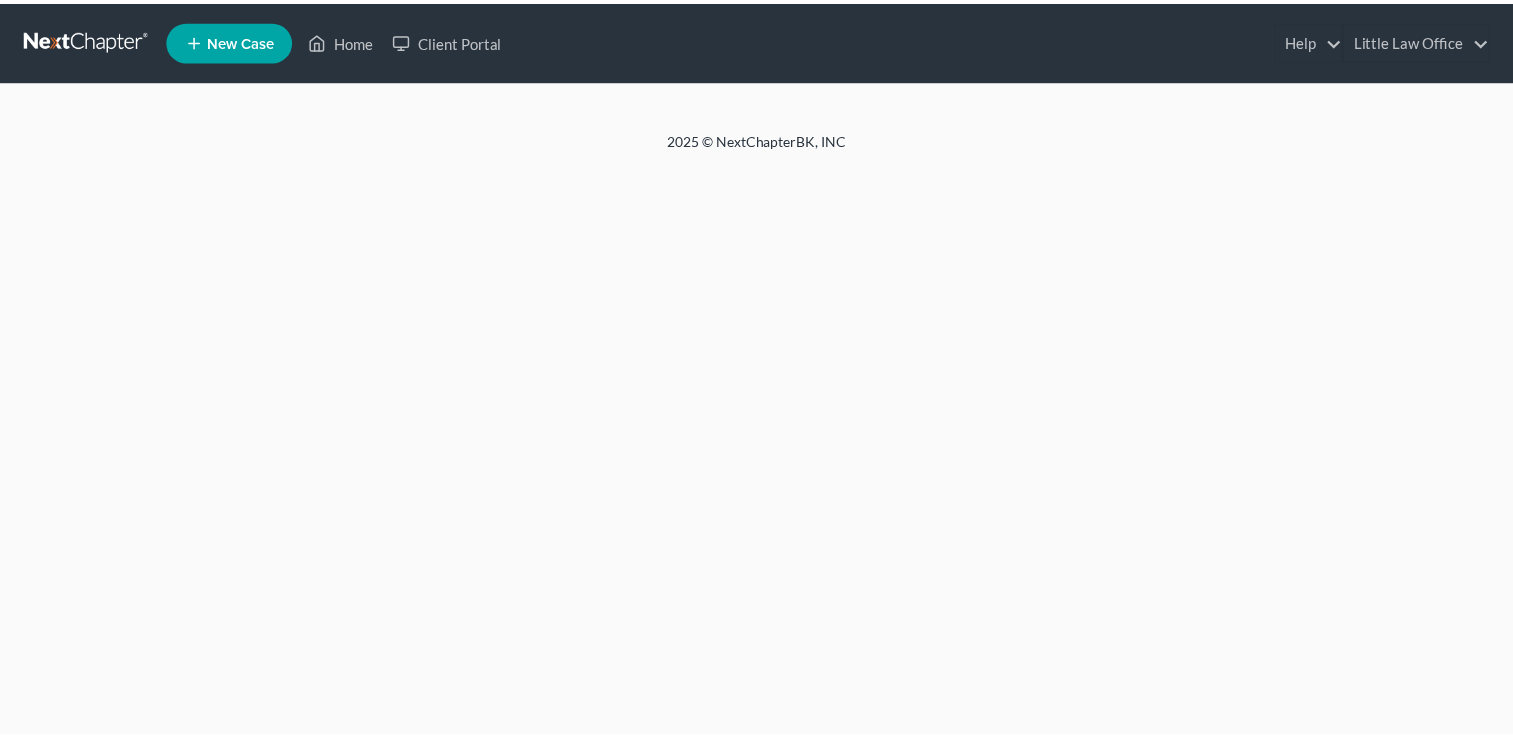 scroll, scrollTop: 0, scrollLeft: 0, axis: both 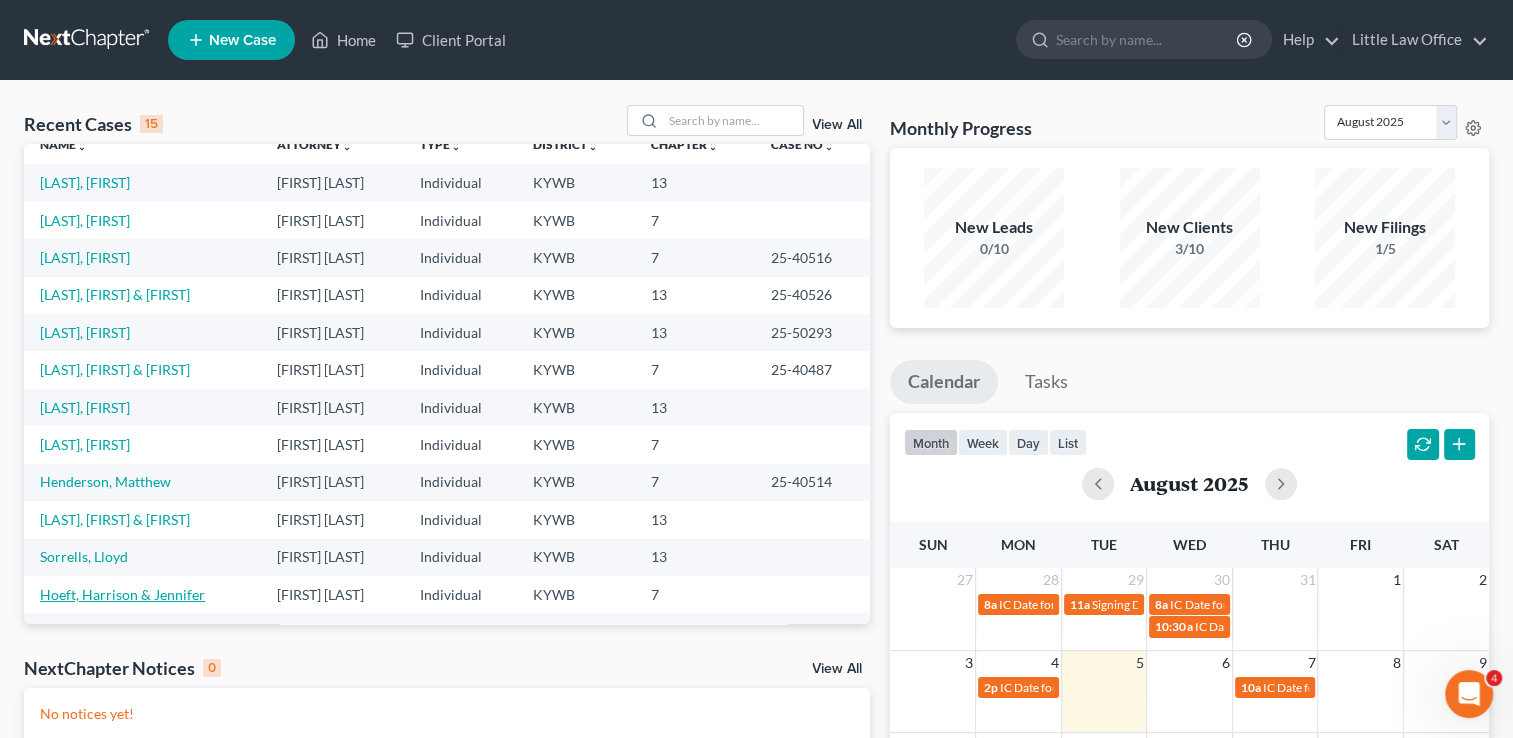 click on "Hoeft, Harrison & Jennifer" at bounding box center [122, 594] 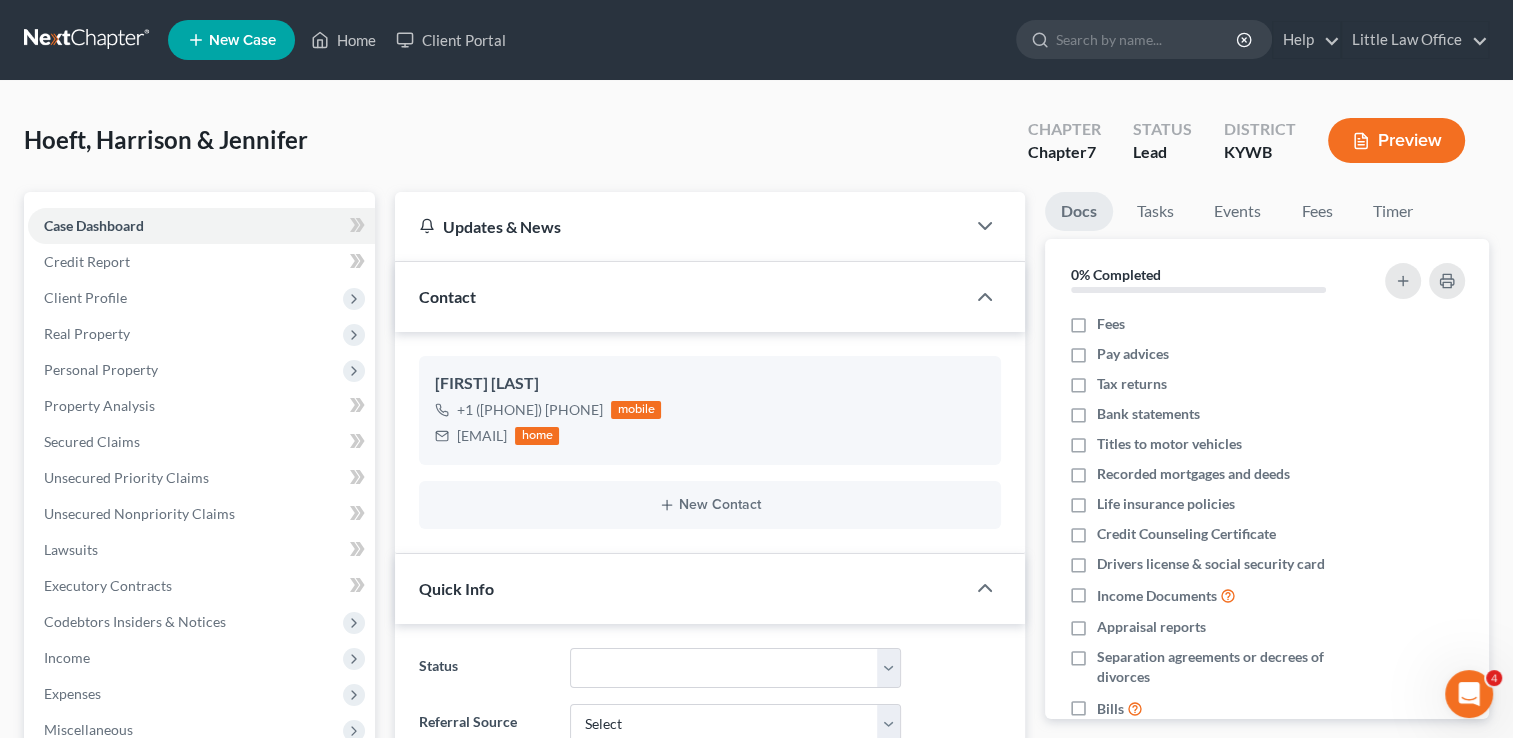 scroll, scrollTop: 125, scrollLeft: 0, axis: vertical 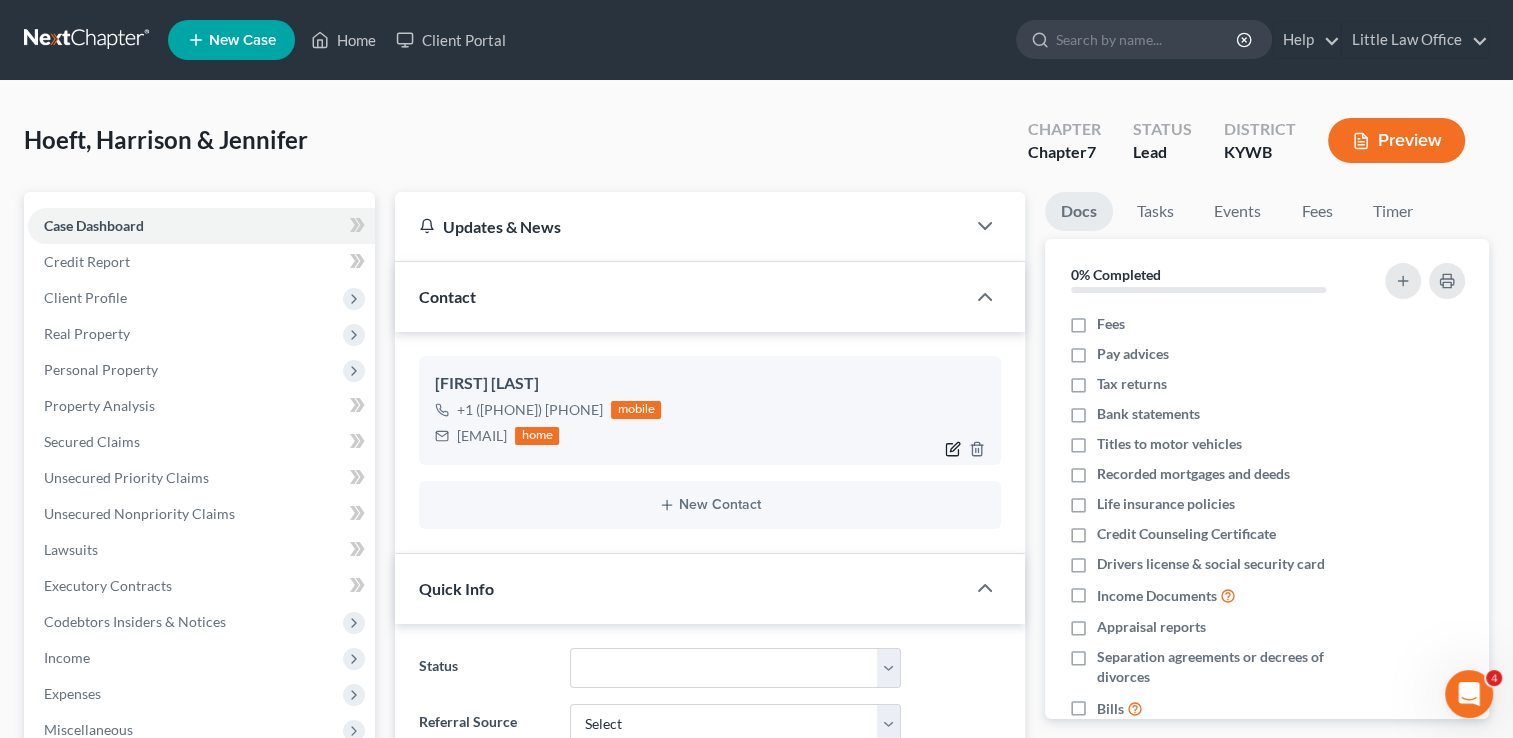 click 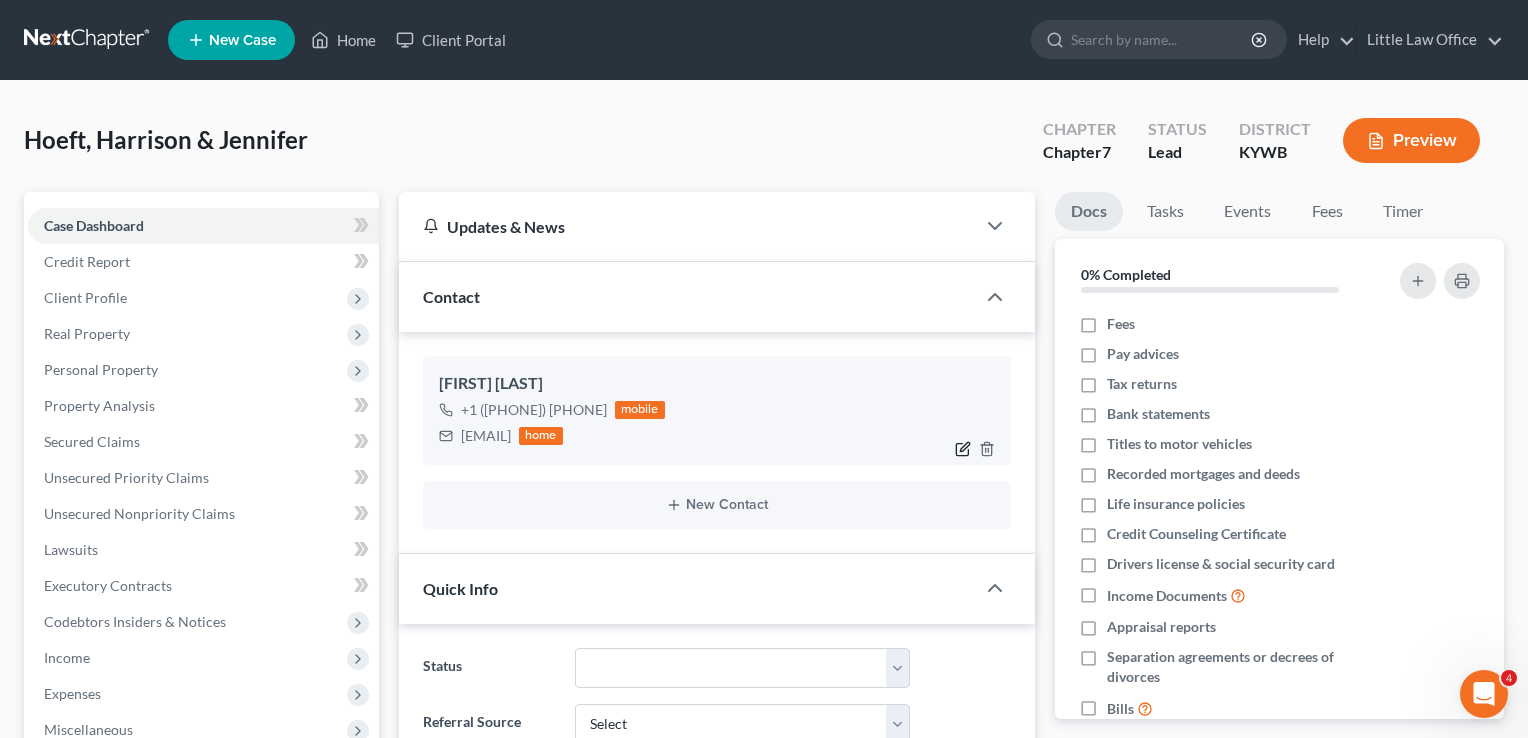 select on "0" 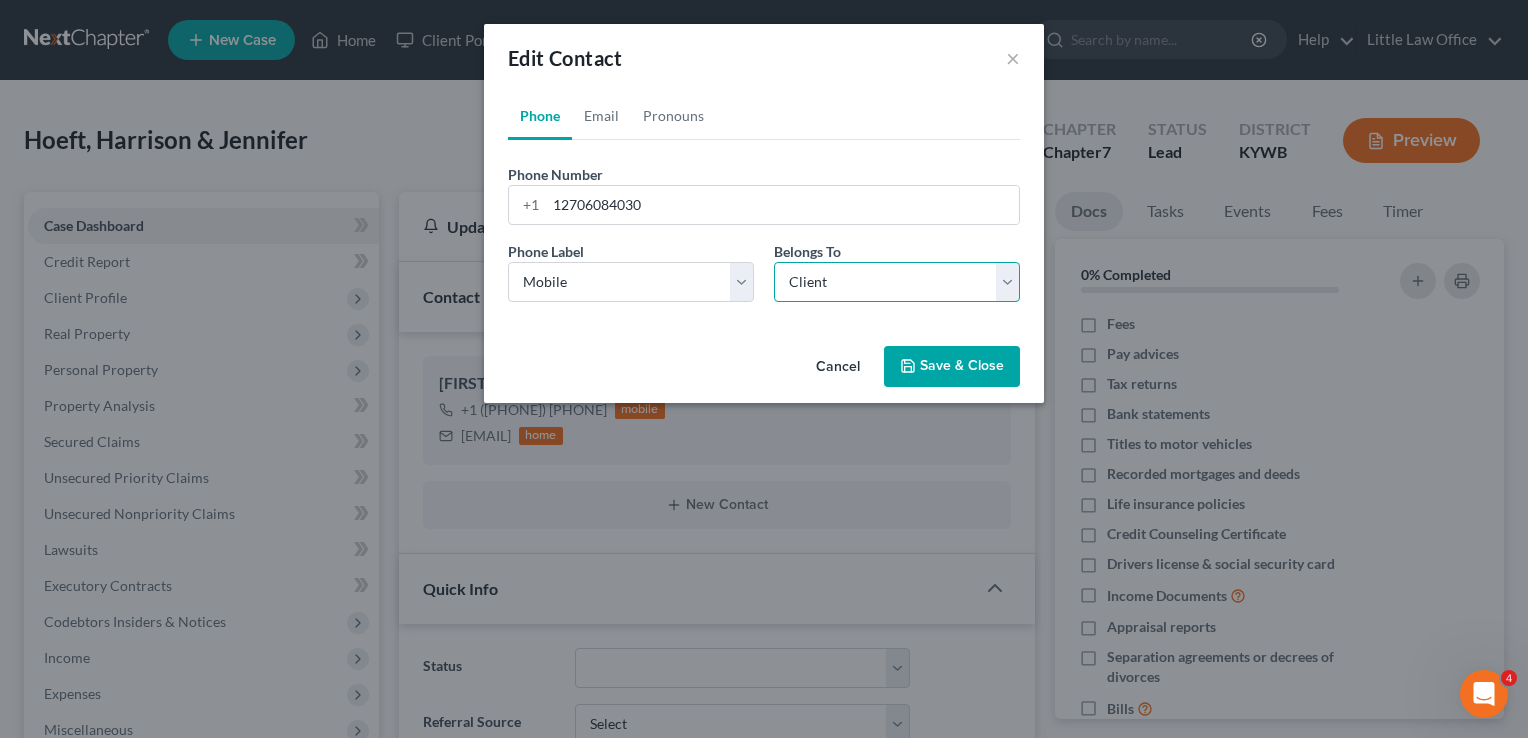 click on "Select Client Spouse Other" at bounding box center (897, 282) 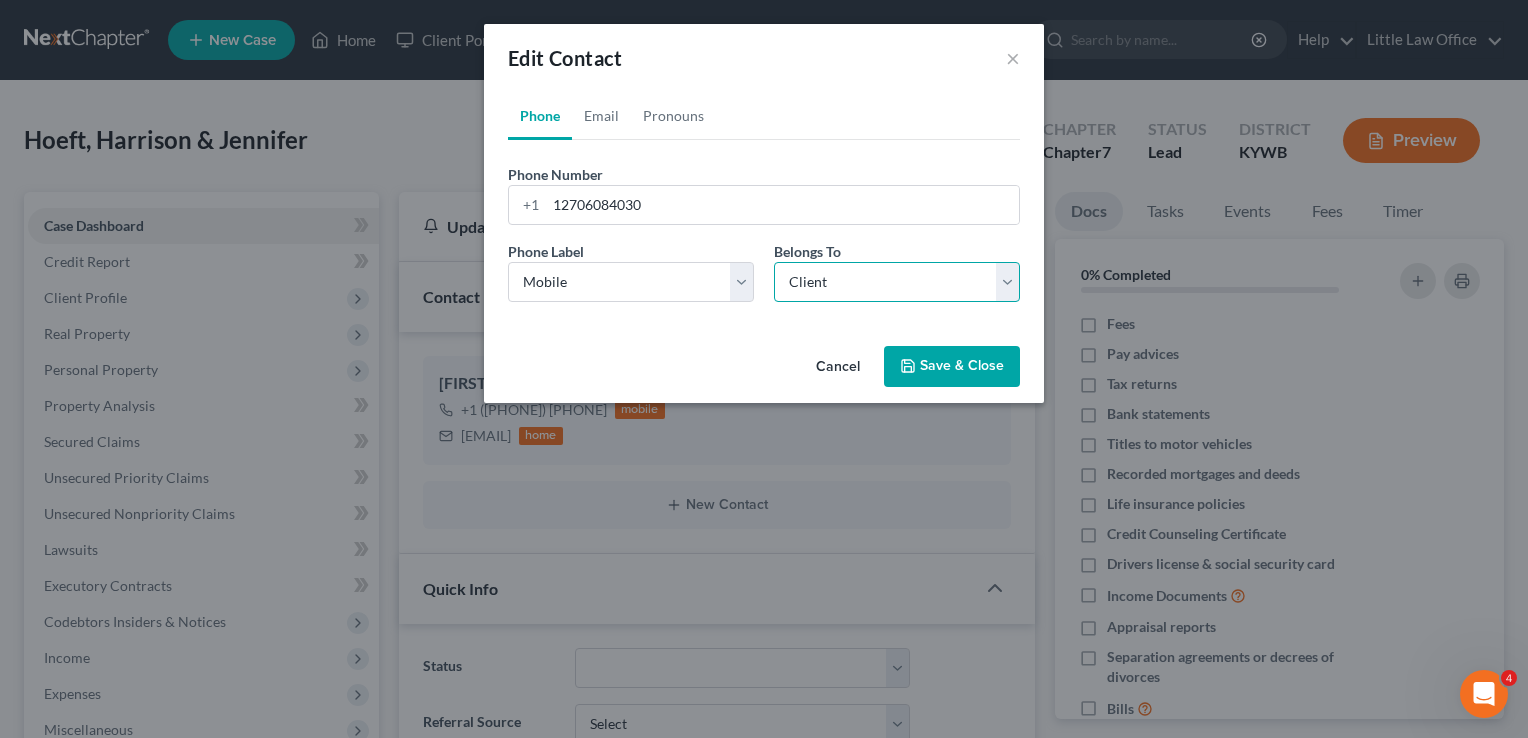 select on "1" 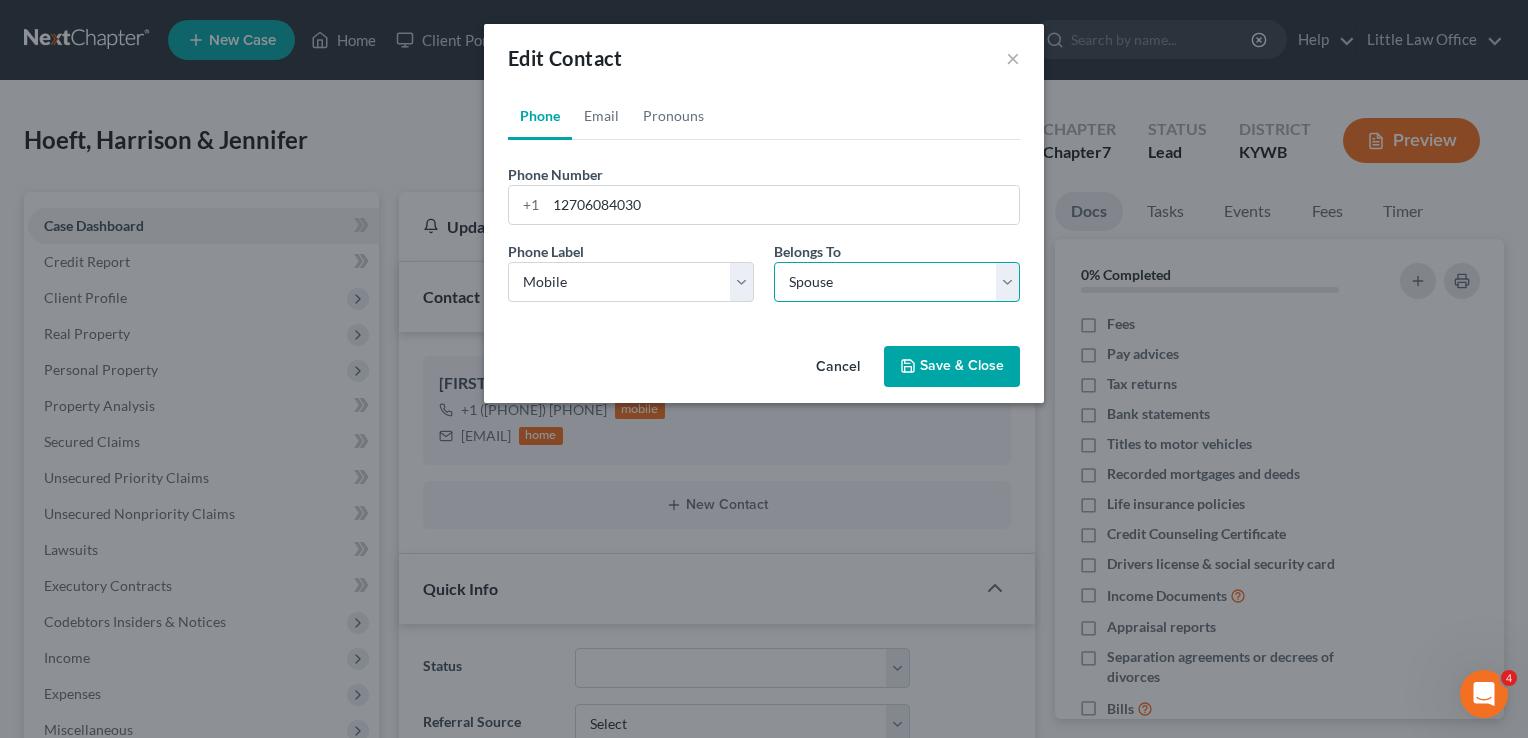 click on "Select Client Spouse Other" at bounding box center [897, 282] 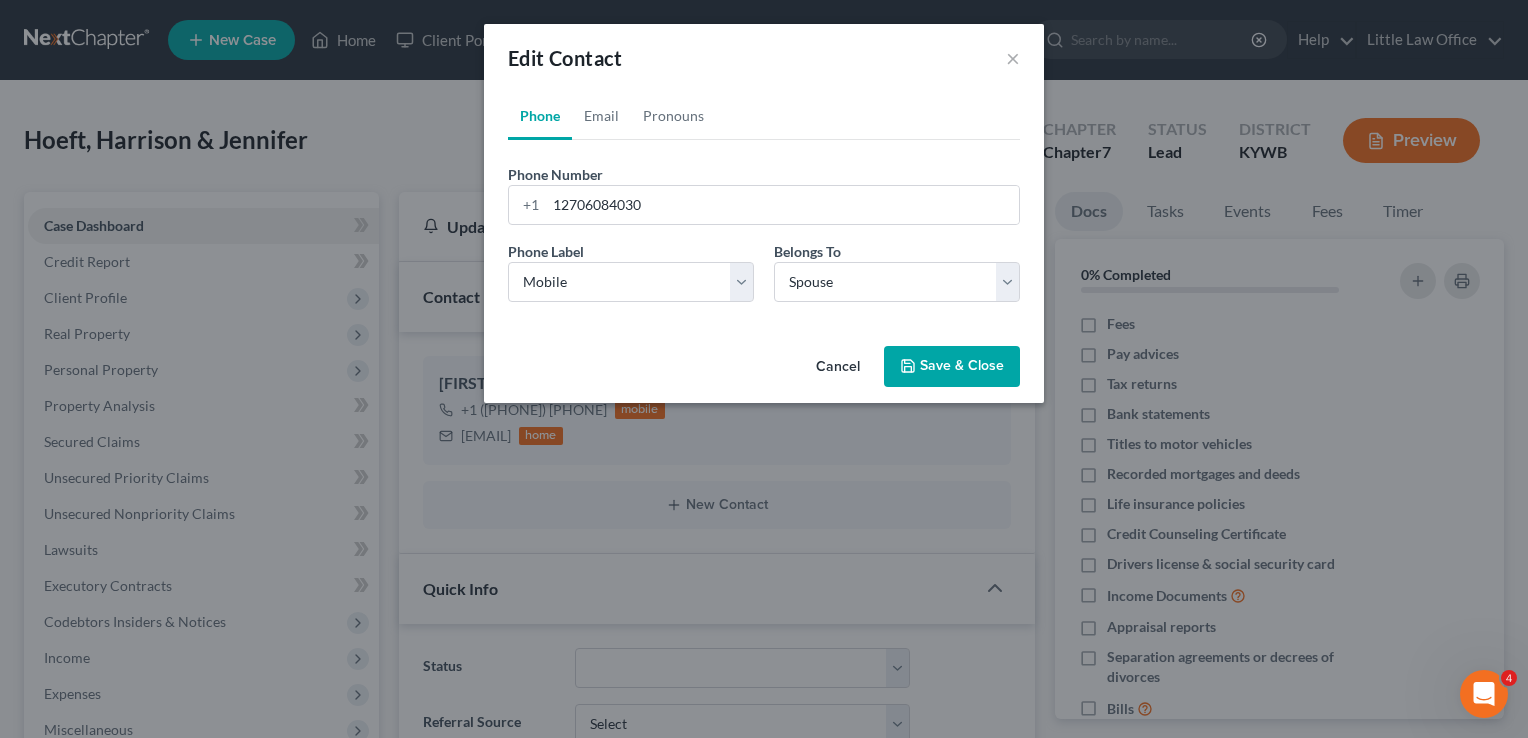 click on "Save & Close" at bounding box center [952, 367] 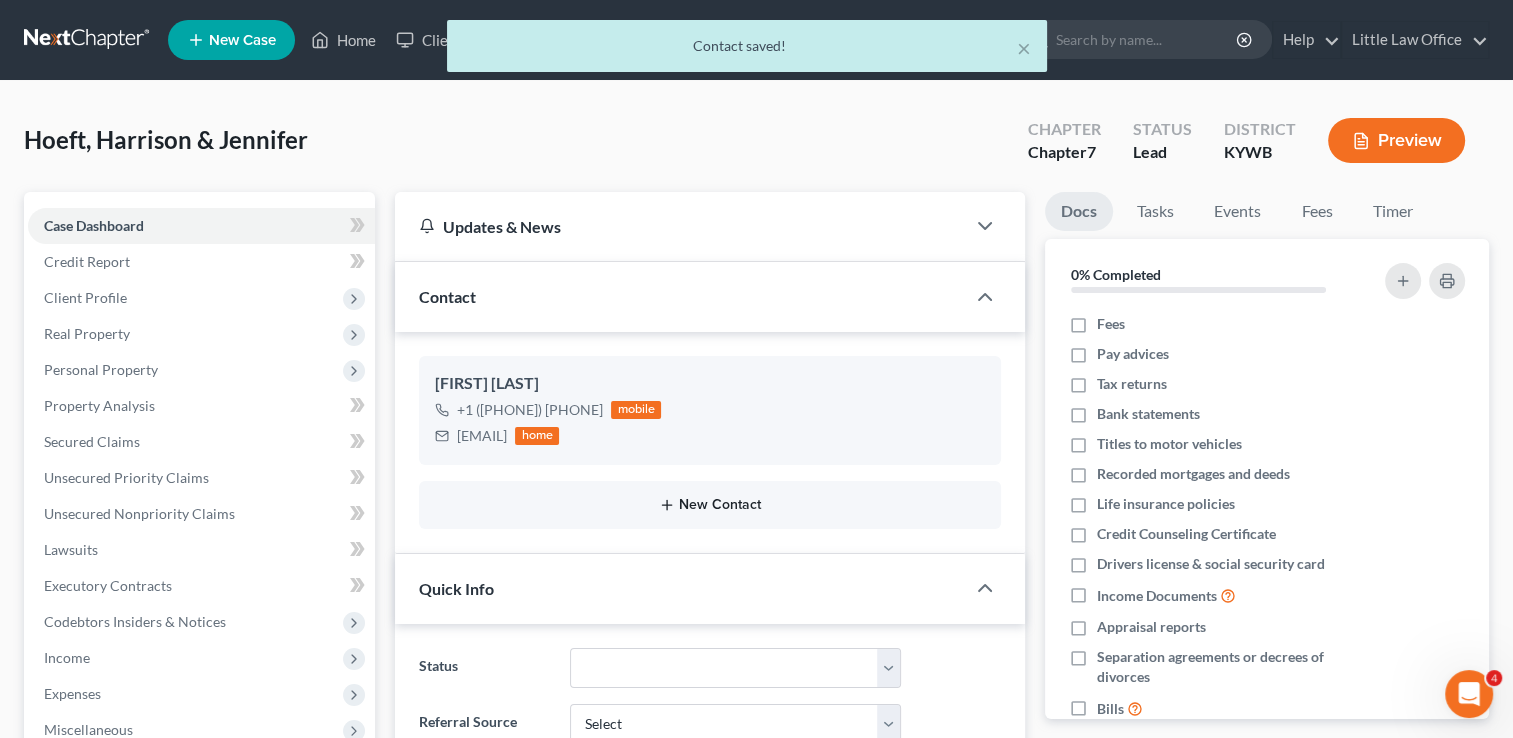 click on "New Contact" at bounding box center (710, 505) 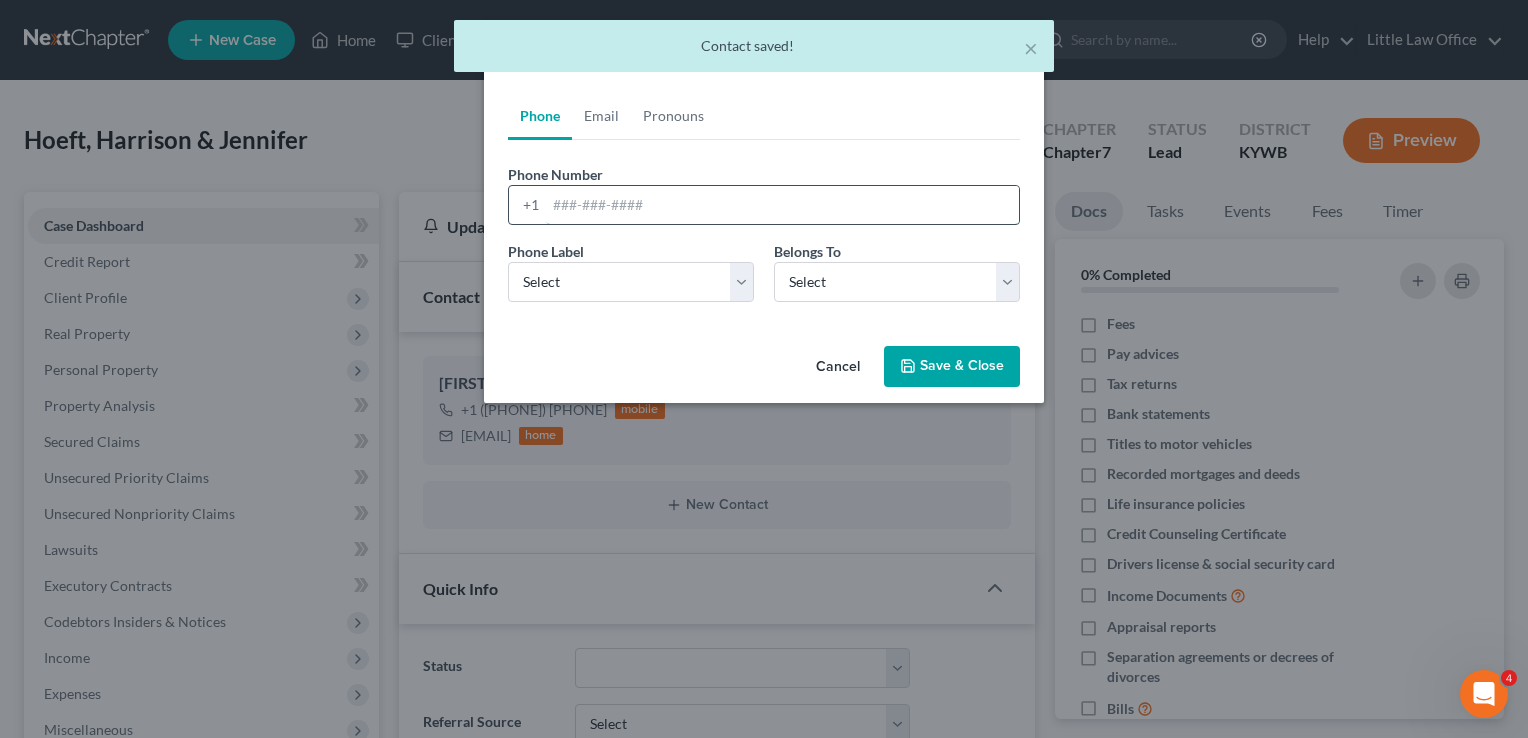 click at bounding box center (782, 205) 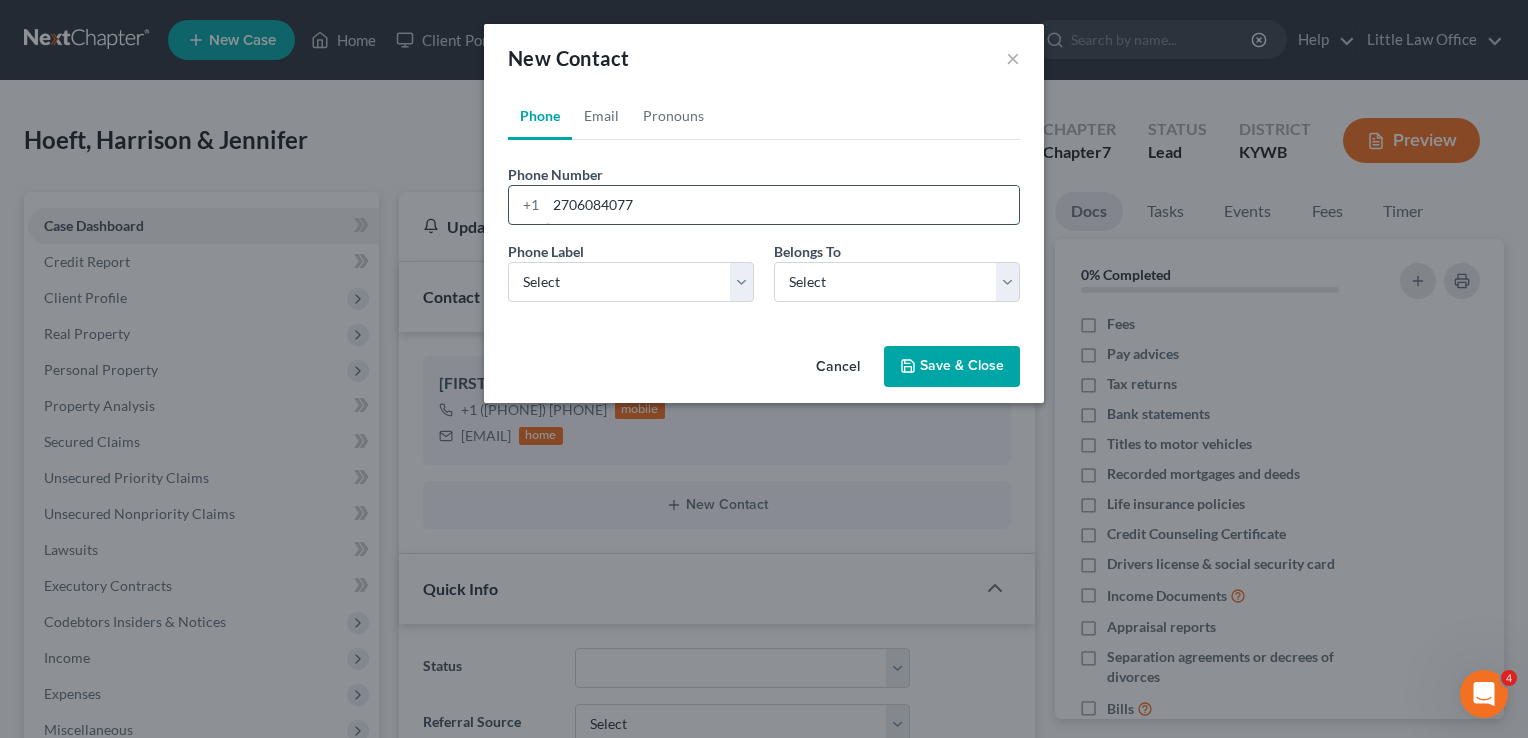 type on "2706084077" 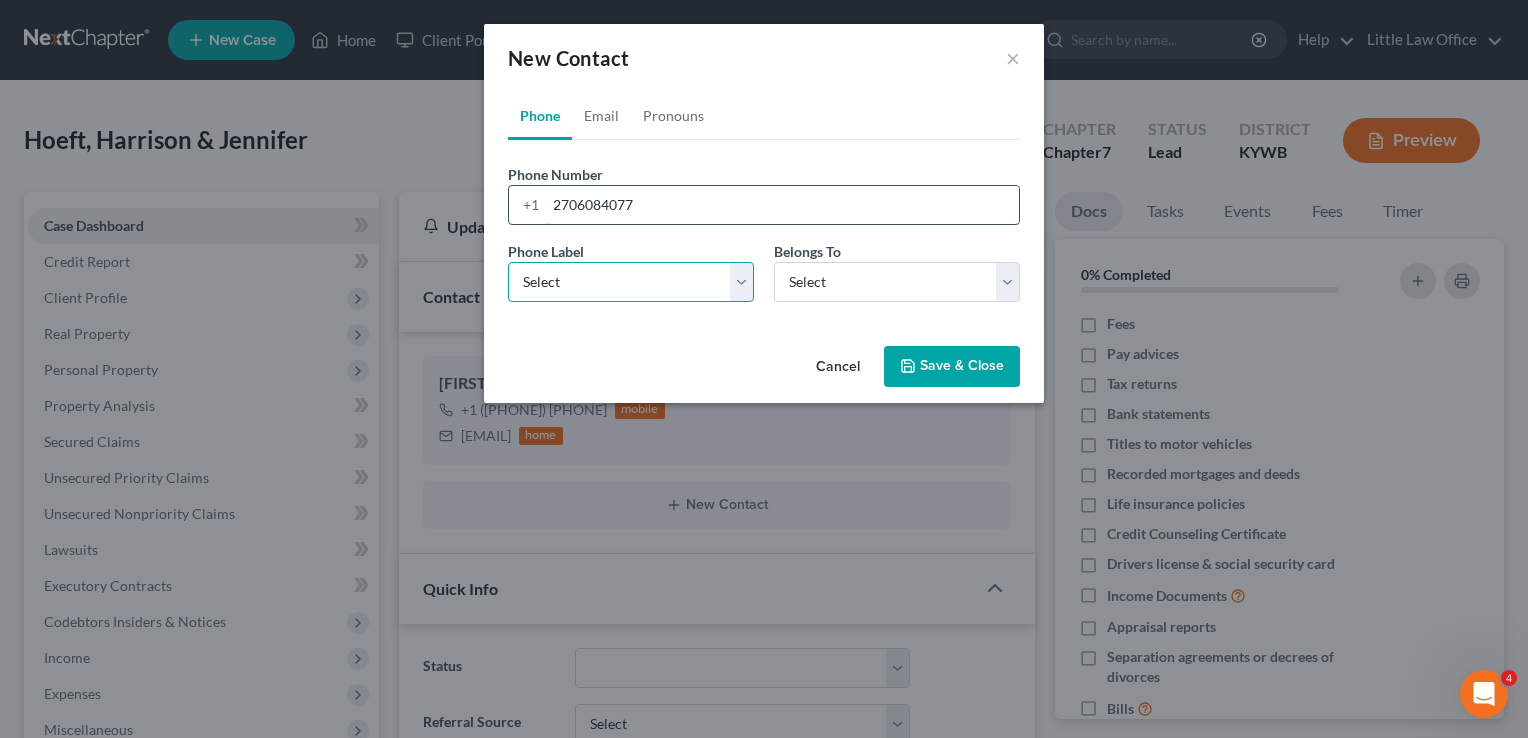select on "0" 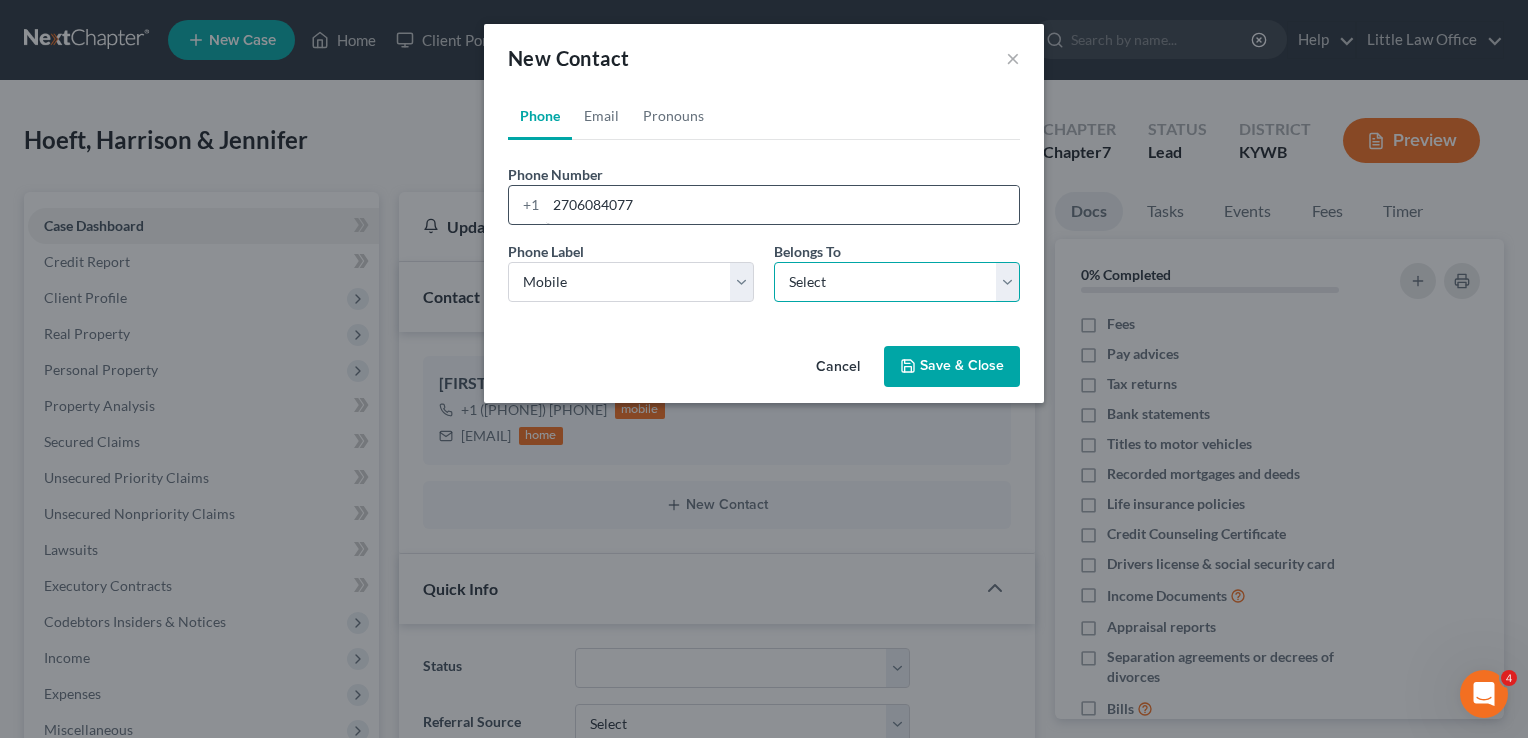 select on "0" 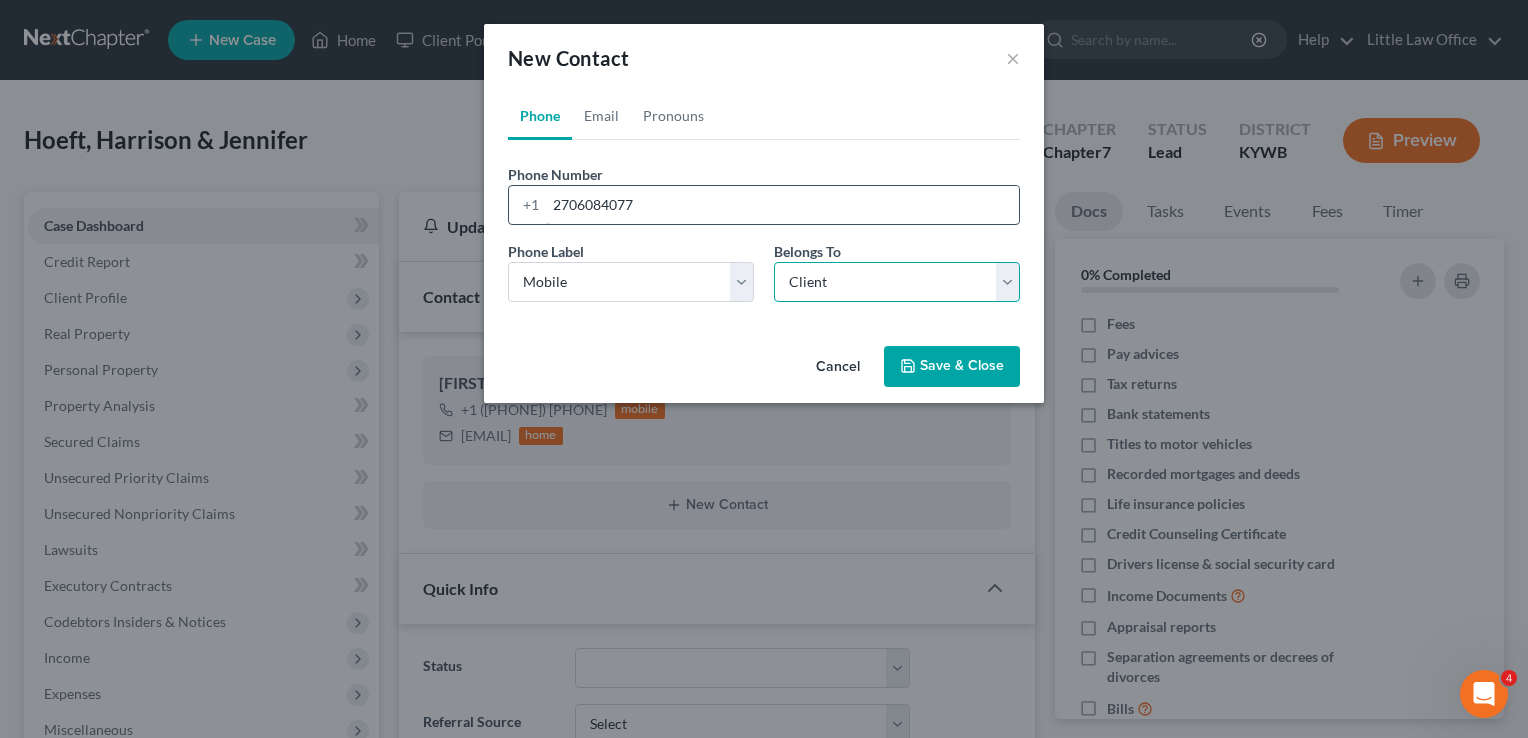 select on "0" 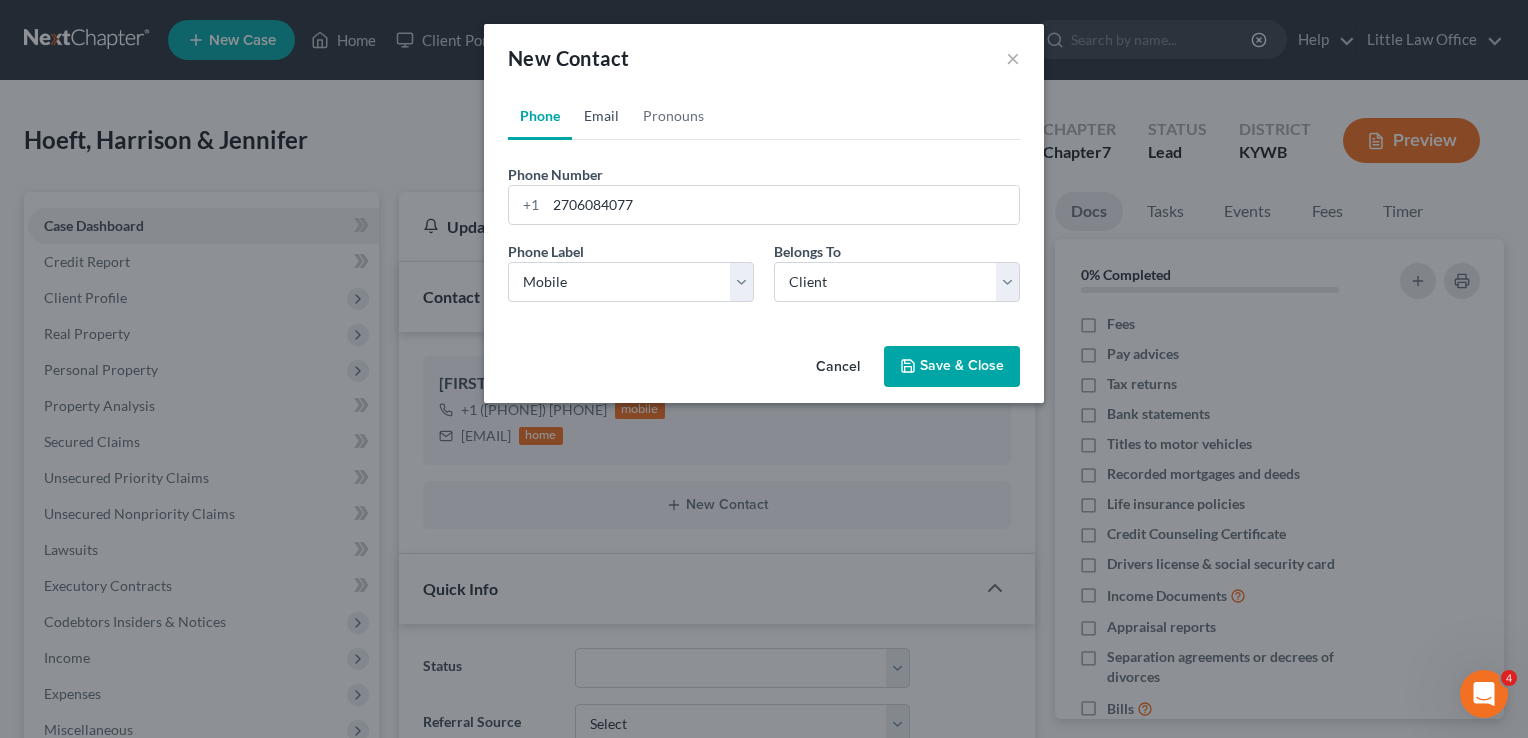 click on "Email" at bounding box center (601, 116) 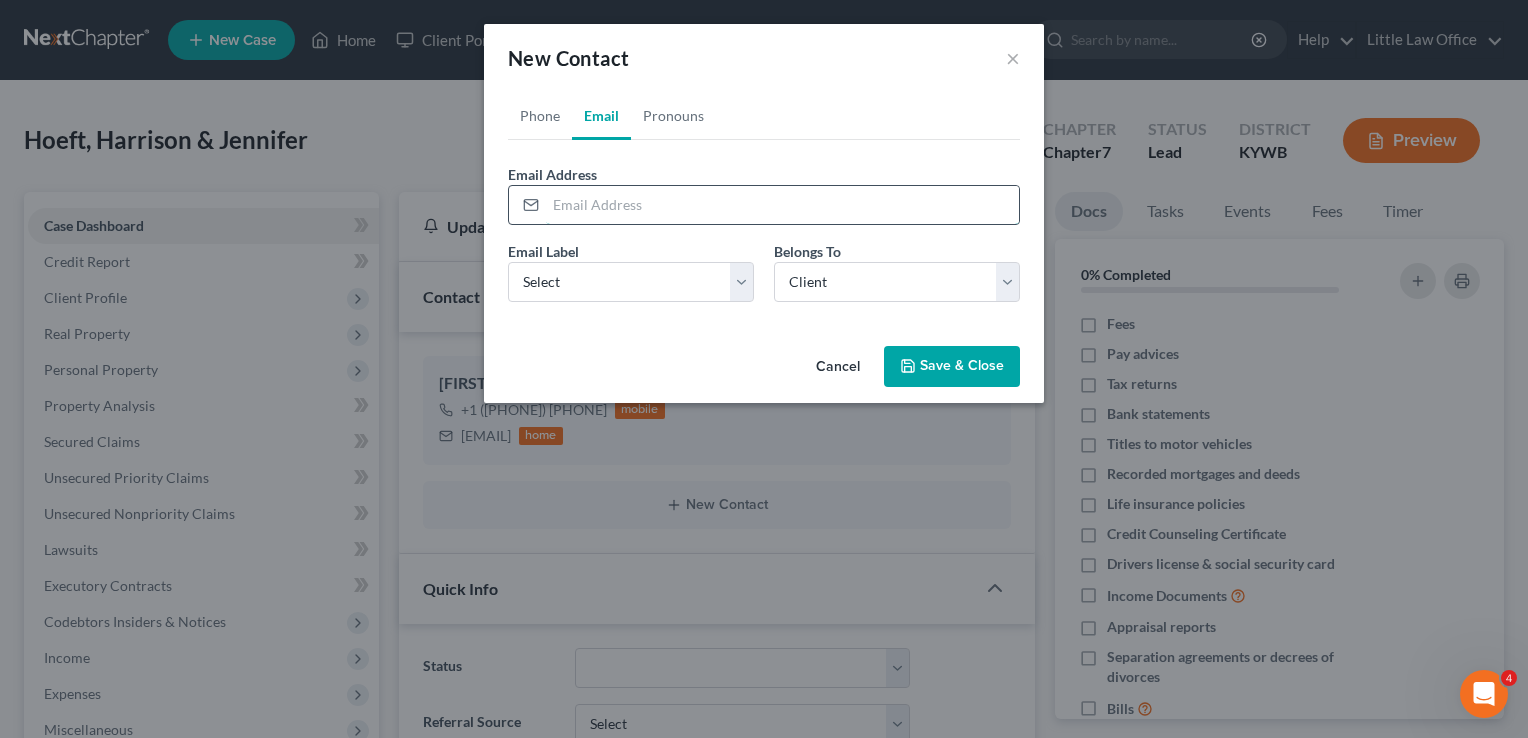 click at bounding box center [782, 205] 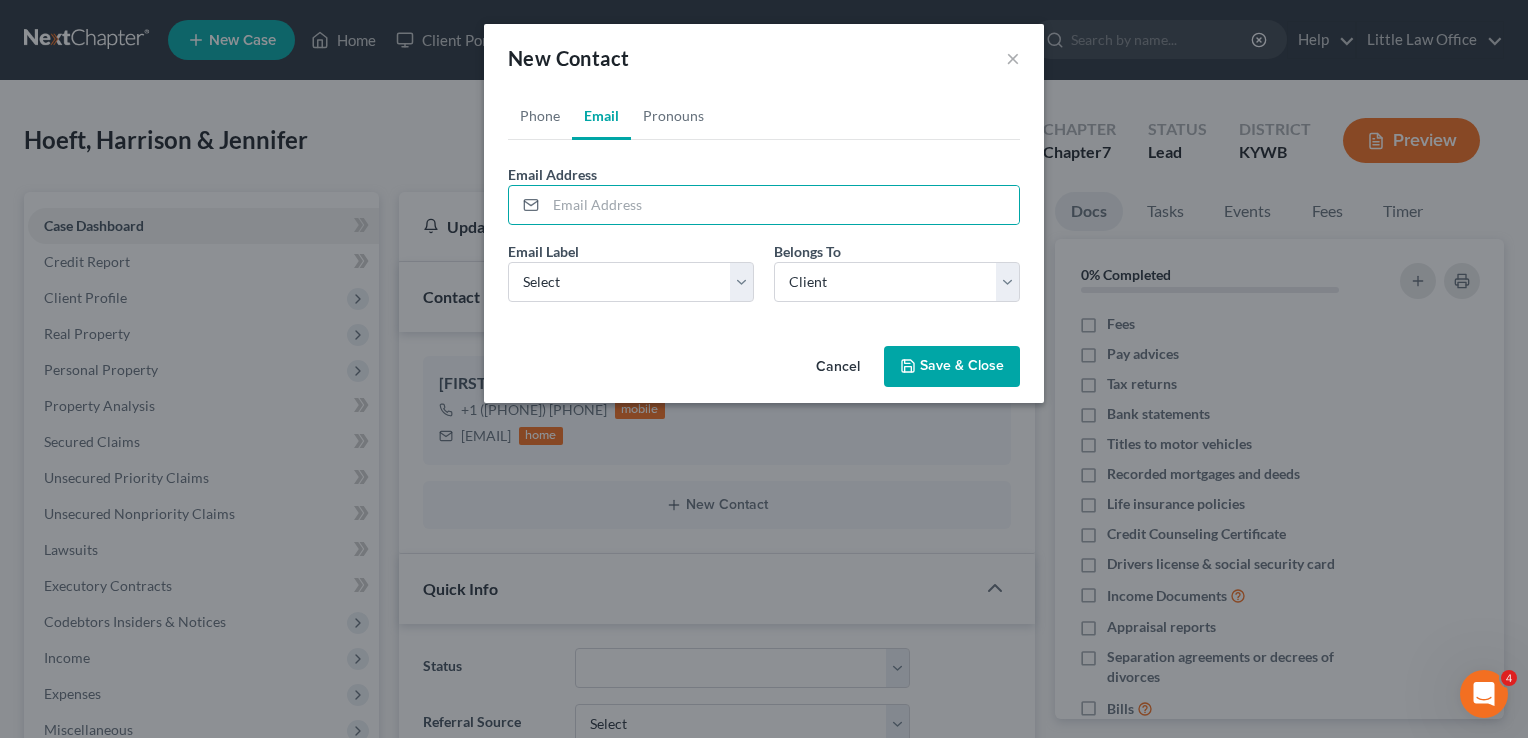 click on "Cancel Save & Close" at bounding box center (764, 371) 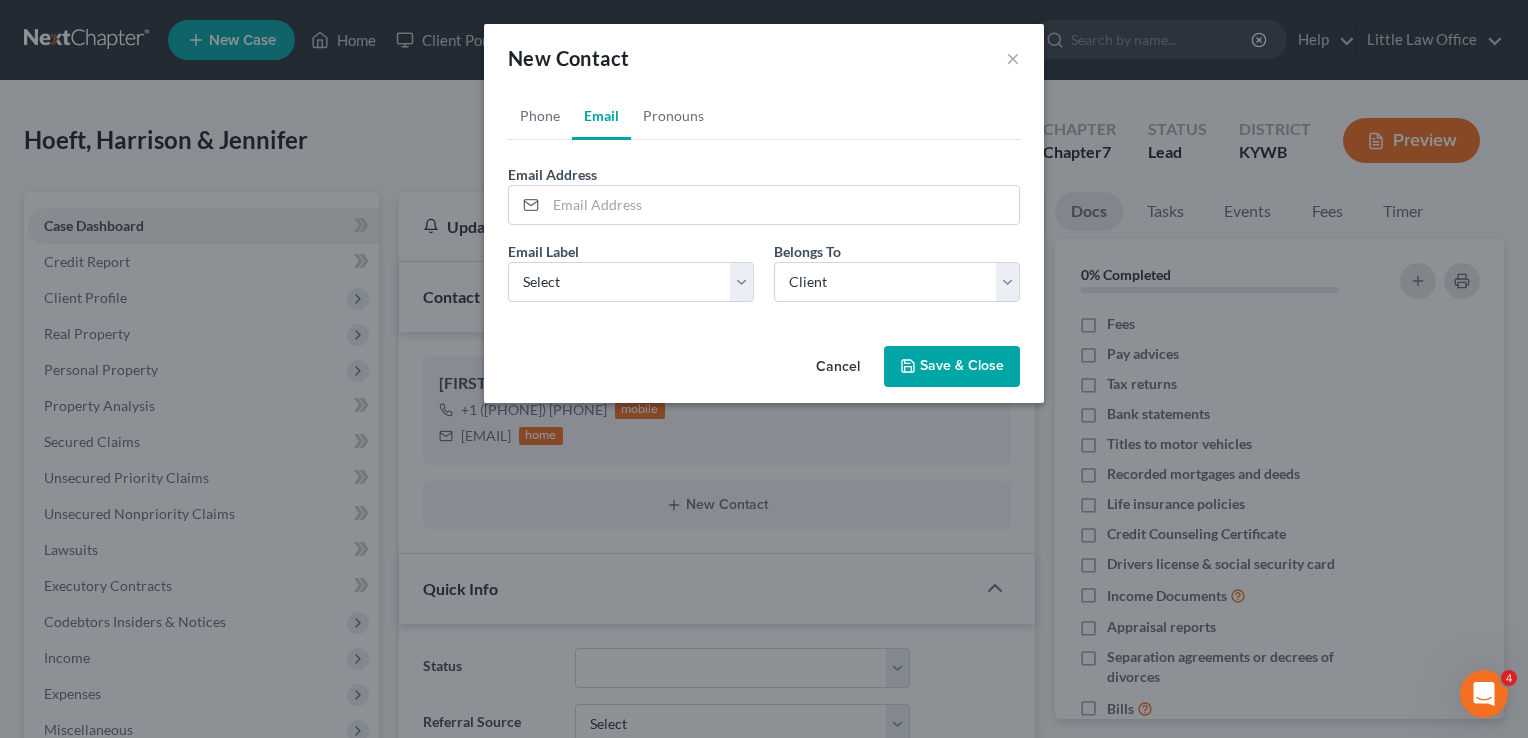 click on "Save & Close" at bounding box center [952, 367] 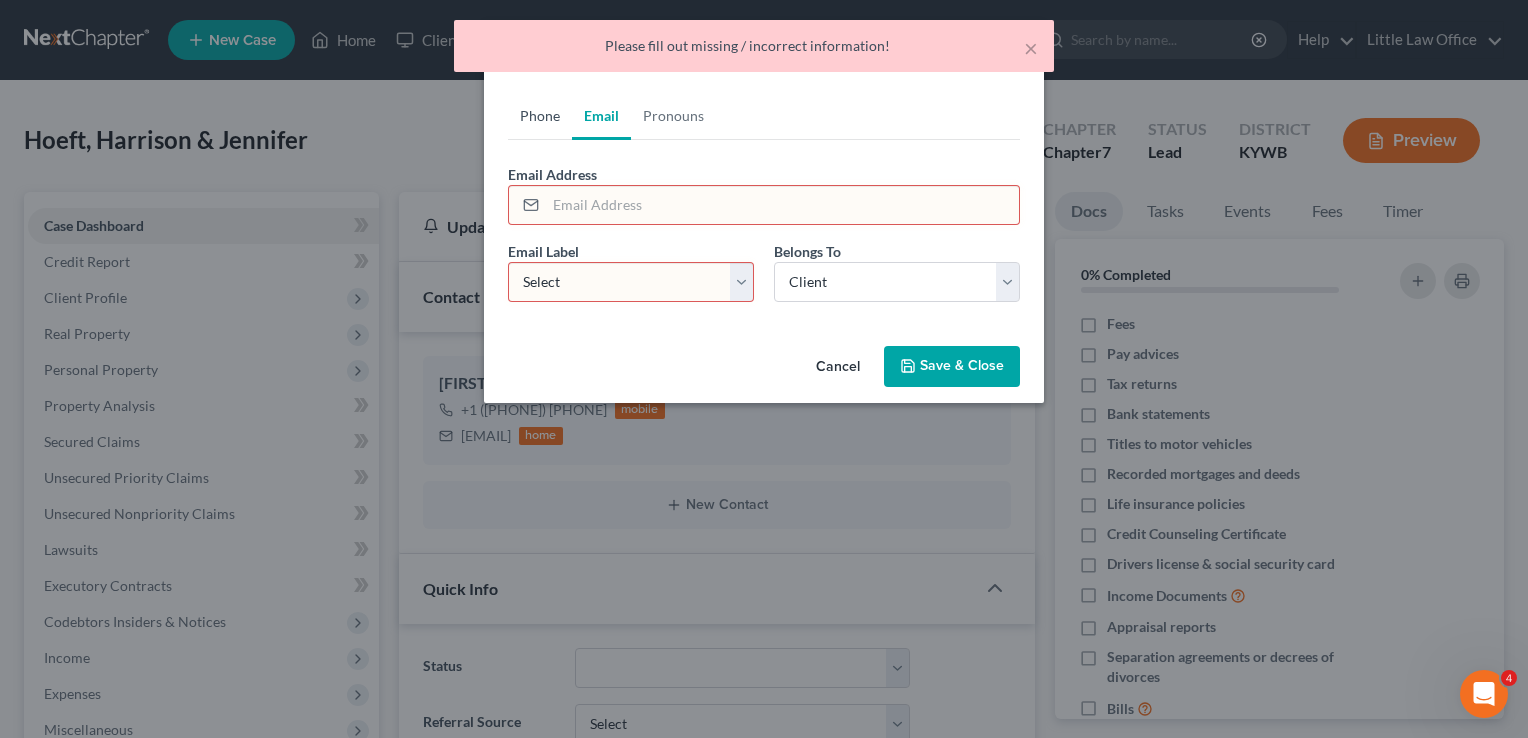 click on "Phone" at bounding box center [540, 116] 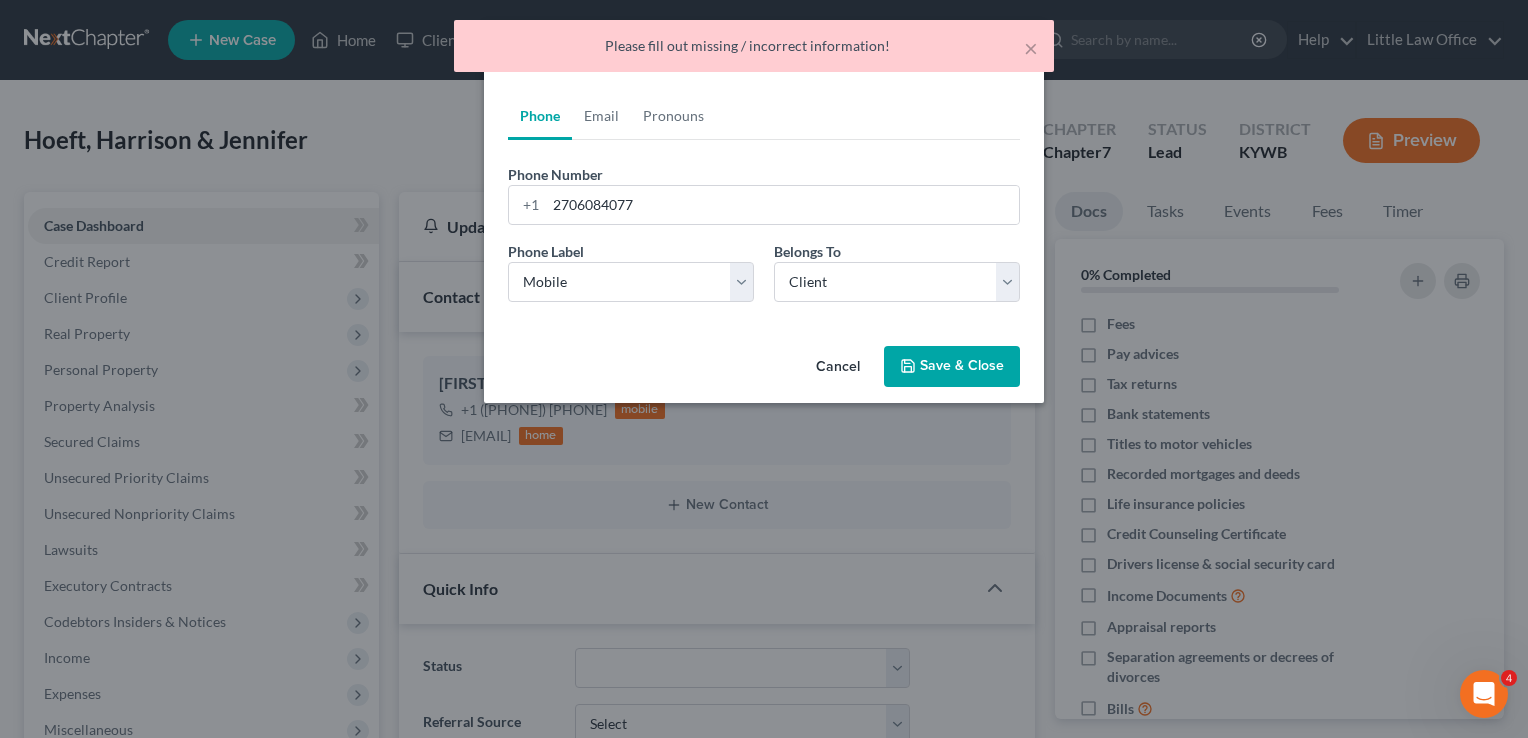 click on "Save & Close" at bounding box center [952, 367] 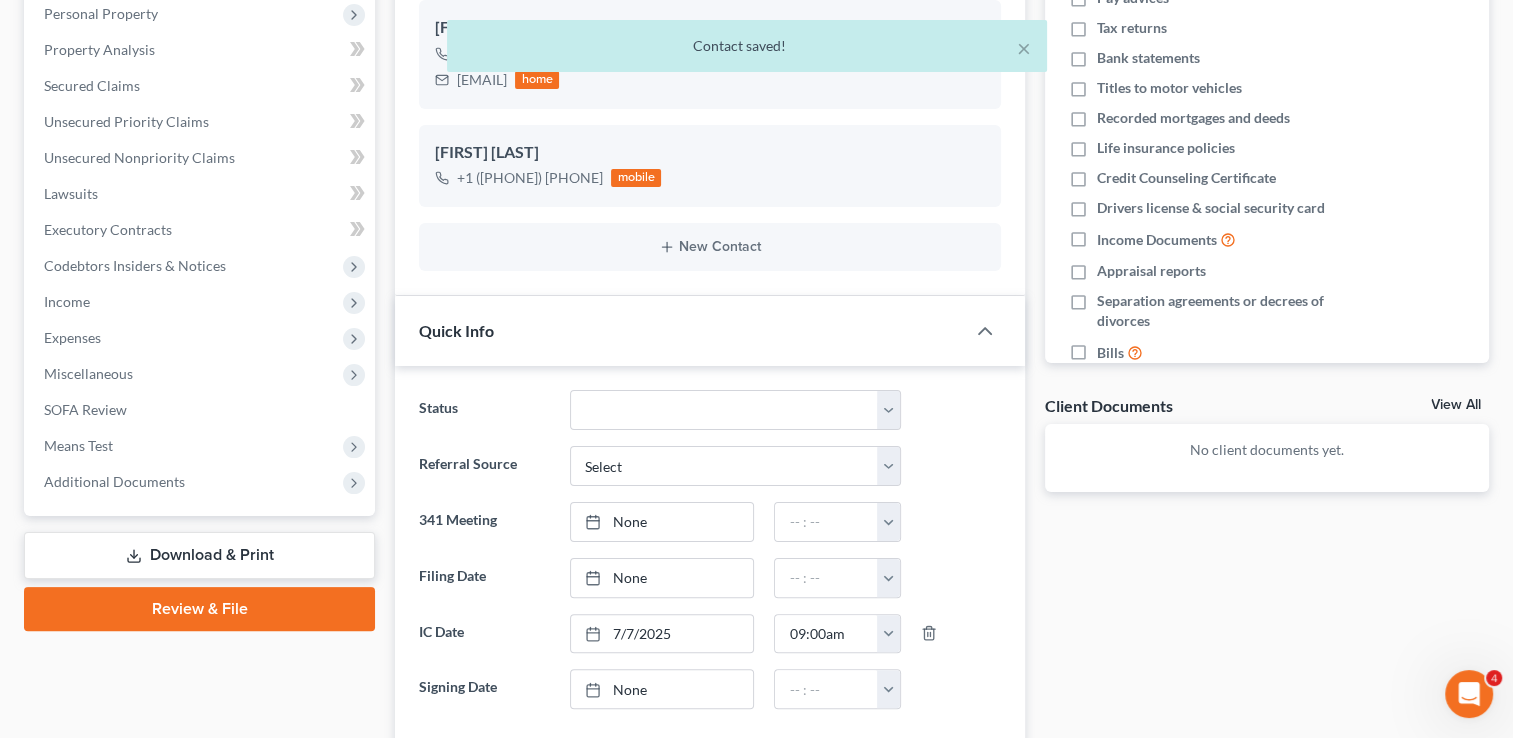 scroll, scrollTop: 436, scrollLeft: 0, axis: vertical 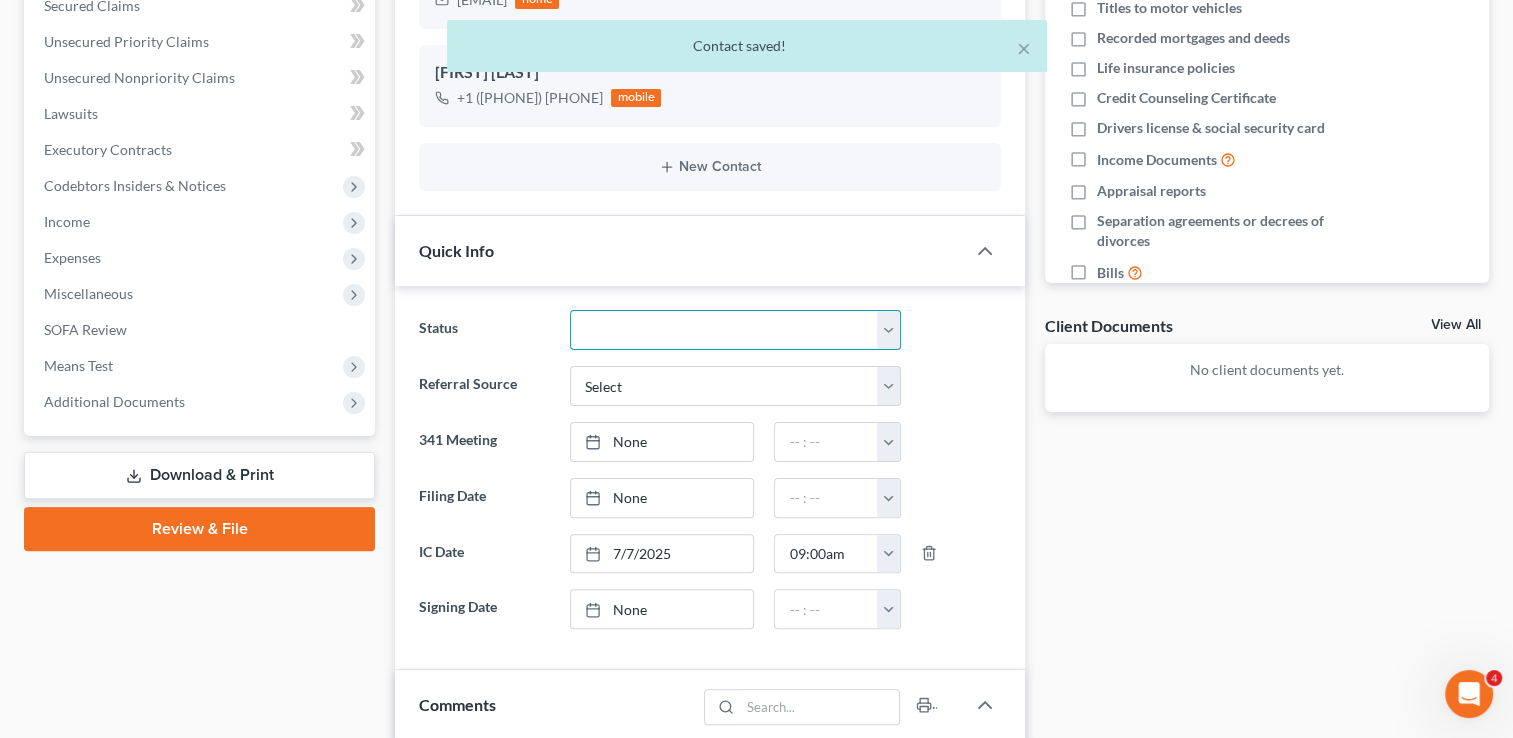 click on "Discharged Discharged & Reported Discharge Litigation Dismissal Notice Dismissed Dismissed & Litigation Filed Filed / Pre 341 Inactive In Progress Lead Lost Lead Plan Confirmation Plan Failing Possible Post 341 Pre Confirmation Preparing to File Ready to File Ready to Sign Rejected Retained To Review Withdrawn As Counsel" at bounding box center [735, 330] 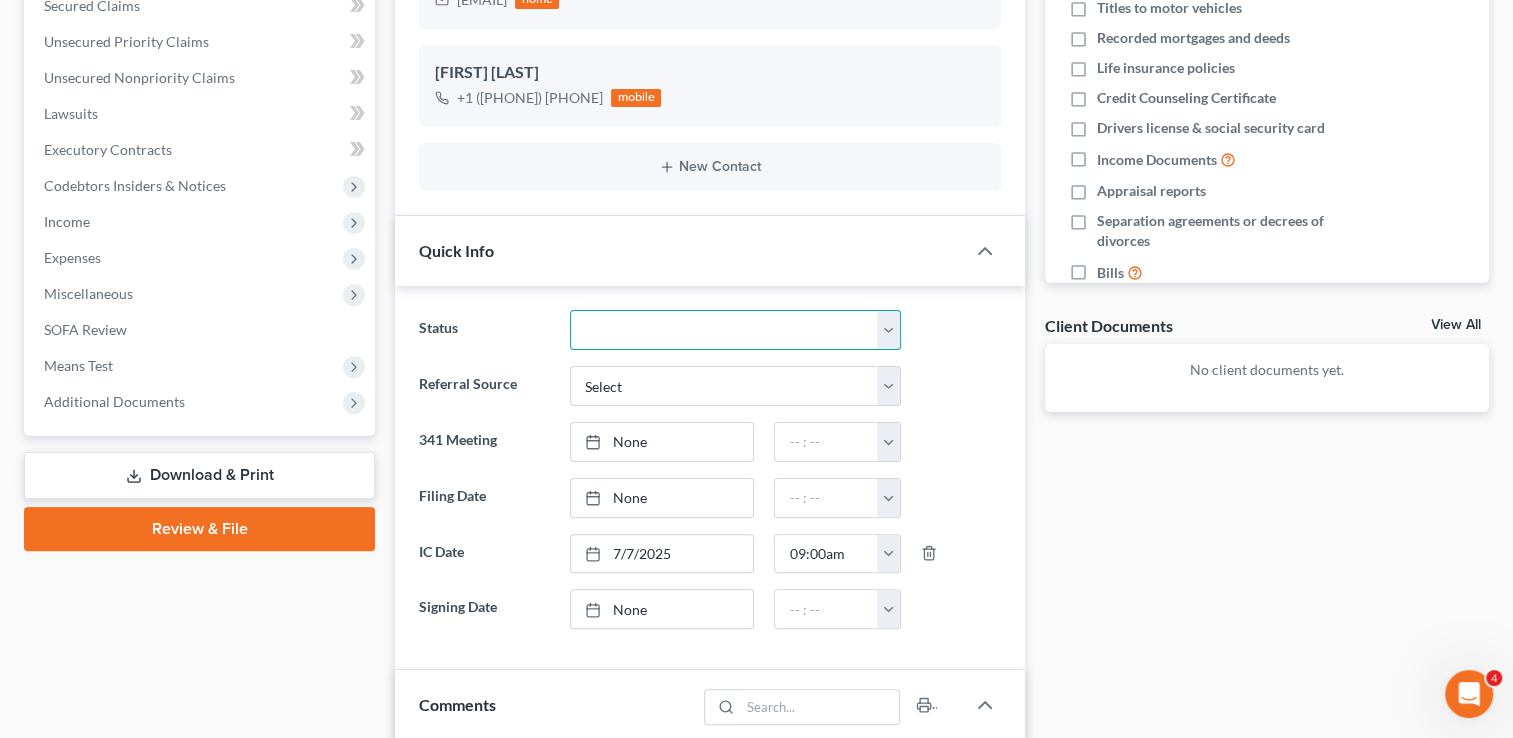 select on "9" 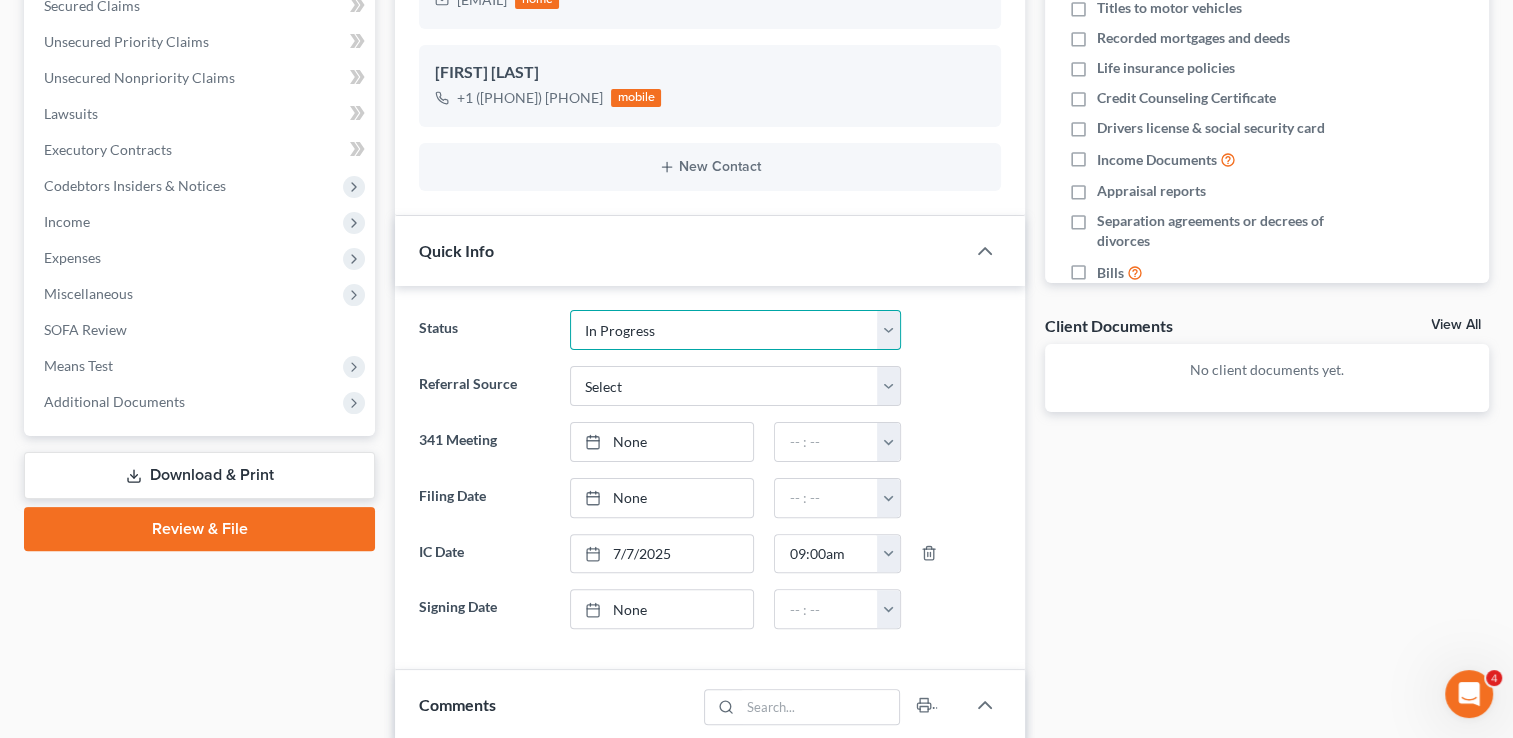 click on "Discharged Discharged & Reported Discharge Litigation Dismissal Notice Dismissed Dismissed & Litigation Filed Filed / Pre 341 Inactive In Progress Lead Lost Lead Plan Confirmation Plan Failing Possible Post 341 Pre Confirmation Preparing to File Ready to File Ready to Sign Rejected Retained To Review Withdrawn As Counsel" at bounding box center [735, 330] 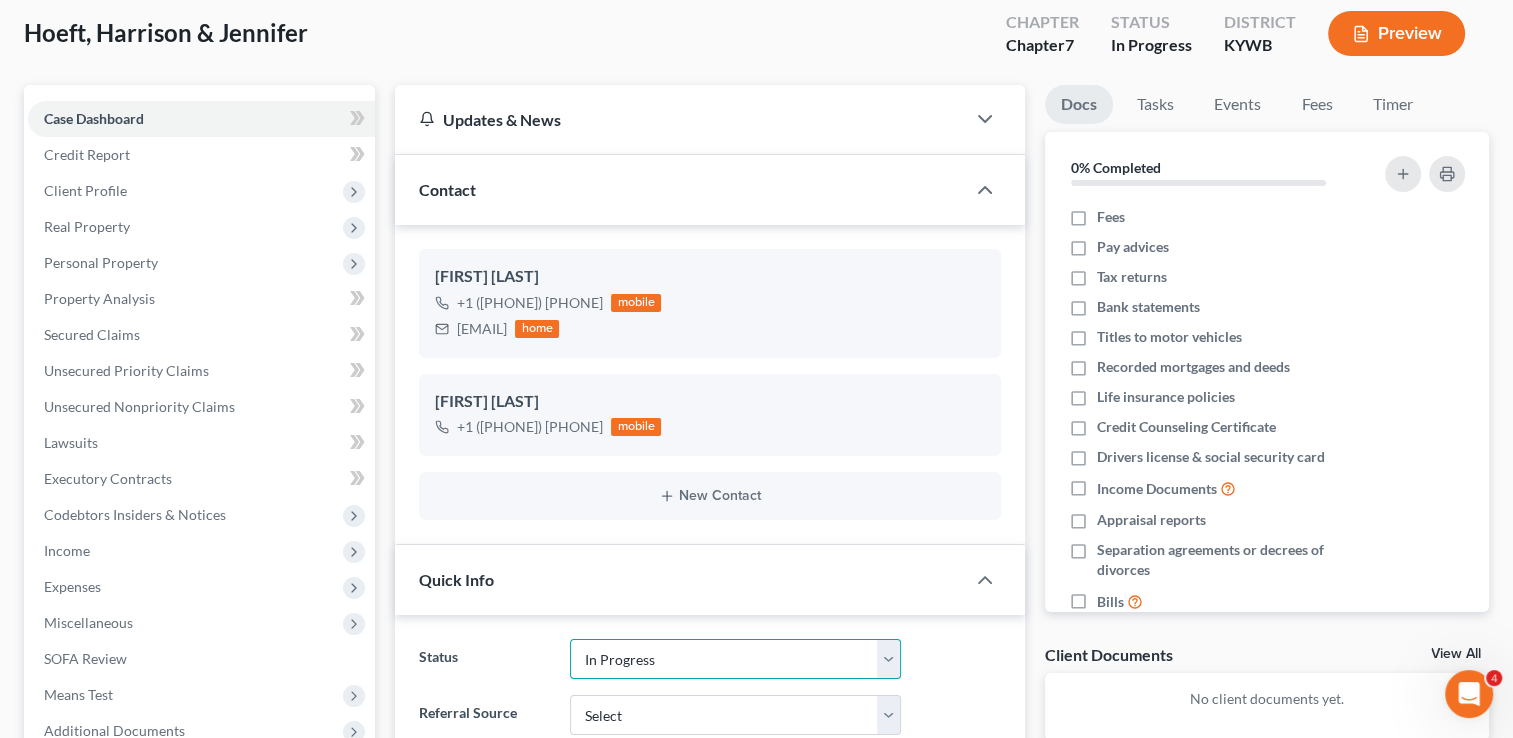 scroll, scrollTop: 48, scrollLeft: 0, axis: vertical 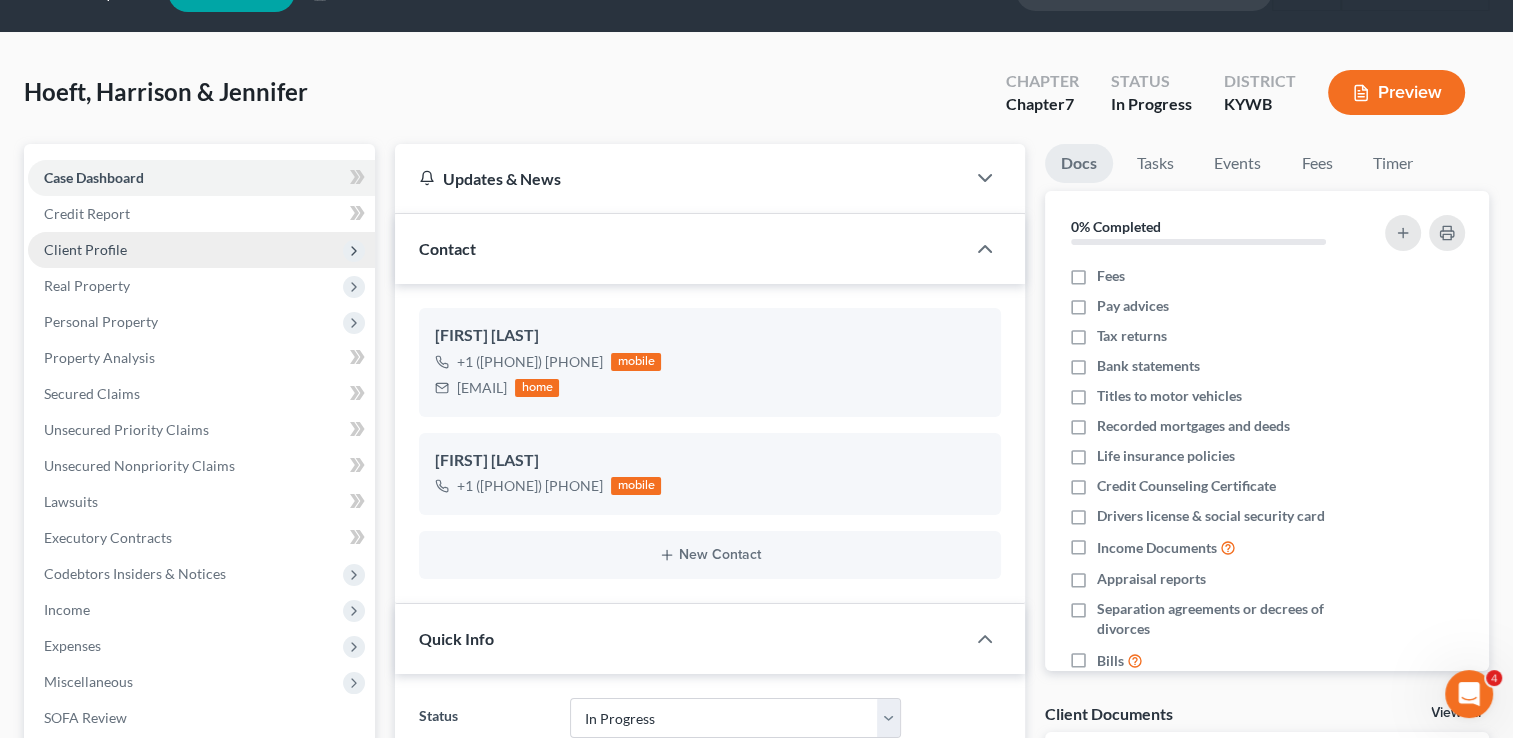 click on "Client Profile" at bounding box center (201, 250) 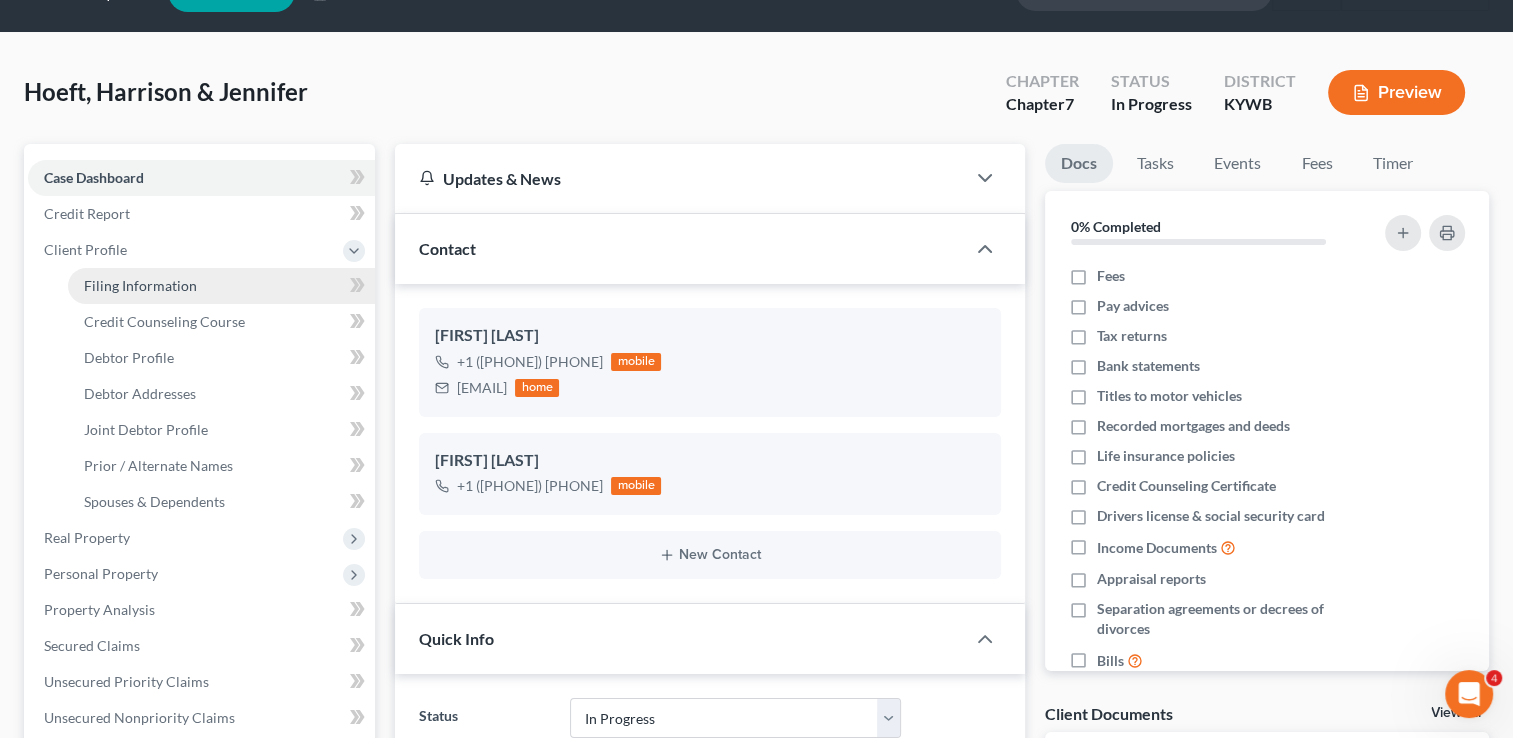 click on "Filing Information" at bounding box center (140, 285) 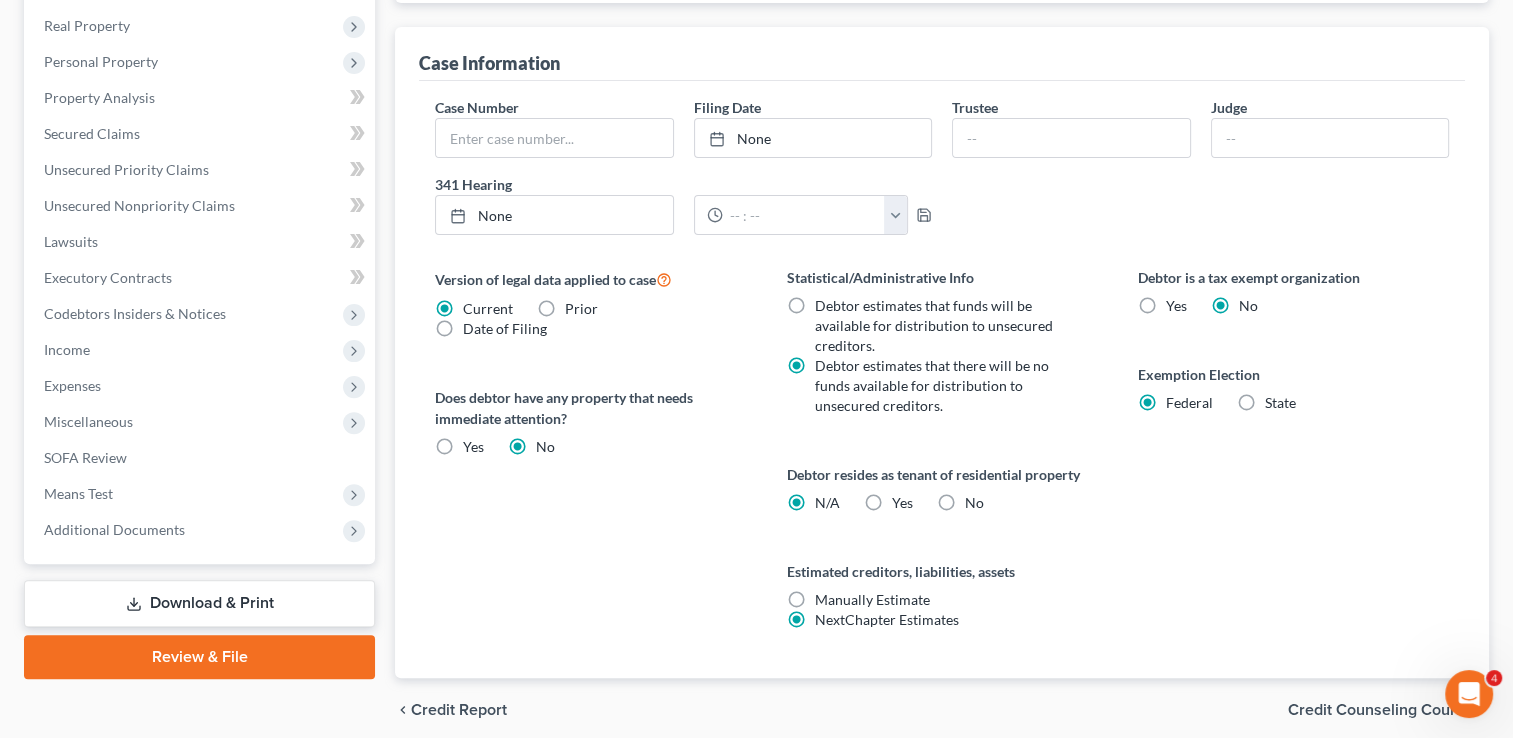 scroll, scrollTop: 636, scrollLeft: 0, axis: vertical 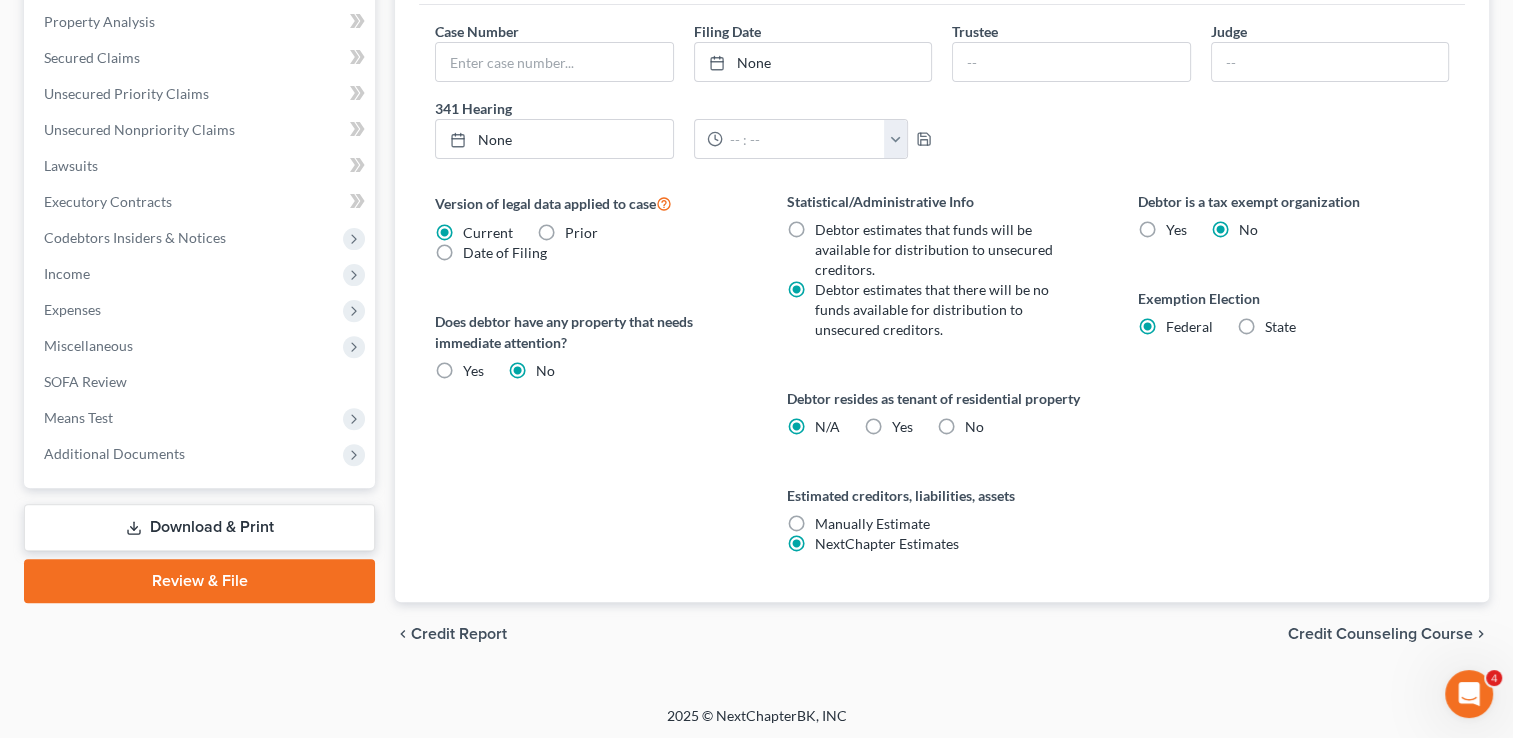 click on "Credit Counseling Course" at bounding box center (1380, 634) 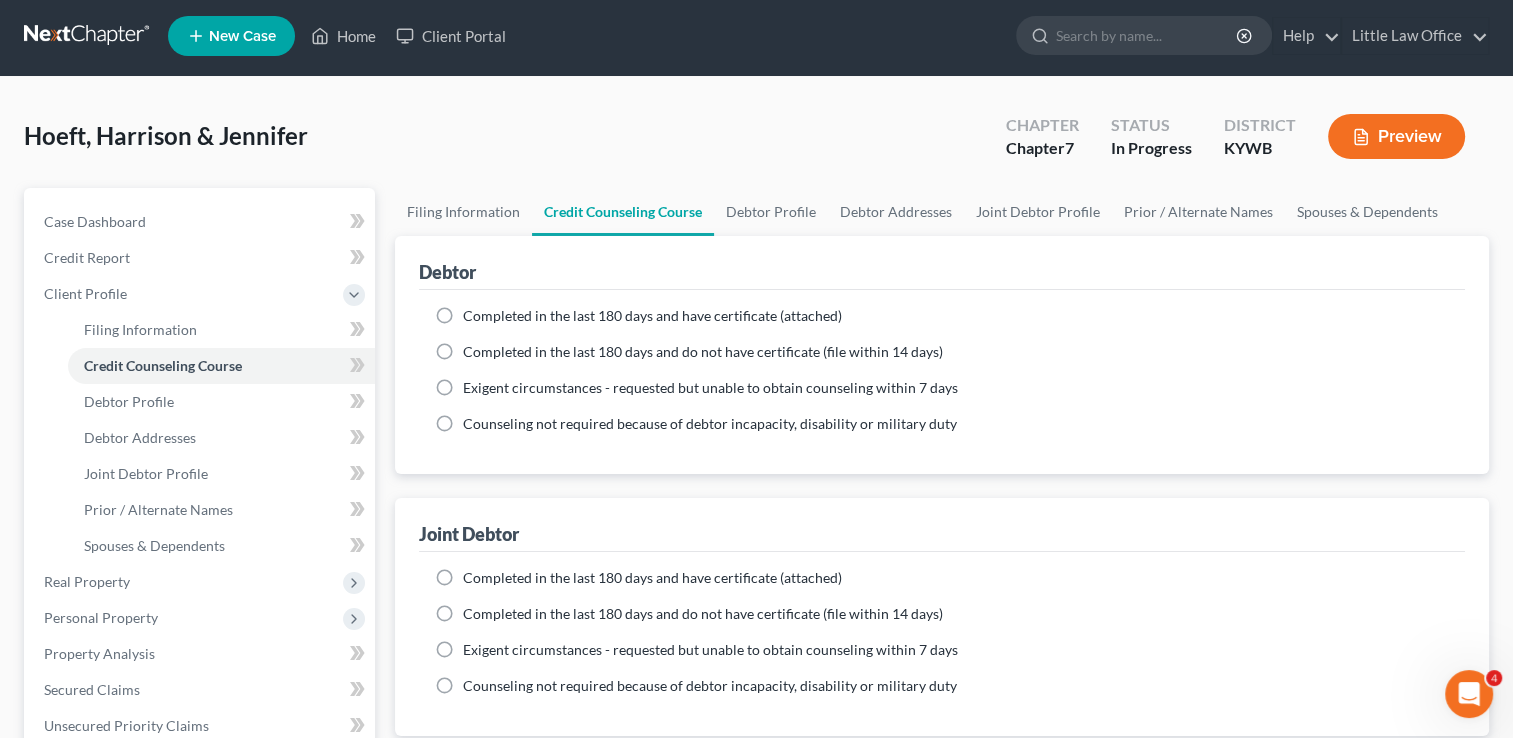 scroll, scrollTop: 0, scrollLeft: 0, axis: both 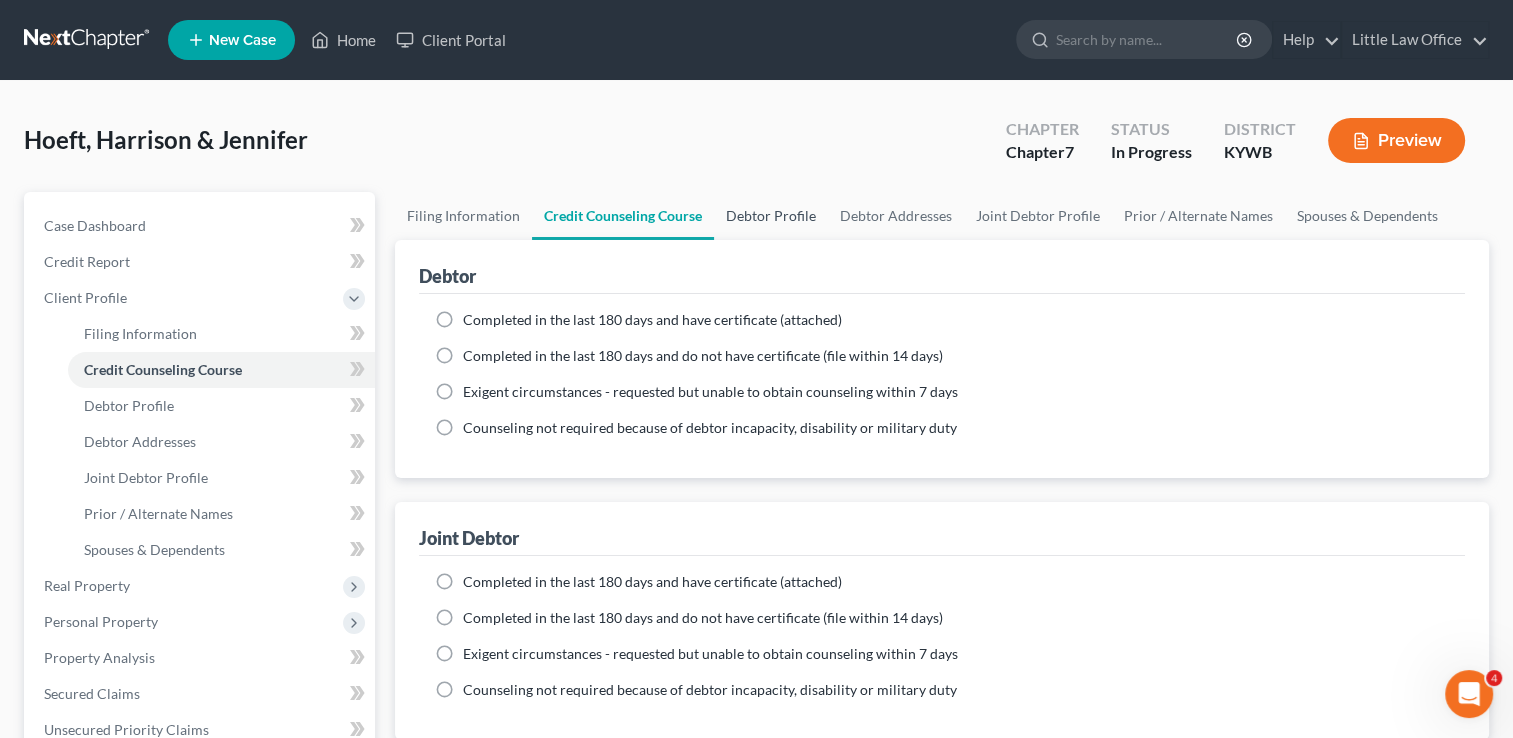 click on "Debtor Profile" at bounding box center (771, 216) 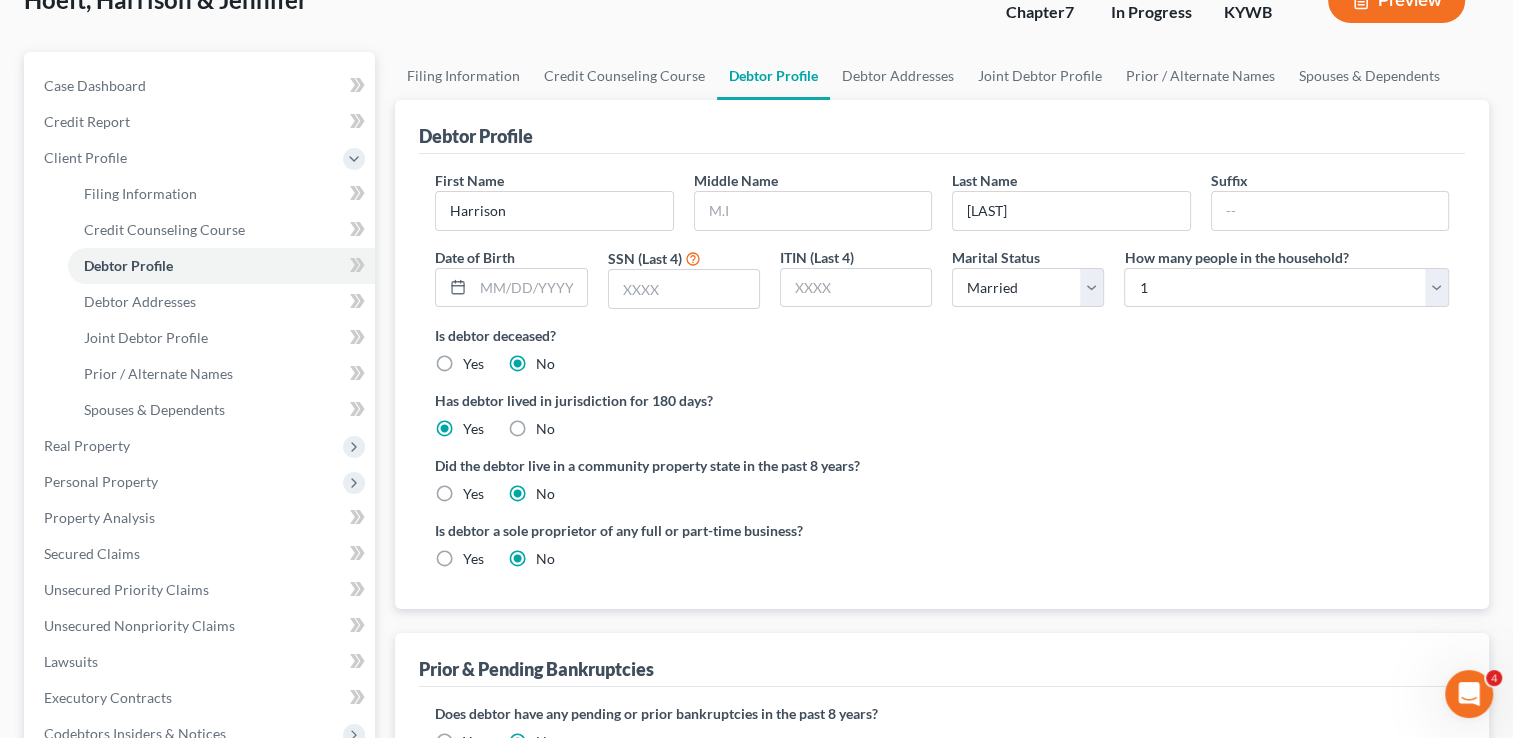 scroll, scrollTop: 141, scrollLeft: 0, axis: vertical 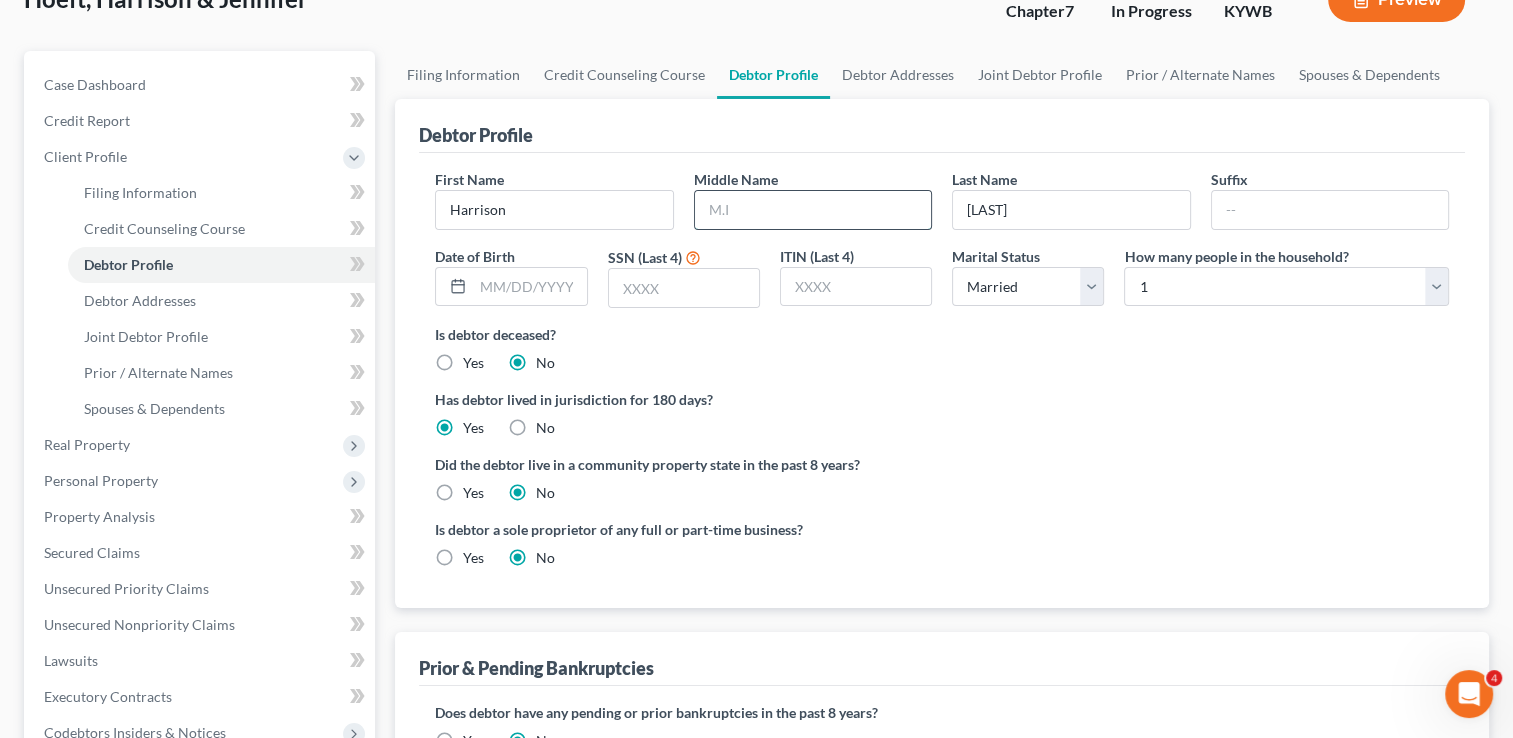 click at bounding box center [813, 210] 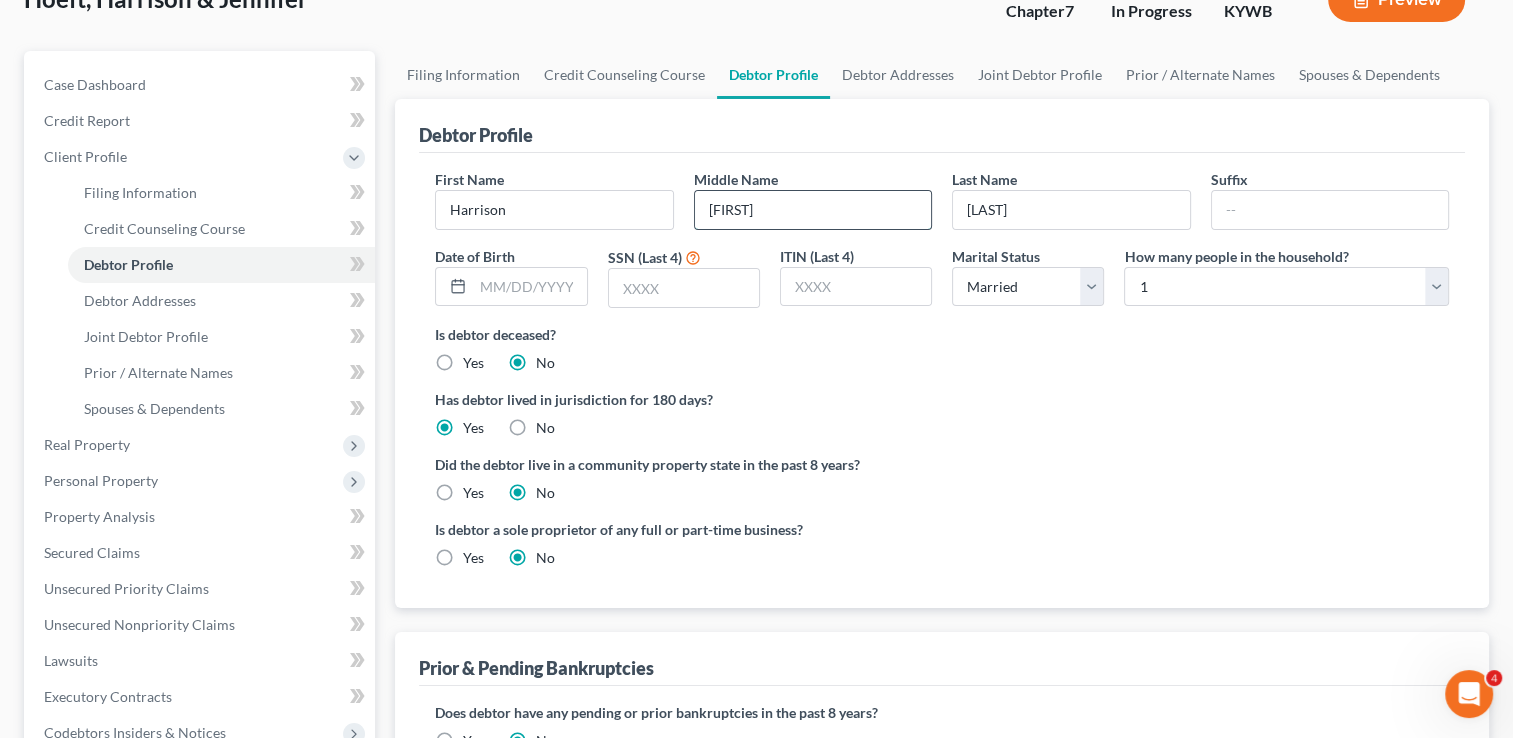 type on "Dale" 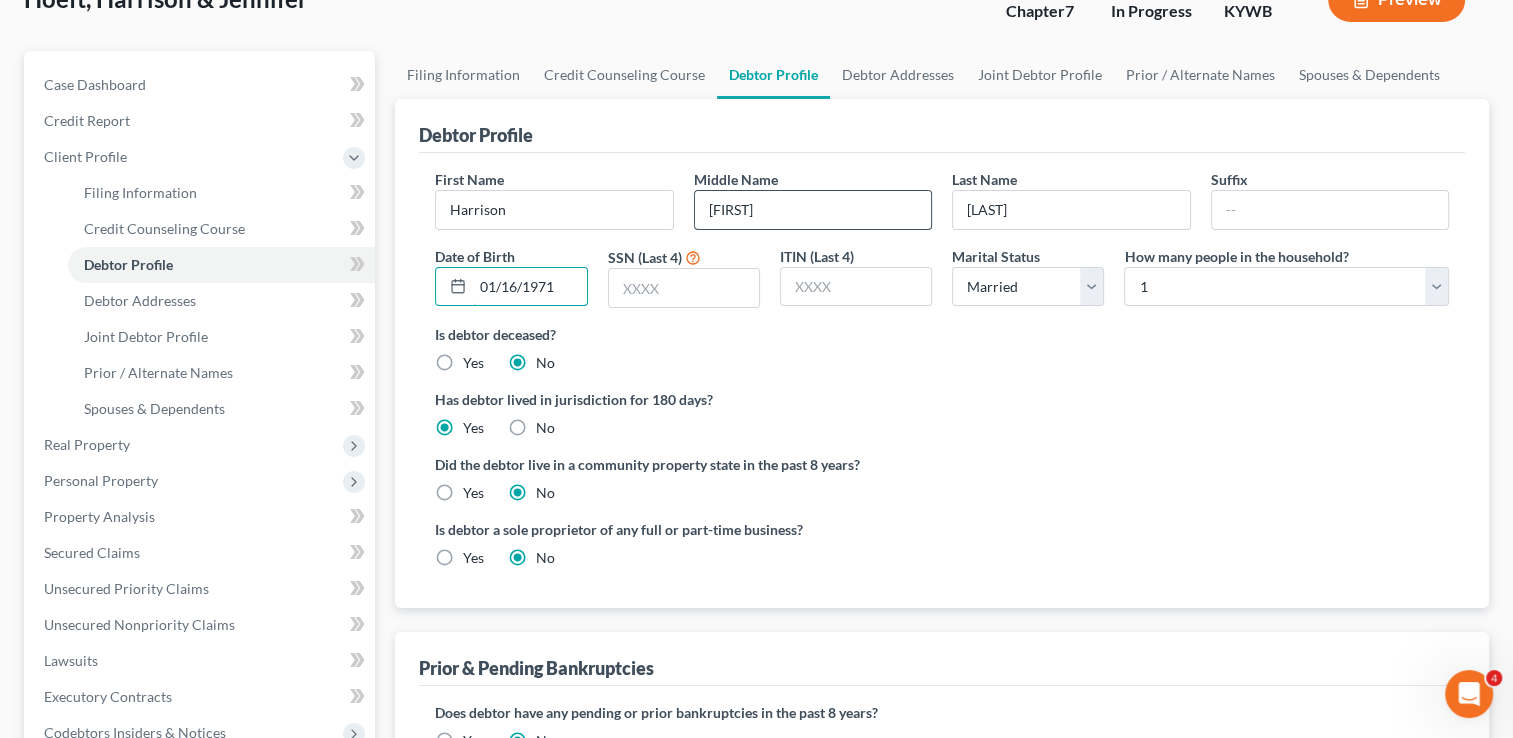 type on "01/16/1971" 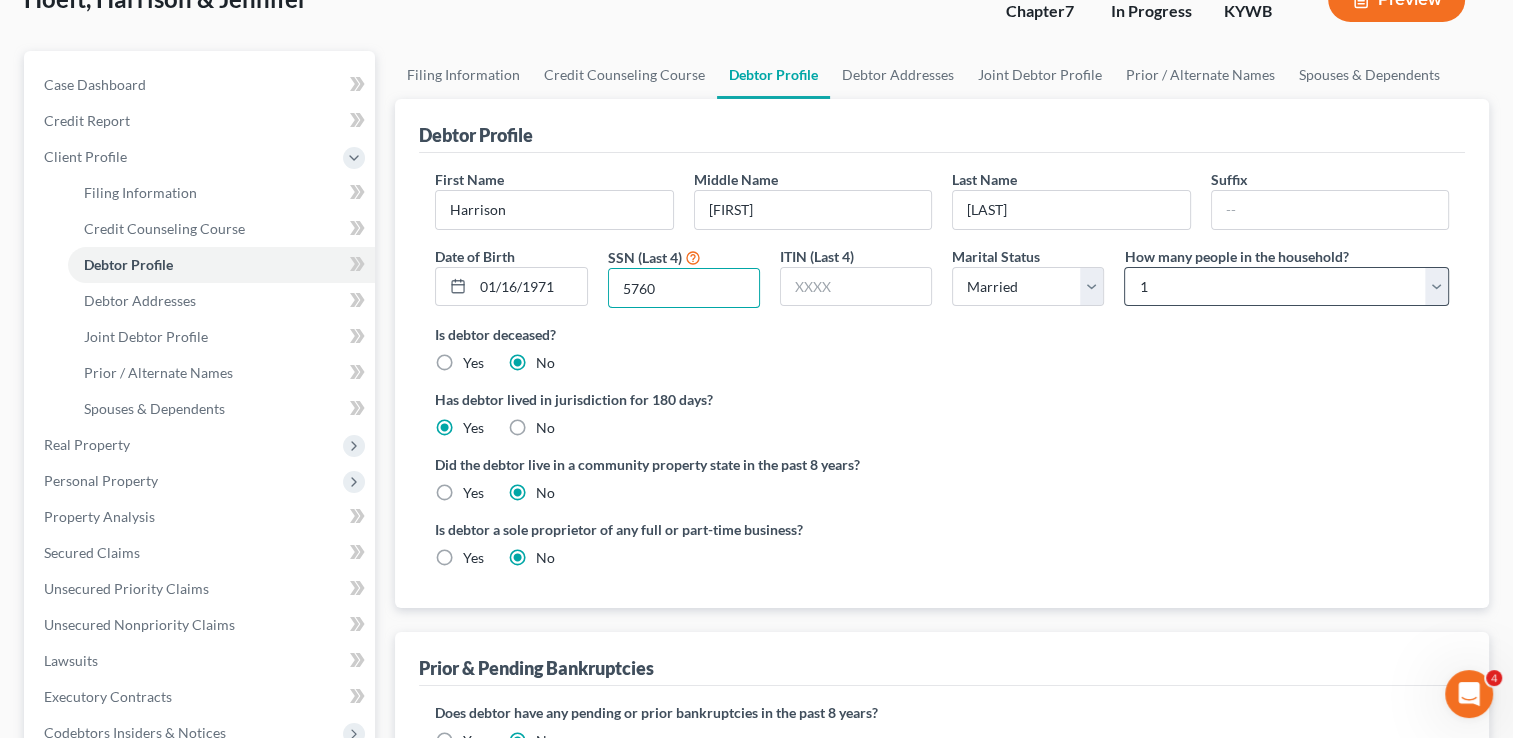 type on "5760" 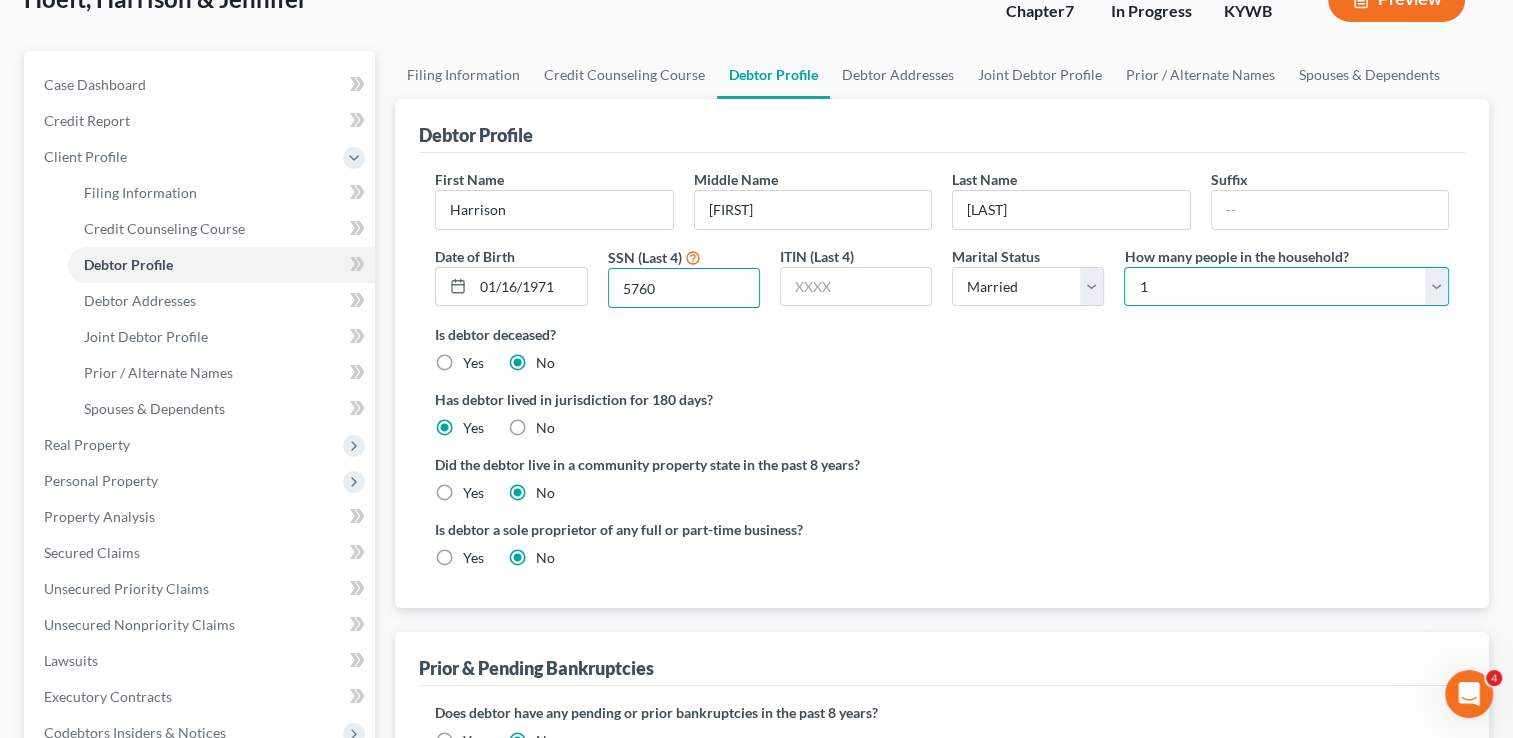 click on "Select 1 2 3 4 5 6 7 8 9 10 11 12 13 14 15 16 17 18 19 20" at bounding box center (1286, 287) 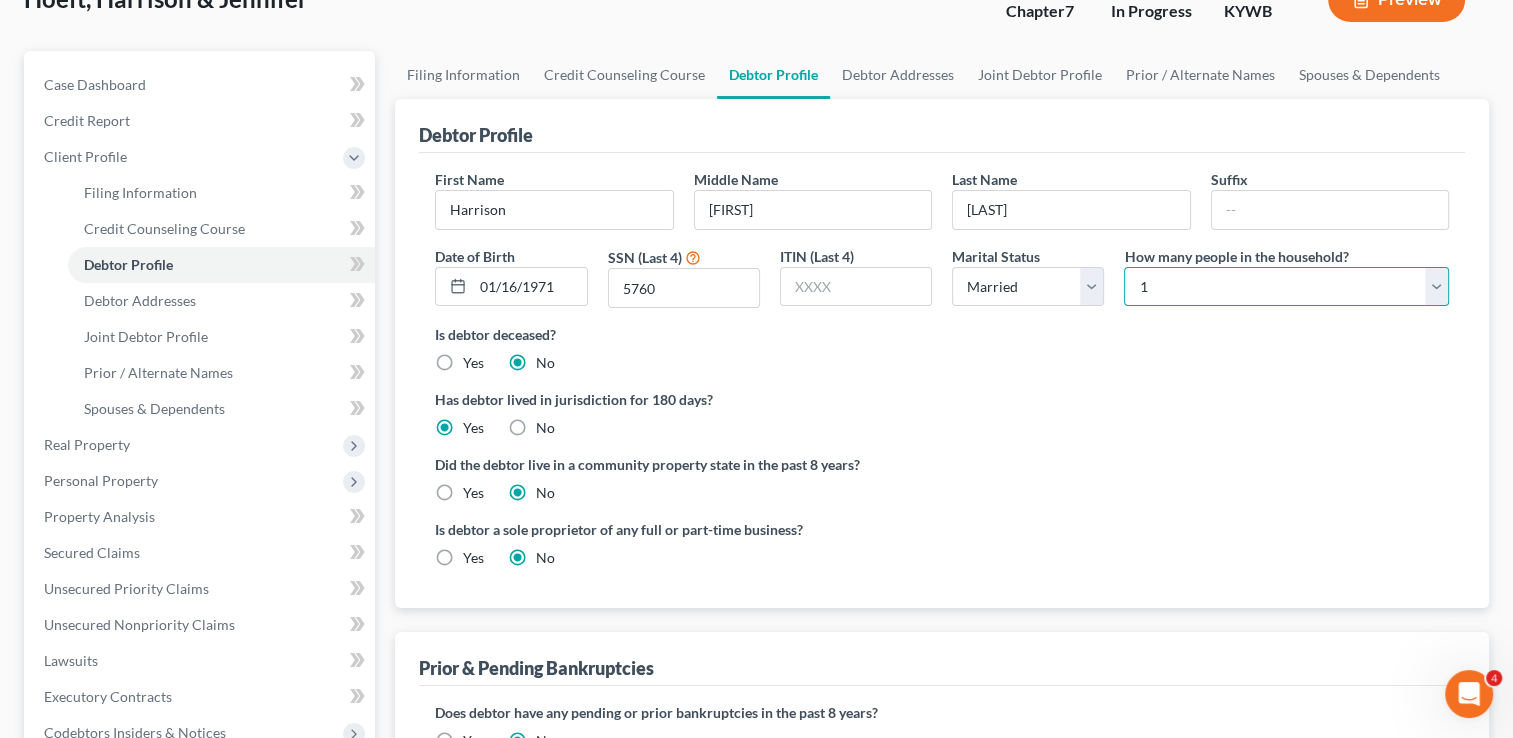 select on "3" 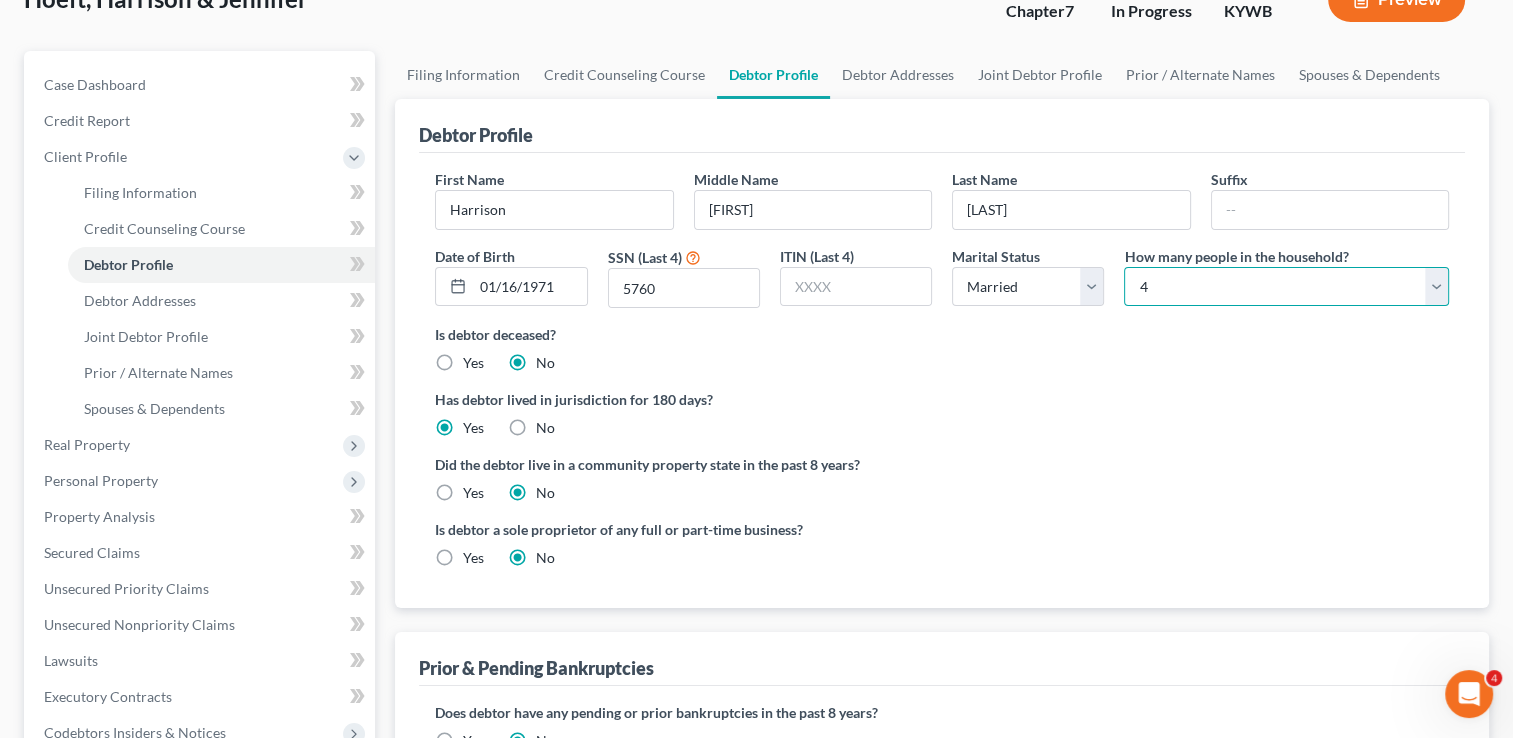 click on "Select 1 2 3 4 5 6 7 8 9 10 11 12 13 14 15 16 17 18 19 20" at bounding box center (1286, 287) 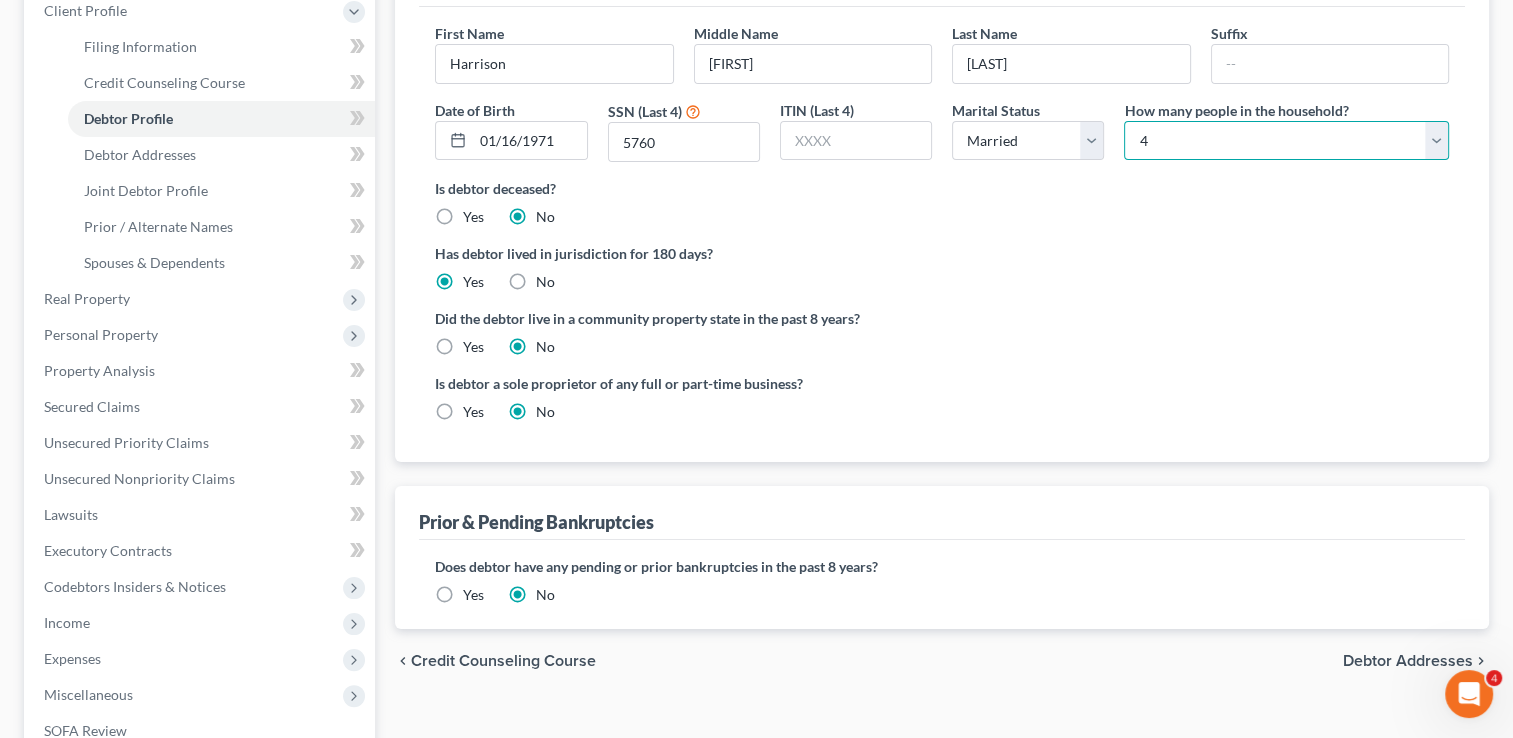 scroll, scrollTop: 294, scrollLeft: 0, axis: vertical 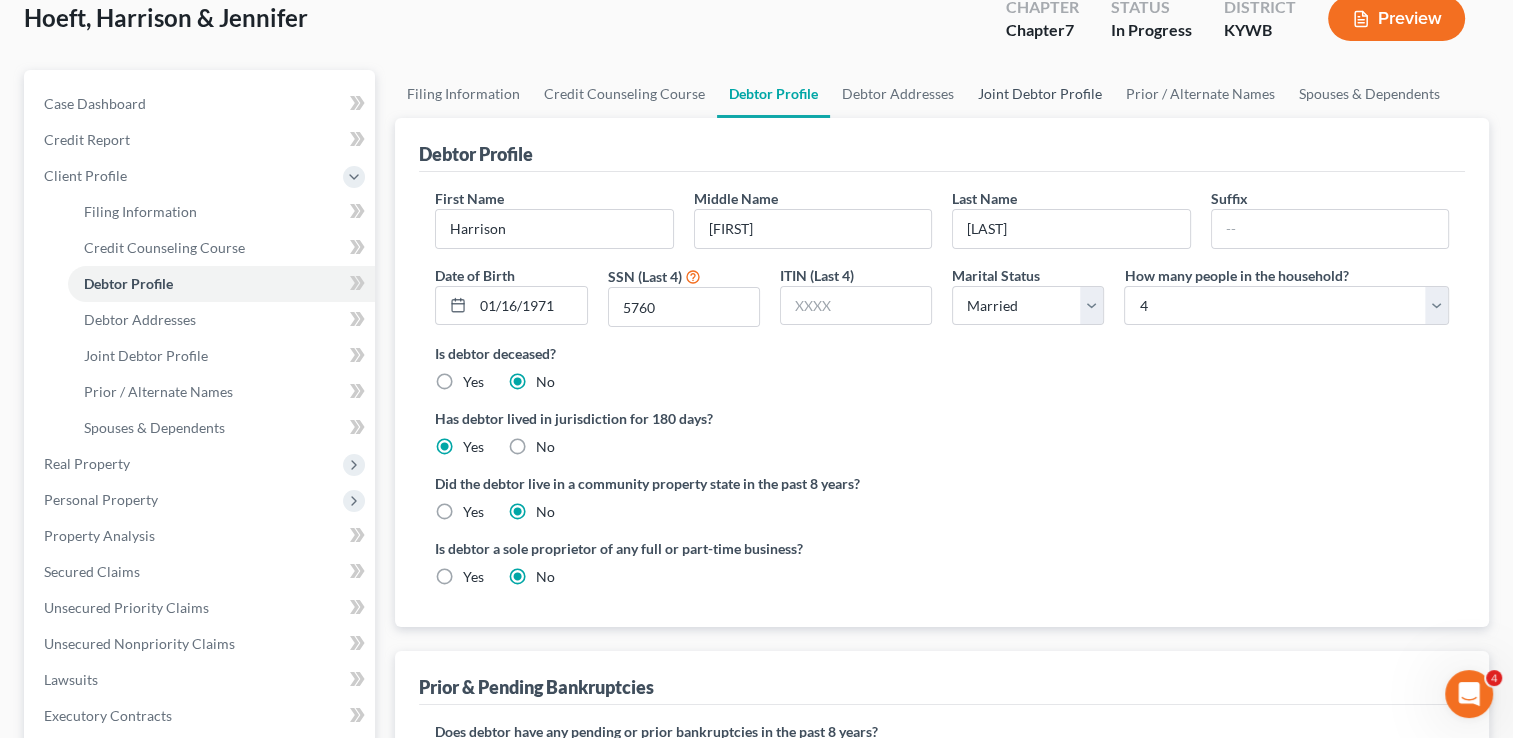 click on "Joint Debtor Profile" at bounding box center (1040, 94) 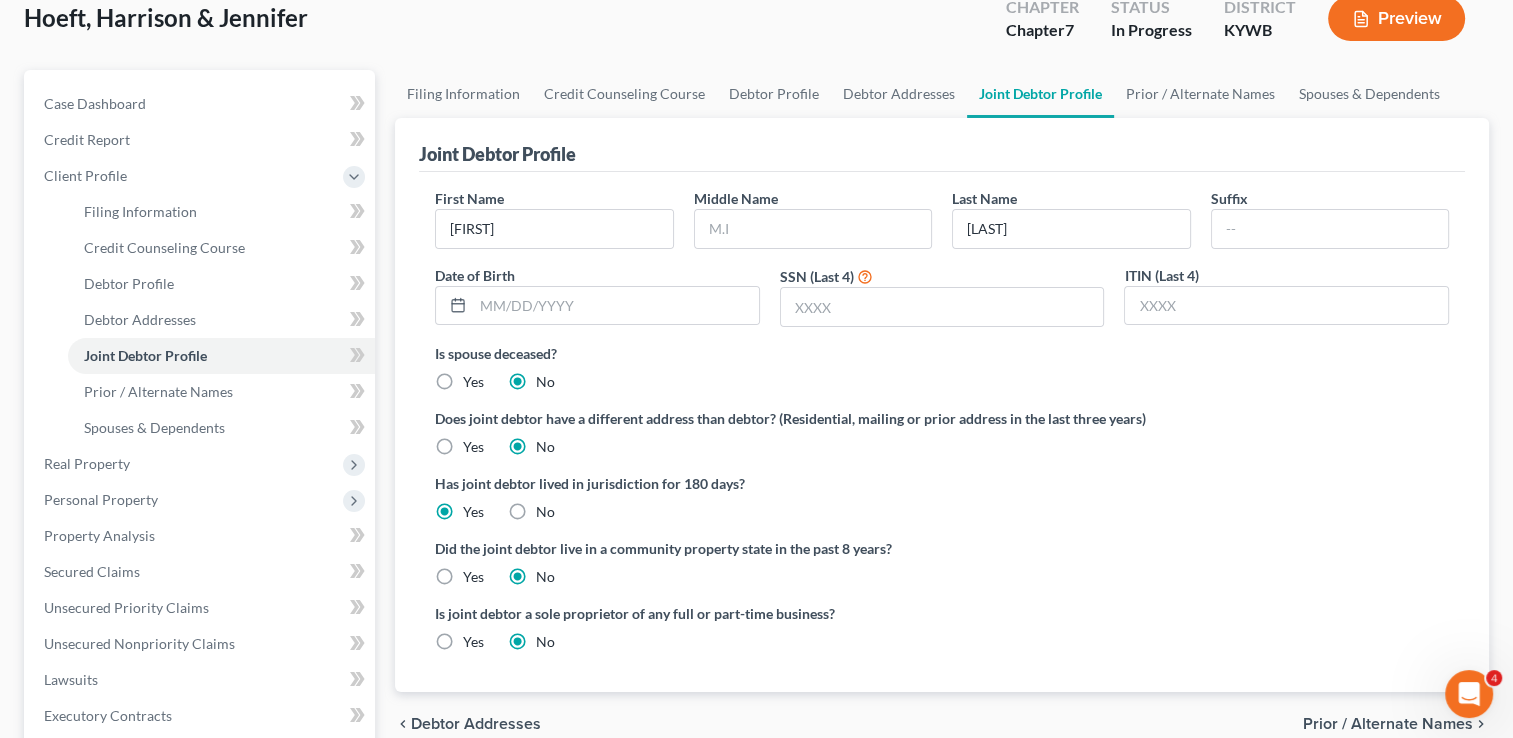 scroll, scrollTop: 0, scrollLeft: 0, axis: both 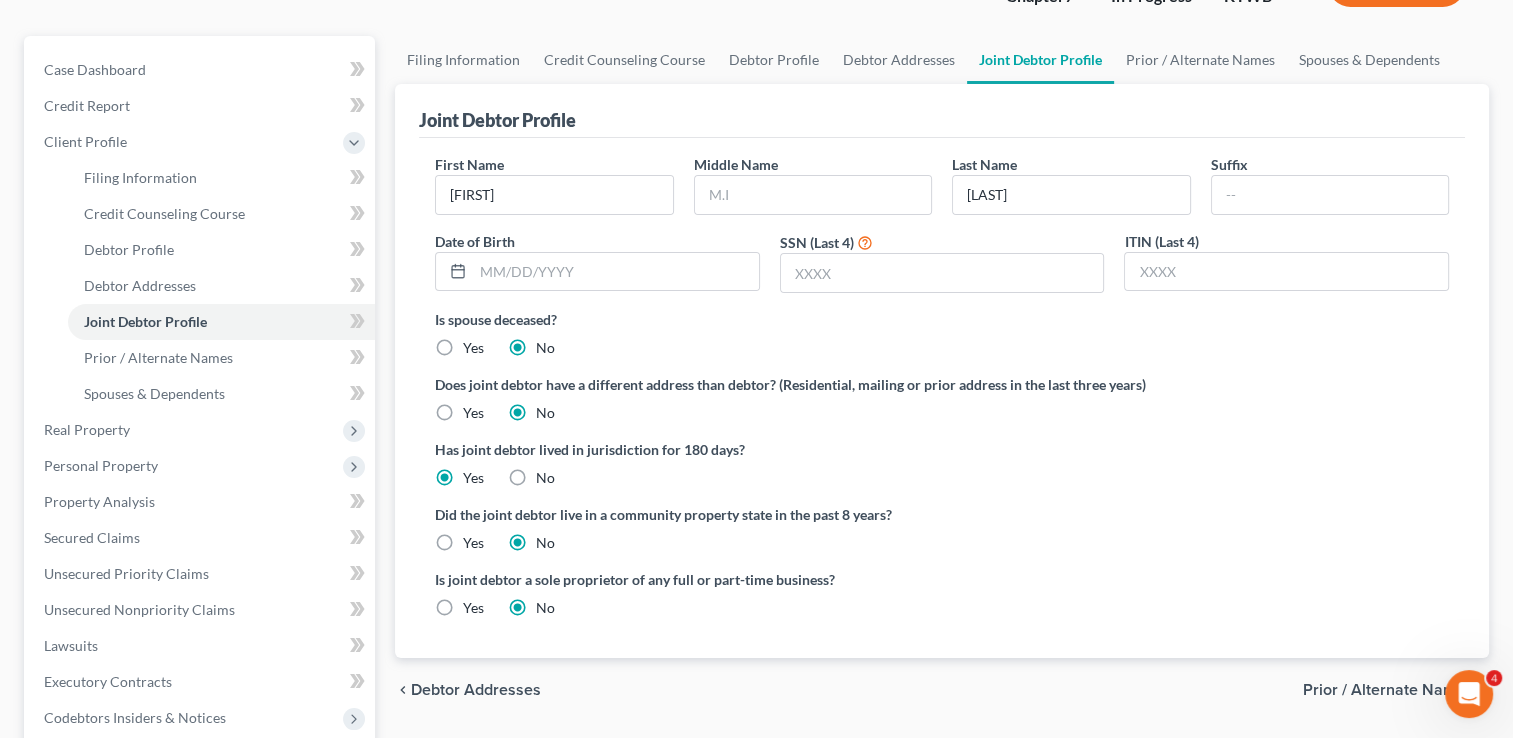 click on "Yes" at bounding box center (473, 608) 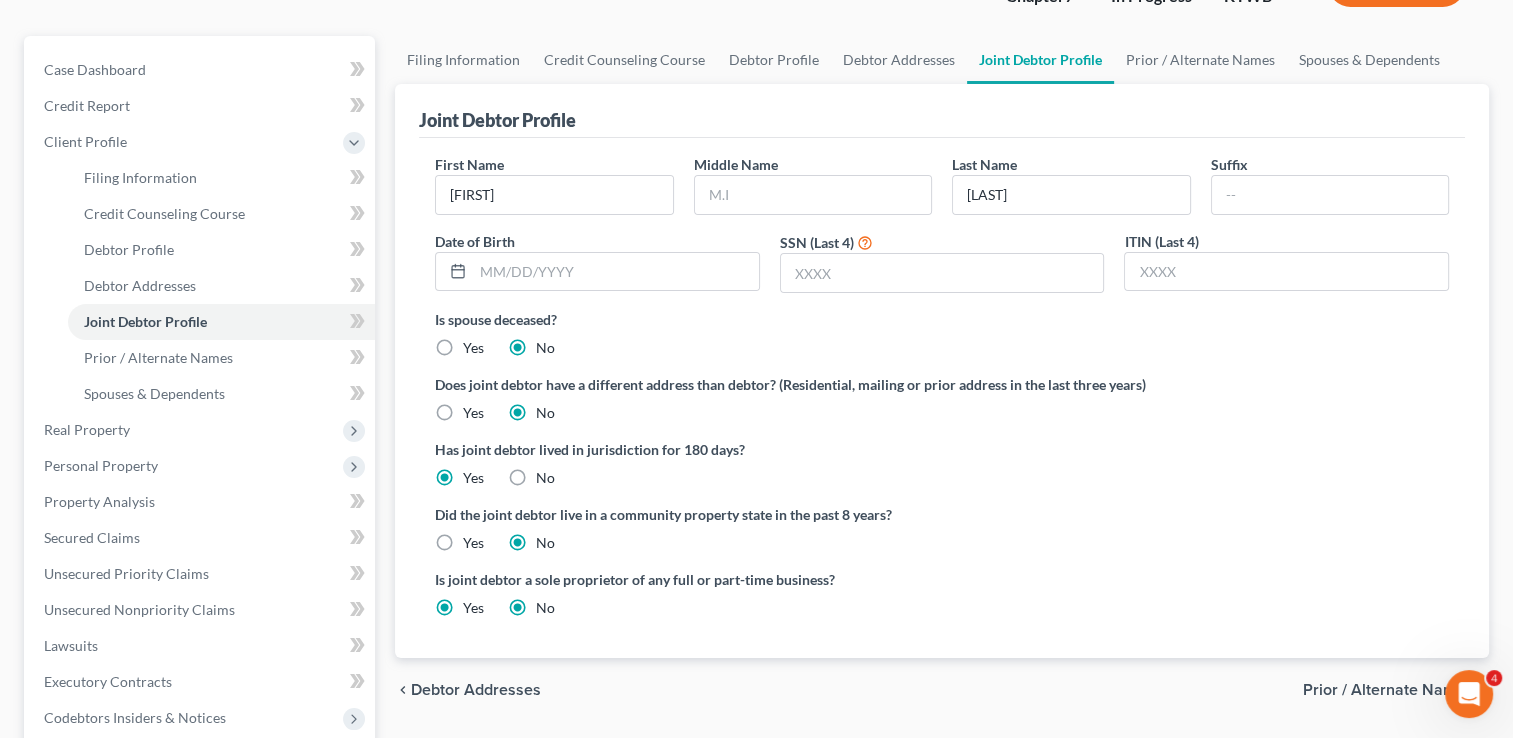 radio on "false" 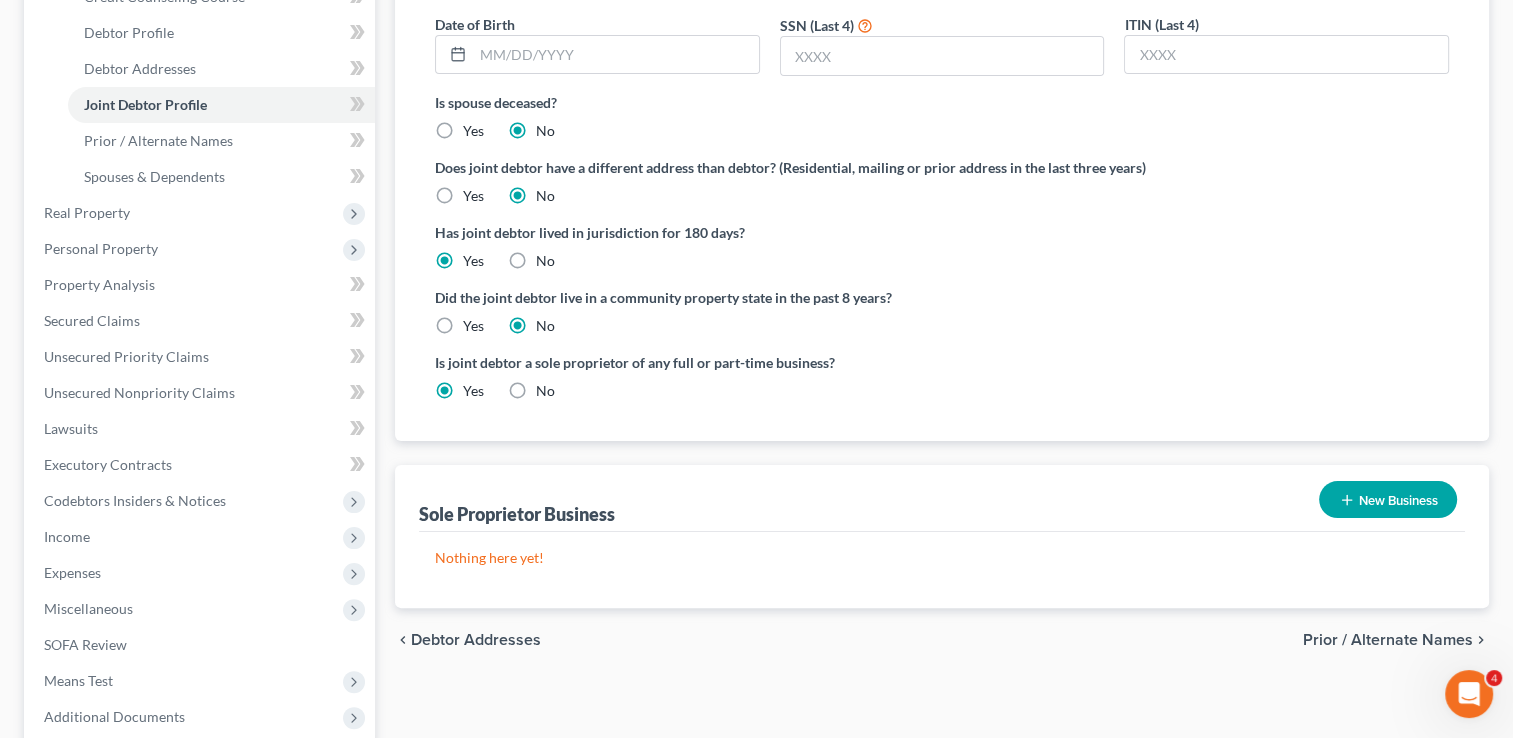 scroll, scrollTop: 379, scrollLeft: 0, axis: vertical 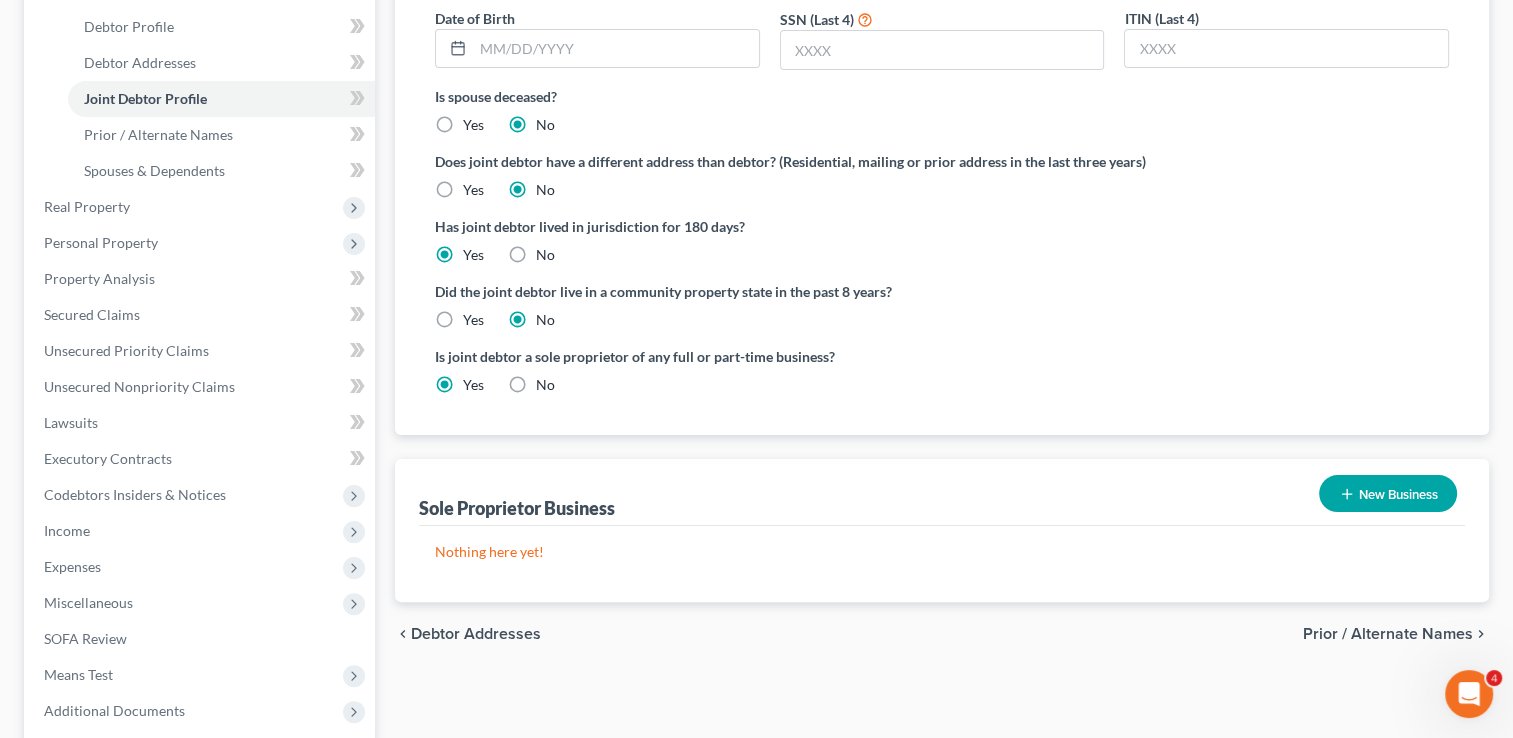 click on "New Business" at bounding box center (1388, 493) 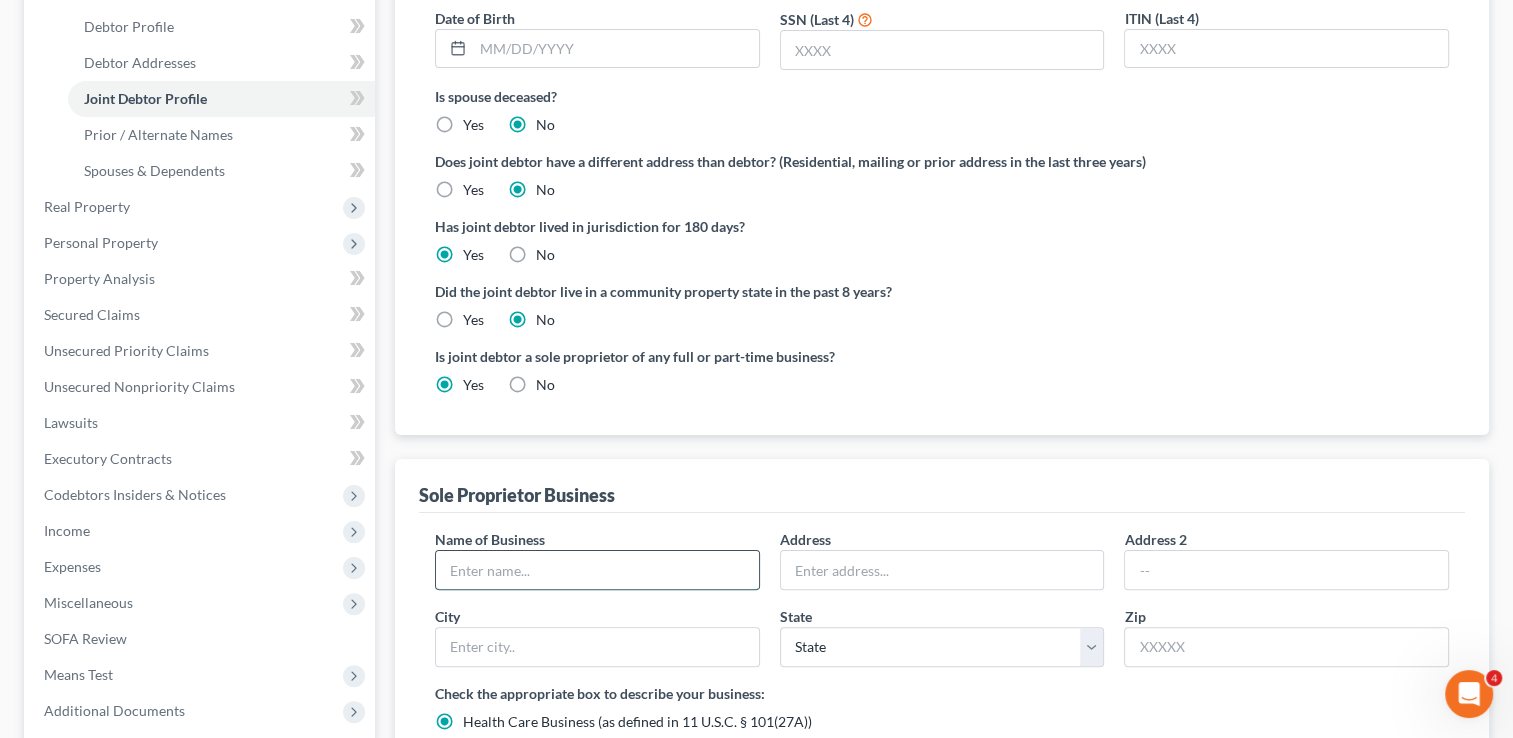 click at bounding box center [597, 570] 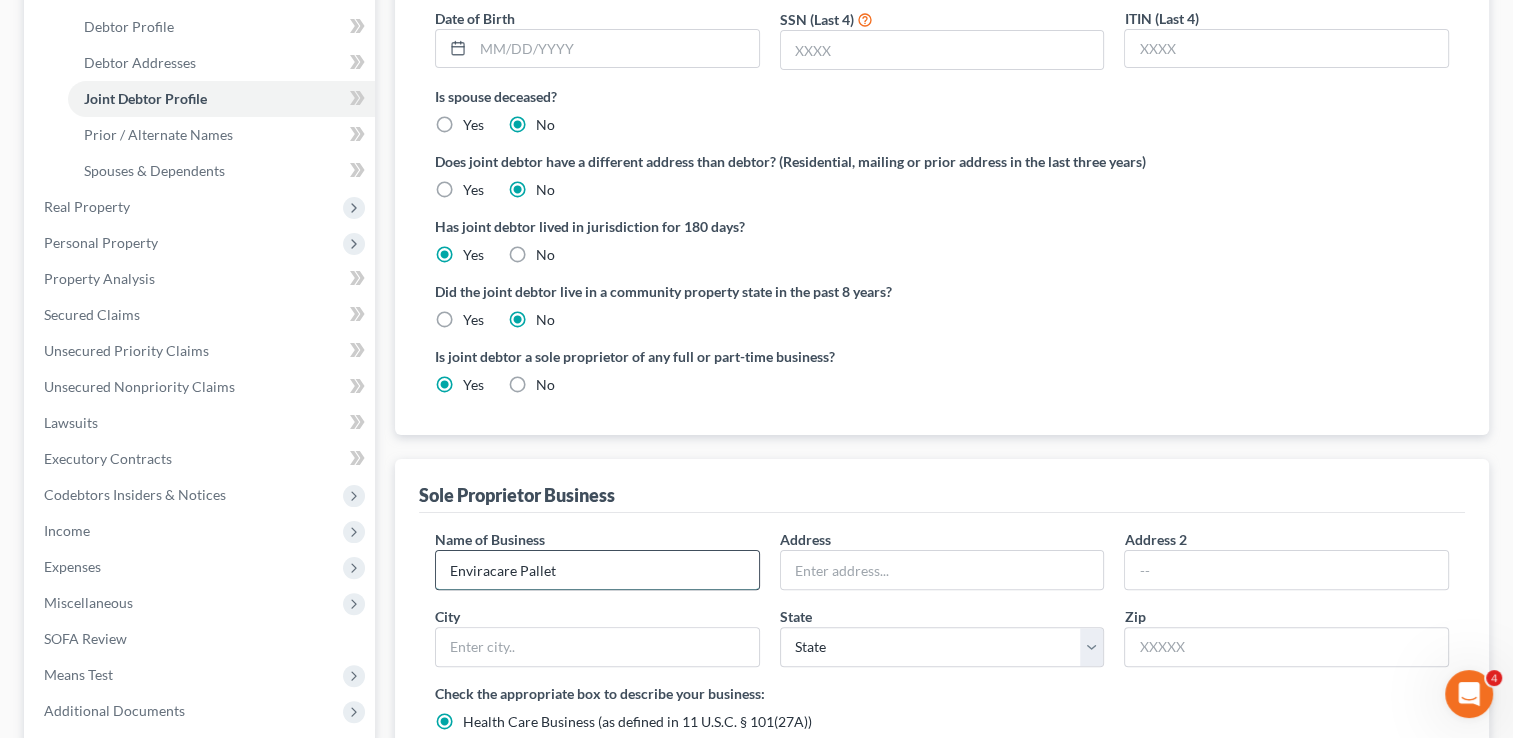 type on "Enviracare Pallet" 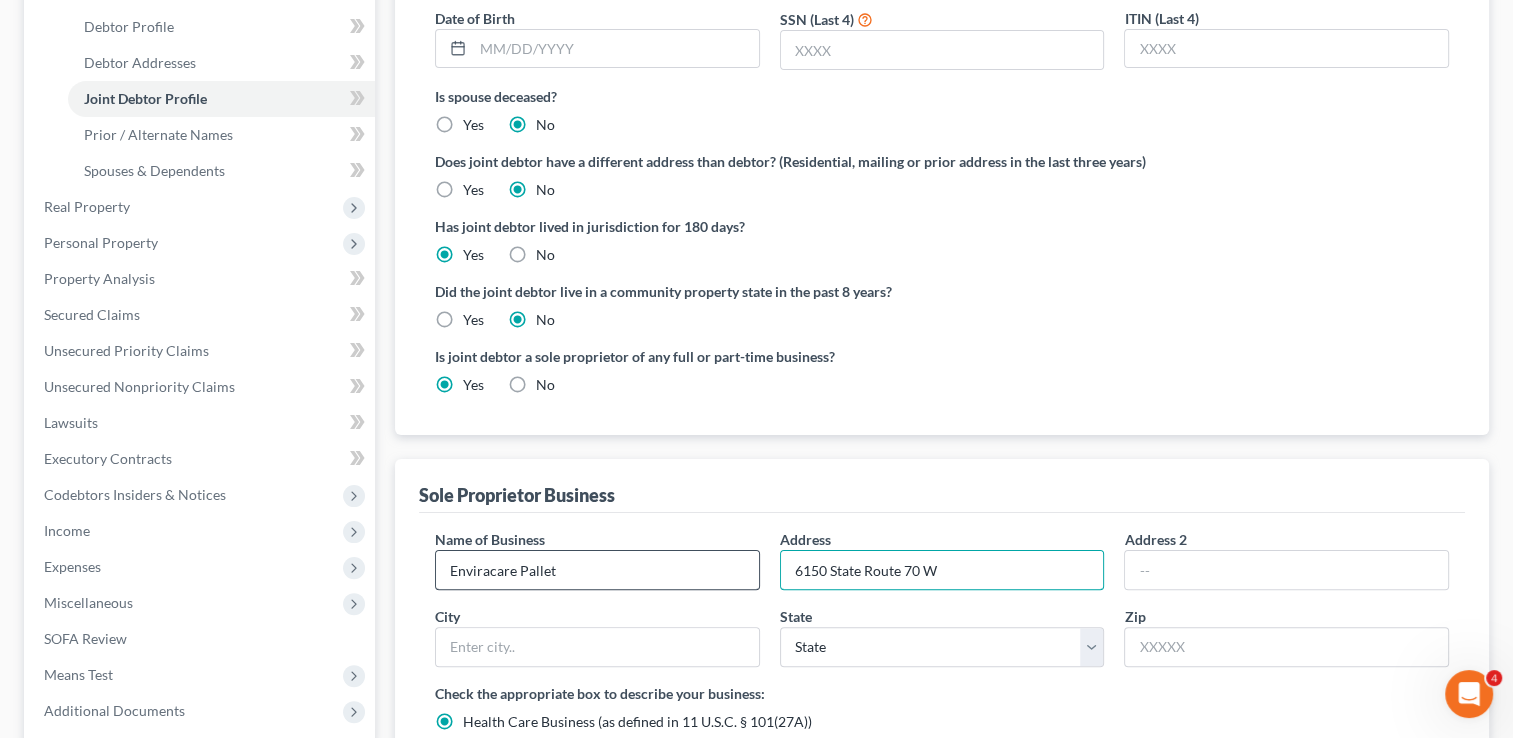 type on "6150 State Route 70 W" 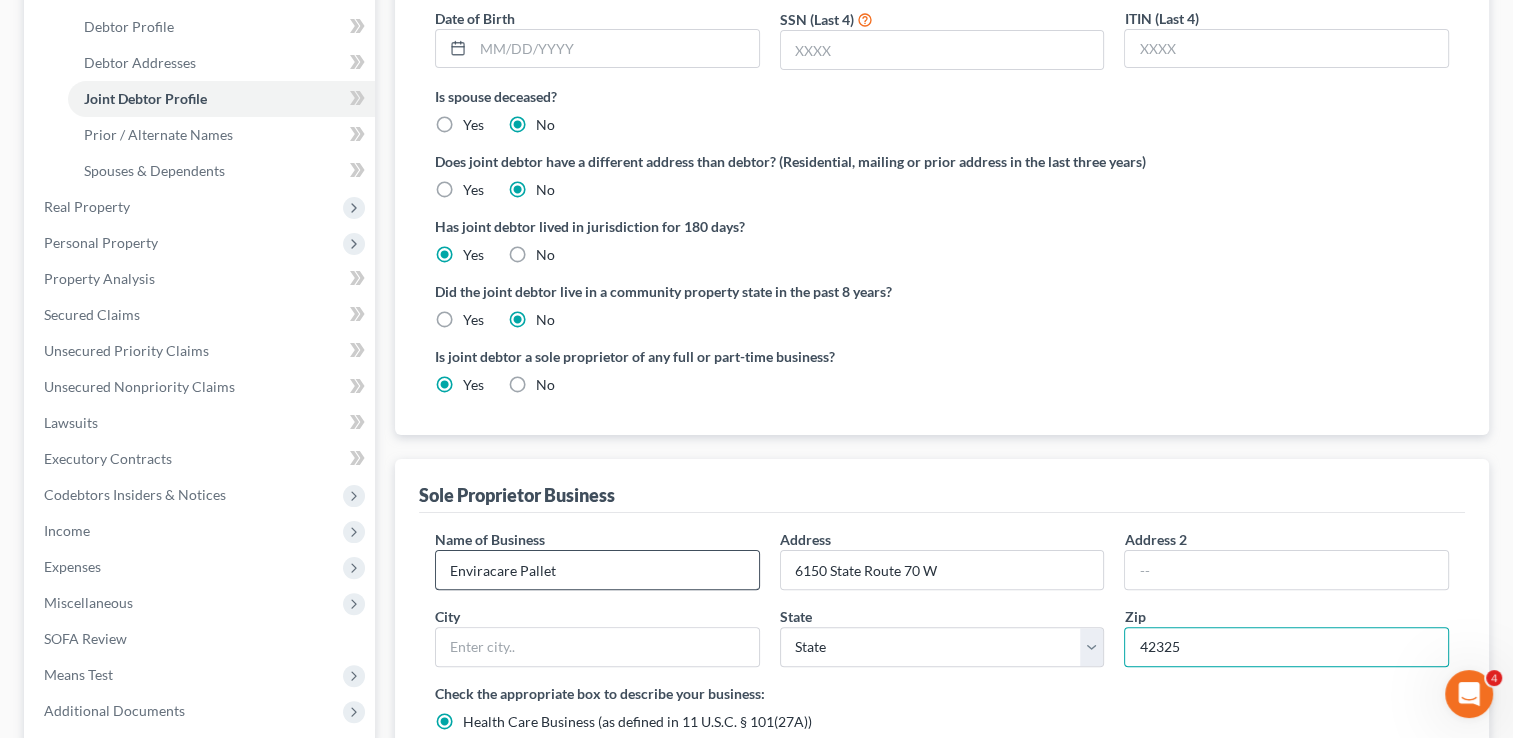 type on "42325" 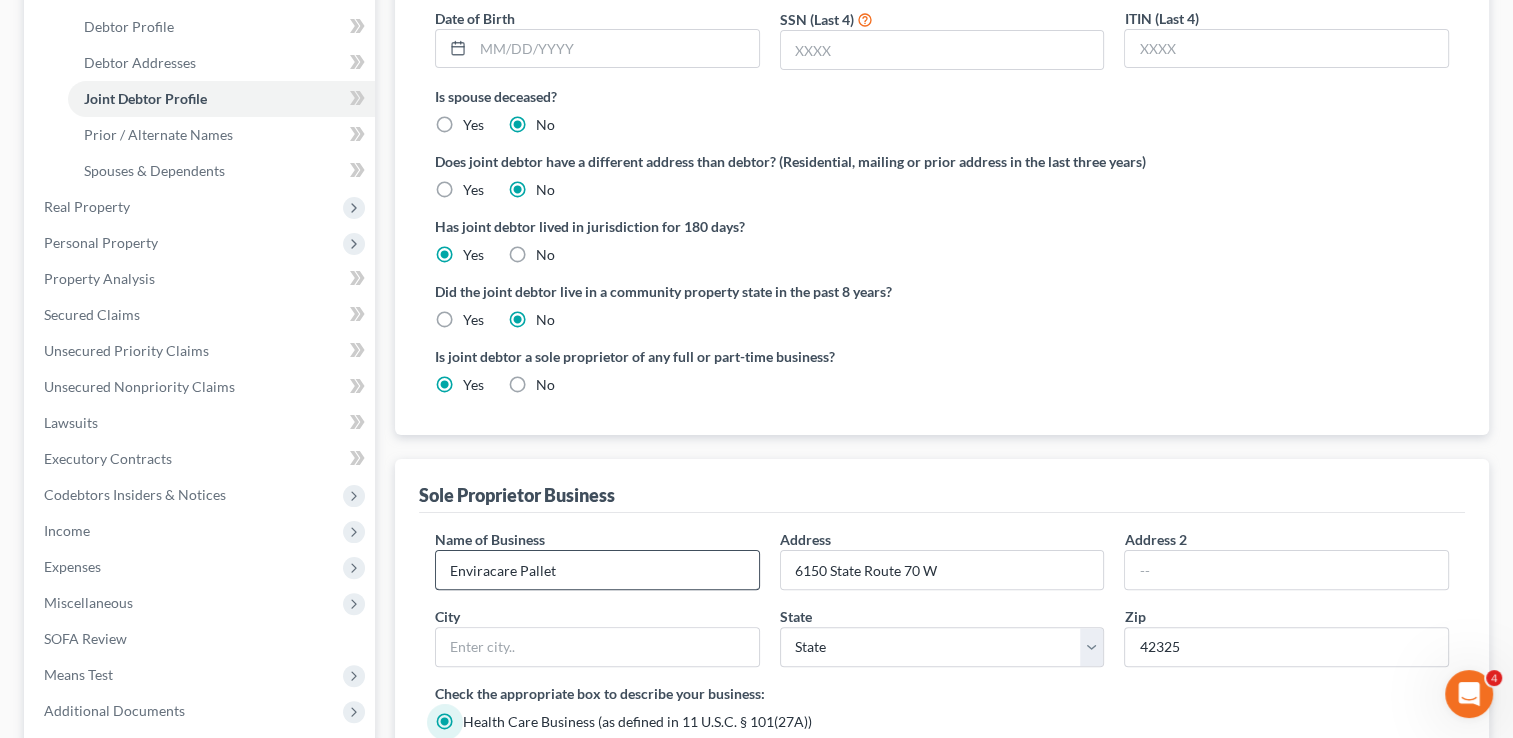 type on "Bremen" 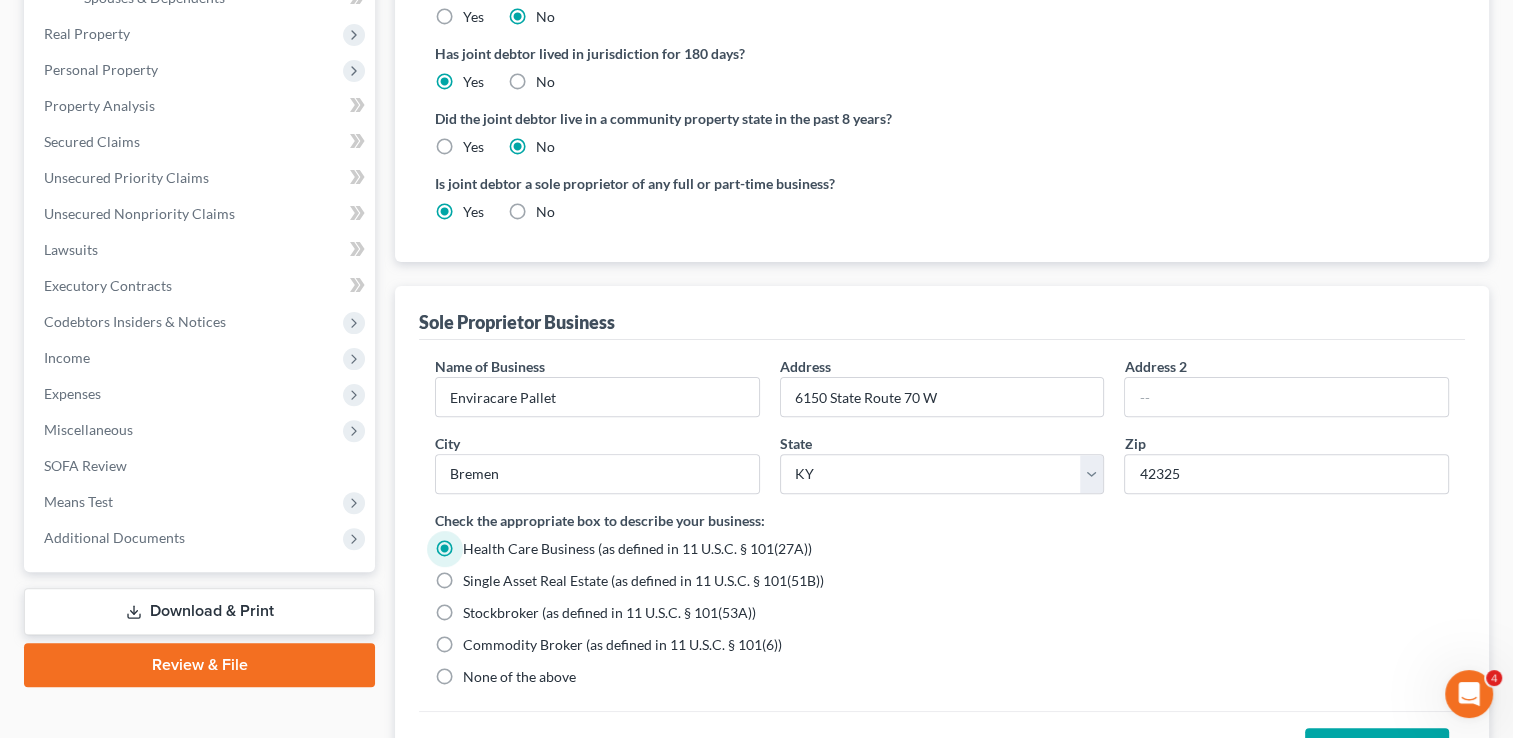scroll, scrollTop: 574, scrollLeft: 0, axis: vertical 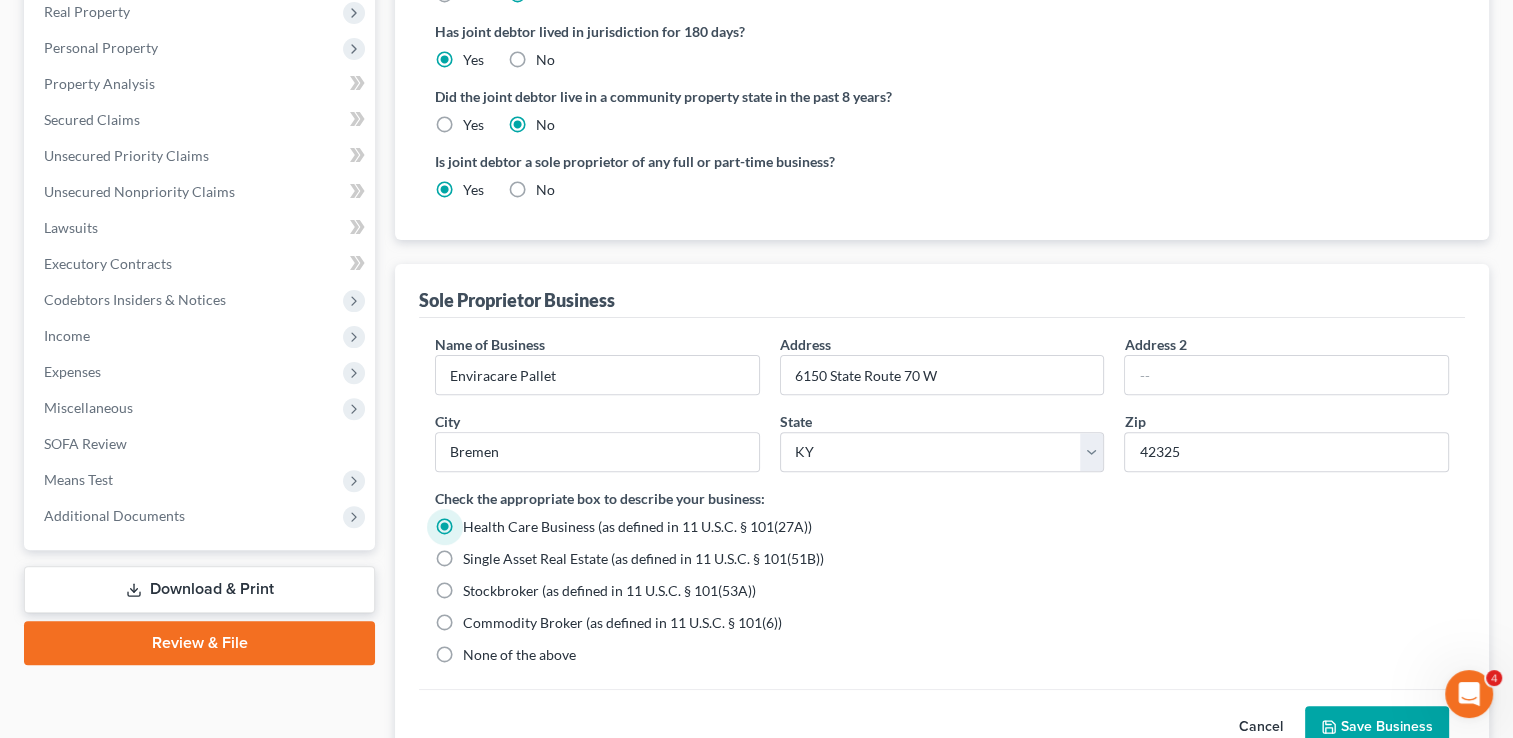 click on "None of the above" at bounding box center [519, 654] 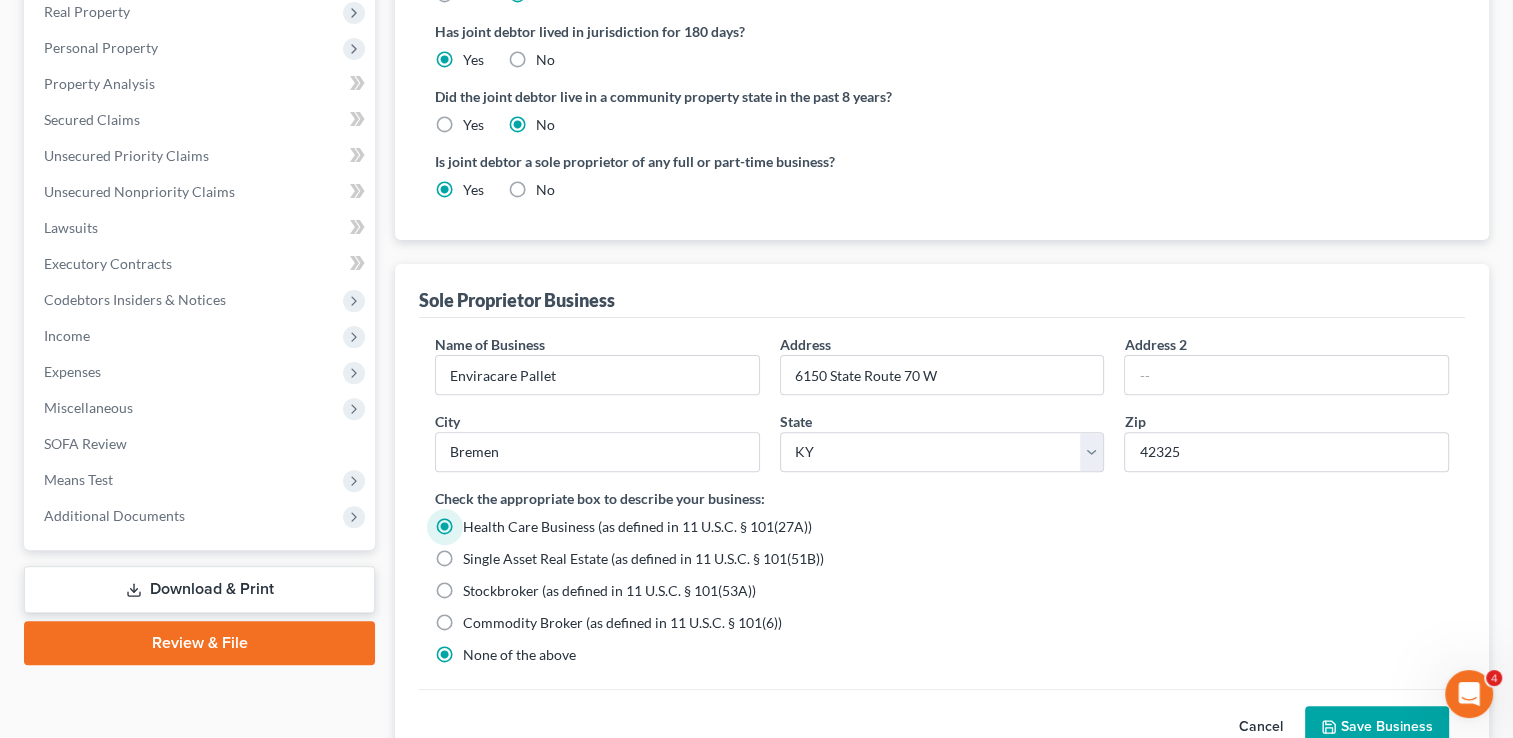 radio on "false" 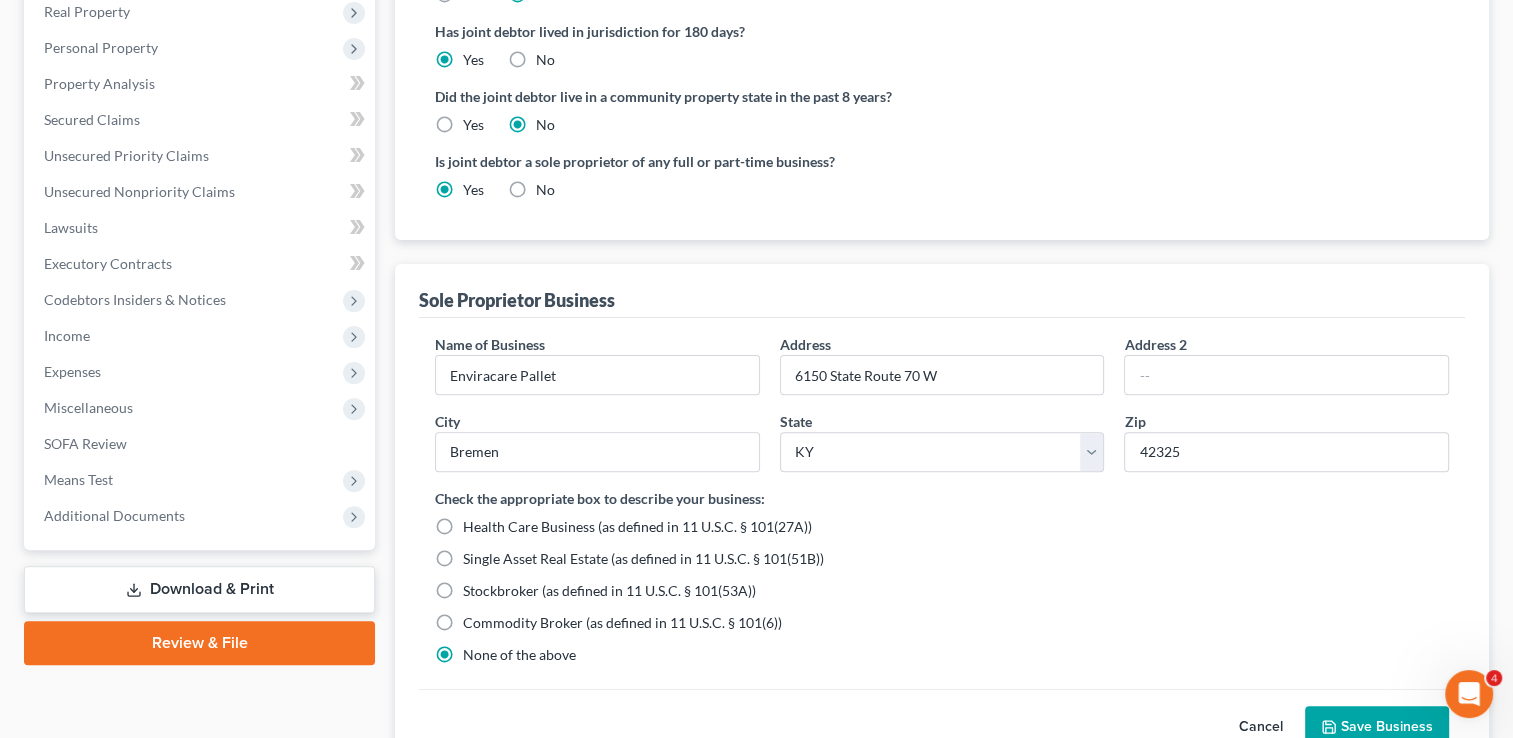 click on "Save Business" at bounding box center [1377, 727] 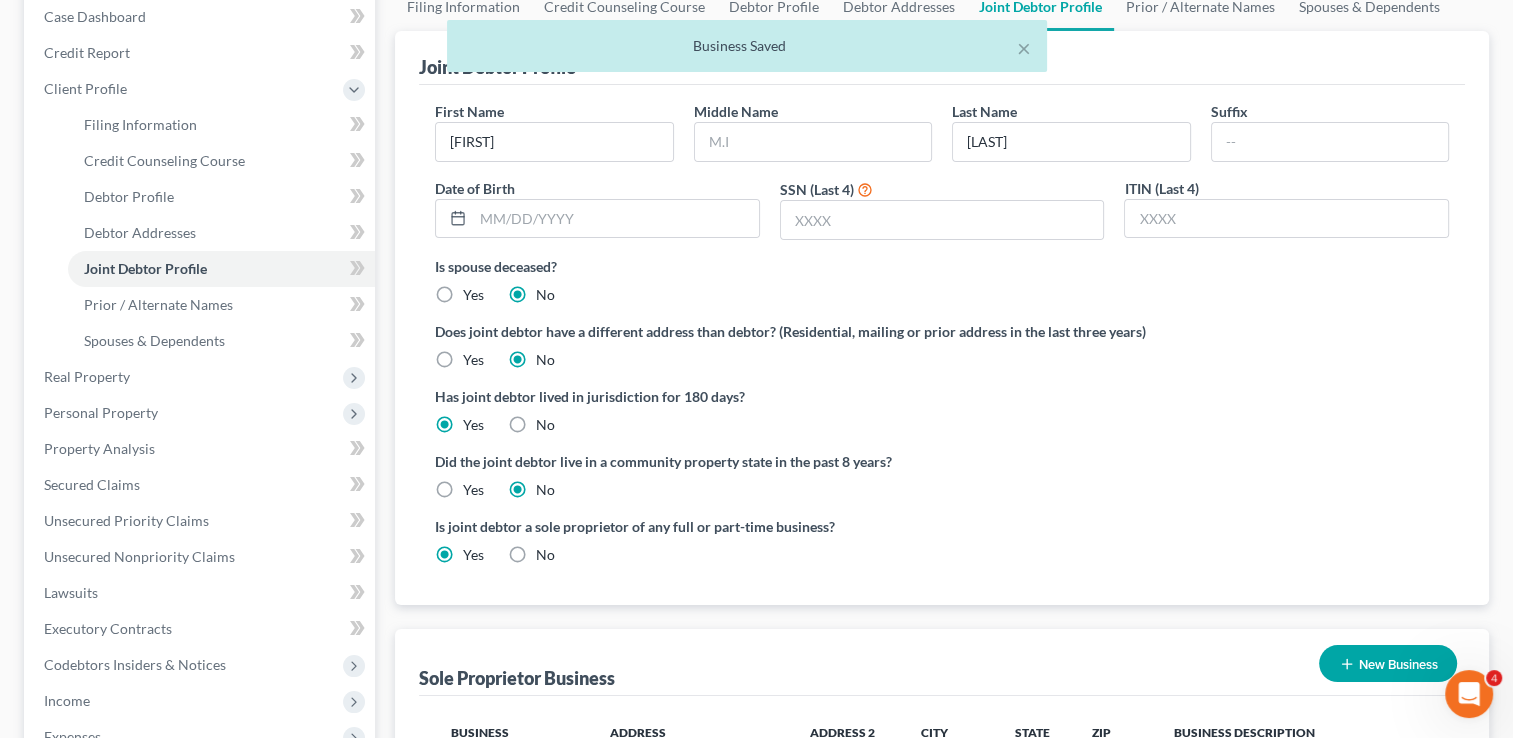 scroll, scrollTop: 172, scrollLeft: 0, axis: vertical 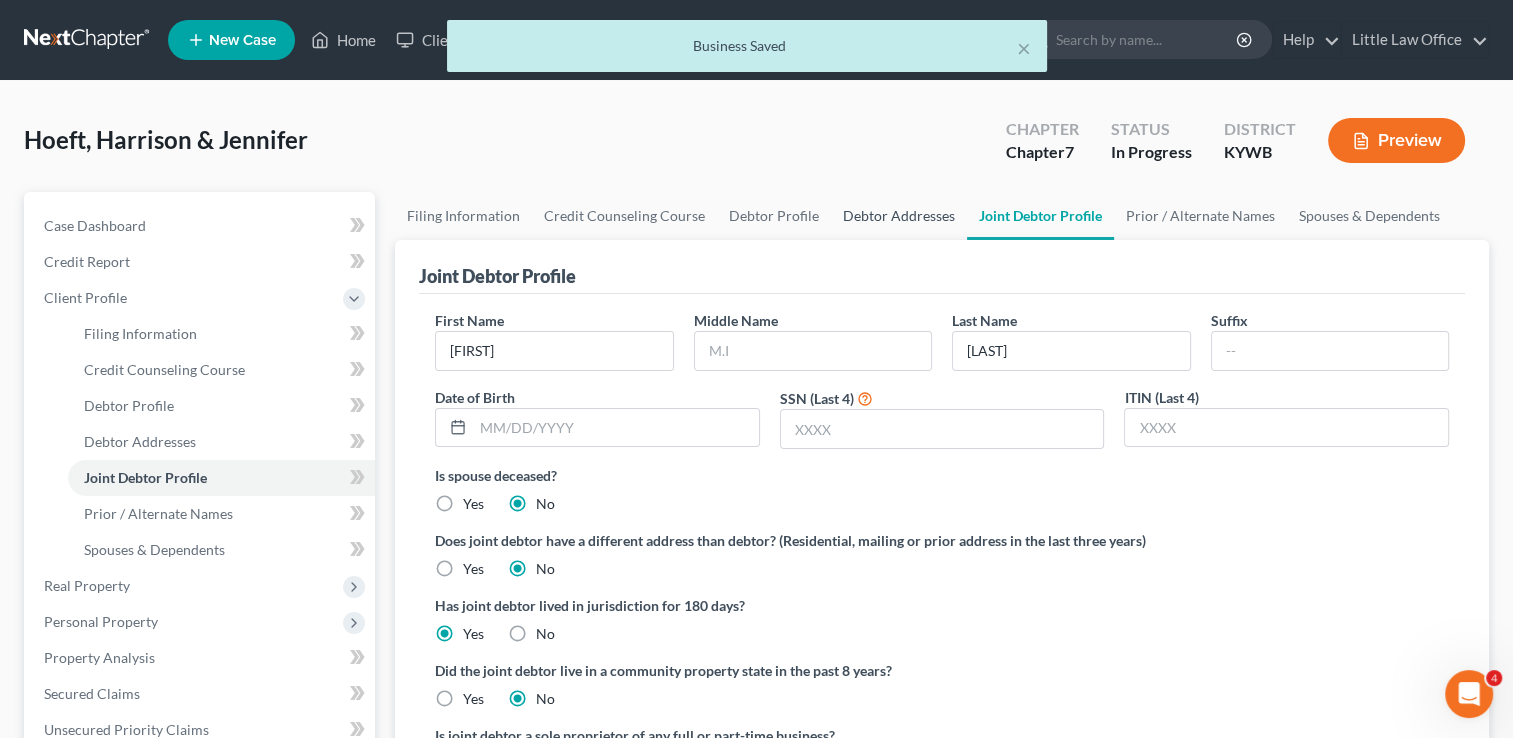 click on "Debtor Addresses" at bounding box center [899, 216] 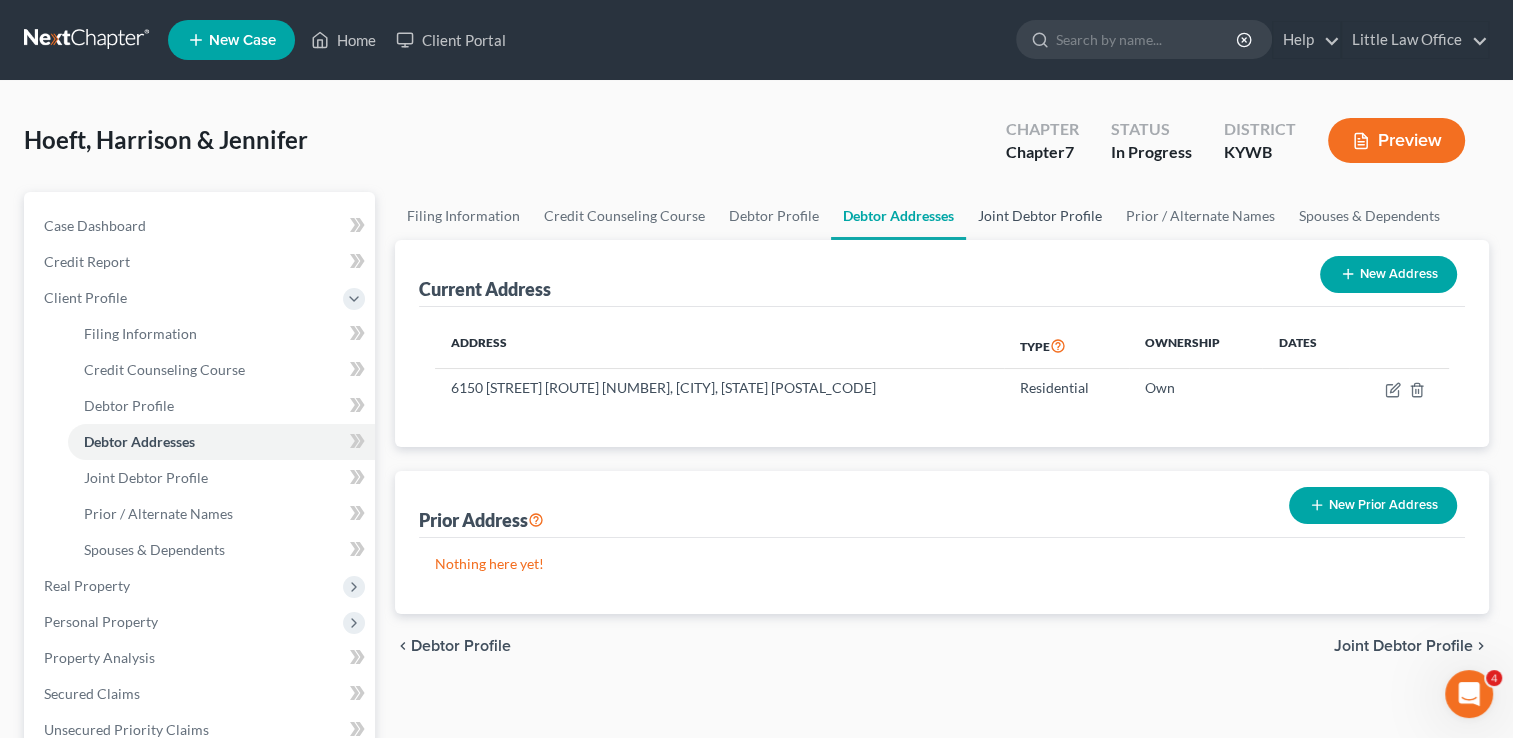 click on "Joint Debtor Profile" at bounding box center [1040, 216] 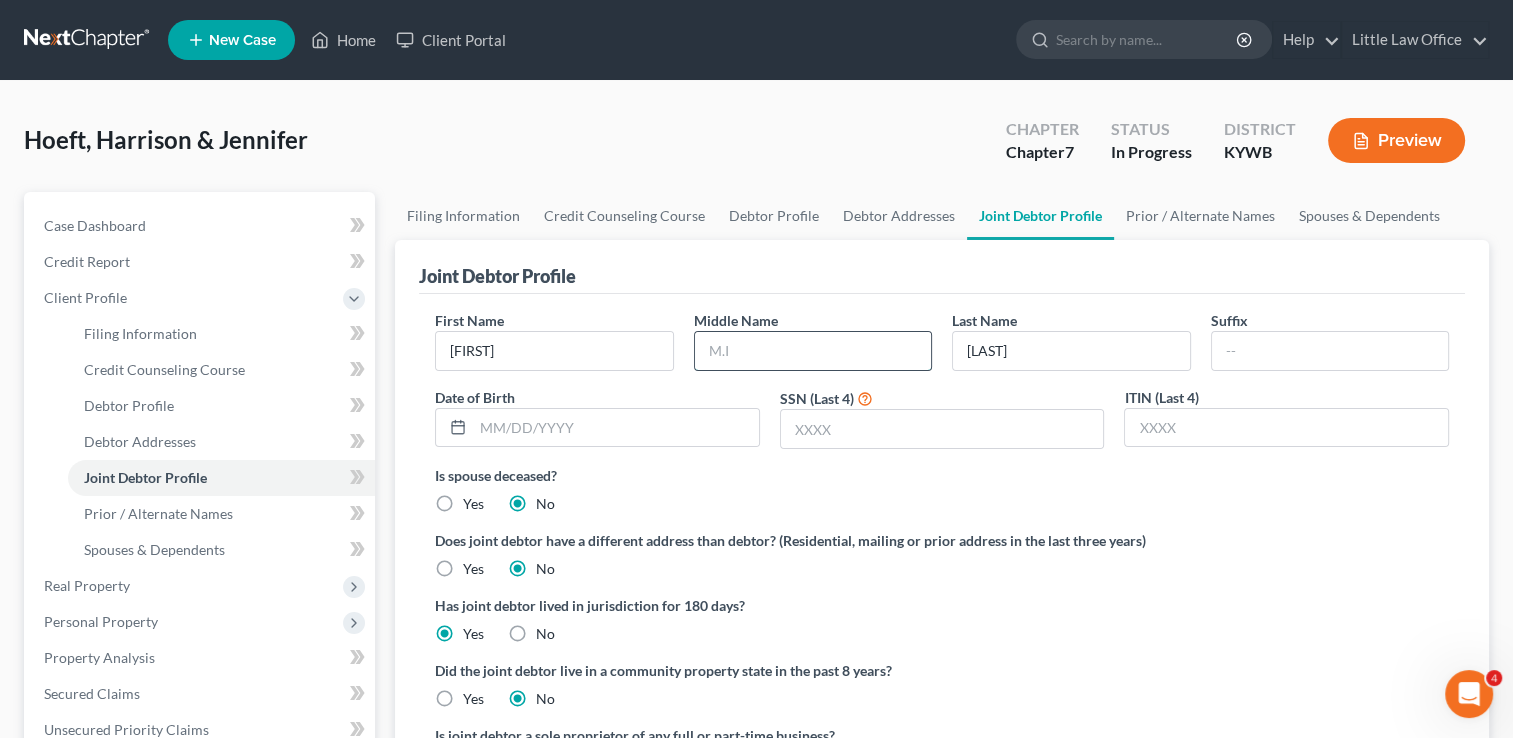 click at bounding box center [813, 351] 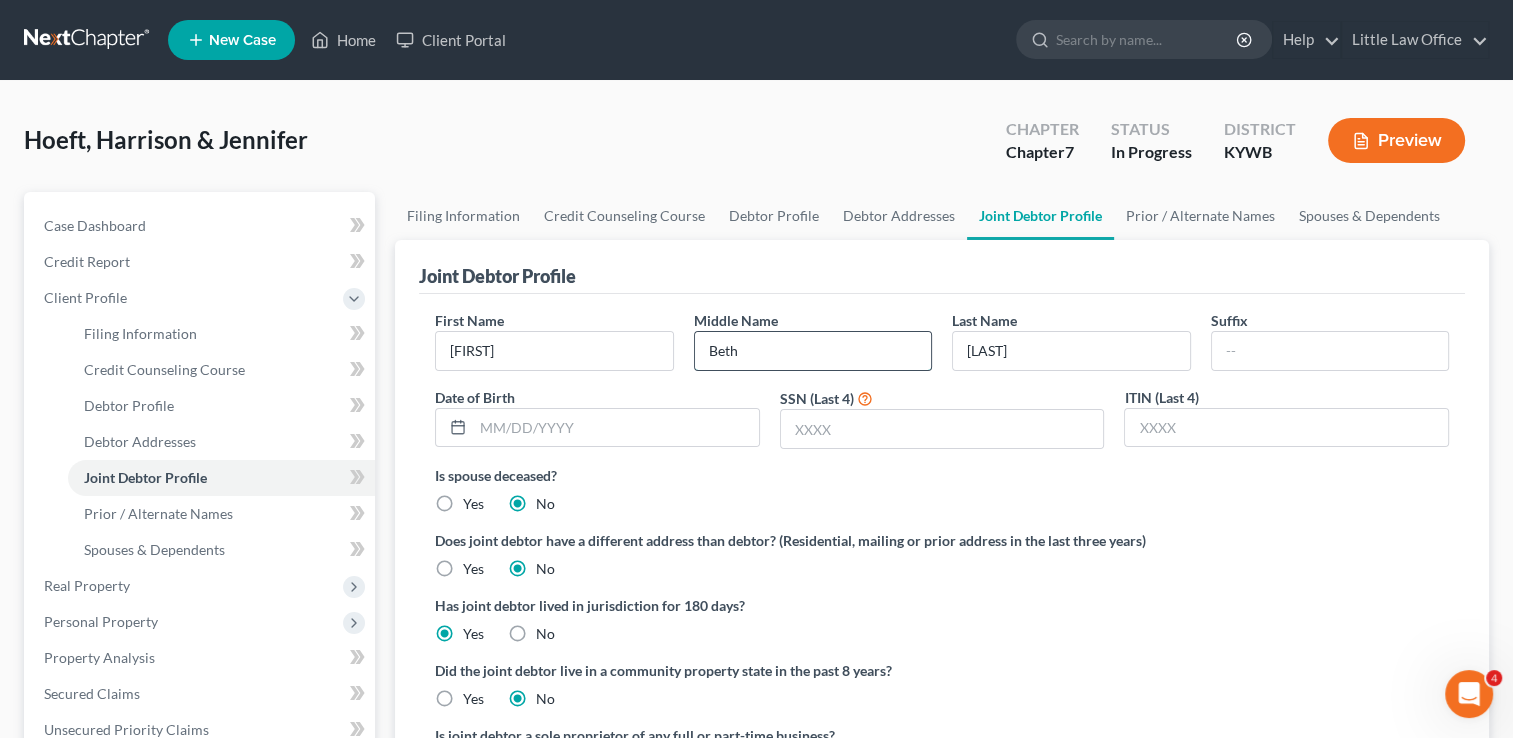 type on "Beth" 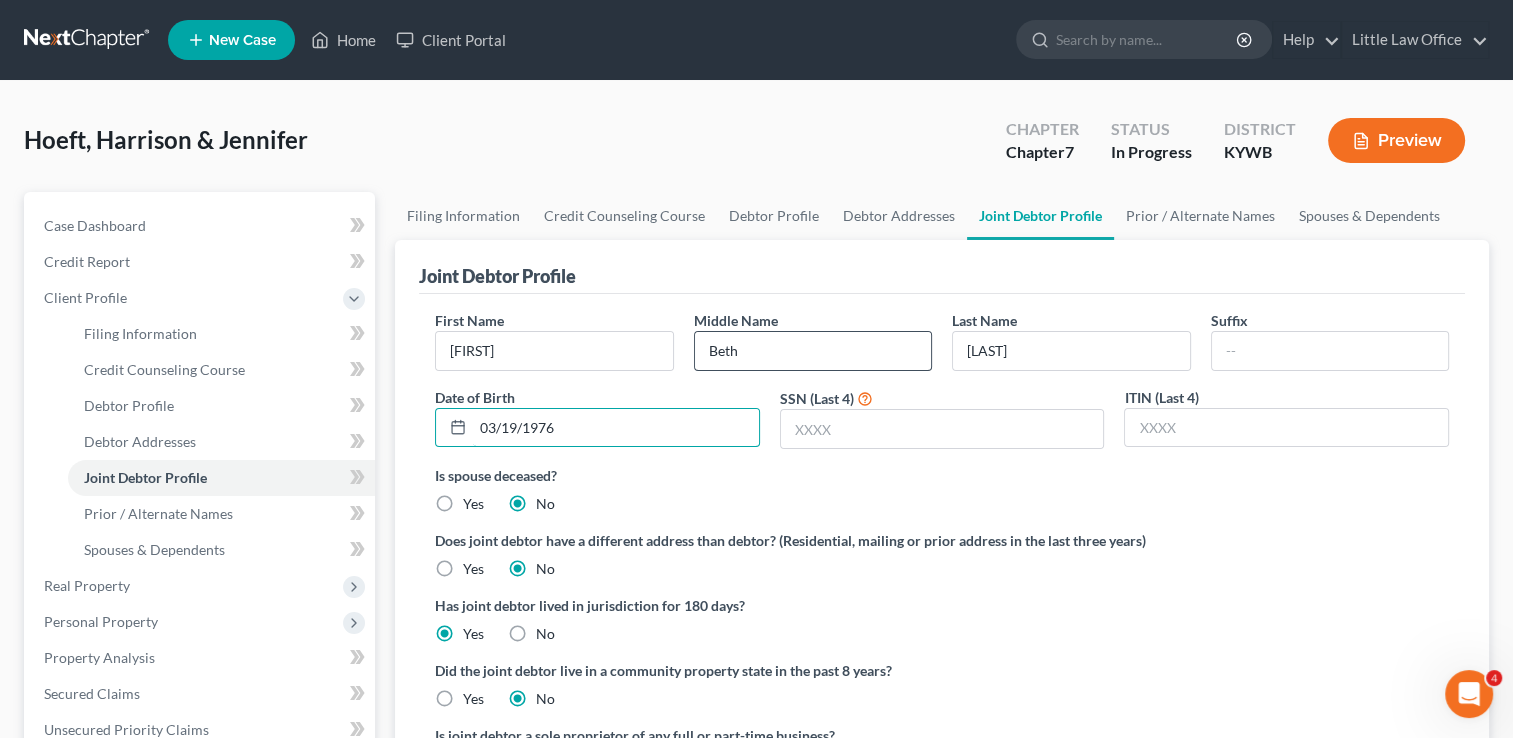 type on "03/19/1976" 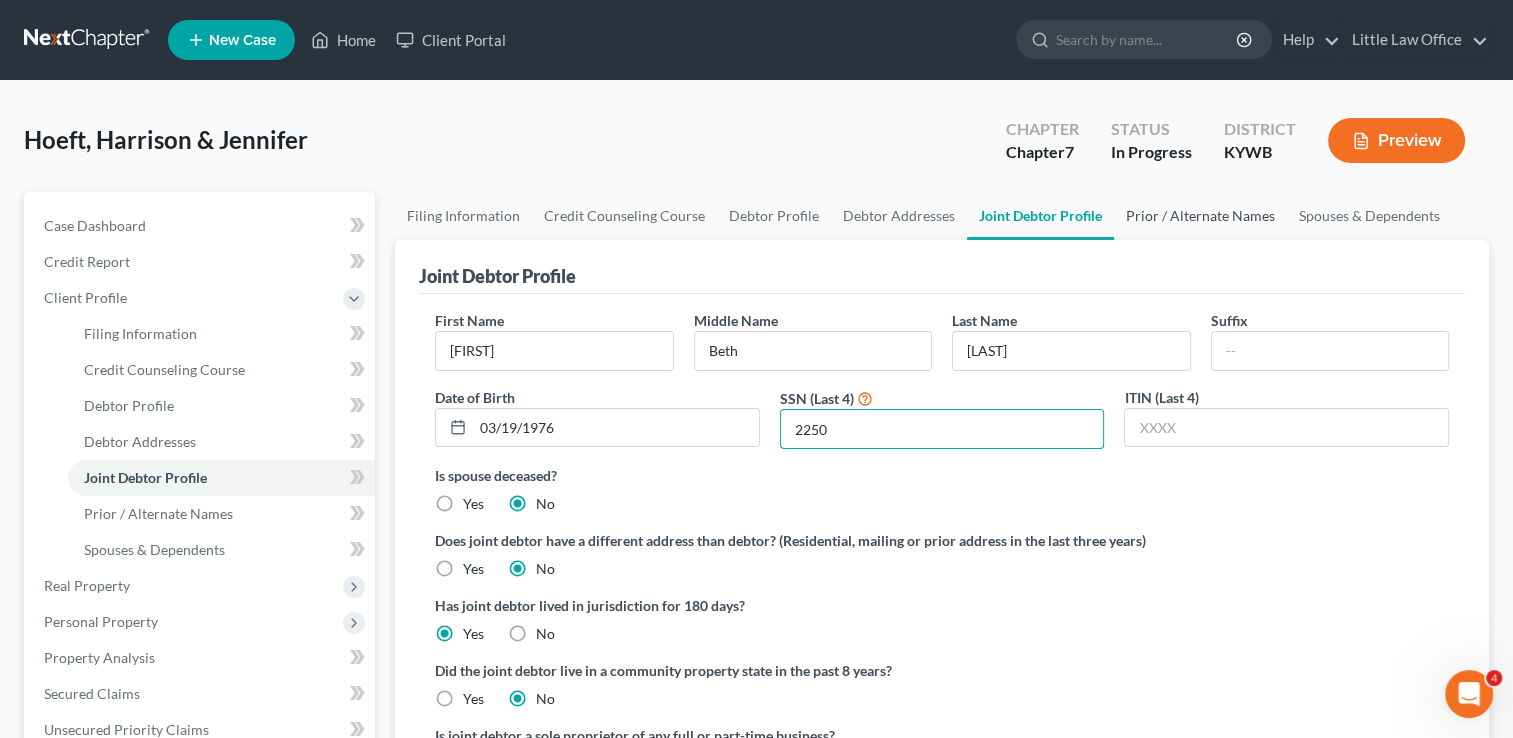 type on "2250" 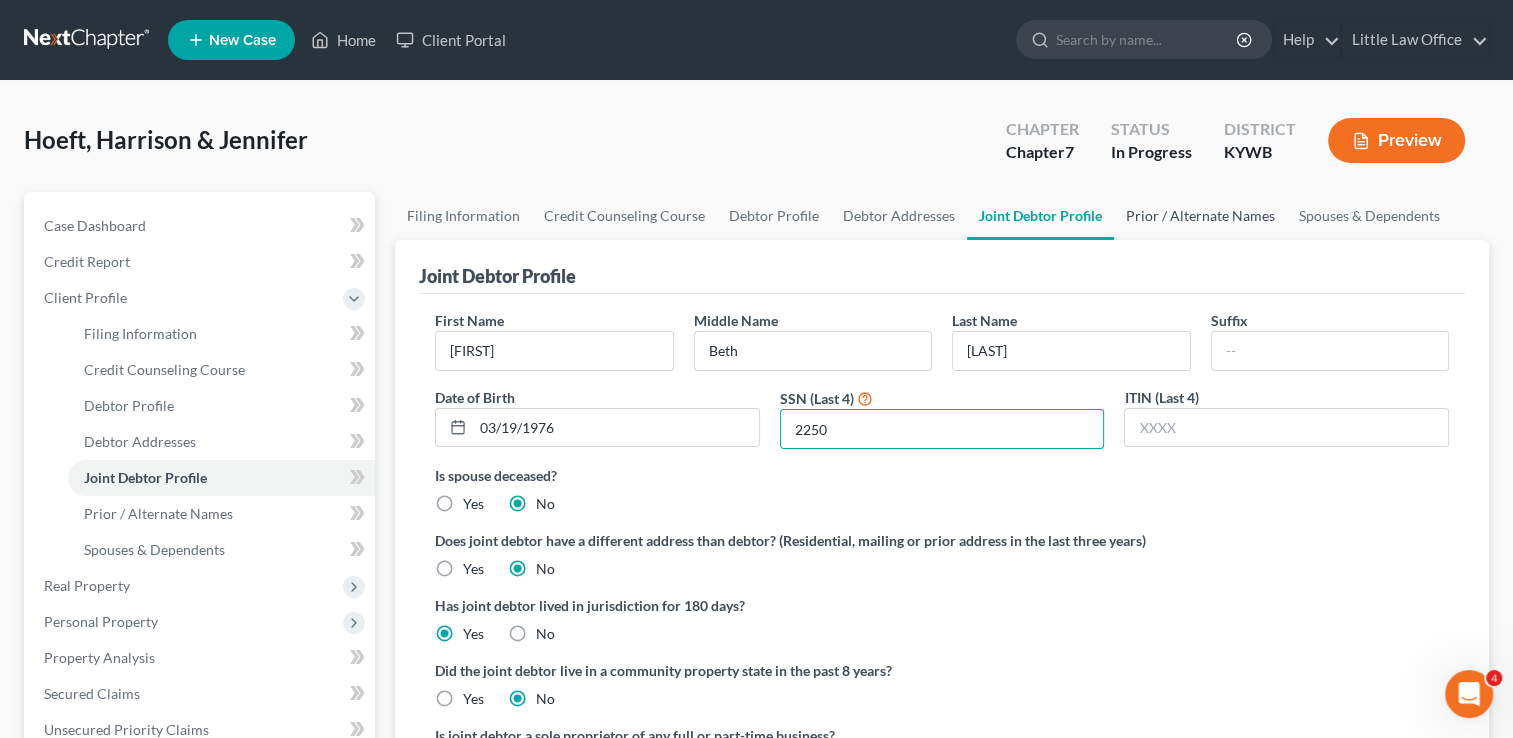 click on "Prior / Alternate Names" at bounding box center [1200, 216] 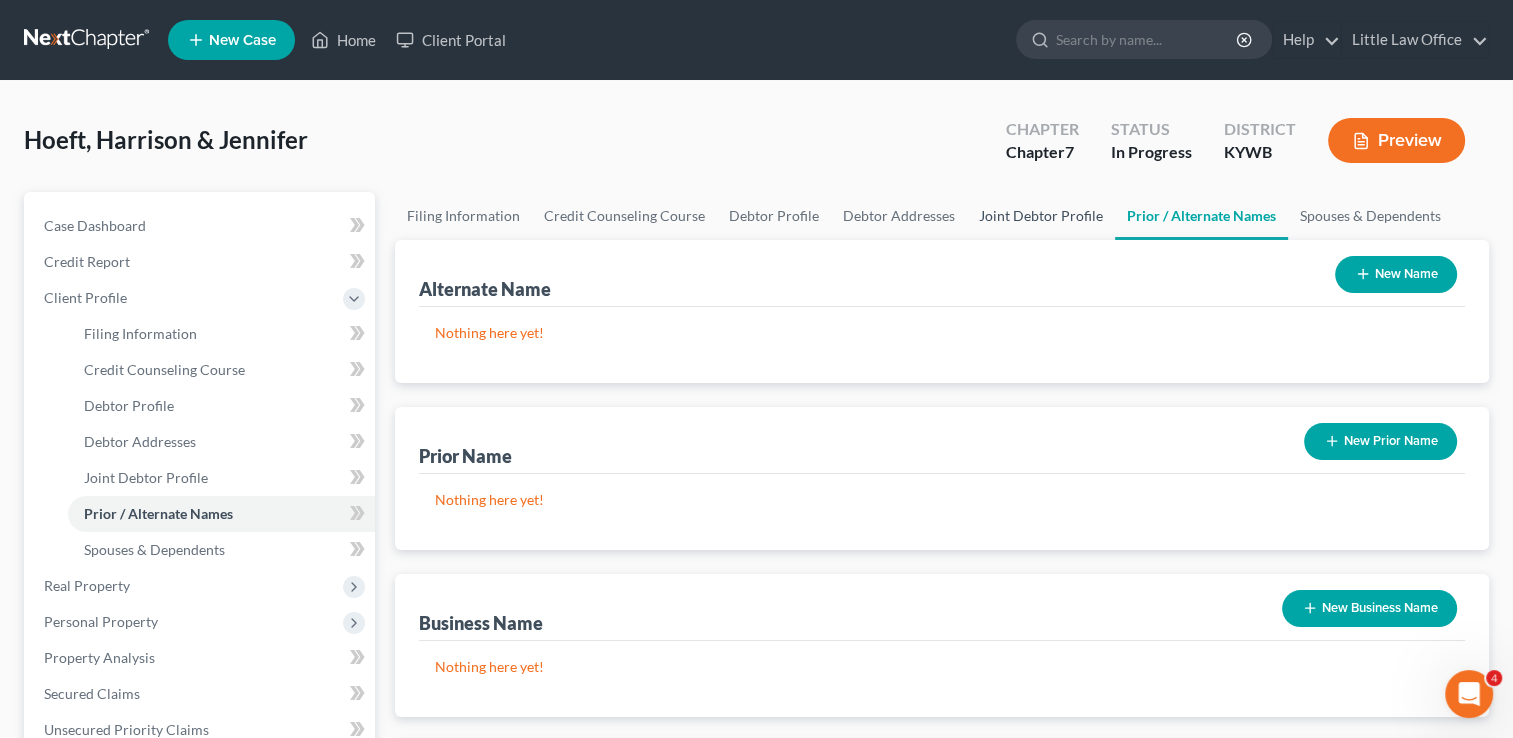 click on "Joint Debtor Profile" at bounding box center [1041, 216] 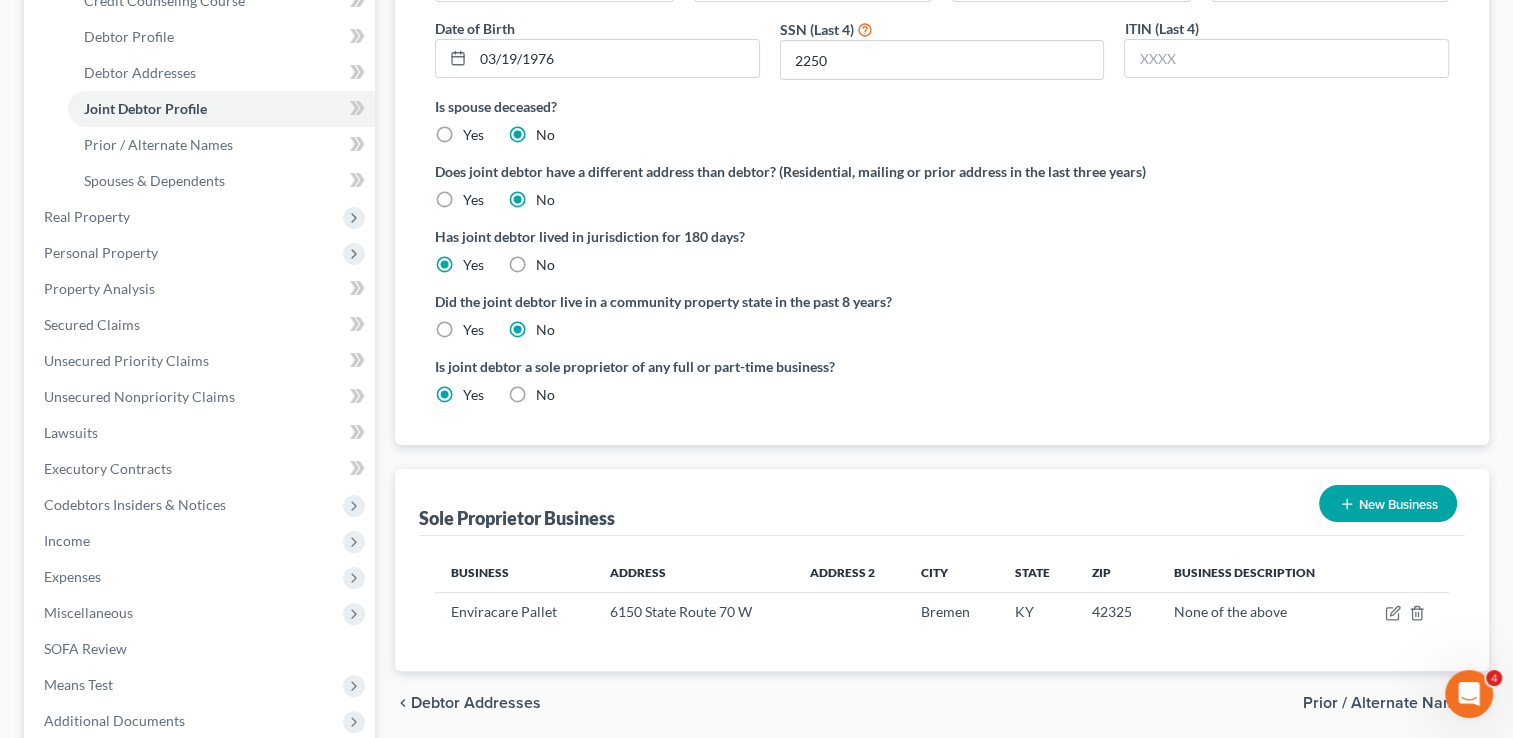 scroll, scrollTop: 439, scrollLeft: 0, axis: vertical 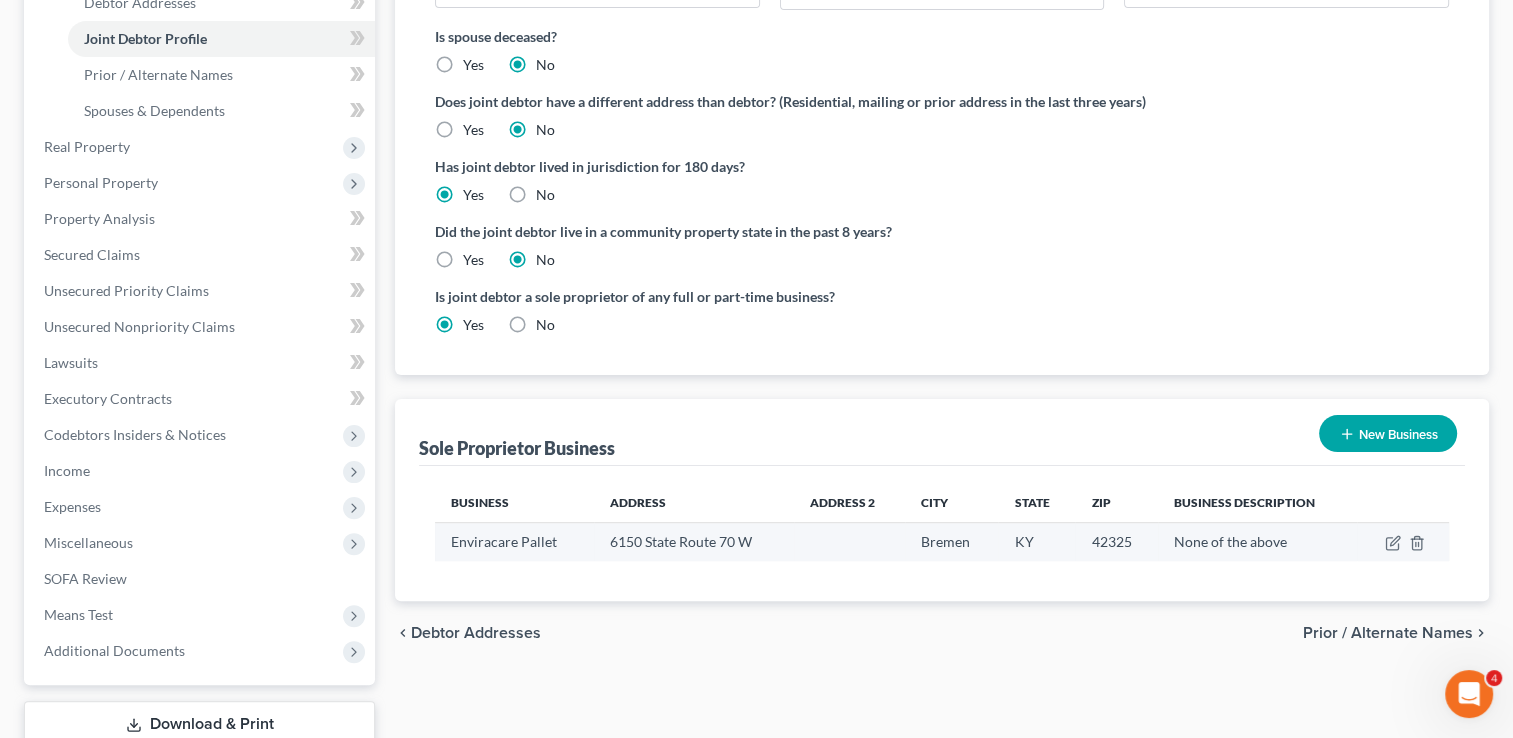 click on "Enviracare Pallet" at bounding box center (514, 542) 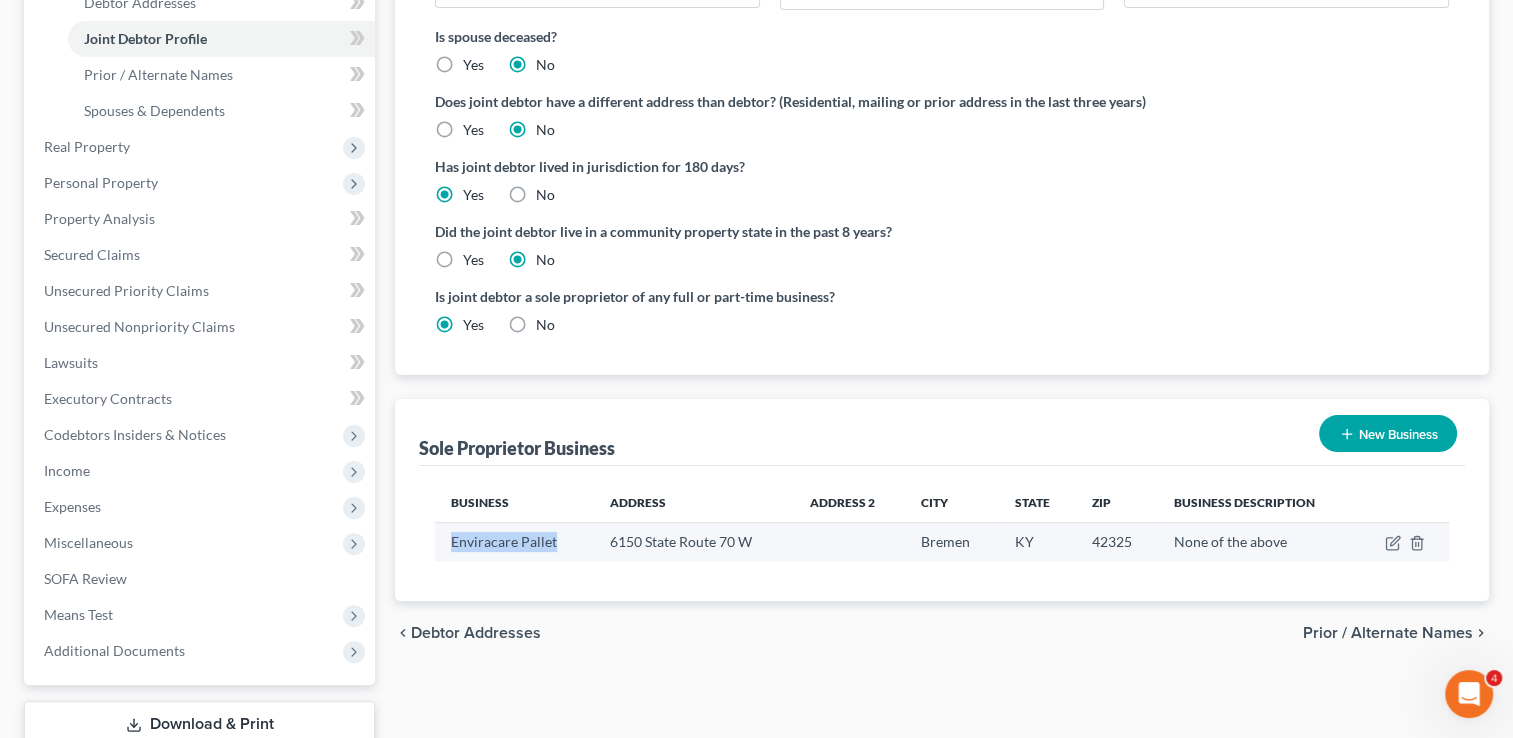 drag, startPoint x: 560, startPoint y: 544, endPoint x: 445, endPoint y: 546, distance: 115.01739 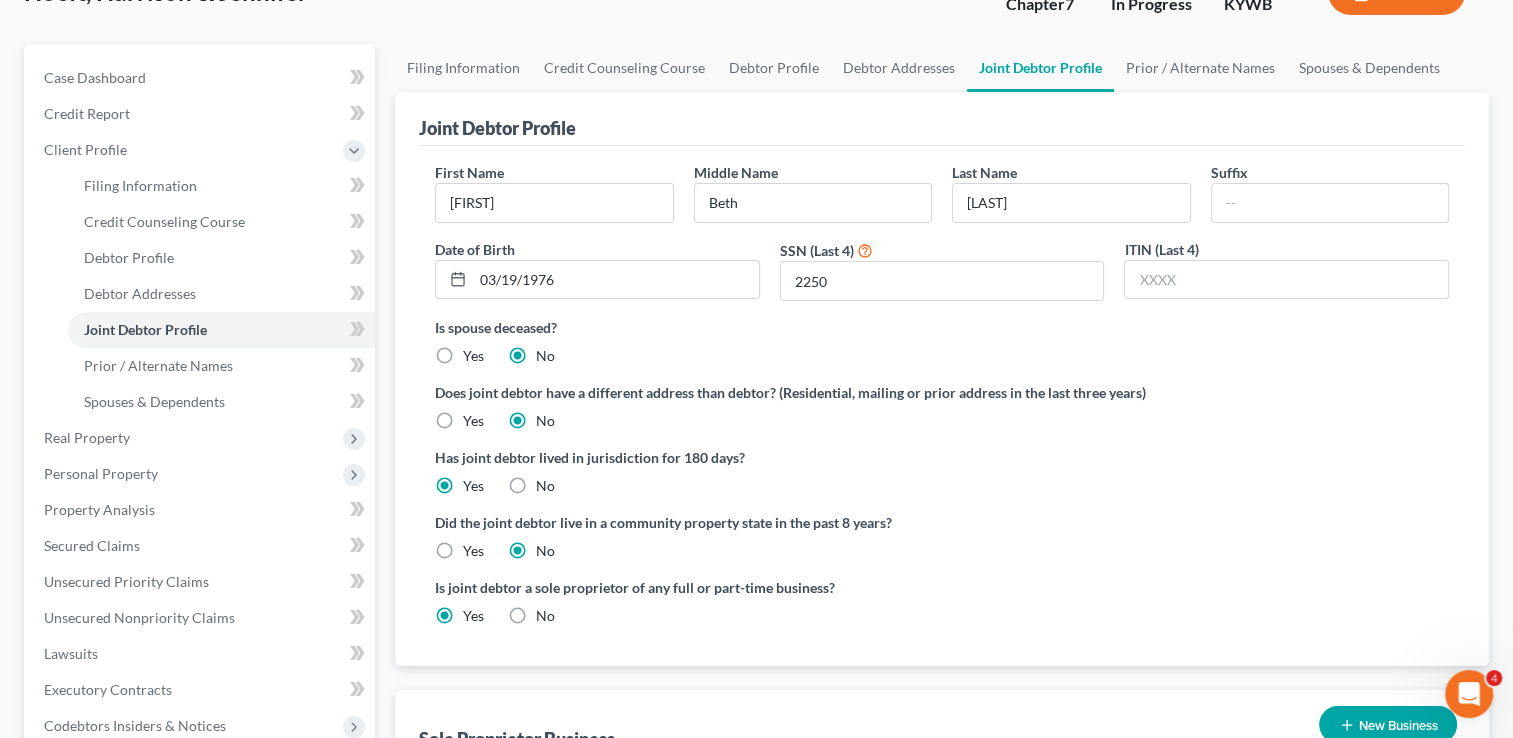 scroll, scrollTop: 144, scrollLeft: 0, axis: vertical 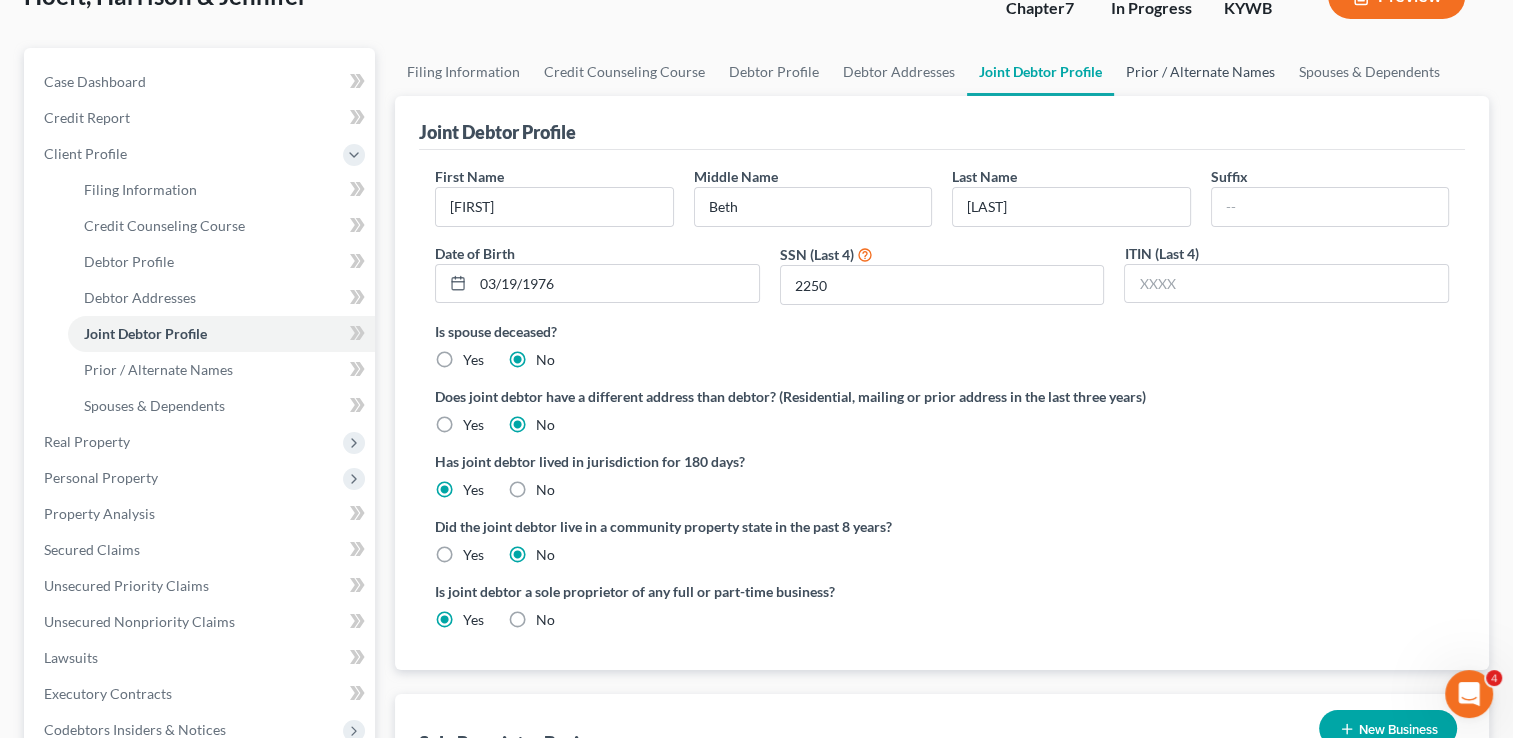 click on "Prior / Alternate Names" at bounding box center [1200, 72] 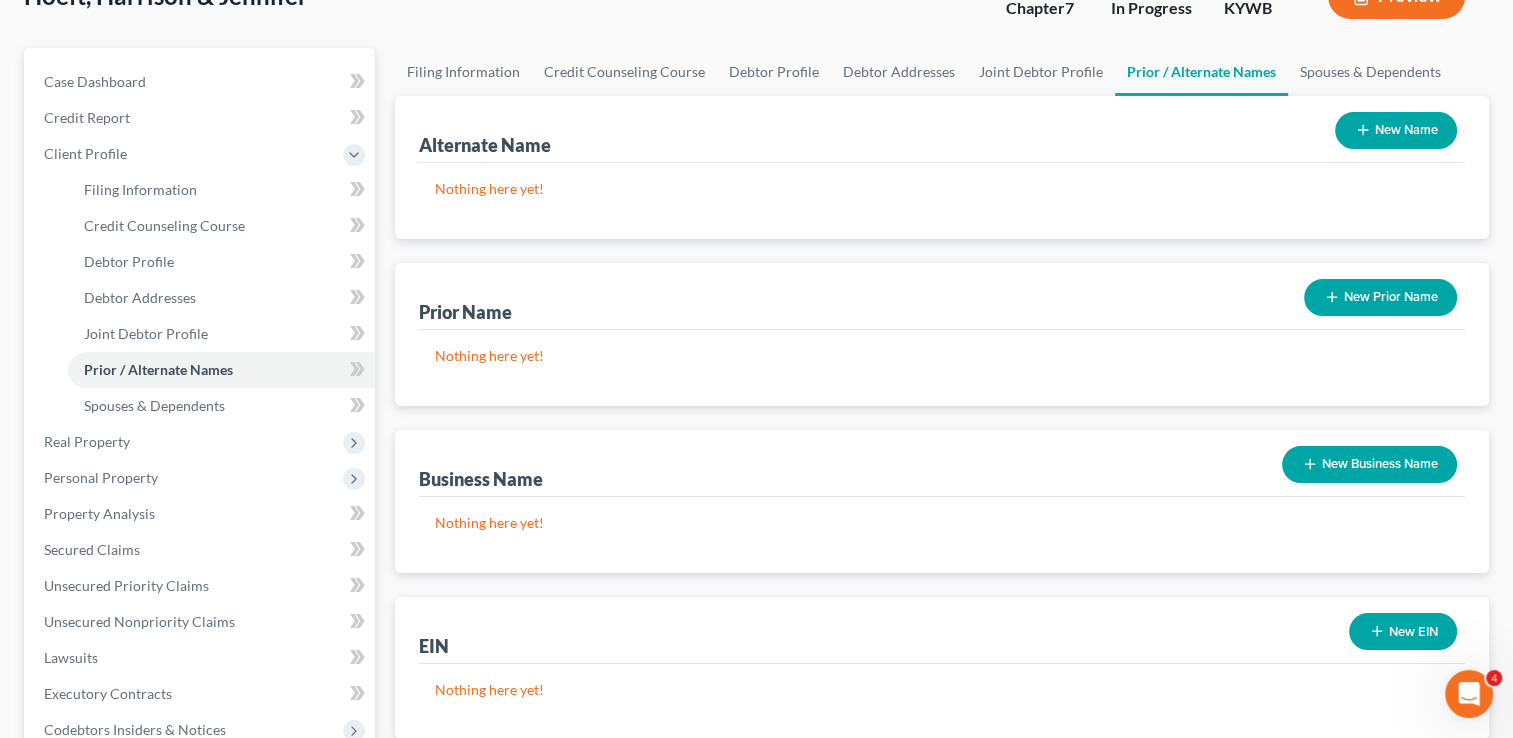 scroll, scrollTop: 0, scrollLeft: 0, axis: both 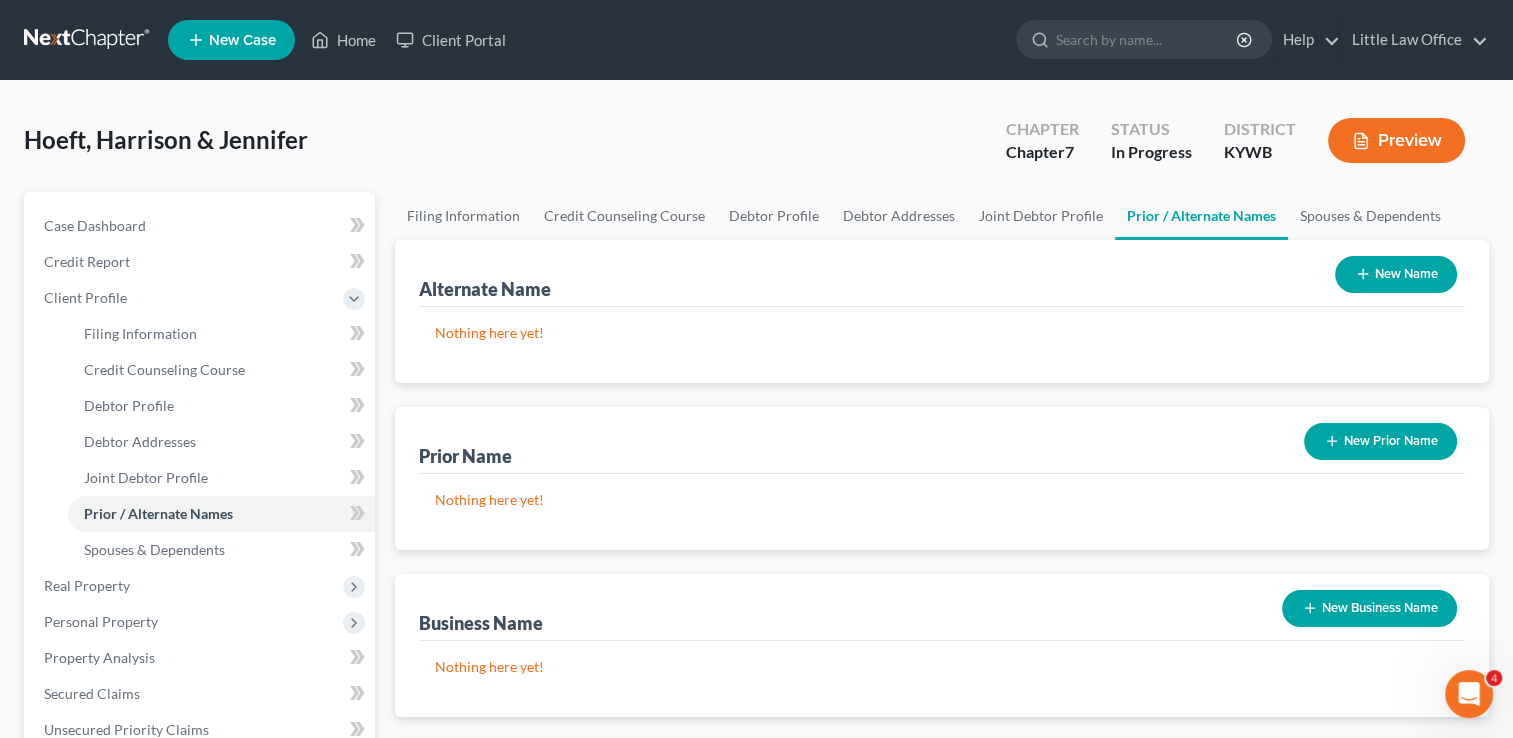 click on "New Business Name" at bounding box center [1369, 608] 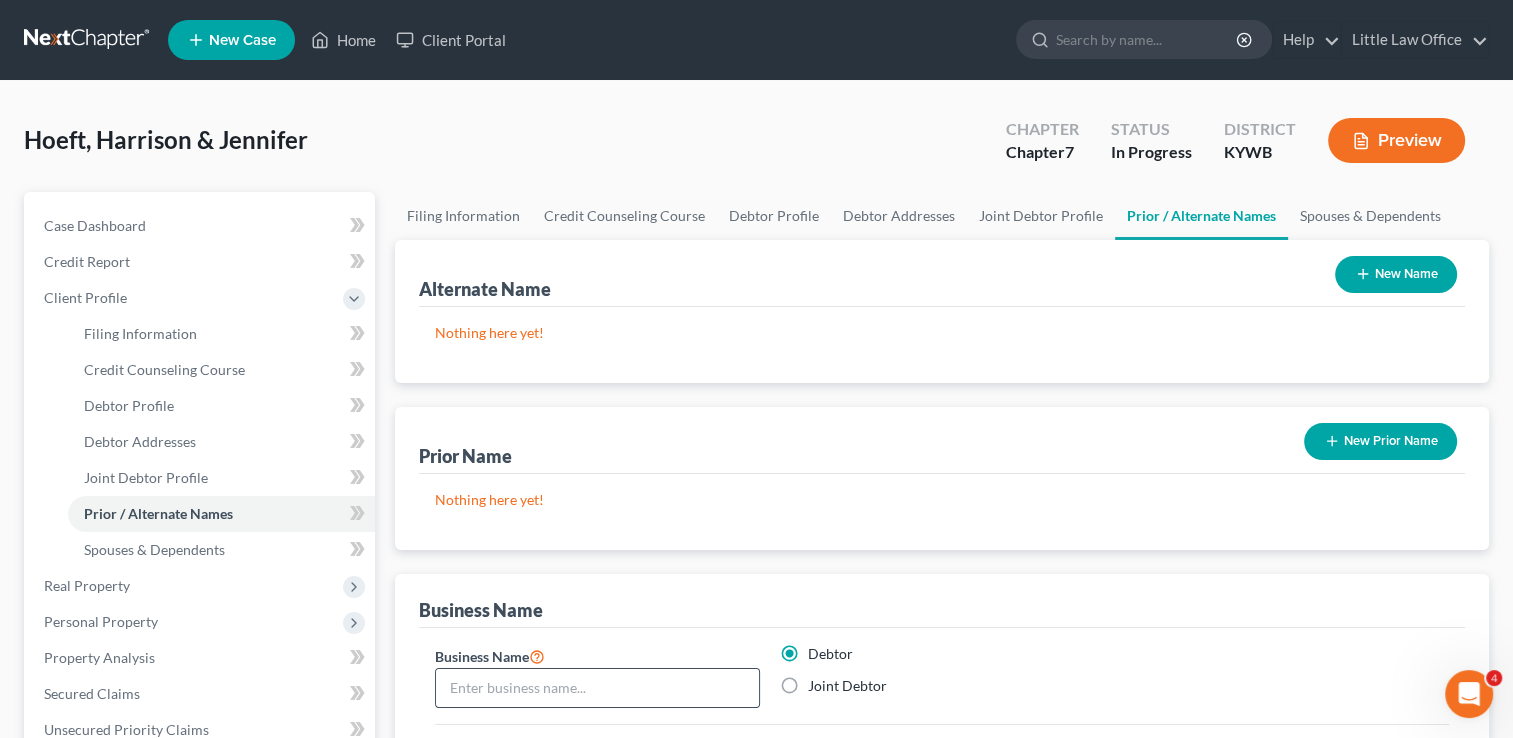click at bounding box center (597, 688) 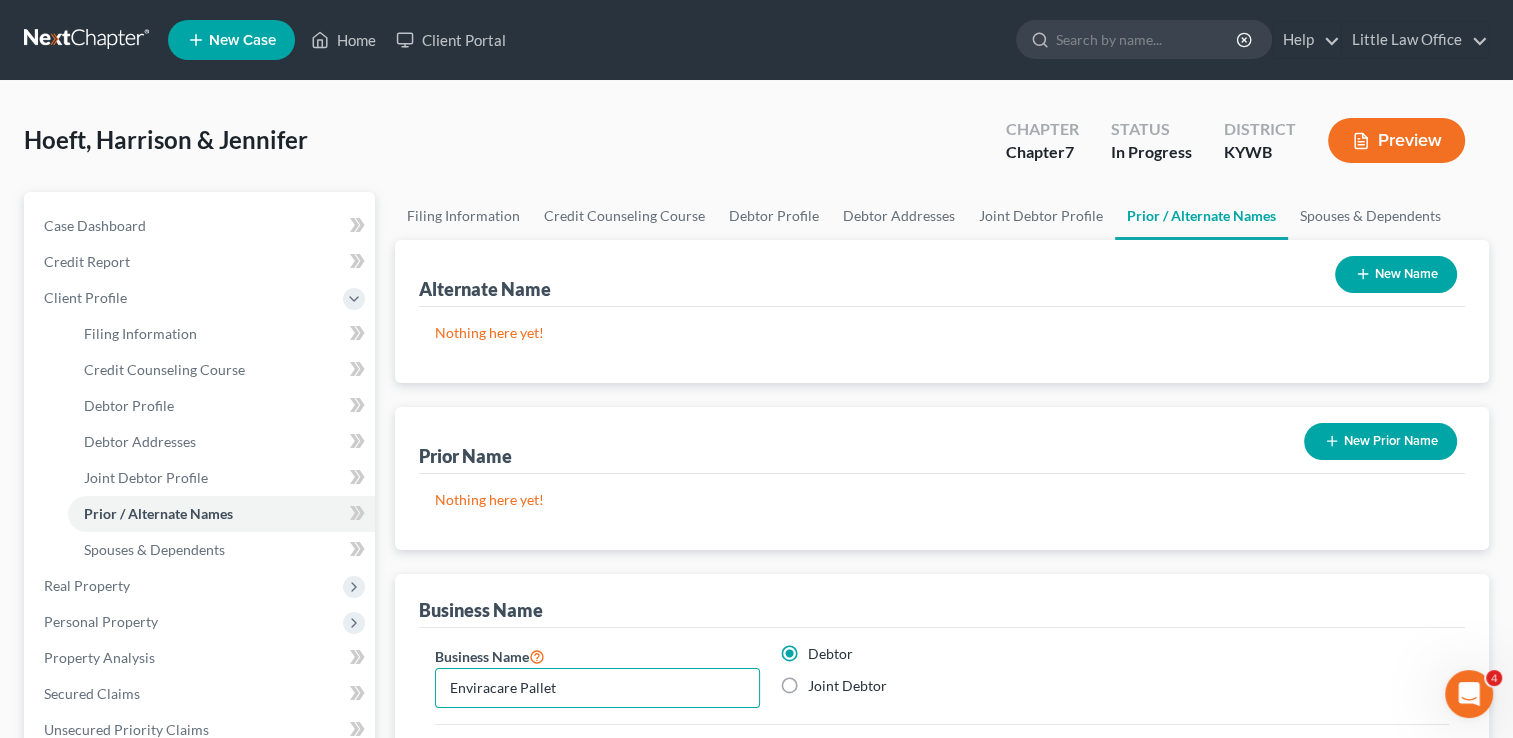 type on "Enviracare Pallet" 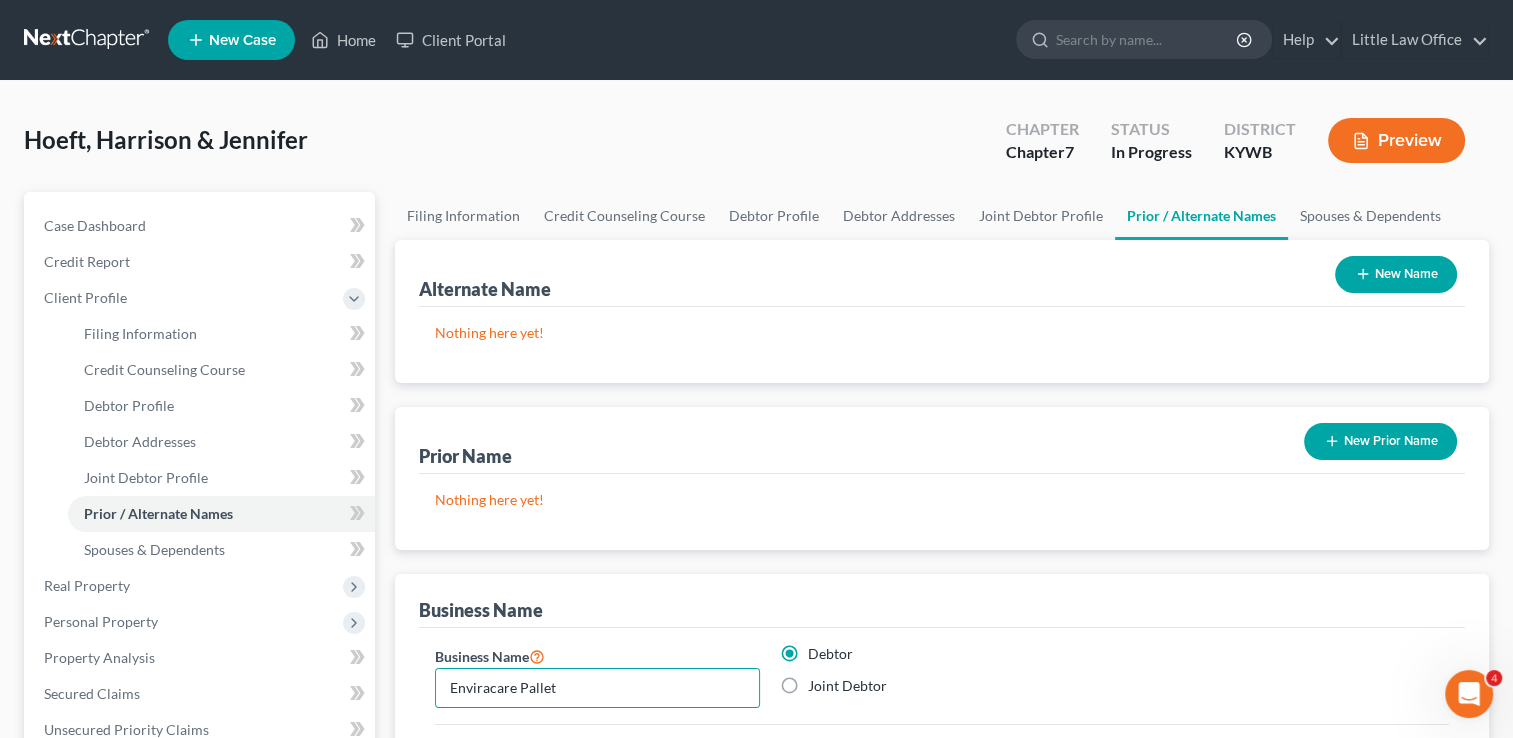 click on "Joint Debtor" at bounding box center [847, 686] 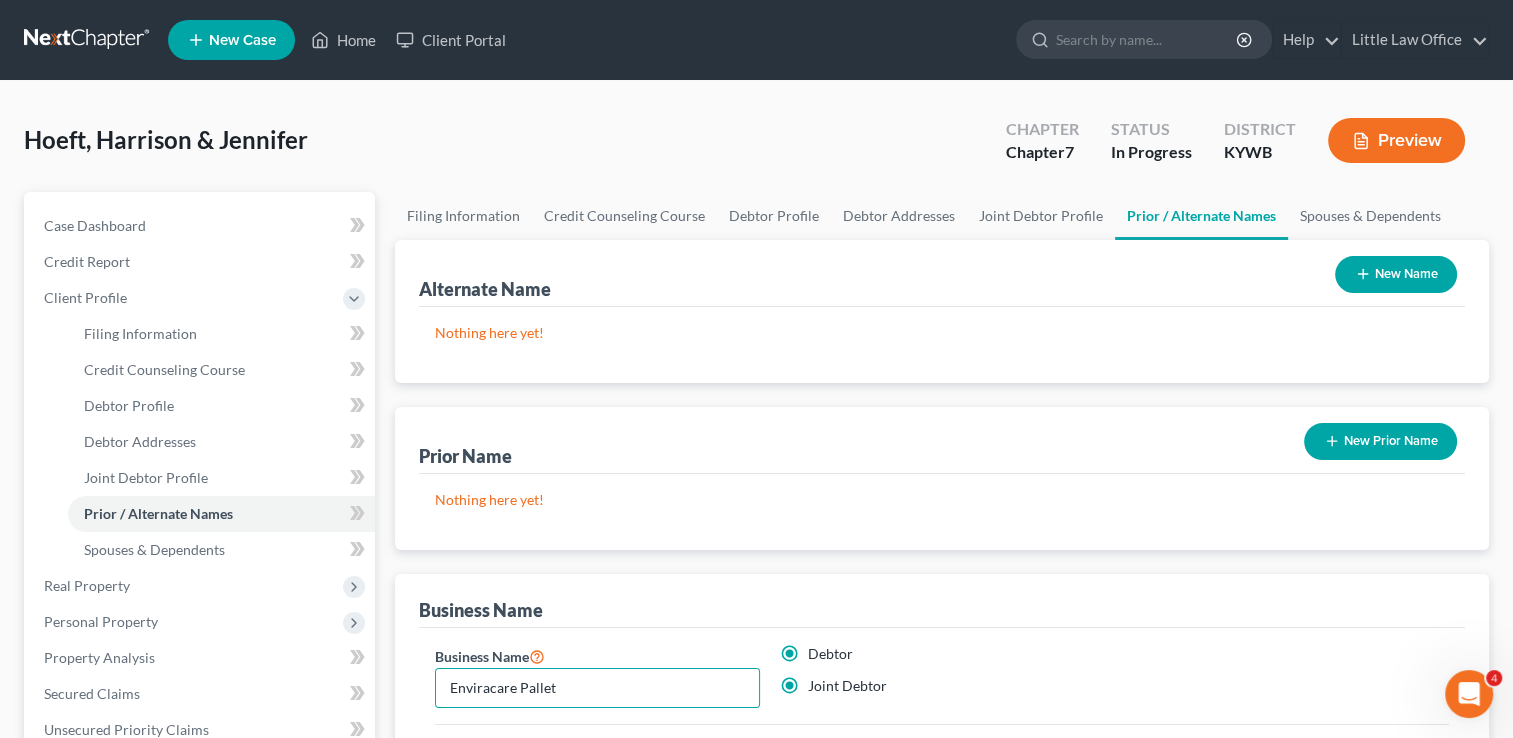 radio on "false" 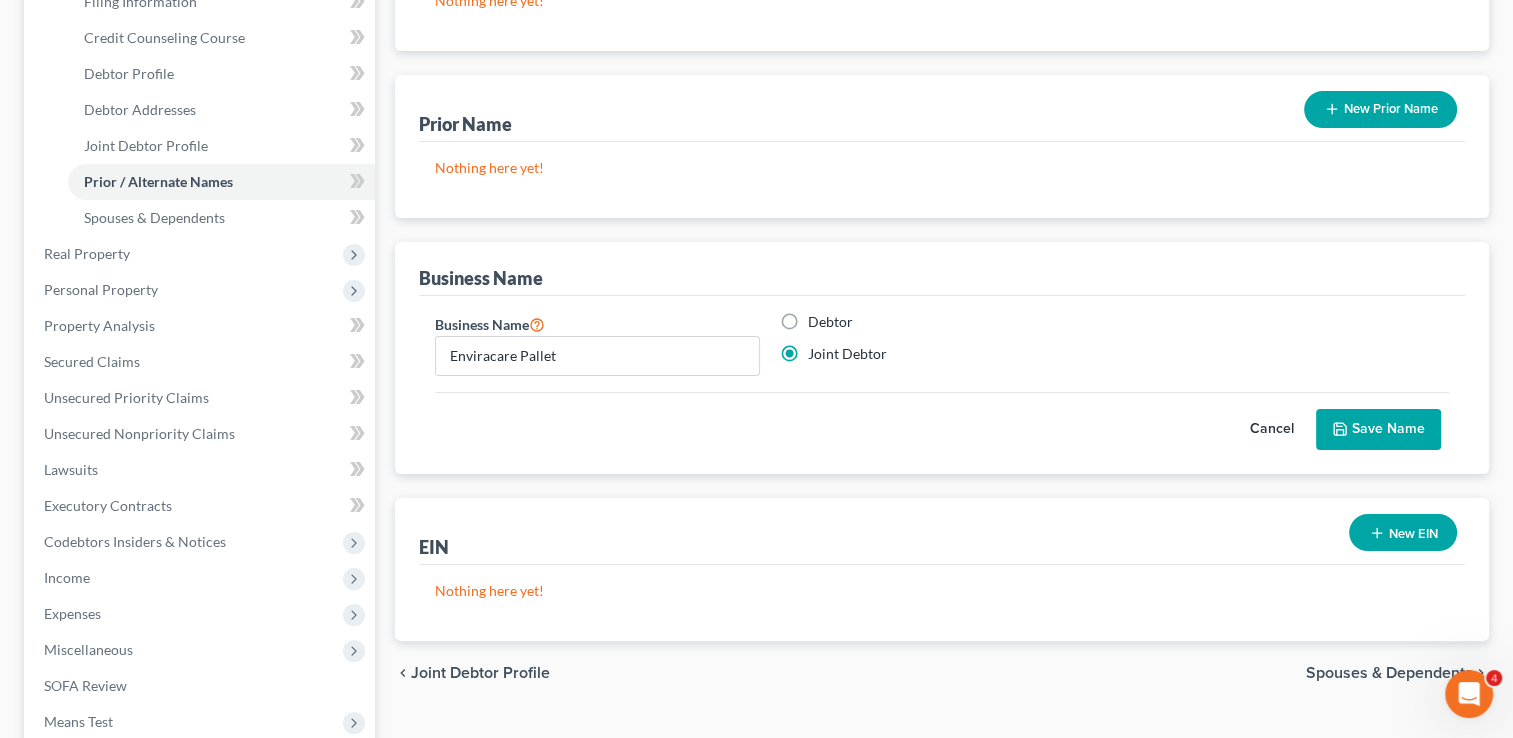 scroll, scrollTop: 369, scrollLeft: 0, axis: vertical 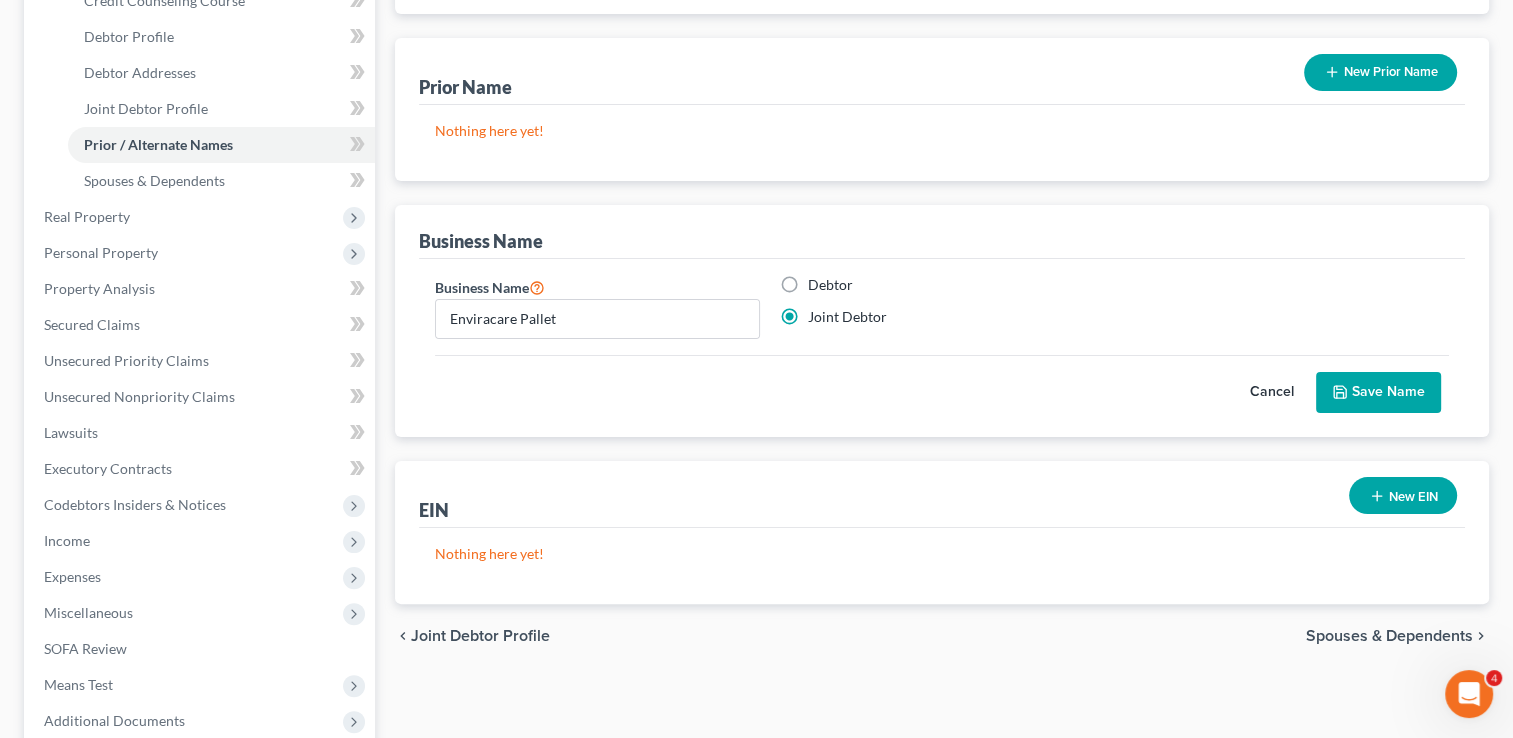 click on "Save Name" at bounding box center (1378, 393) 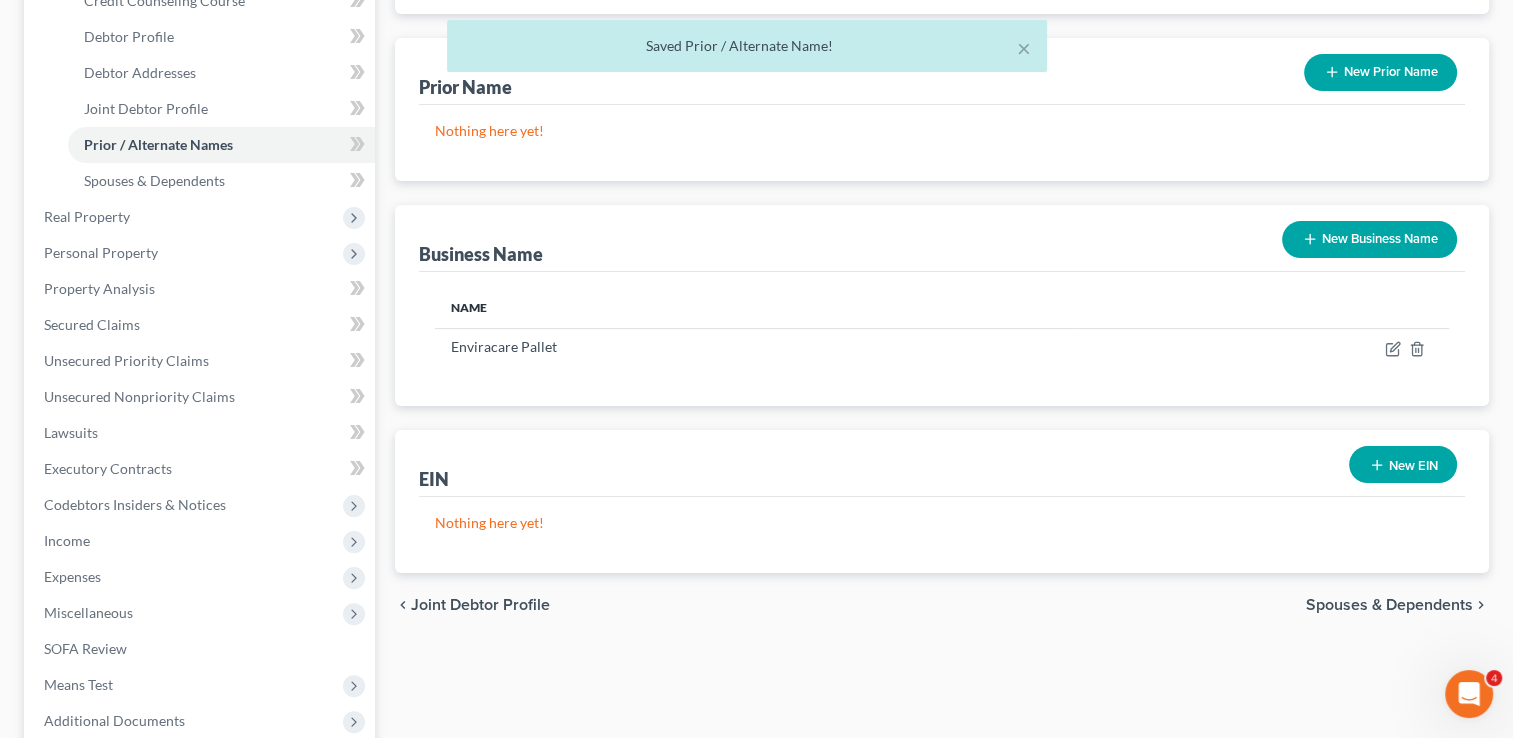 click on "Spouses & Dependents" at bounding box center [1389, 605] 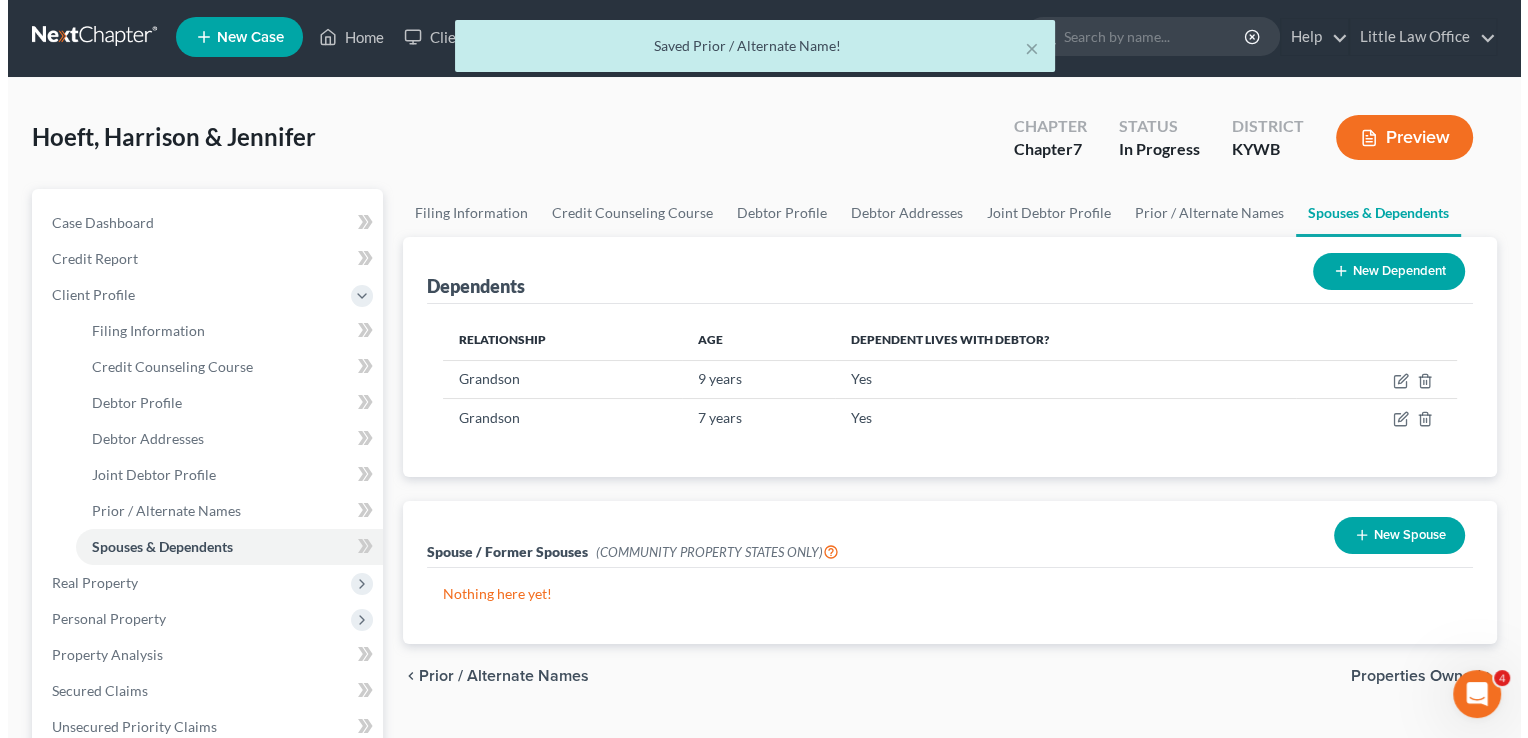 scroll, scrollTop: 0, scrollLeft: 0, axis: both 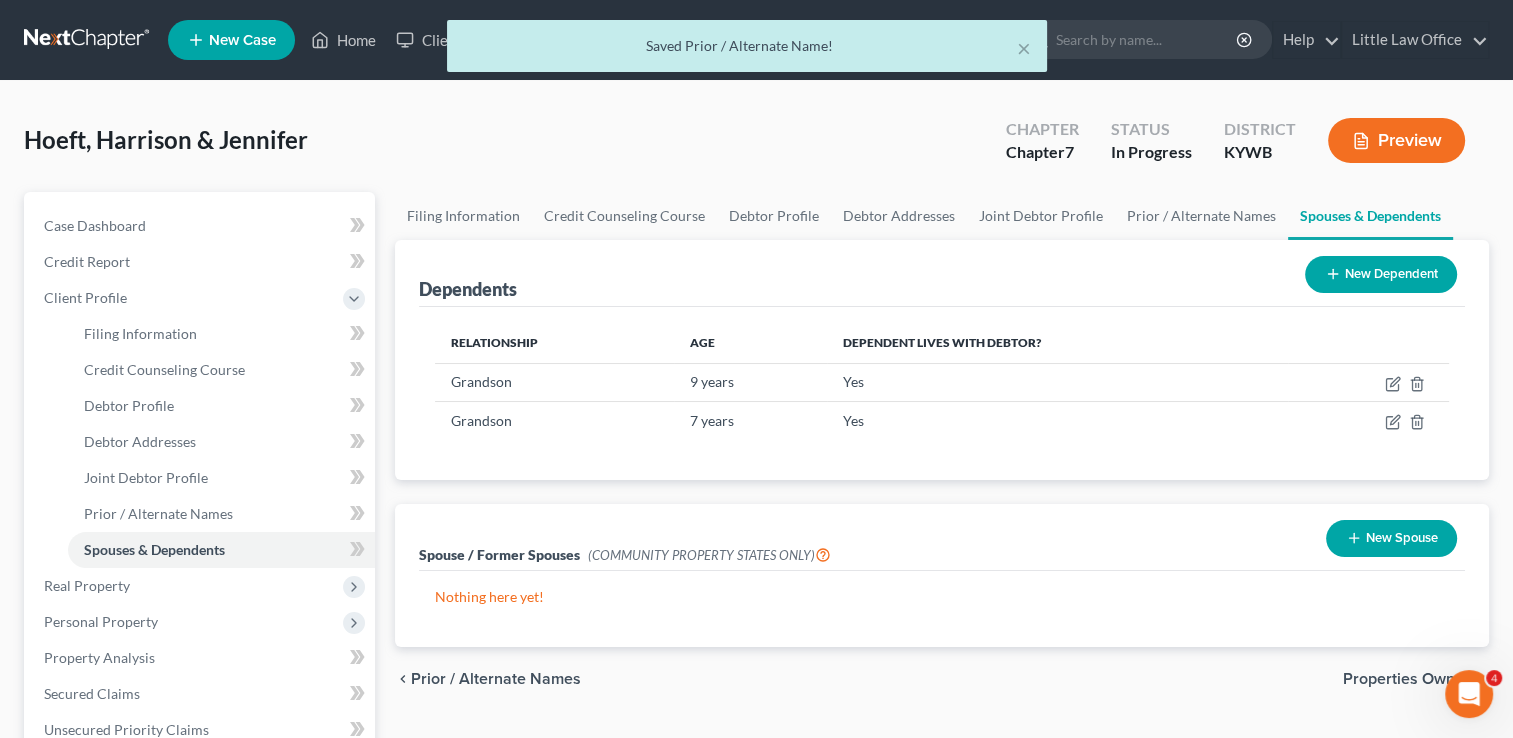 click on "Spouse / Former Spouses (COMMUNITY PROPERTY STATES ONLY)  New Spouse" at bounding box center (942, 537) 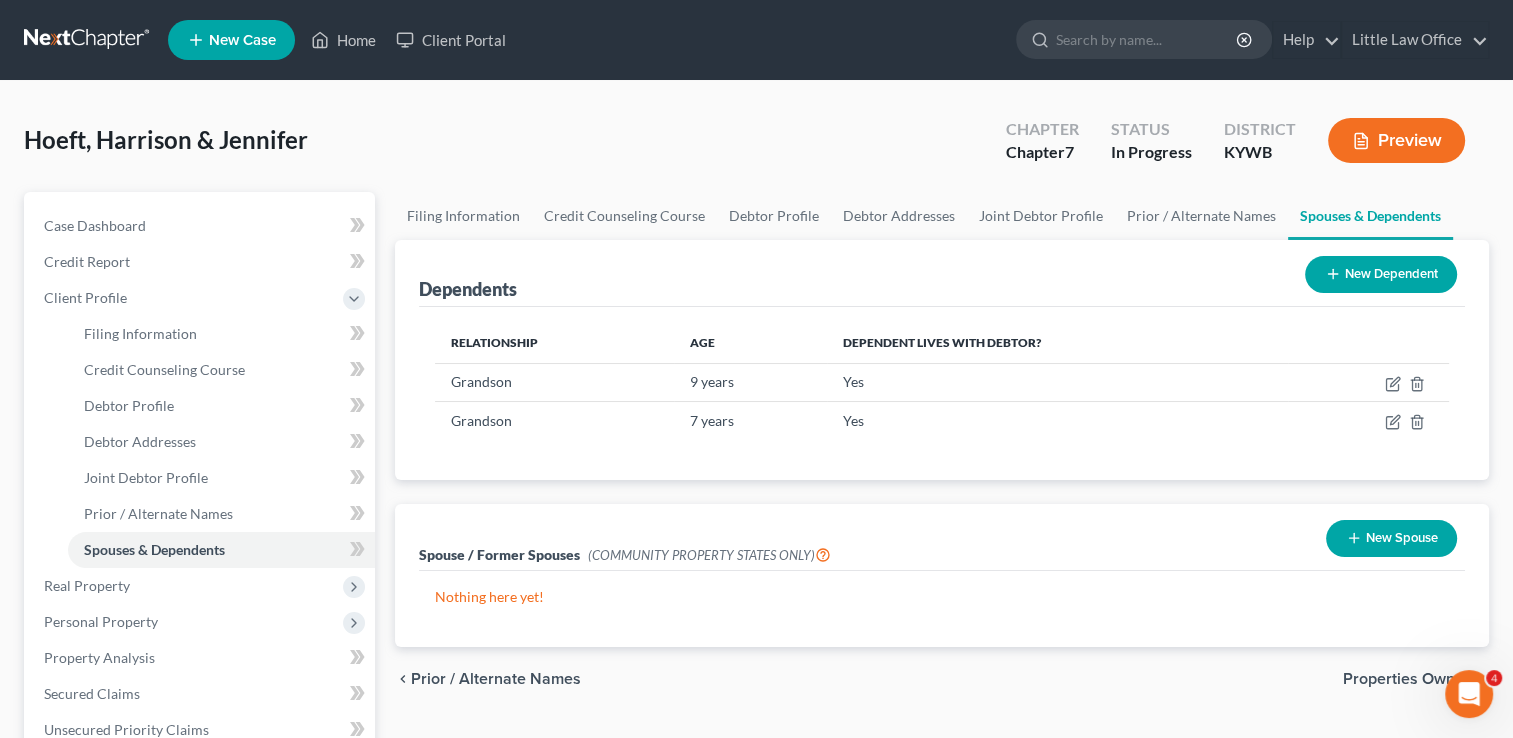click on "Properties Owned" at bounding box center [1408, 679] 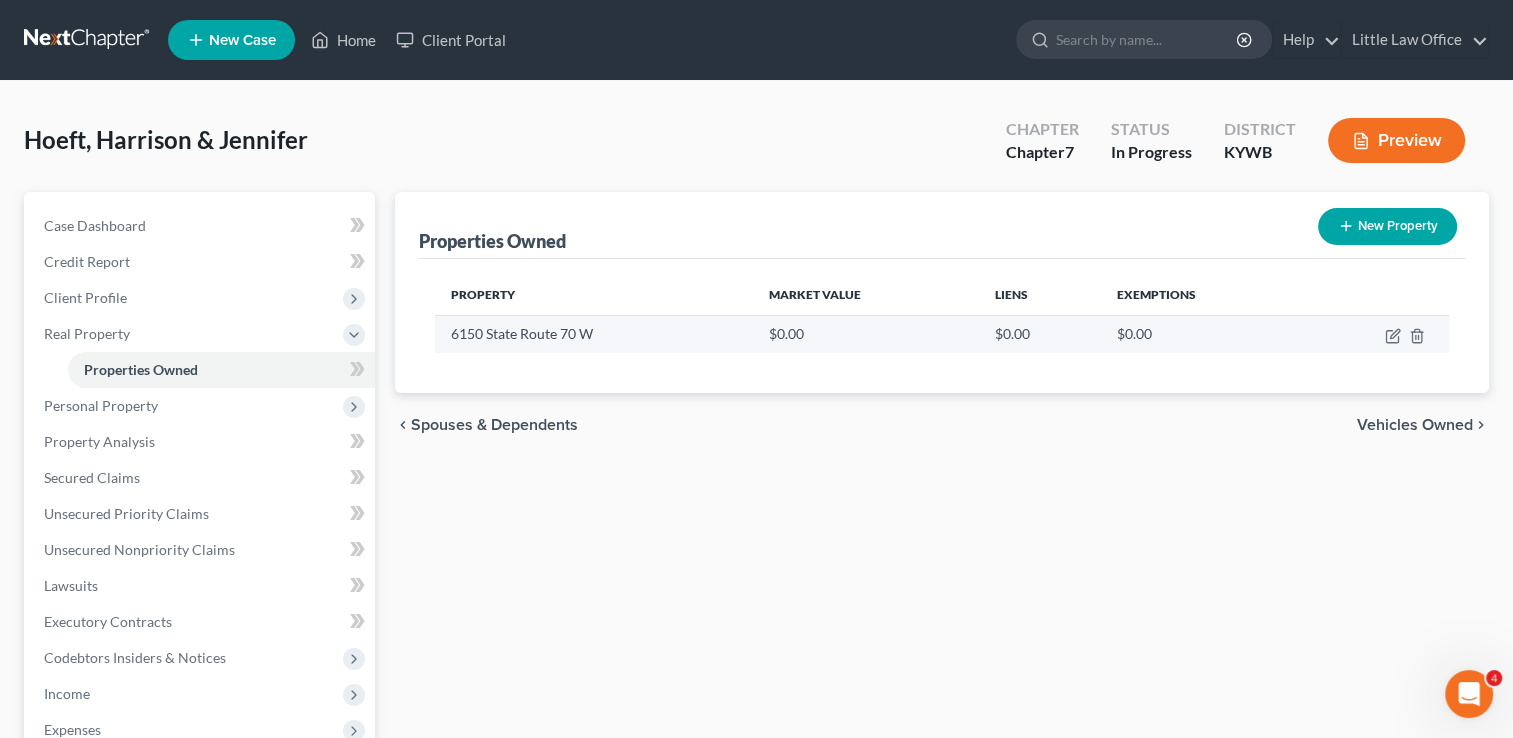 click at bounding box center (1376, 334) 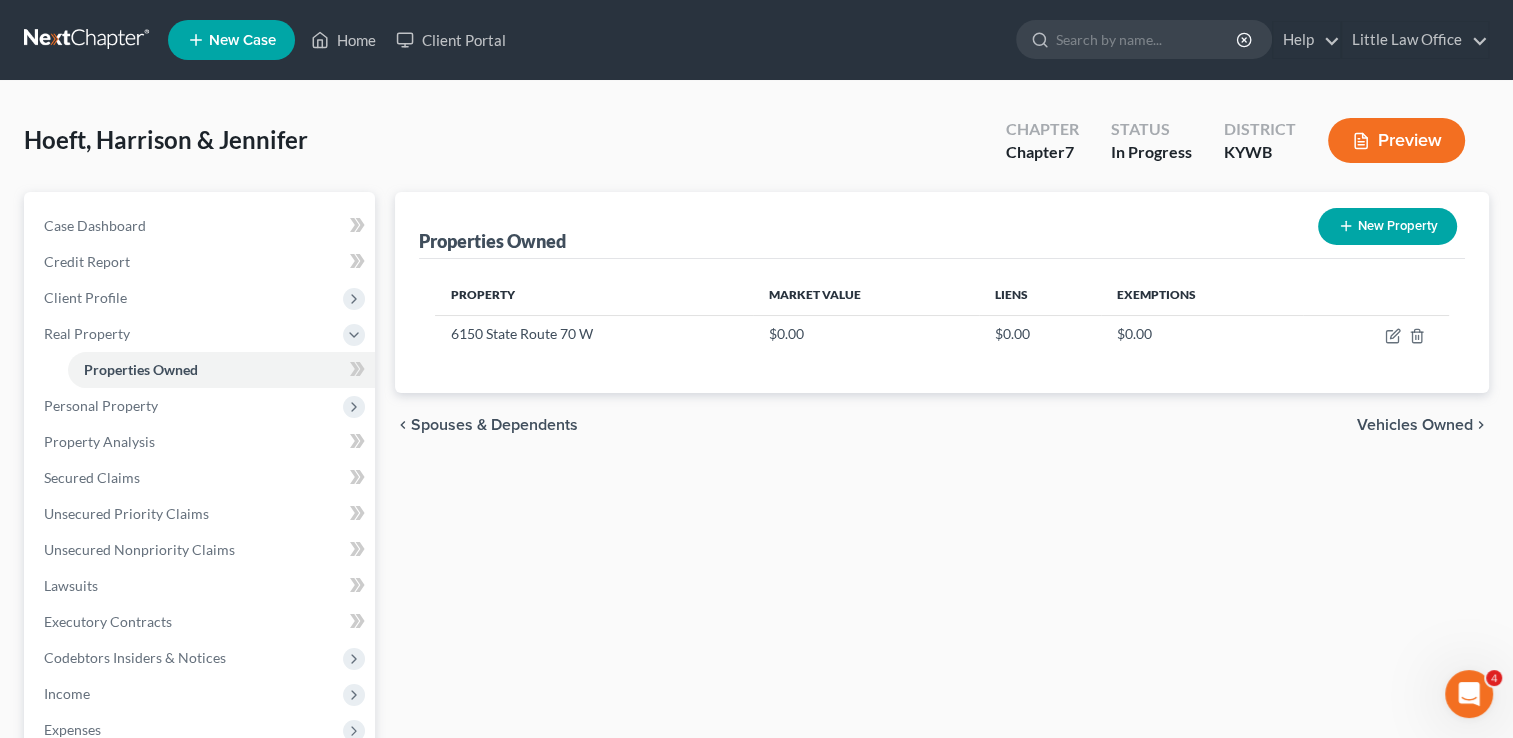 click on "Vehicles Owned" at bounding box center [1415, 425] 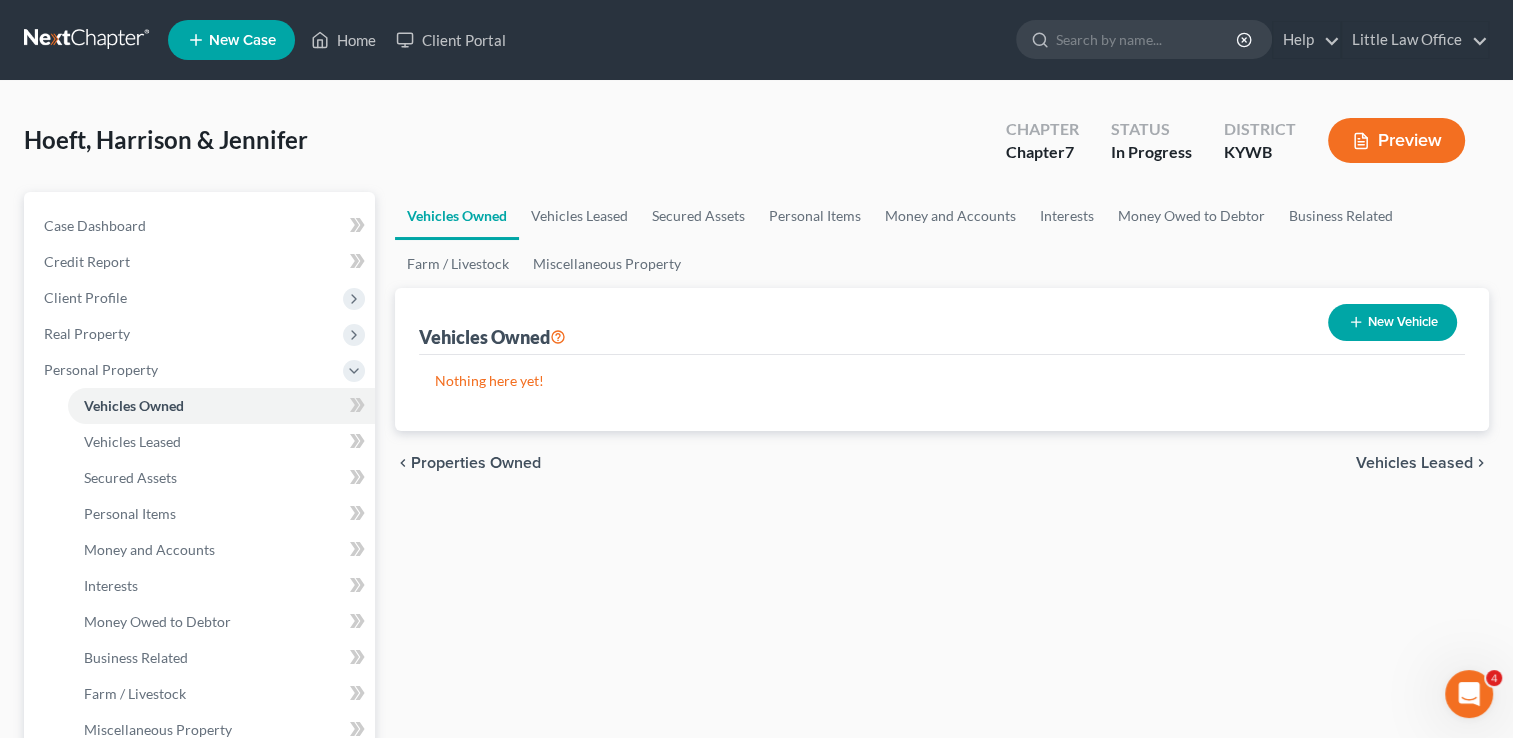 click on "New Vehicle" at bounding box center (1392, 322) 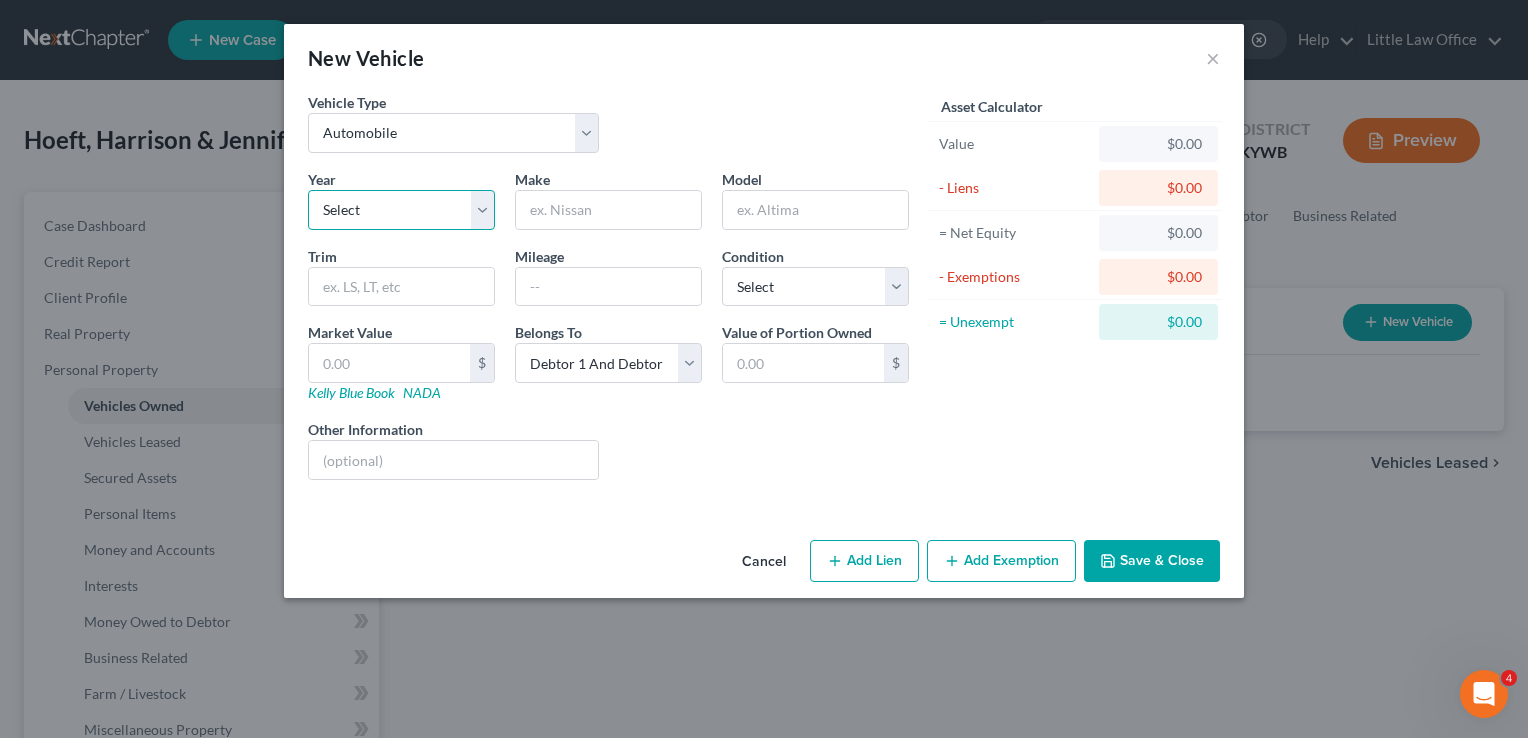 click on "Select 2026 2025 2024 2023 2022 2021 2020 2019 2018 2017 2016 2015 2014 2013 2012 2011 2010 2009 2008 2007 2006 2005 2004 2003 2002 2001 2000 1999 1998 1997 1996 1995 1994 1993 1992 1991 1990 1989 1988 1987 1986 1985 1984 1983 1982 1981 1980 1979 1978 1977 1976 1975 1974 1973 1972 1971 1970 1969 1968 1967 1966 1965 1964 1963 1962 1961 1960 1959 1958 1957 1956 1955 1954 1953 1952 1951 1950 1949 1948 1947 1946 1945 1944 1943 1942 1941 1940 1939 1938 1937 1936 1935 1934 1933 1932 1931 1930 1929 1928 1927 1926 1925 1924 1923 1922 1921 1920 1919 1918 1917 1916 1915 1914 1913 1912 1911 1910 1909 1908 1907 1906 1905 1904 1903 1902 1901" at bounding box center [401, 210] 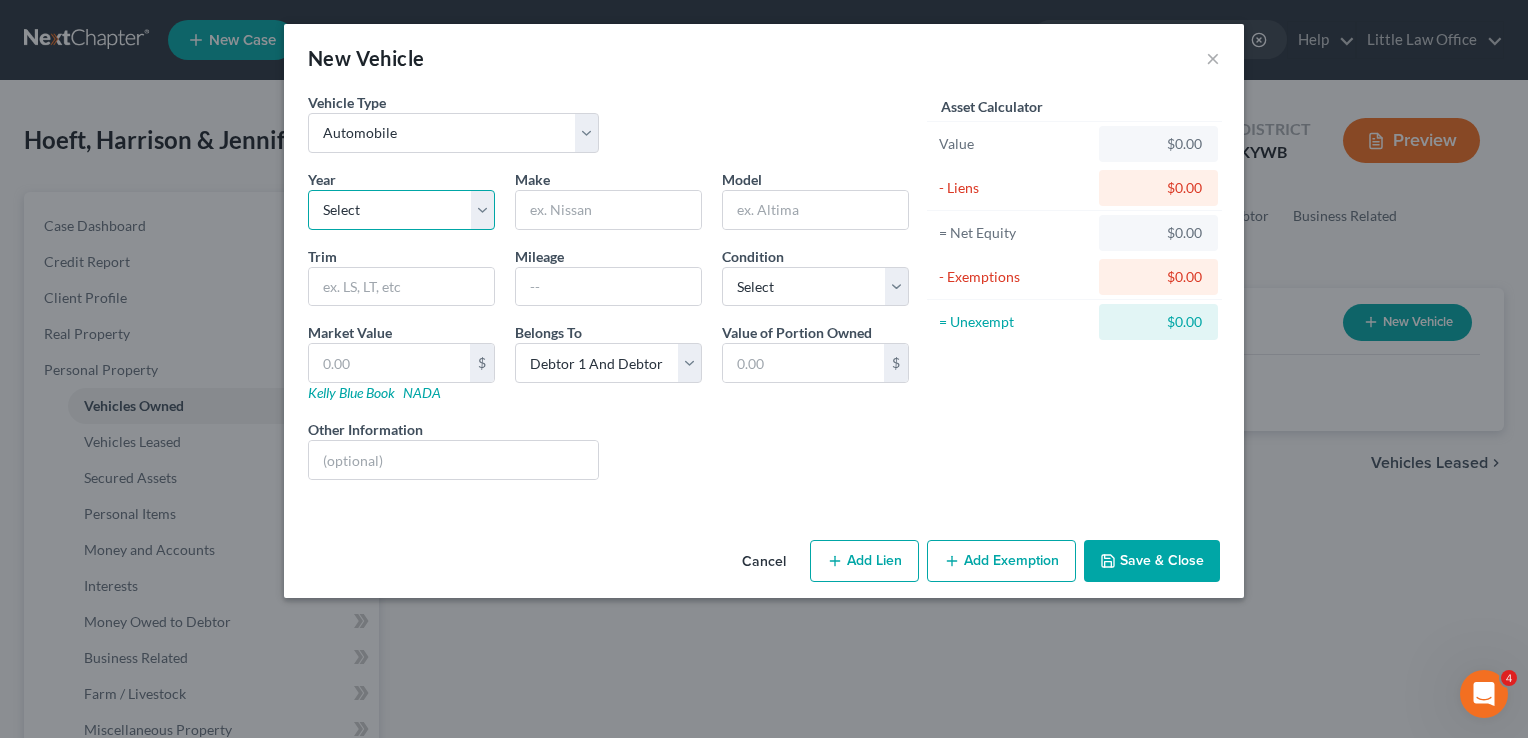 select on "7" 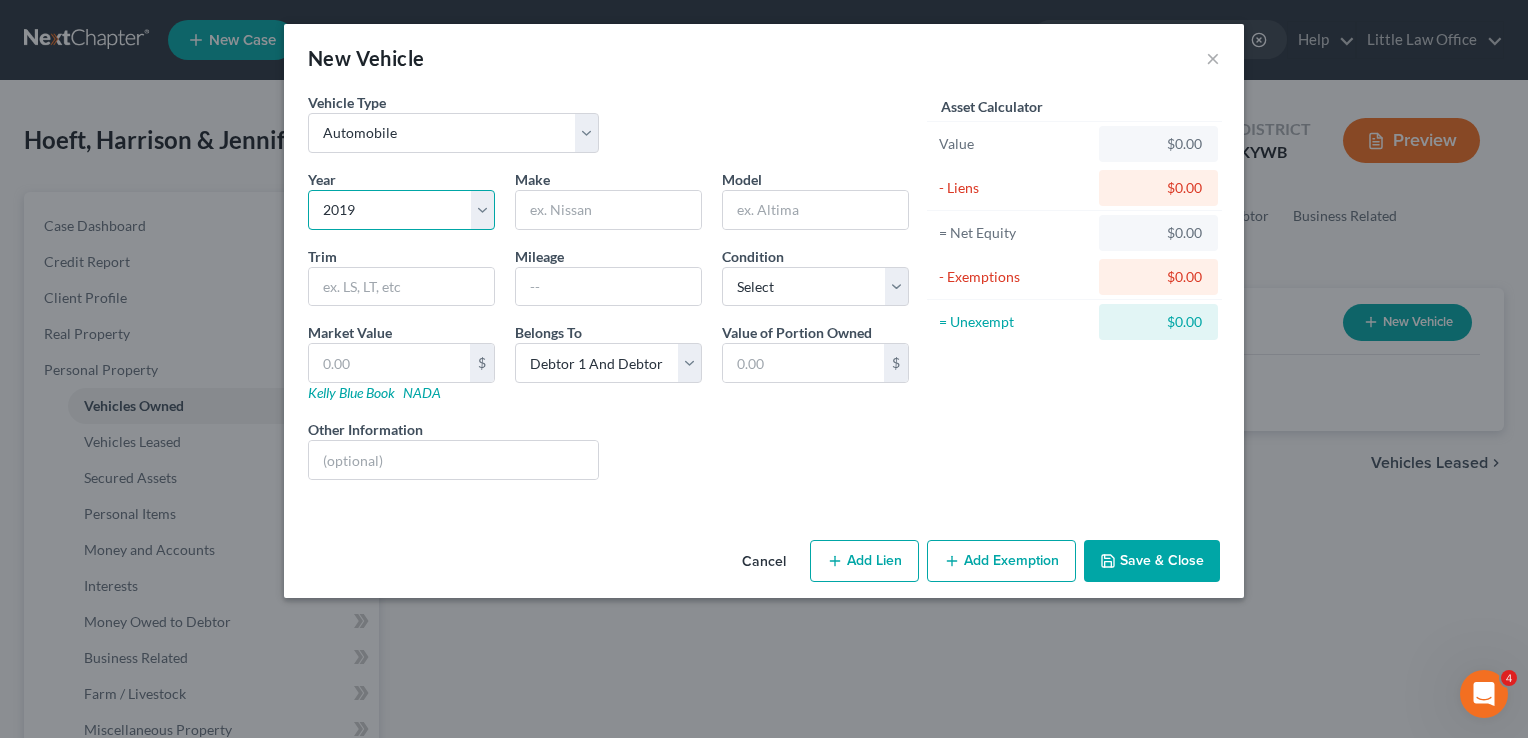 click on "Select 2026 2025 2024 2023 2022 2021 2020 2019 2018 2017 2016 2015 2014 2013 2012 2011 2010 2009 2008 2007 2006 2005 2004 2003 2002 2001 2000 1999 1998 1997 1996 1995 1994 1993 1992 1991 1990 1989 1988 1987 1986 1985 1984 1983 1982 1981 1980 1979 1978 1977 1976 1975 1974 1973 1972 1971 1970 1969 1968 1967 1966 1965 1964 1963 1962 1961 1960 1959 1958 1957 1956 1955 1954 1953 1952 1951 1950 1949 1948 1947 1946 1945 1944 1943 1942 1941 1940 1939 1938 1937 1936 1935 1934 1933 1932 1931 1930 1929 1928 1927 1926 1925 1924 1923 1922 1921 1920 1919 1918 1917 1916 1915 1914 1913 1912 1911 1910 1909 1908 1907 1906 1905 1904 1903 1902 1901" at bounding box center (401, 210) 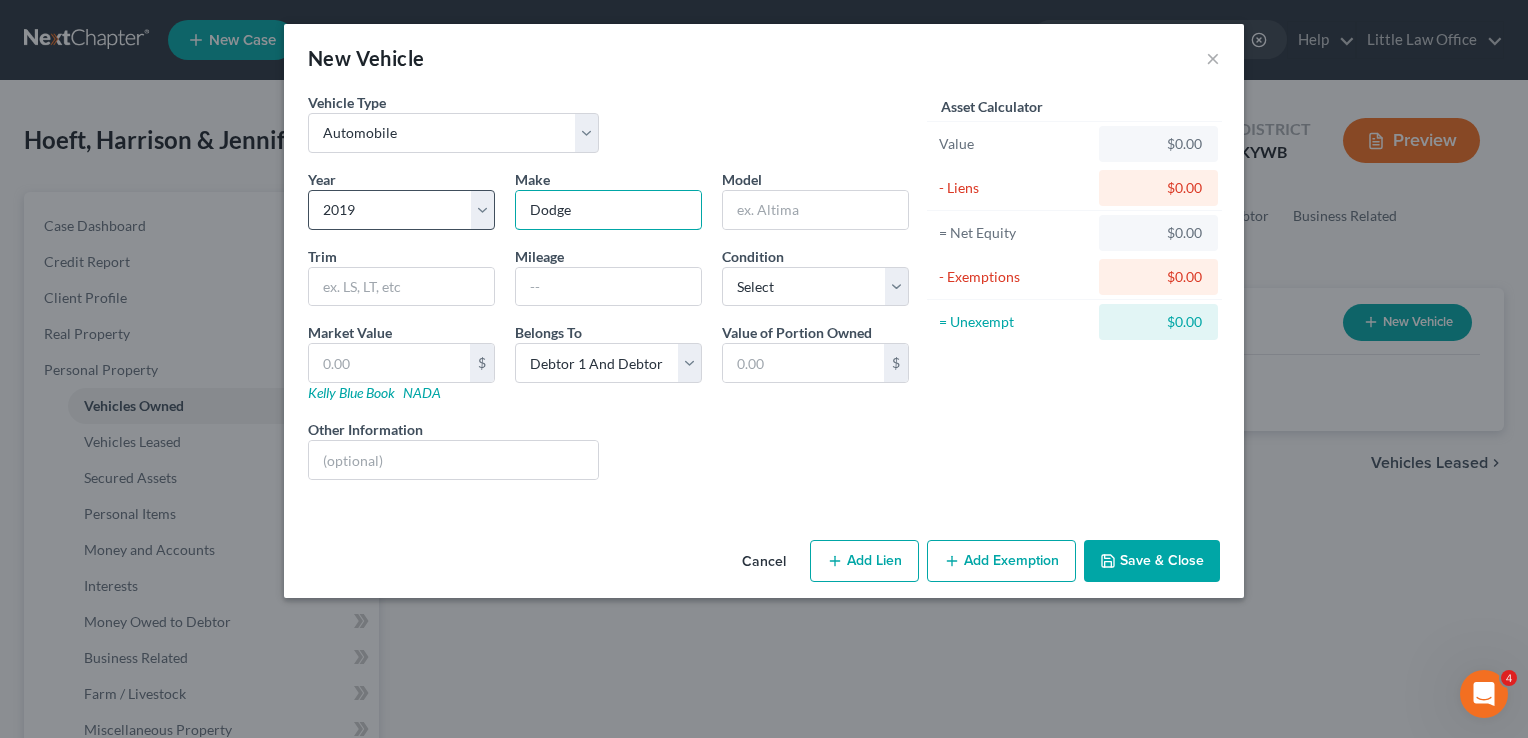type on "Dodge" 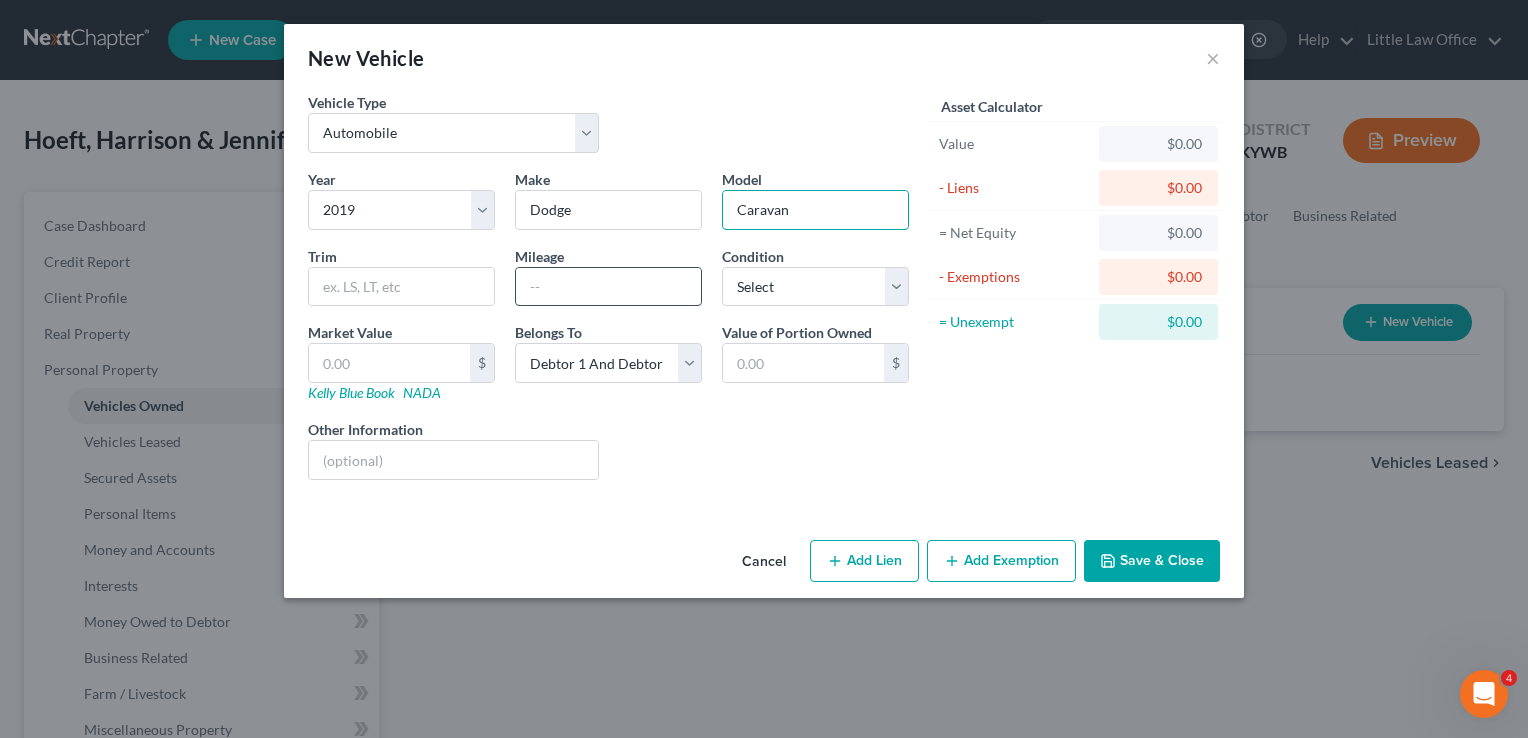 type on "Caravan" 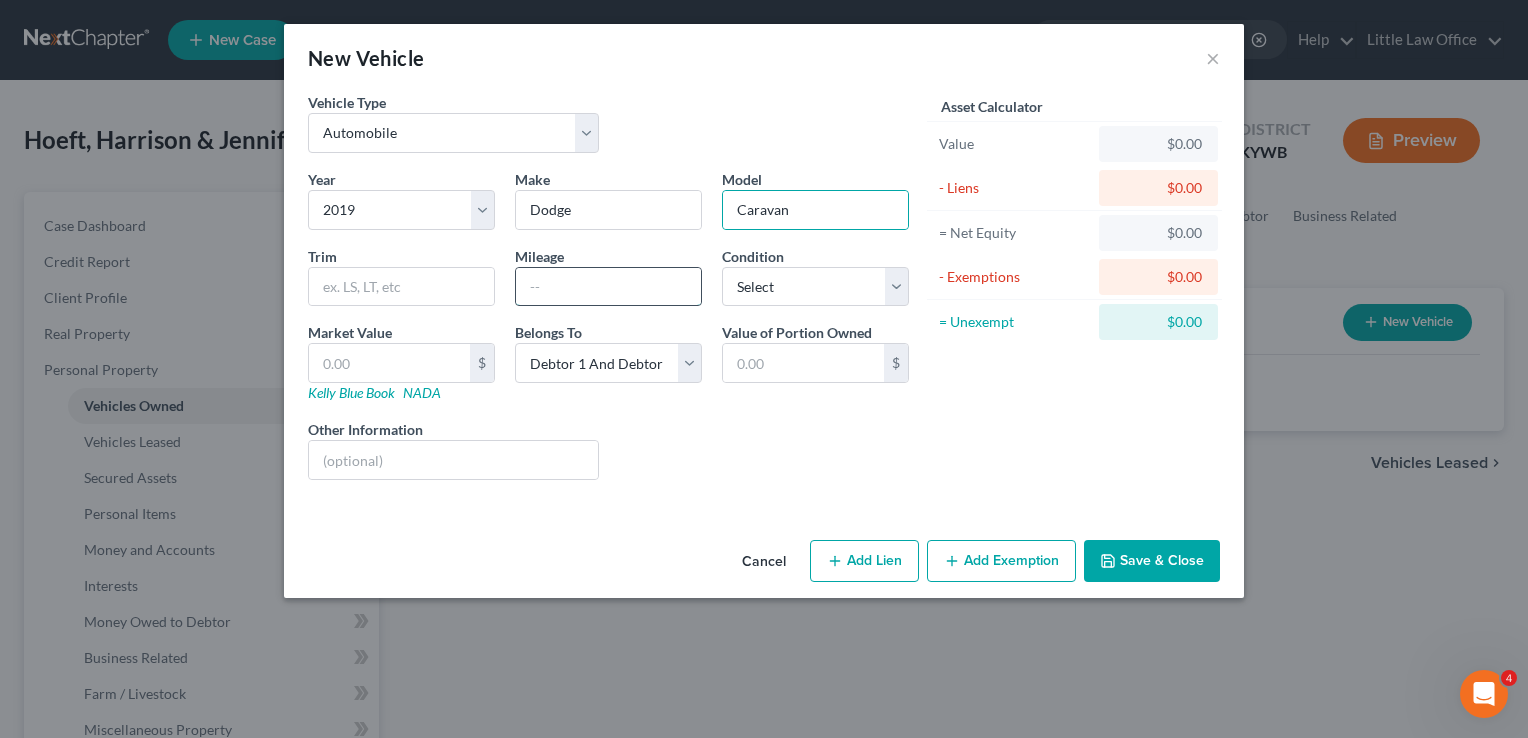 click at bounding box center (608, 287) 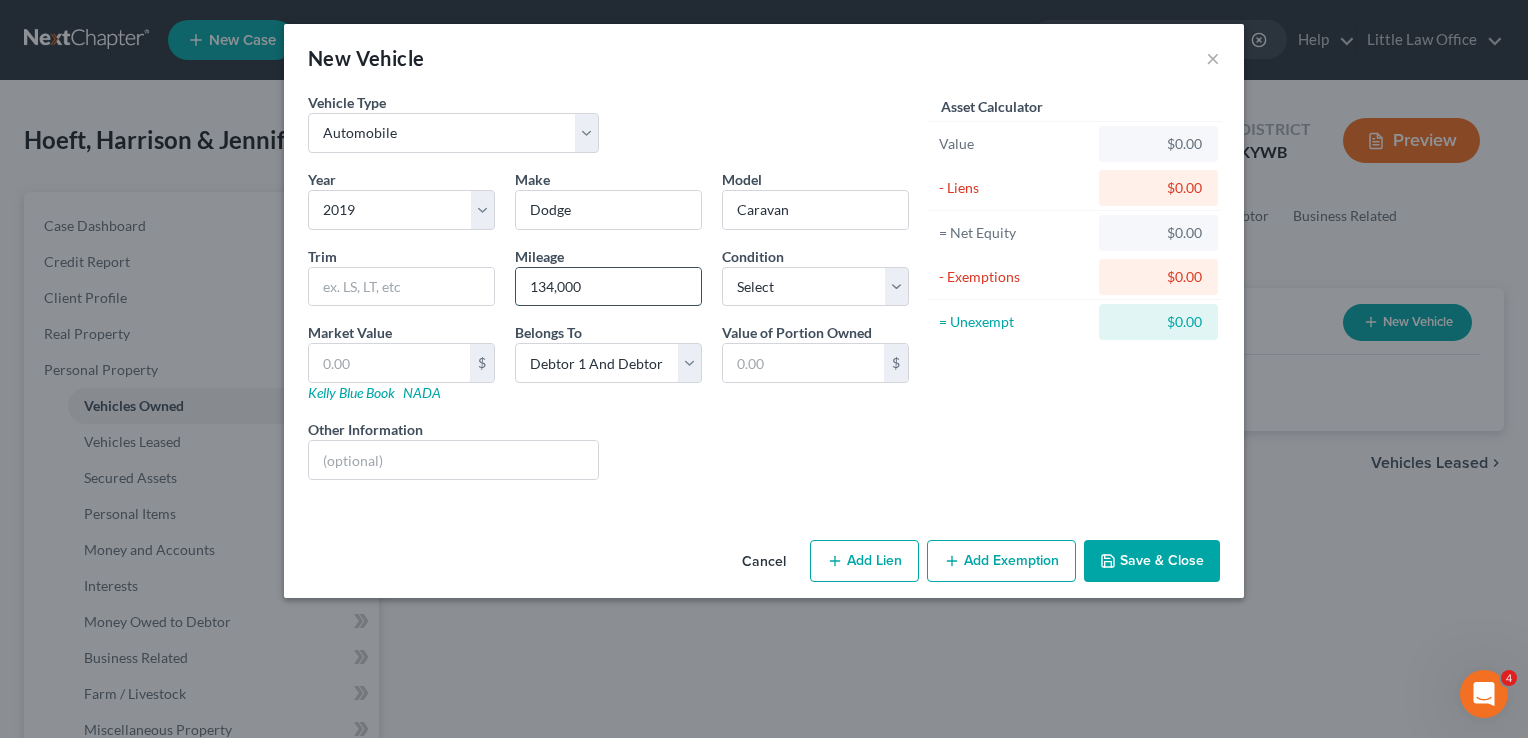 type on "134,000" 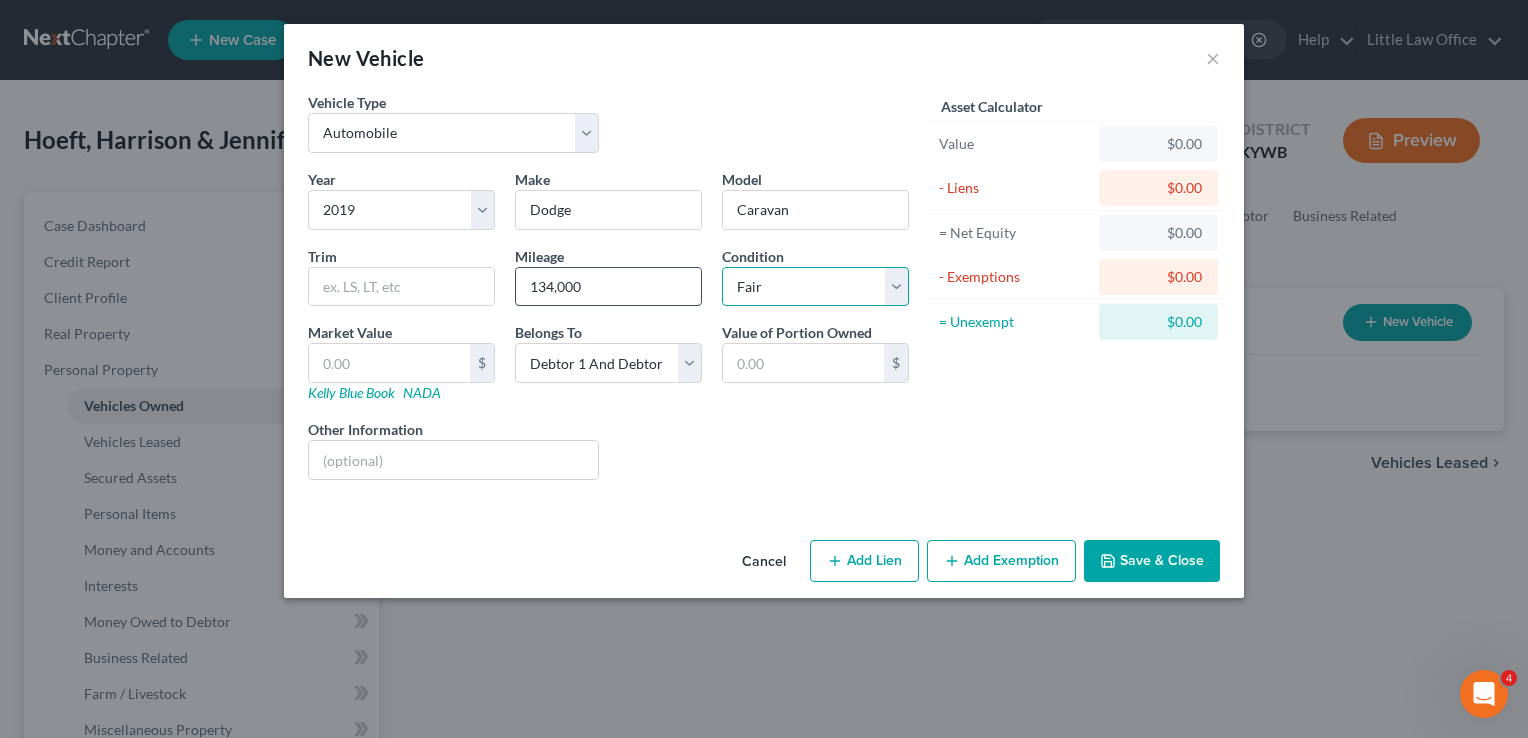 select on "4" 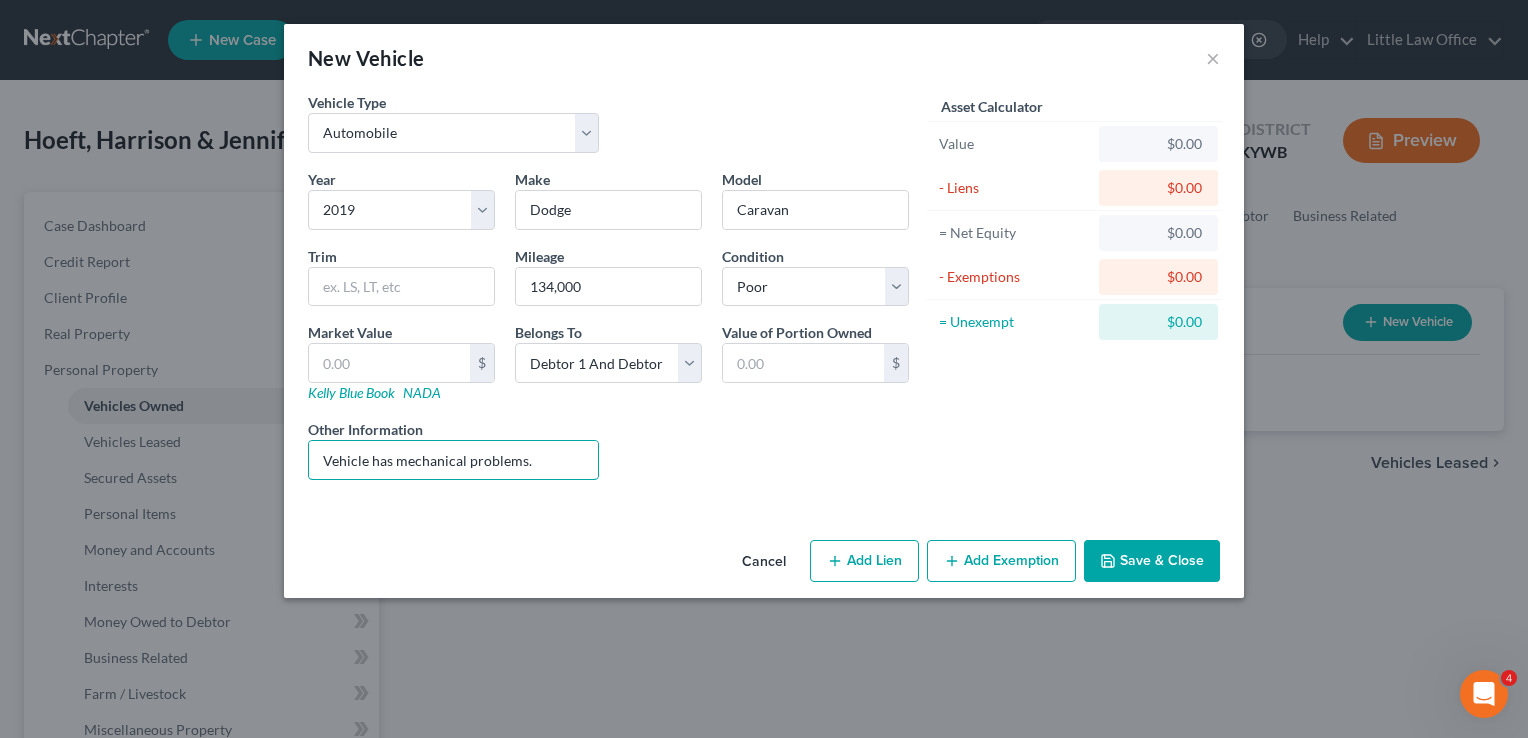 type on "Vehicle has mechanical problems." 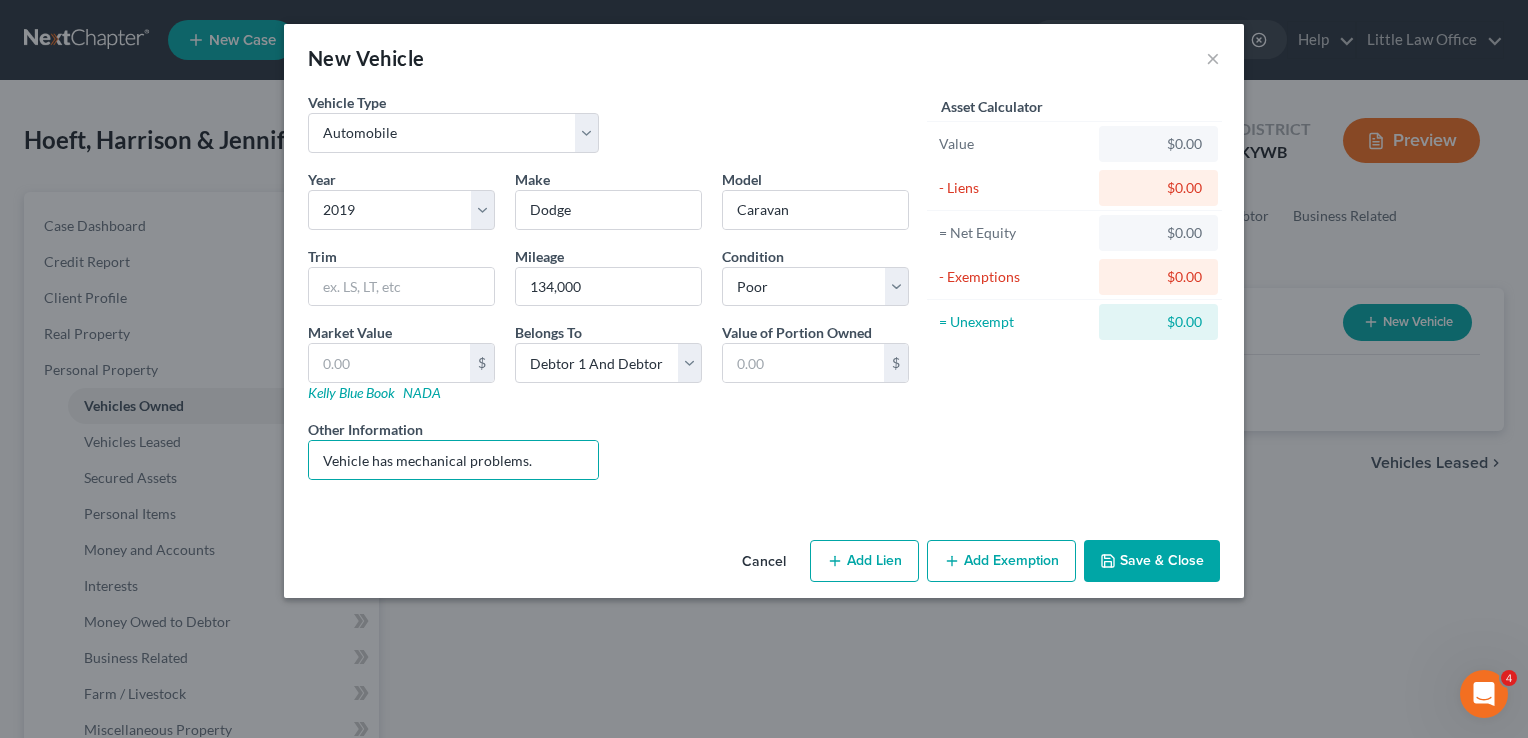 click on "Add Lien" at bounding box center (864, 561) 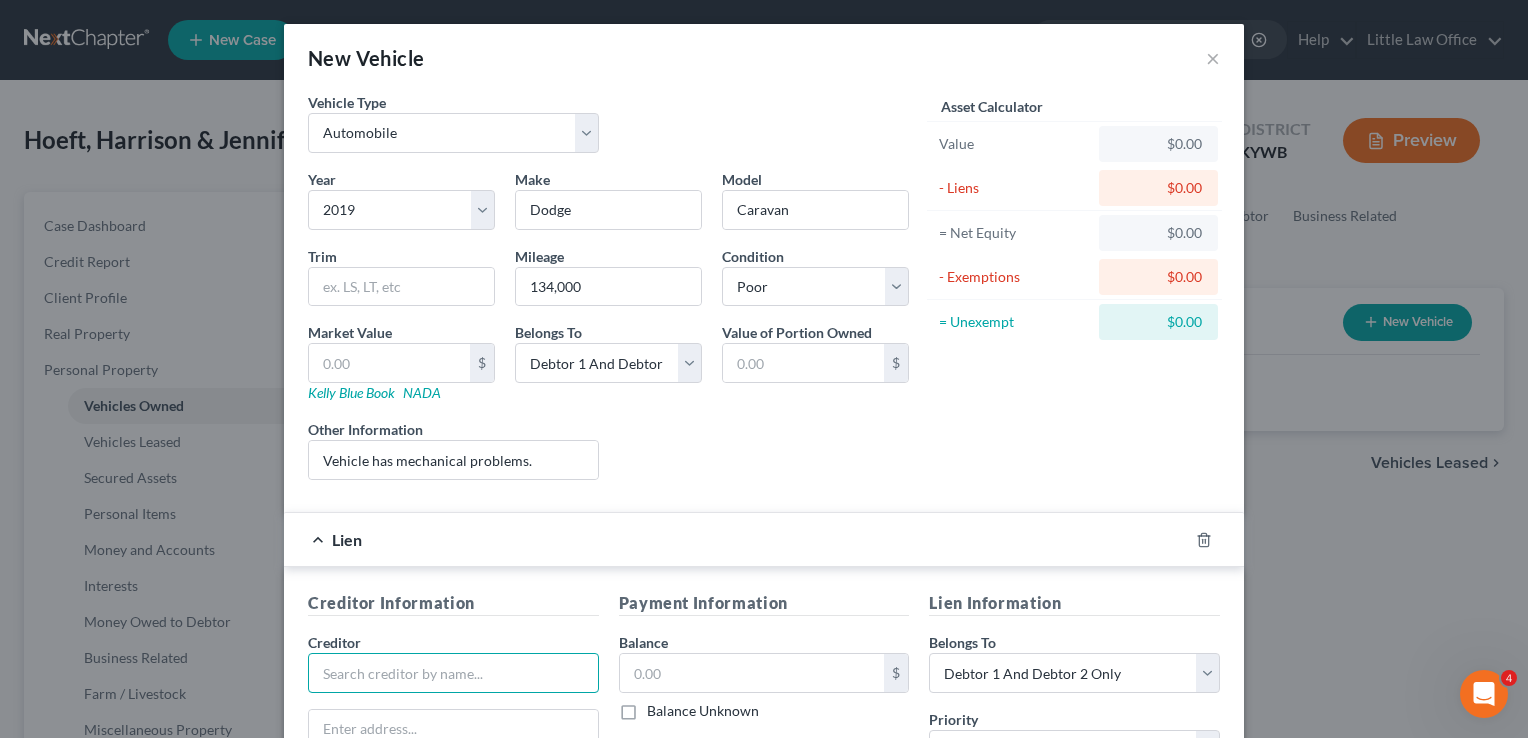 click at bounding box center [453, 673] 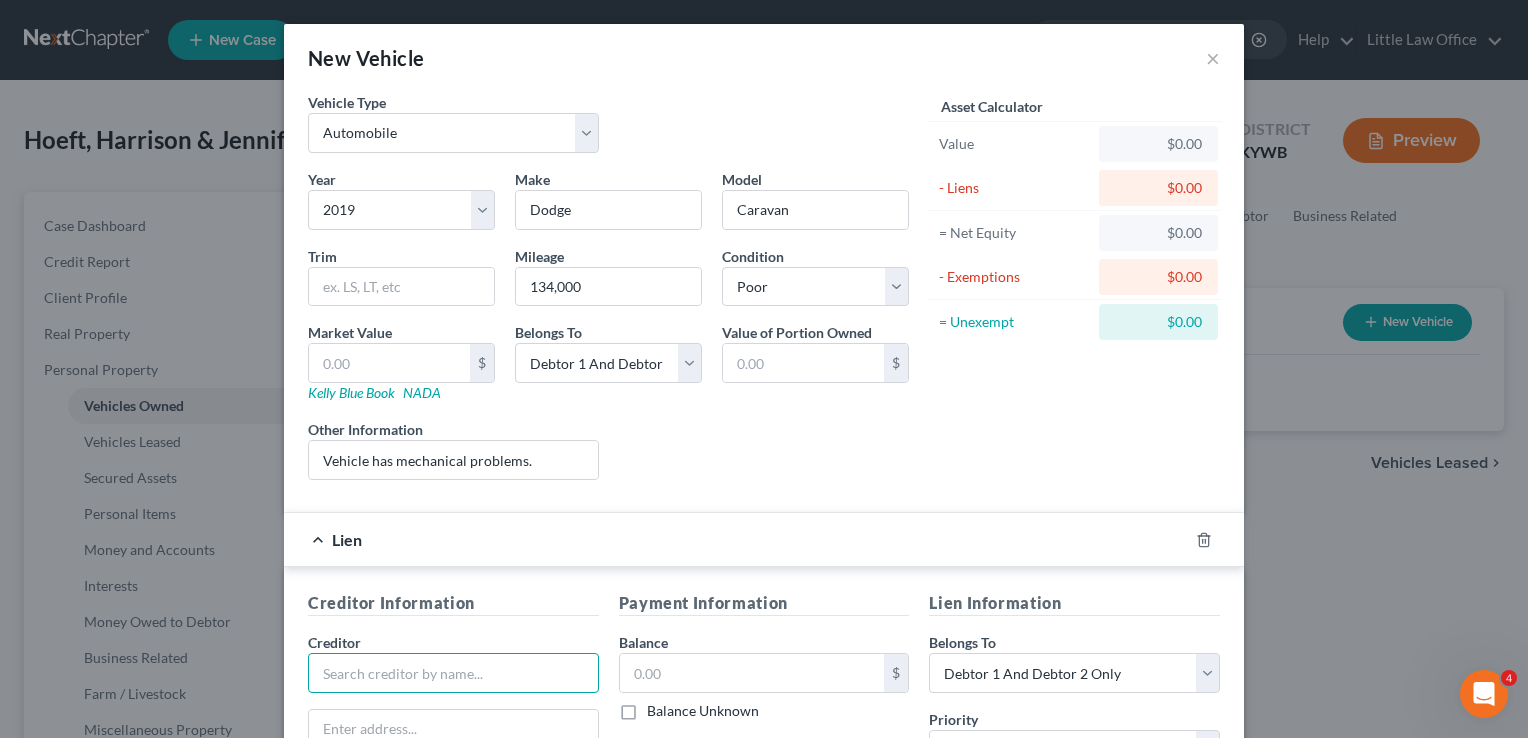 click at bounding box center [453, 673] 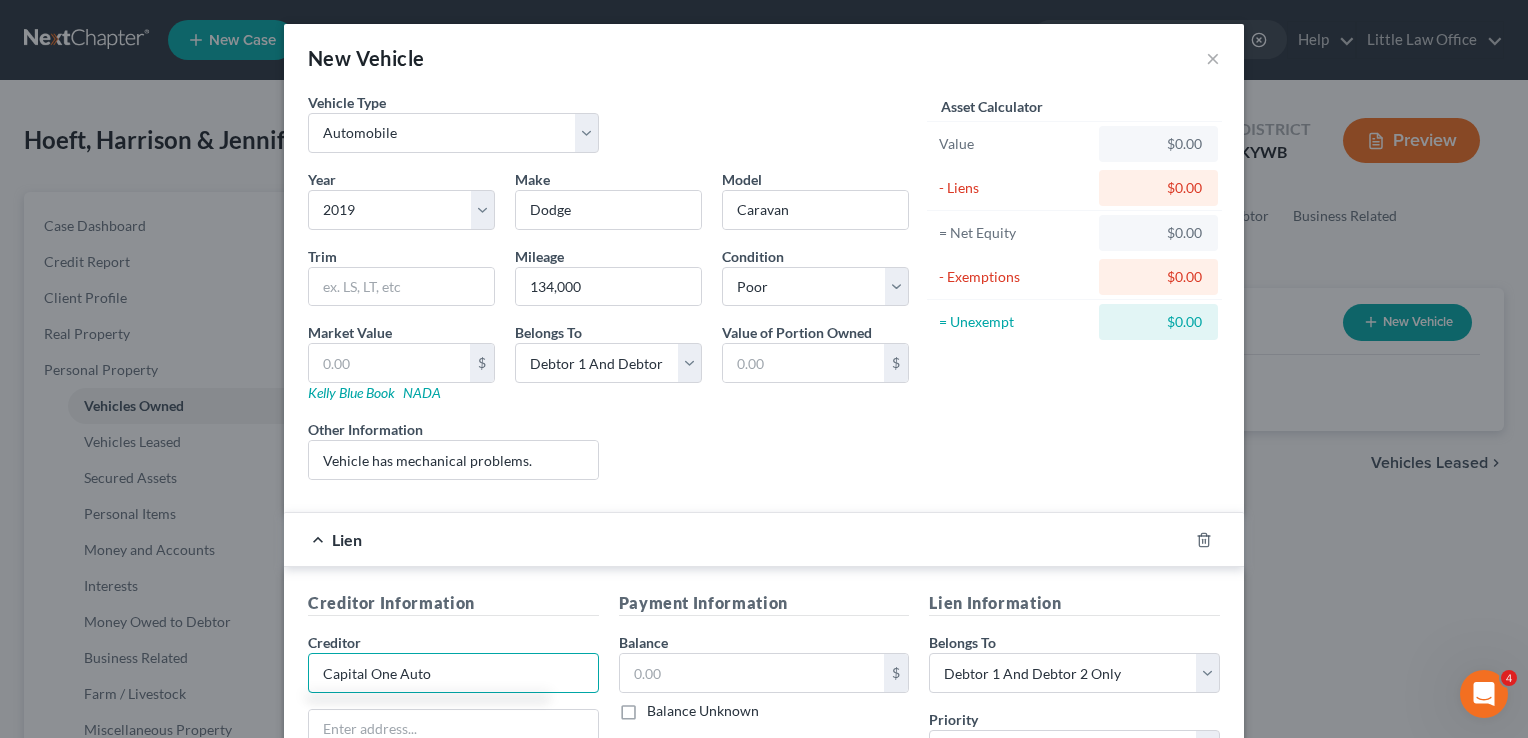 type on "Capital One Auto" 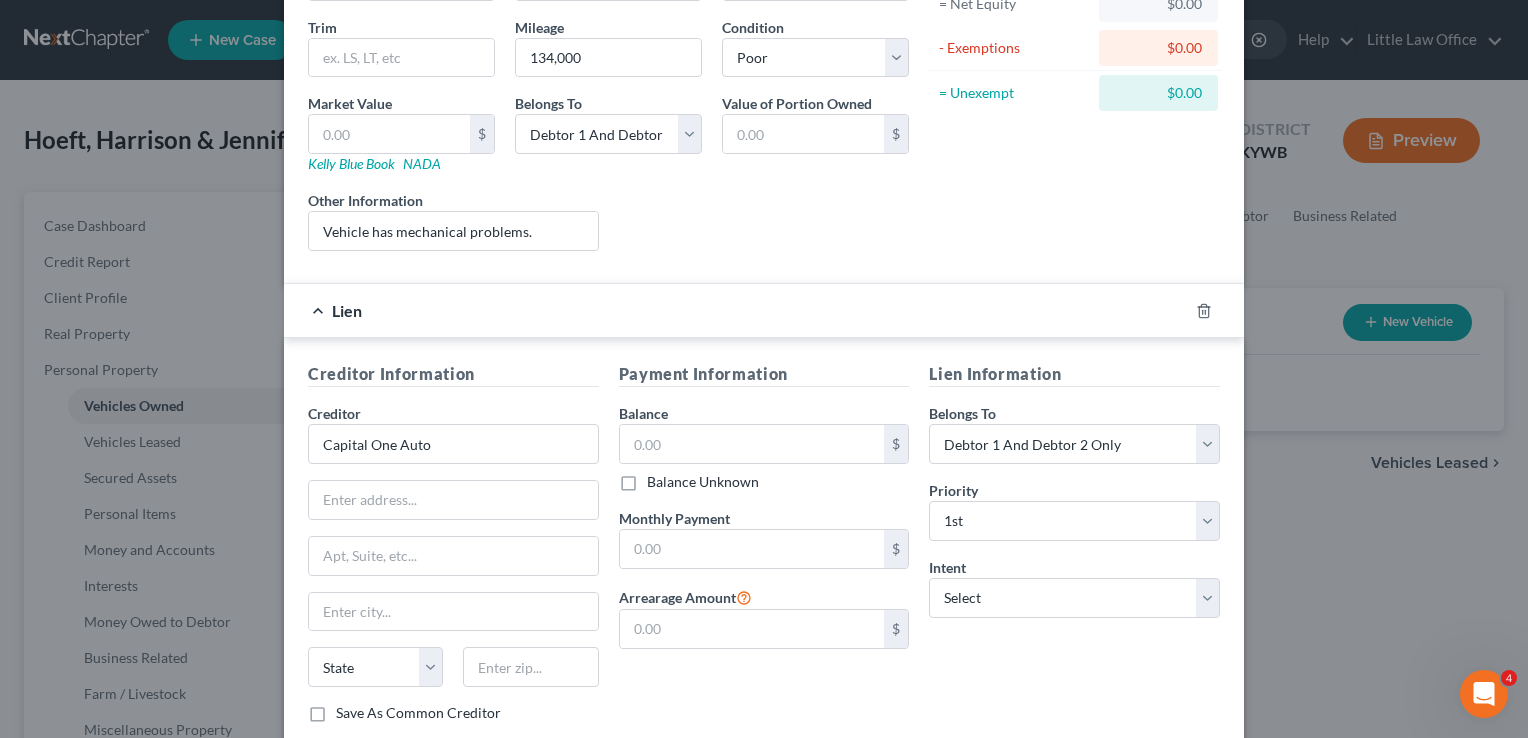 scroll, scrollTop: 271, scrollLeft: 0, axis: vertical 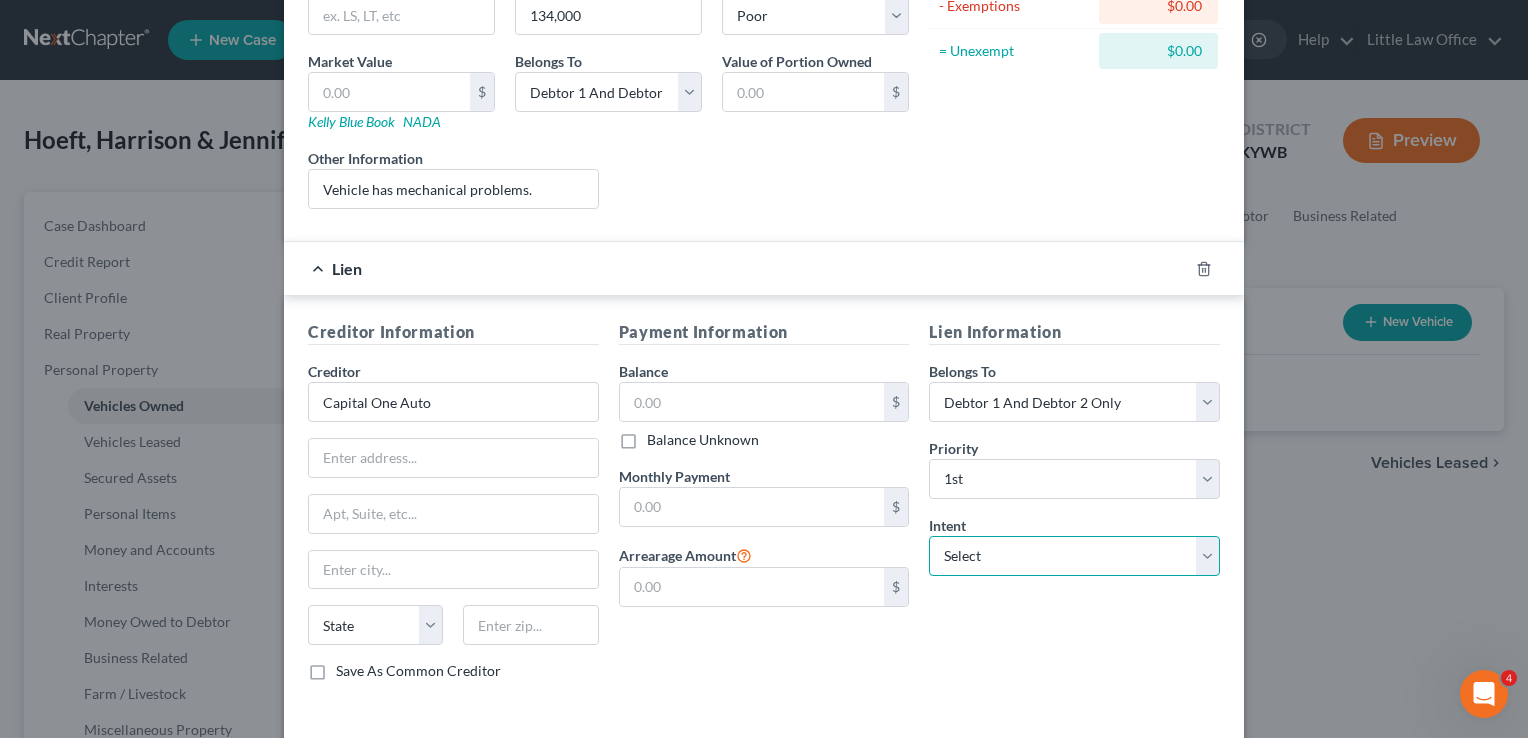 click on "Select Surrender Redeem Reaffirm Avoid Other" at bounding box center (1074, 556) 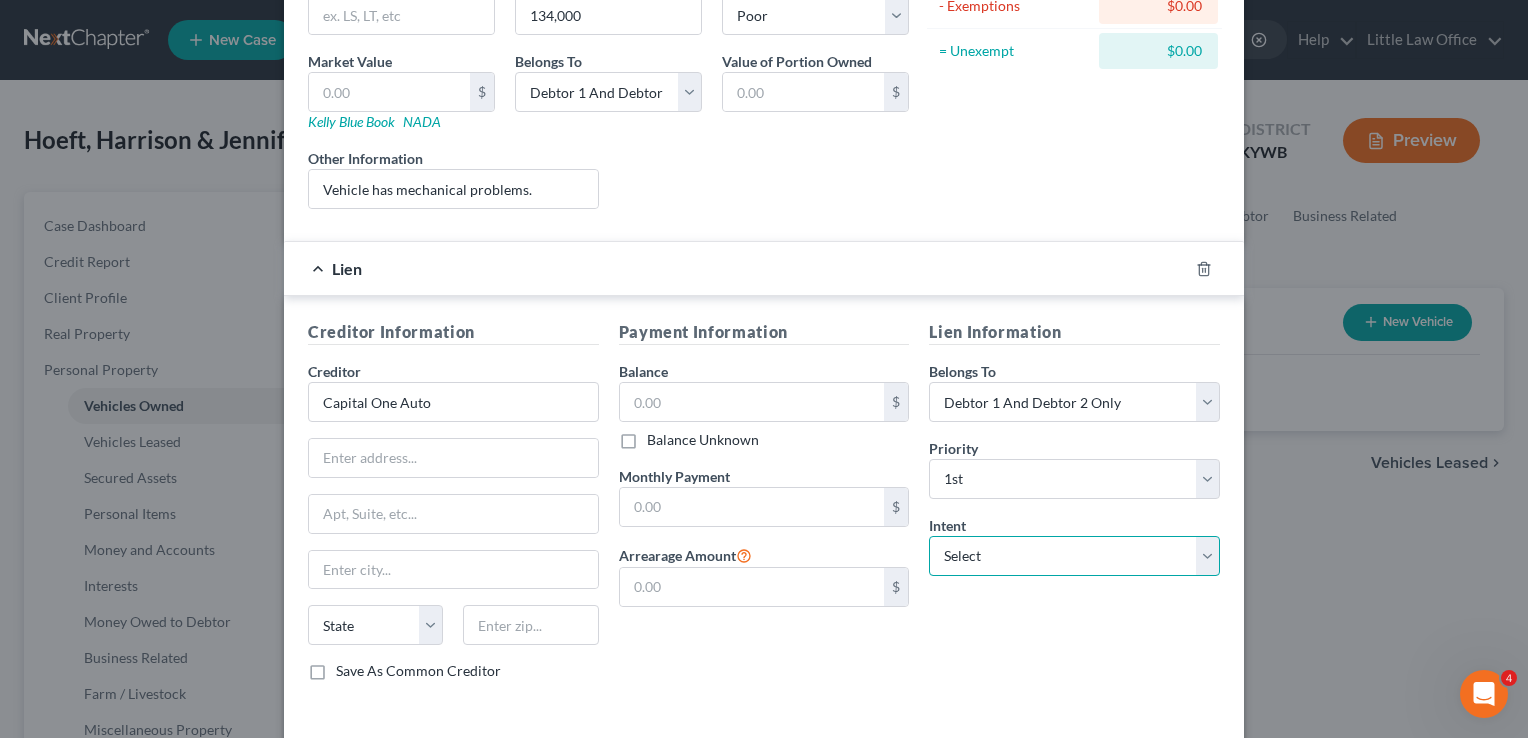 select on "2" 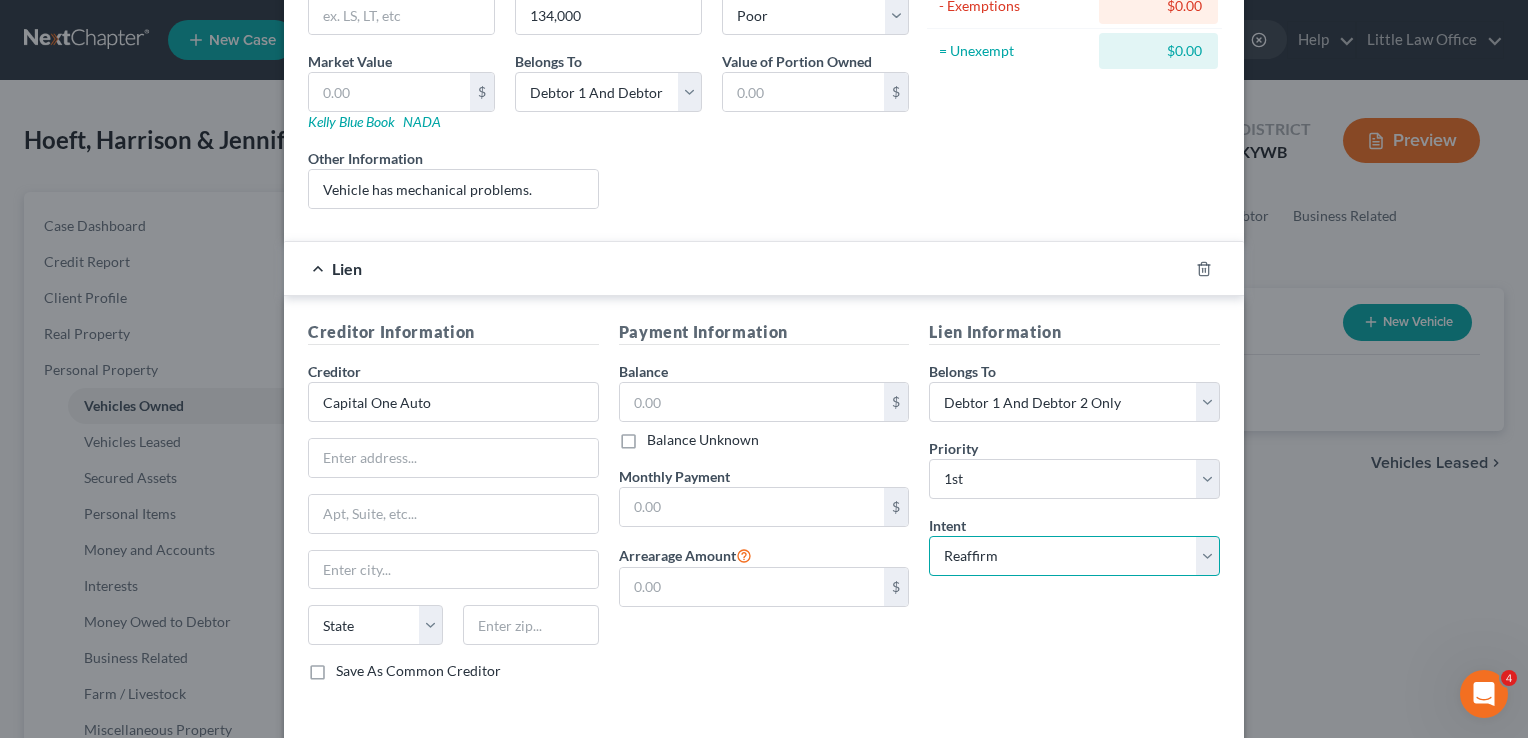 click on "Select Surrender Redeem Reaffirm Avoid Other" at bounding box center [1074, 556] 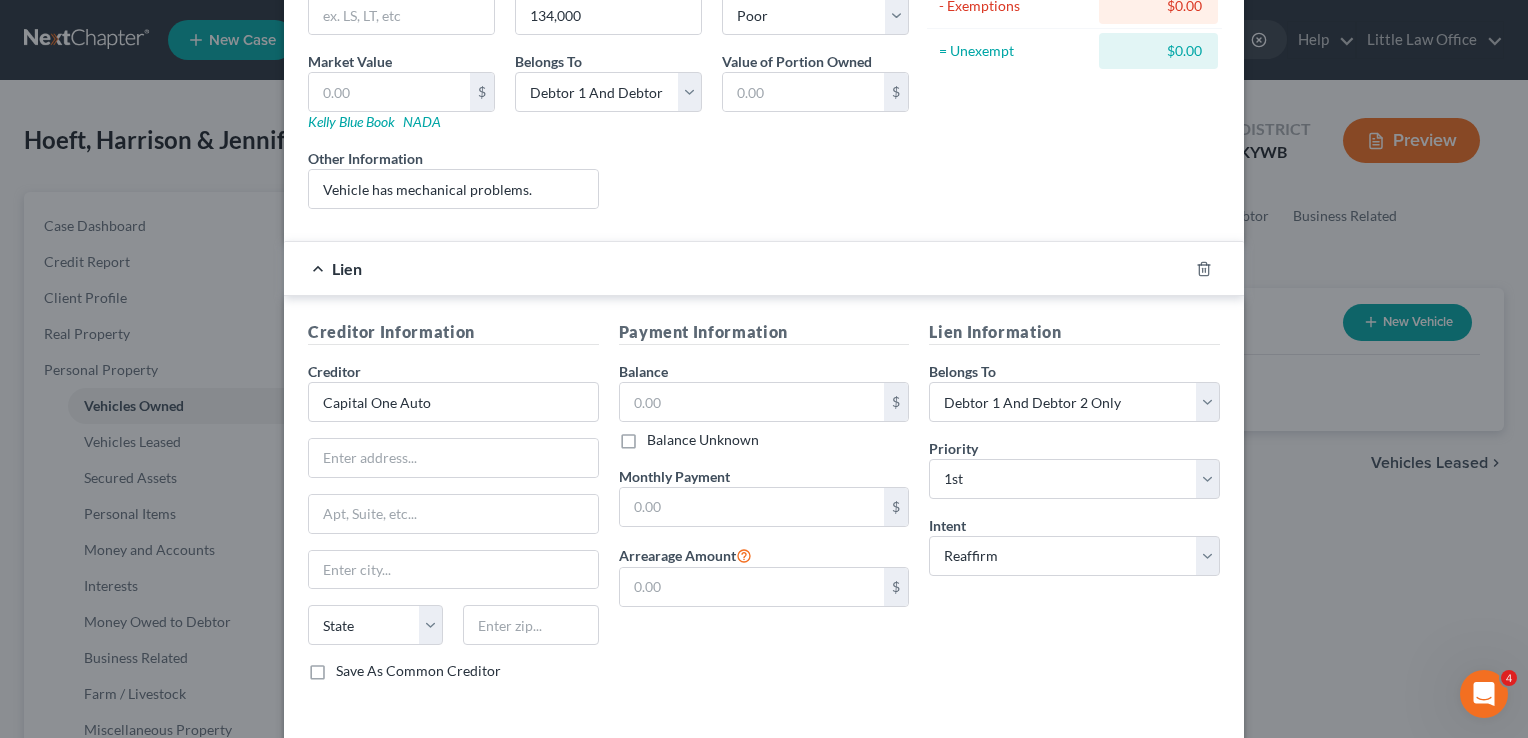 scroll, scrollTop: 351, scrollLeft: 0, axis: vertical 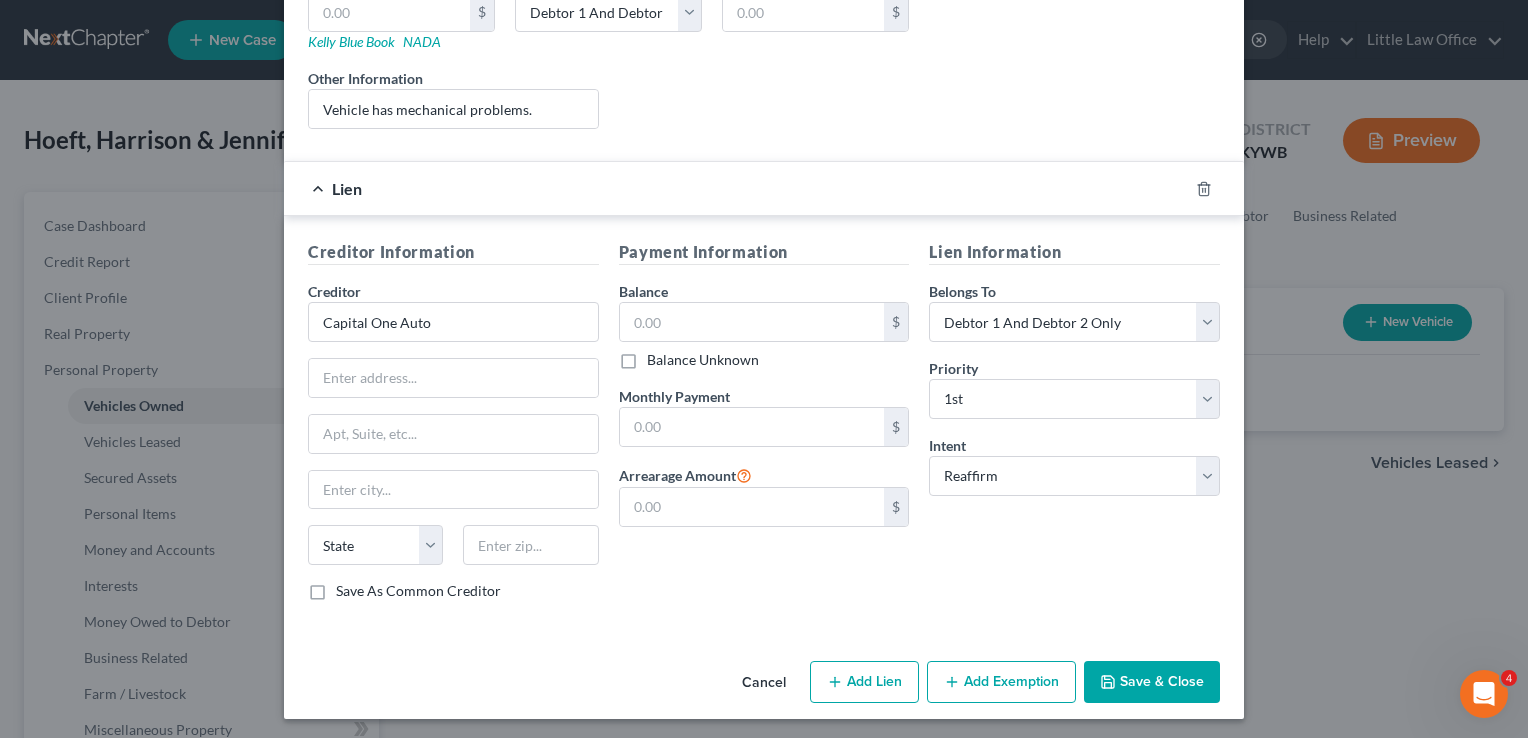 click on "Cancel Add Lien Add Lease Add Exemption Save & Close" at bounding box center [764, 686] 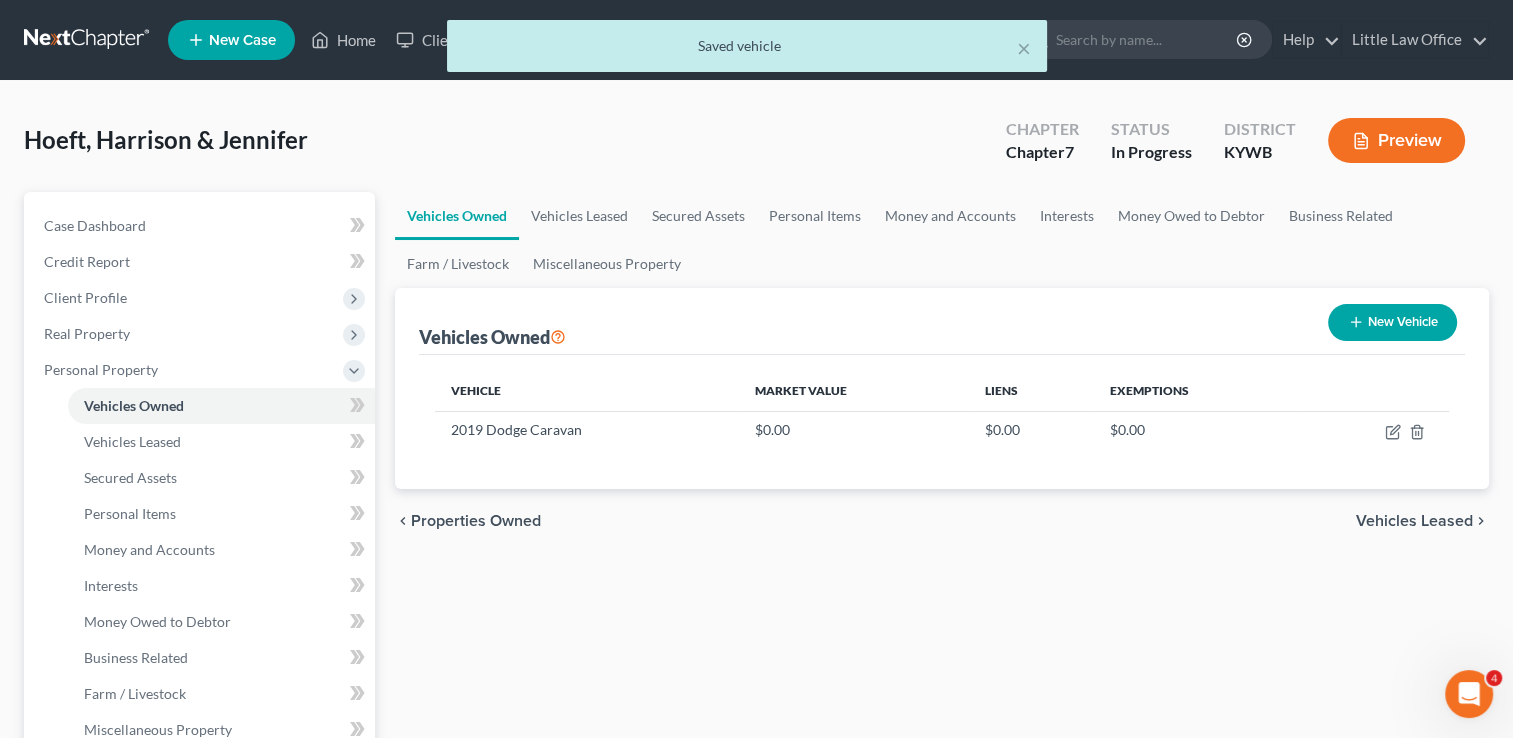 click on "New Vehicle" at bounding box center [1392, 322] 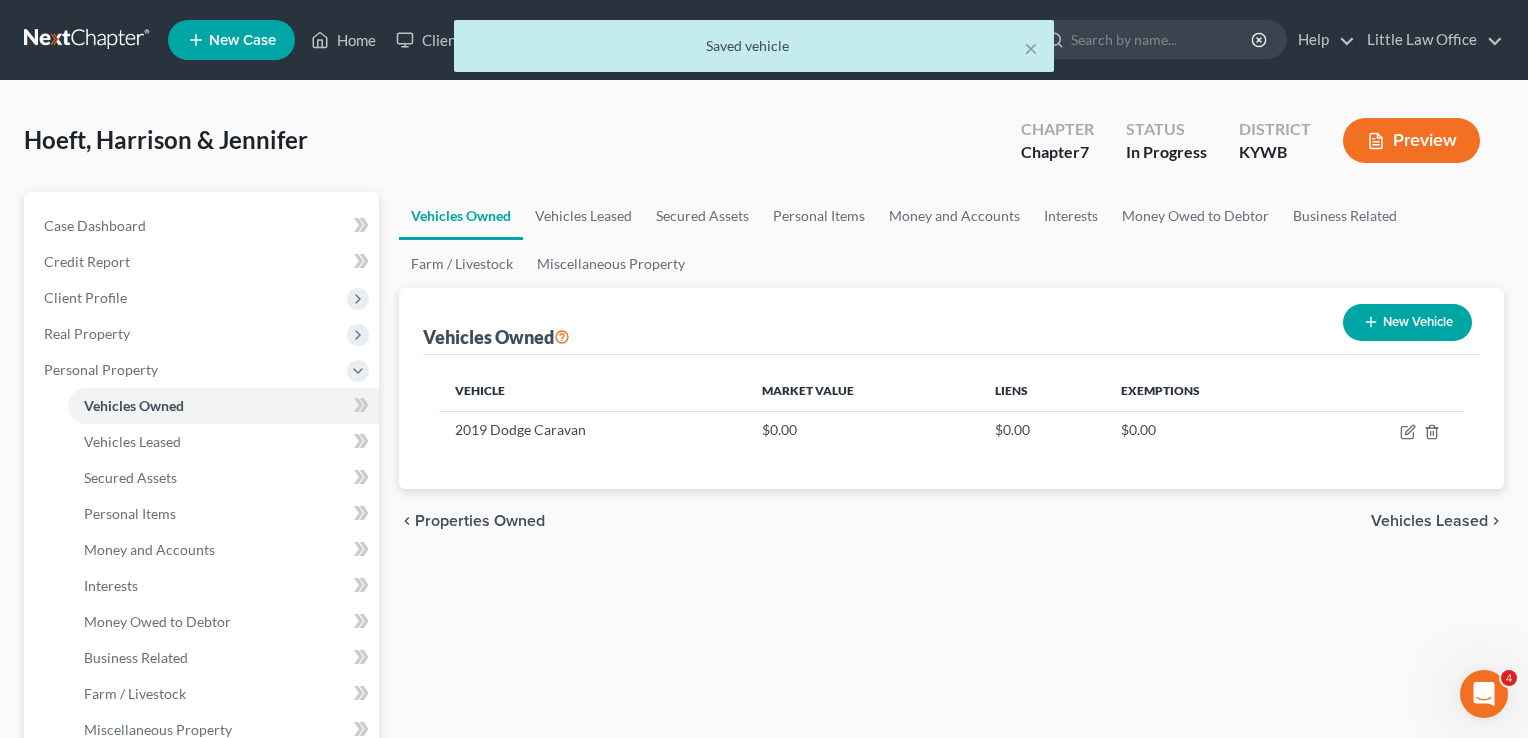 select on "0" 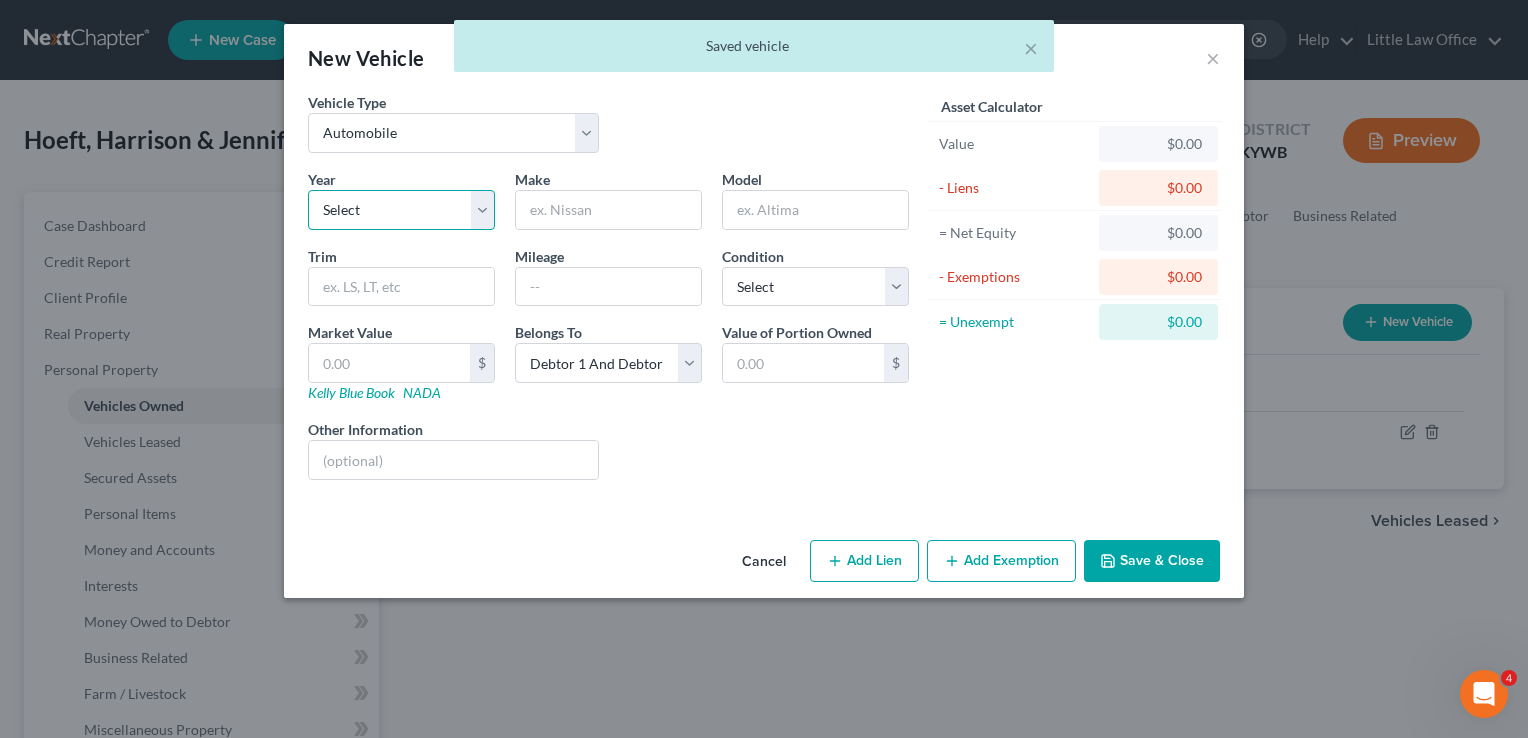 click on "Select 2026 2025 2024 2023 2022 2021 2020 2019 2018 2017 2016 2015 2014 2013 2012 2011 2010 2009 2008 2007 2006 2005 2004 2003 2002 2001 2000 1999 1998 1997 1996 1995 1994 1993 1992 1991 1990 1989 1988 1987 1986 1985 1984 1983 1982 1981 1980 1979 1978 1977 1976 1975 1974 1973 1972 1971 1970 1969 1968 1967 1966 1965 1964 1963 1962 1961 1960 1959 1958 1957 1956 1955 1954 1953 1952 1951 1950 1949 1948 1947 1946 1945 1944 1943 1942 1941 1940 1939 1938 1937 1936 1935 1934 1933 1932 1931 1930 1929 1928 1927 1926 1925 1924 1923 1922 1921 1920 1919 1918 1917 1916 1915 1914 1913 1912 1911 1910 1909 1908 1907 1906 1905 1904 1903 1902 1901" at bounding box center [401, 210] 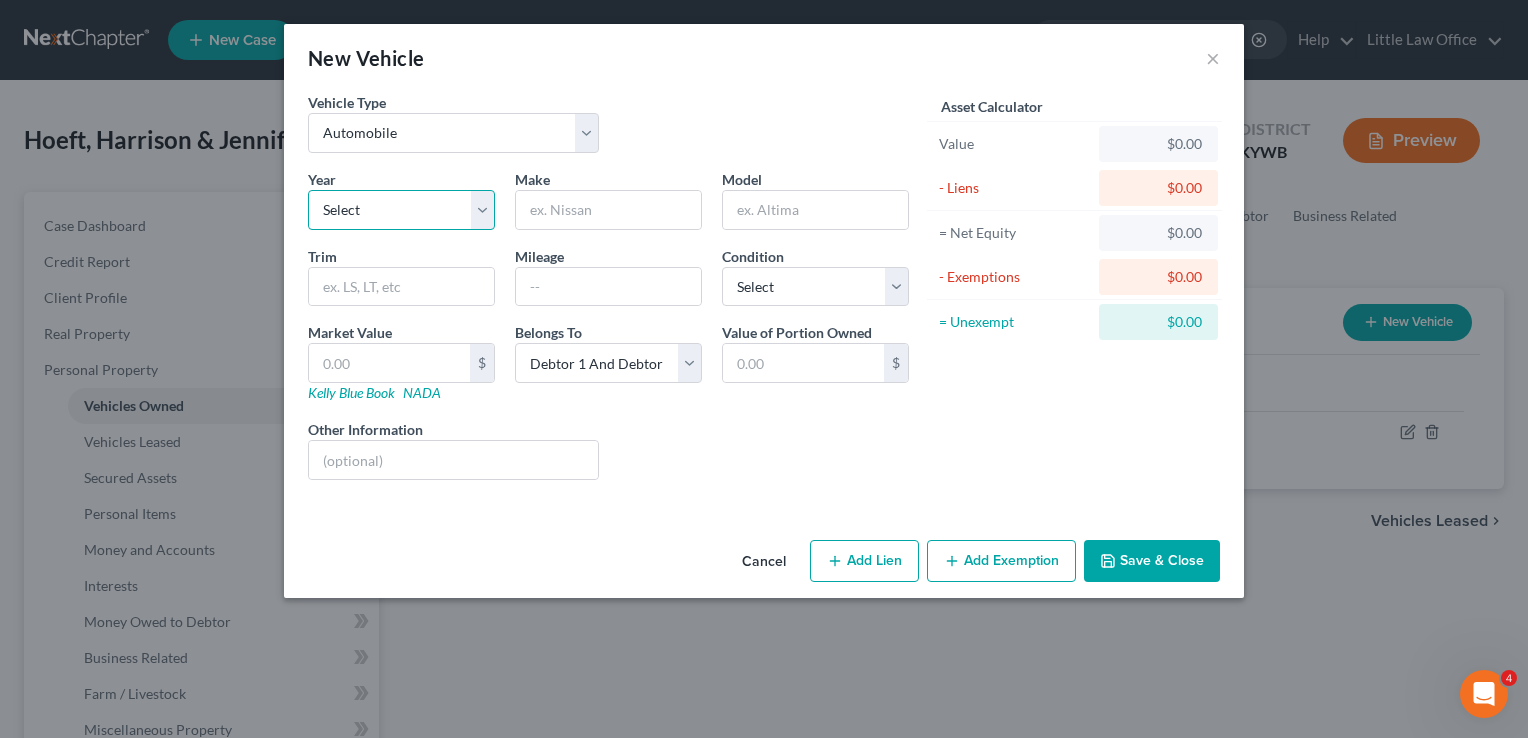 select on "8" 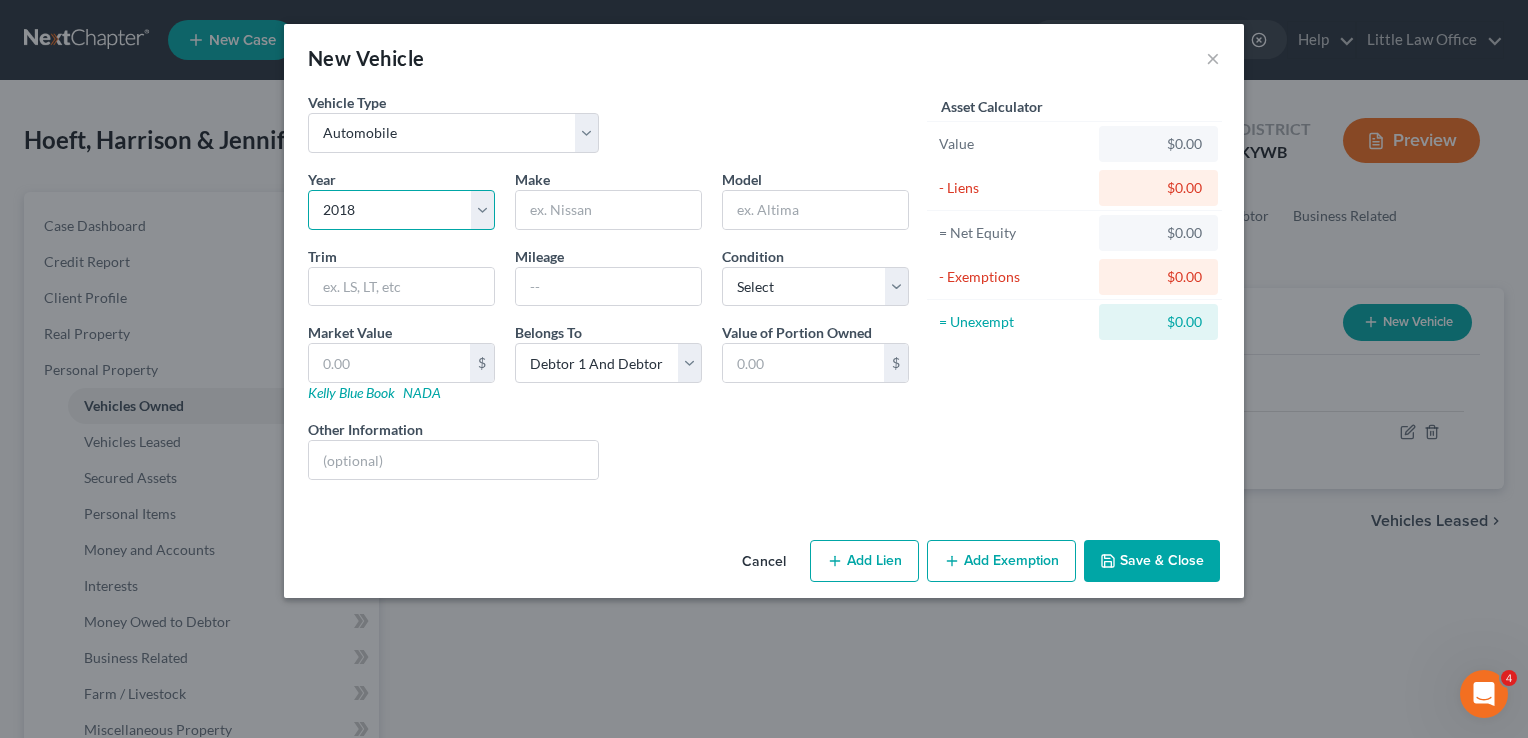 click on "Select 2026 2025 2024 2023 2022 2021 2020 2019 2018 2017 2016 2015 2014 2013 2012 2011 2010 2009 2008 2007 2006 2005 2004 2003 2002 2001 2000 1999 1998 1997 1996 1995 1994 1993 1992 1991 1990 1989 1988 1987 1986 1985 1984 1983 1982 1981 1980 1979 1978 1977 1976 1975 1974 1973 1972 1971 1970 1969 1968 1967 1966 1965 1964 1963 1962 1961 1960 1959 1958 1957 1956 1955 1954 1953 1952 1951 1950 1949 1948 1947 1946 1945 1944 1943 1942 1941 1940 1939 1938 1937 1936 1935 1934 1933 1932 1931 1930 1929 1928 1927 1926 1925 1924 1923 1922 1921 1920 1919 1918 1917 1916 1915 1914 1913 1912 1911 1910 1909 1908 1907 1906 1905 1904 1903 1902 1901" at bounding box center [401, 210] 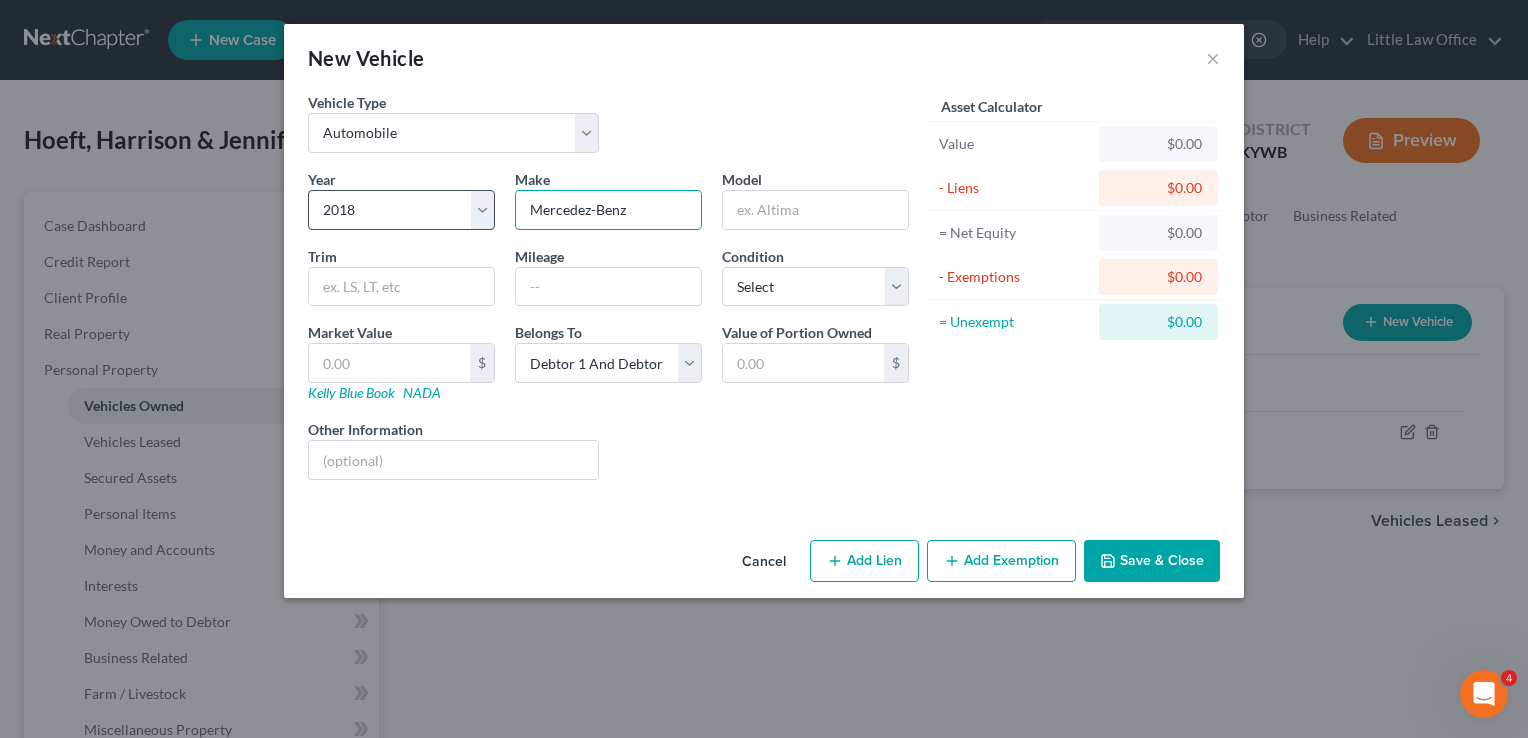 type on "Mercedez-Benz" 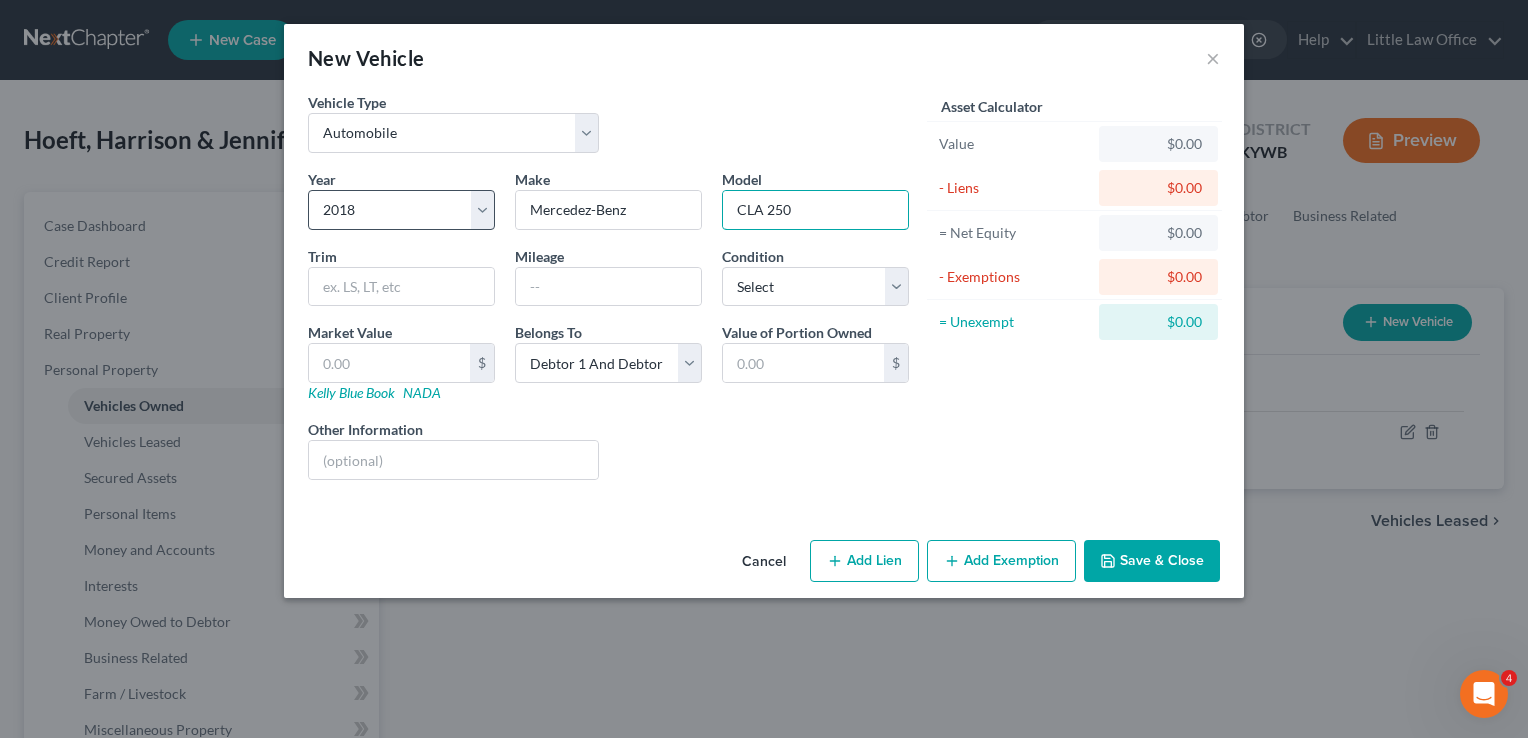 type on "CLA 250" 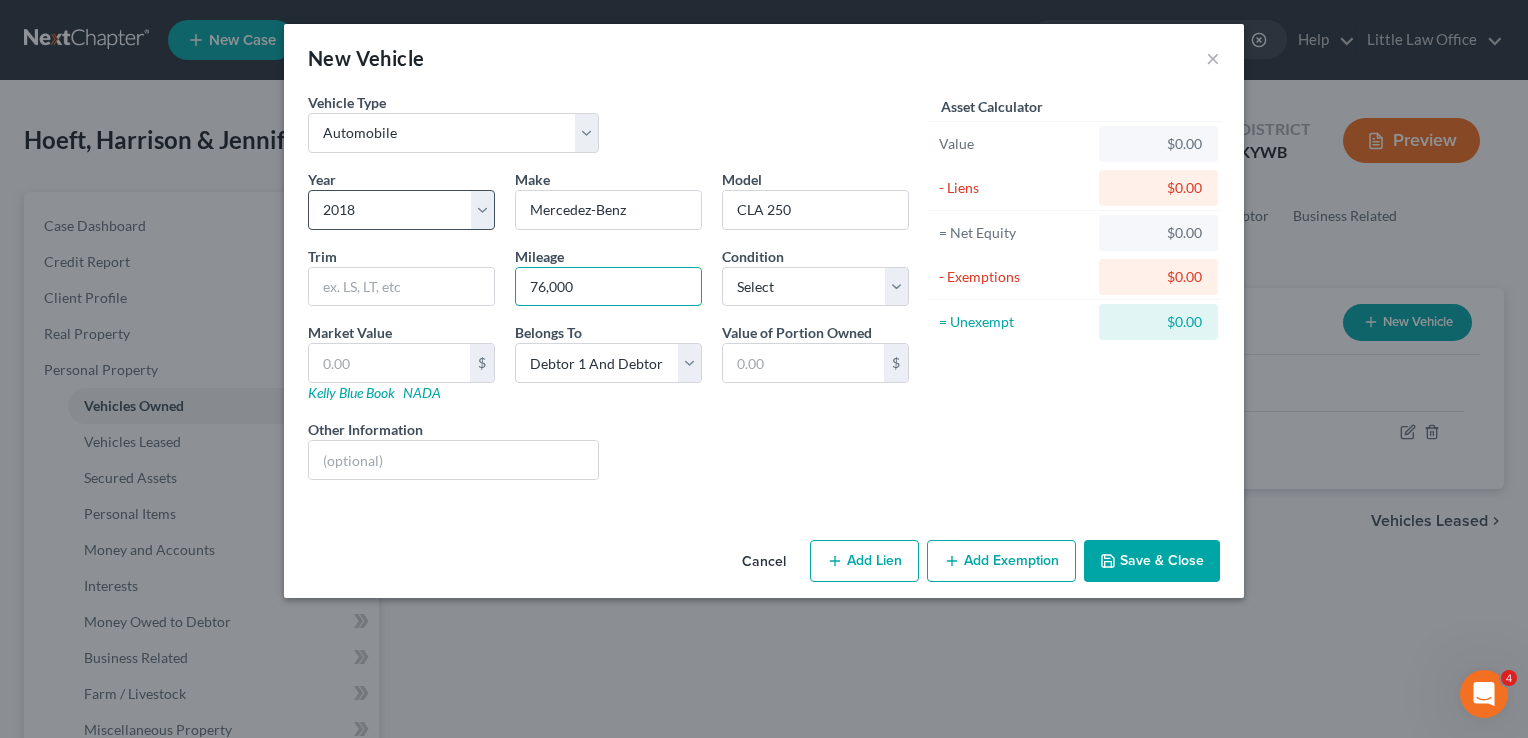 type on "76,000" 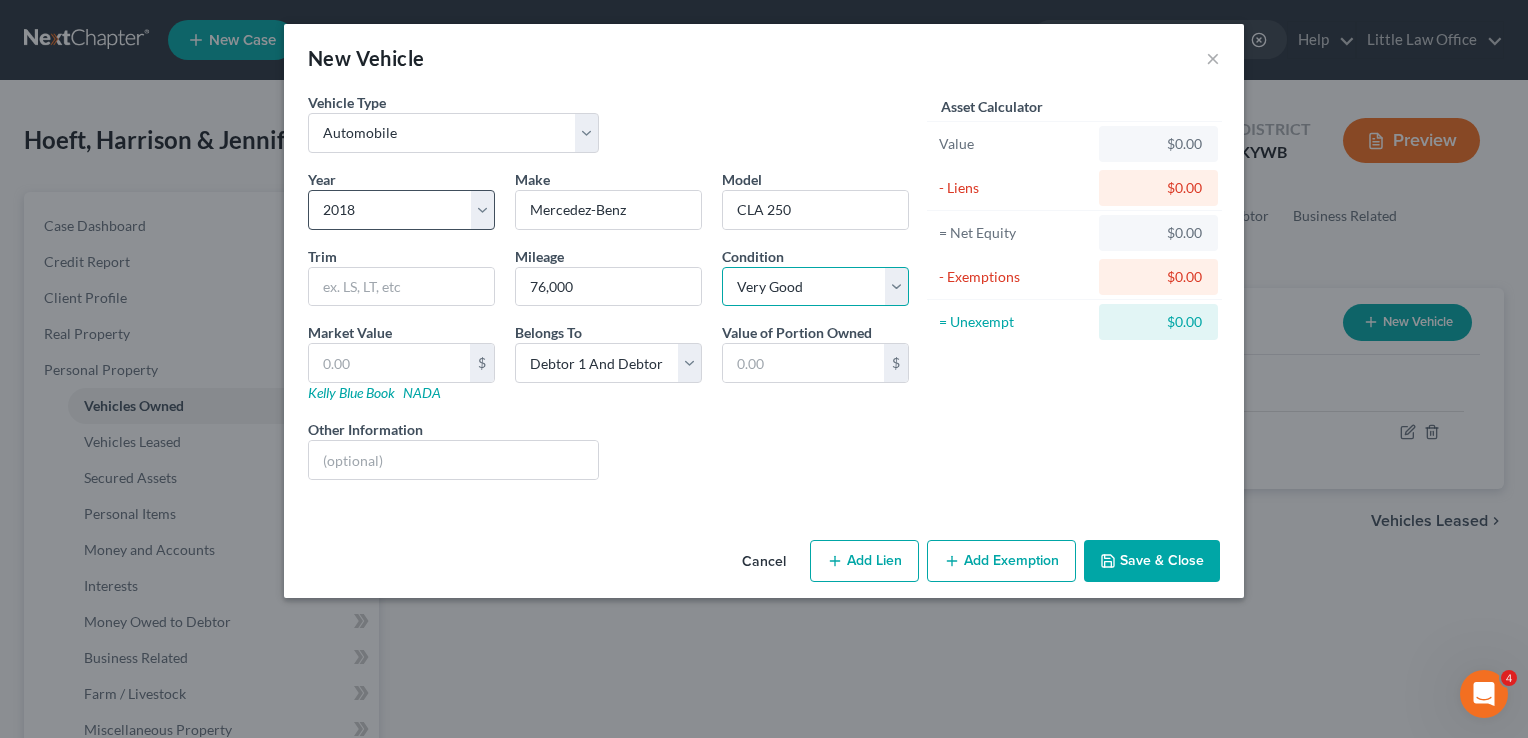 select on "2" 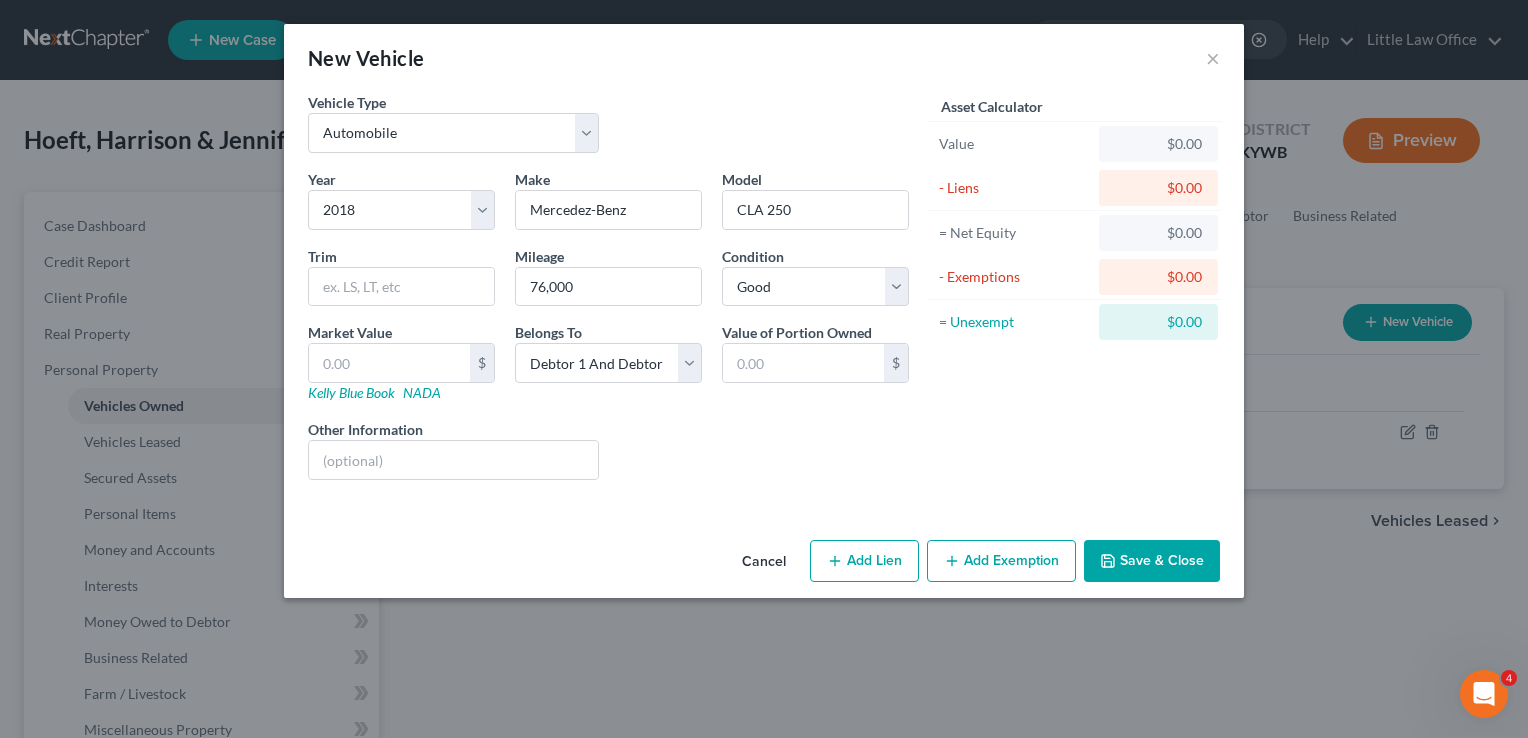 click on "Add Lien" at bounding box center (864, 561) 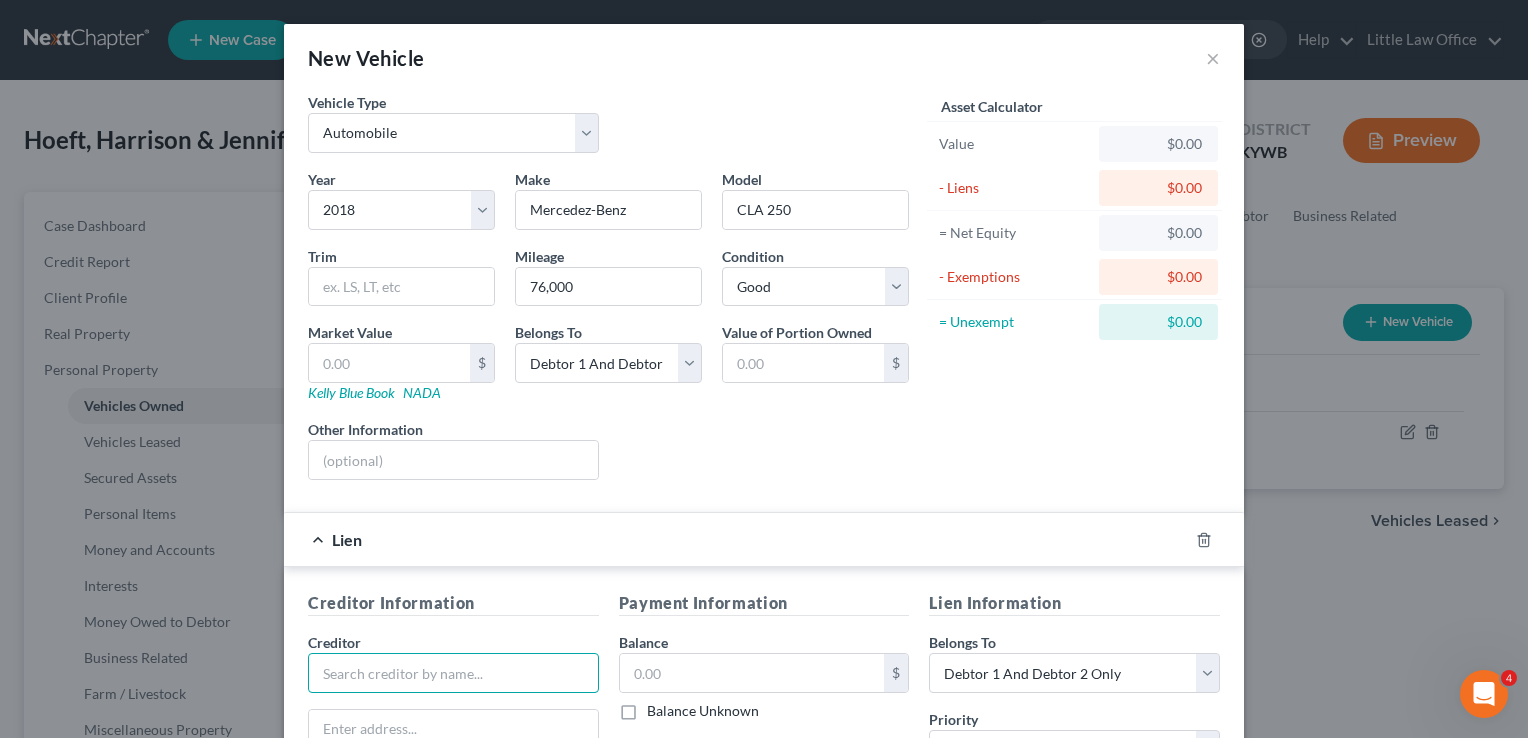 click at bounding box center [453, 673] 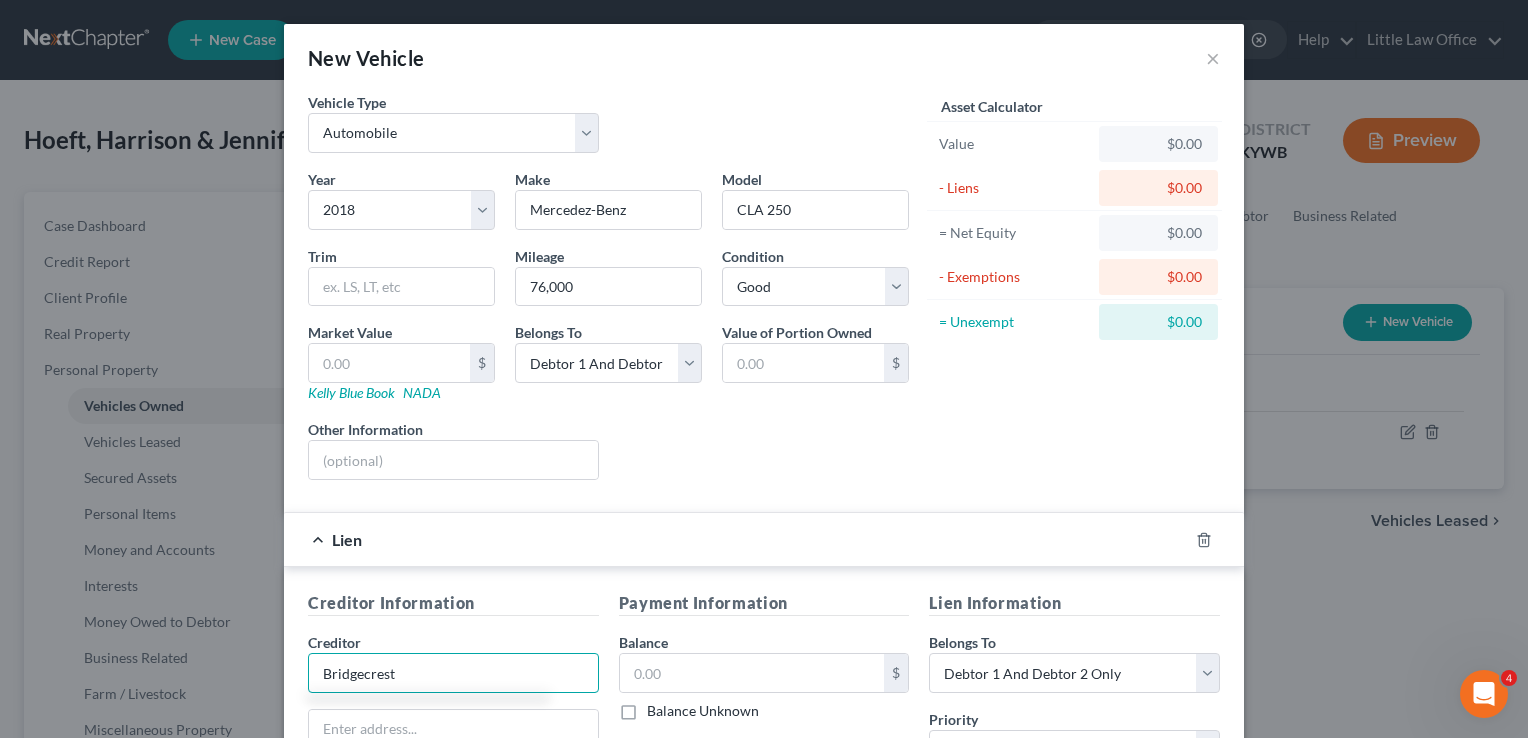 type on "Bridgecrest" 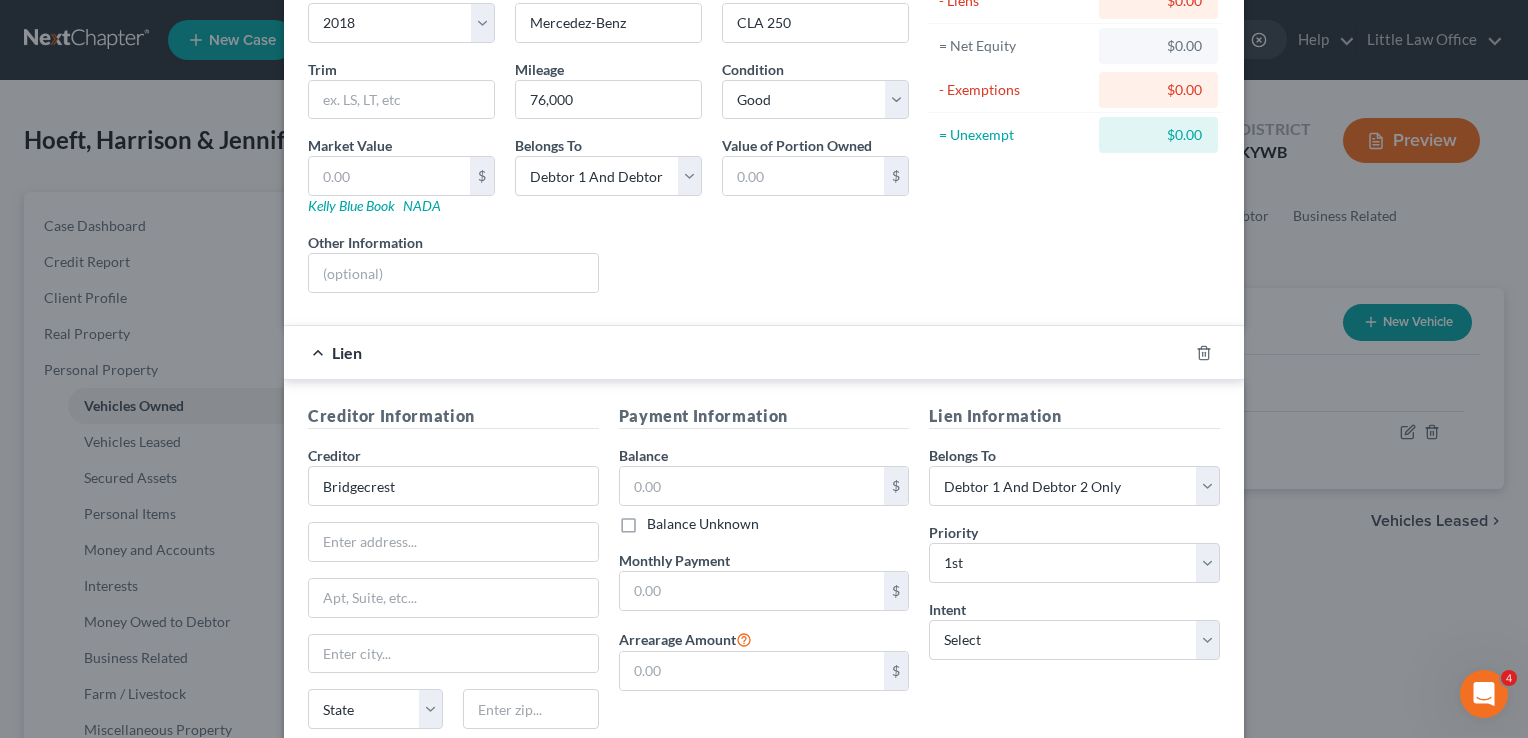 scroll, scrollTop: 216, scrollLeft: 0, axis: vertical 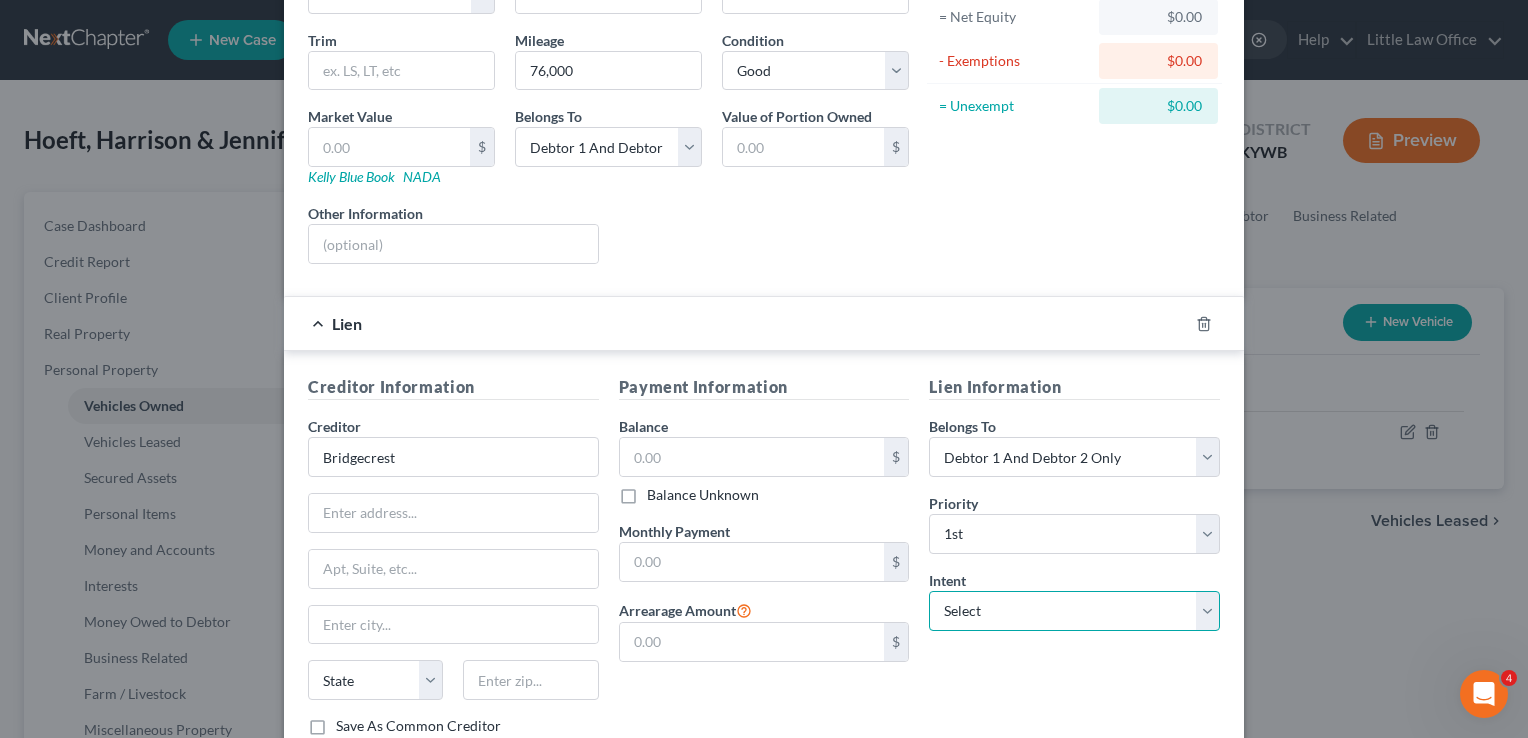click on "Select Surrender Redeem Reaffirm Avoid Other" at bounding box center (1074, 611) 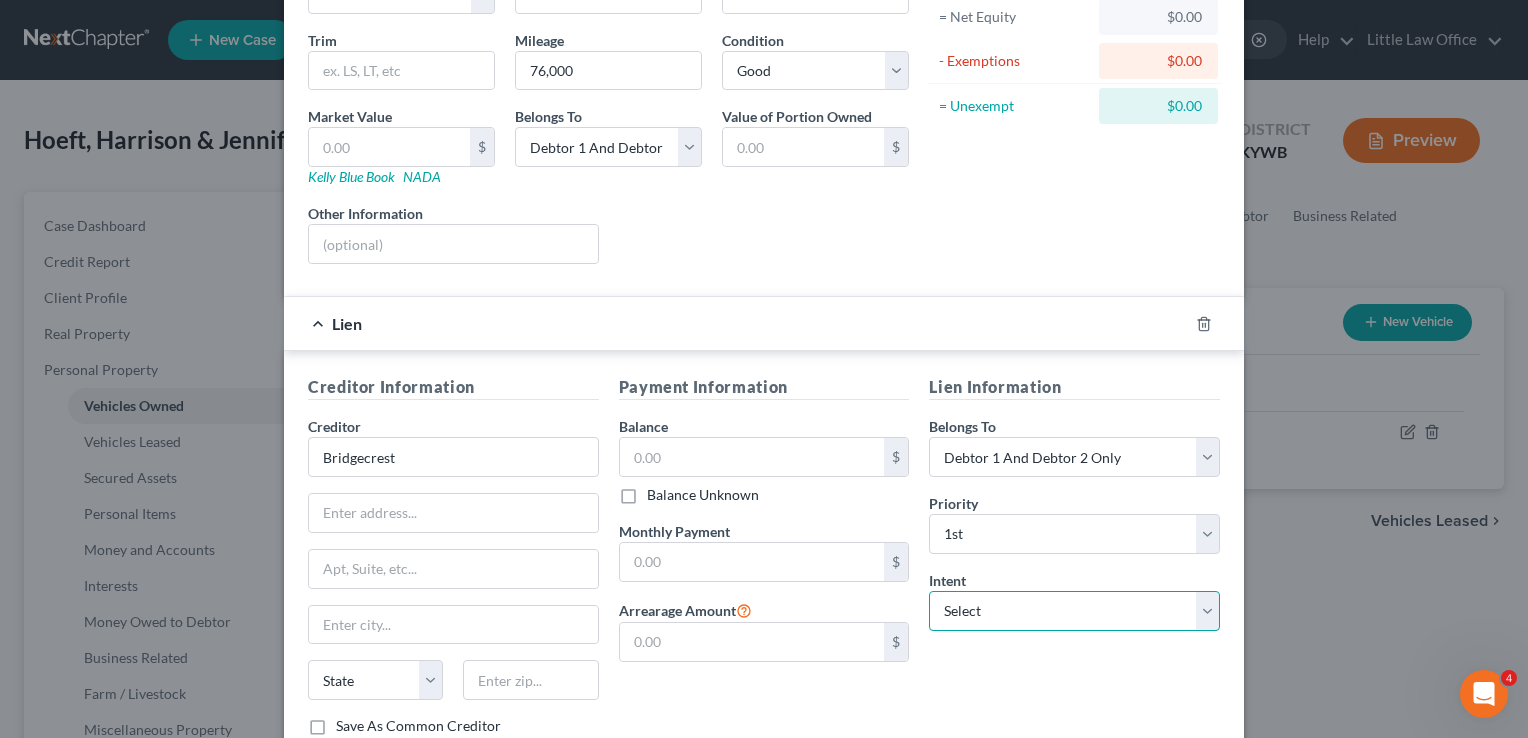 select on "2" 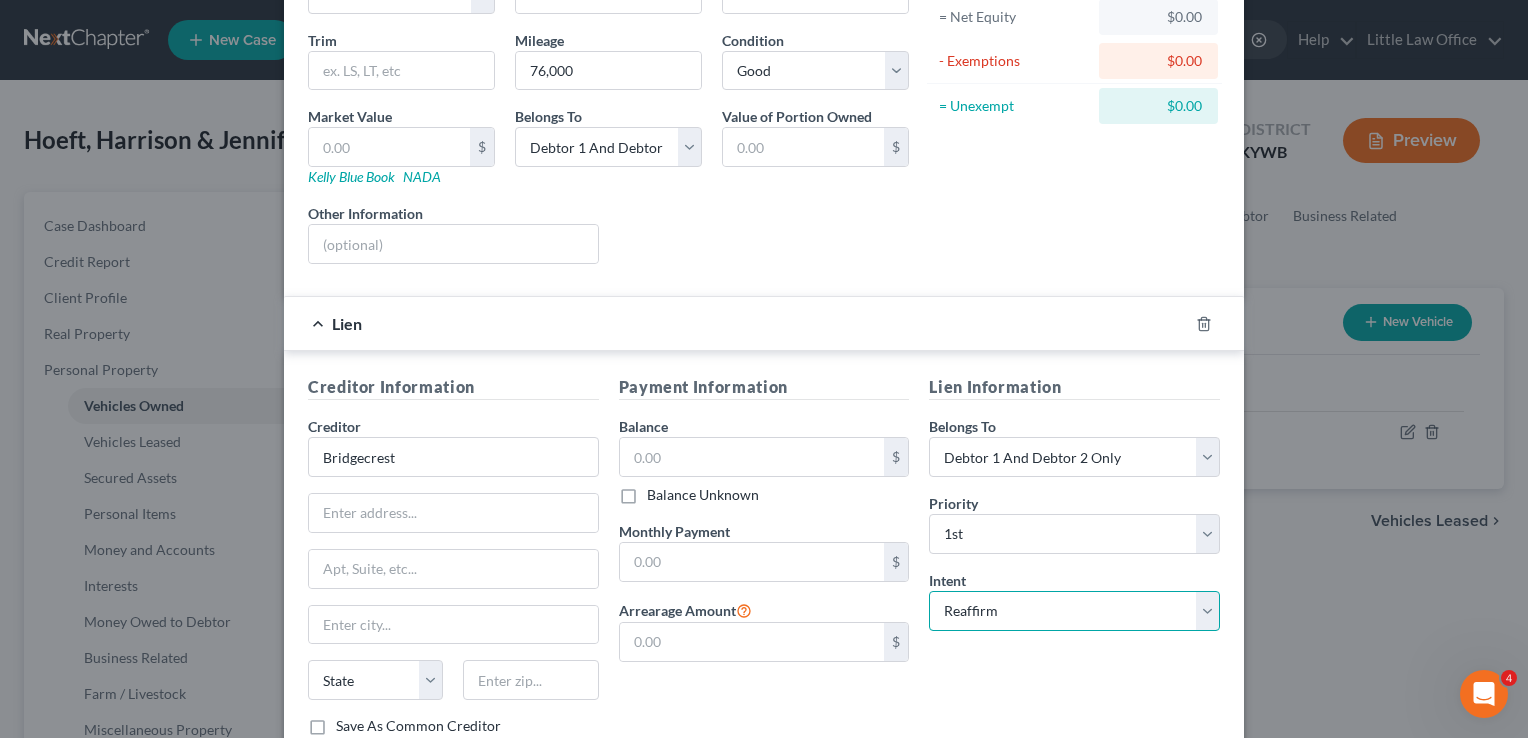 click on "Select Surrender Redeem Reaffirm Avoid Other" at bounding box center (1074, 611) 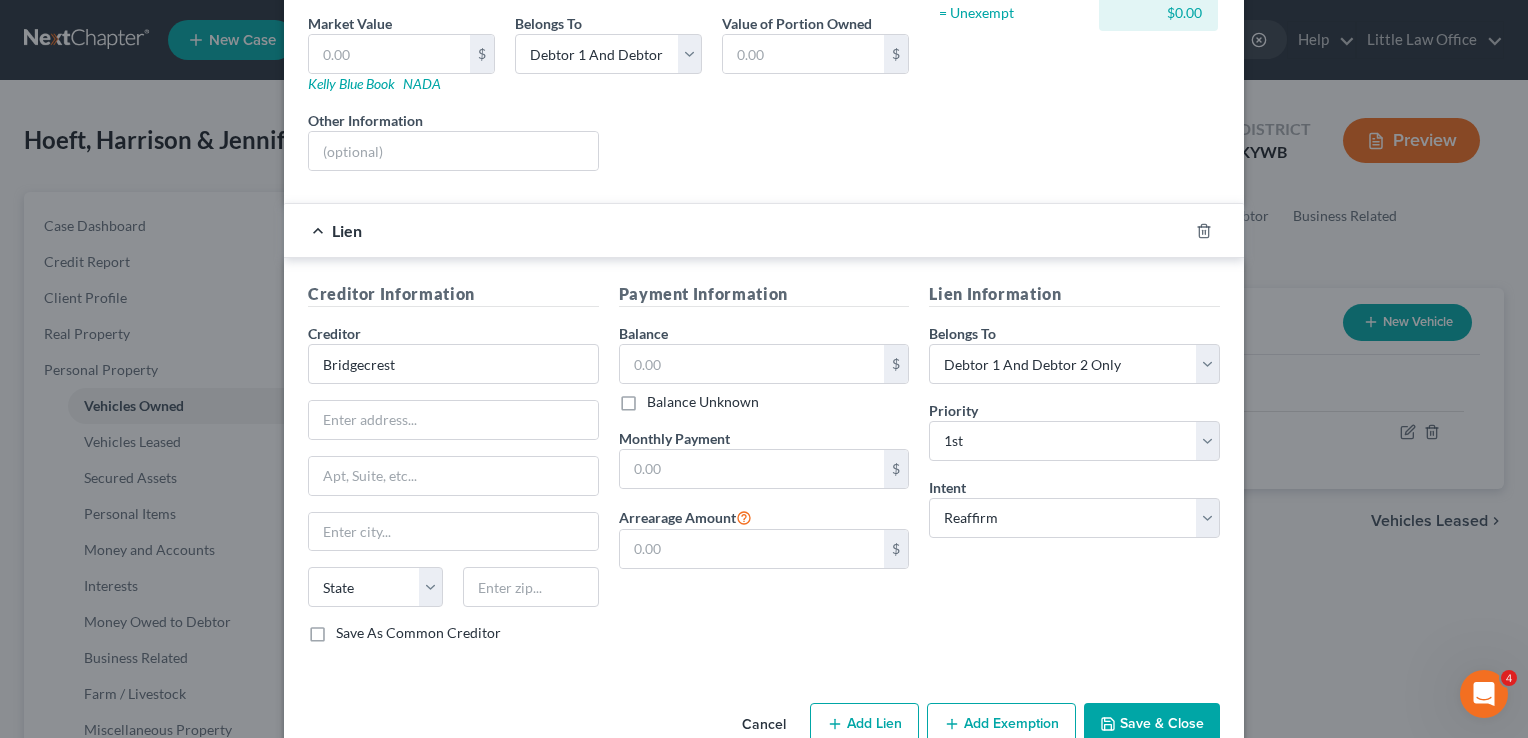 scroll, scrollTop: 351, scrollLeft: 0, axis: vertical 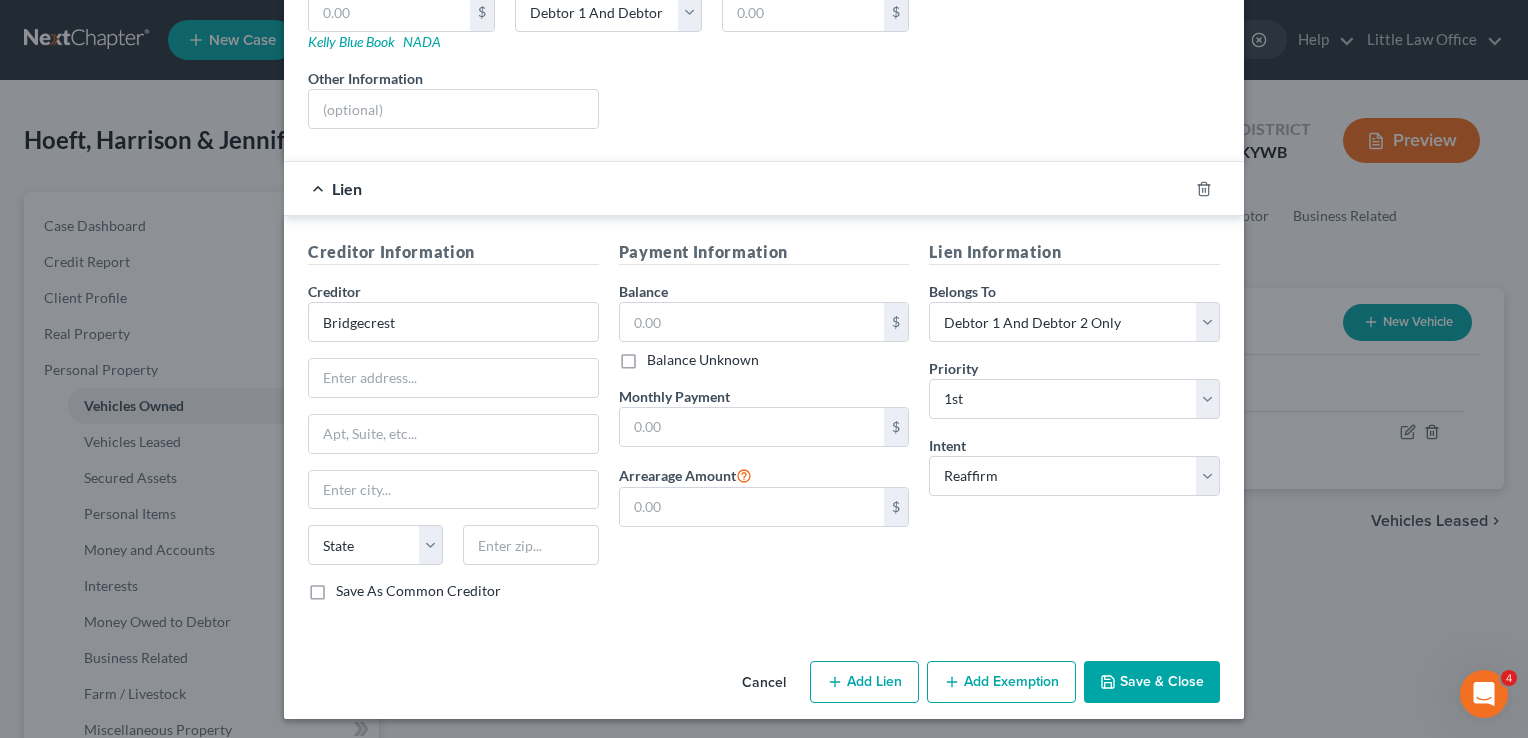 click on "Save & Close" at bounding box center (1152, 682) 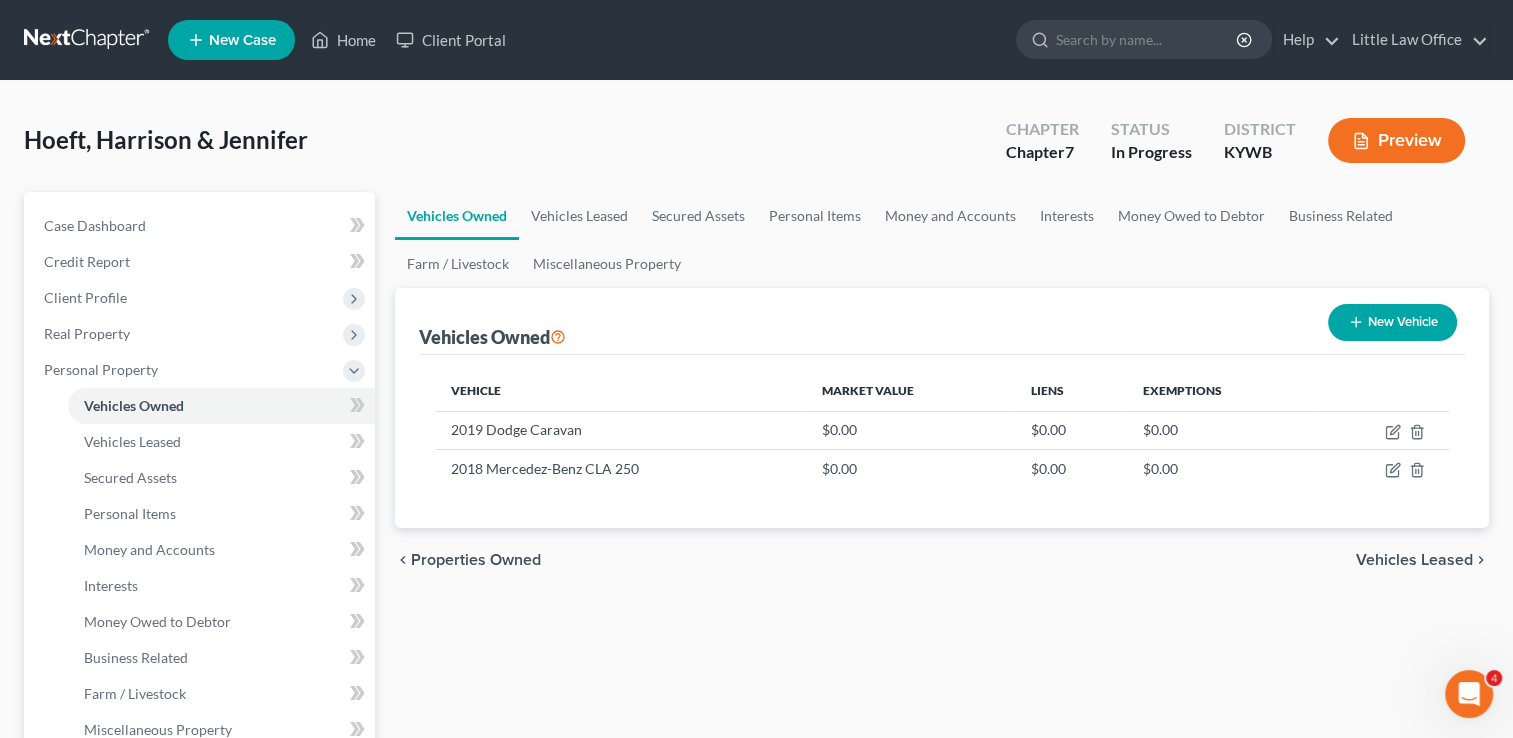 click on "New Vehicle" at bounding box center (1392, 322) 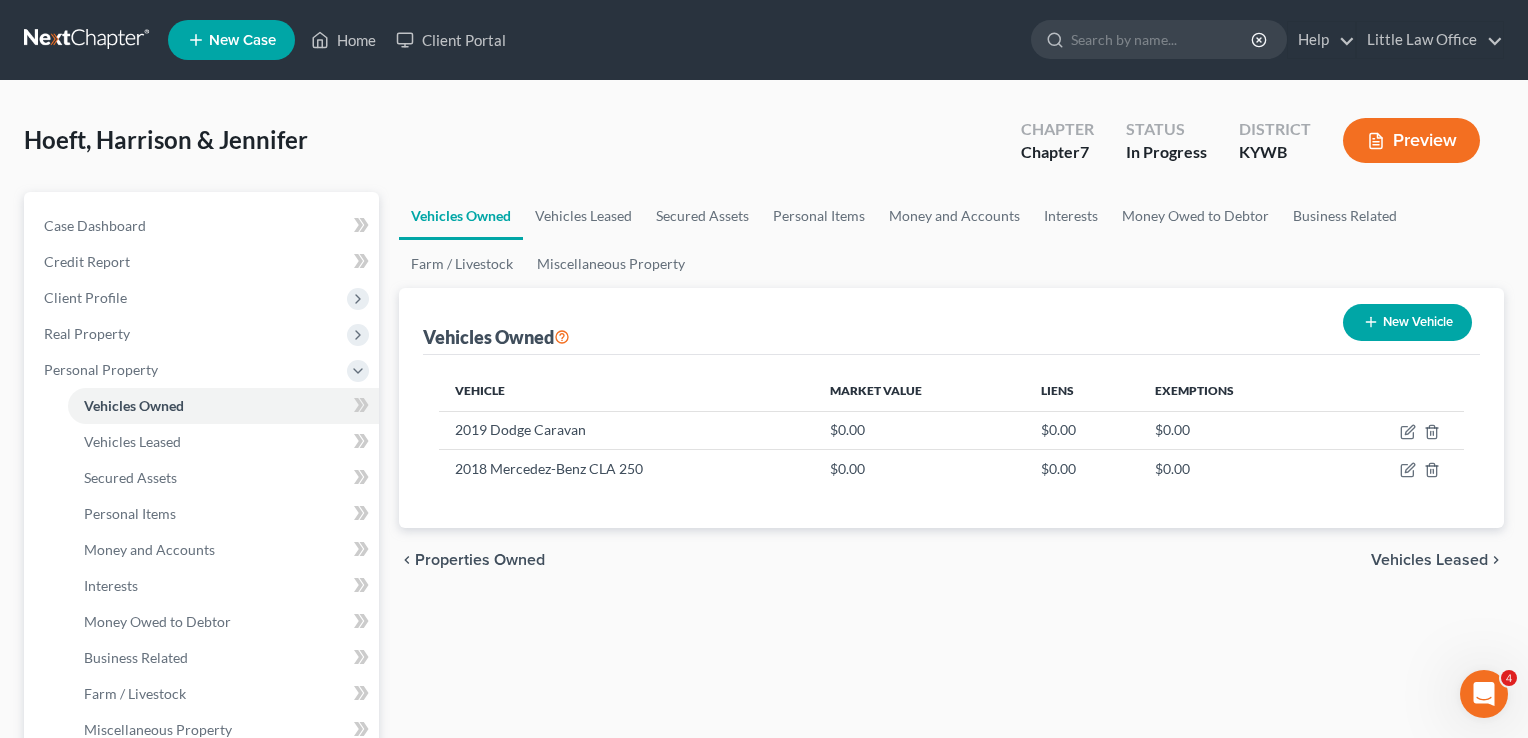 select on "0" 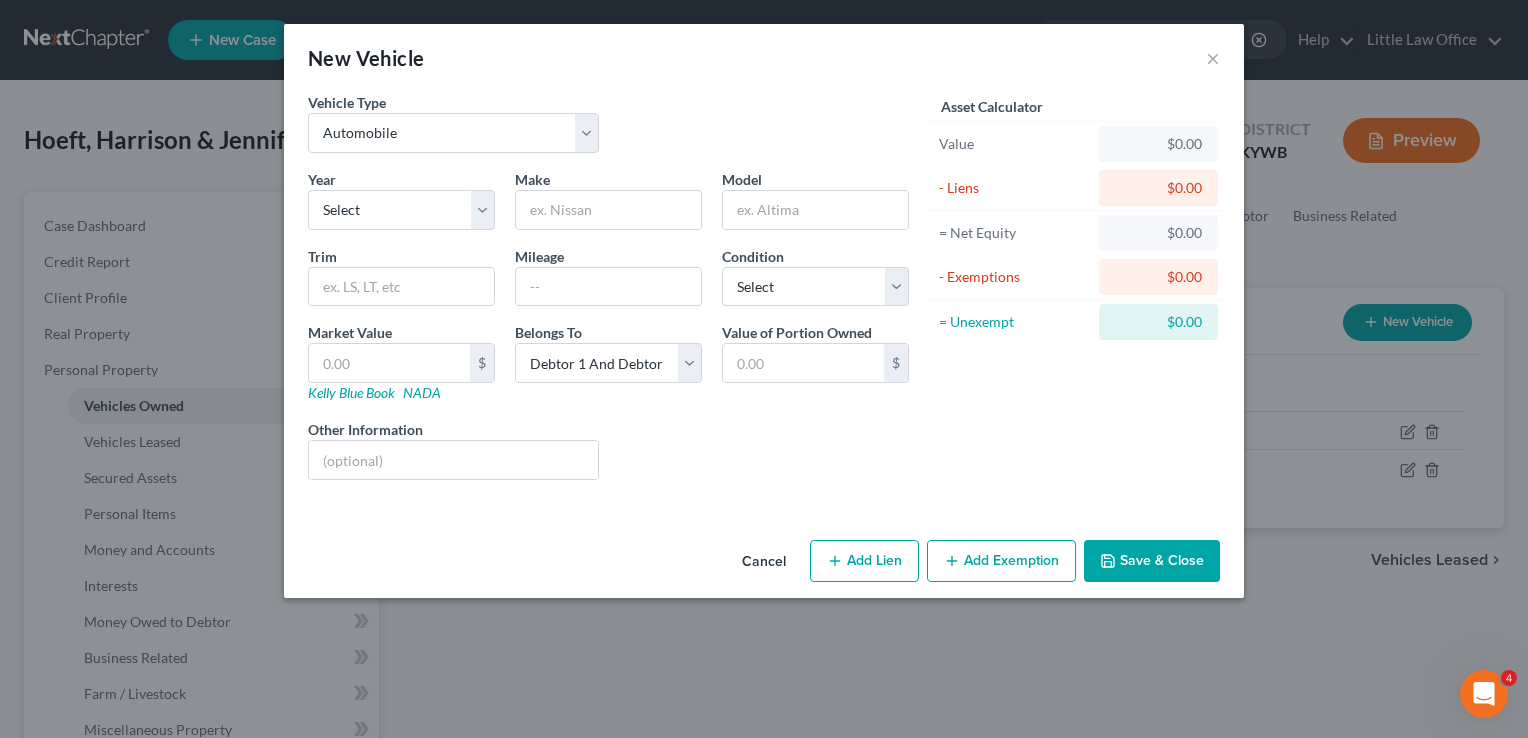 click on "Year Select 2026 2025 2024 2023 2022 2021 2020 2019 2018 2017 2016 2015 2014 2013 2012 2011 2010 2009 2008 2007 2006 2005 2004 2003 2002 2001 2000 1999 1998 1997 1996 1995 1994 1993 1992 1991 1990 1989 1988 1987 1986 1985 1984 1983 1982 1981 1980 1979 1978 1977 1976 1975 1974 1973 1972 1971 1970 1969 1968 1967 1966 1965 1964 1963 1962 1961 1960 1959 1958 1957 1956 1955 1954 1953 1952 1951 1950 1949 1948 1947 1946 1945 1944 1943 1942 1941 1940 1939 1938 1937 1936 1935 1934 1933 1932 1931 1930 1929 1928 1927 1926 1925 1924 1923 1922 1921 1920 1919 1918 1917 1916 1915 1914 1913 1912 1911 1910 1909 1908 1907 1906 1905 1904 1903 1902 1901
Make
*
Model Trim Mileage Condition Select Excellent Very Good Good Fair Poor Market Value $ Kelly Blue Book NADA
Belongs To
*
Select Debtor 1 Only Debtor 2 Only Debtor 1 And Debtor 2 Only At Least One Of The Debtors And Another Community Property Value of Portion Owned $ Other Information
Liens
Select" at bounding box center (608, 332) 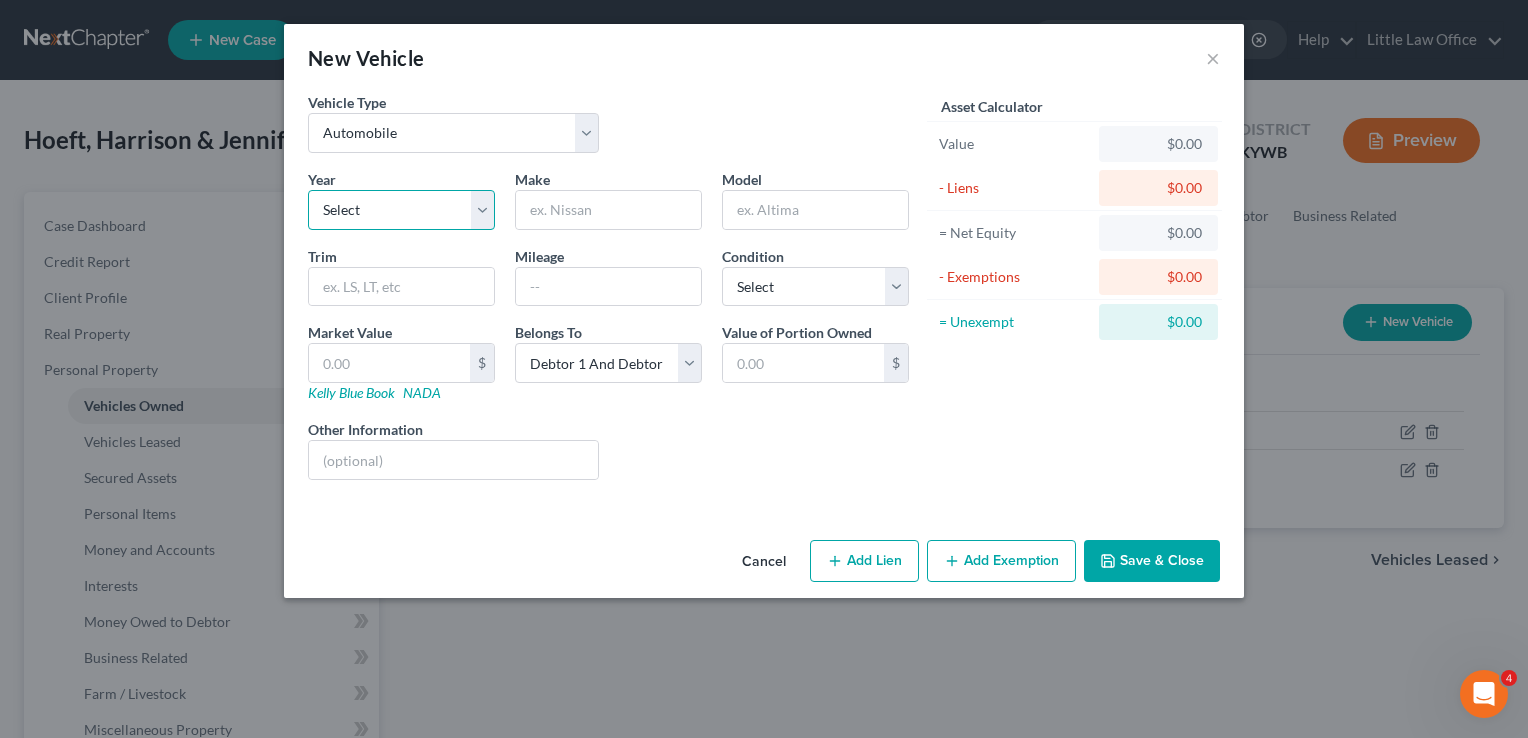 click on "Select 2026 2025 2024 2023 2022 2021 2020 2019 2018 2017 2016 2015 2014 2013 2012 2011 2010 2009 2008 2007 2006 2005 2004 2003 2002 2001 2000 1999 1998 1997 1996 1995 1994 1993 1992 1991 1990 1989 1988 1987 1986 1985 1984 1983 1982 1981 1980 1979 1978 1977 1976 1975 1974 1973 1972 1971 1970 1969 1968 1967 1966 1965 1964 1963 1962 1961 1960 1959 1958 1957 1956 1955 1954 1953 1952 1951 1950 1949 1948 1947 1946 1945 1944 1943 1942 1941 1940 1939 1938 1937 1936 1935 1934 1933 1932 1931 1930 1929 1928 1927 1926 1925 1924 1923 1922 1921 1920 1919 1918 1917 1916 1915 1914 1913 1912 1911 1910 1909 1908 1907 1906 1905 1904 1903 1902 1901" at bounding box center (401, 210) 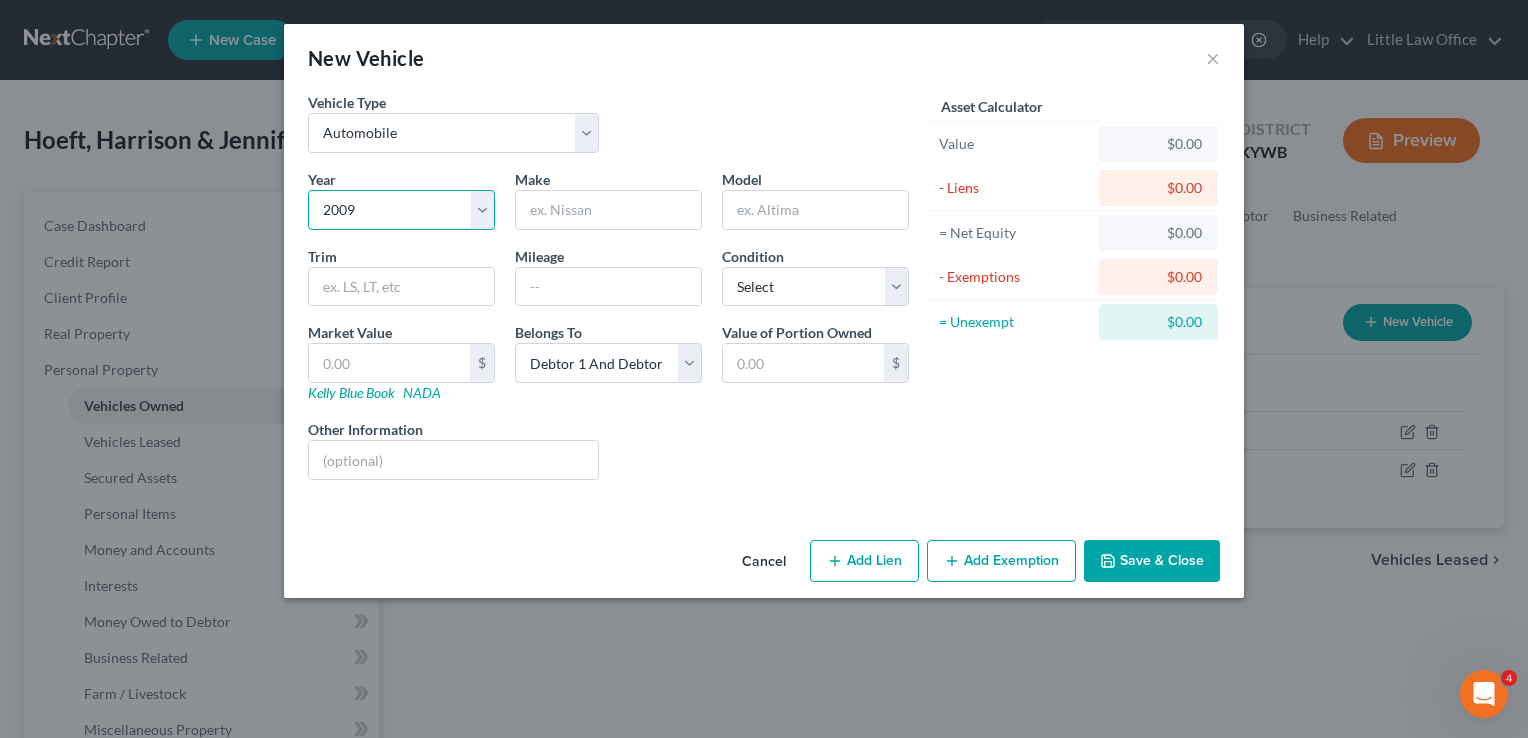 click on "Select 2026 2025 2024 2023 2022 2021 2020 2019 2018 2017 2016 2015 2014 2013 2012 2011 2010 2009 2008 2007 2006 2005 2004 2003 2002 2001 2000 1999 1998 1997 1996 1995 1994 1993 1992 1991 1990 1989 1988 1987 1986 1985 1984 1983 1982 1981 1980 1979 1978 1977 1976 1975 1974 1973 1972 1971 1970 1969 1968 1967 1966 1965 1964 1963 1962 1961 1960 1959 1958 1957 1956 1955 1954 1953 1952 1951 1950 1949 1948 1947 1946 1945 1944 1943 1942 1941 1940 1939 1938 1937 1936 1935 1934 1933 1932 1931 1930 1929 1928 1927 1926 1925 1924 1923 1922 1921 1920 1919 1918 1917 1916 1915 1914 1913 1912 1911 1910 1909 1908 1907 1906 1905 1904 1903 1902 1901" at bounding box center (401, 210) 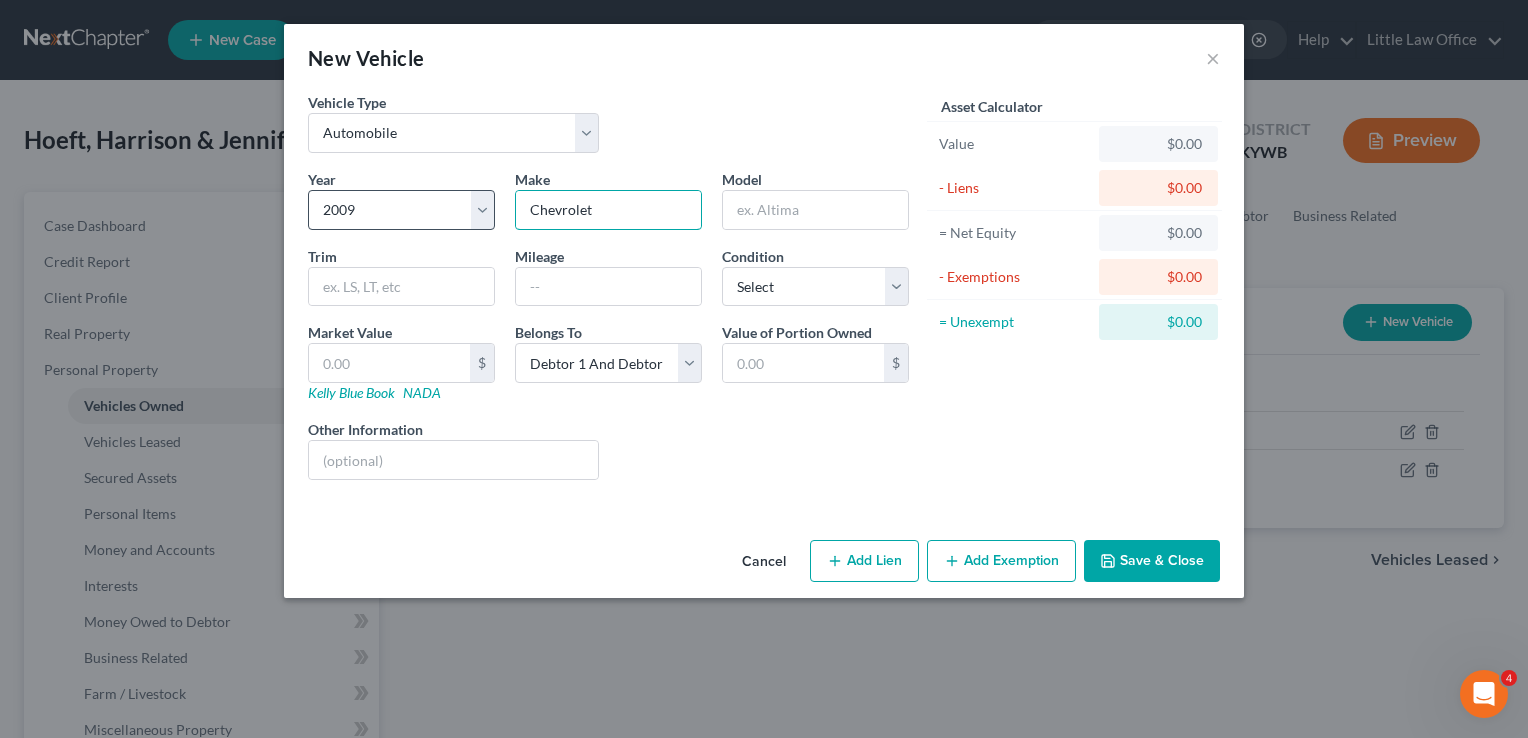 type on "Chevrolet" 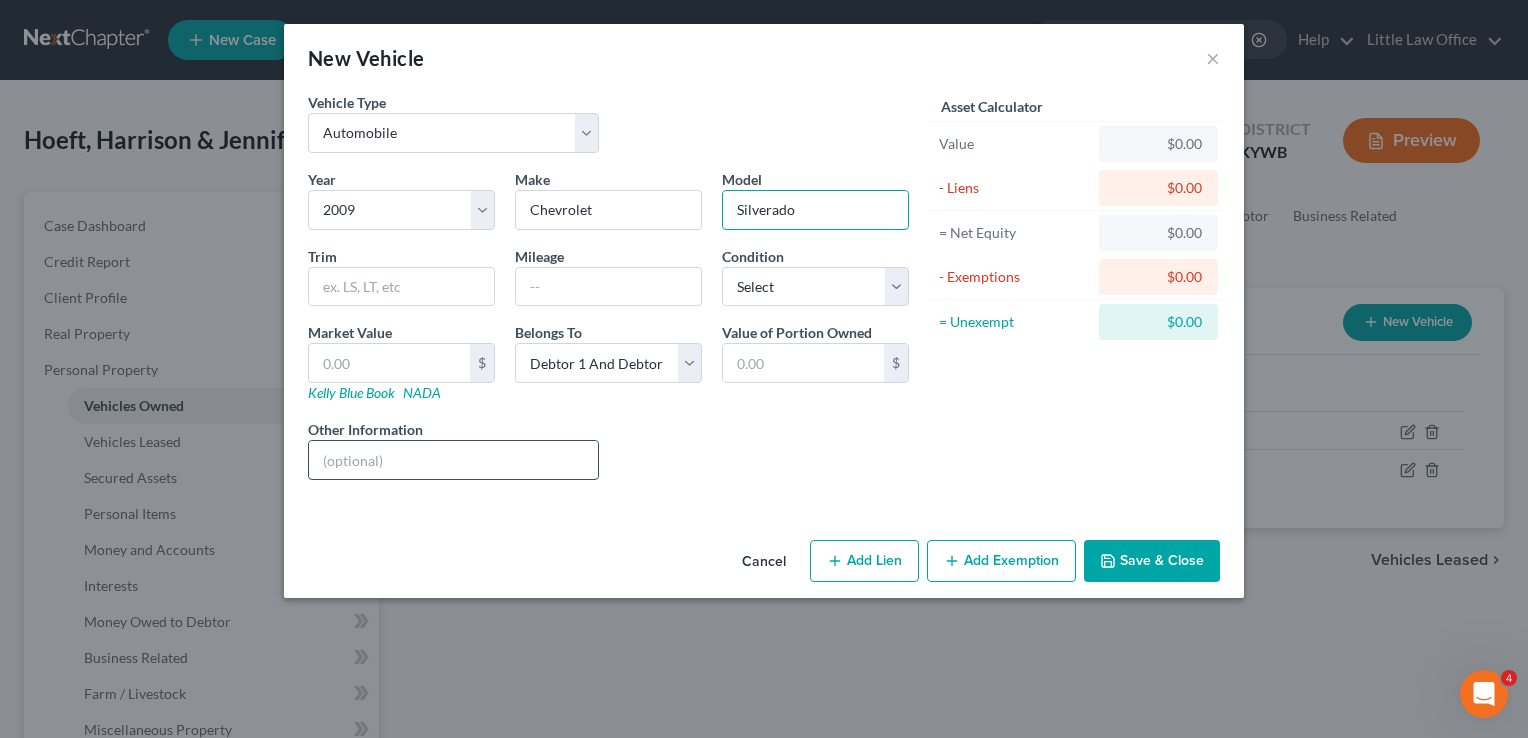 type on "Silverado" 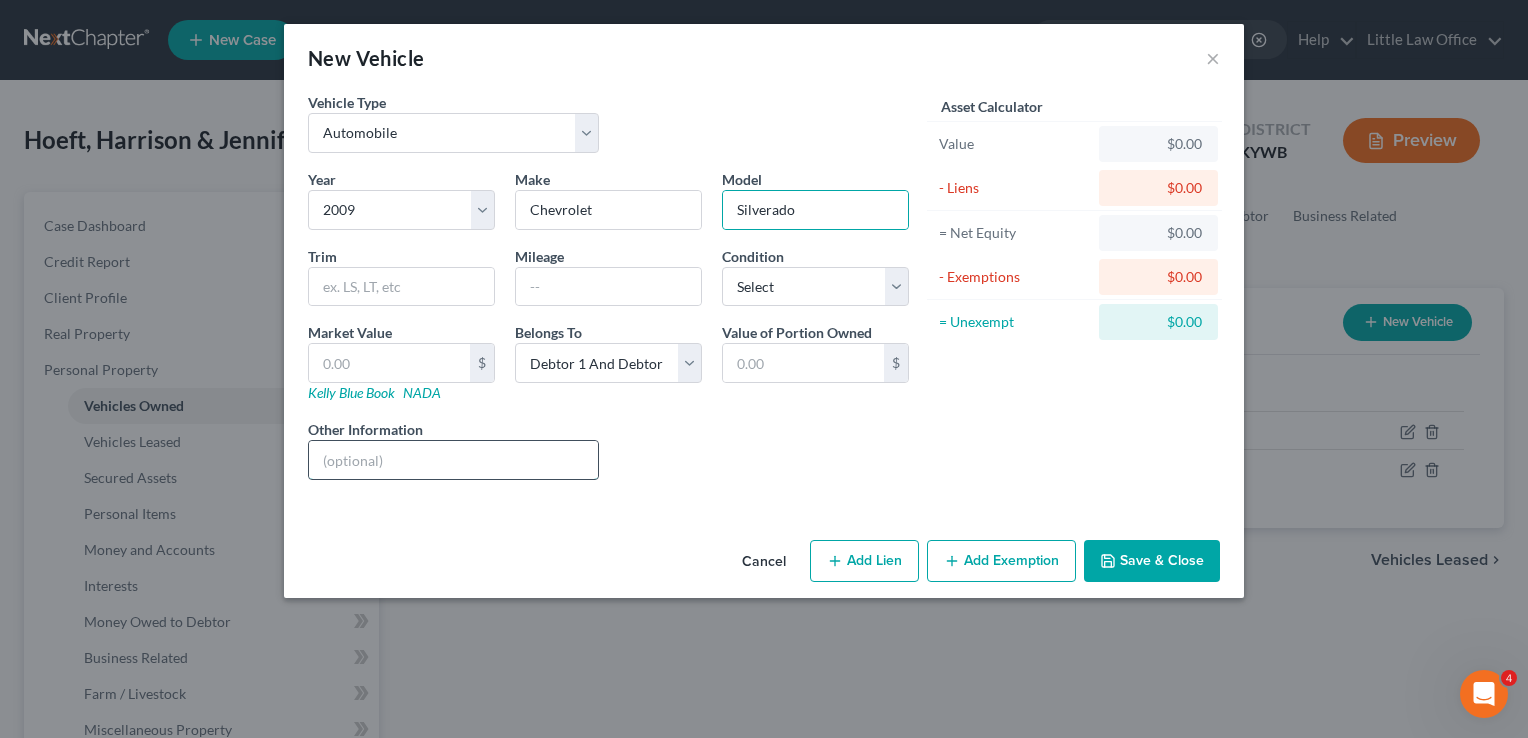click at bounding box center (453, 460) 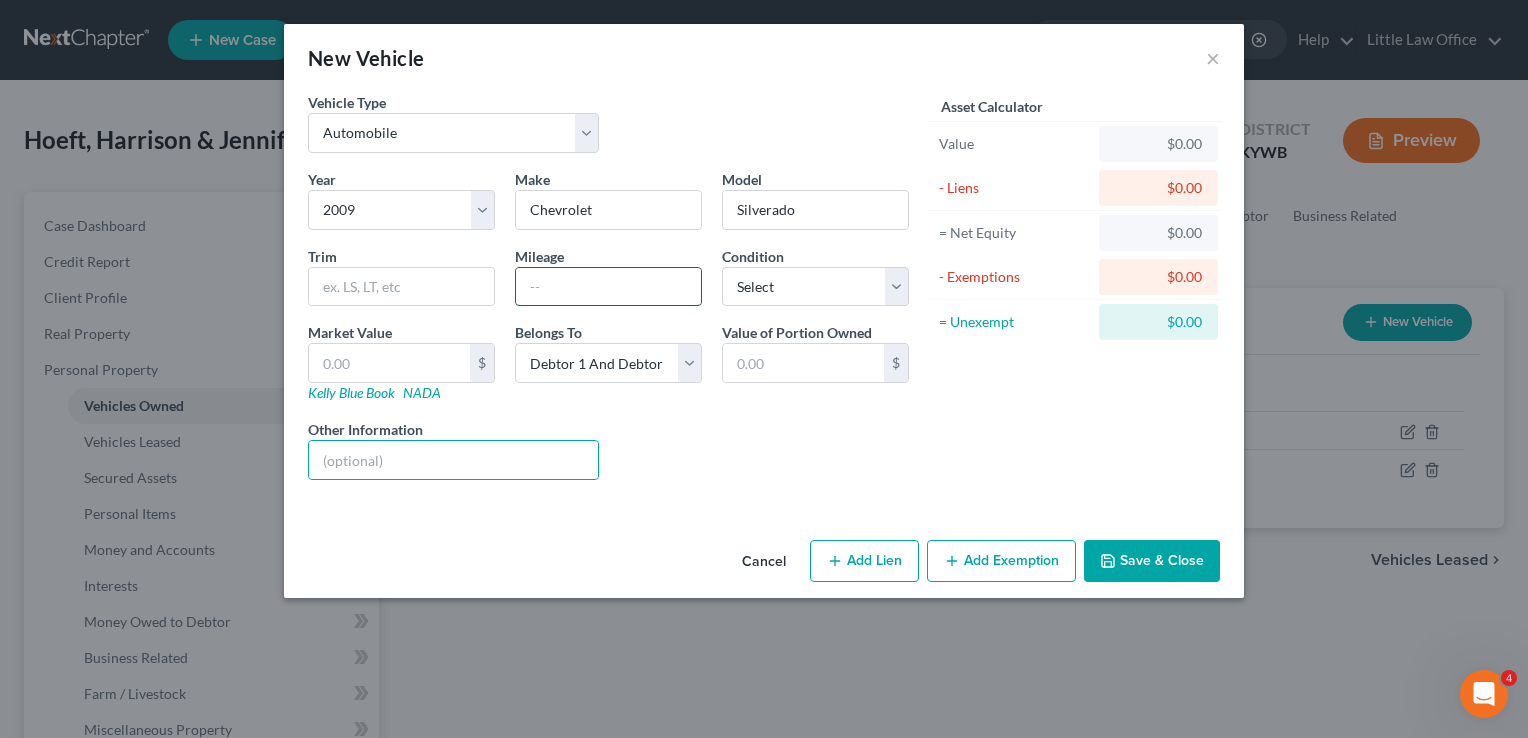 click at bounding box center [608, 287] 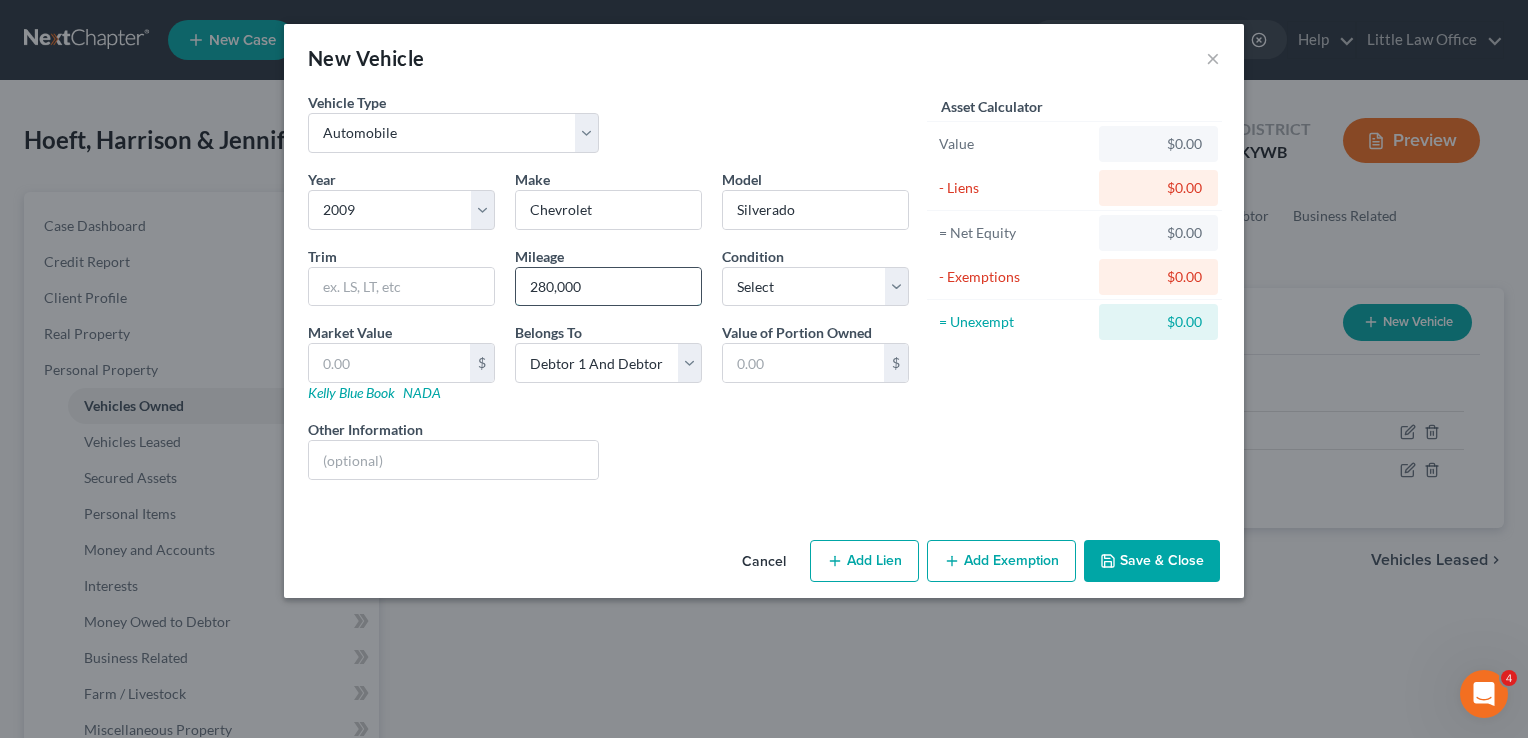 type on "280,000" 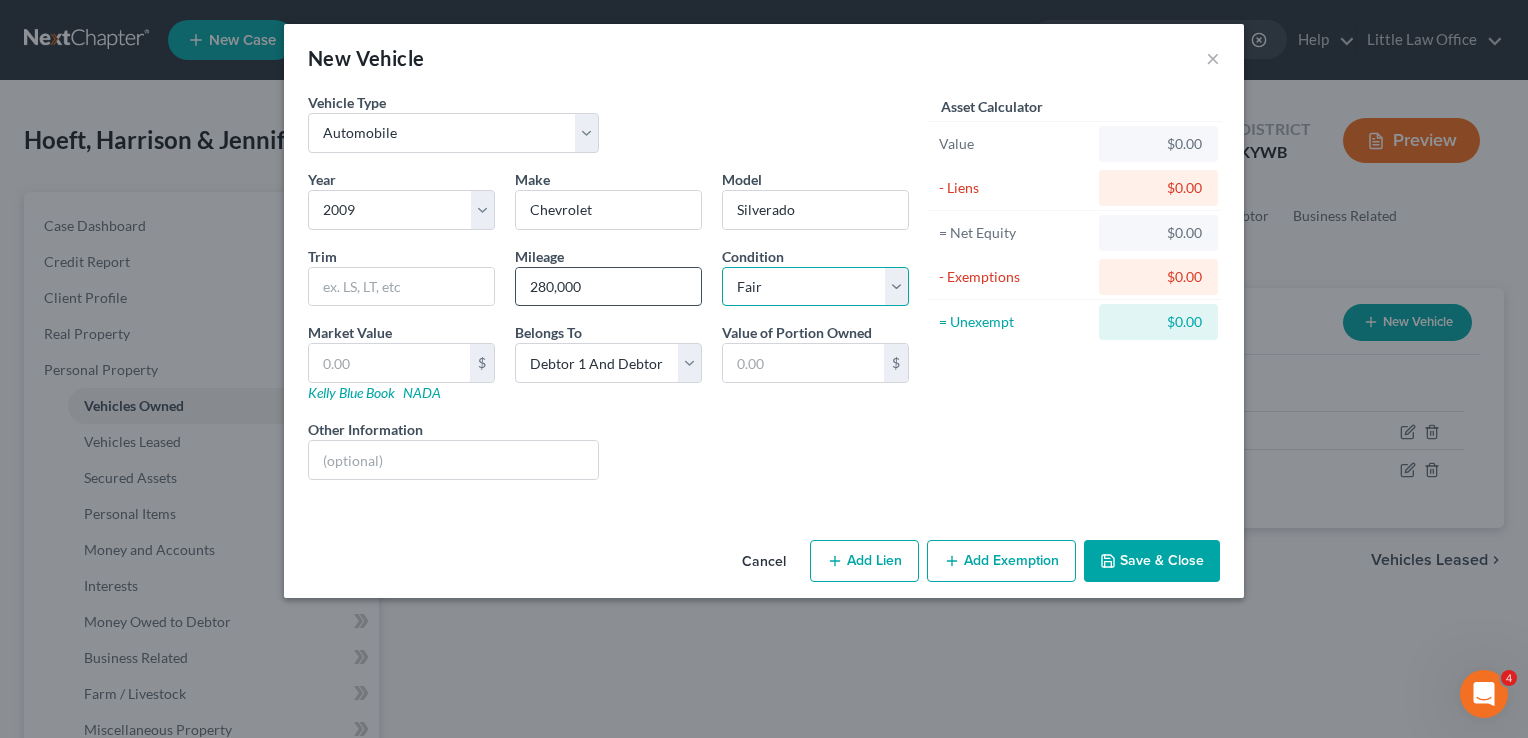 select on "4" 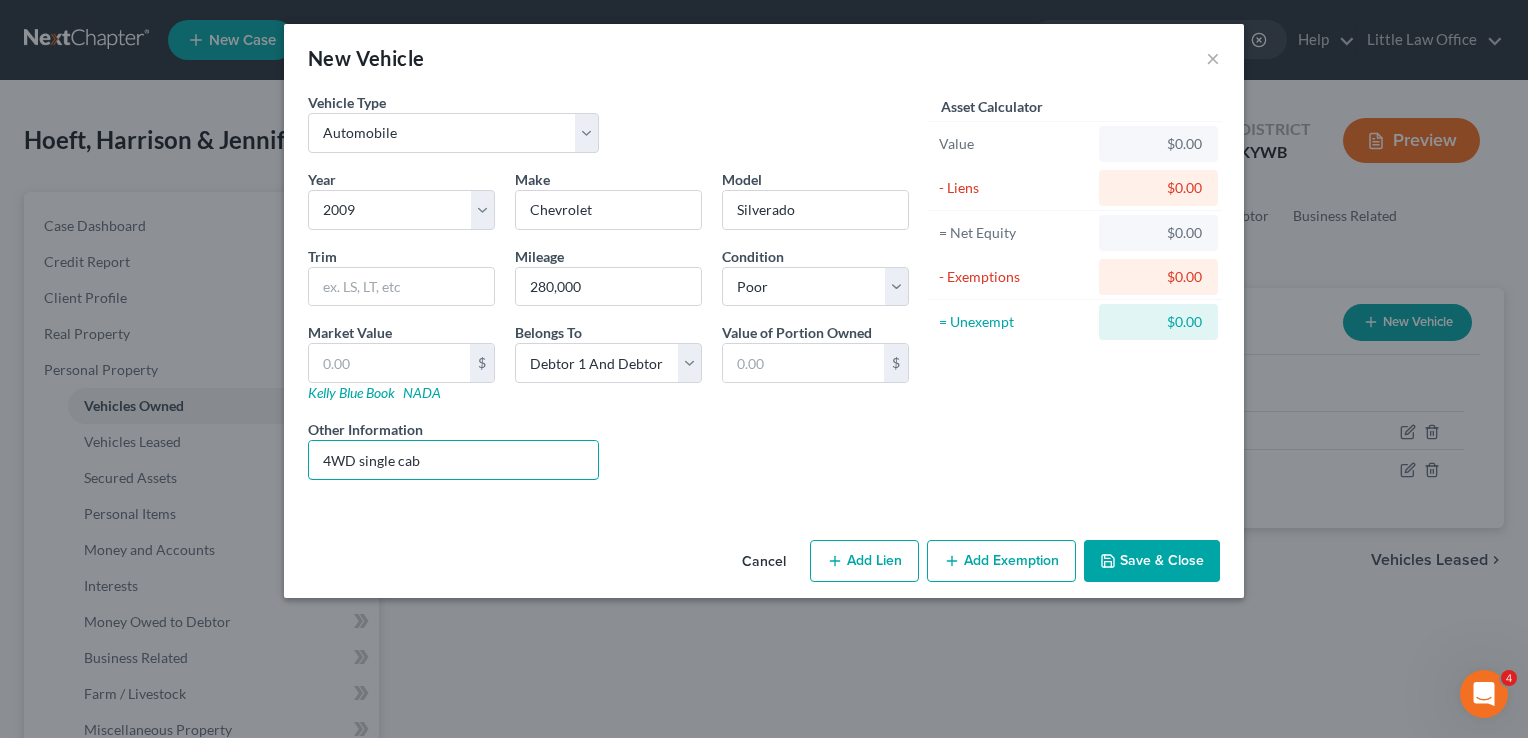 type on "4WD single cab" 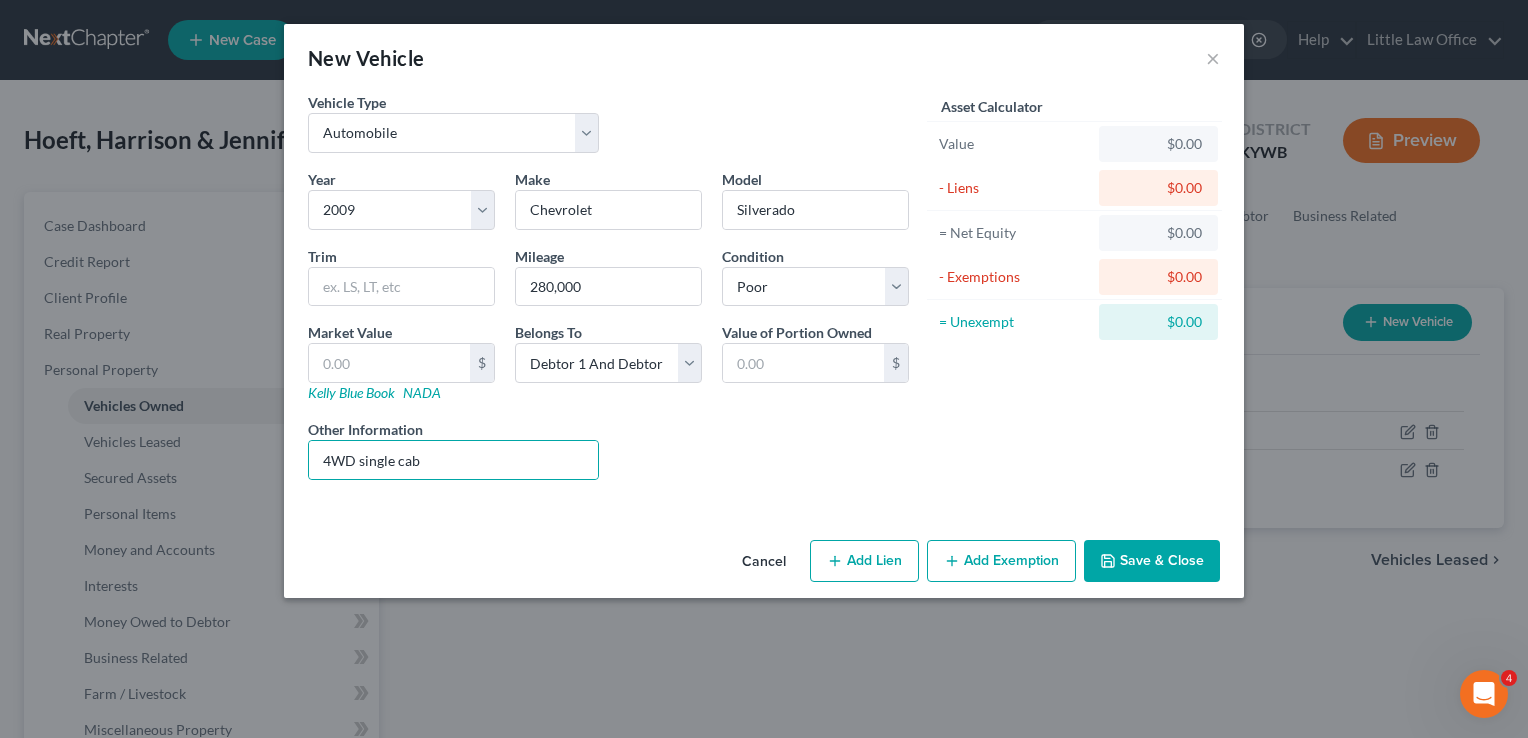 click on "Save & Close" at bounding box center [1152, 561] 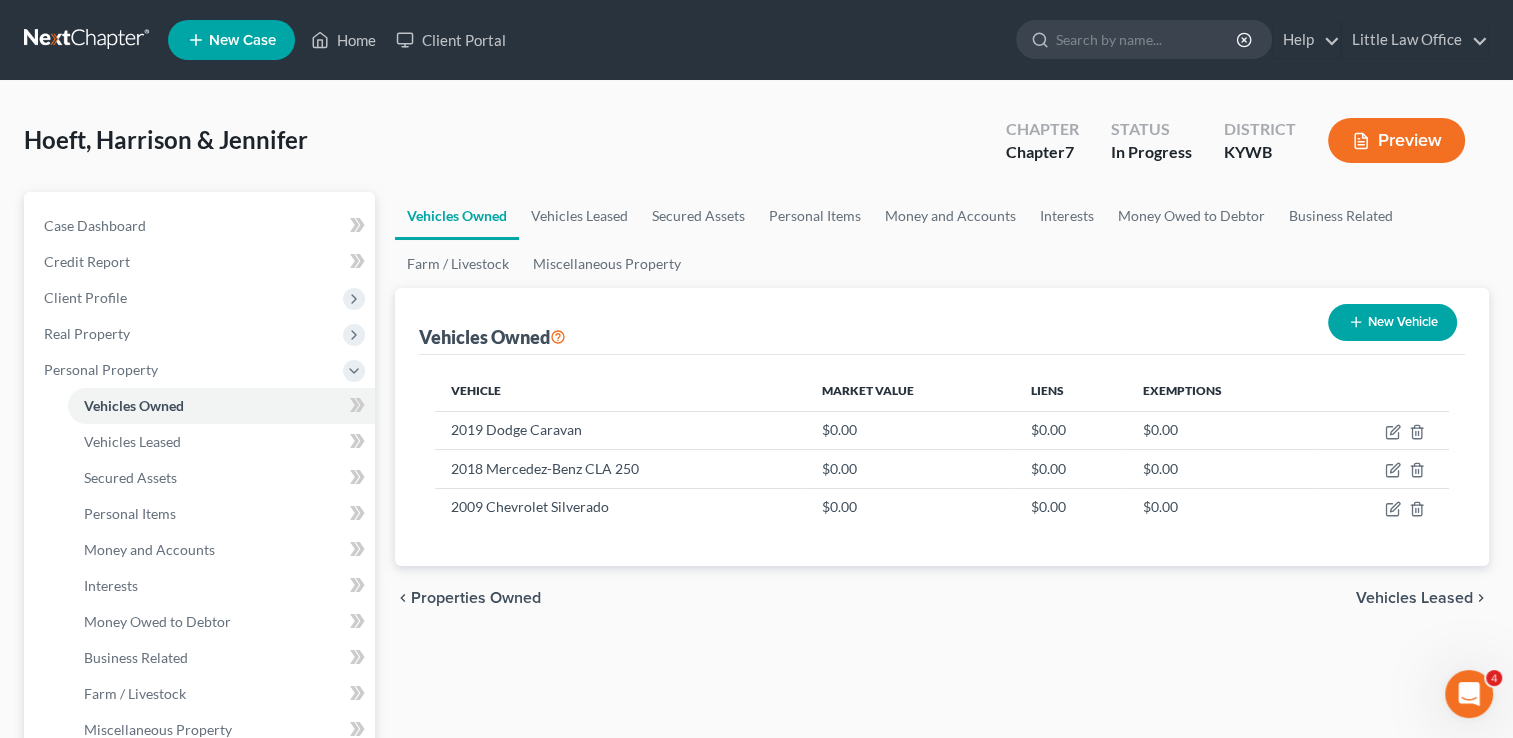 click on "Vehicle Market Value Liens Exemptions 2019 Dodge Caravan $0.00 $0.00 $0.00 2018 Mercedez-Benz CLA 250 $0.00 $0.00 $0.00 2009 Chevrolet Silverado $0.00 $0.00 $0.00" at bounding box center [942, 460] 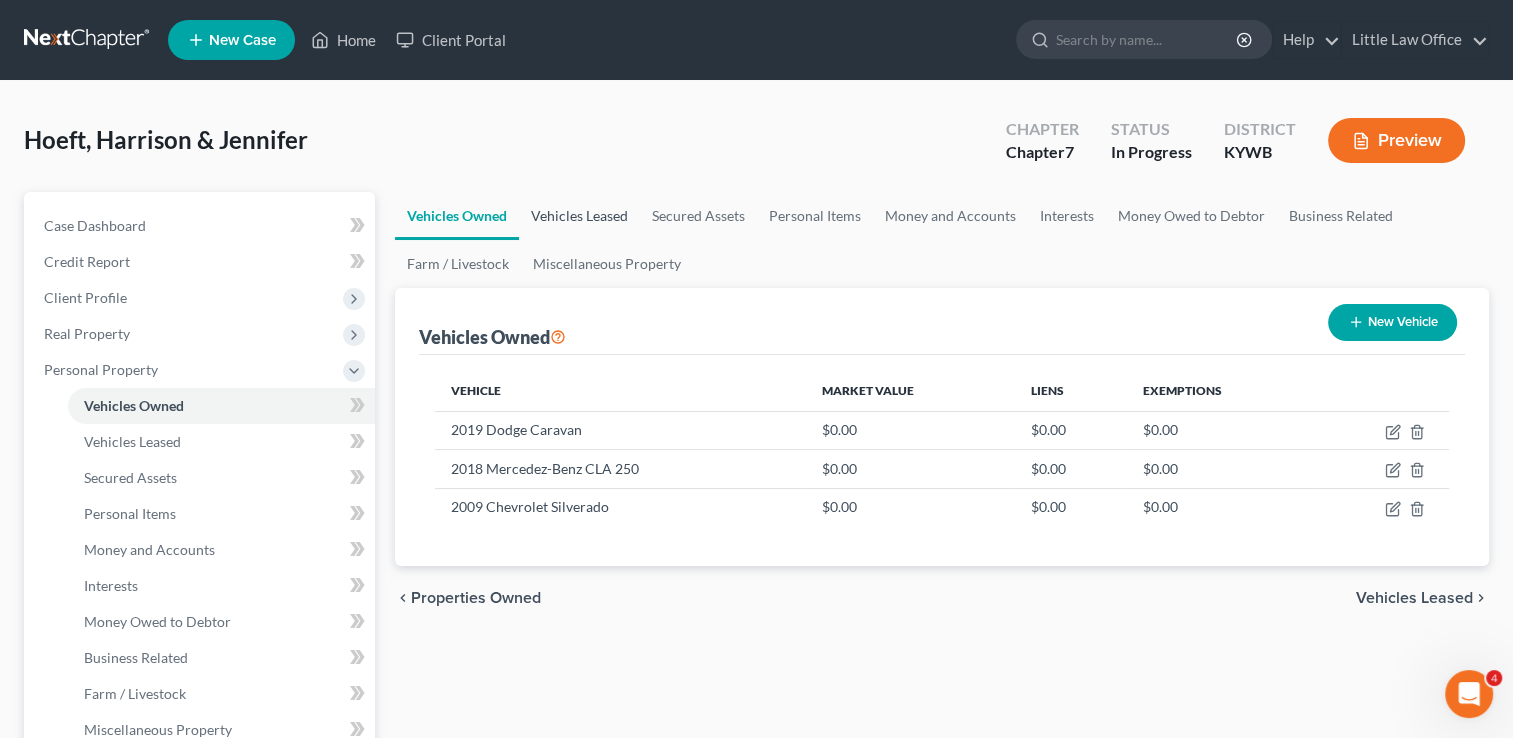 click on "Vehicles Leased" at bounding box center [579, 216] 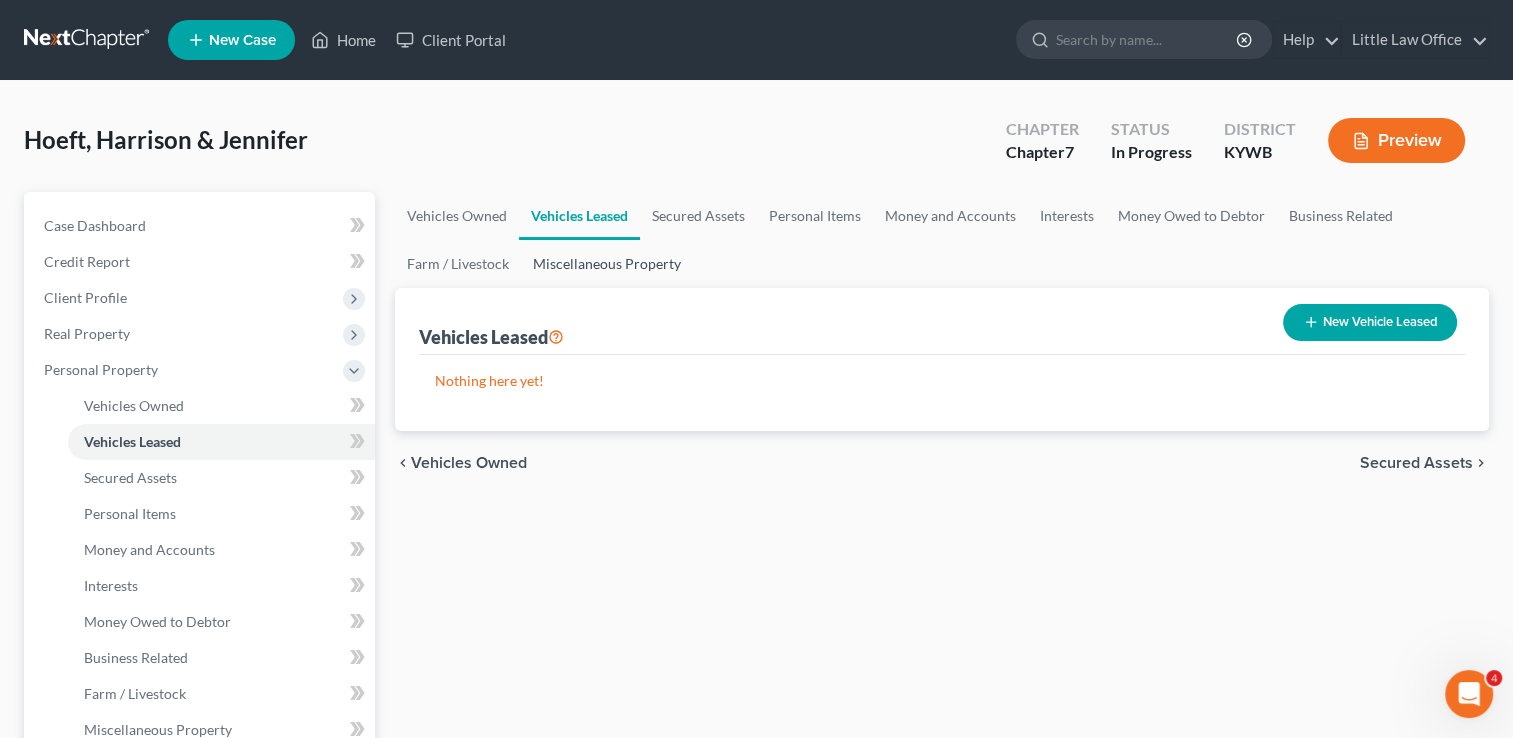 click on "Miscellaneous Property" at bounding box center [607, 264] 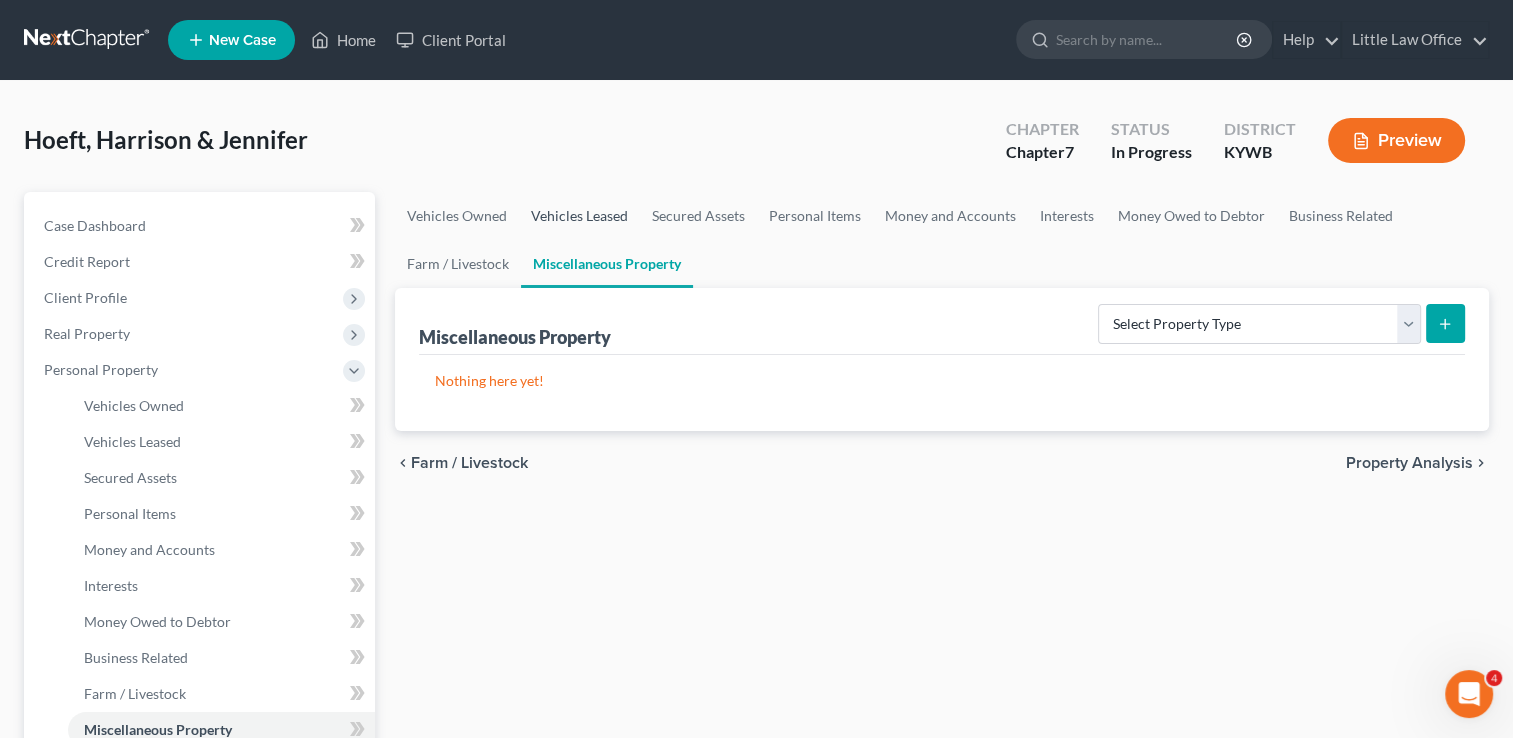 click on "Vehicles Leased" at bounding box center (579, 216) 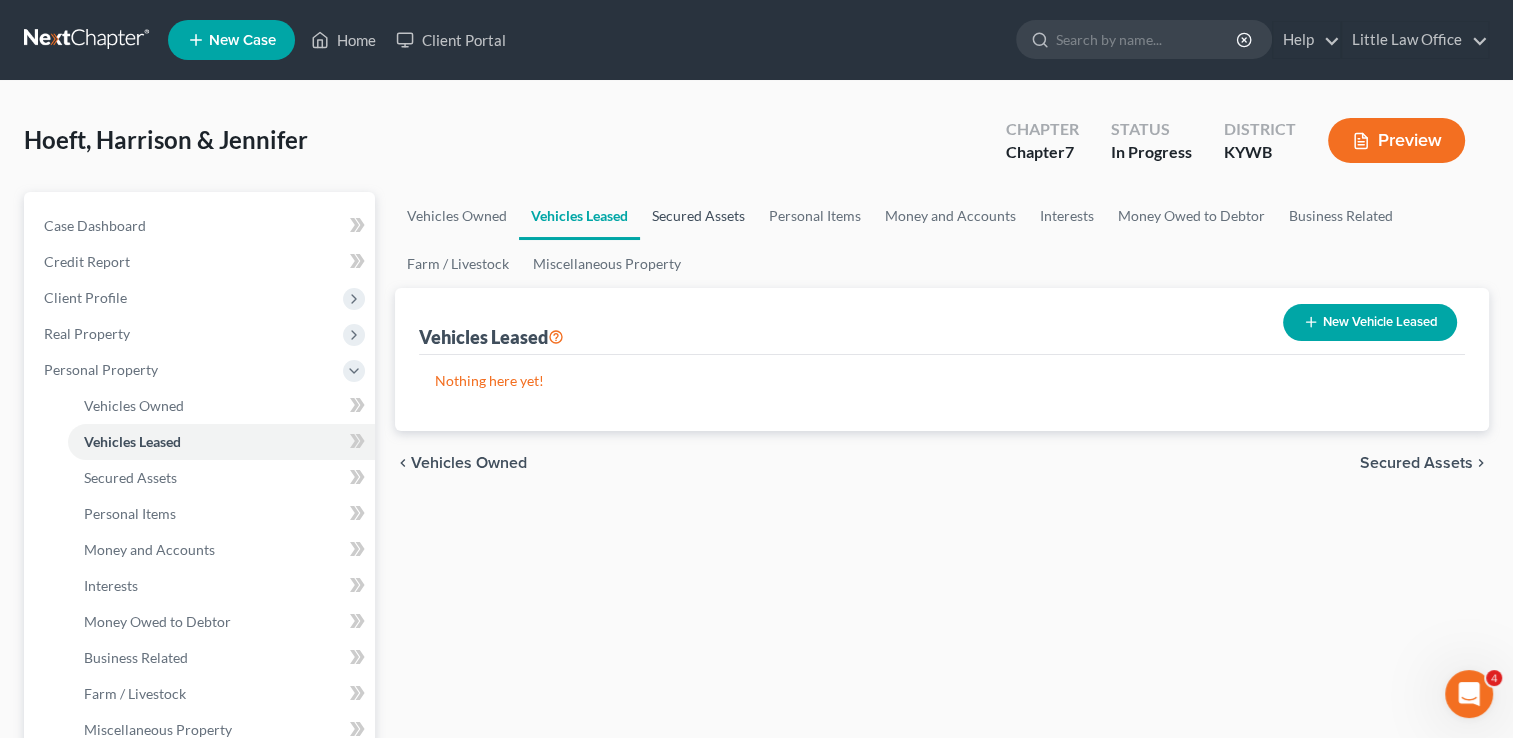 click on "Secured Assets" at bounding box center (698, 216) 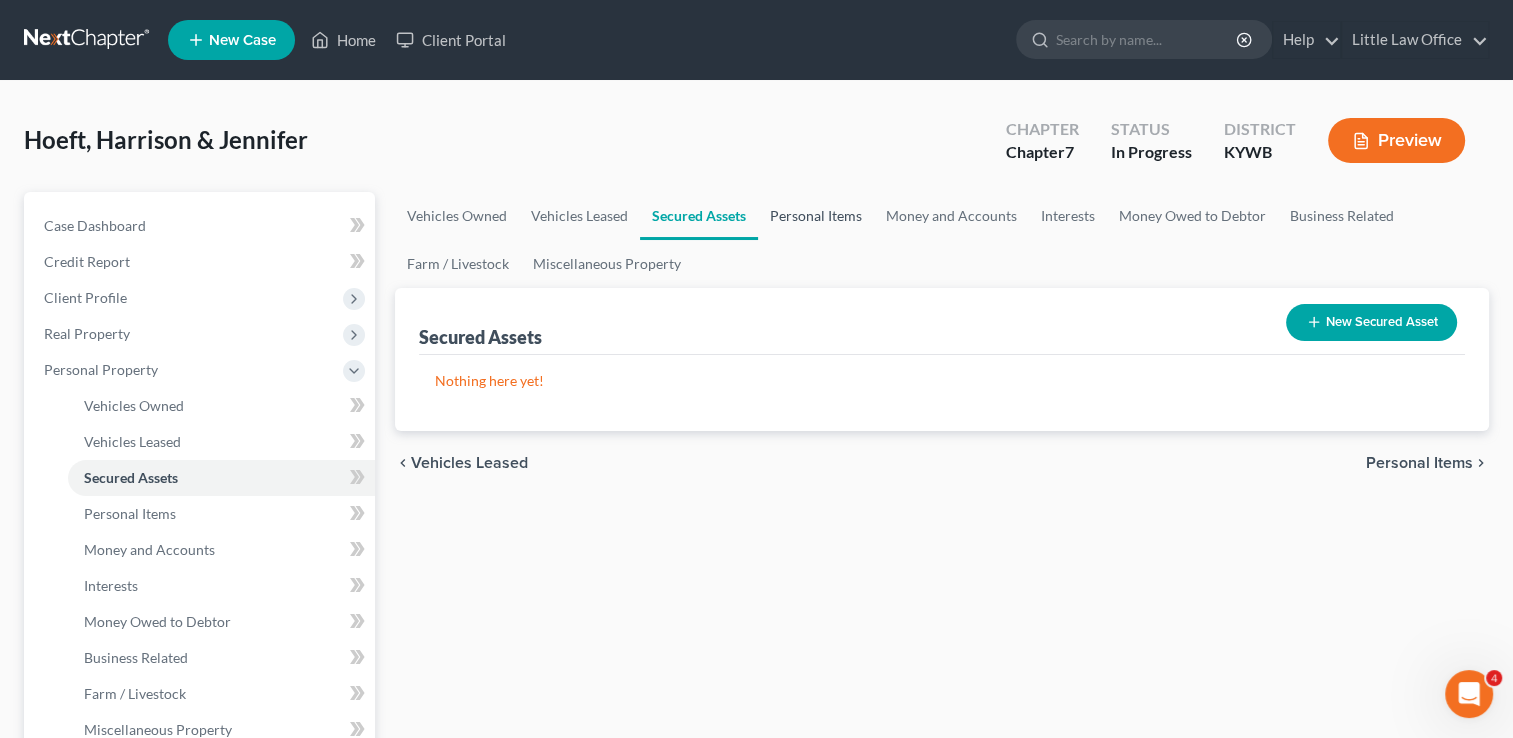 click on "Personal Items" at bounding box center [816, 216] 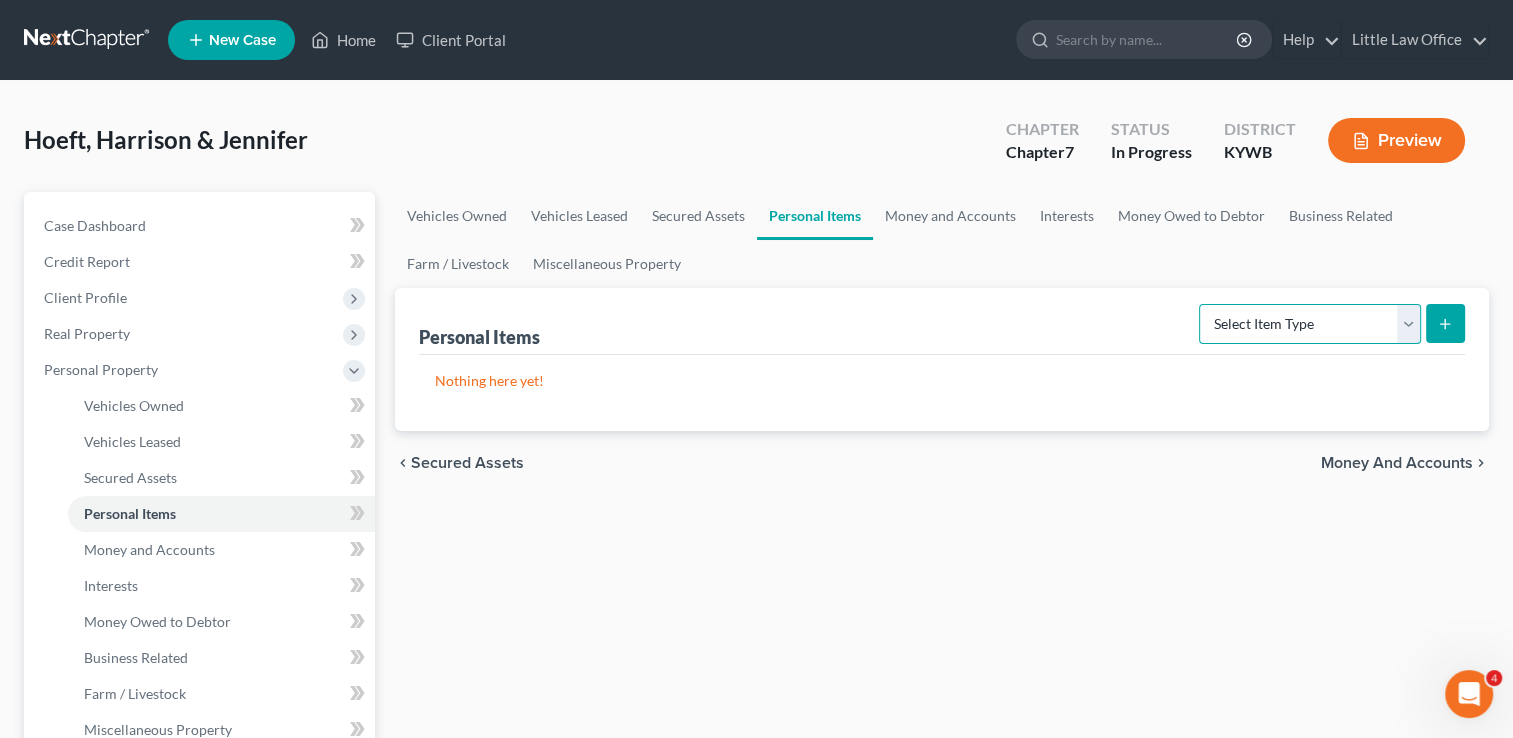 click on "Select Item Type Clothing Collectibles Of Value Electronics Firearms Household Goods Jewelry Other Pet(s) Sports & Hobby Equipment" at bounding box center [1310, 324] 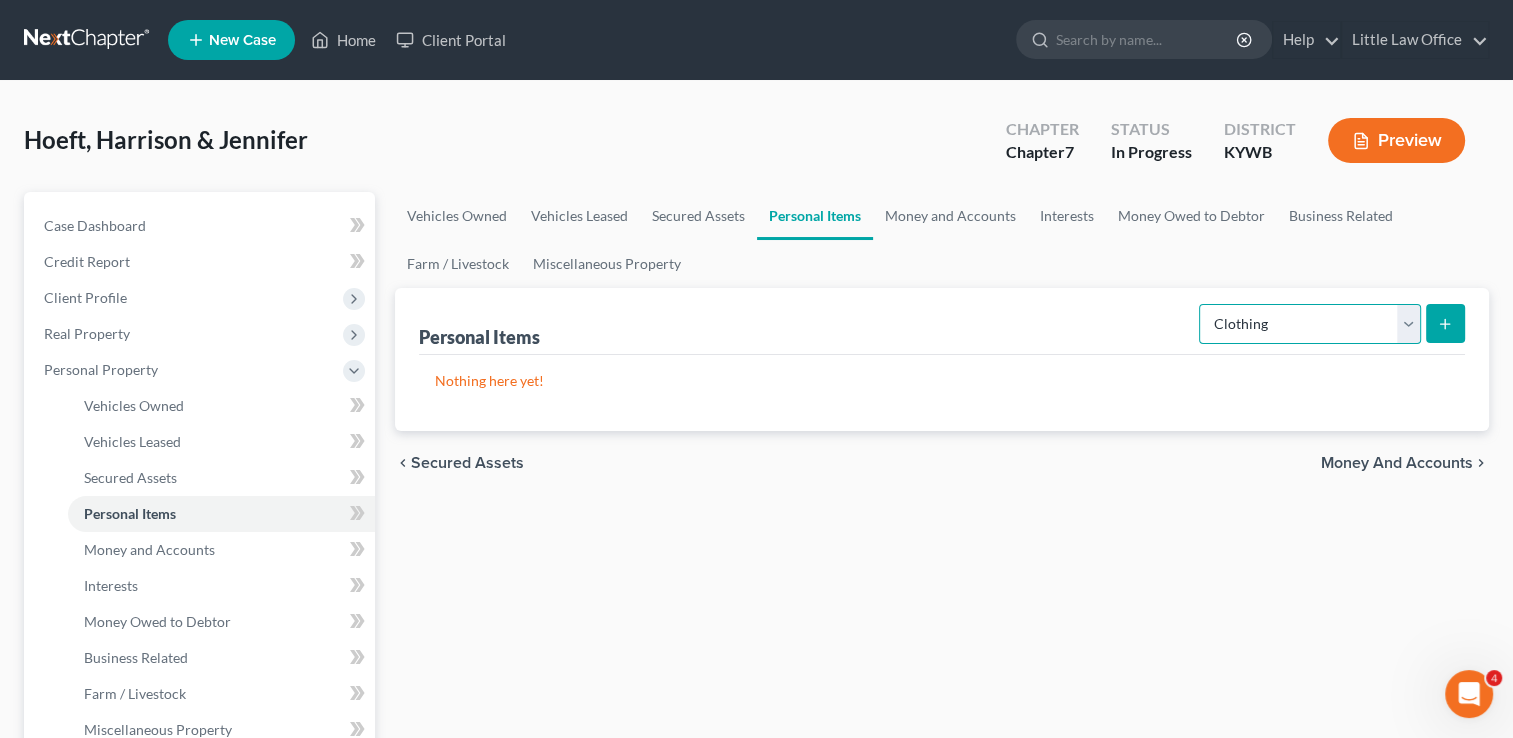 click on "Select Item Type Clothing Collectibles Of Value Electronics Firearms Household Goods Jewelry Other Pet(s) Sports & Hobby Equipment" at bounding box center [1310, 324] 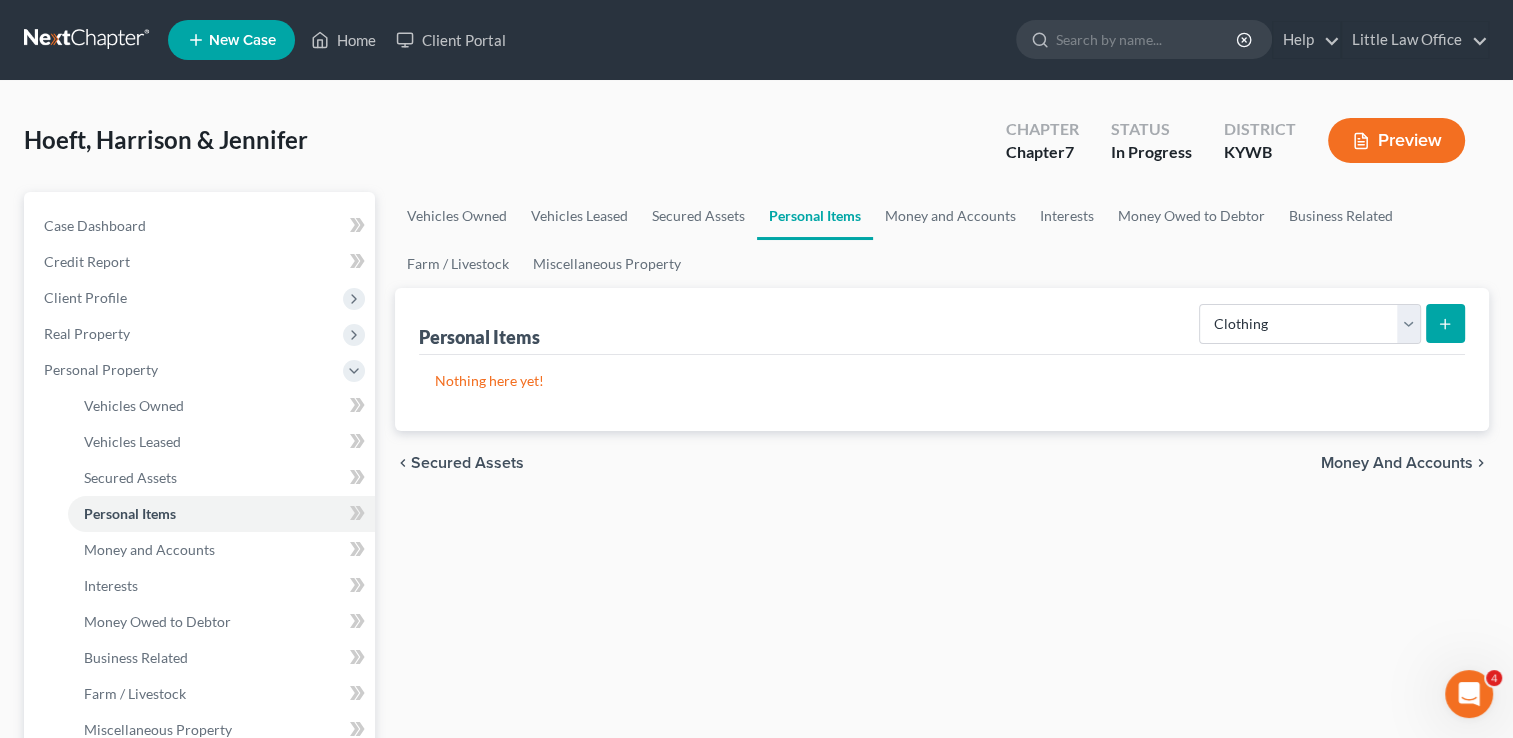 click at bounding box center [1445, 323] 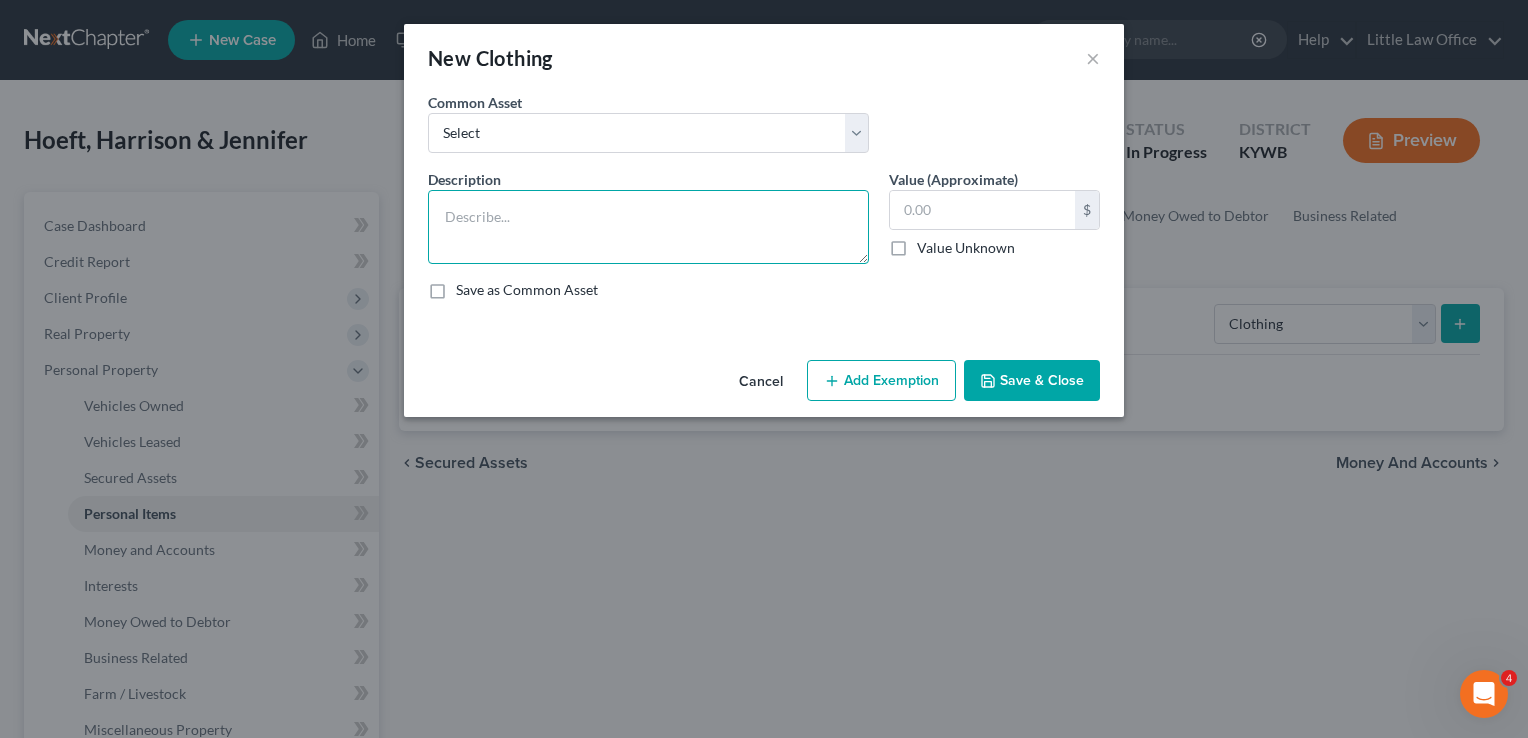 click at bounding box center (648, 227) 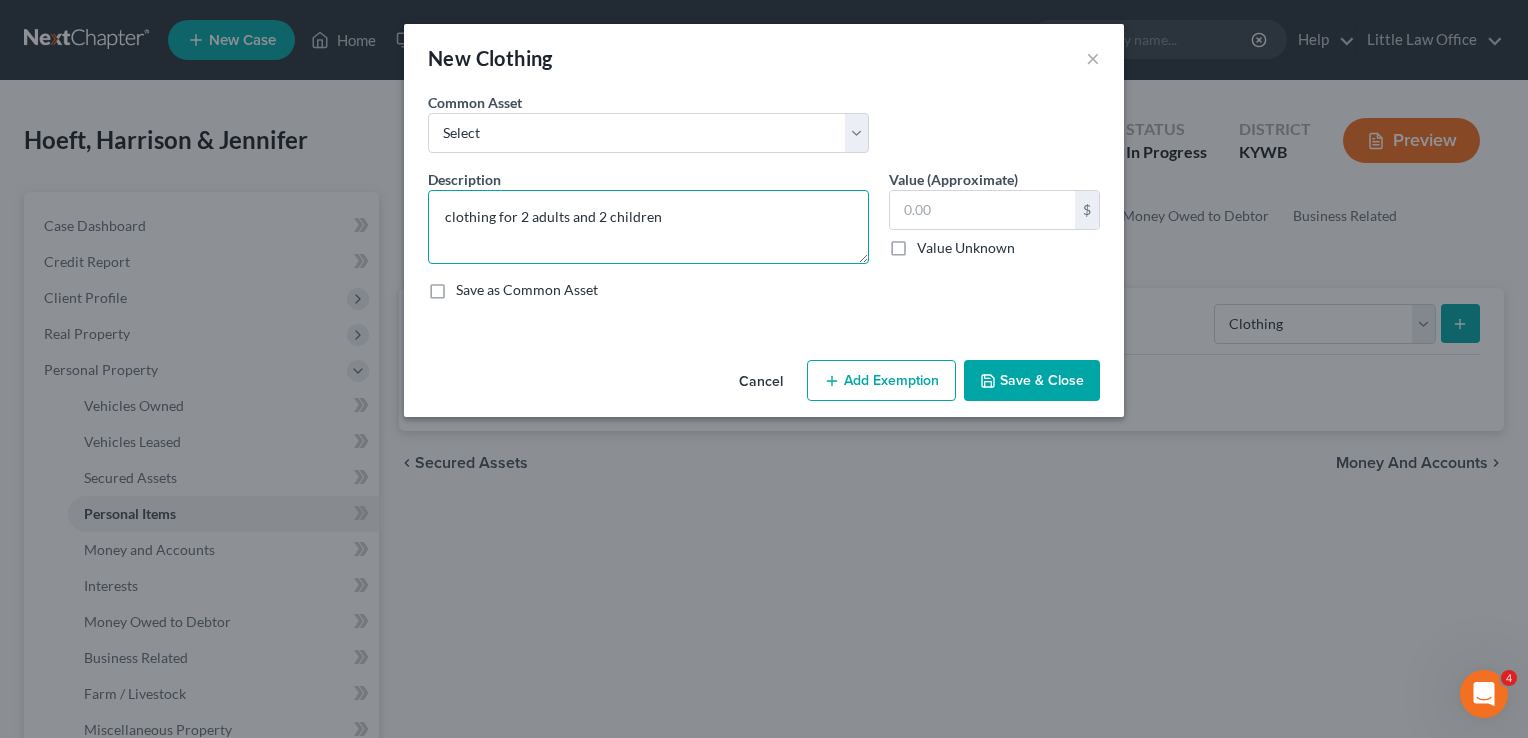 type on "clothing for 2 adults and 2 children" 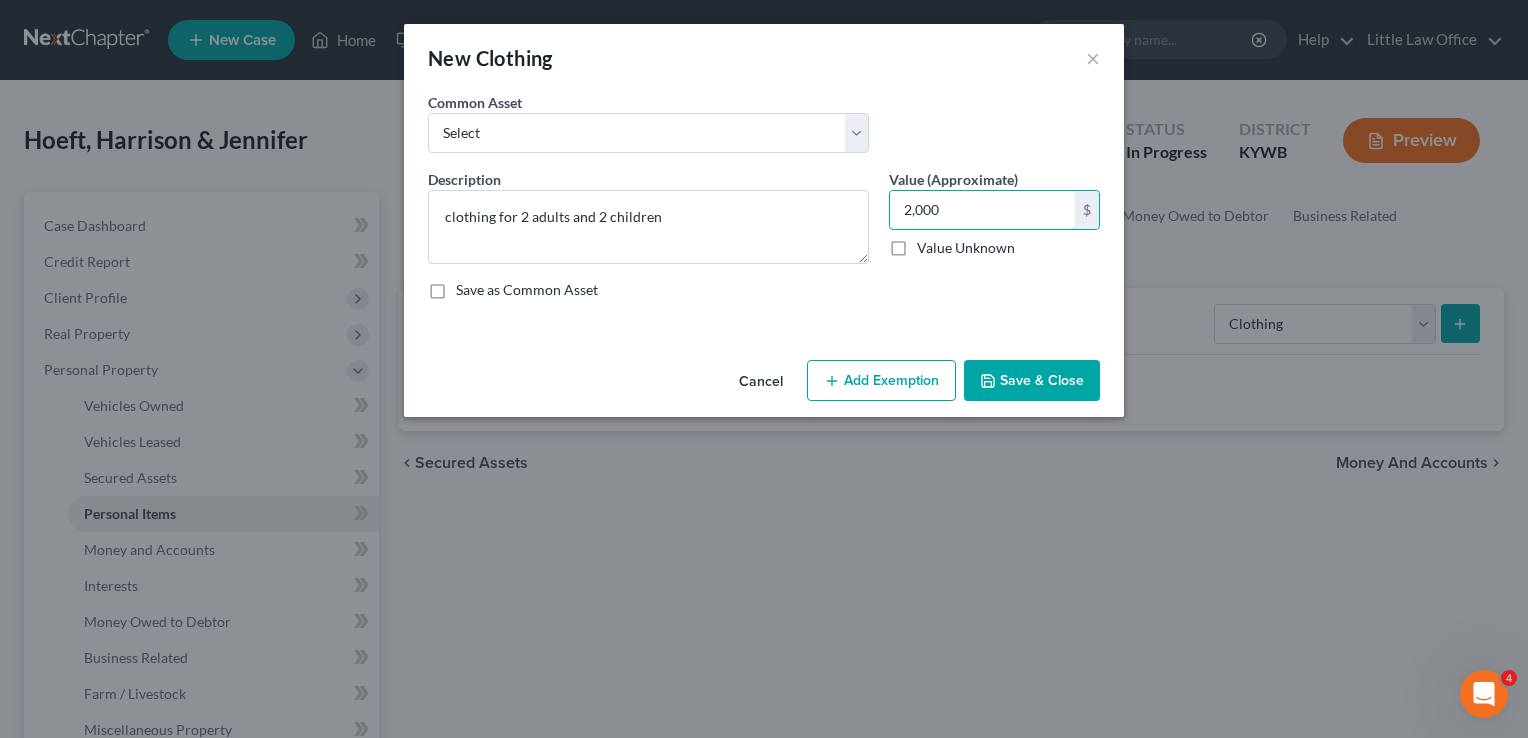 type on "2,000" 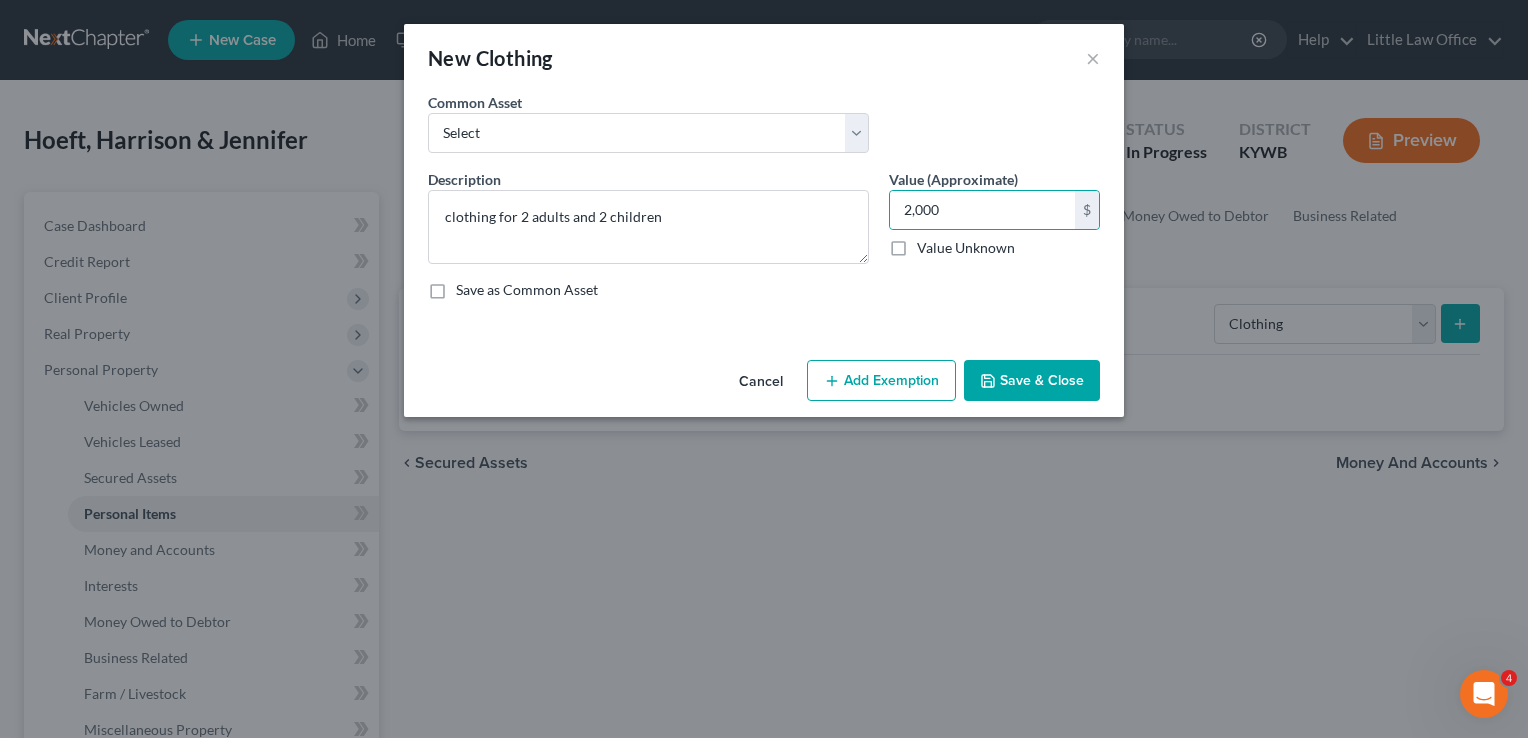 click on "Save & Close" at bounding box center [1032, 381] 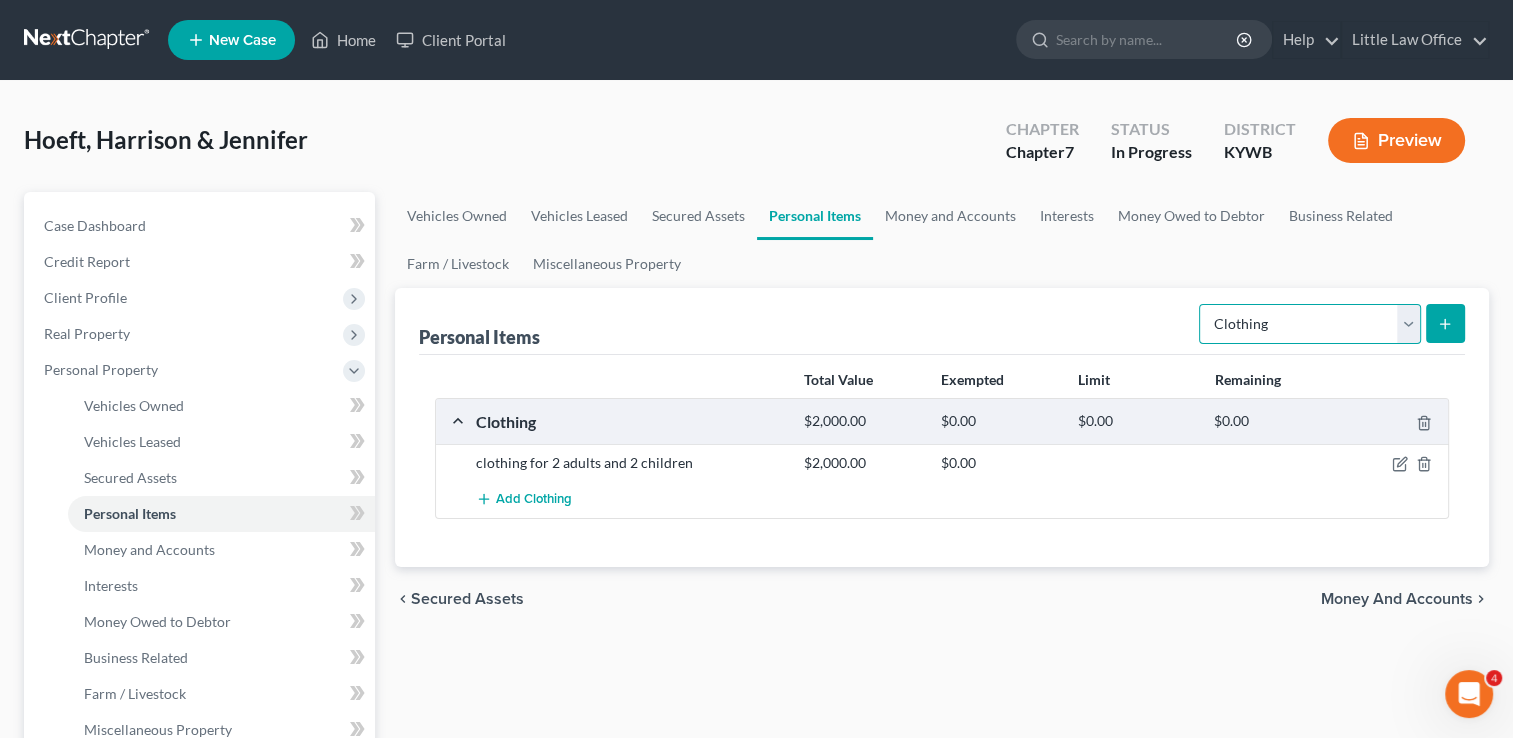 click on "Select Item Type Clothing Collectibles Of Value Electronics Firearms Household Goods Jewelry Other Pet(s) Sports & Hobby Equipment" at bounding box center [1310, 324] 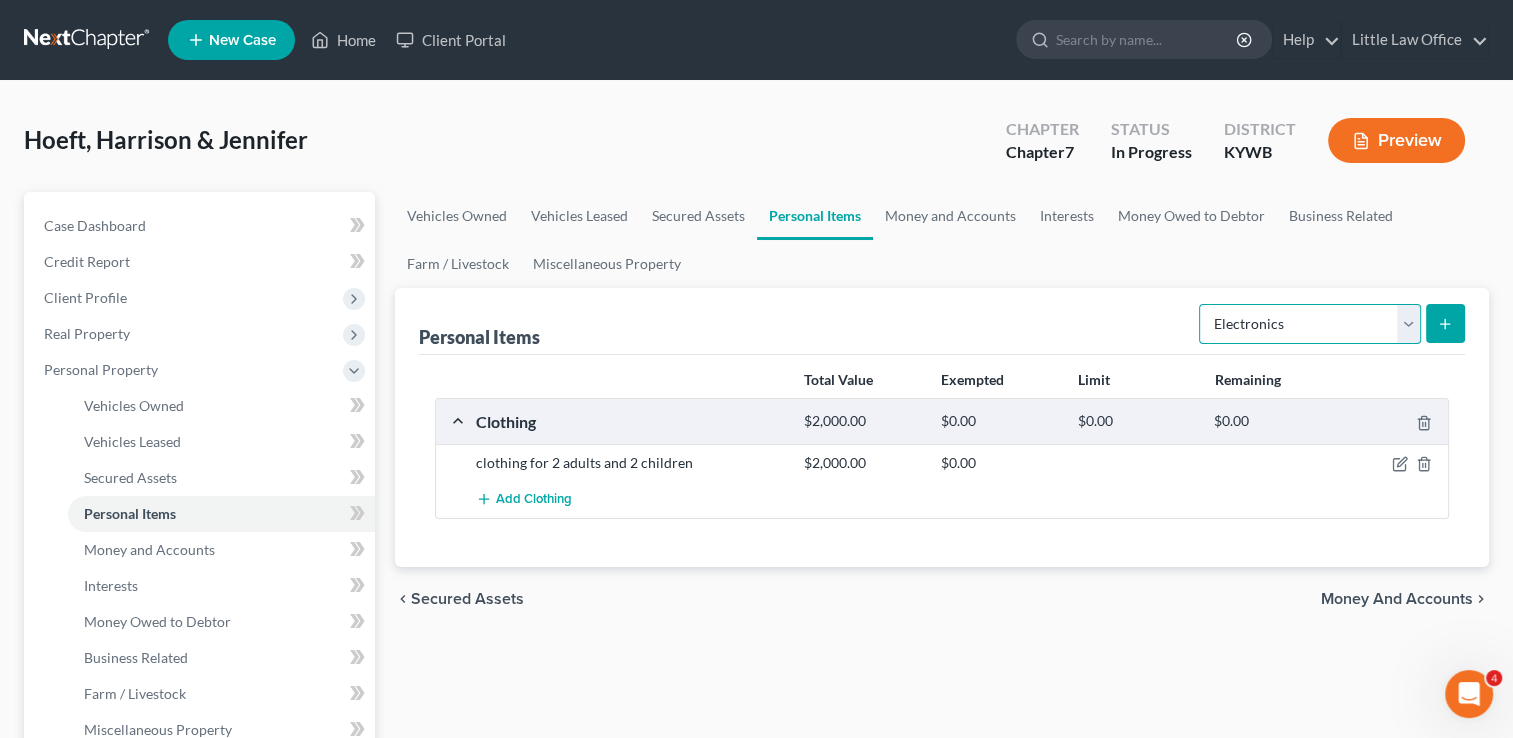 click on "Select Item Type Clothing Collectibles Of Value Electronics Firearms Household Goods Jewelry Other Pet(s) Sports & Hobby Equipment" at bounding box center [1310, 324] 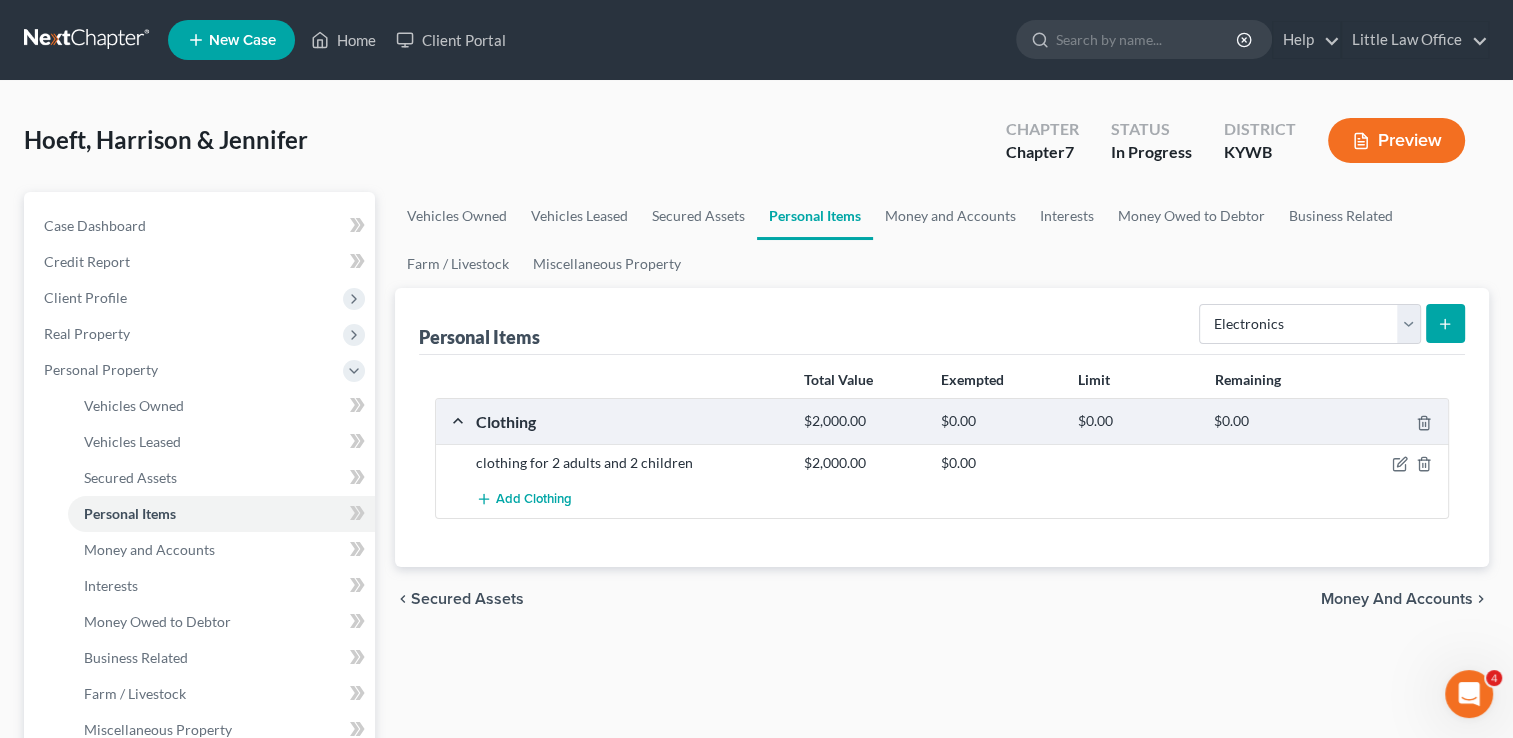 click 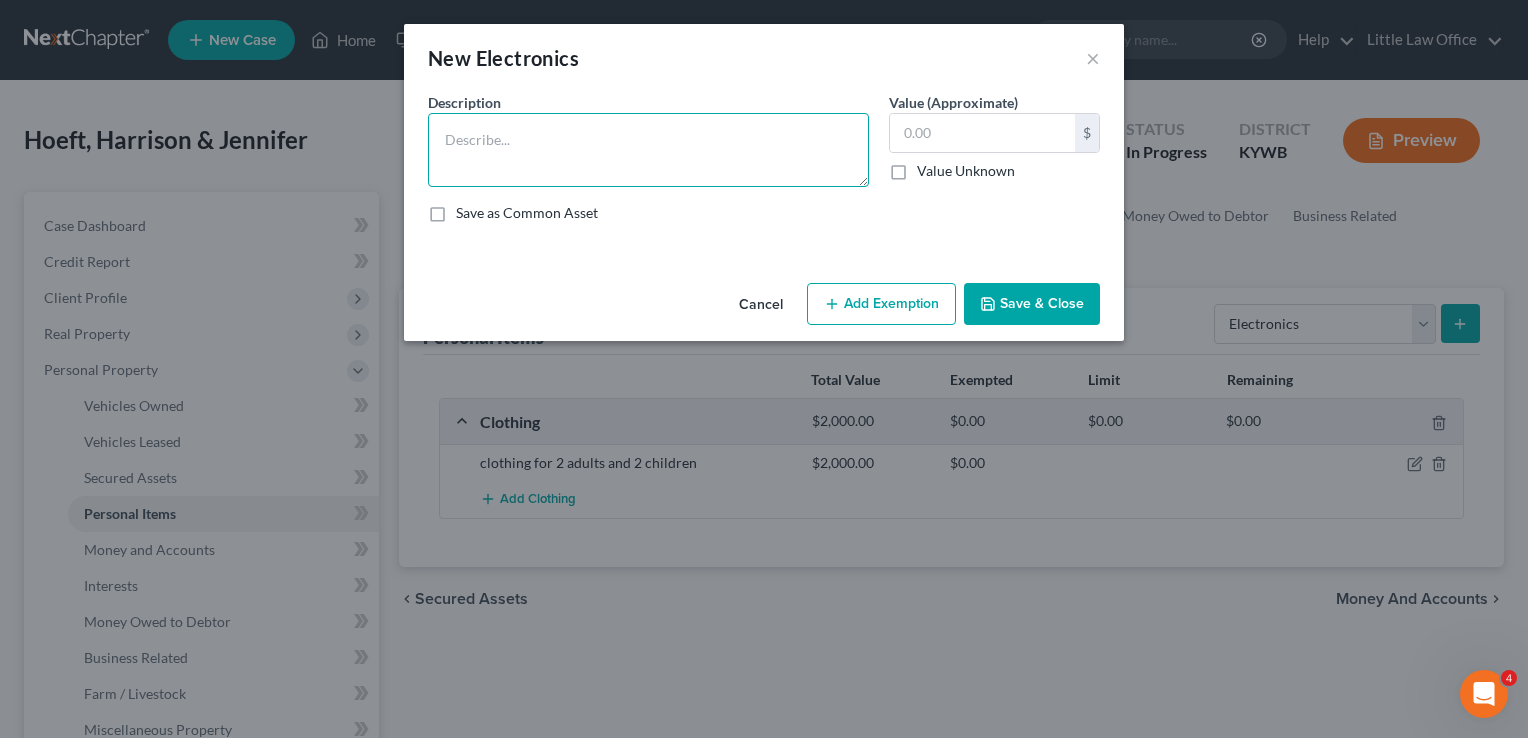 click at bounding box center (648, 150) 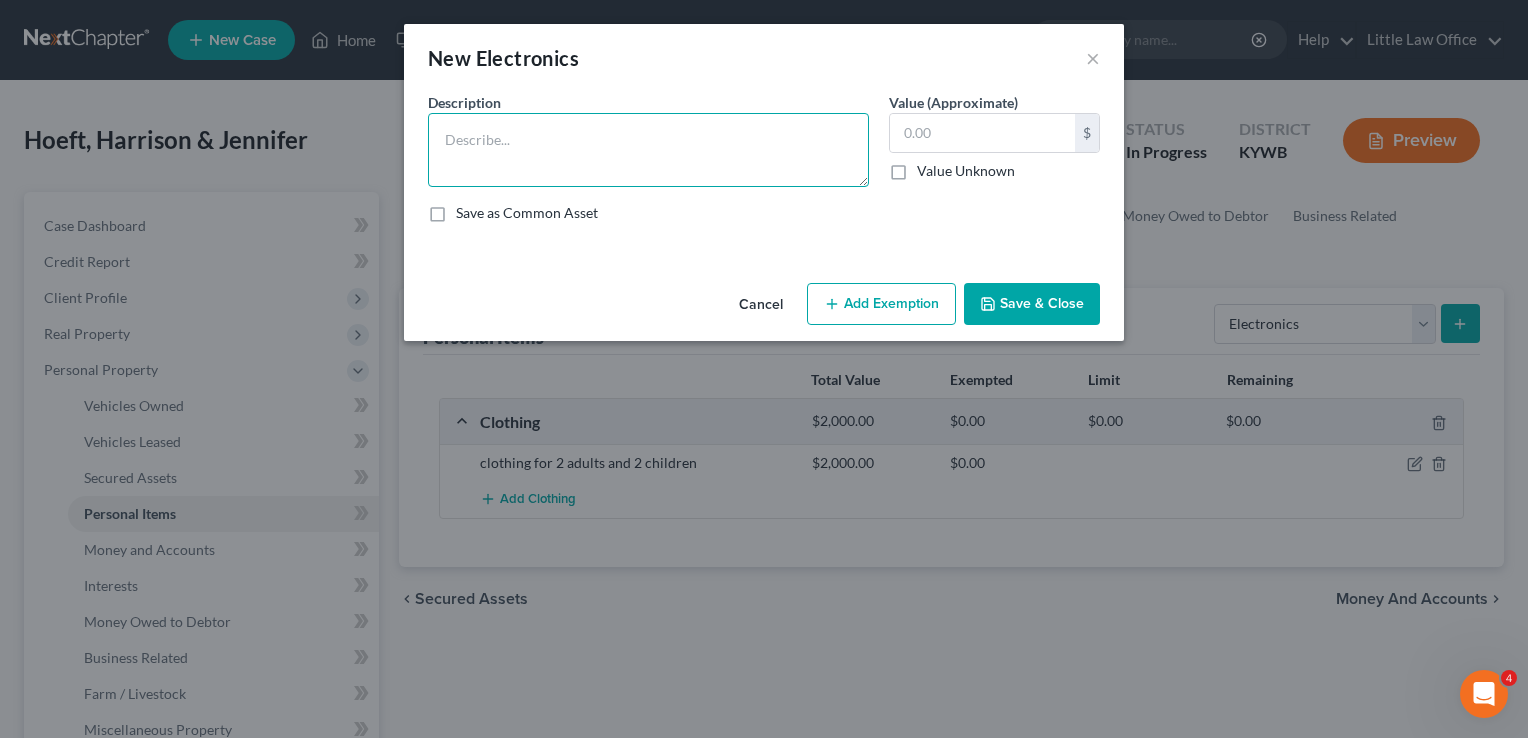 type on "a" 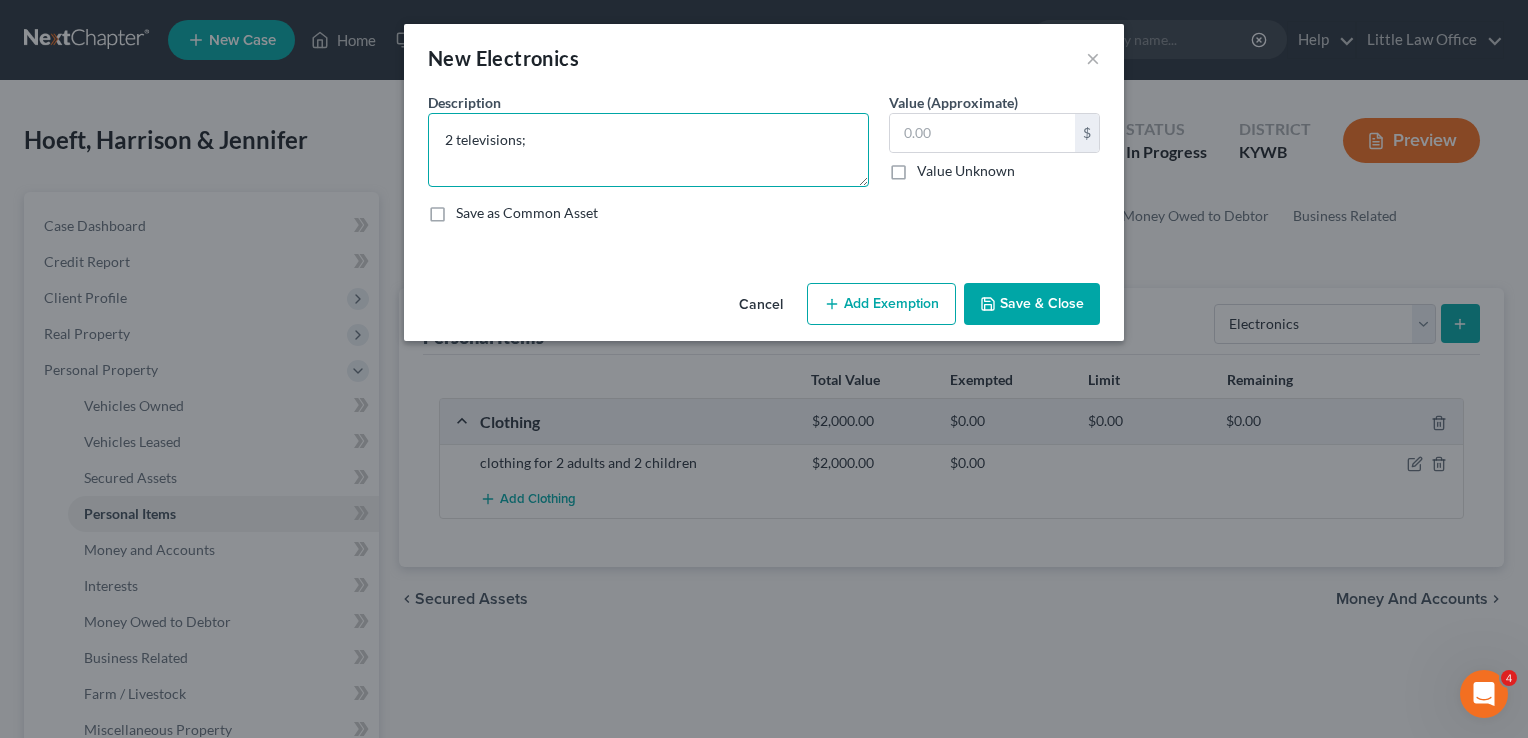 click on "2 televisions;" at bounding box center (648, 150) 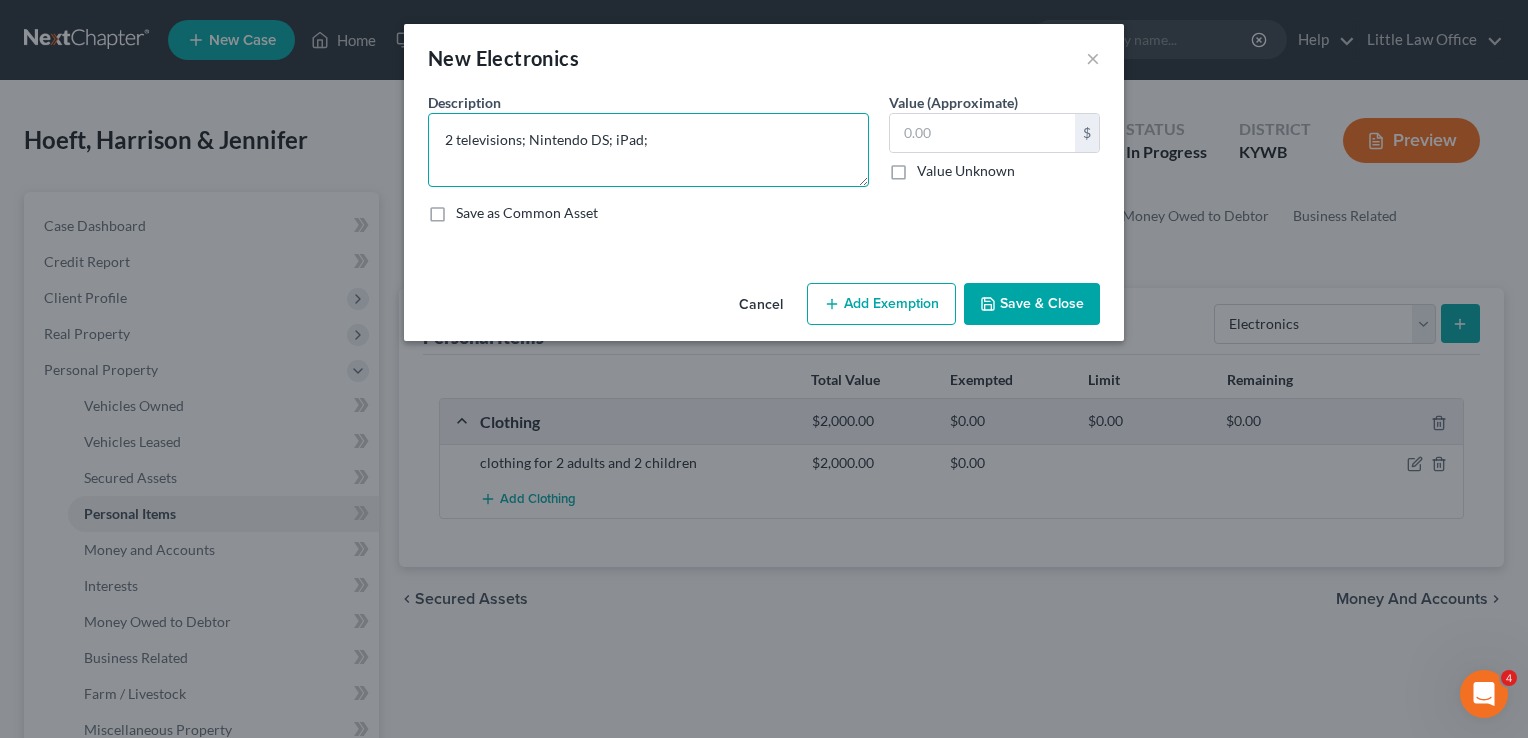 click on "2 televisions; Nintendo DS; iPad;" at bounding box center [648, 150] 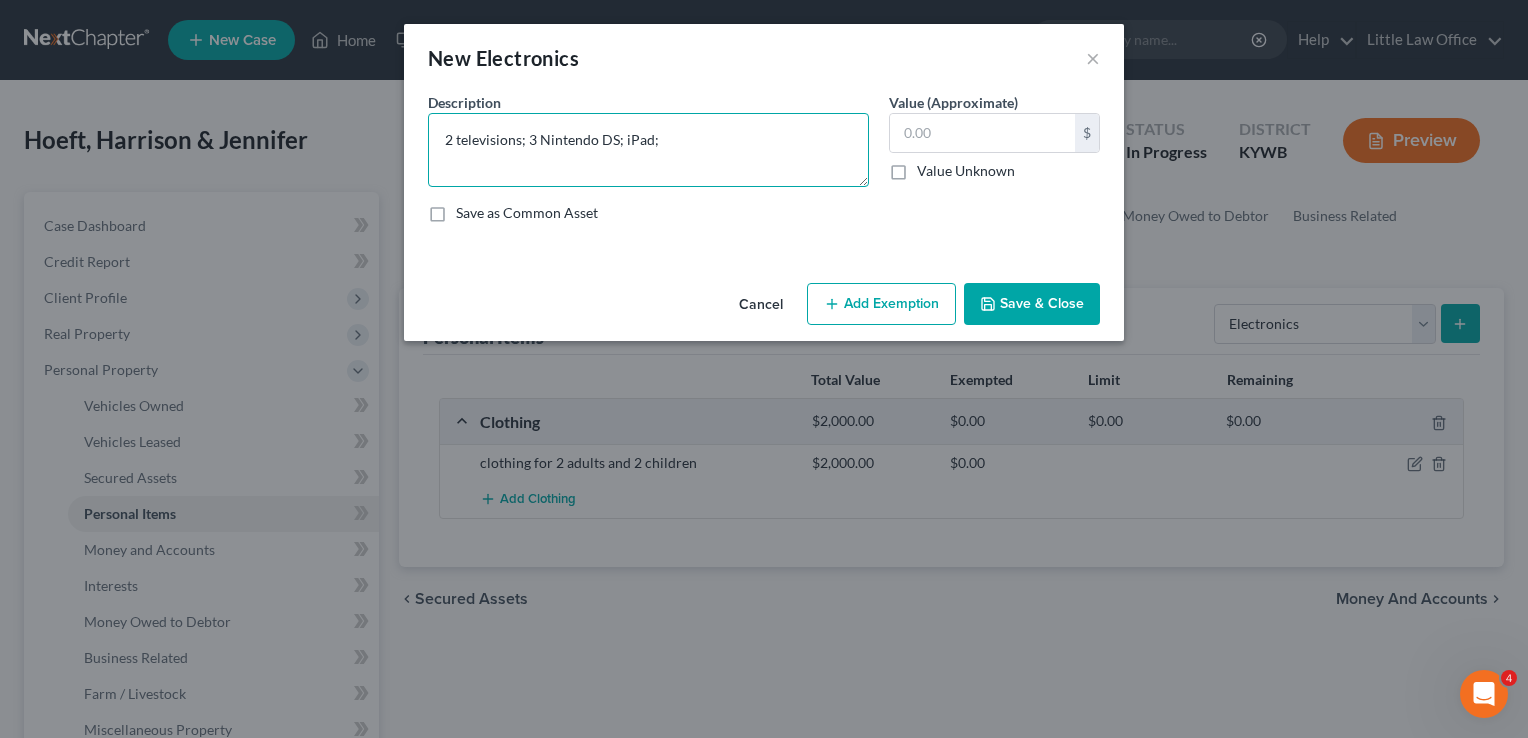 click on "2 televisions; 3 Nintendo DS; iPad;" at bounding box center [648, 150] 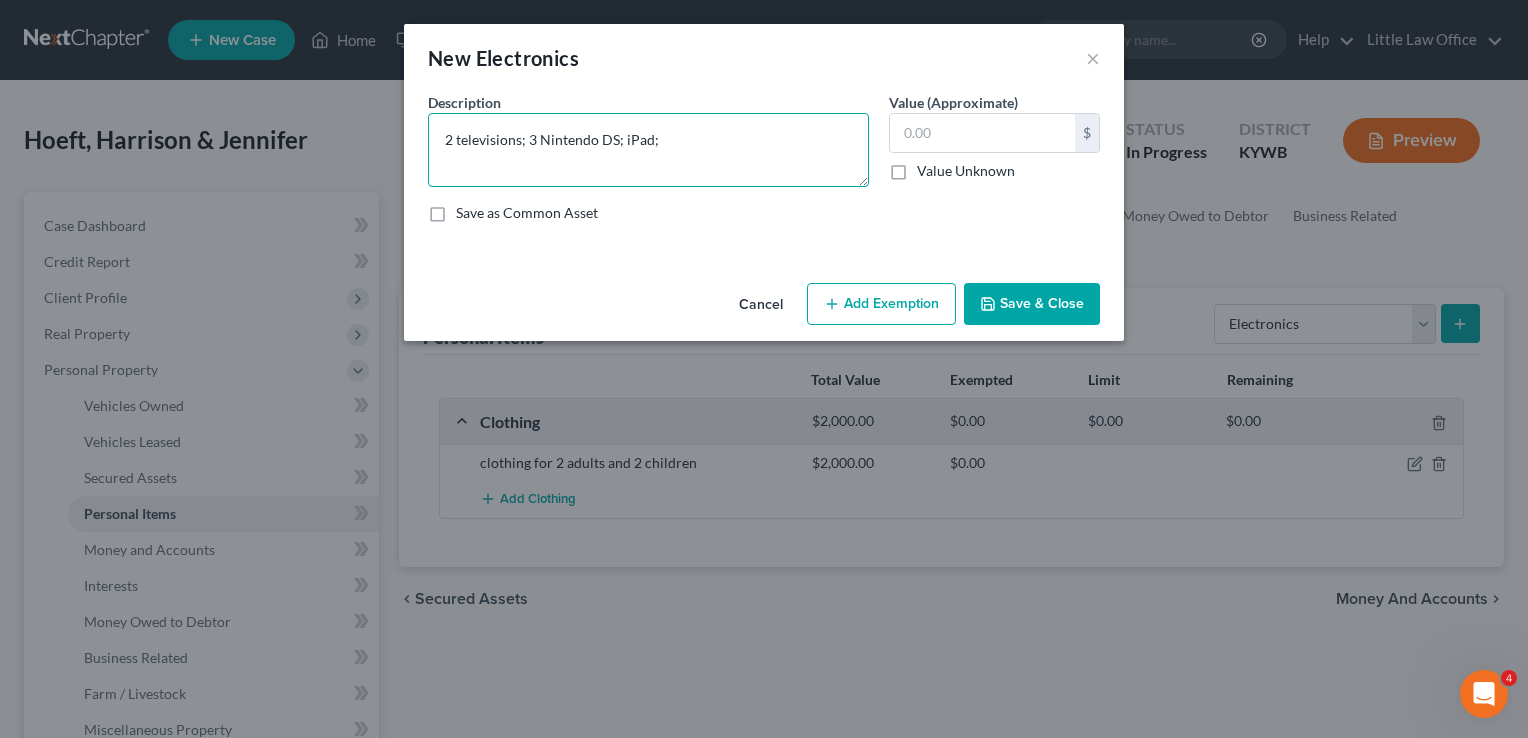 click on "2 televisions; 3 Nintendo DS; iPad;" at bounding box center (648, 150) 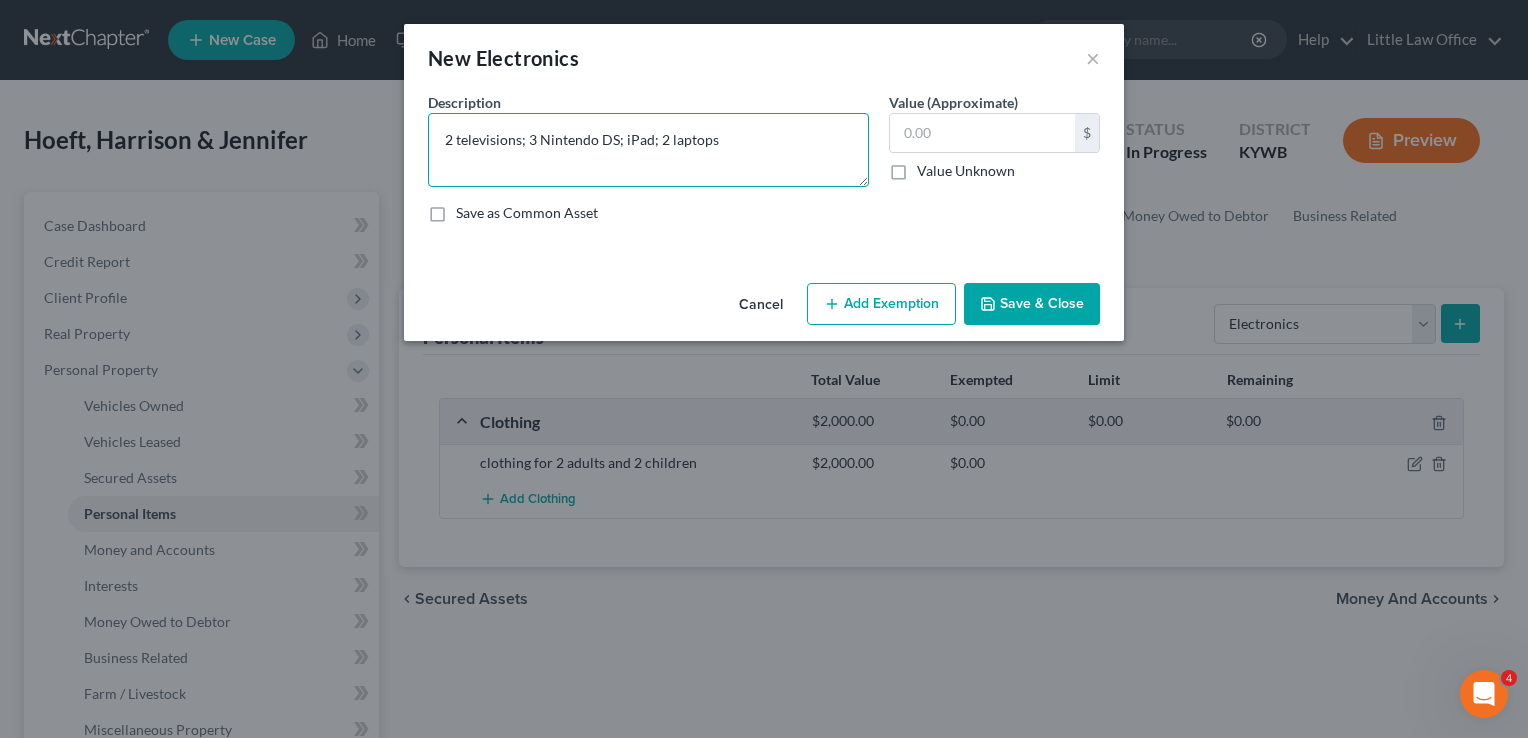 click on "2 televisions; 3 Nintendo DS; iPad; 2 laptops" at bounding box center (648, 150) 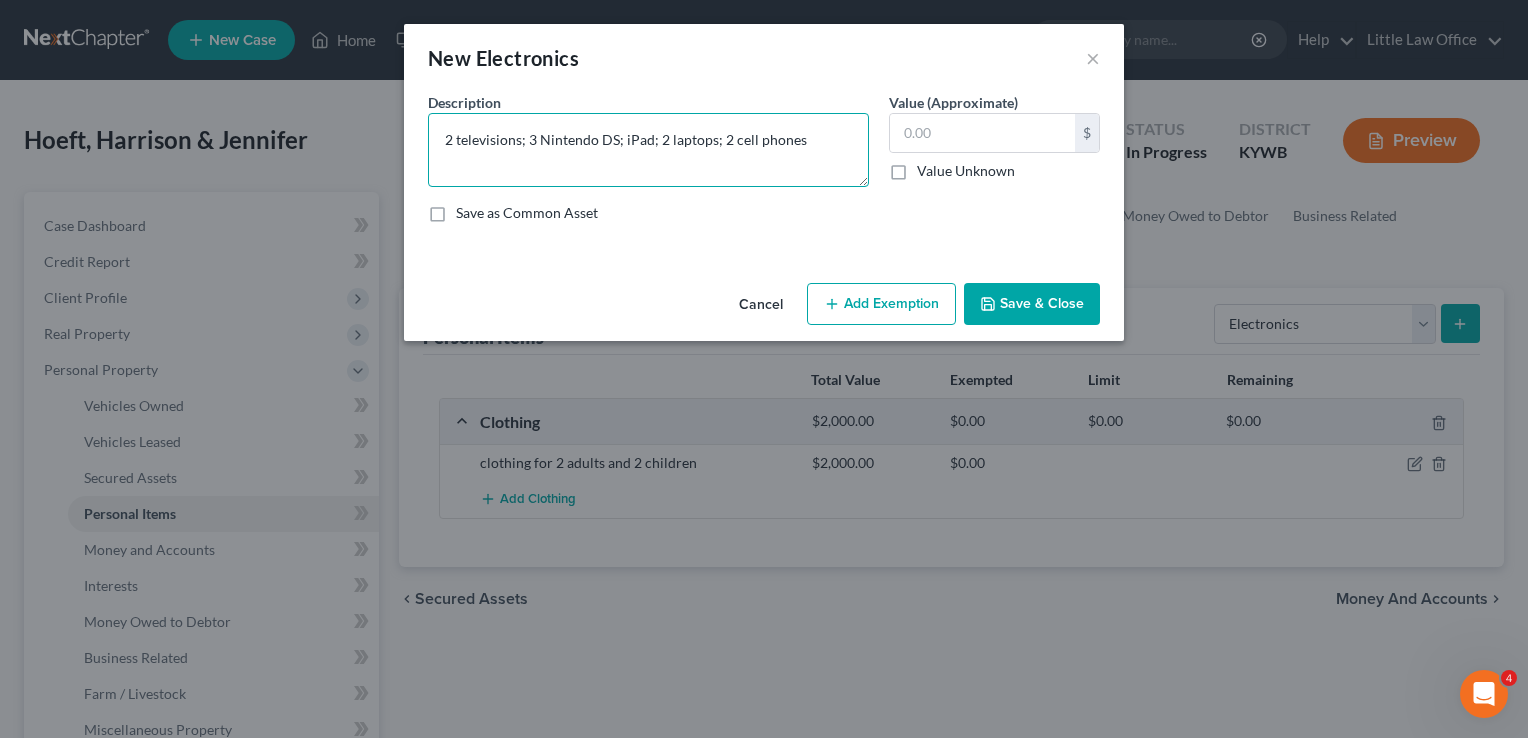 type on "2 televisions; 3 Nintendo DS; iPad; 2 laptops; 2 cell phones" 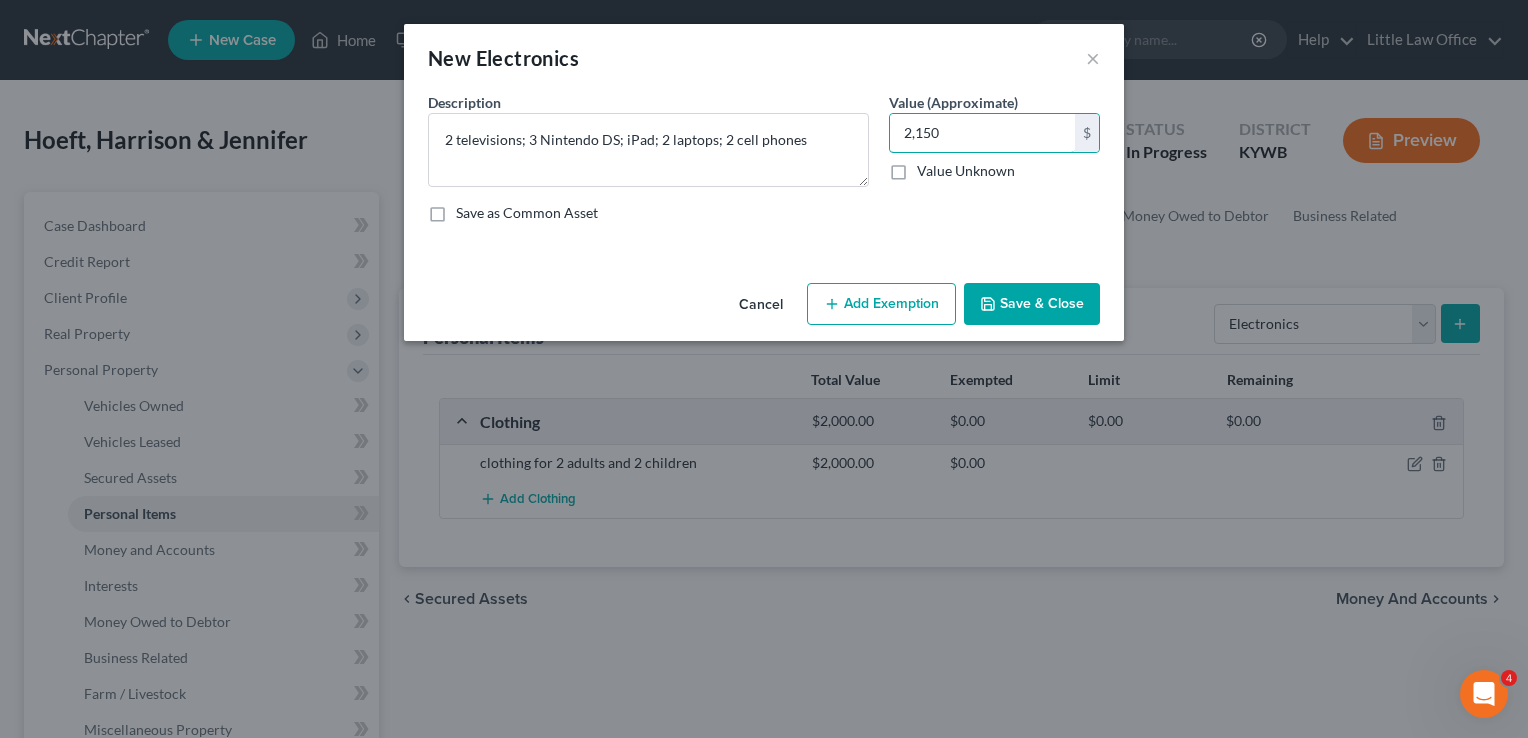 type on "2,150" 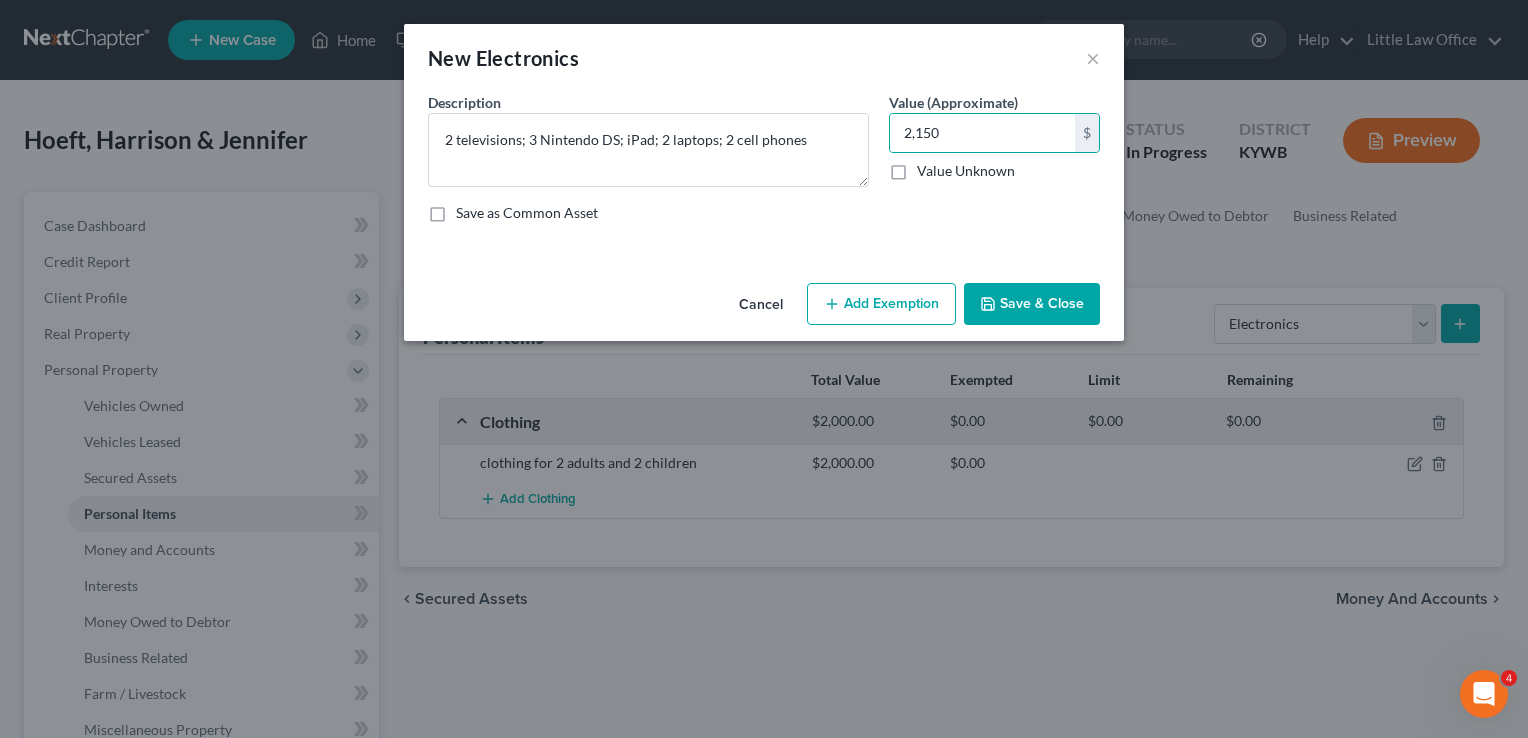 click on "Save & Close" at bounding box center (1032, 304) 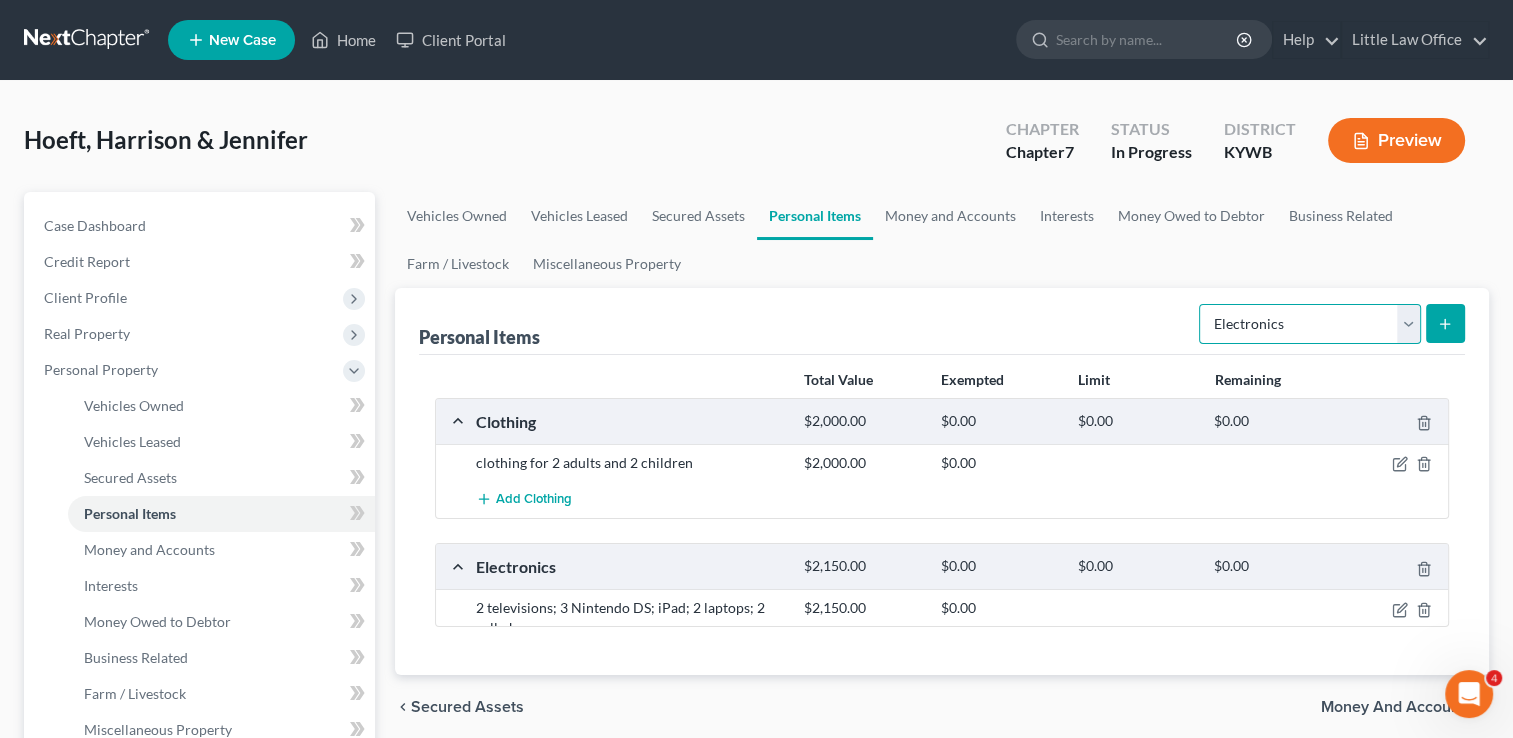 click on "Select Item Type Clothing Collectibles Of Value Electronics Firearms Household Goods Jewelry Other Pet(s) Sports & Hobby Equipment" at bounding box center (1310, 324) 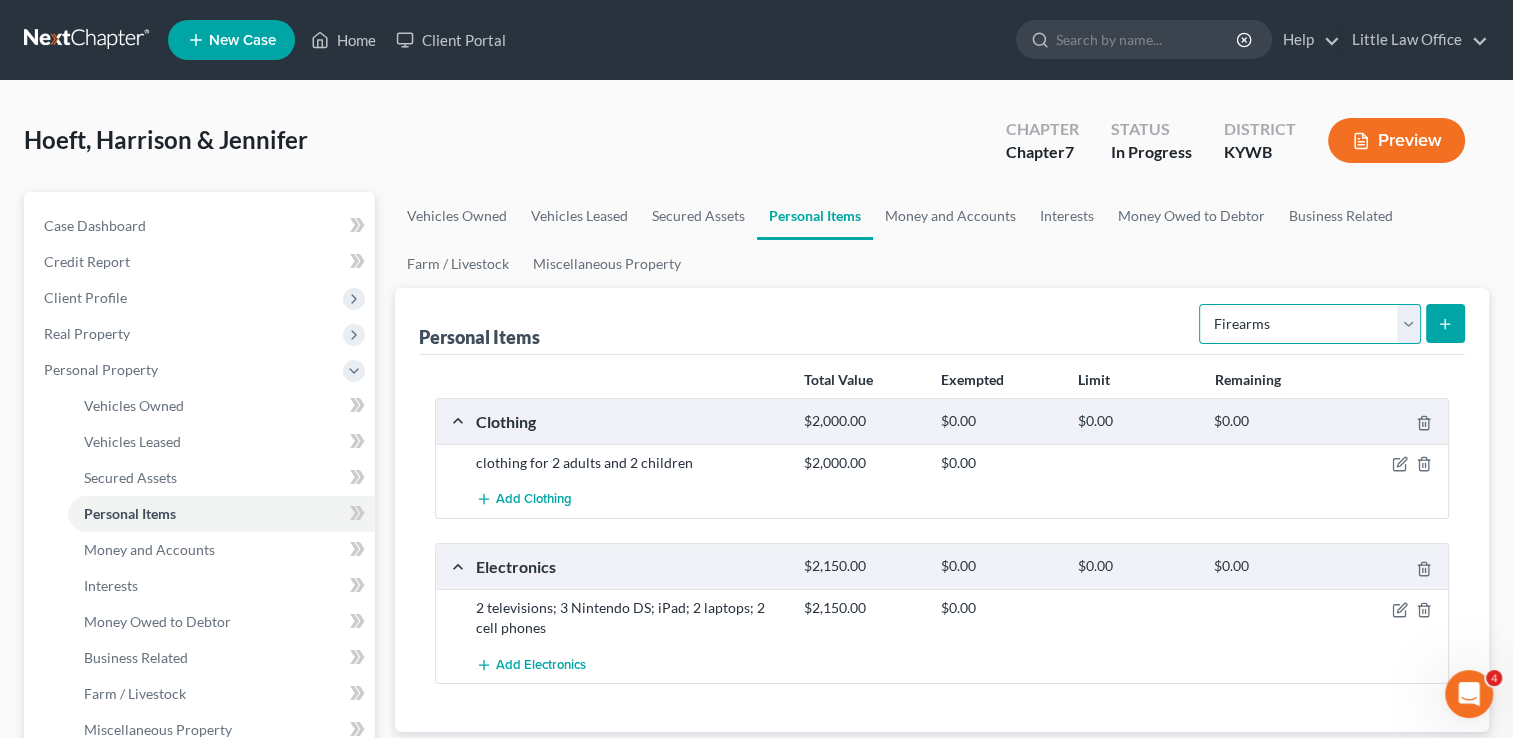 click on "Select Item Type Clothing Collectibles Of Value Electronics Firearms Household Goods Jewelry Other Pet(s) Sports & Hobby Equipment" at bounding box center [1310, 324] 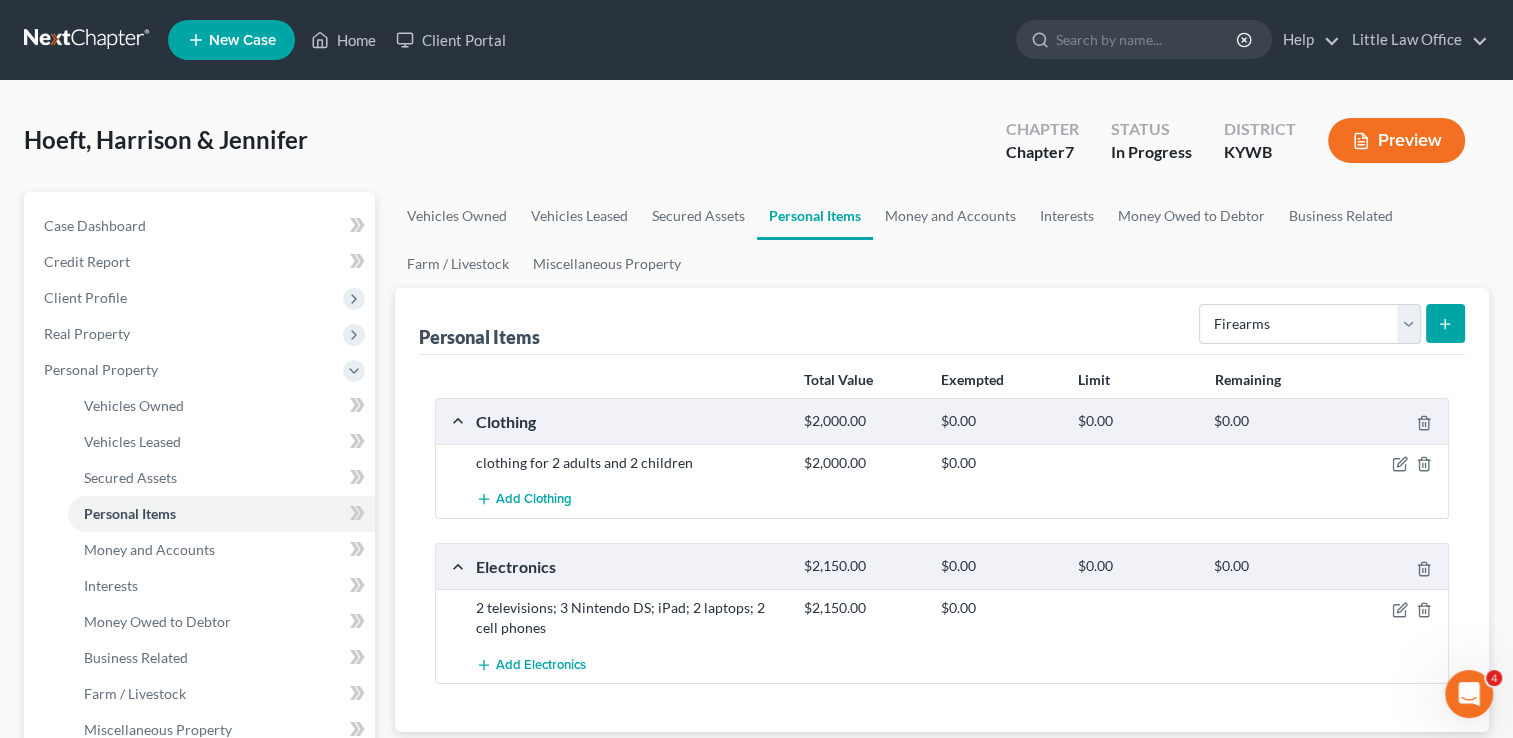 click on "Personal Items Select Item Type Clothing Collectibles Of Value Electronics Firearms Household Goods Jewelry Other Pet(s) Sports & Hobby Equipment" at bounding box center [942, 321] 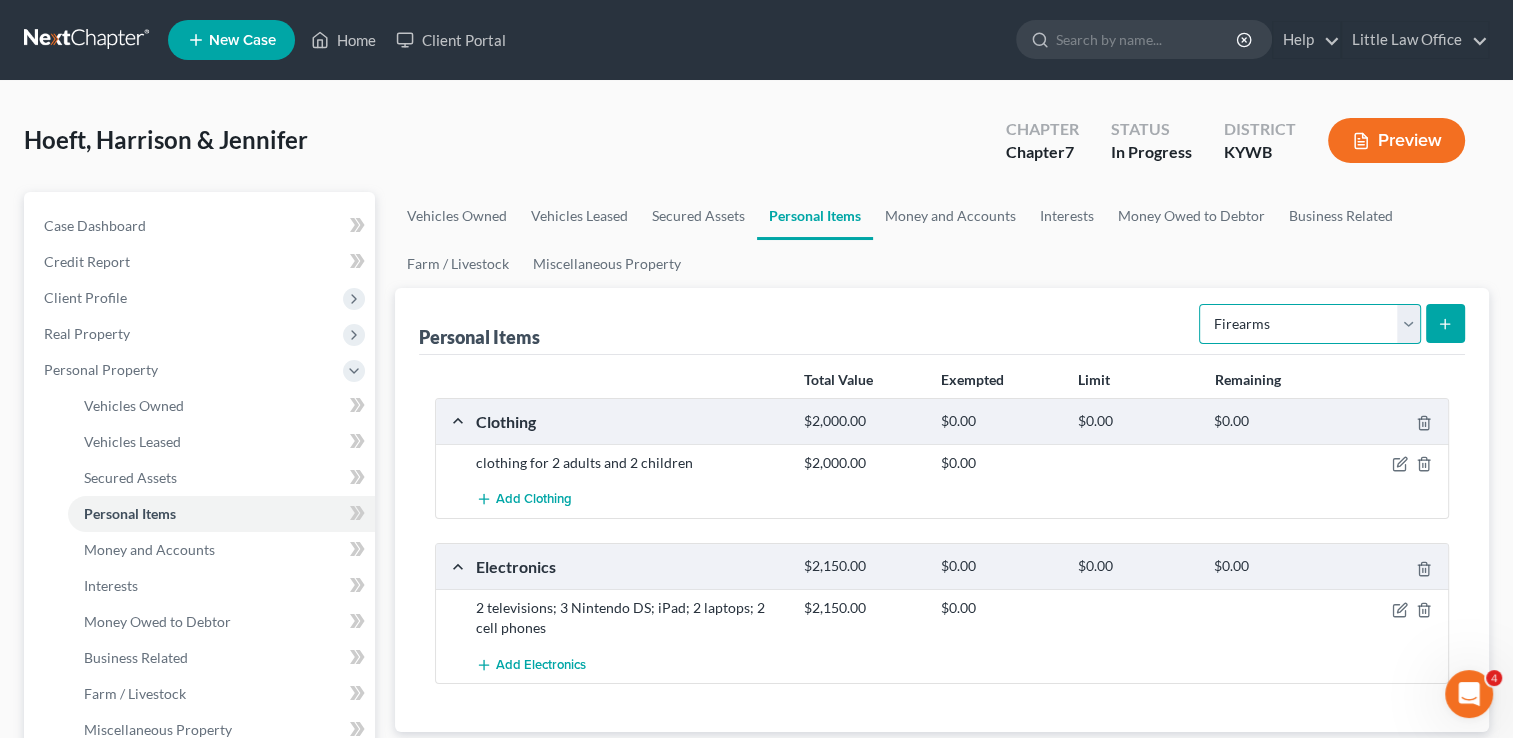 click on "Select Item Type Clothing Collectibles Of Value Electronics Firearms Household Goods Jewelry Other Pet(s) Sports & Hobby Equipment" at bounding box center [1310, 324] 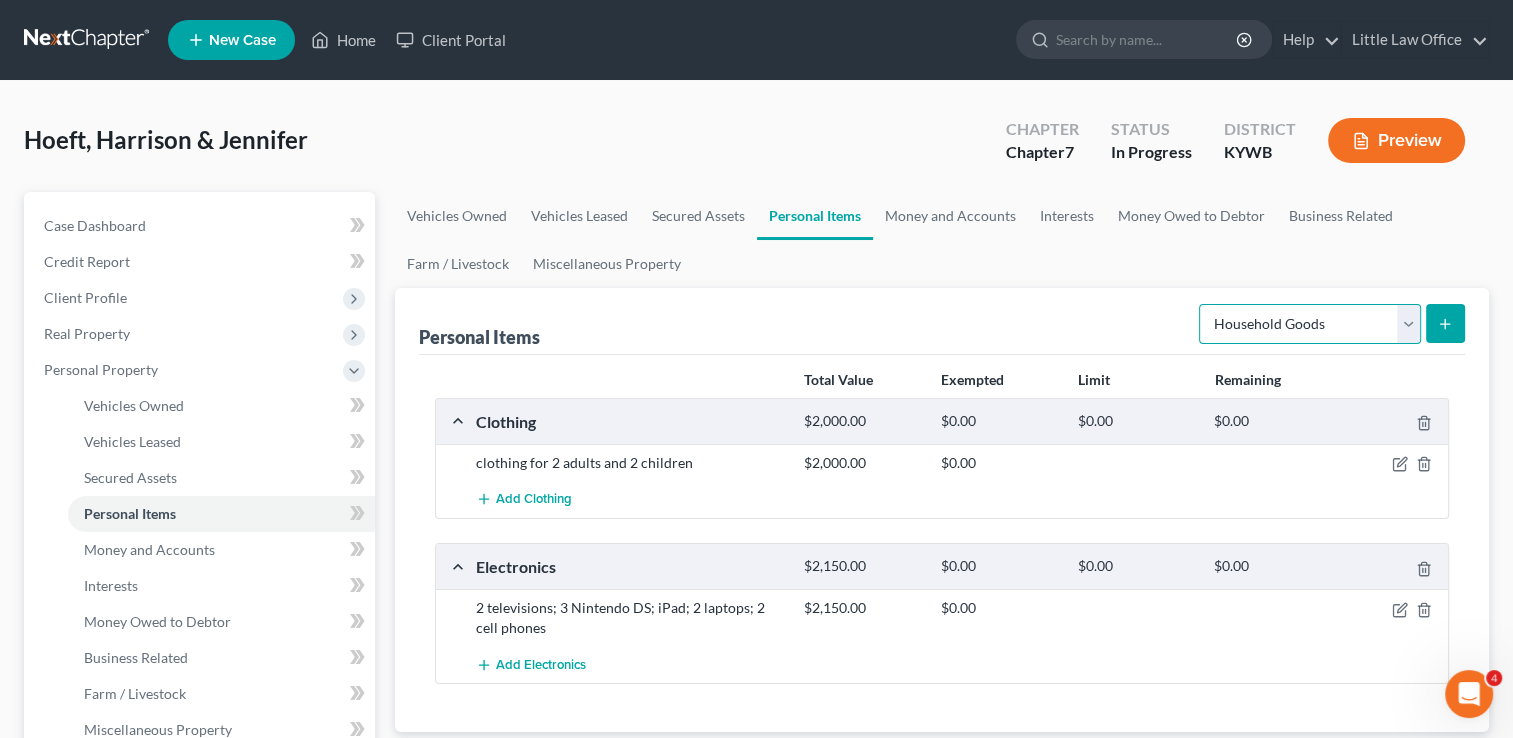 click on "Select Item Type Clothing Collectibles Of Value Electronics Firearms Household Goods Jewelry Other Pet(s) Sports & Hobby Equipment" at bounding box center (1310, 324) 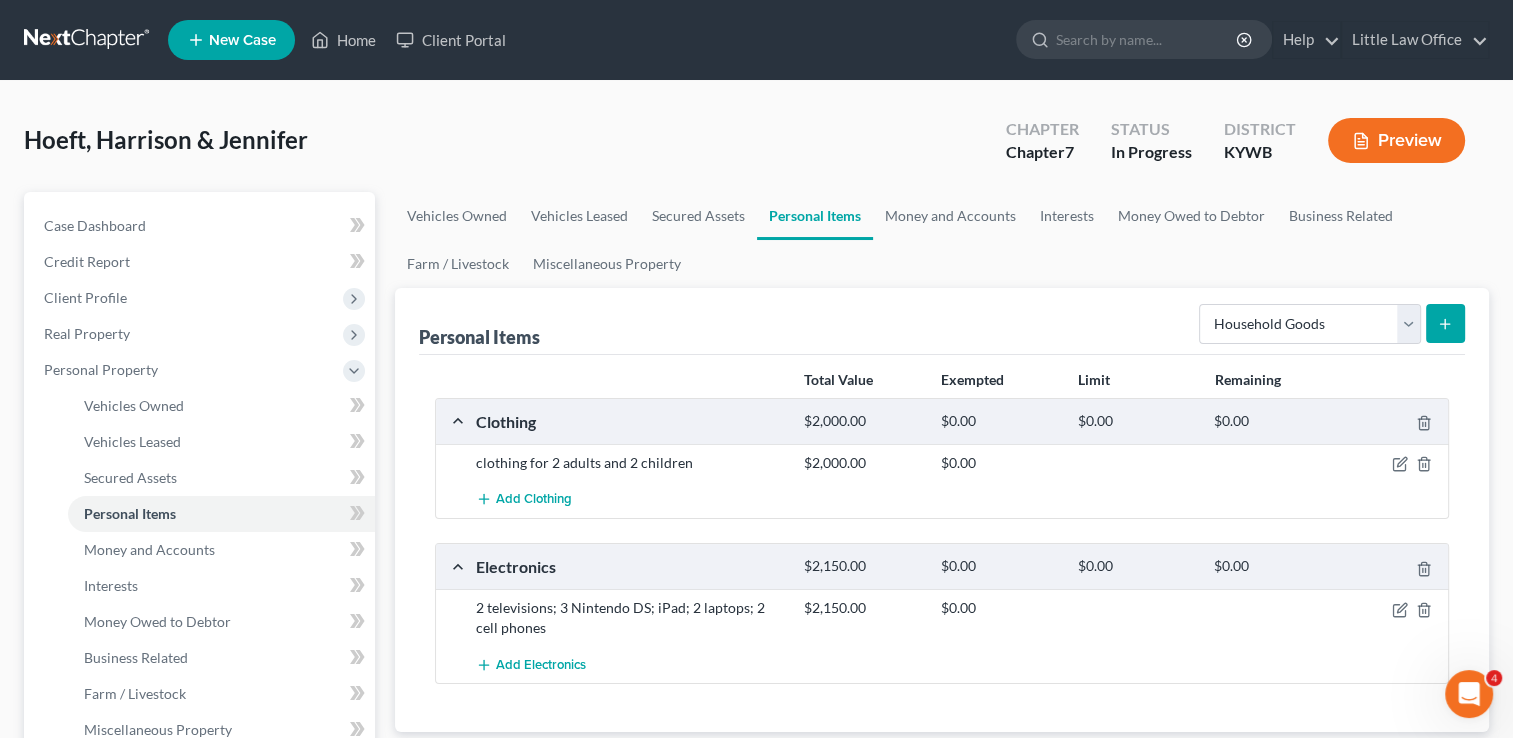 click at bounding box center [1445, 323] 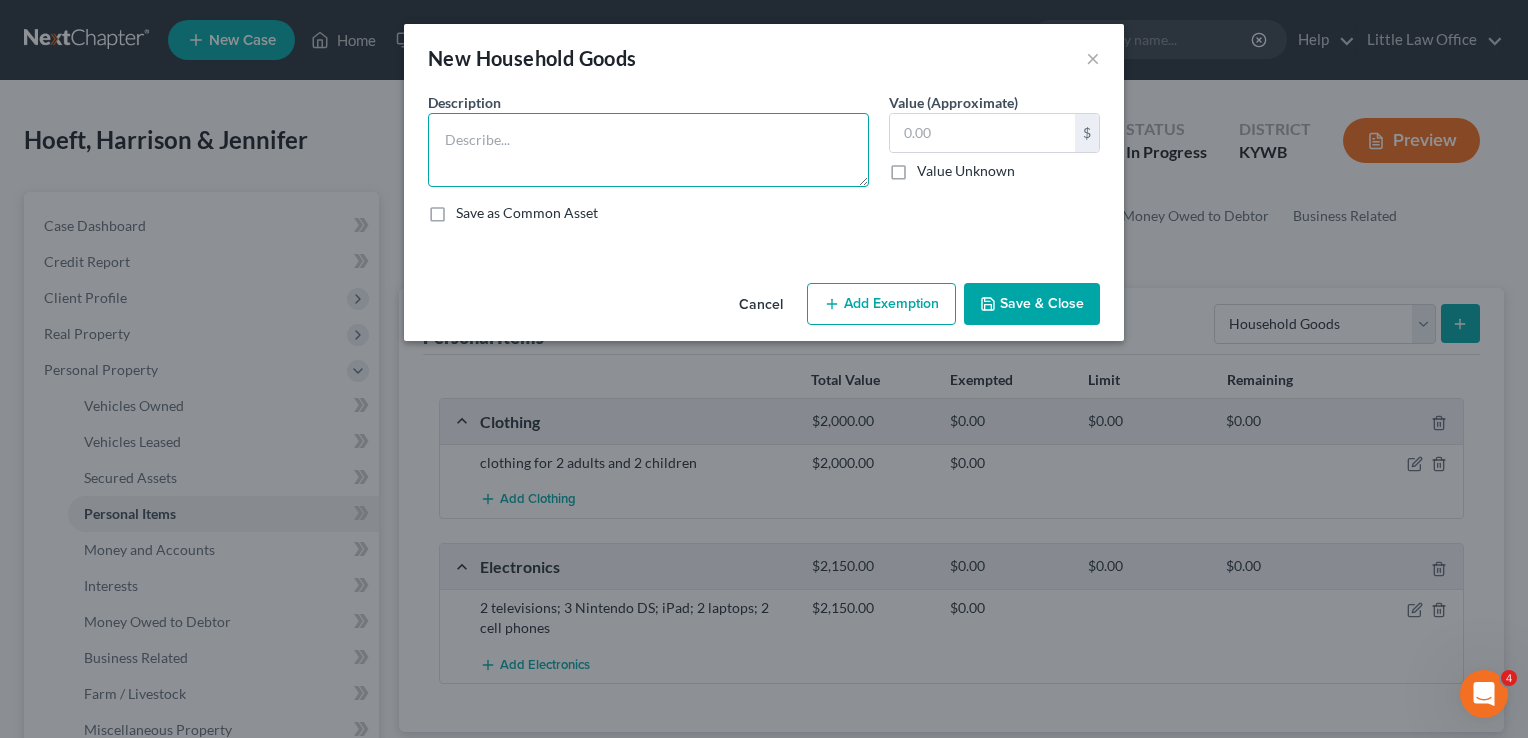 click at bounding box center (648, 150) 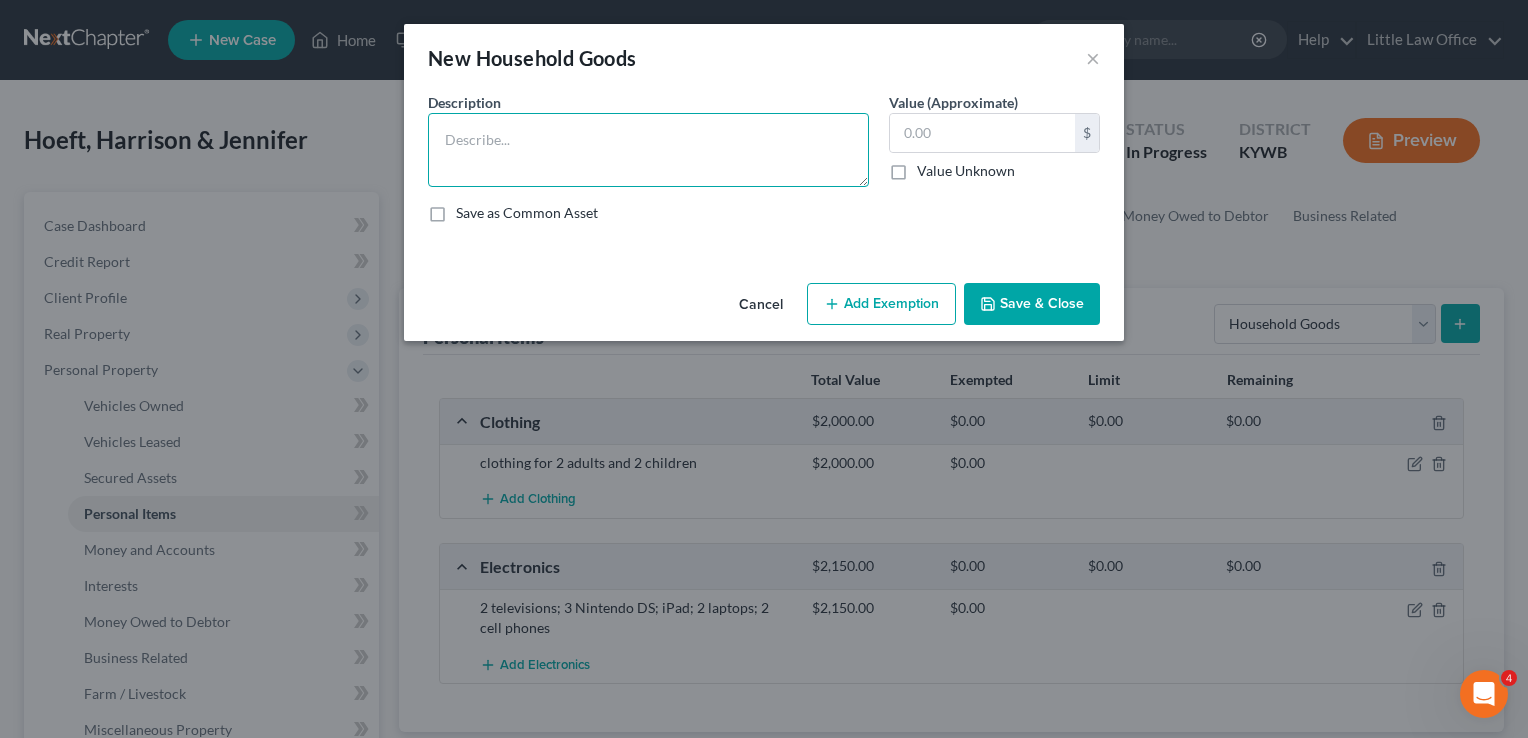 click at bounding box center (648, 150) 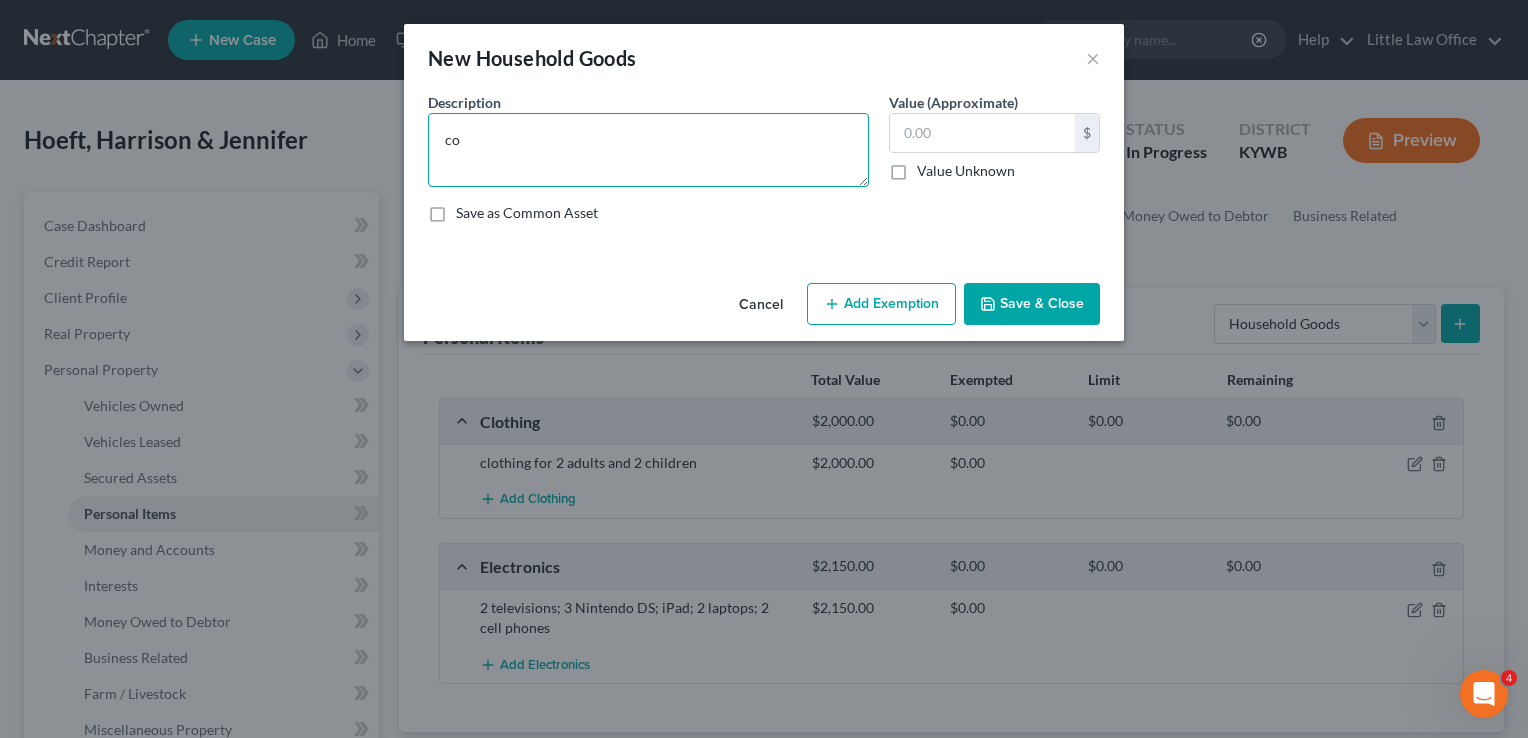 type on "c" 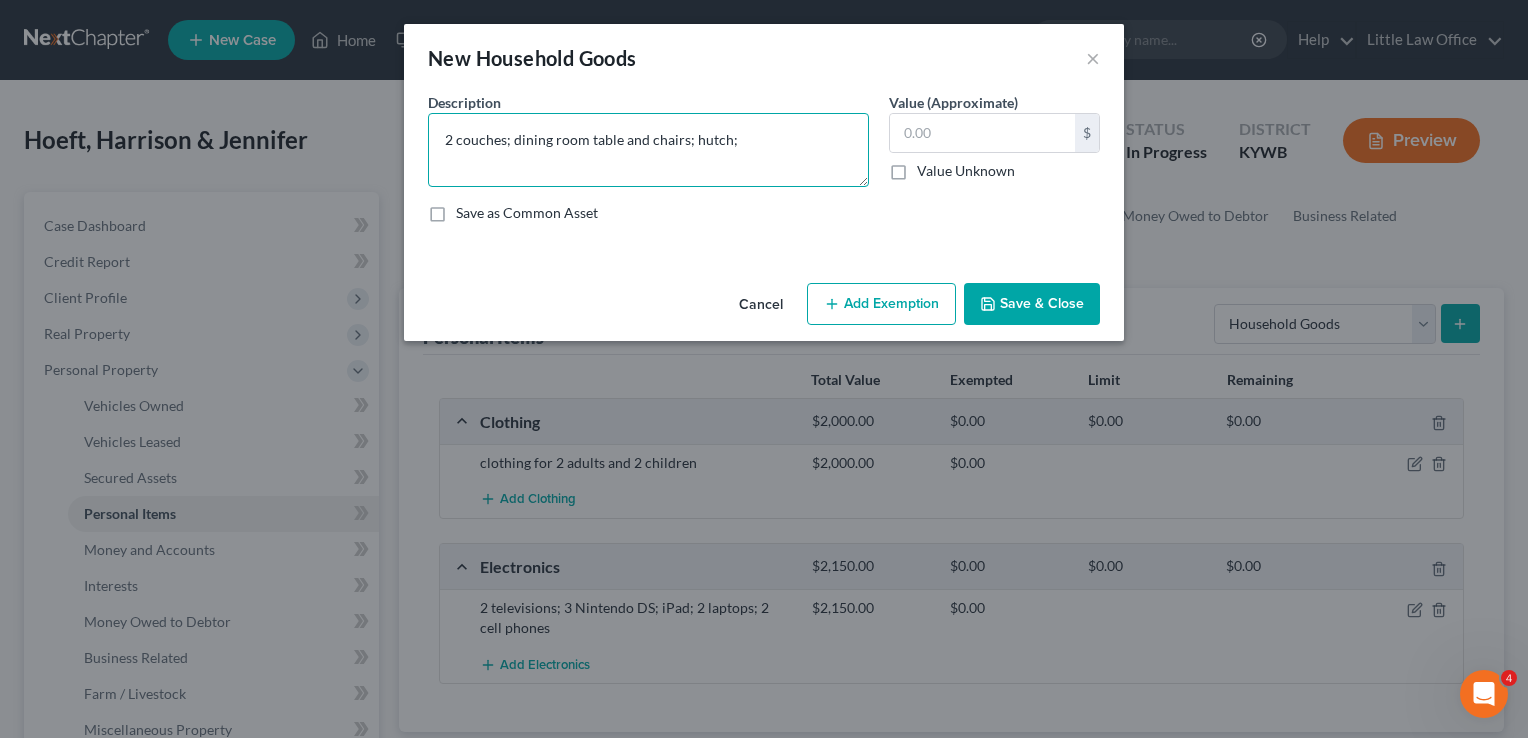 click on "2 couches; dining room table and chairs; hutch;" at bounding box center [648, 150] 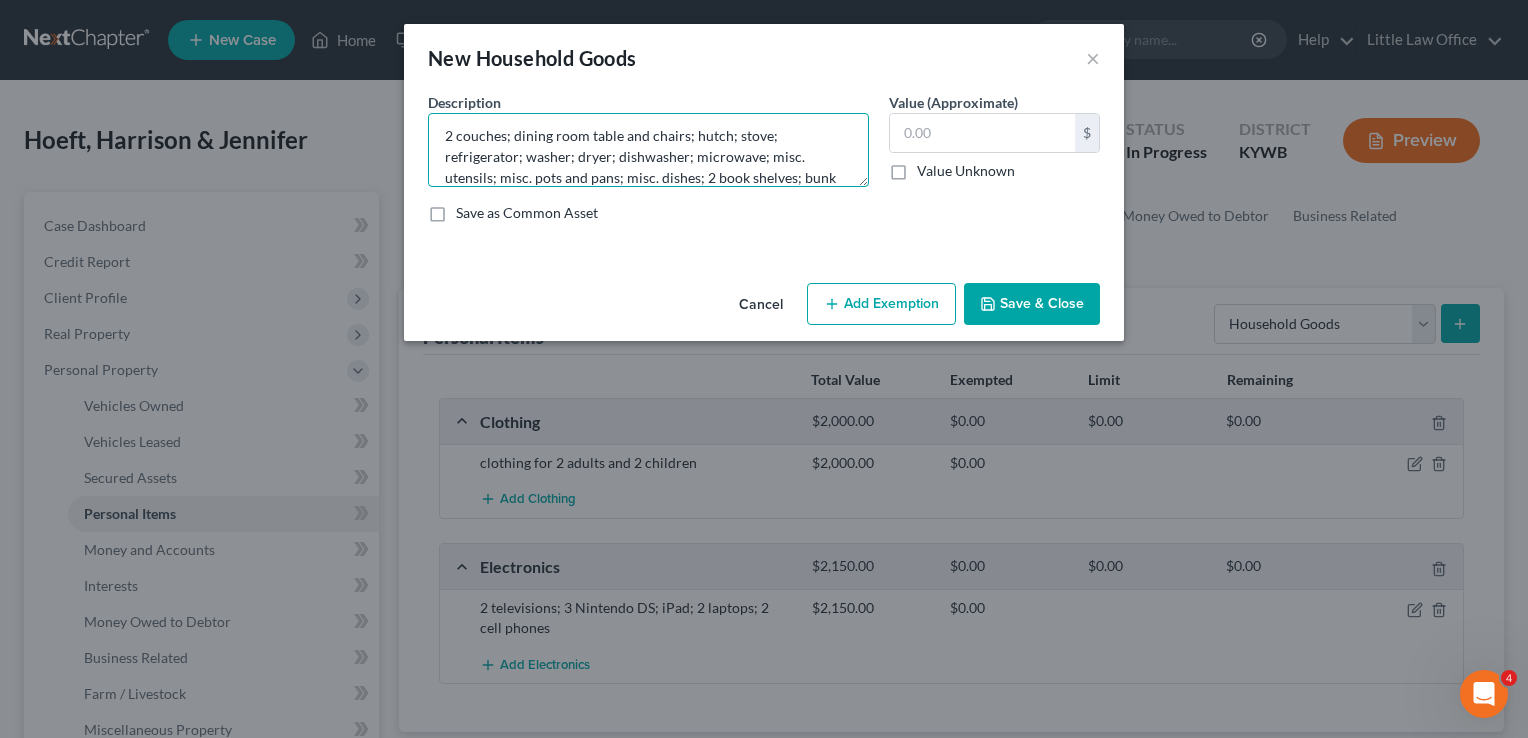 scroll, scrollTop: 24, scrollLeft: 0, axis: vertical 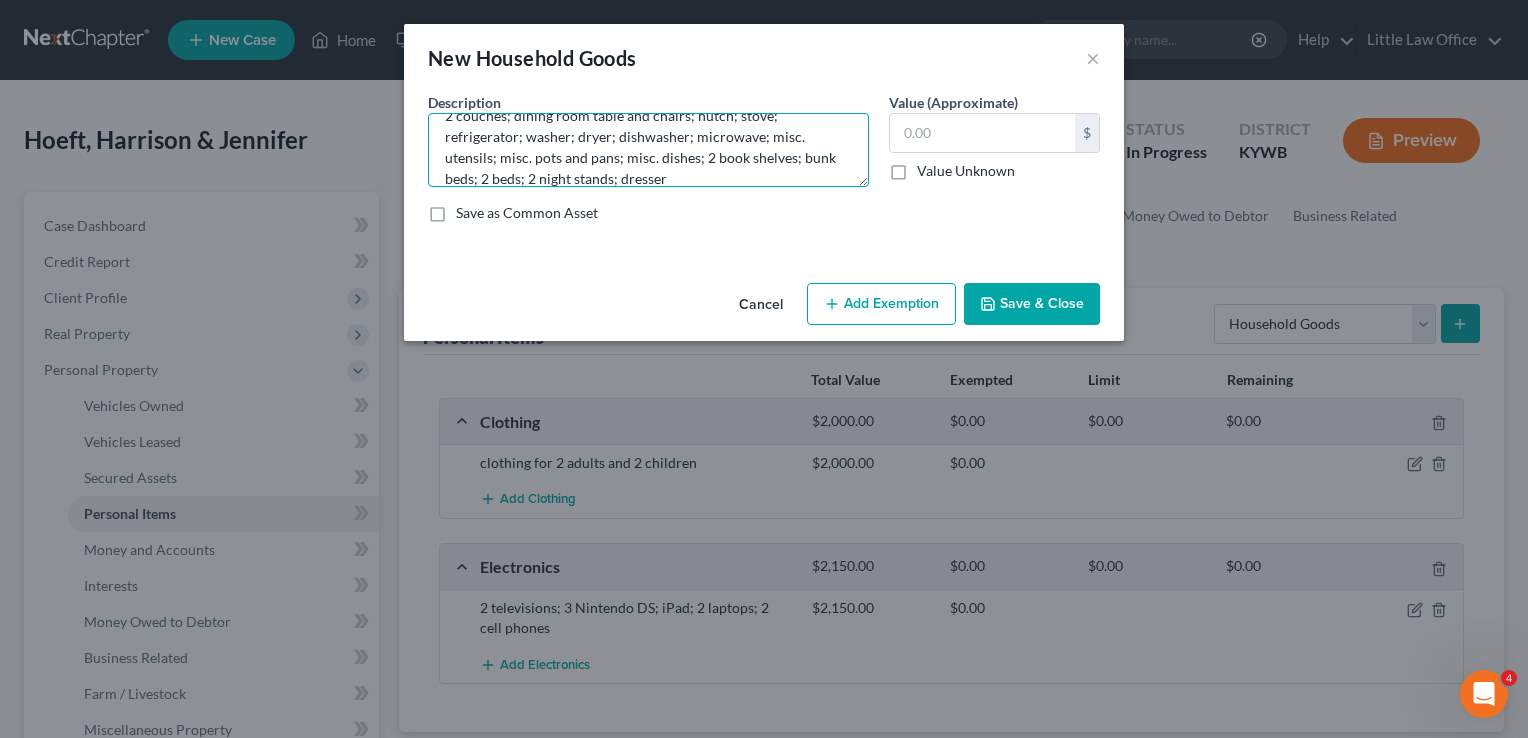 click on "2 couches; dining room table and chairs; hutch; stove; refrigerator; washer; dryer; dishwasher; microwave; misc. utensils; misc. pots and pans; misc. dishes; 2 book shelves; bunk beds; 2 beds; 2 night stands; dresser" at bounding box center (648, 150) 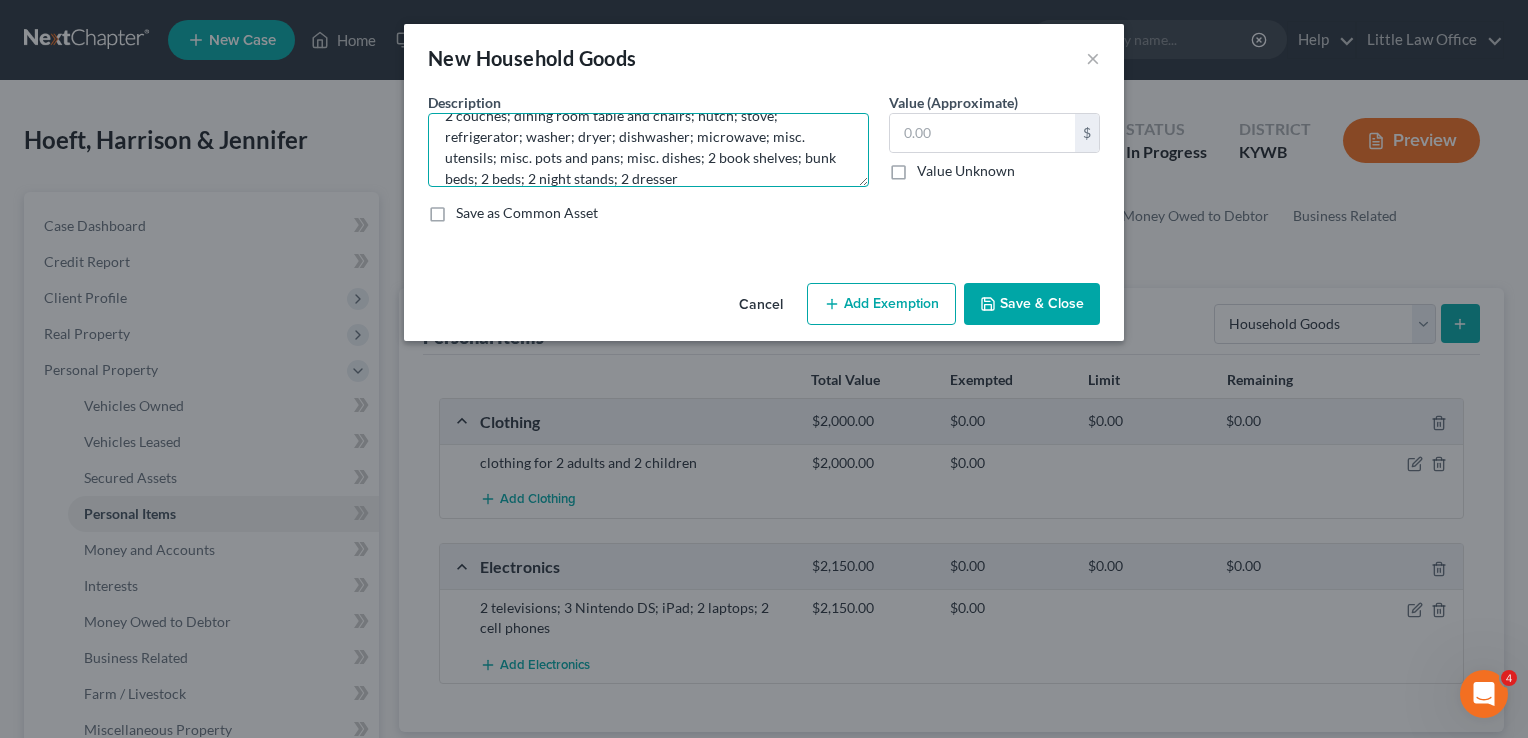 click on "2 couches; dining room table and chairs; hutch; stove; refrigerator; washer; dryer; dishwasher; microwave; misc. utensils; misc. pots and pans; misc. dishes; 2 book shelves; bunk beds; 2 beds; 2 night stands; 2 dresser" at bounding box center [648, 150] 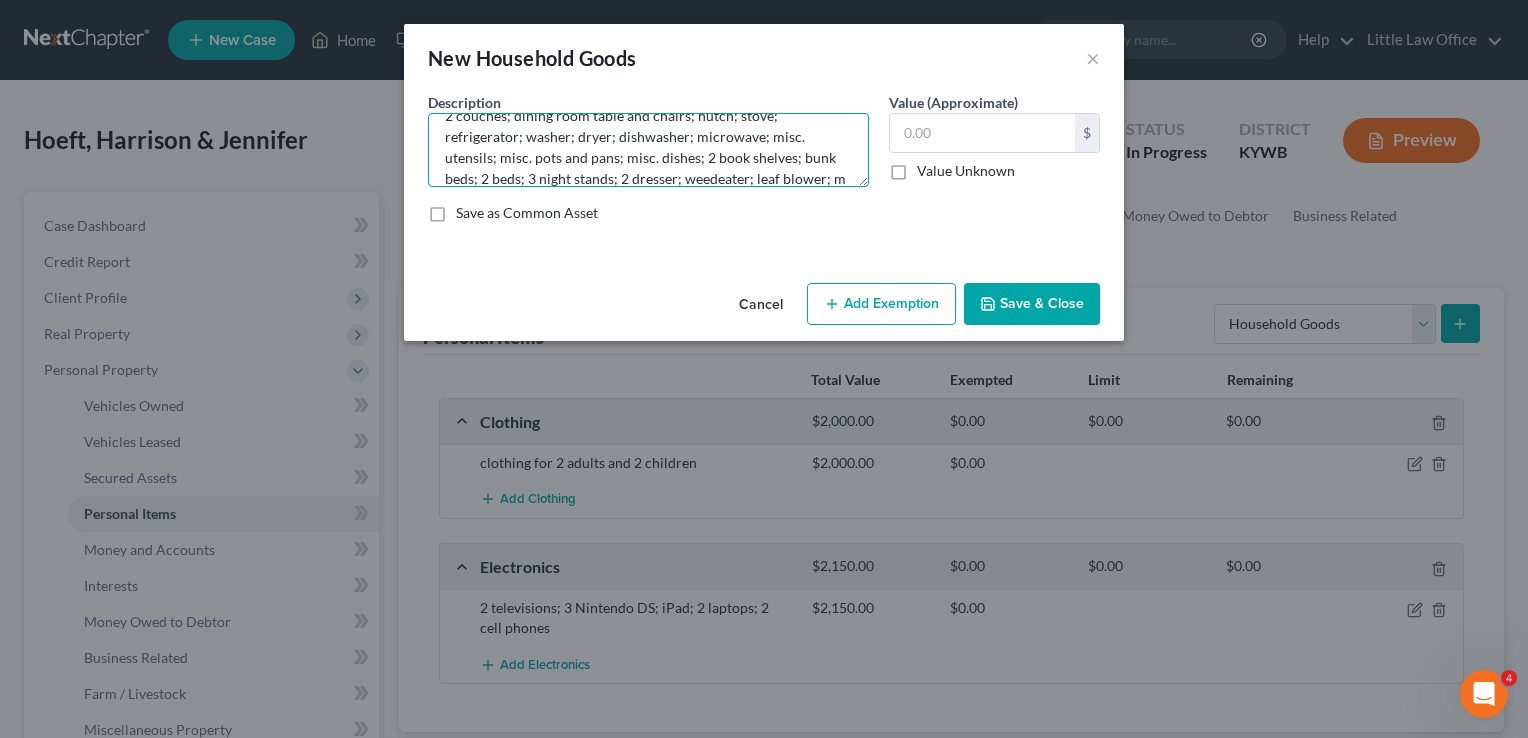 scroll, scrollTop: 45, scrollLeft: 0, axis: vertical 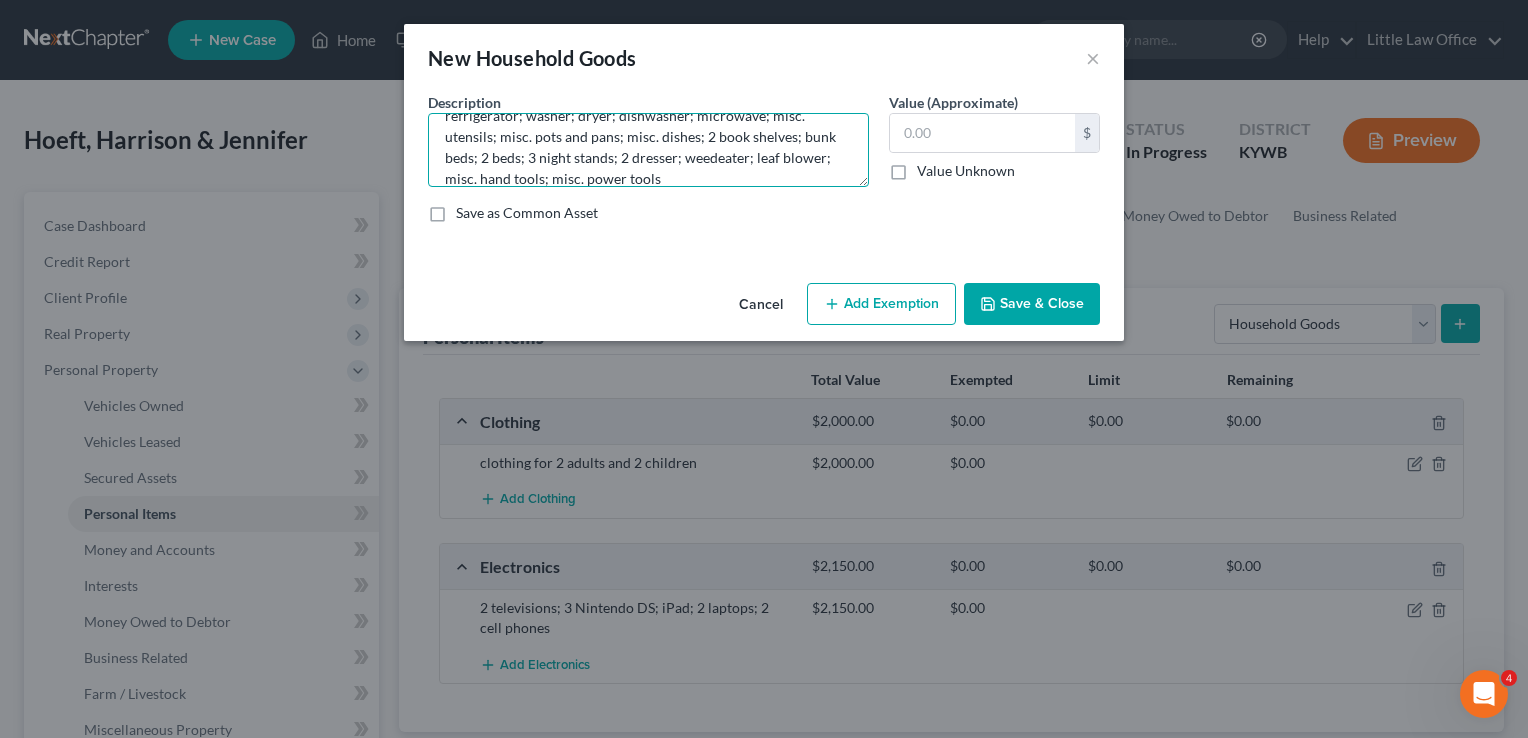 type on "2 couches; dining room table and chairs; hutch; stove; refrigerator; washer; dryer; dishwasher; microwave; misc. utensils; misc. pots and pans; misc. dishes; 2 book shelves; bunk beds; 2 beds; 3 night stands; 2 dresser; weedeater; leaf blower; misc. hand tools; misc. power tools" 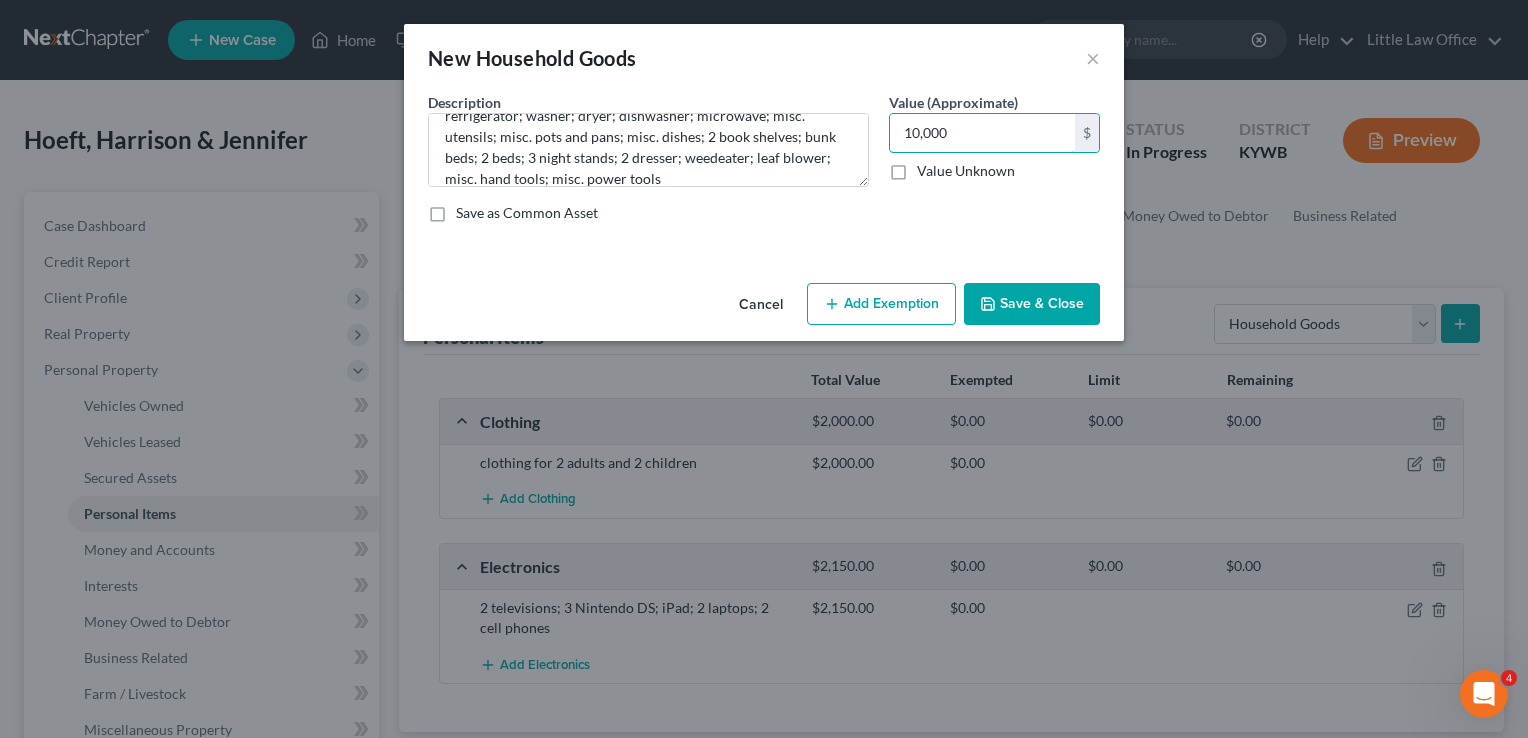 type on "10,000" 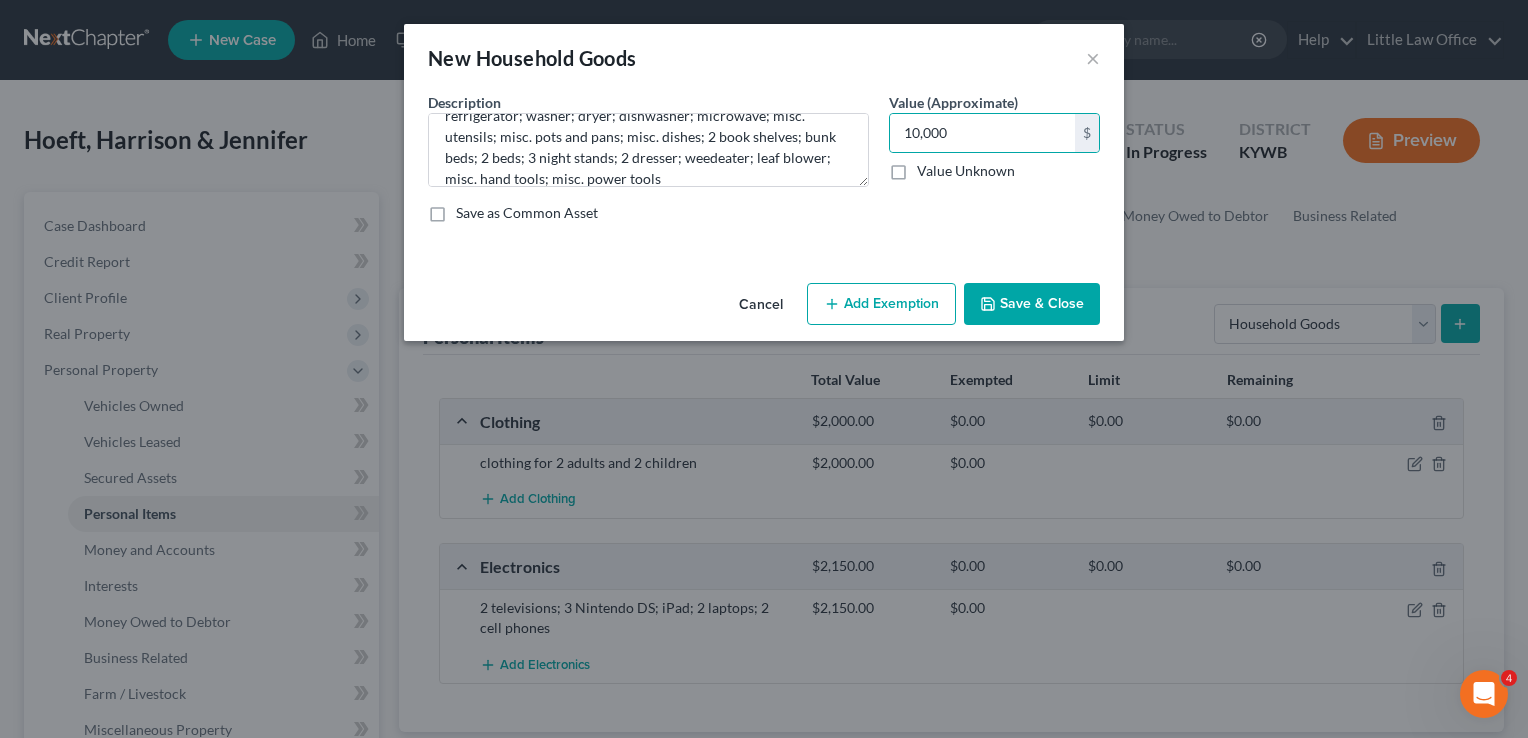 click on "Save & Close" at bounding box center [1032, 304] 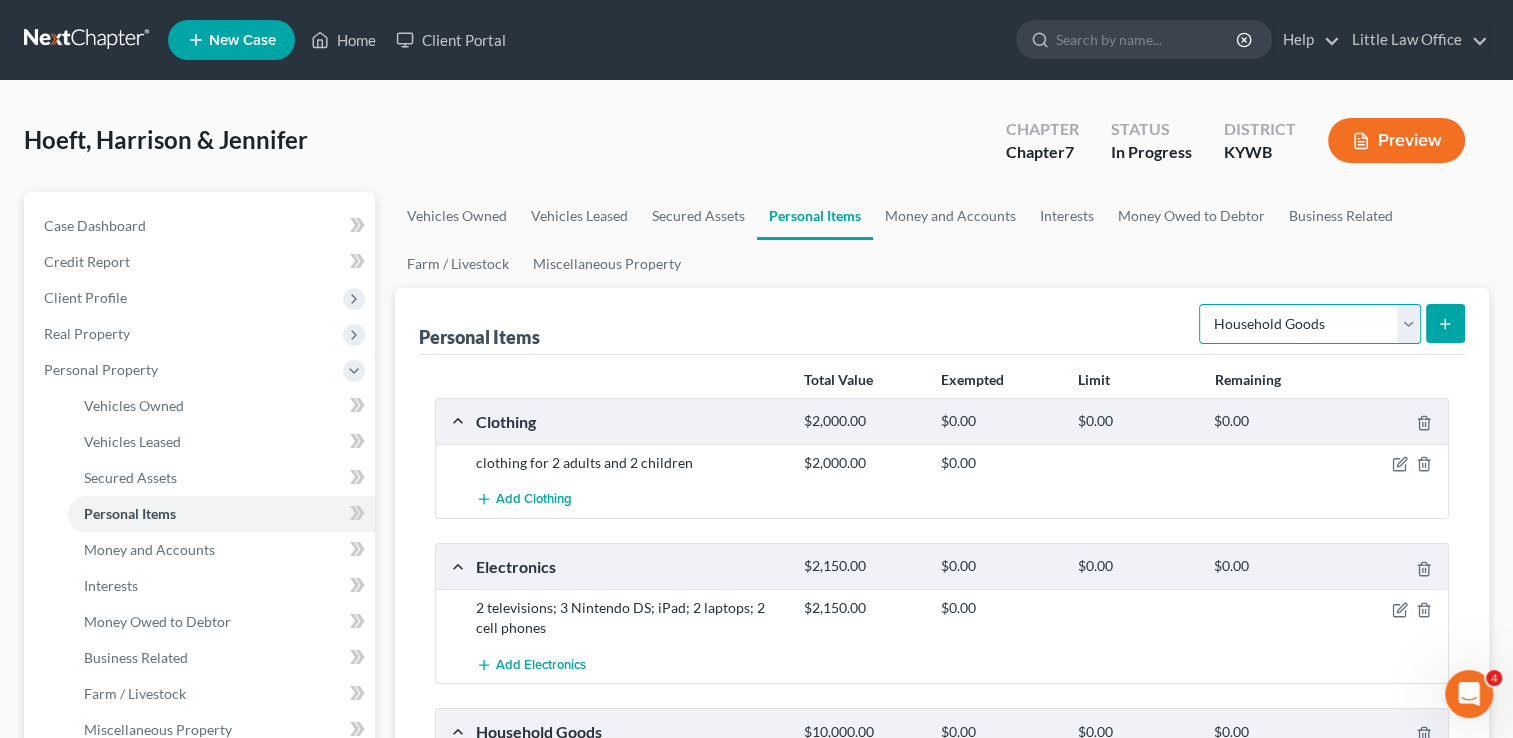 click on "Select Item Type Clothing Collectibles Of Value Electronics Firearms Household Goods Jewelry Other Pet(s) Sports & Hobby Equipment" at bounding box center [1310, 324] 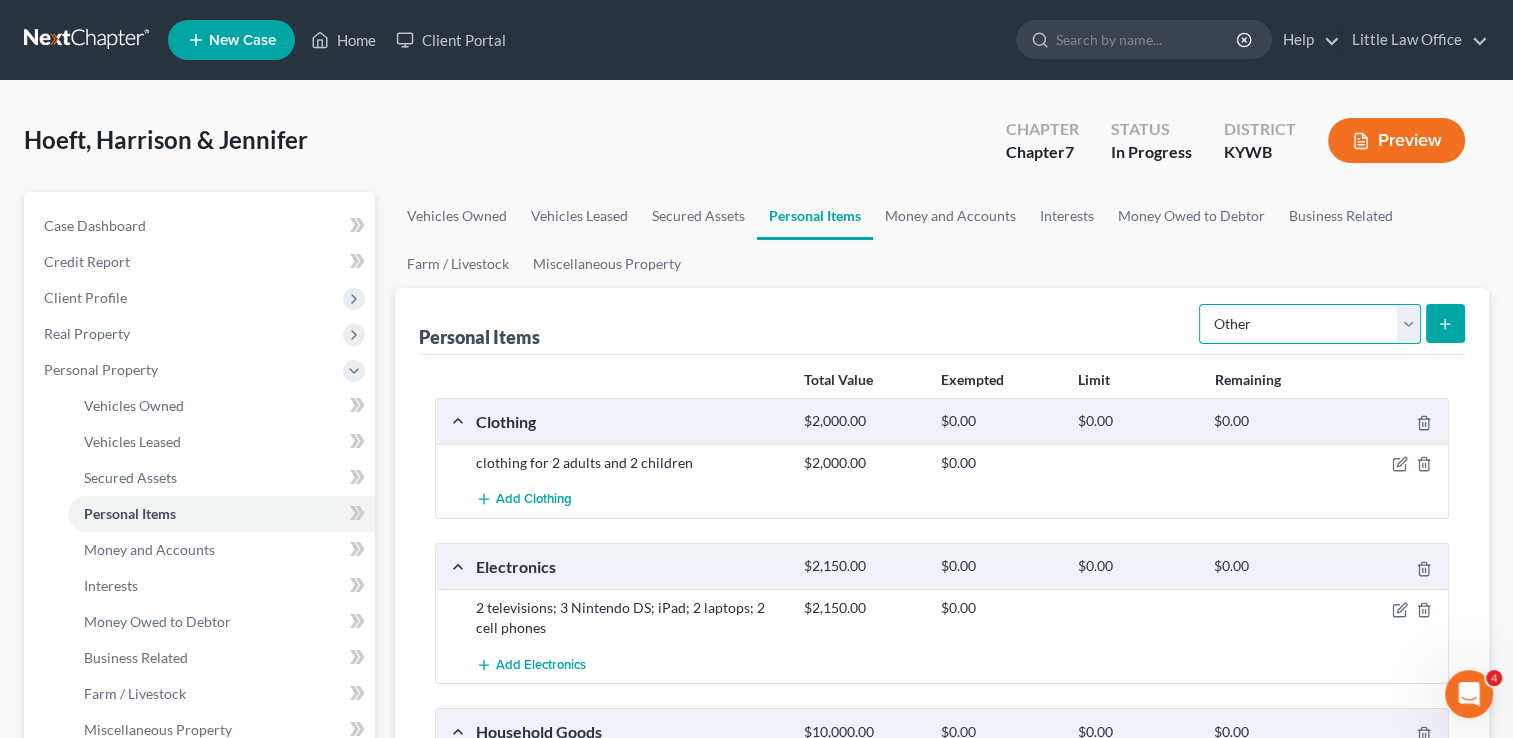 click on "Select Item Type Clothing Collectibles Of Value Electronics Firearms Household Goods Jewelry Other Pet(s) Sports & Hobby Equipment" at bounding box center (1310, 324) 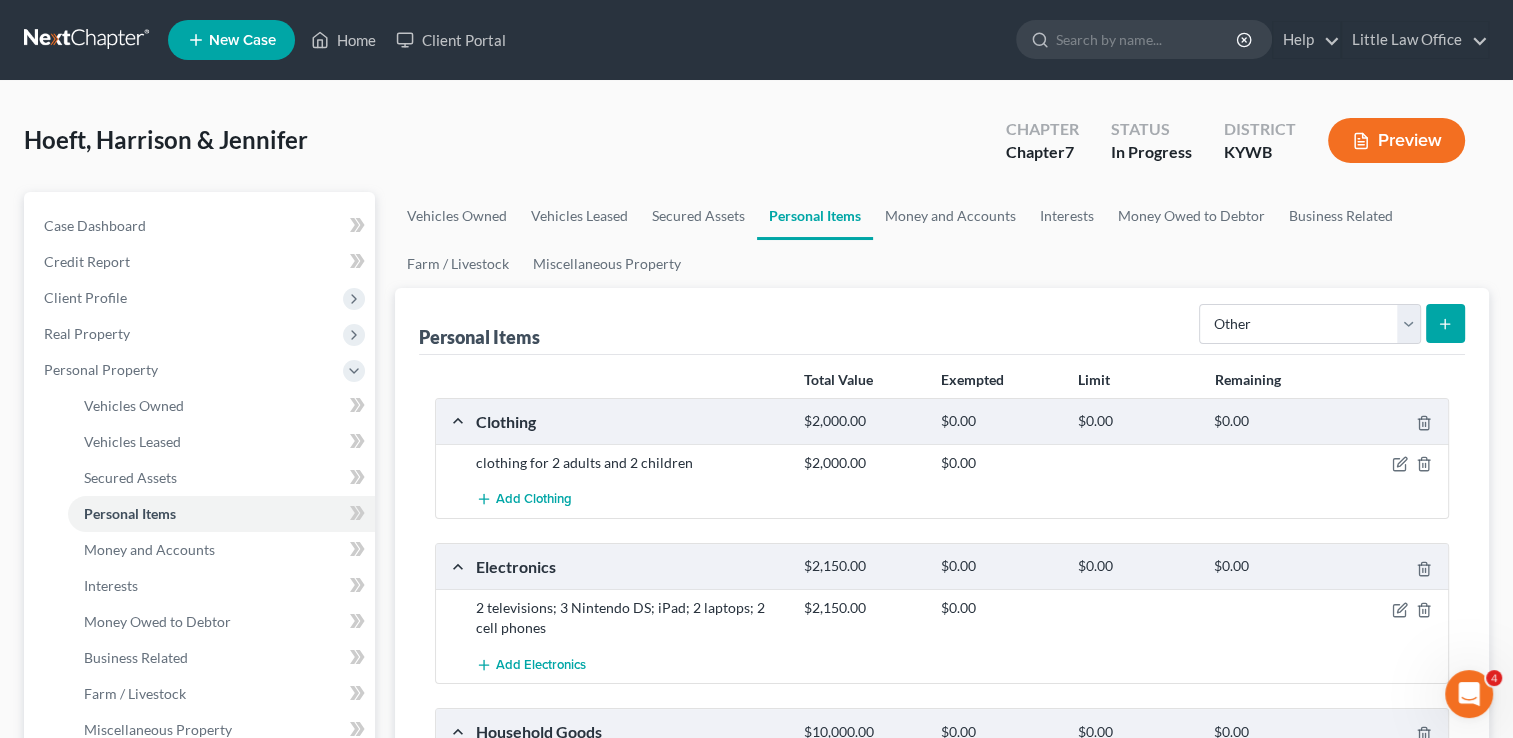 click on "Personal Items Select Item Type Clothing Collectibles Of Value Electronics Firearms Household Goods Jewelry Other Pet(s) Sports & Hobby Equipment
Total Value Exempted Limit Remaining
Clothing $2,000.00 $0.00 $0.00 $0.00
clothing for 2 adults and 2 children $2,000.00 $0.00 Add Clothing
Electronics $2,150.00 $0.00 $0.00 $0.00
2 televisions; 3 Nintendo DS; iPad; 2 laptops; 2 cell phones $2,150.00 $0.00 Add Electronics
Household Goods $10,000.00 $0.00 $0.00 $0.00
2 couches; dining room table and chairs; hutch; stove; refrigerator; washer; dryer; dishwasher; microwave; misc. utensils; misc. pots and pans; misc. dishes; 2 book shelves; bunk beds; 2 beds; 3 night stands; 2 dresser; weedeater; leaf blower; misc. hand tools; misc. power tools $10,000.00 $0.00 Add Household Goods" at bounding box center (942, 633) 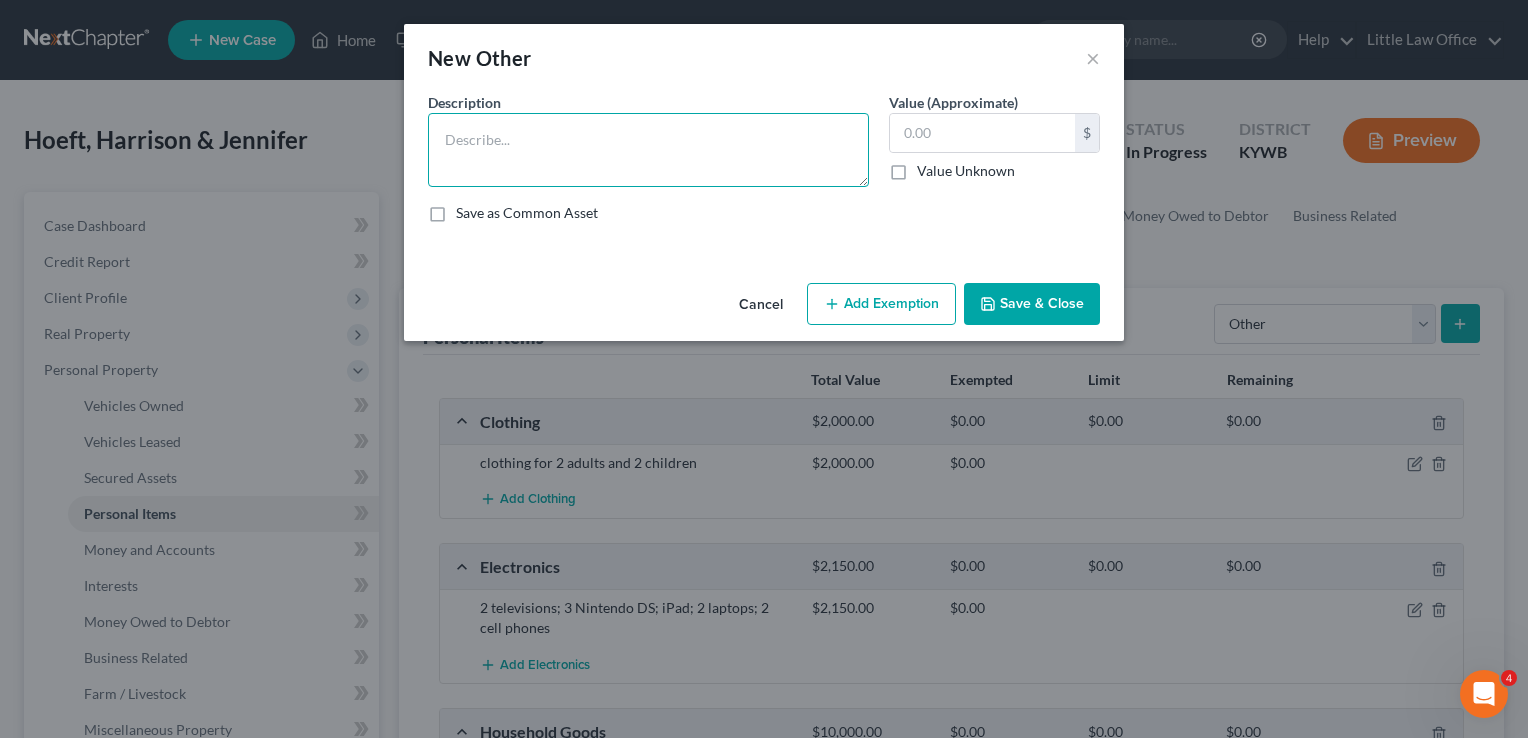 click at bounding box center [648, 150] 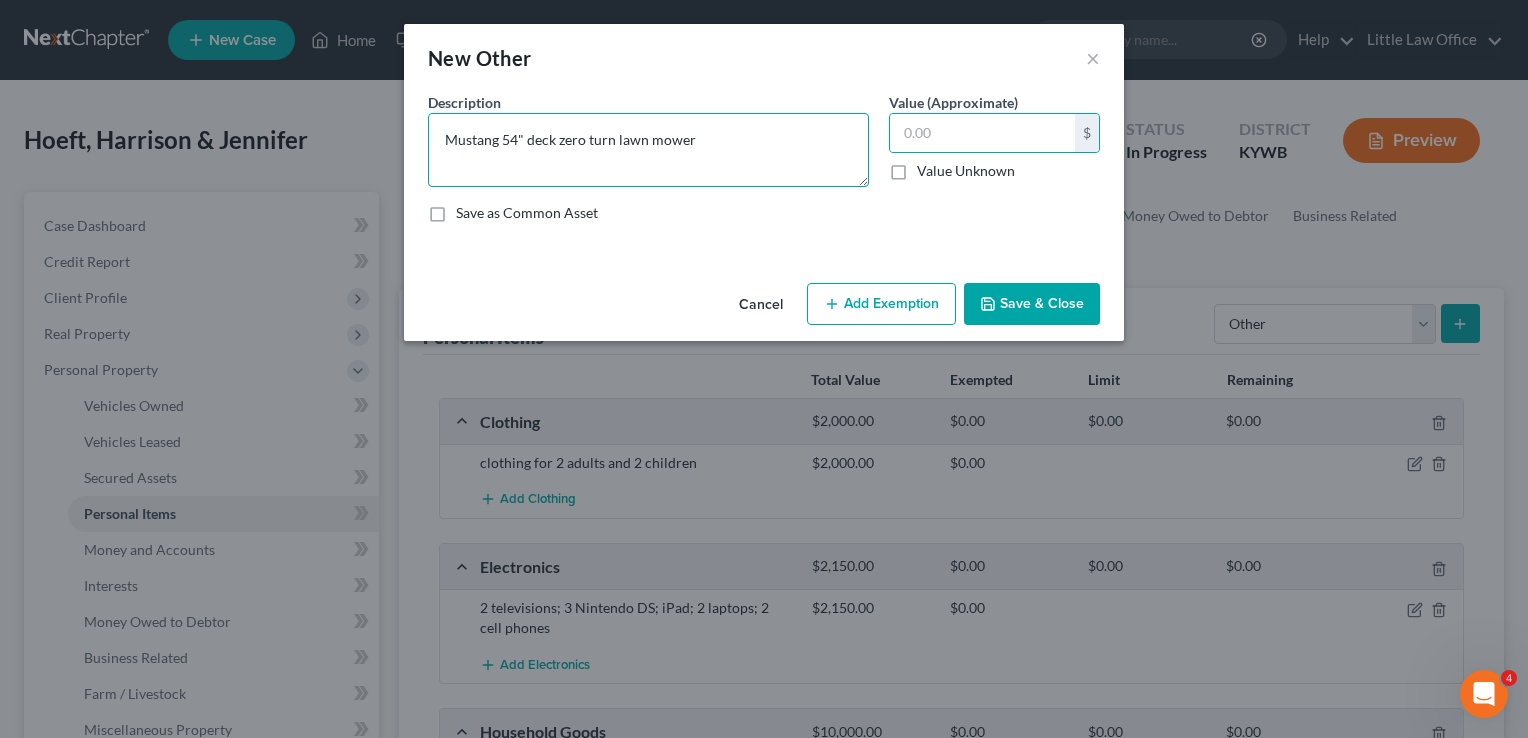 click on "Mustang 54" deck zero turn lawn mower" at bounding box center [648, 150] 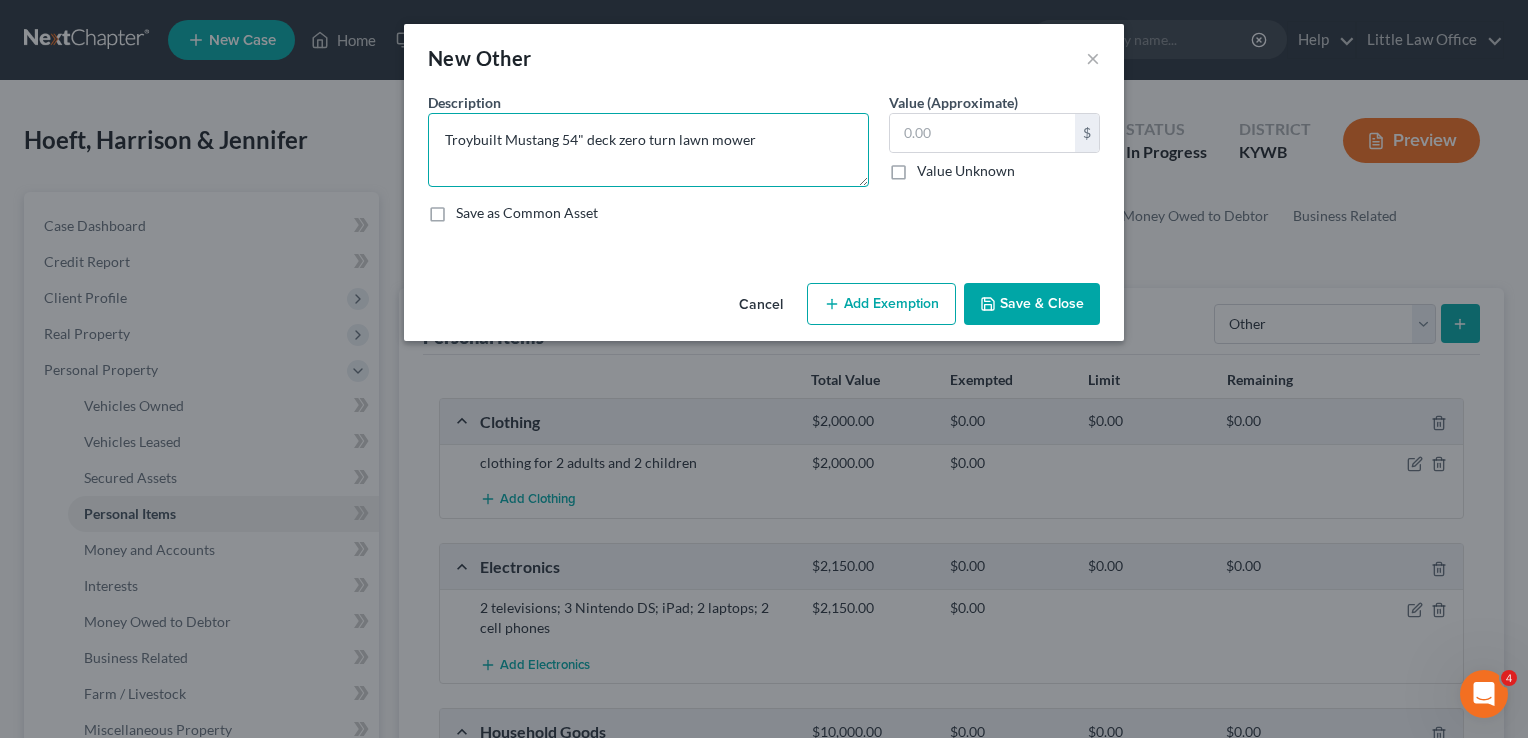 type on "Troybuilt Mustang 54" deck zero turn lawn mower" 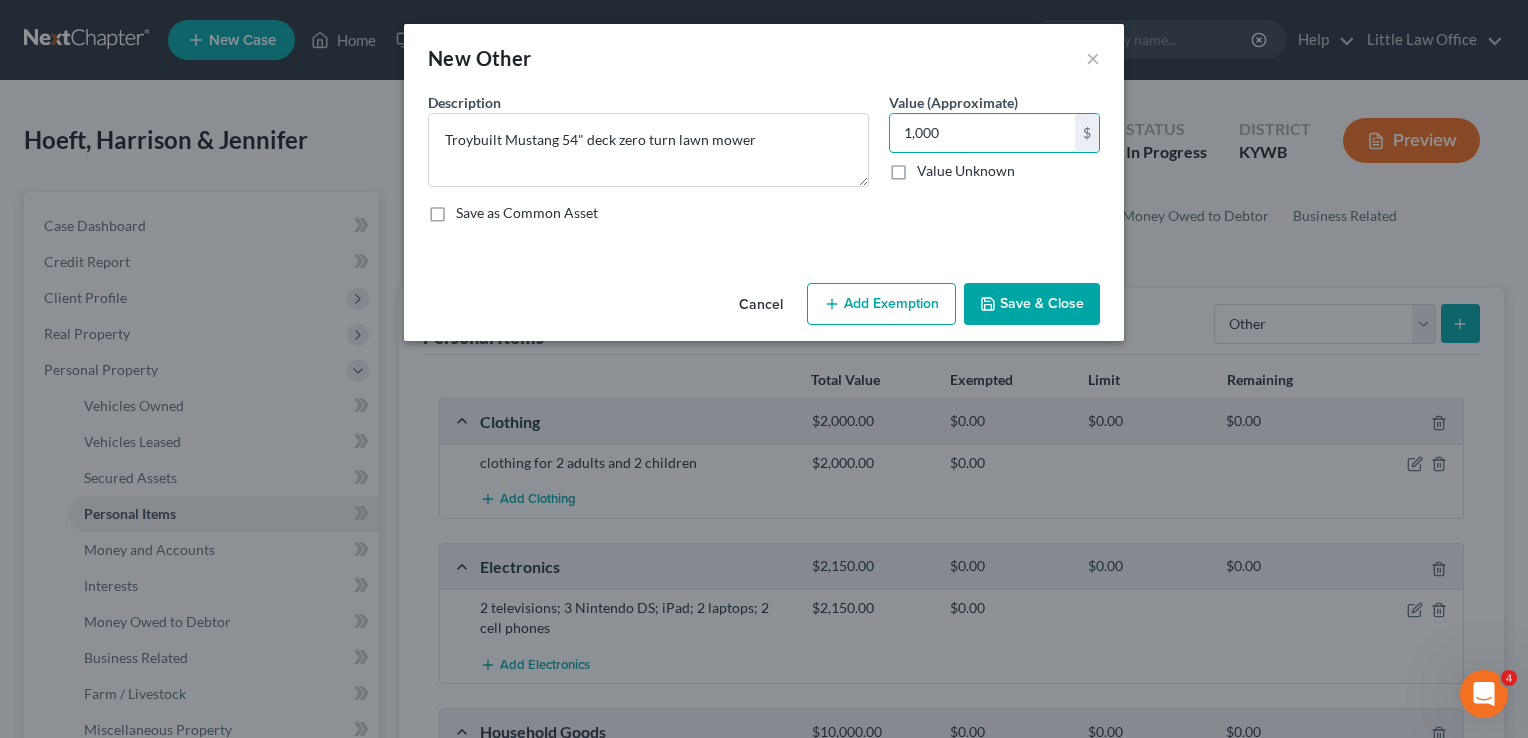 type on "1,000" 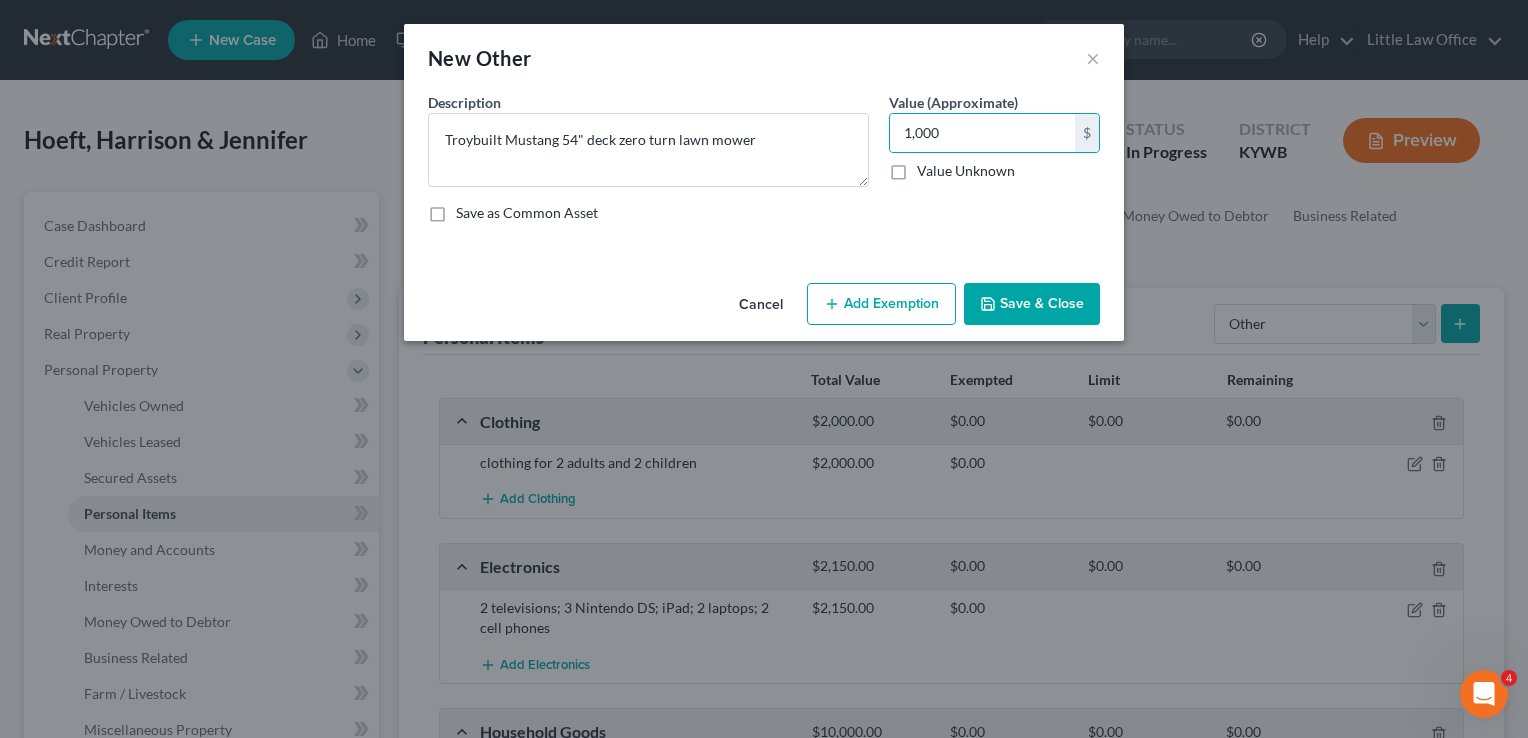 click on "Save & Close" at bounding box center [1032, 304] 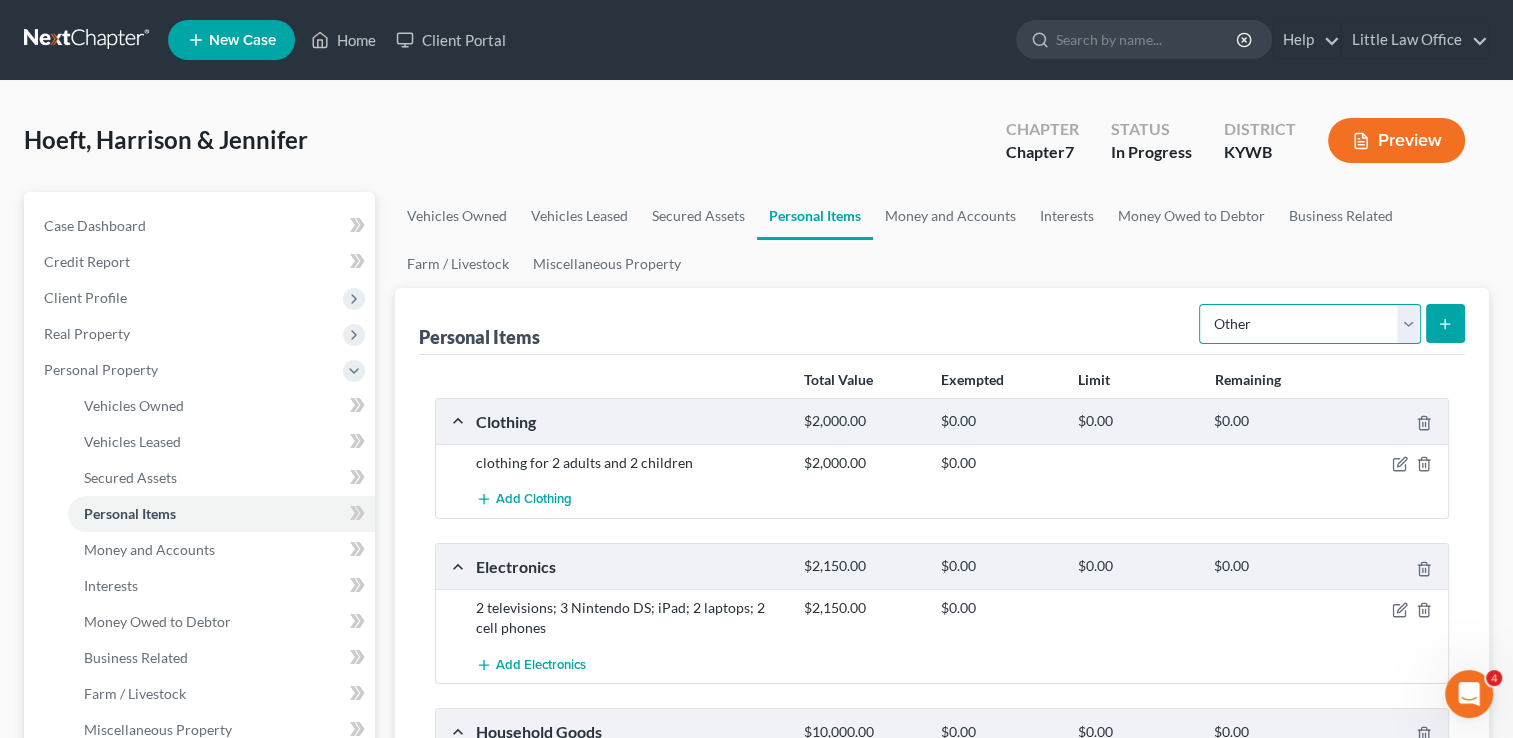 click on "Select Item Type Clothing Collectibles Of Value Electronics Firearms Household Goods Jewelry Other Pet(s) Sports & Hobby Equipment" at bounding box center (1310, 324) 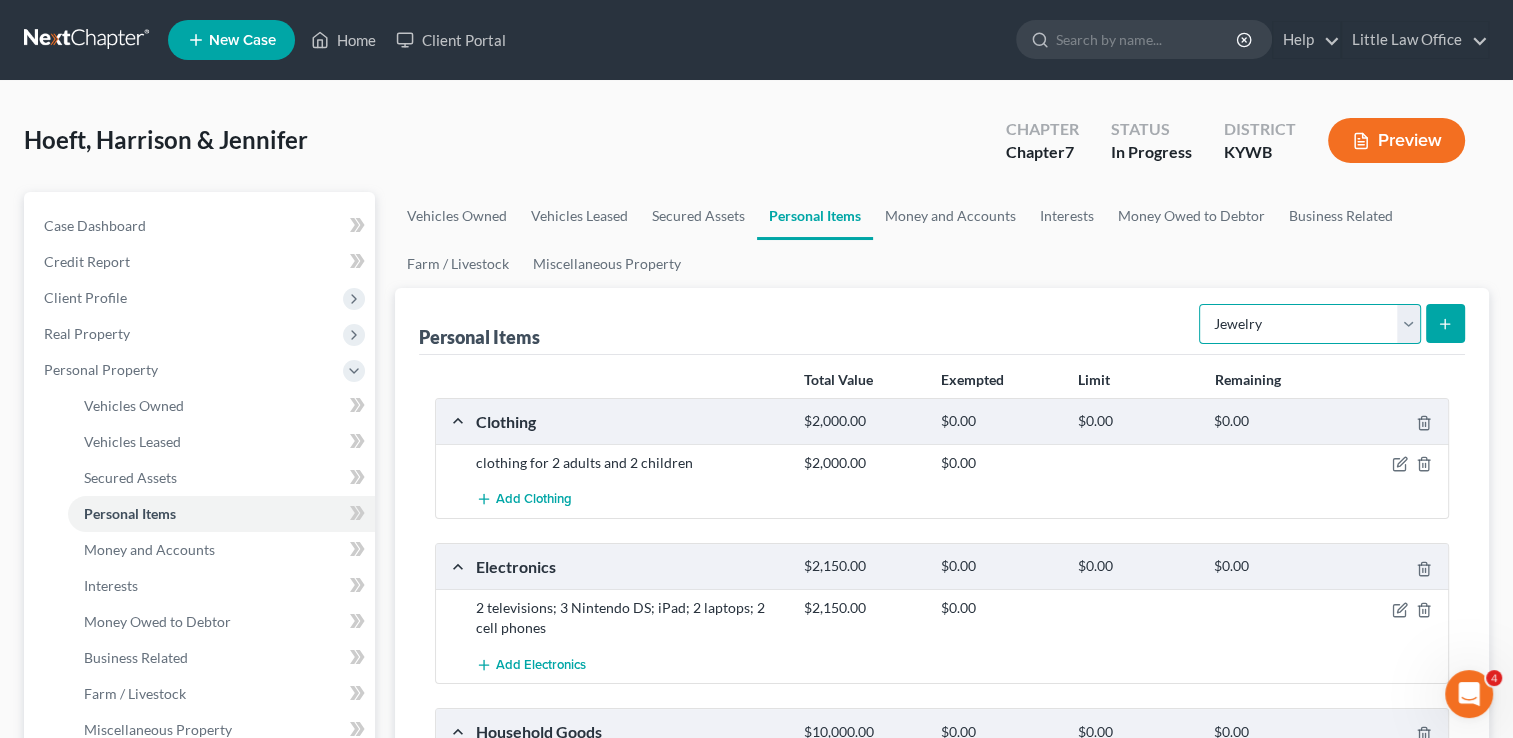click on "Select Item Type Clothing Collectibles Of Value Electronics Firearms Household Goods Jewelry Other Pet(s) Sports & Hobby Equipment" at bounding box center (1310, 324) 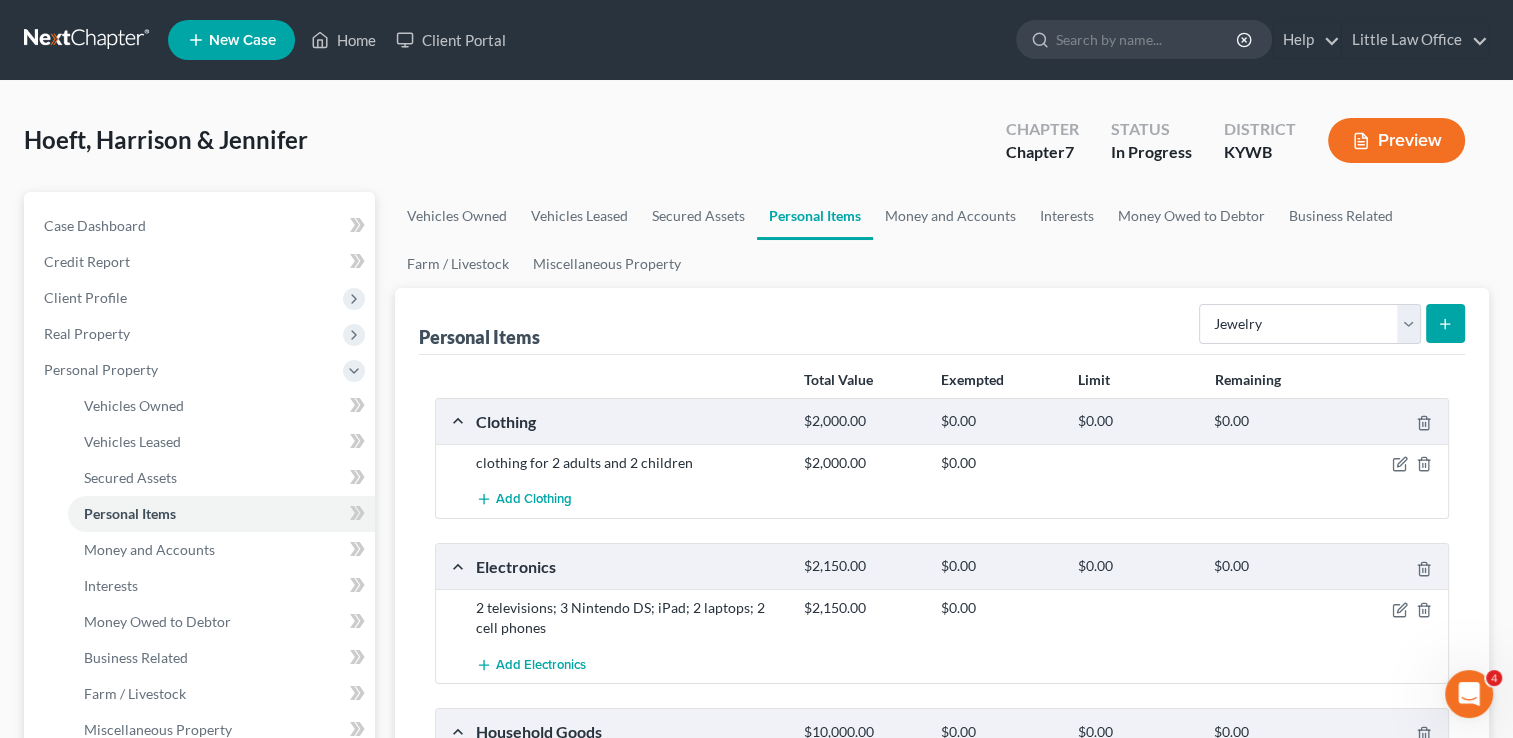 click on "clothing for 2 adults and 2 children $2,000.00 $0.00" at bounding box center (942, 462) 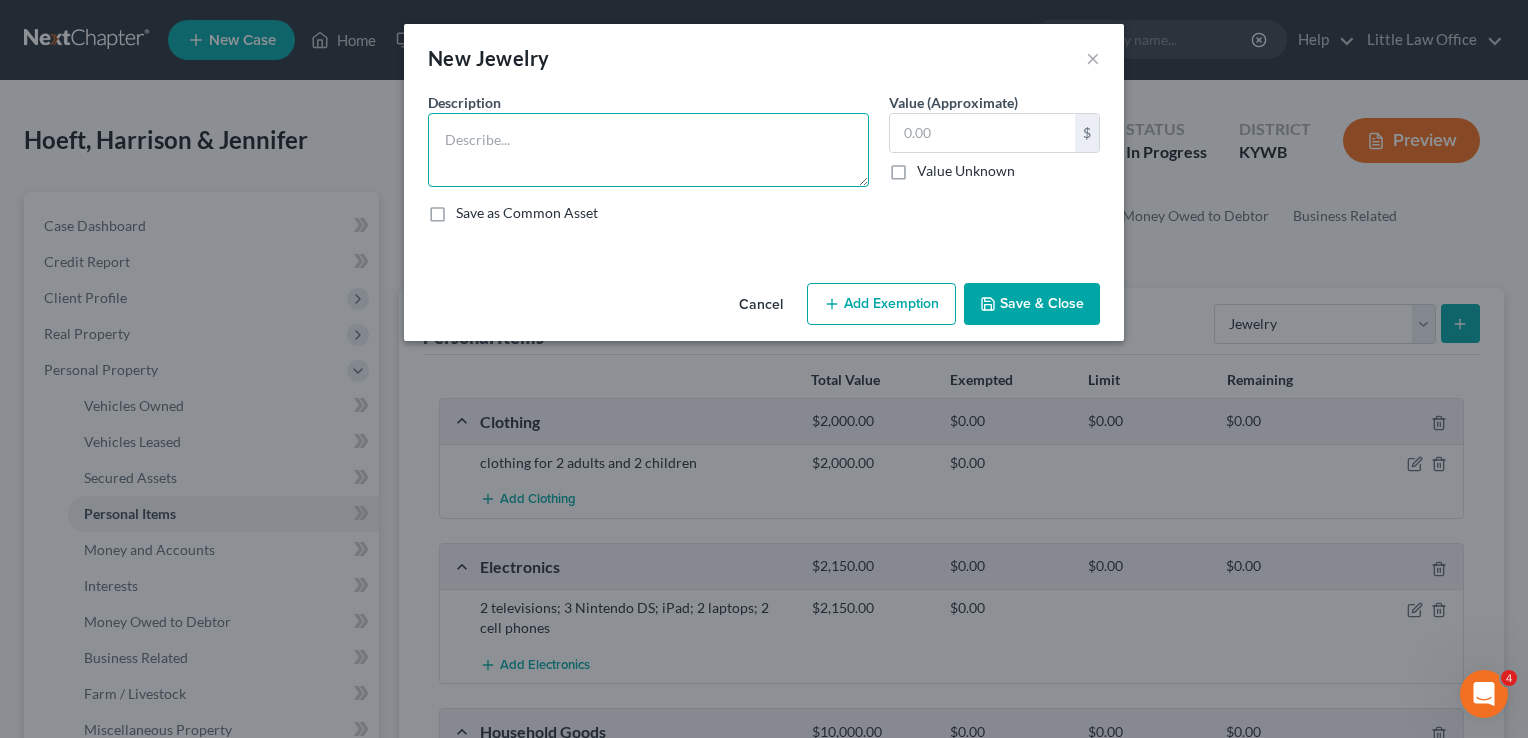 click at bounding box center (648, 150) 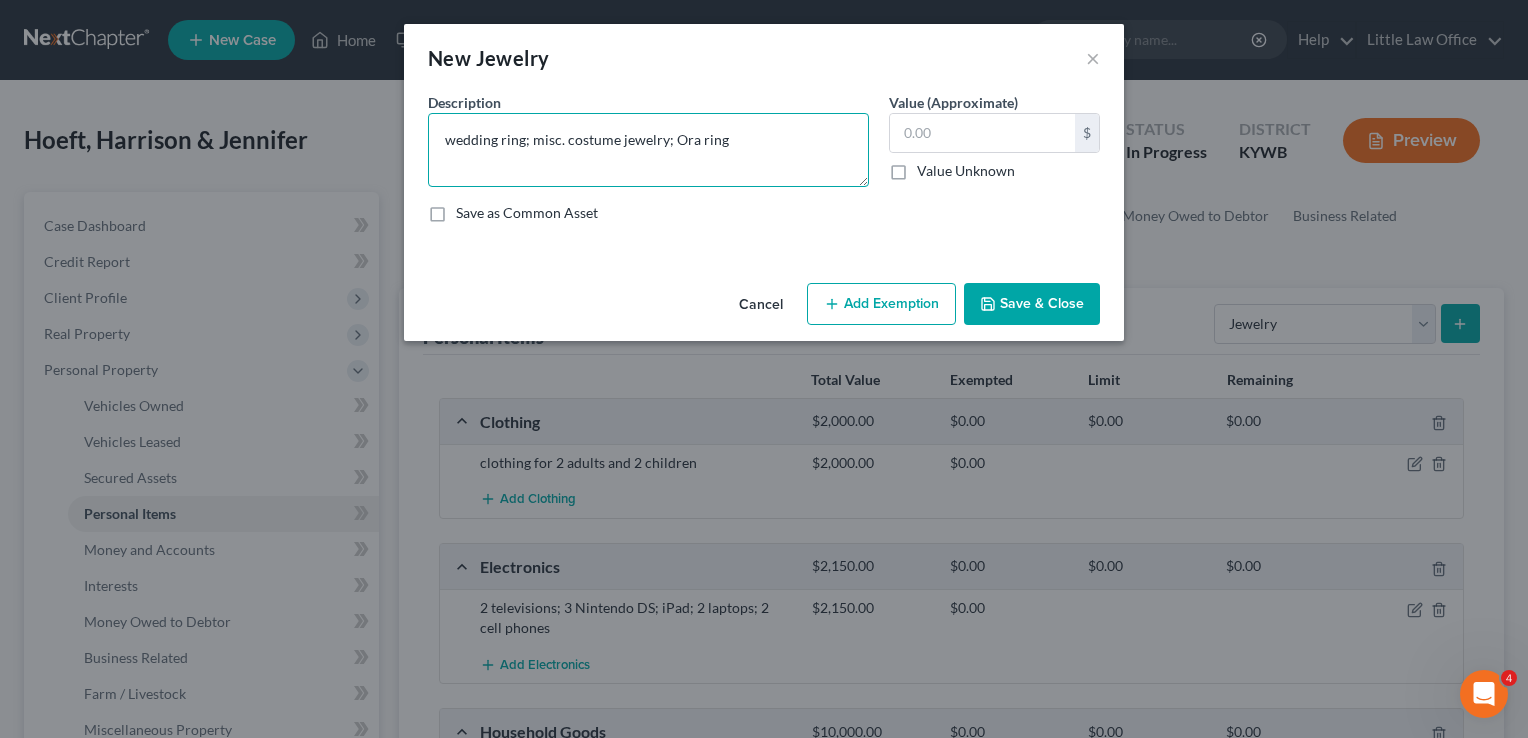 type on "wedding ring; misc. costume jewelry; Ora ring" 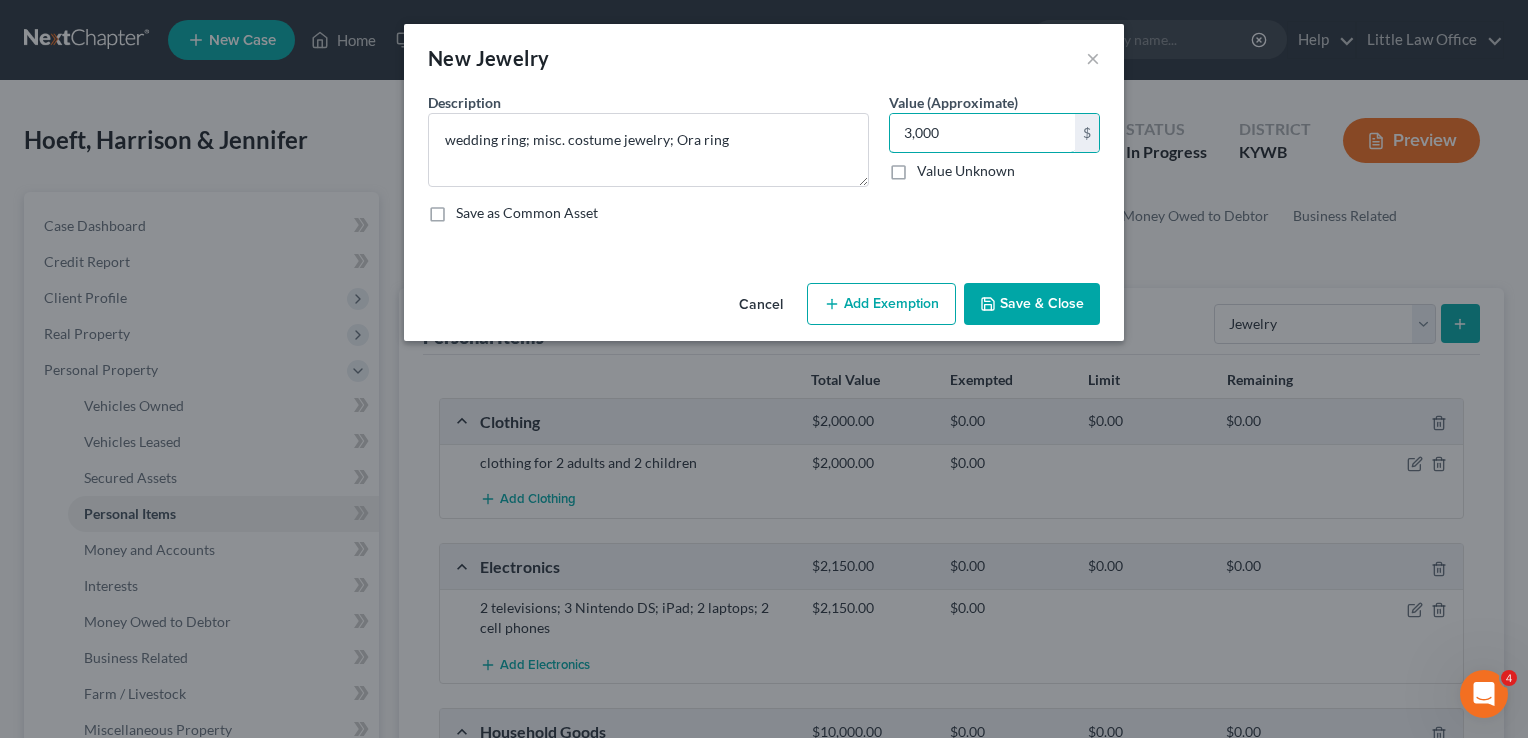 type on "3,000" 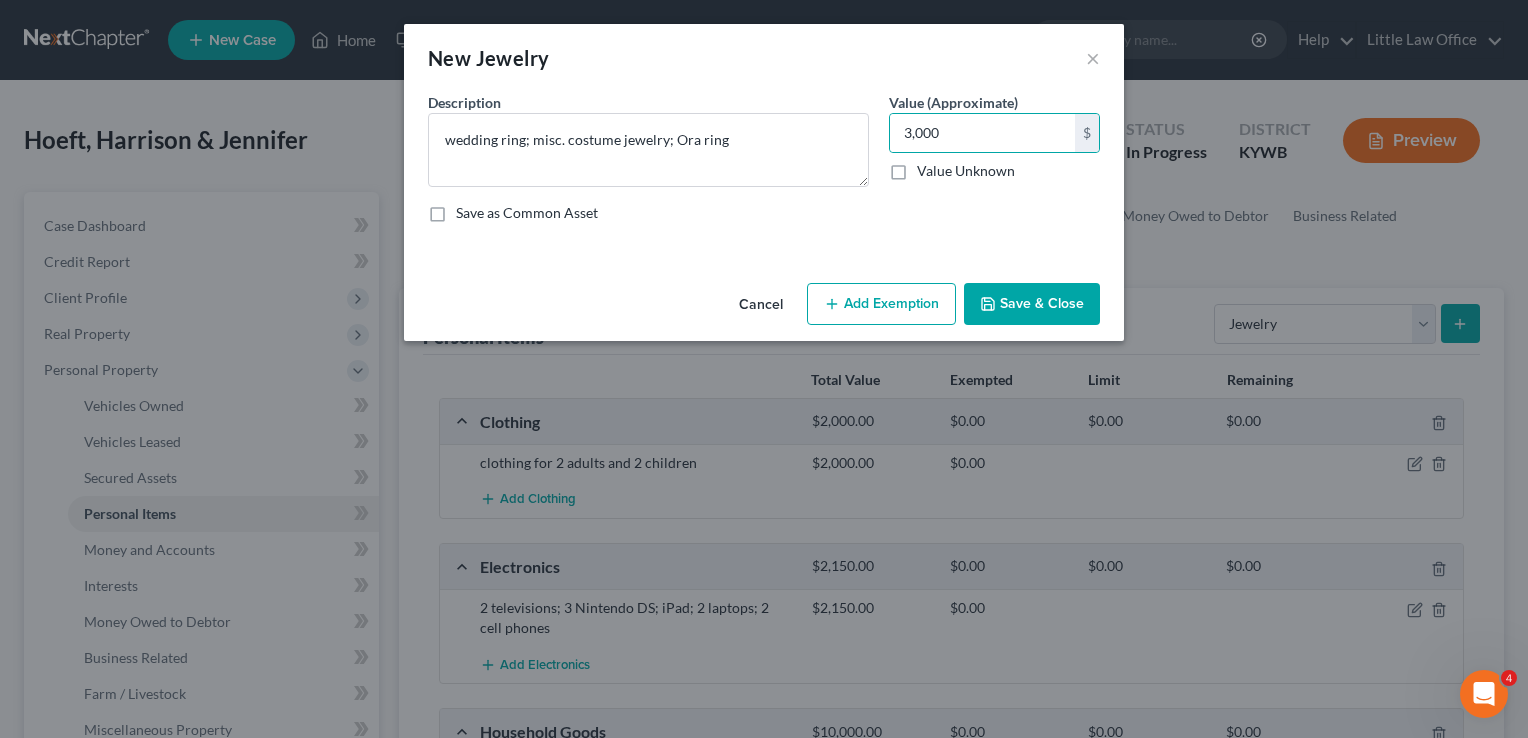 click 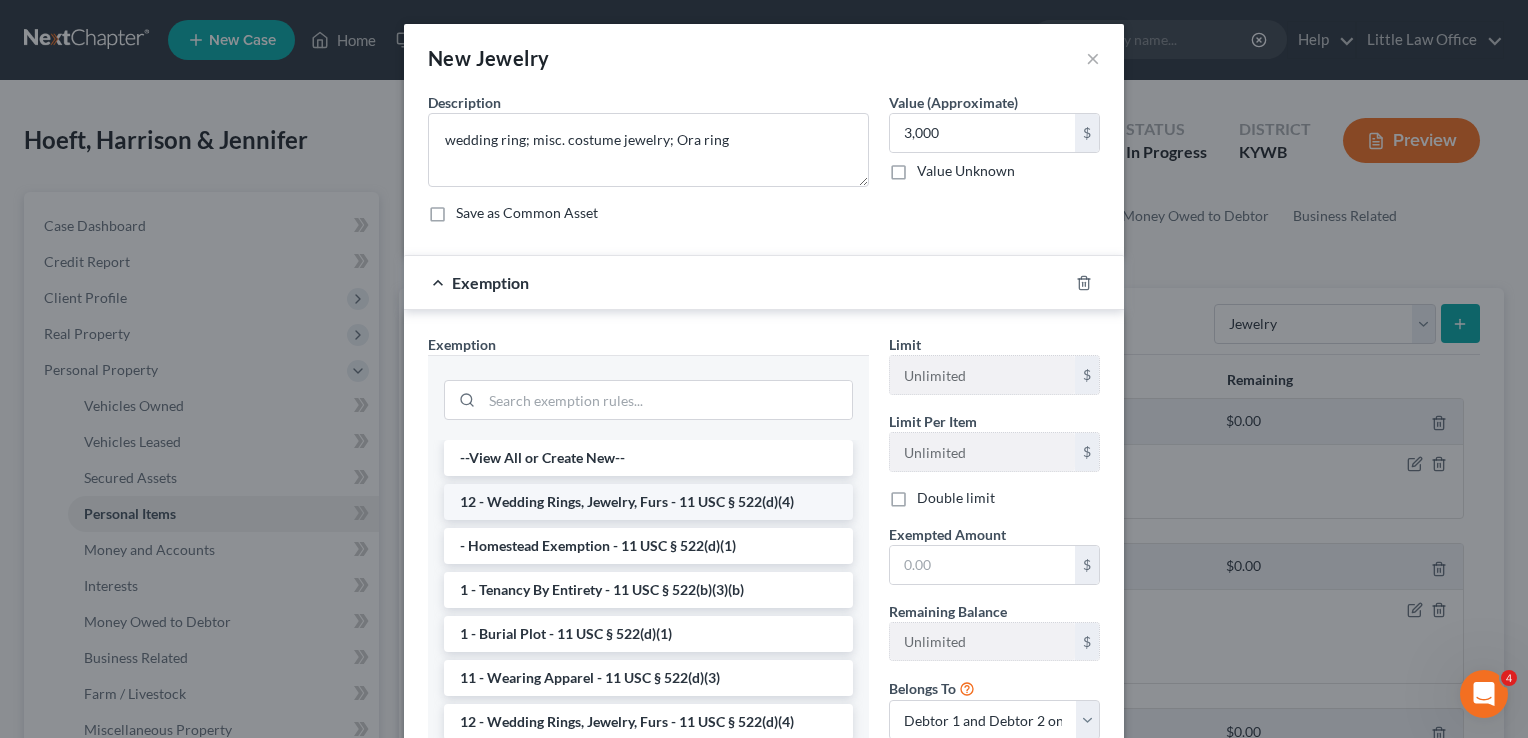 click on "12 - Wedding Rings, Jewelry, Furs - 11 USC § 522(d)(4)" at bounding box center (648, 502) 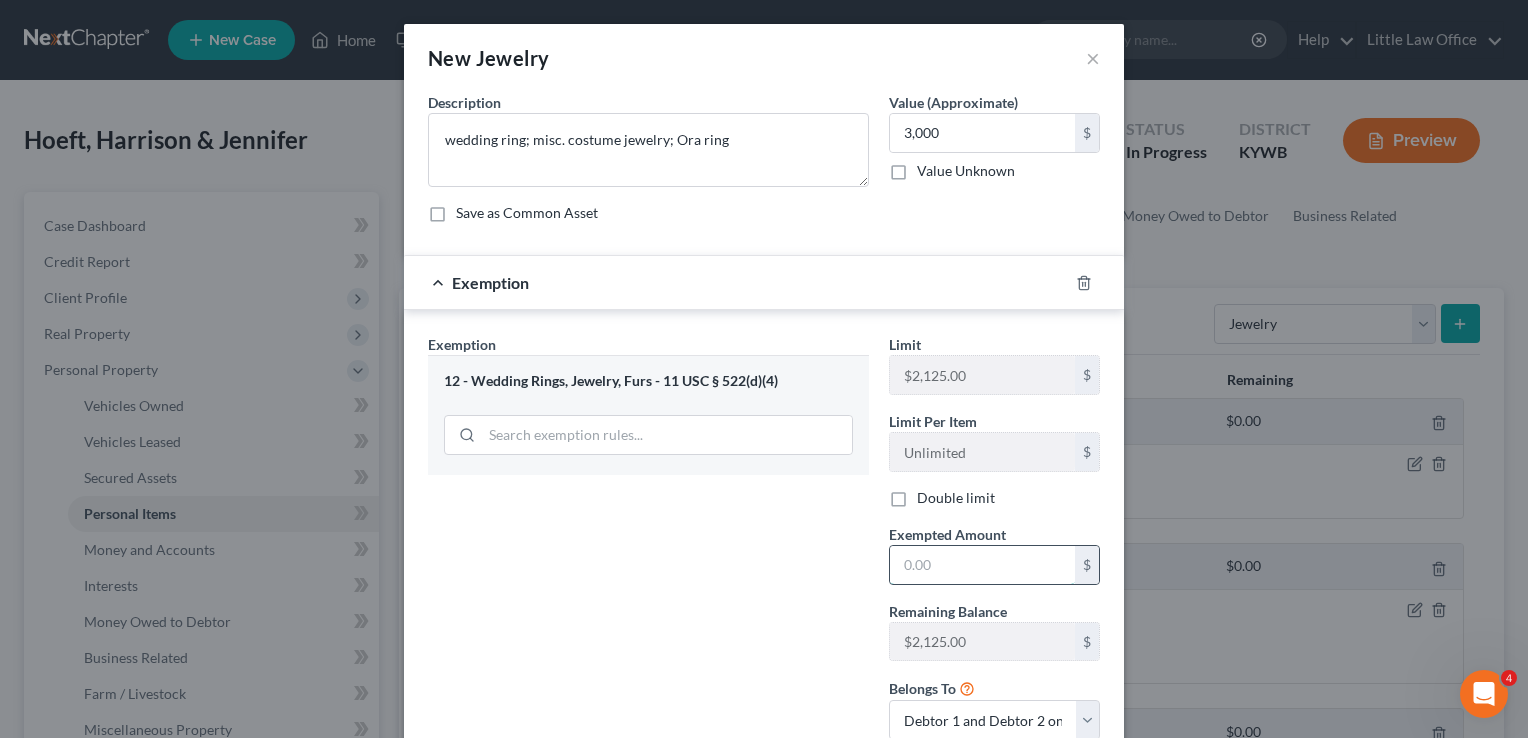 click at bounding box center [982, 565] 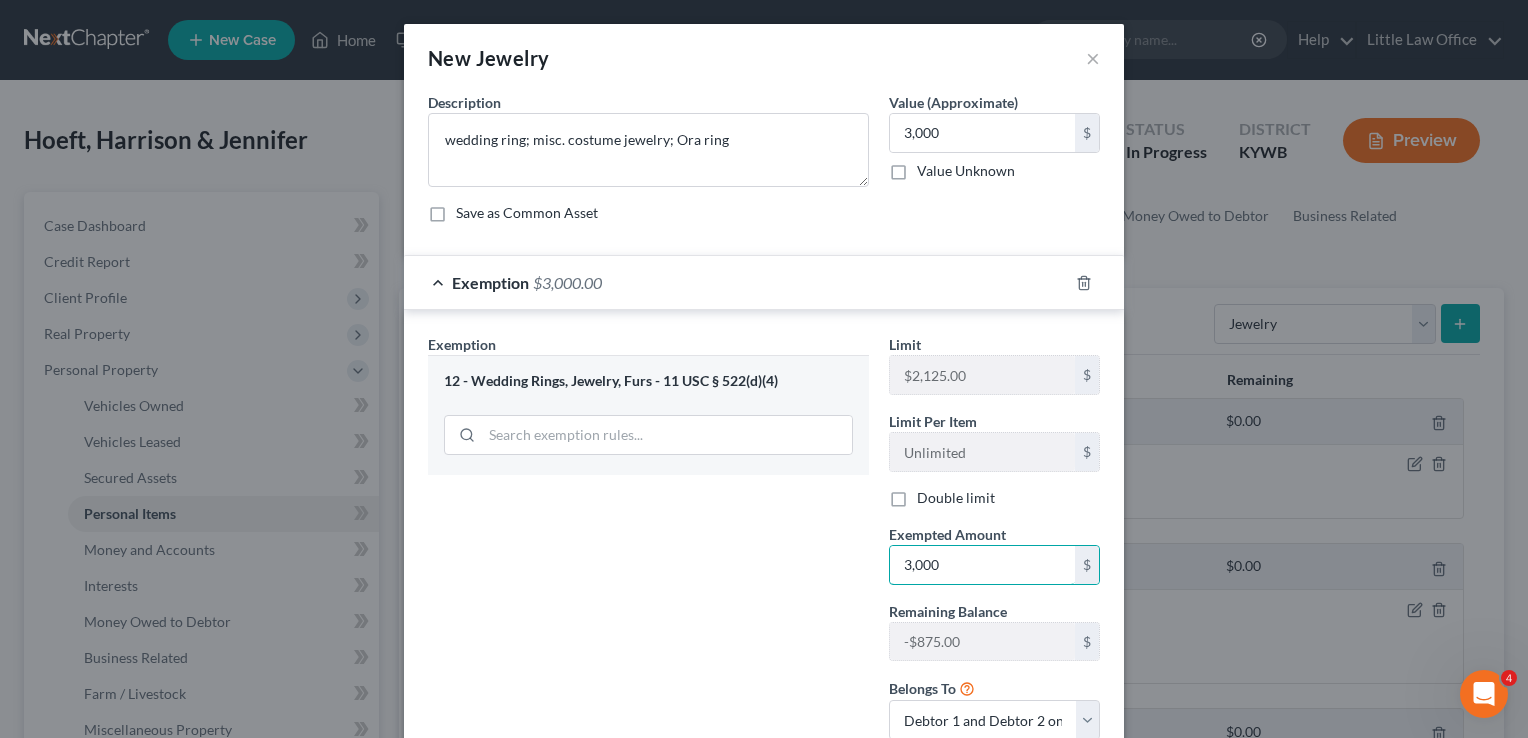 type on "3,000" 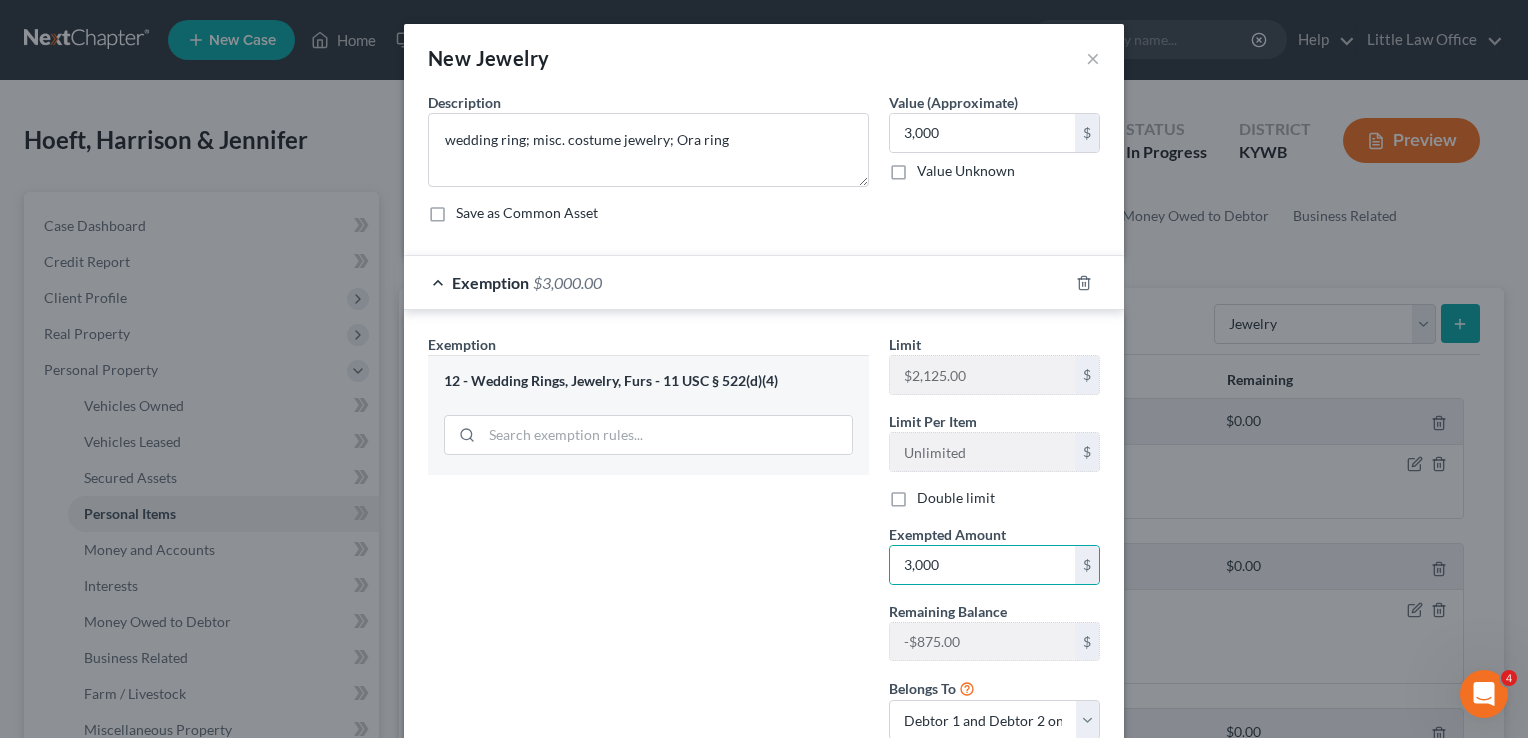 click on "Double limit" at bounding box center [956, 498] 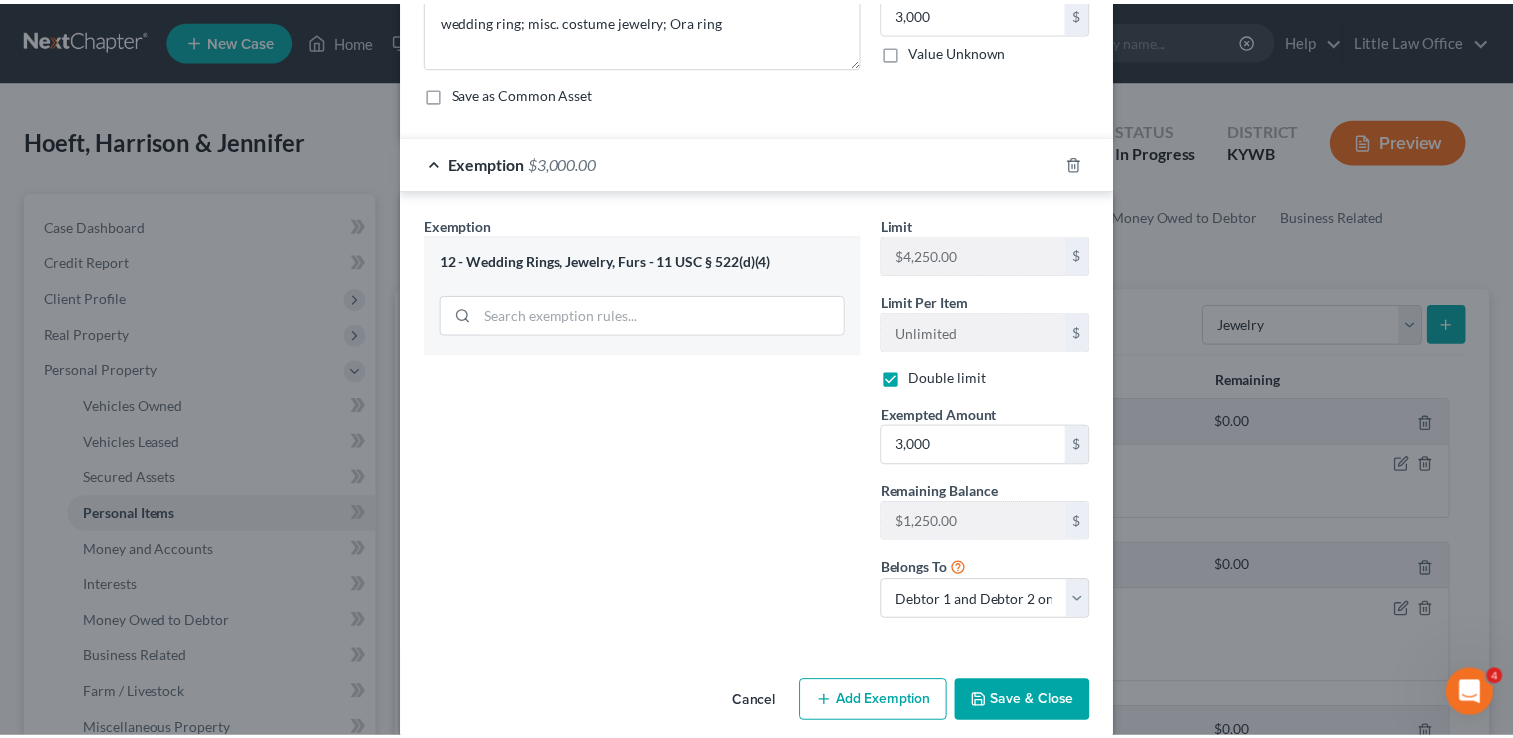 scroll, scrollTop: 128, scrollLeft: 0, axis: vertical 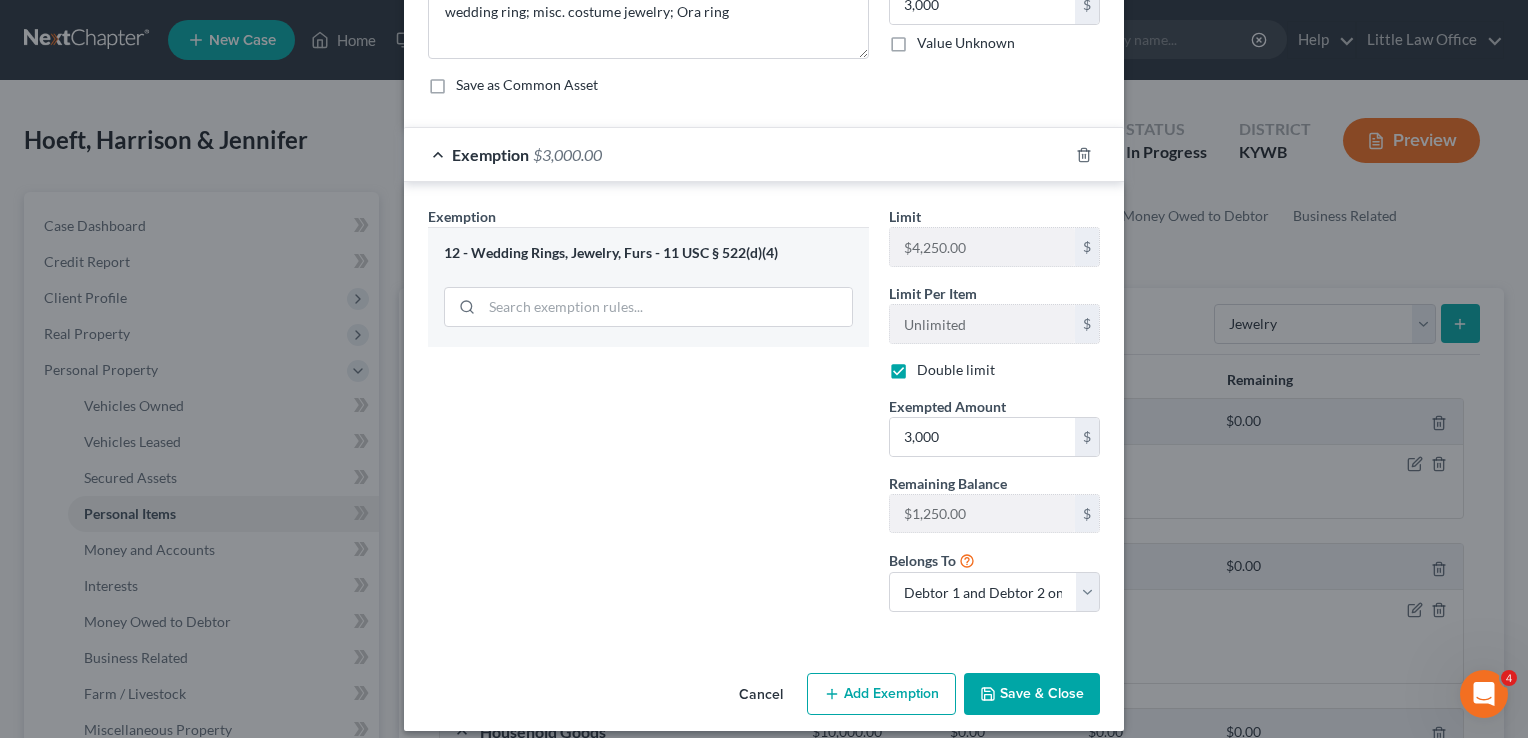 click on "Double limit" at bounding box center [956, 370] 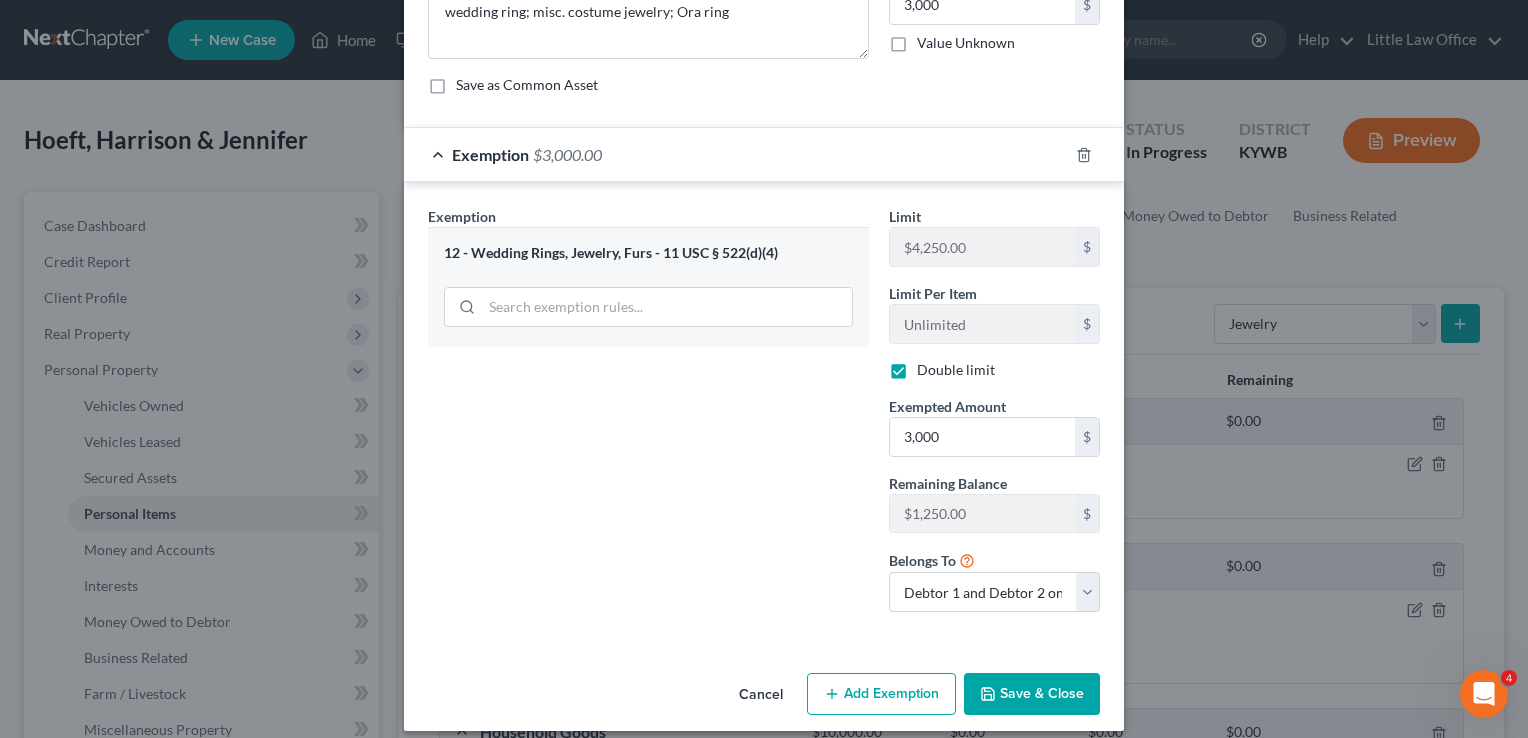 click on "Double limit" at bounding box center [931, 366] 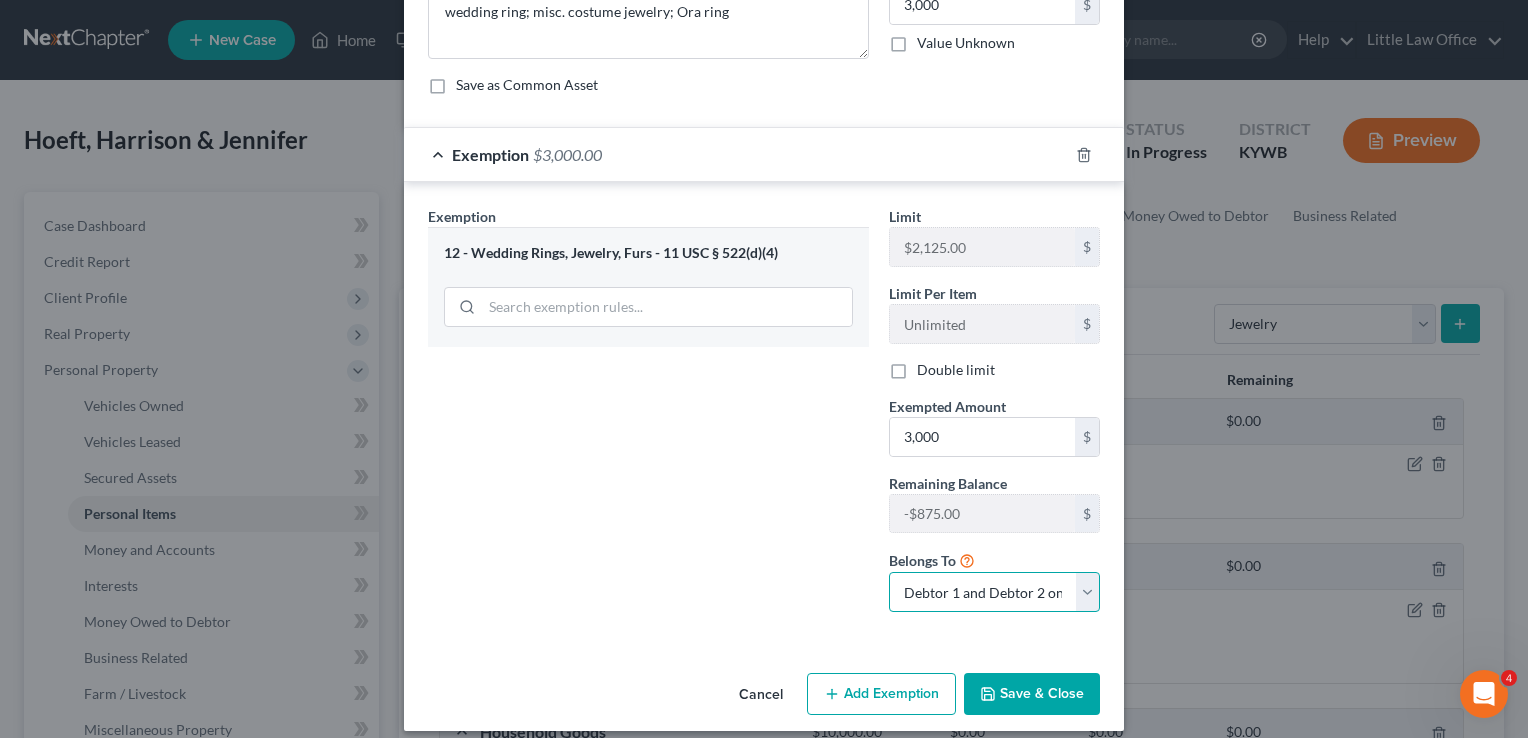 click on "Debtor 1 only Debtor 2 only Debtor 1 and Debtor 2 only" at bounding box center (994, 592) 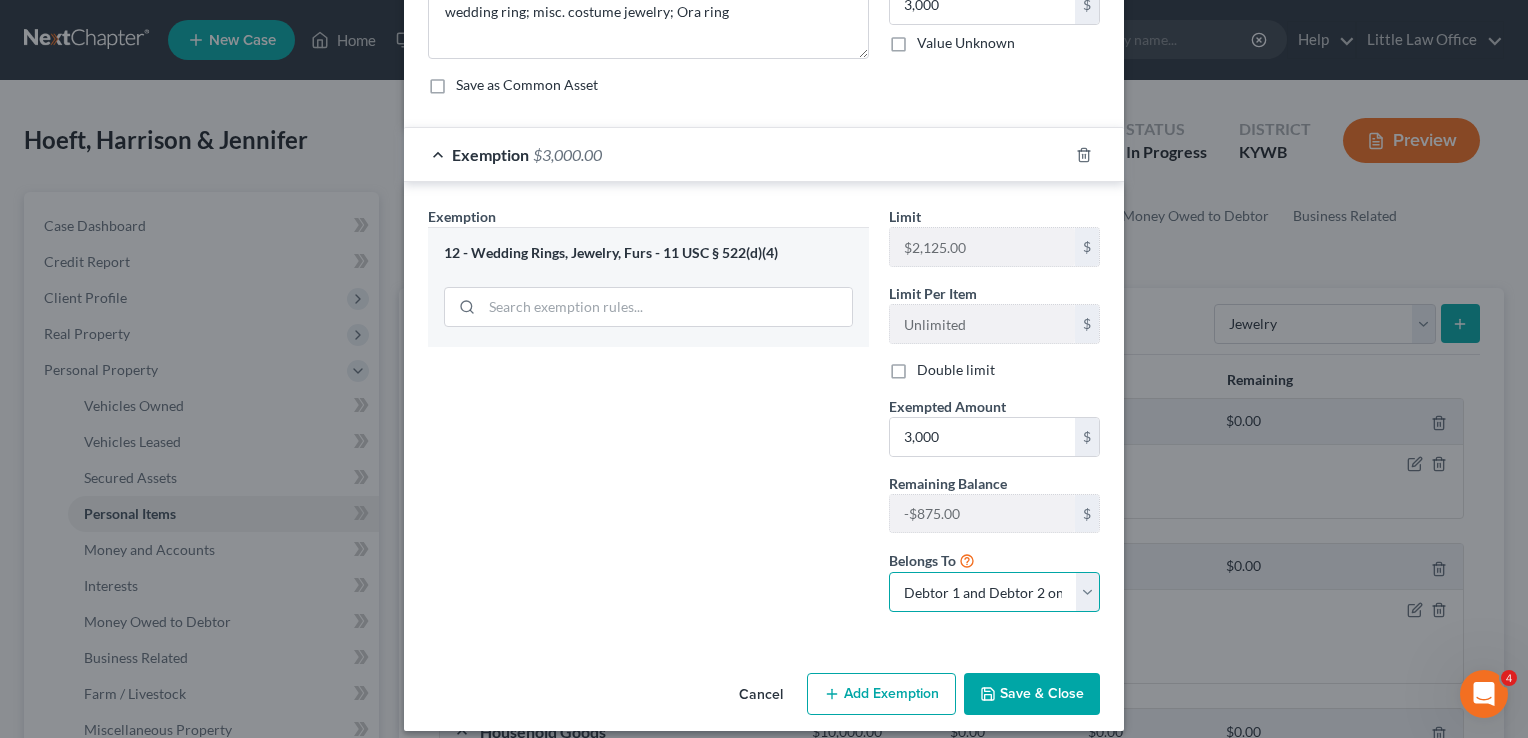 select on "1" 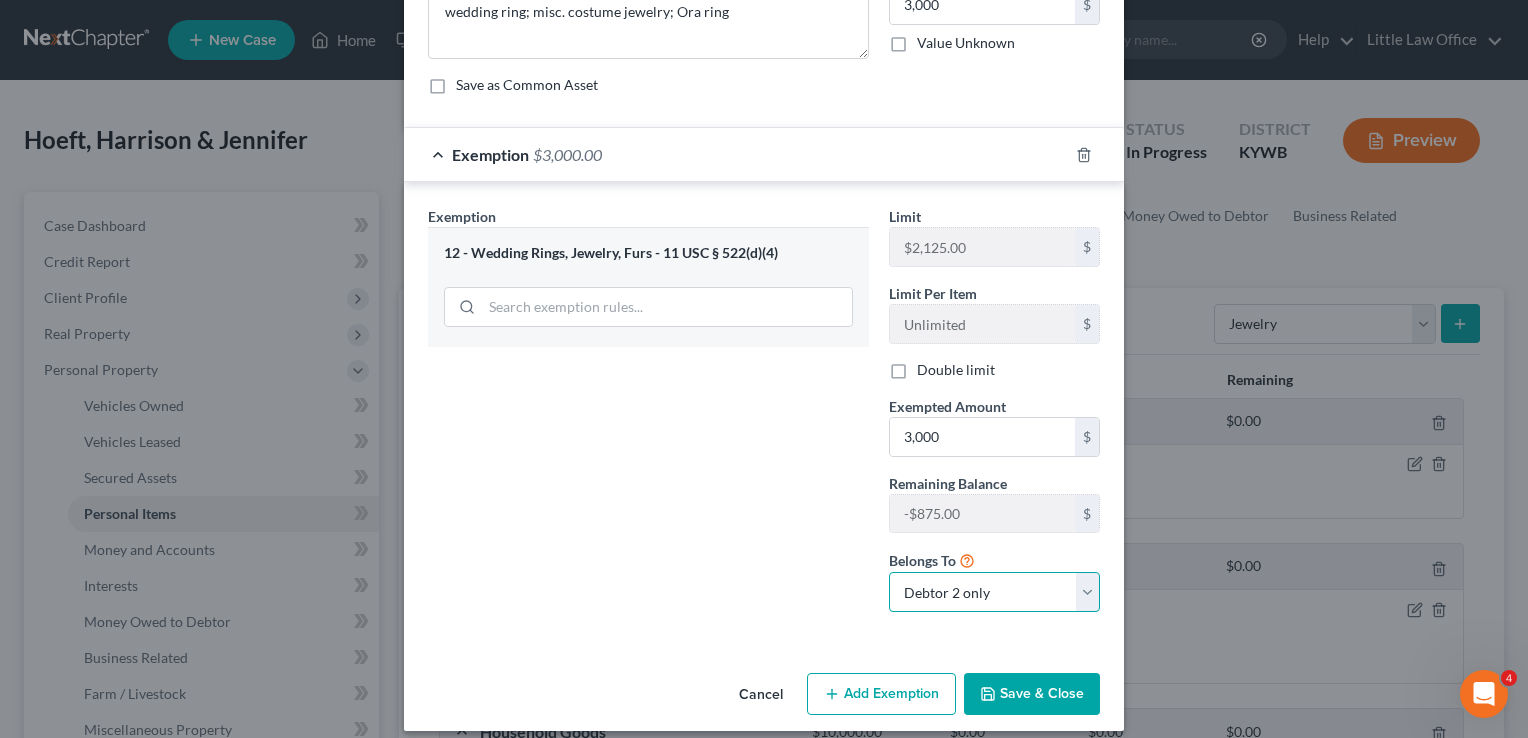 click on "Debtor 1 only Debtor 2 only Debtor 1 and Debtor 2 only" at bounding box center [994, 592] 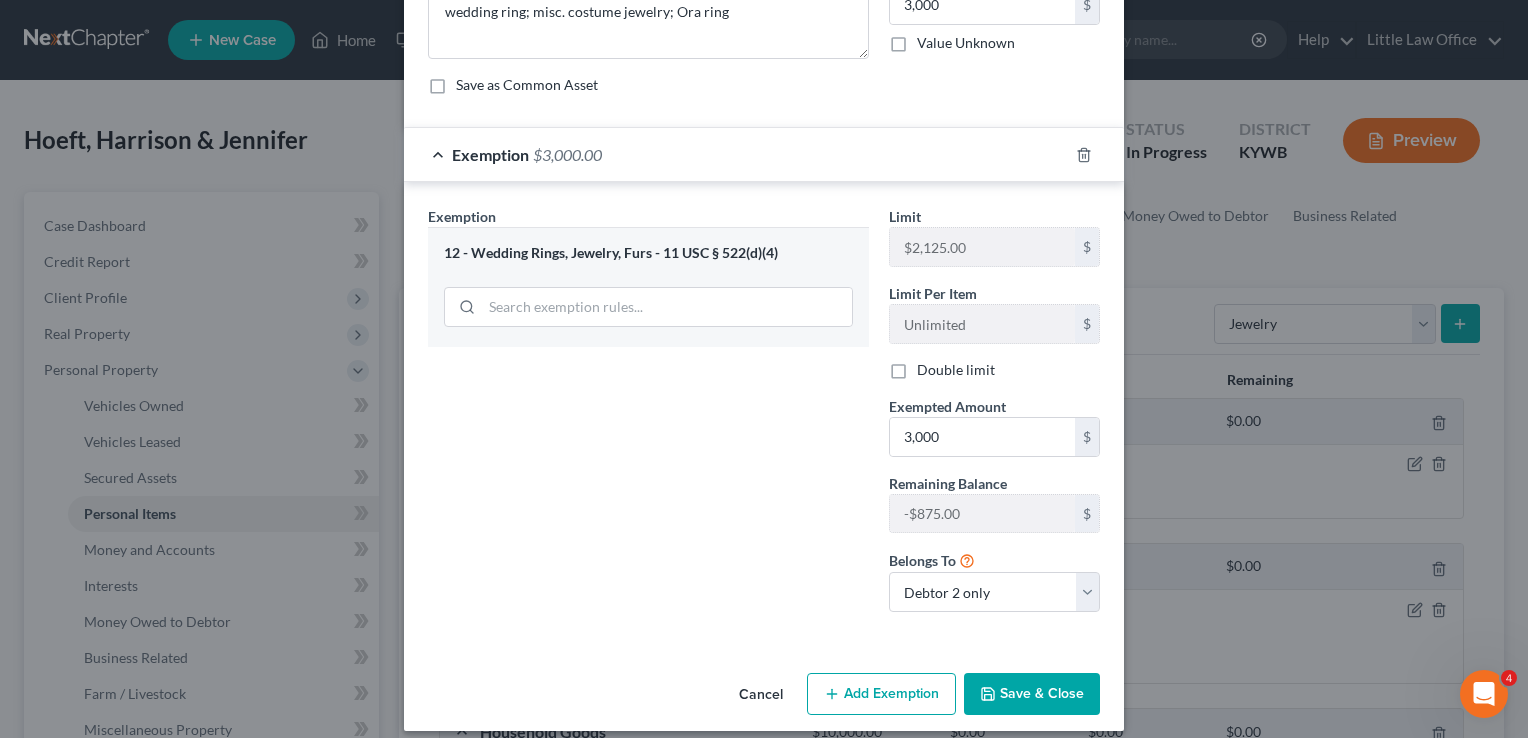 click on "Save & Close" at bounding box center [1032, 694] 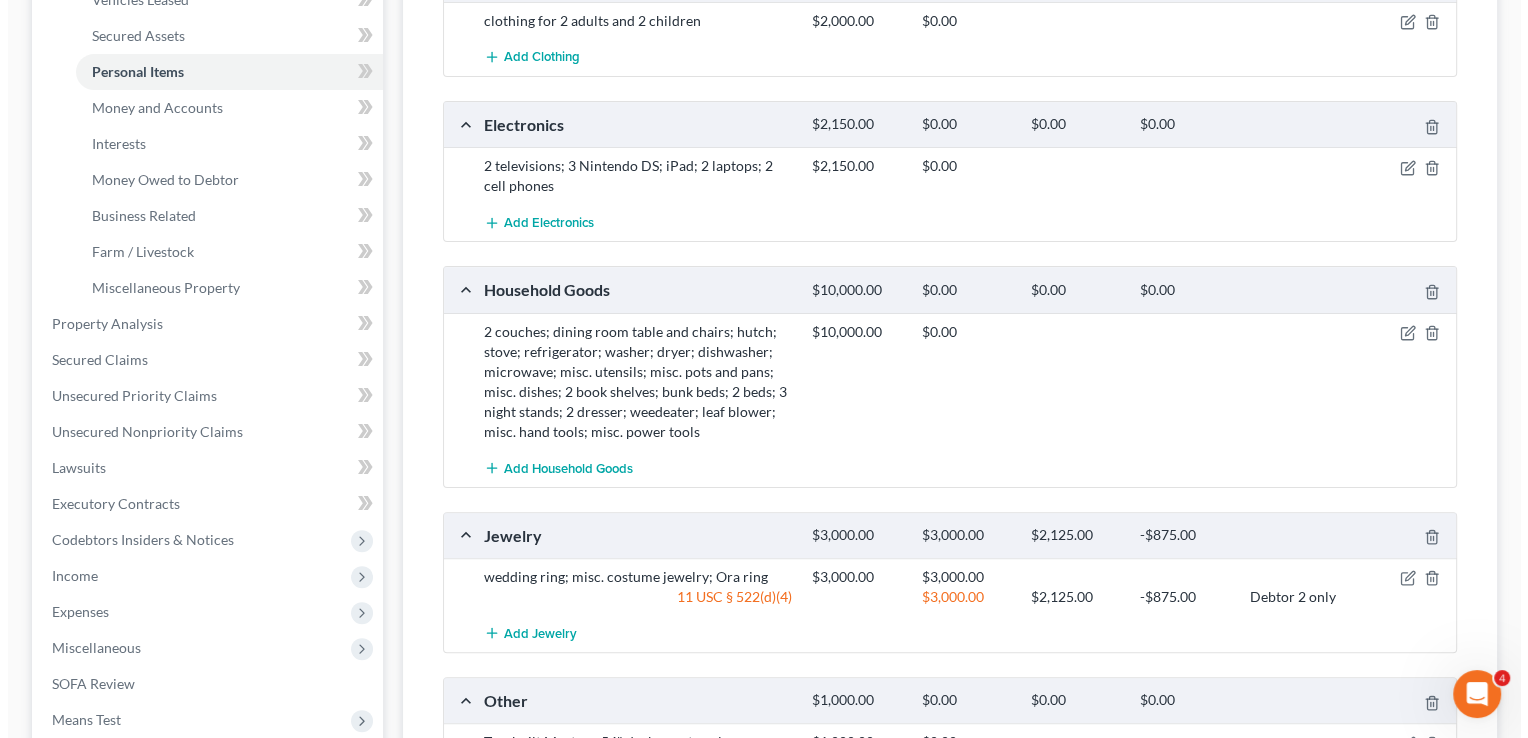 scroll, scrollTop: 447, scrollLeft: 0, axis: vertical 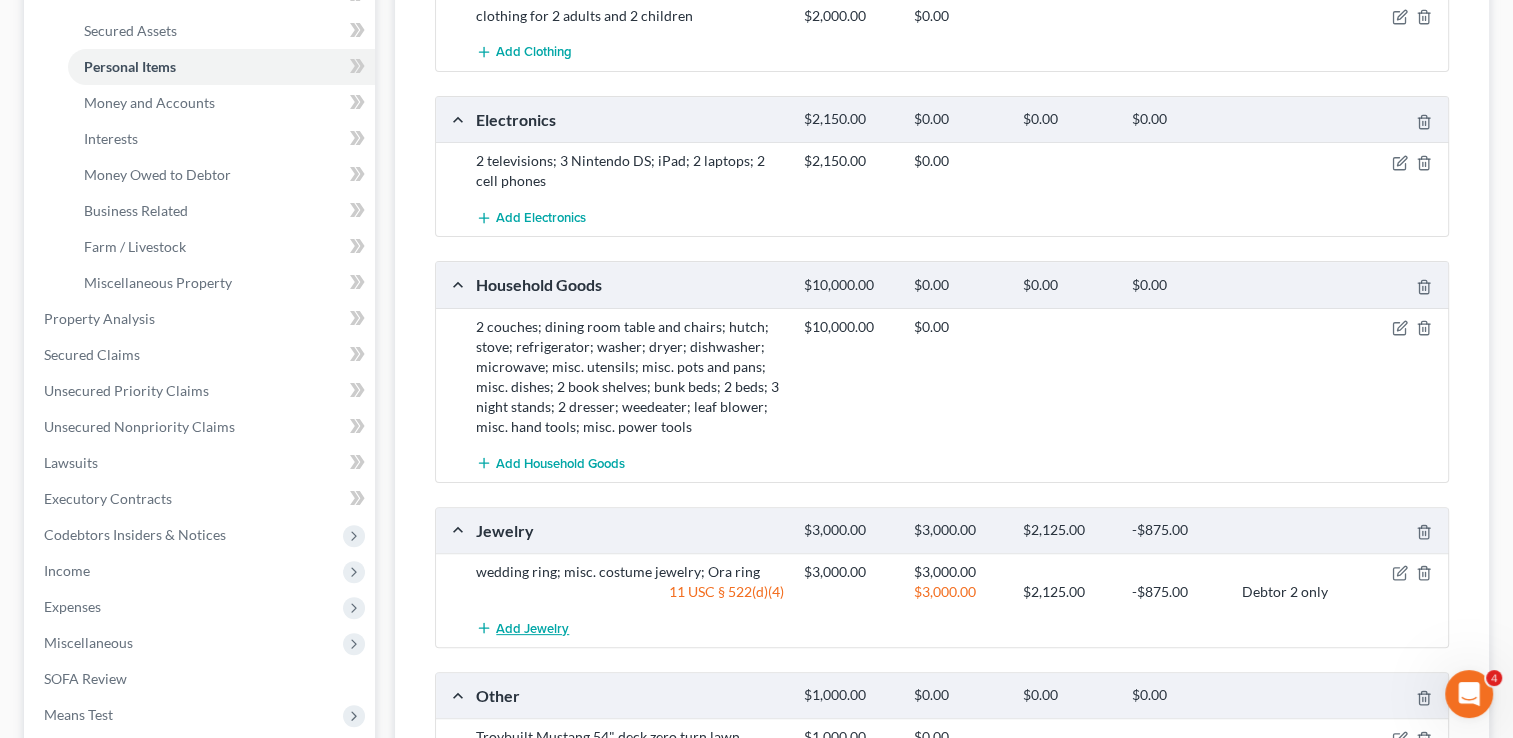 click on "Add Jewelry" at bounding box center [532, 629] 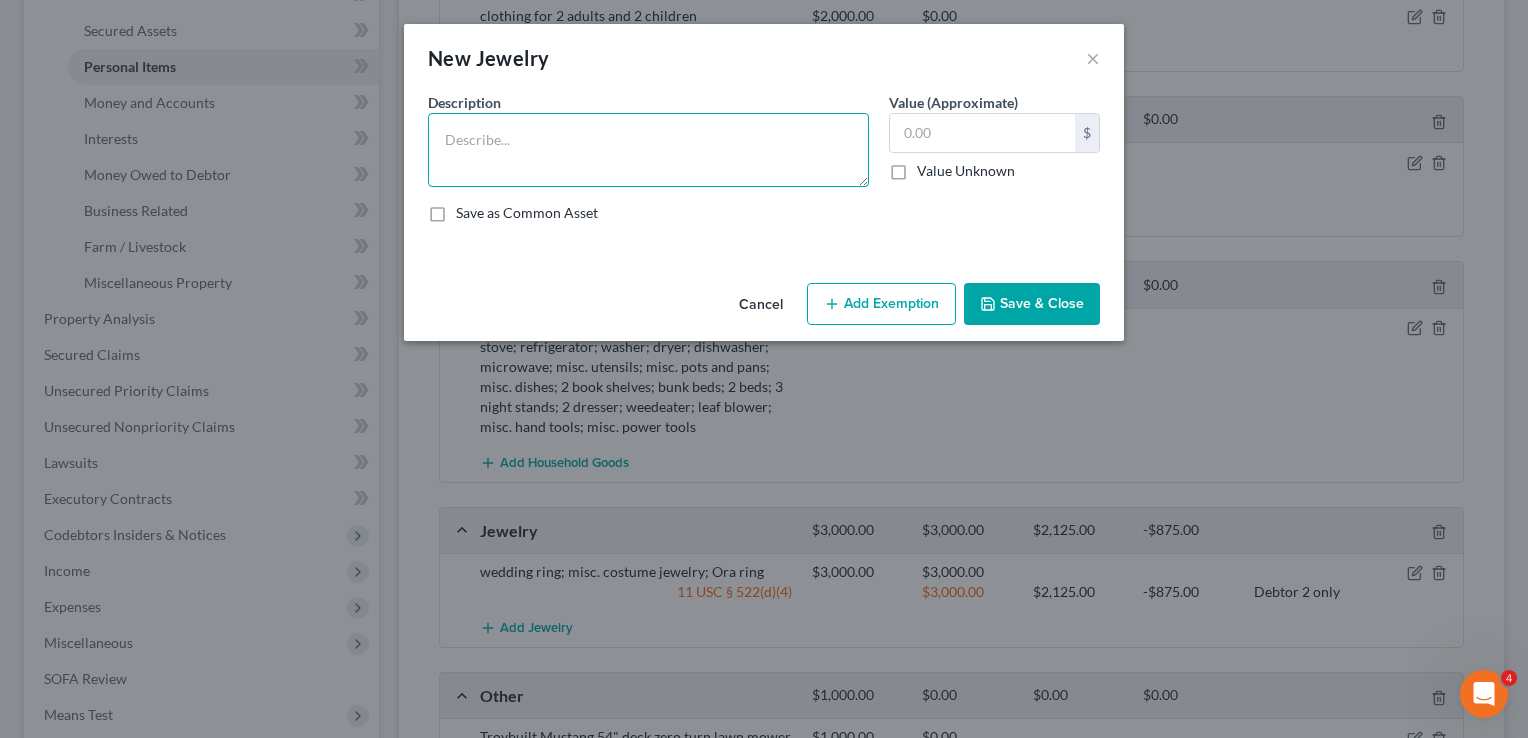 click at bounding box center [648, 150] 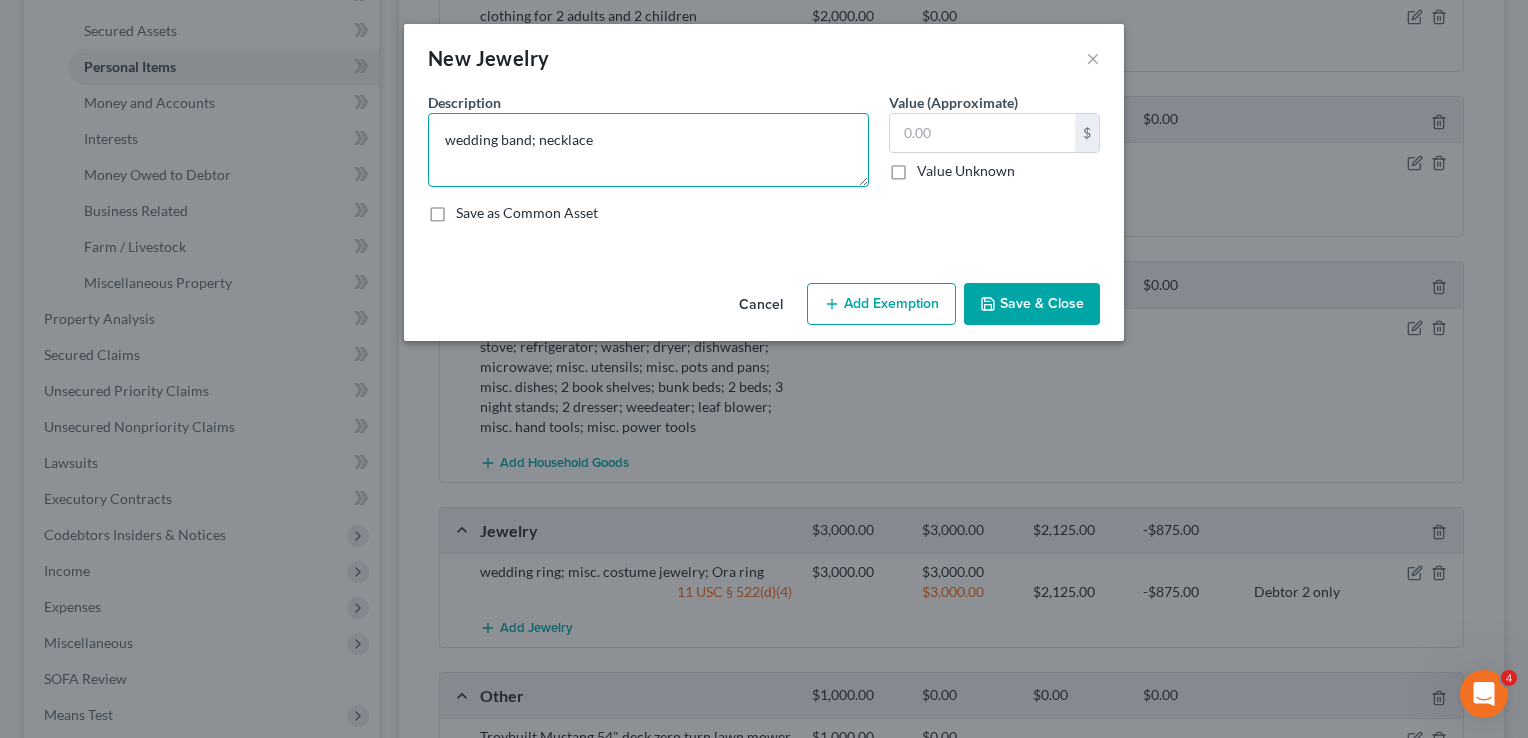 type on "wedding band; necklace" 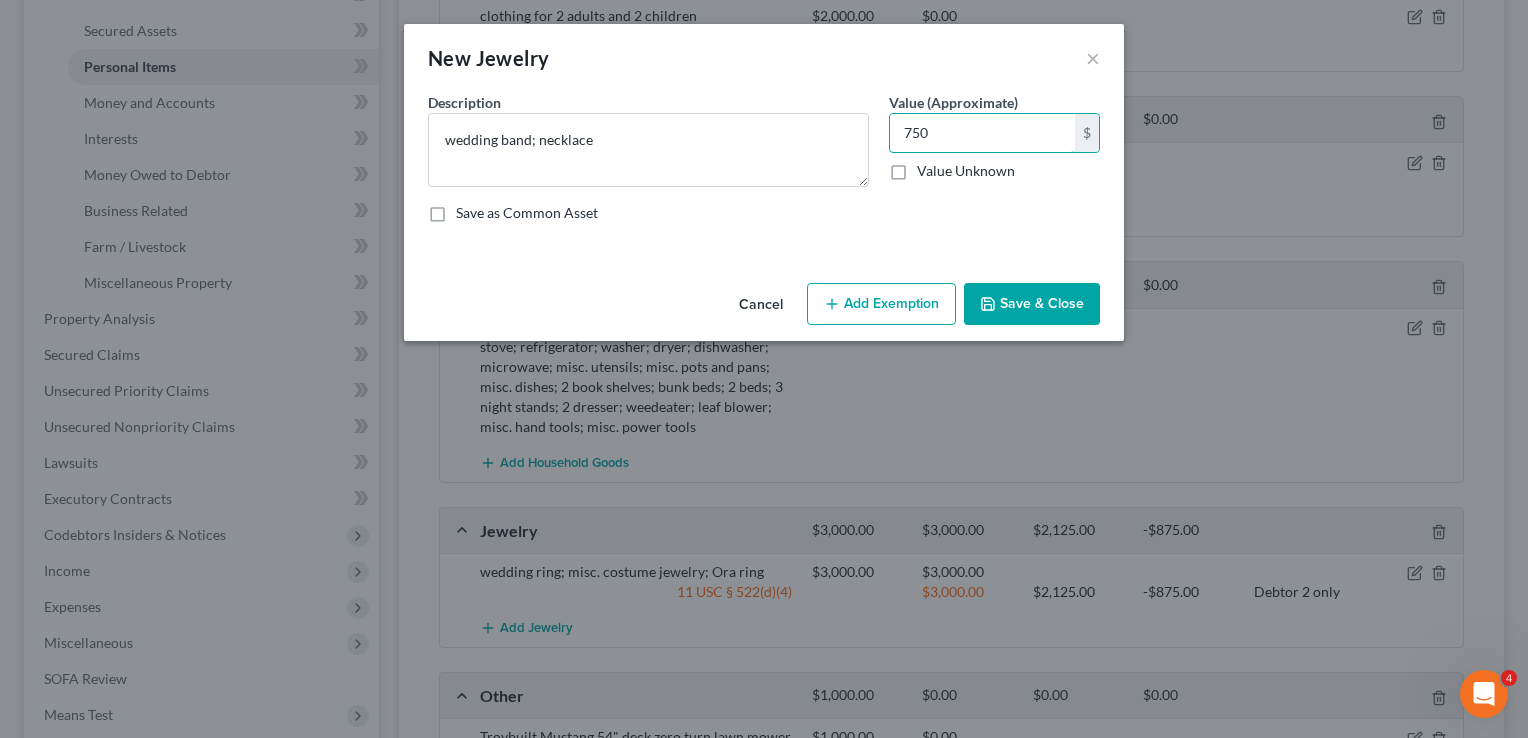 type on "750" 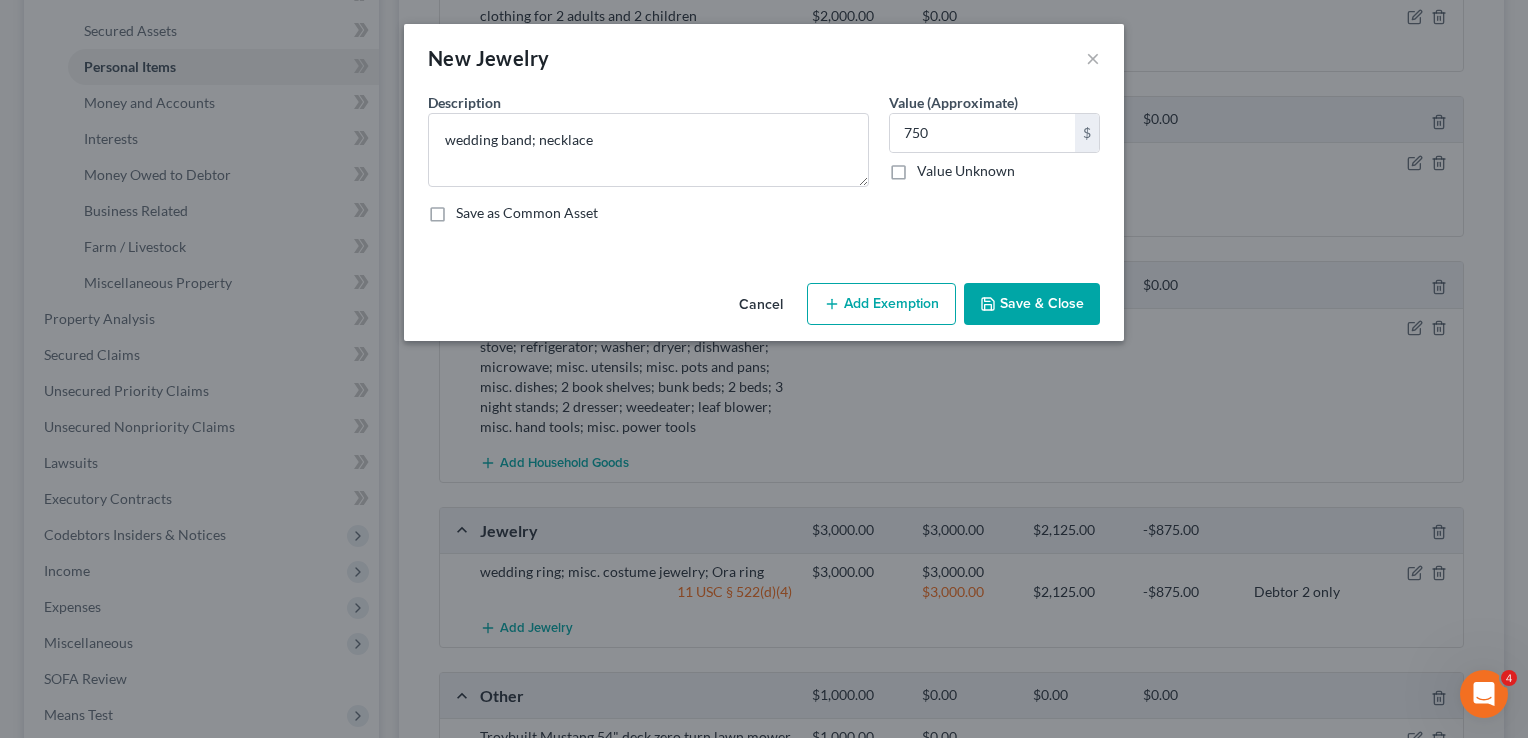 click on "Cancel Add Exemption Save & Close" at bounding box center [764, 308] 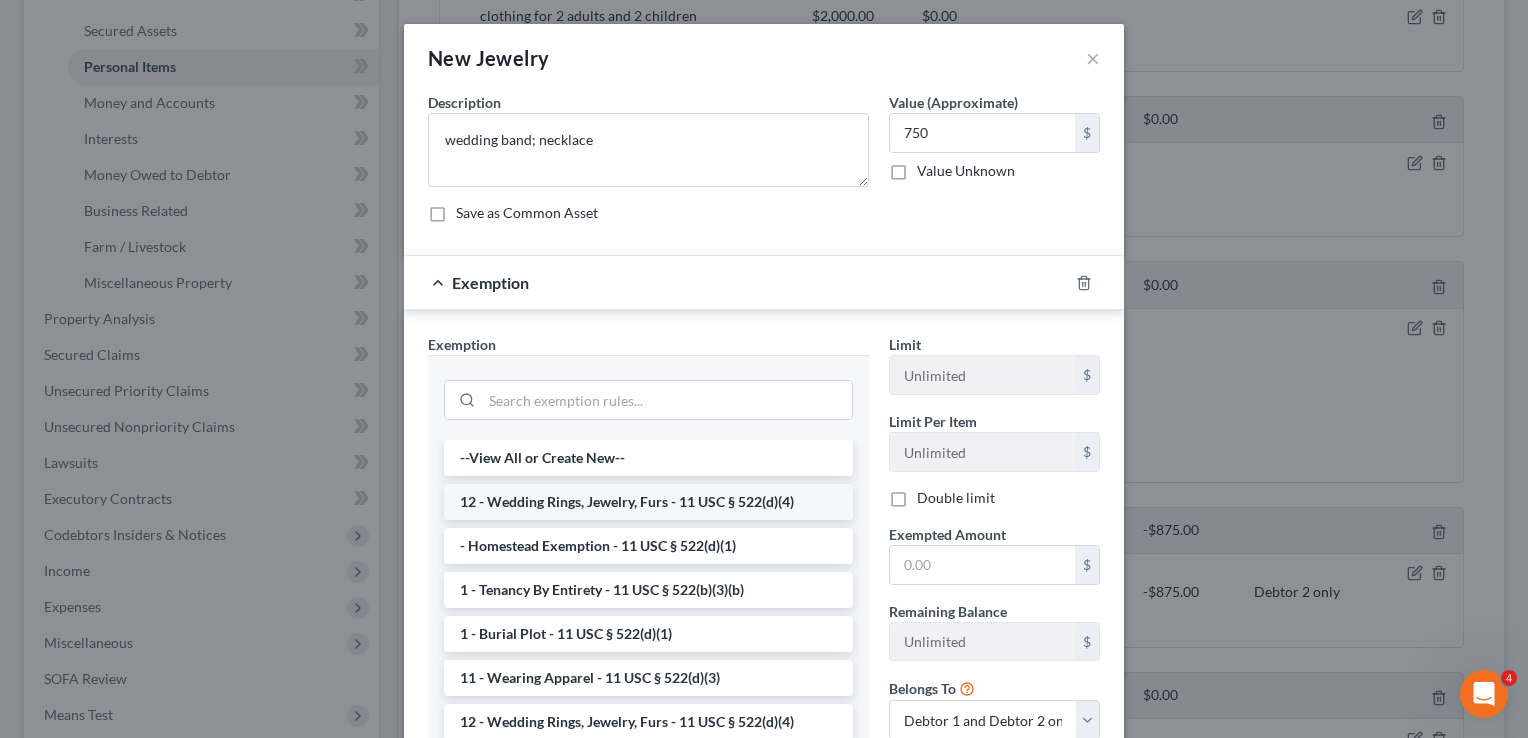 click on "12 - Wedding Rings, Jewelry, Furs - 11 USC § 522(d)(4)" at bounding box center (648, 502) 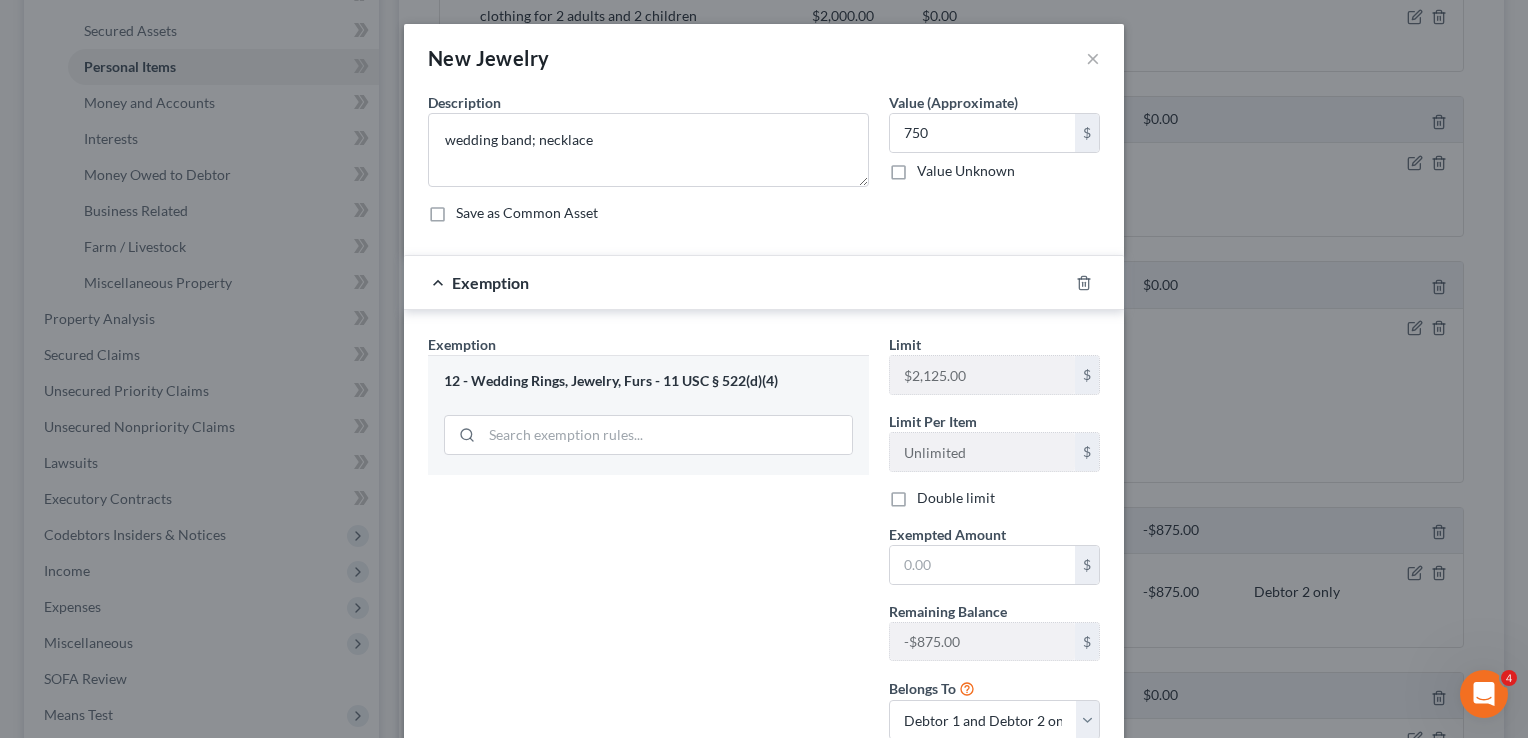 click on "Double limit" at bounding box center (956, 498) 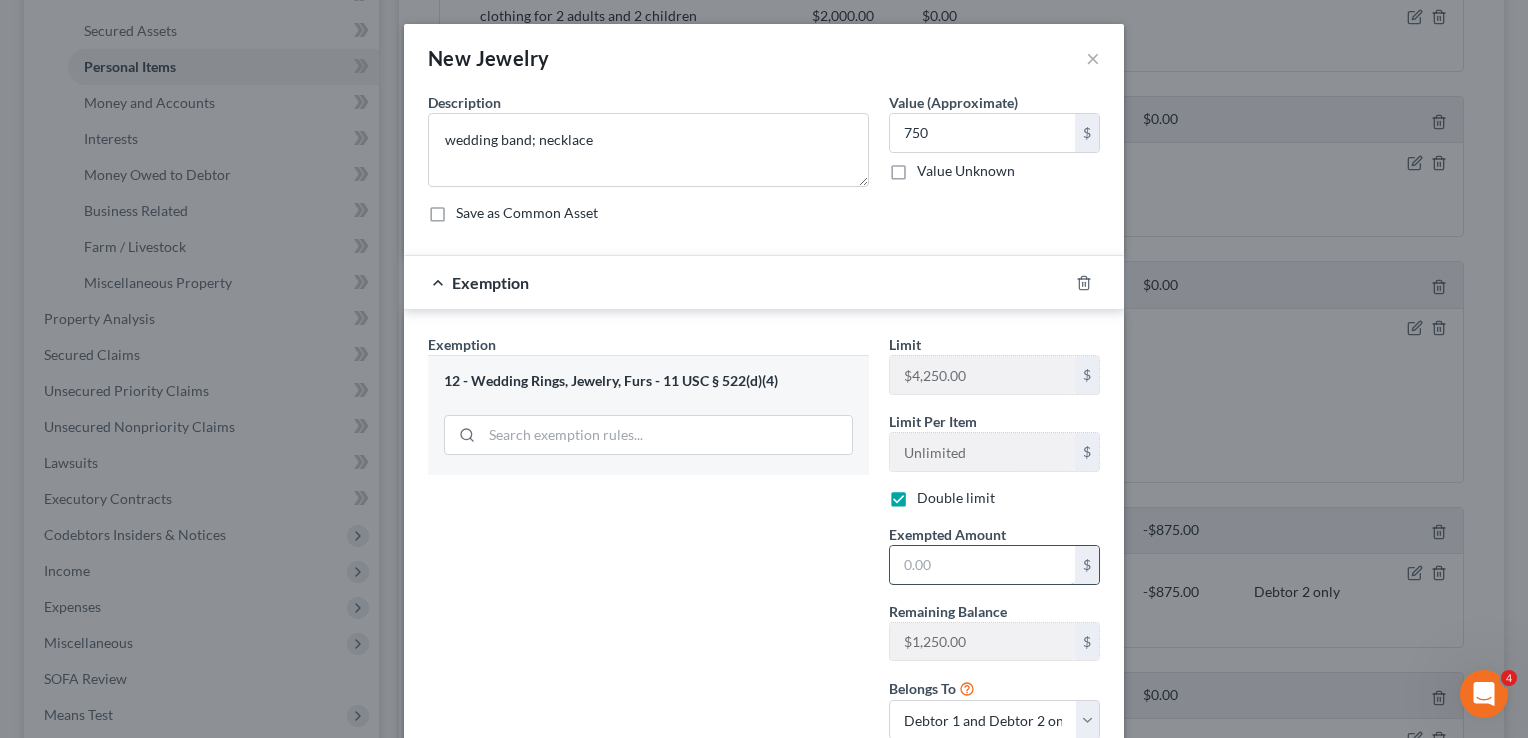 click at bounding box center [982, 565] 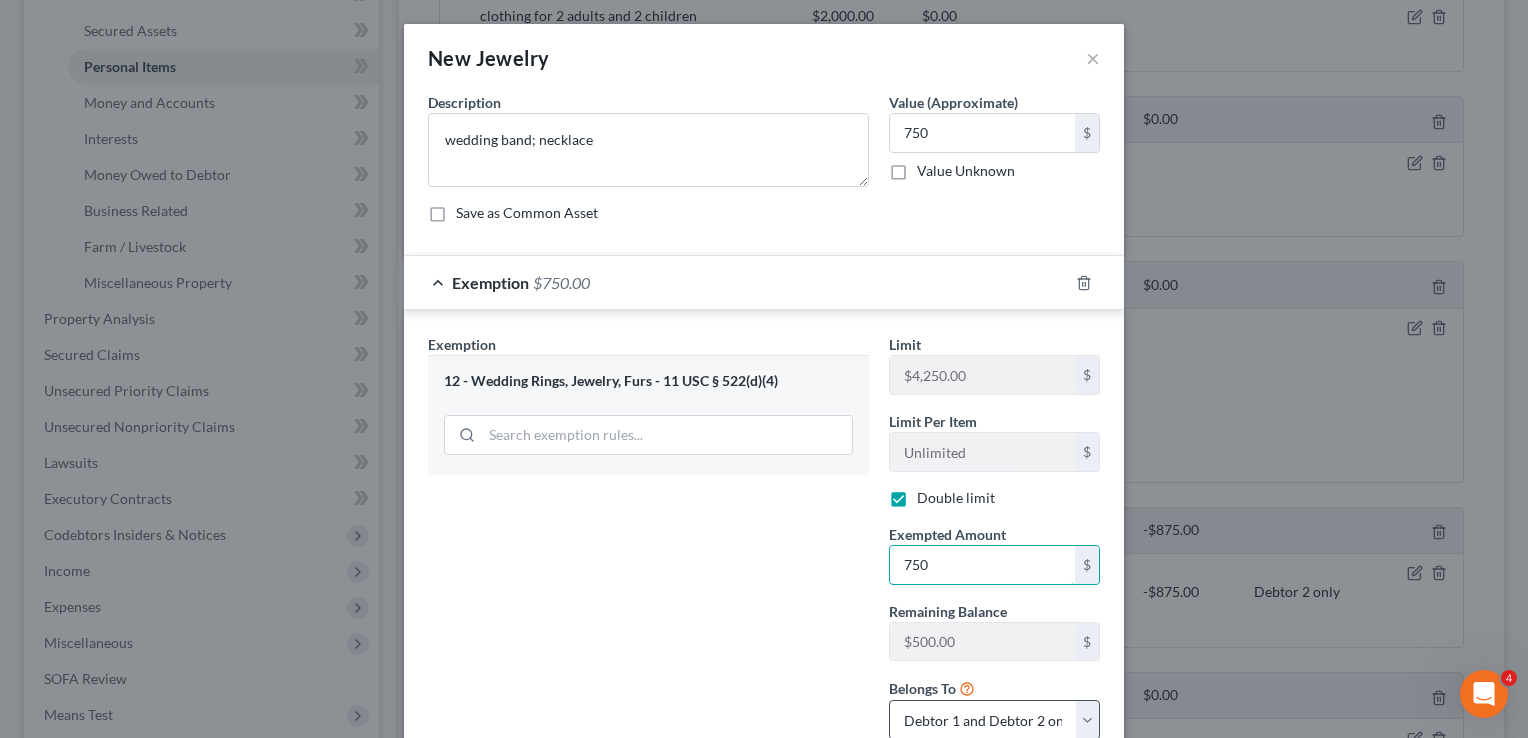 type on "750" 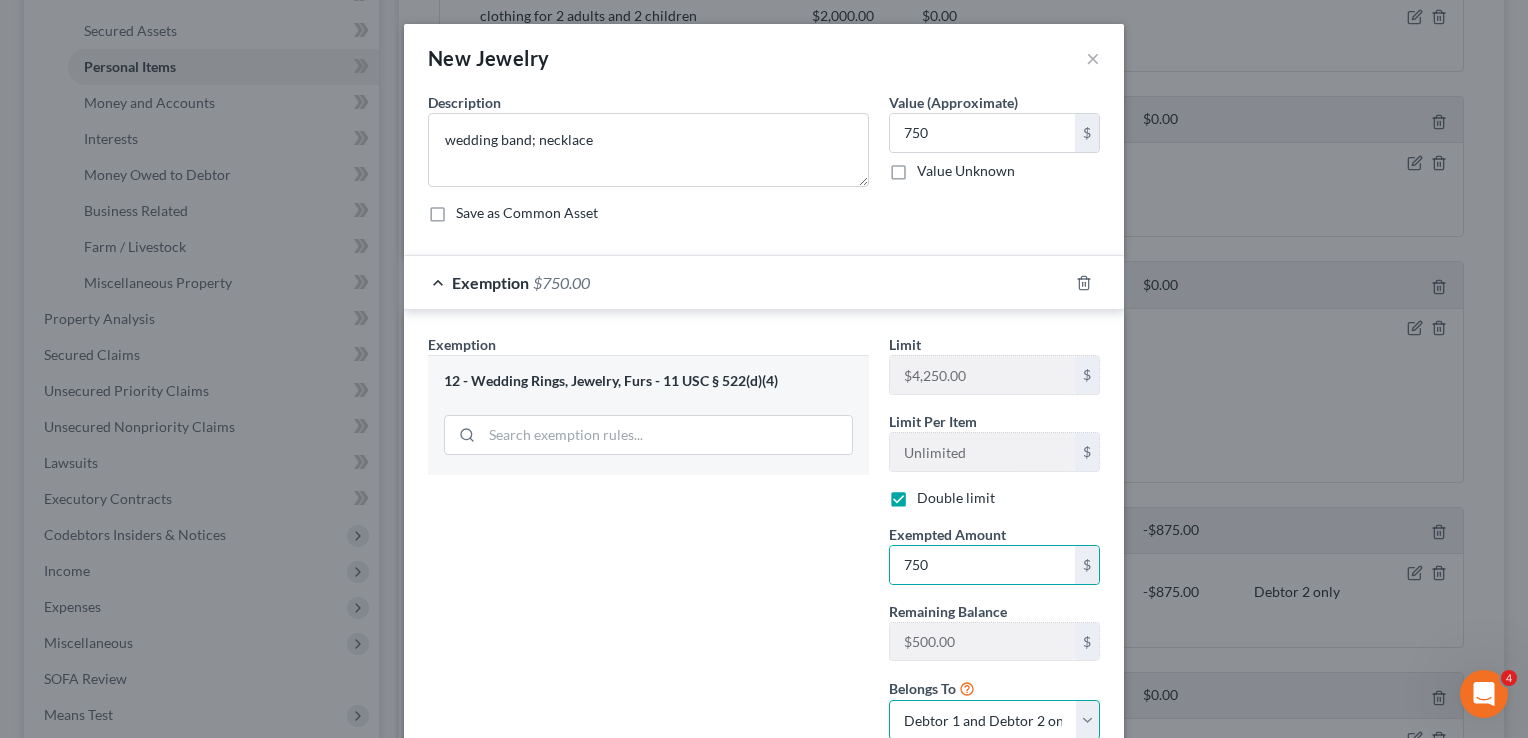 click on "Debtor 1 only Debtor 2 only Debtor 1 and Debtor 2 only" at bounding box center [994, 720] 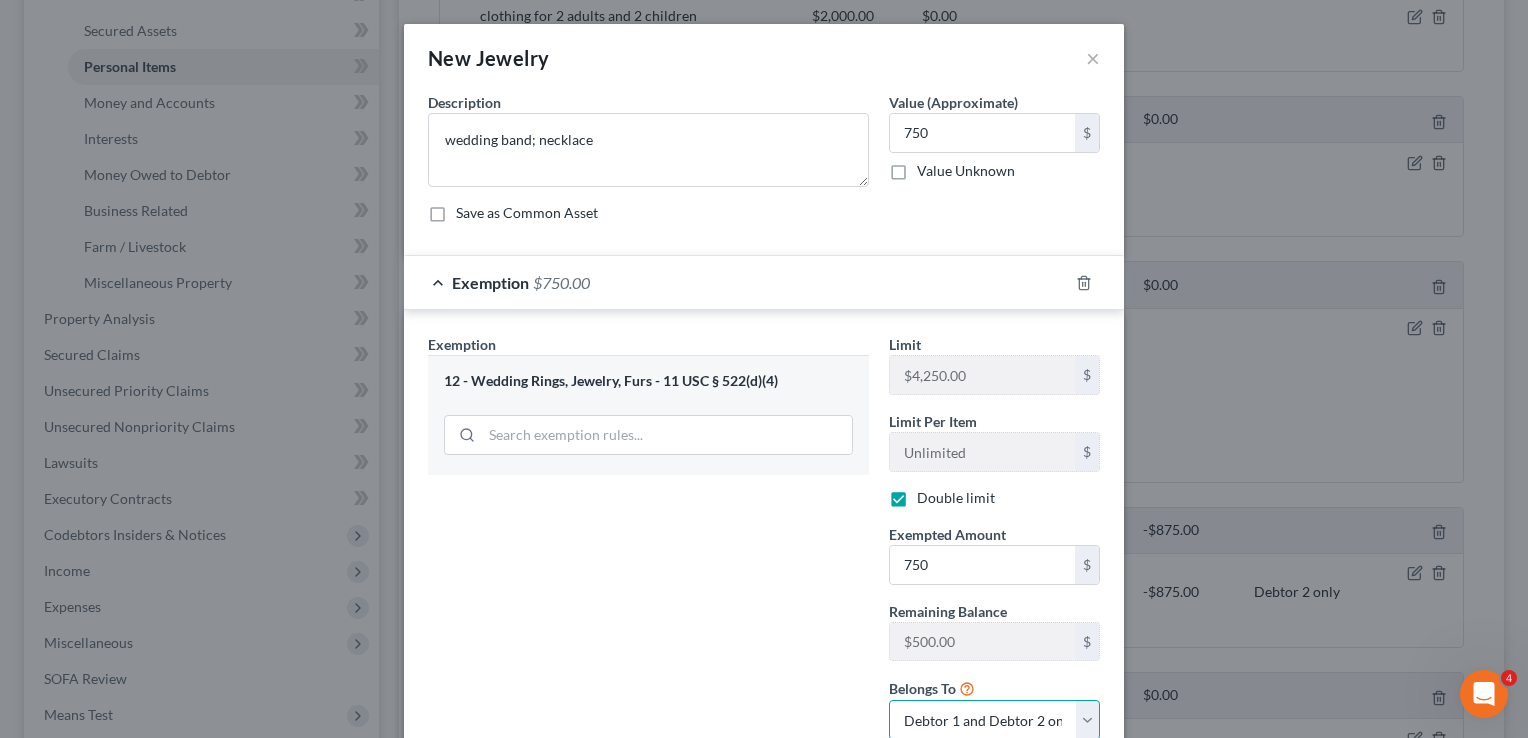 select on "0" 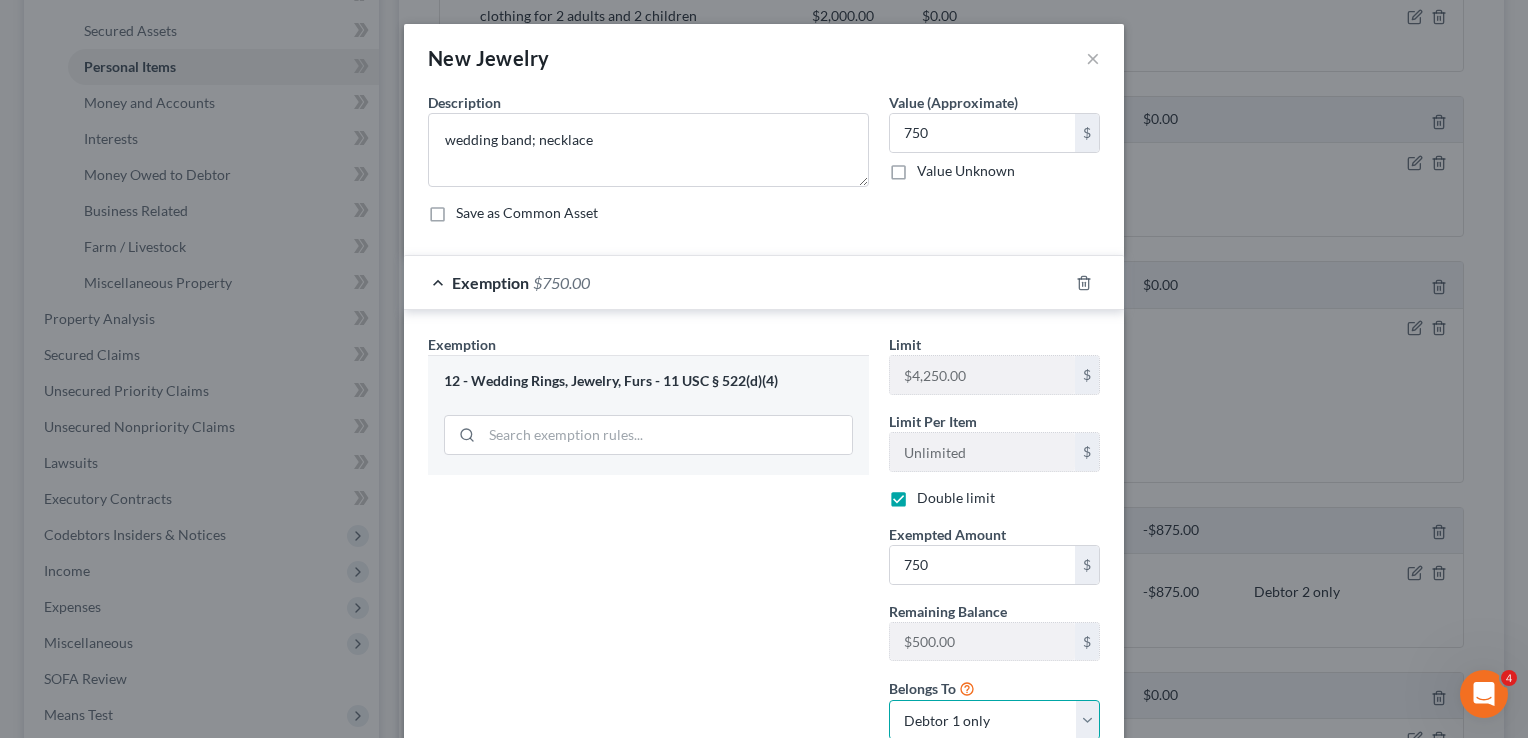 click on "Debtor 1 only Debtor 2 only Debtor 1 and Debtor 2 only" at bounding box center [994, 720] 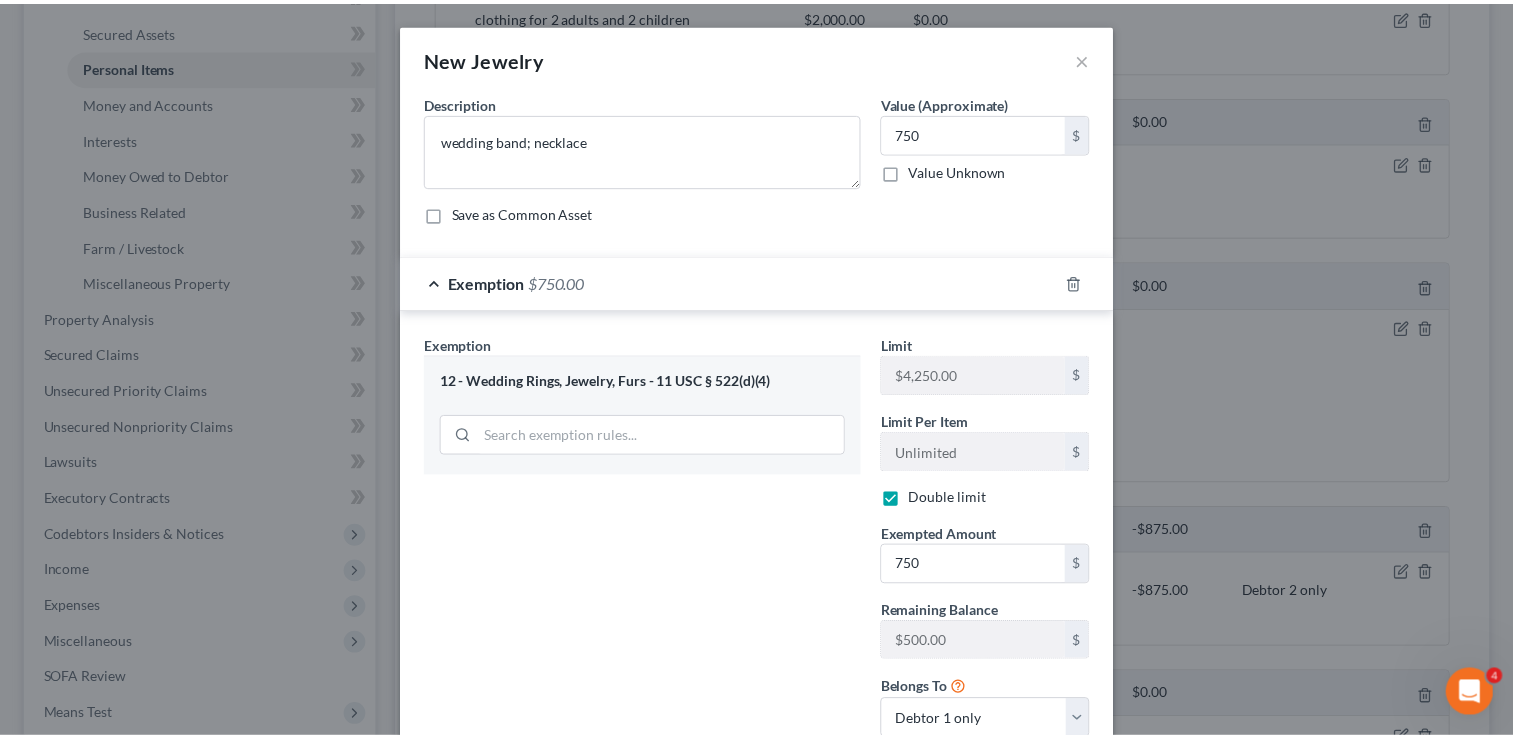 scroll, scrollTop: 142, scrollLeft: 0, axis: vertical 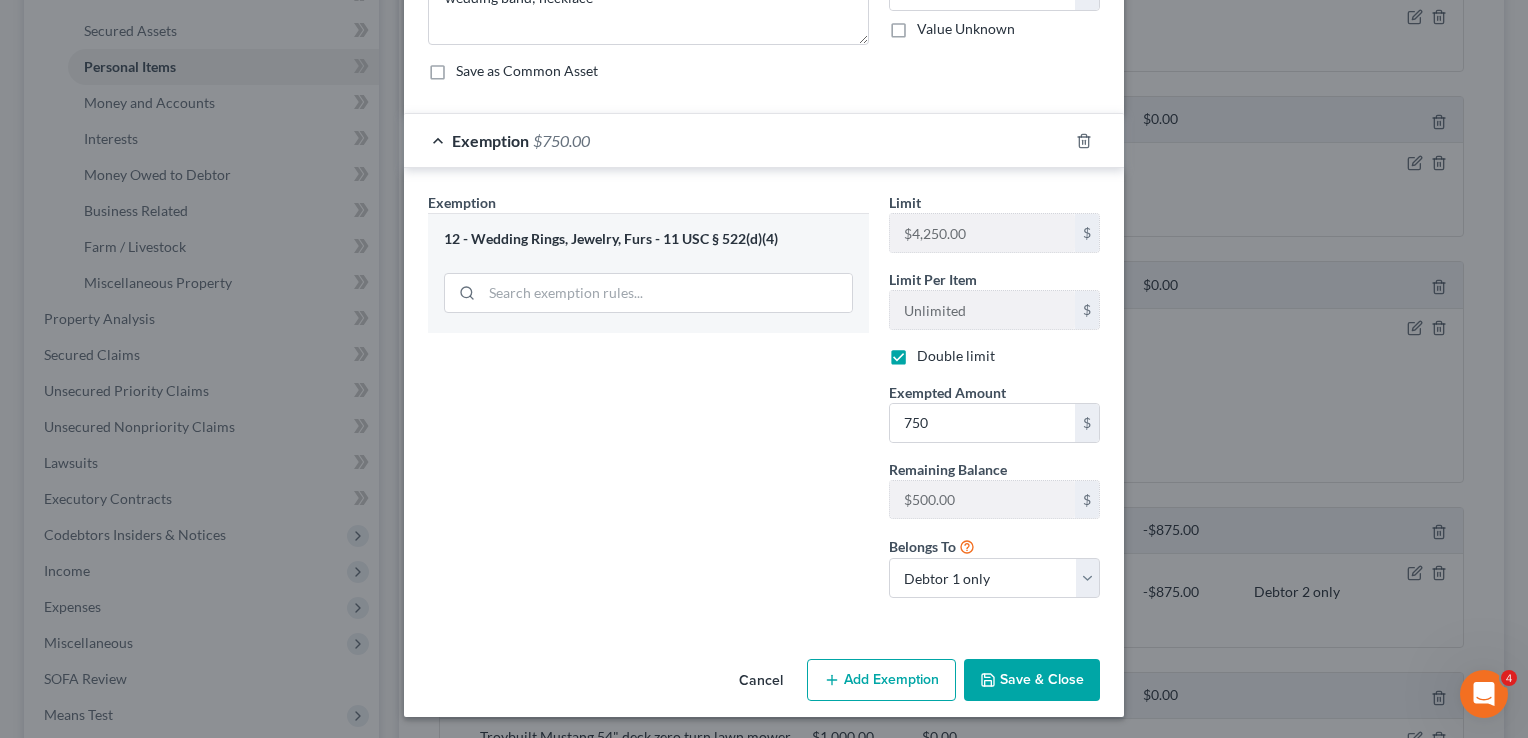 click on "Save & Close" at bounding box center [1032, 680] 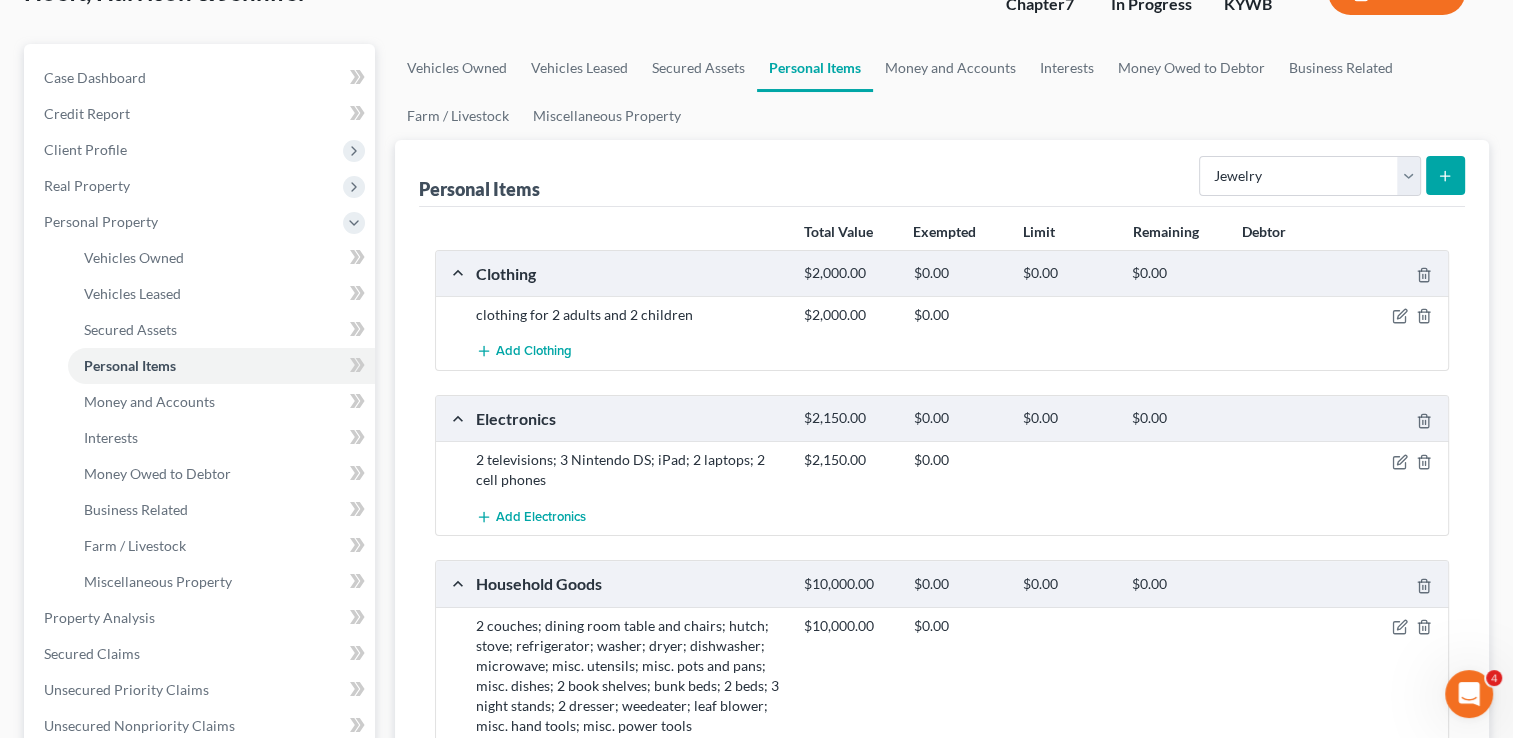 scroll, scrollTop: 96, scrollLeft: 0, axis: vertical 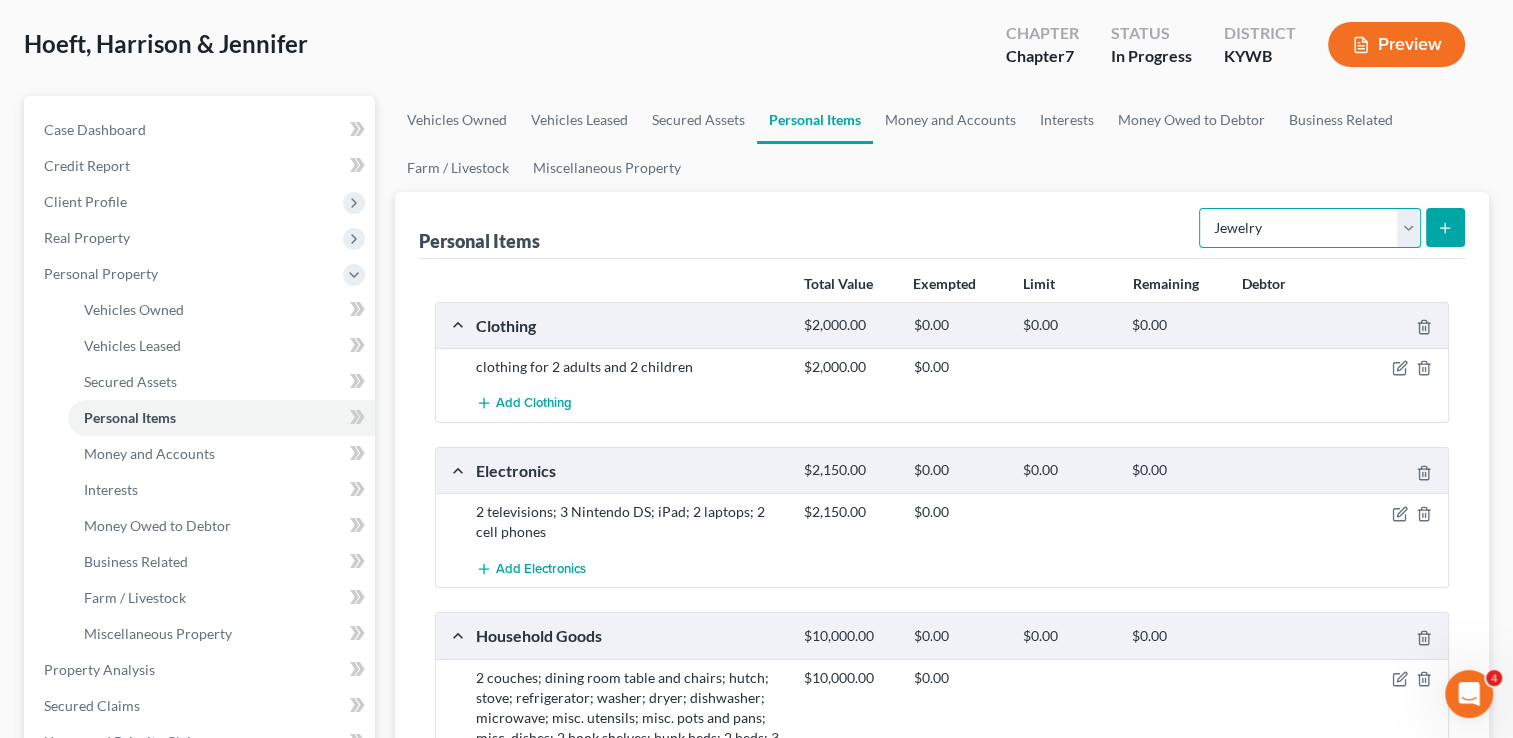 click on "Select Item Type Clothing Collectibles Of Value Electronics Firearms Household Goods Jewelry Other Pet(s) Sports & Hobby Equipment" at bounding box center (1310, 228) 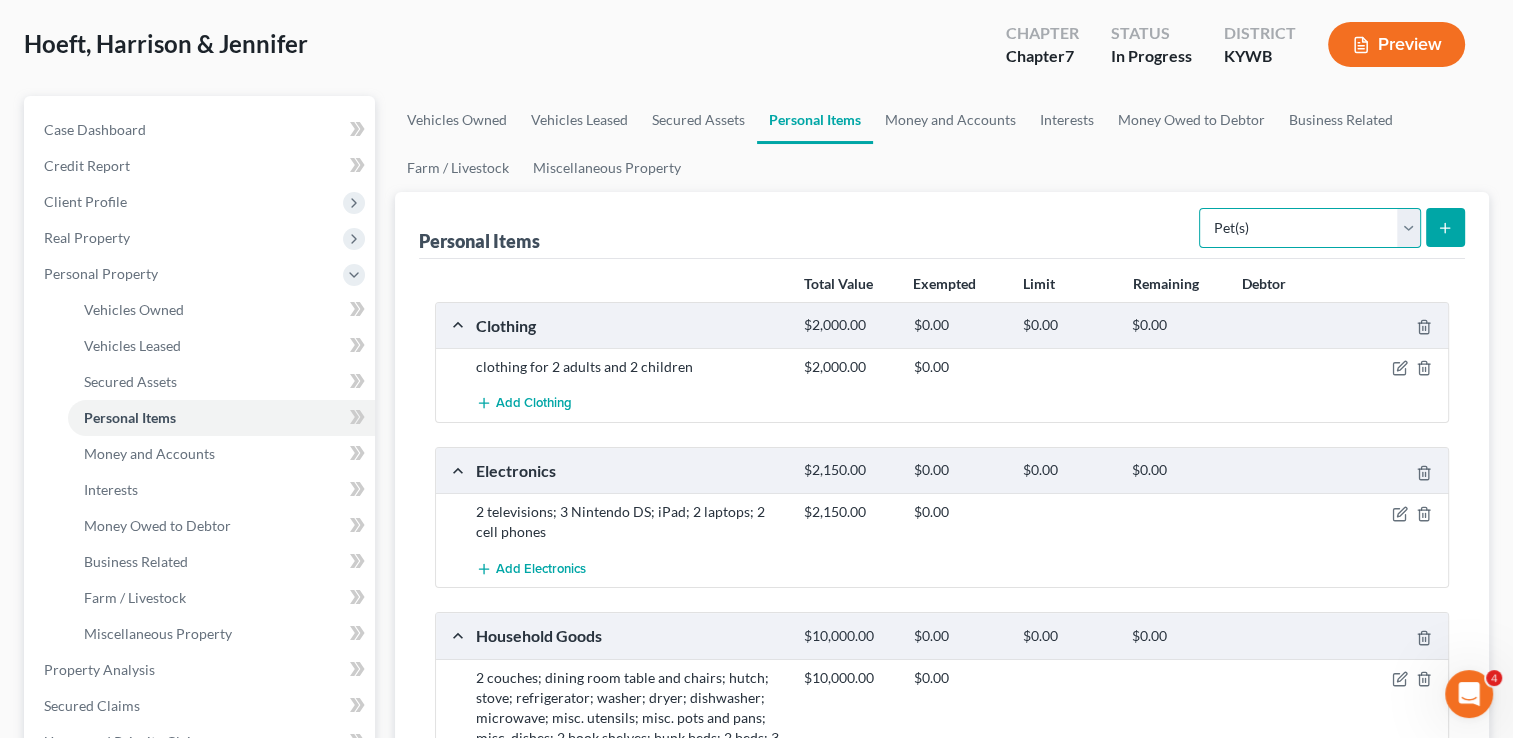 click on "Select Item Type Clothing Collectibles Of Value Electronics Firearms Household Goods Jewelry Other Pet(s) Sports & Hobby Equipment" at bounding box center [1310, 228] 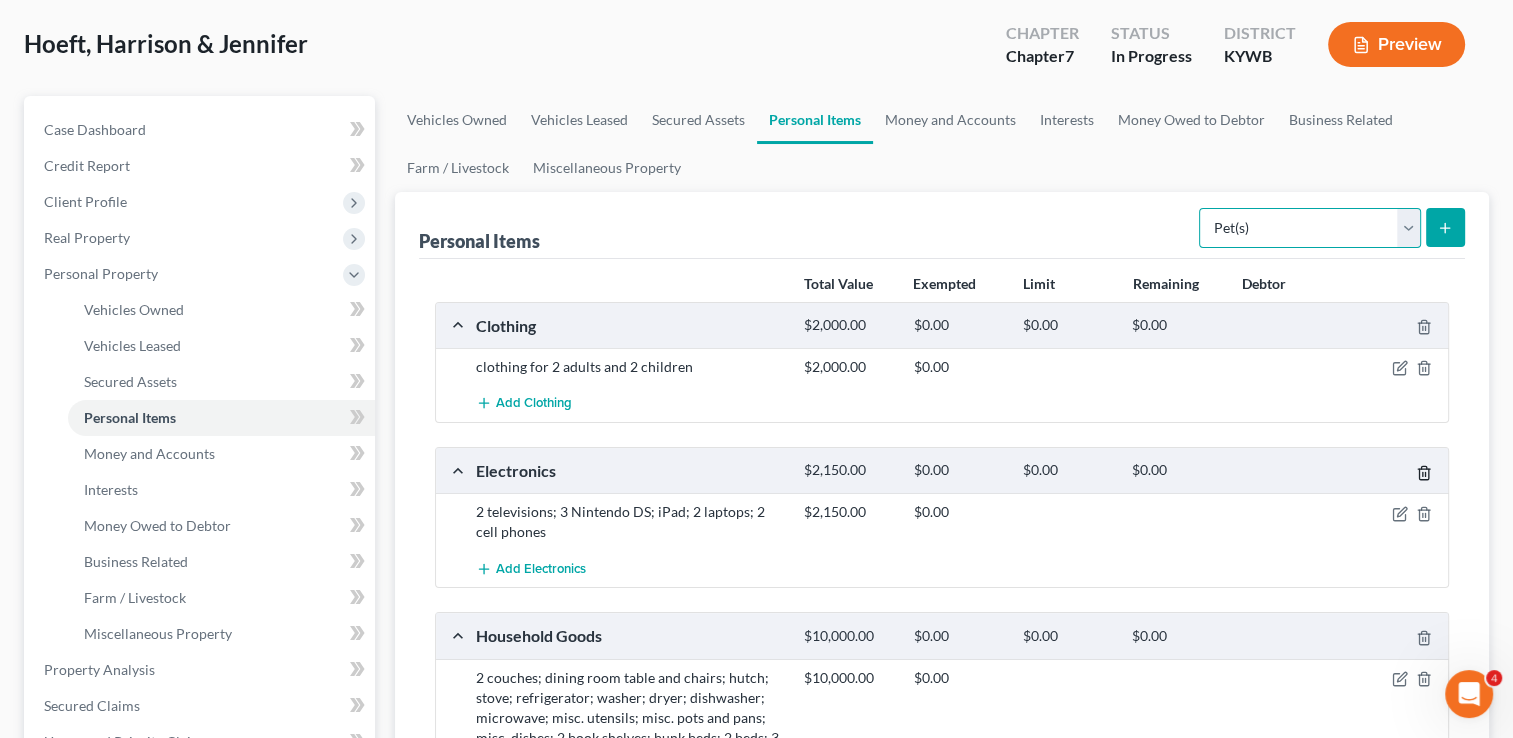 select on "sports_and_hobby_equipment" 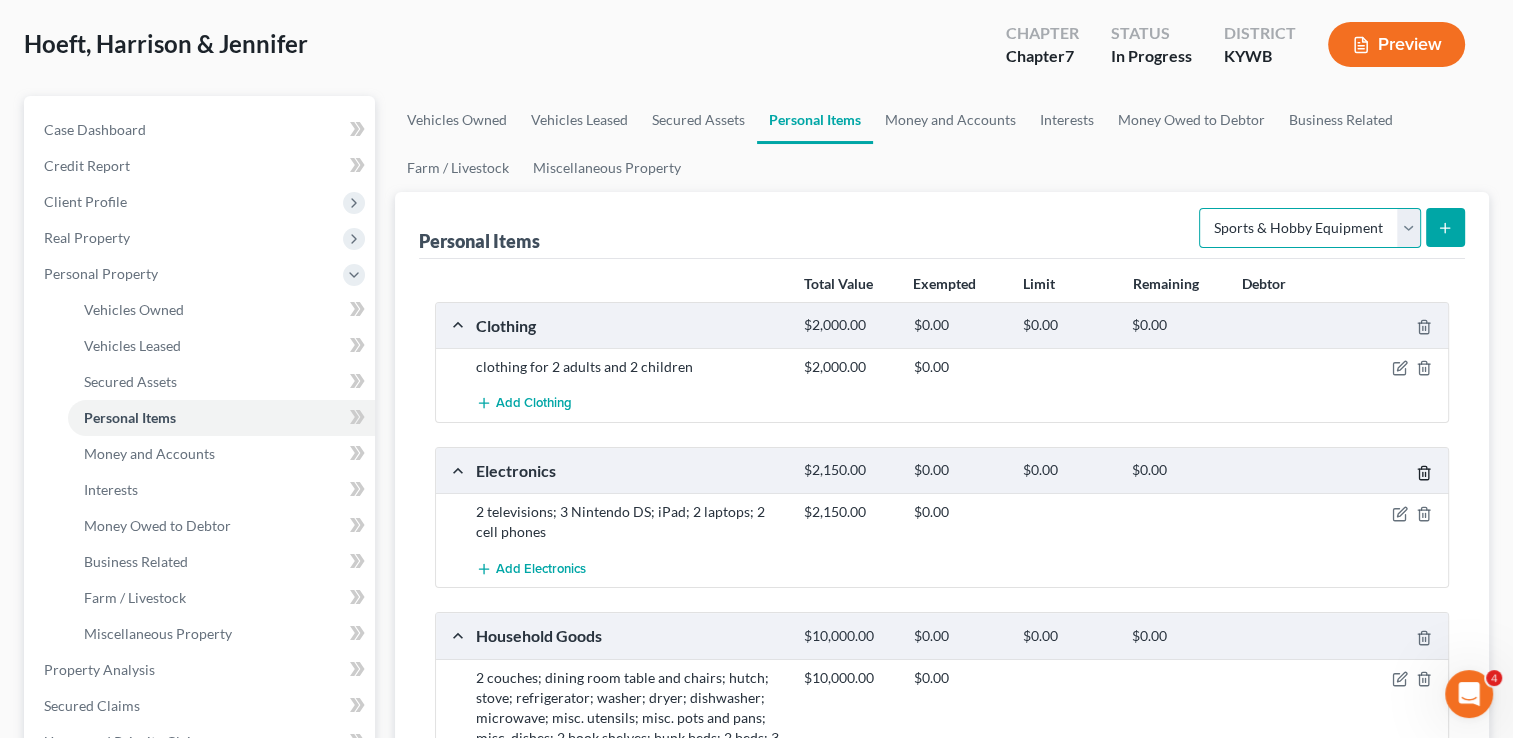 click on "Select Item Type Clothing Collectibles Of Value Electronics Firearms Household Goods Jewelry Other Pet(s) Sports & Hobby Equipment" at bounding box center [1310, 228] 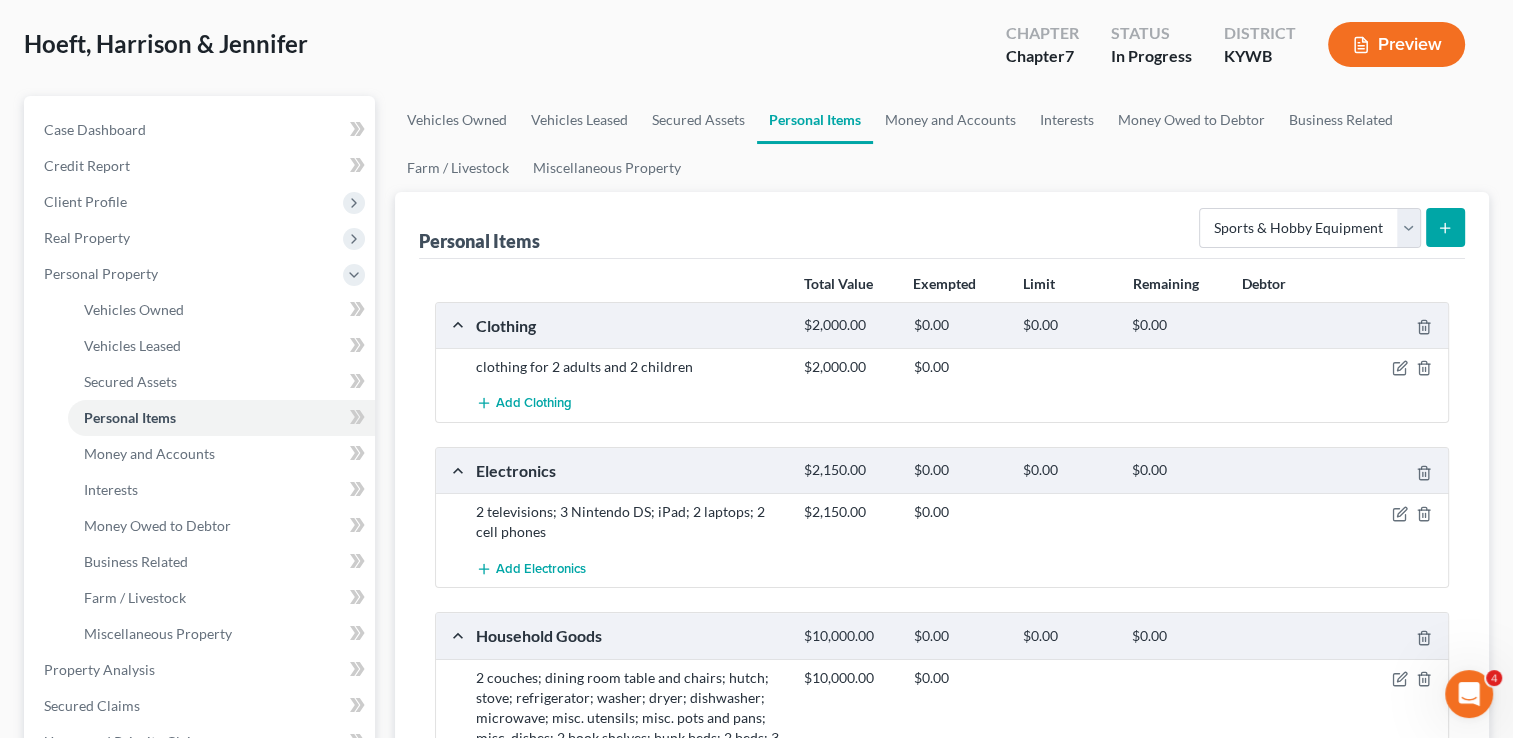 click at bounding box center [1445, 227] 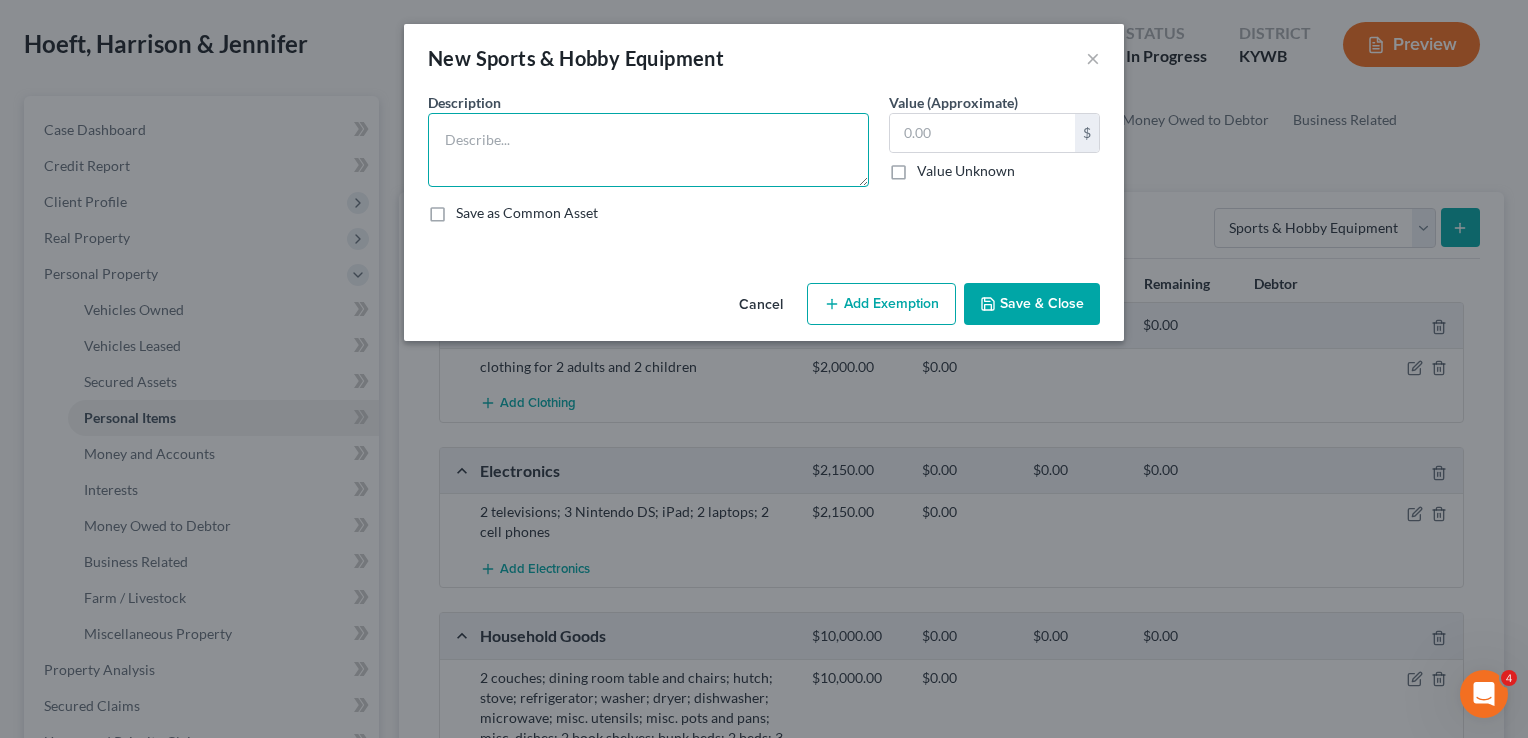 click at bounding box center (648, 150) 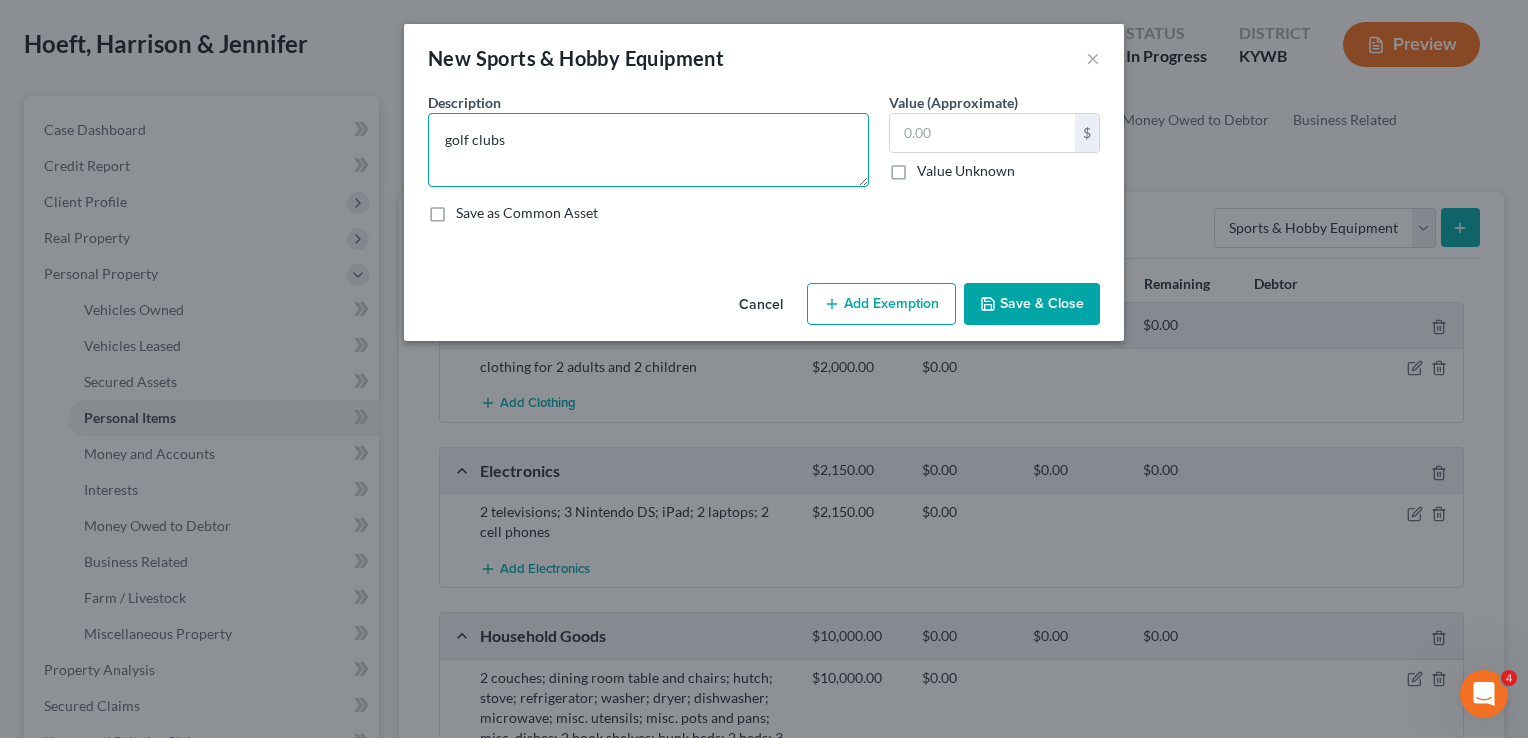 type on "golf clubs" 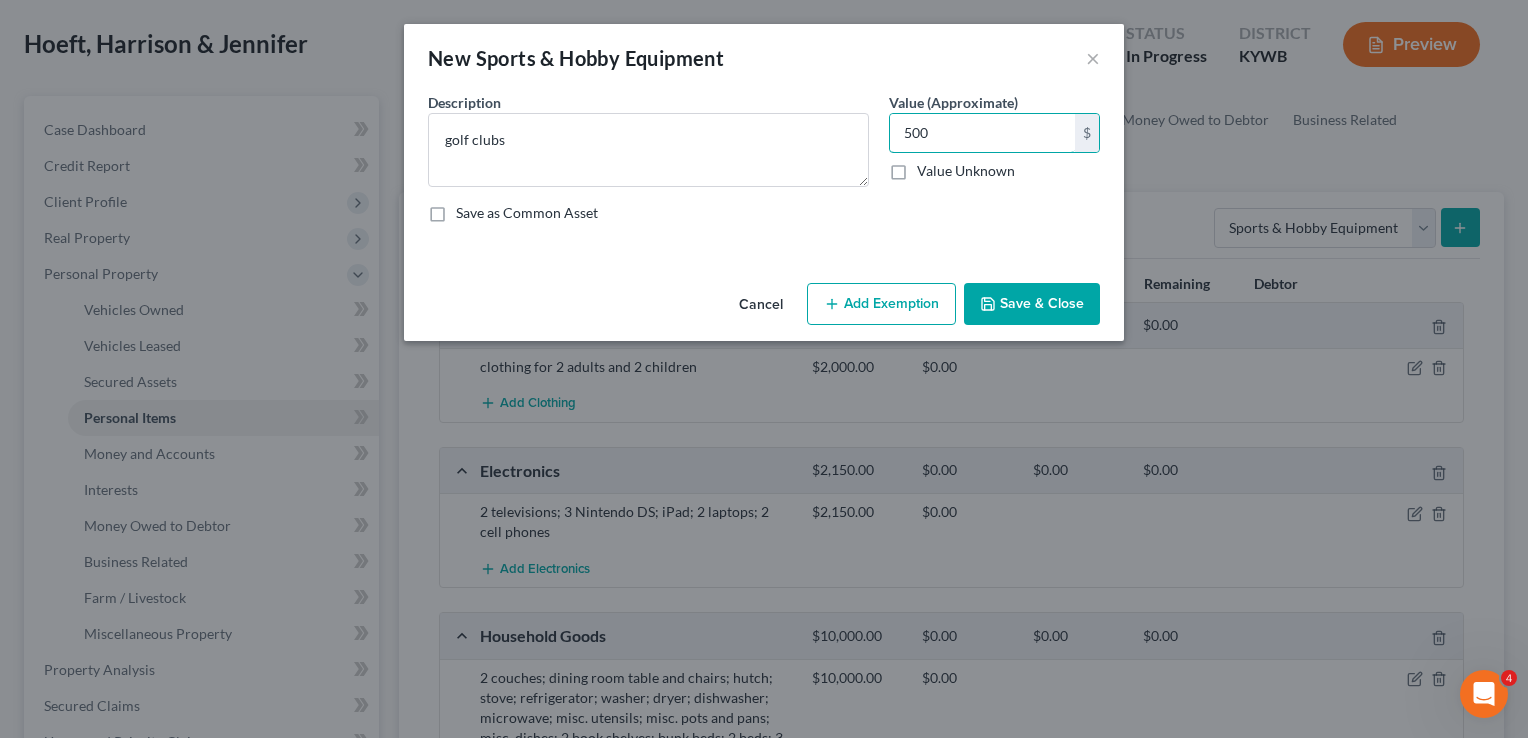 type on "500" 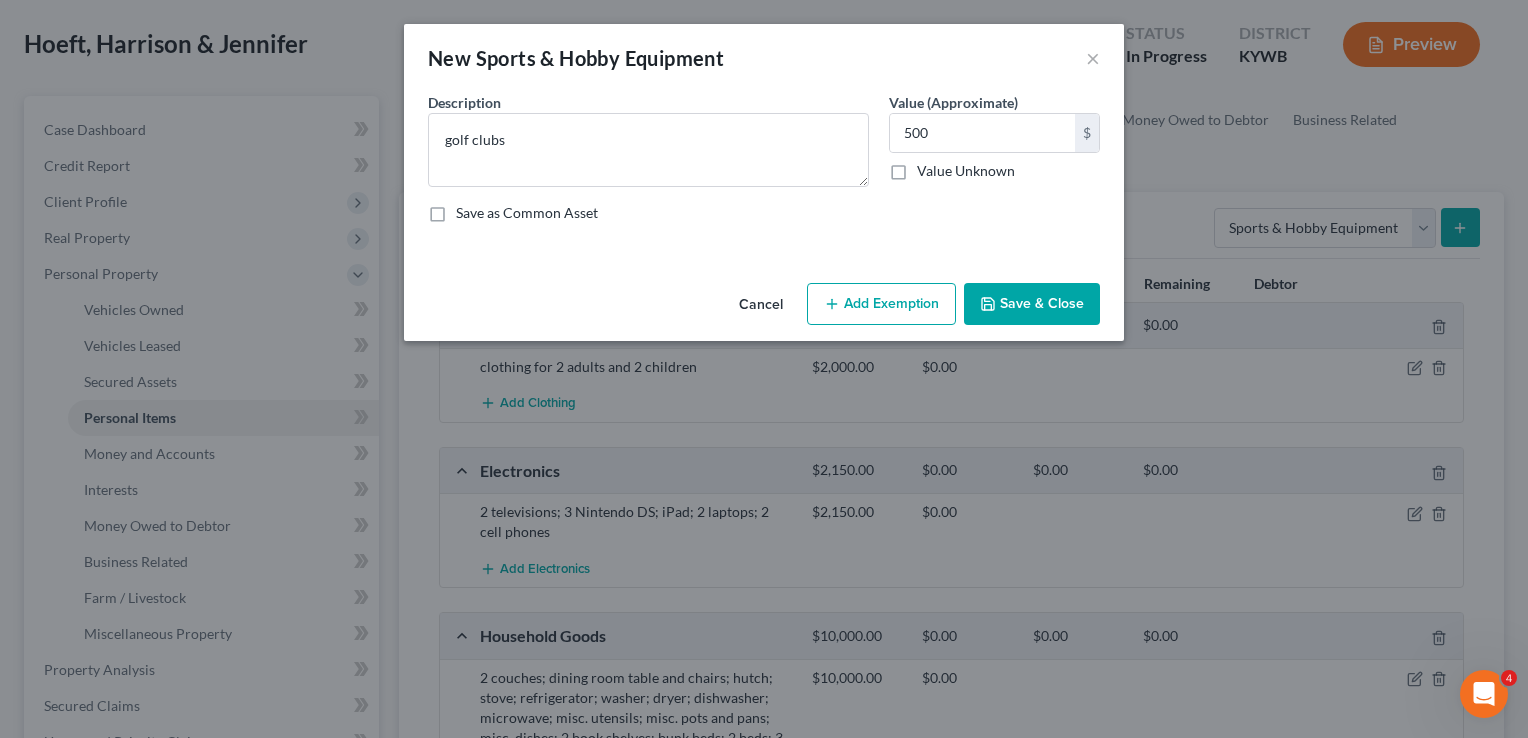 click on "Save & Close" at bounding box center [1032, 304] 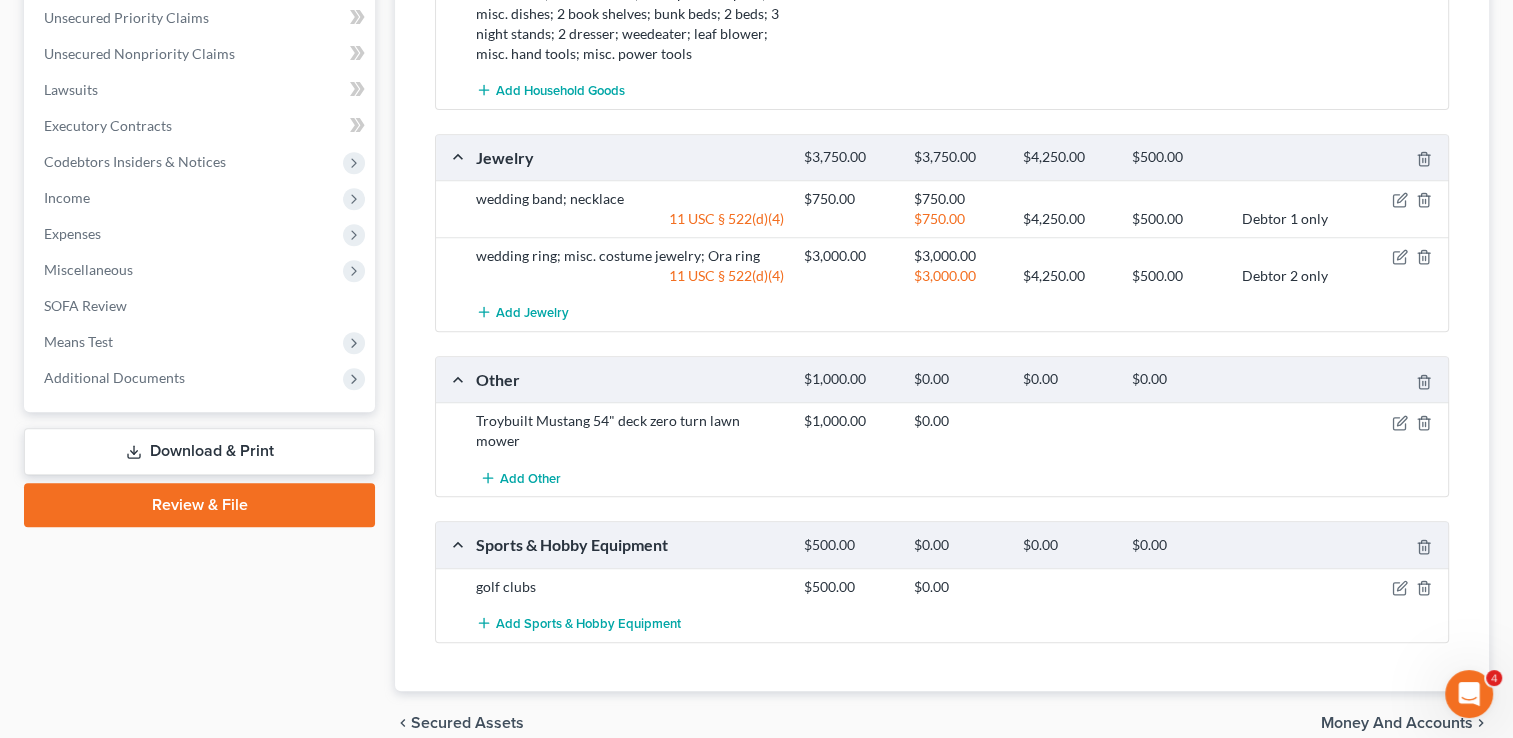 scroll, scrollTop: 887, scrollLeft: 0, axis: vertical 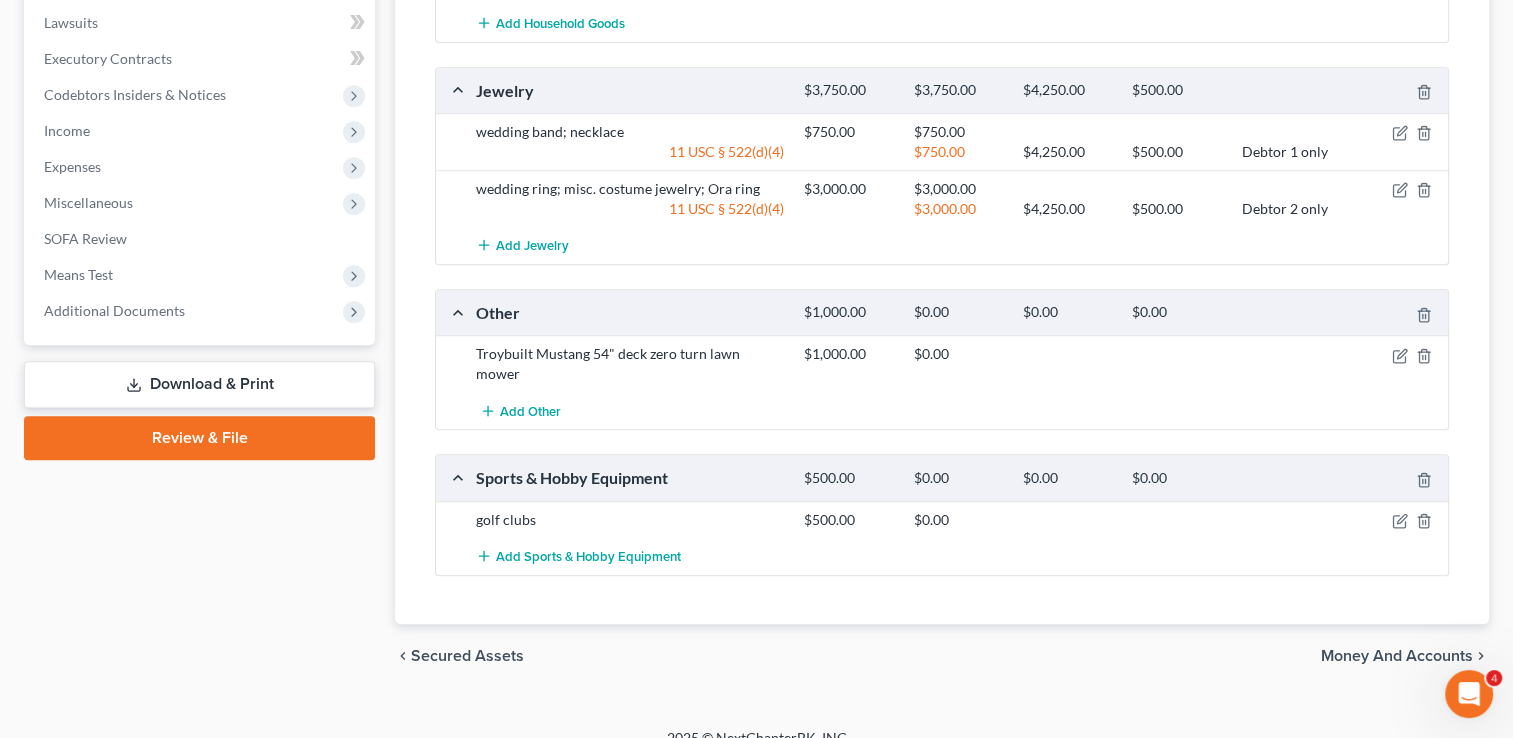 click on "Money and Accounts" at bounding box center [1397, 656] 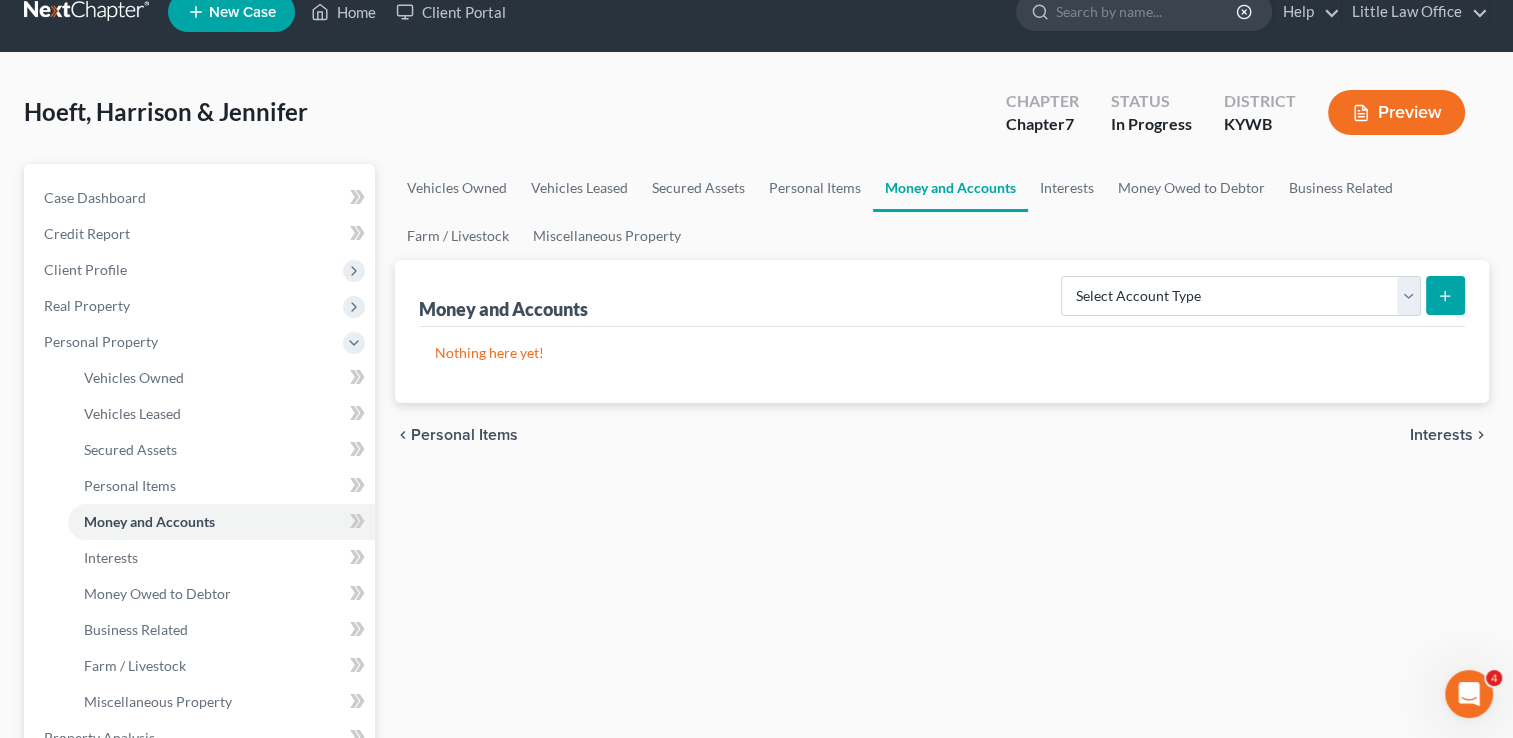 scroll, scrollTop: 0, scrollLeft: 0, axis: both 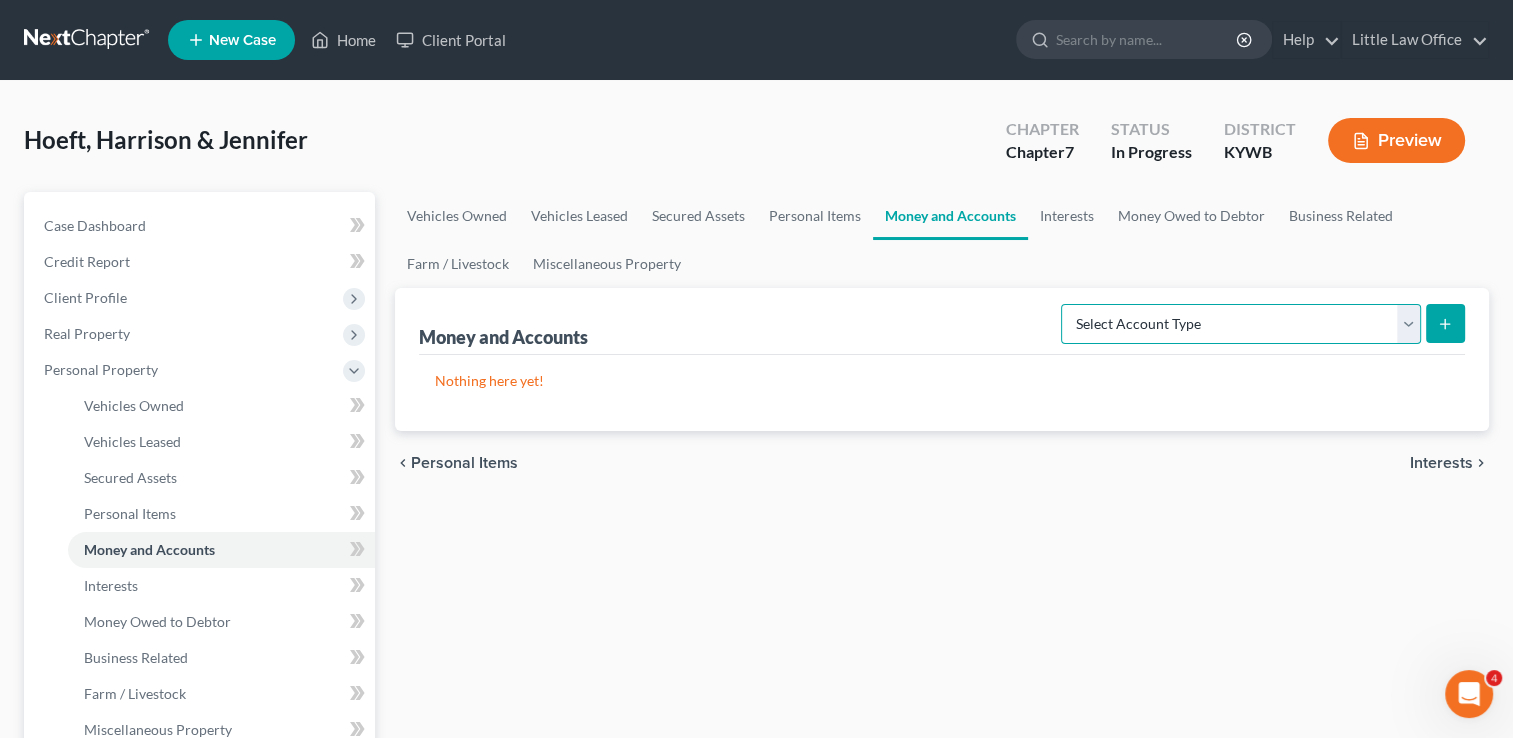 click on "Select Account Type Brokerage Cash on Hand Certificates of Deposit Checking Account Money Market Other (Credit Union, Health Savings Account, etc) Safe Deposit Box Savings Account Security Deposits or Prepayments" at bounding box center [1241, 324] 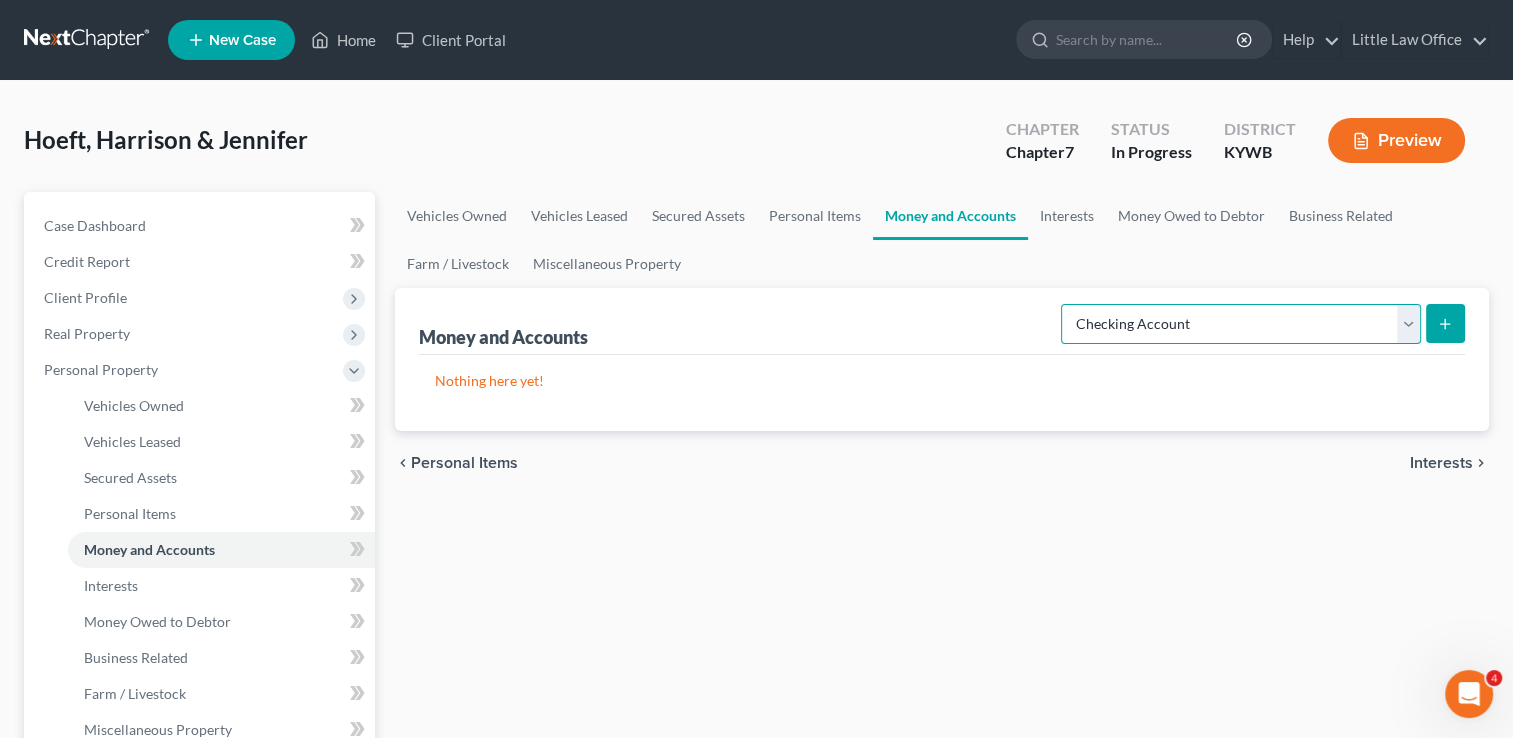 click on "Select Account Type Brokerage Cash on Hand Certificates of Deposit Checking Account Money Market Other (Credit Union, Health Savings Account, etc) Safe Deposit Box Savings Account Security Deposits or Prepayments" at bounding box center (1241, 324) 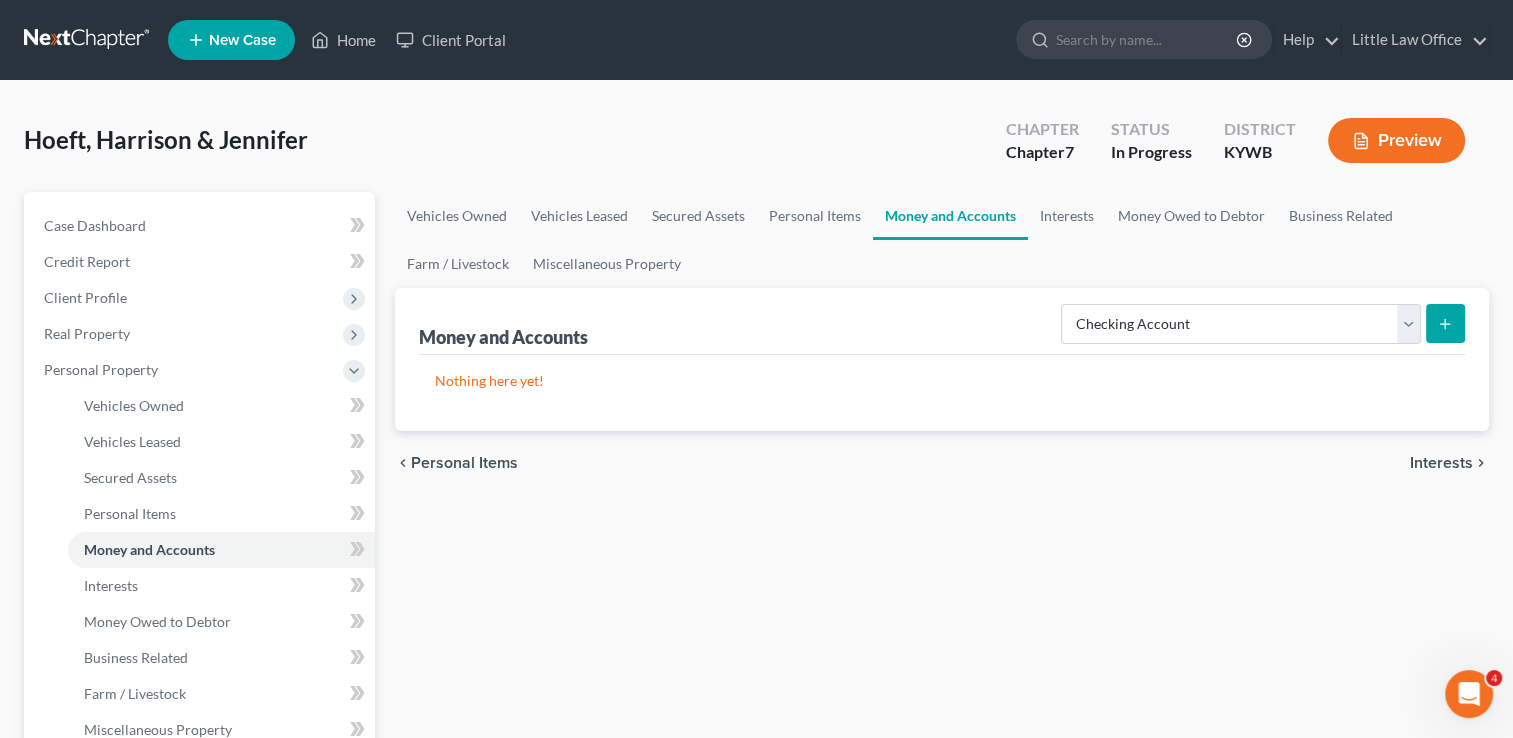 click 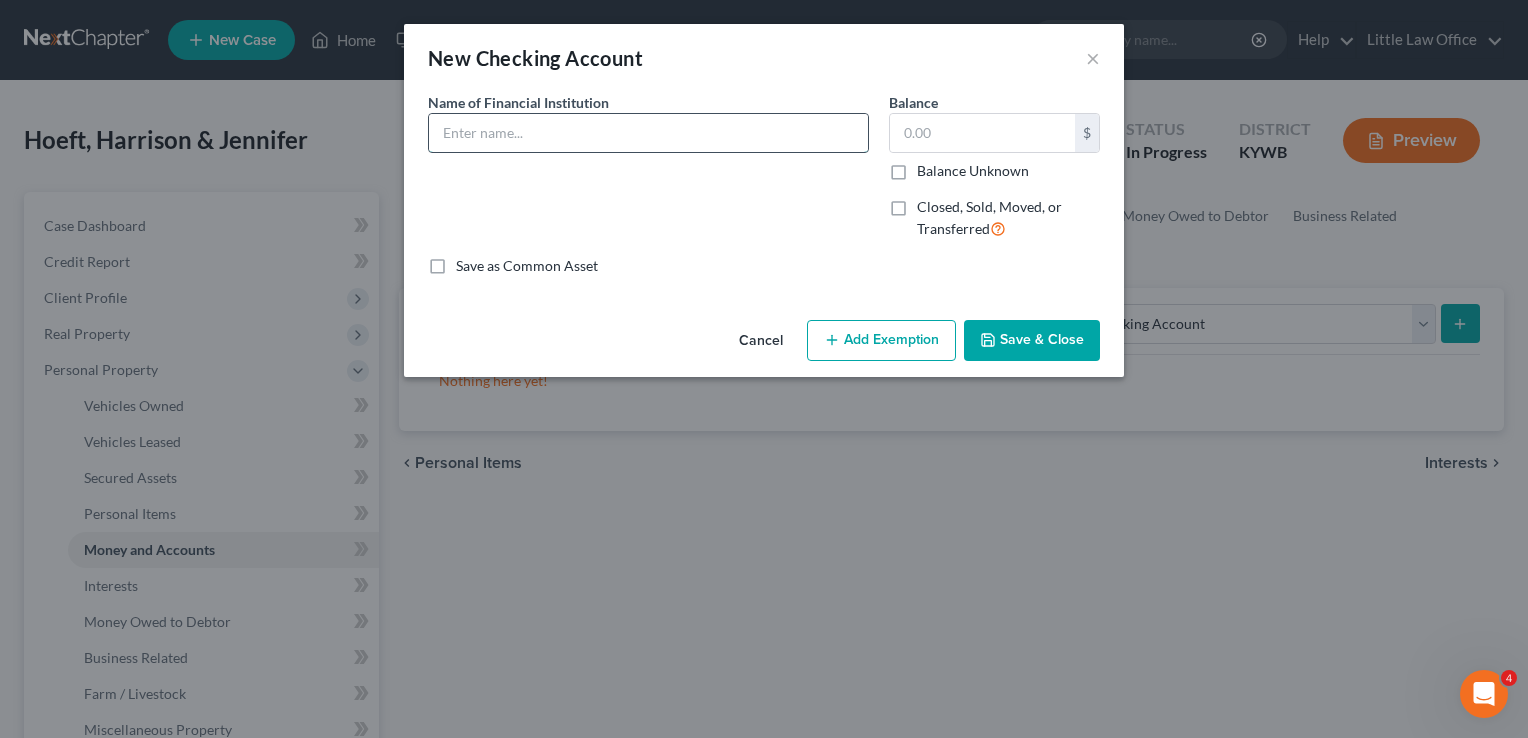 click at bounding box center [648, 133] 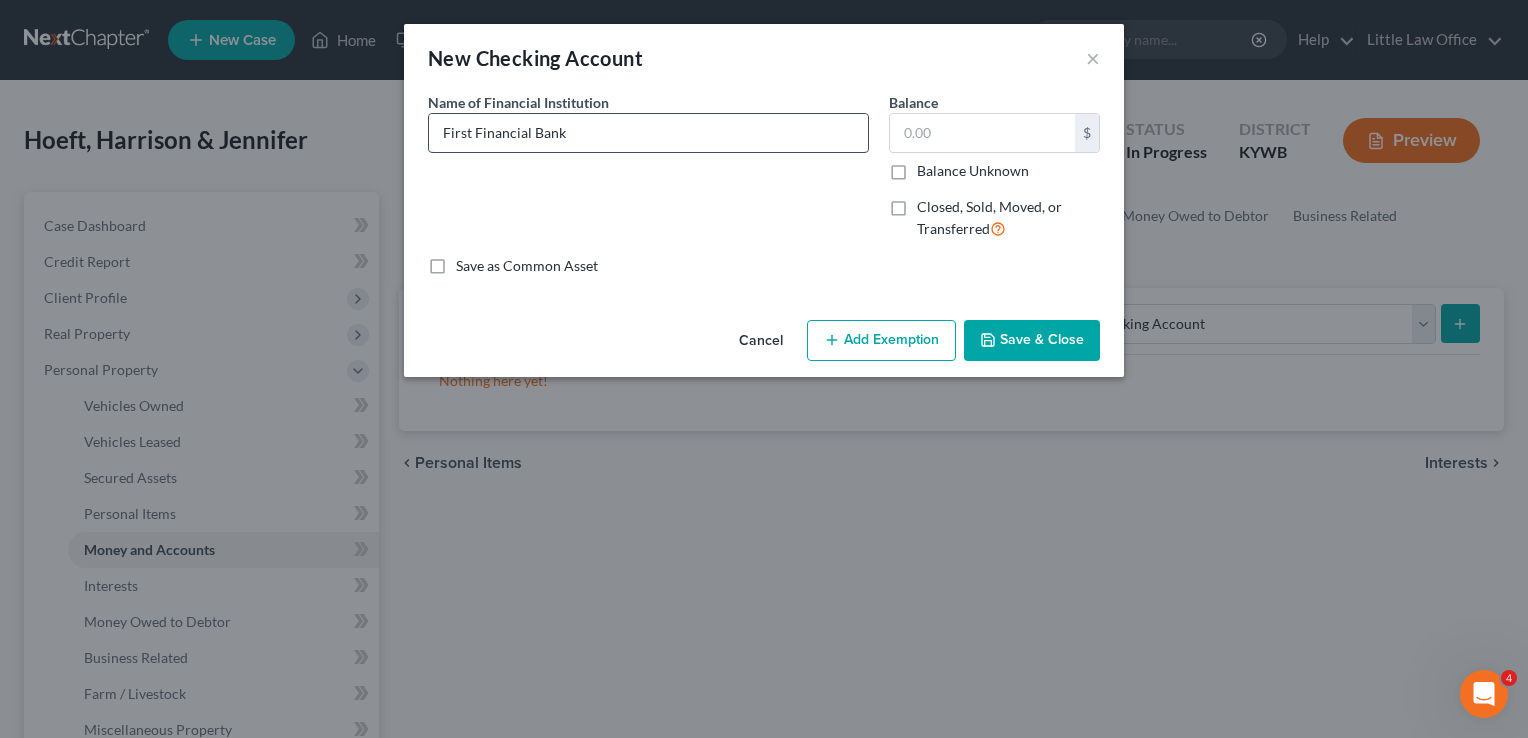 type on "First Financial Bank" 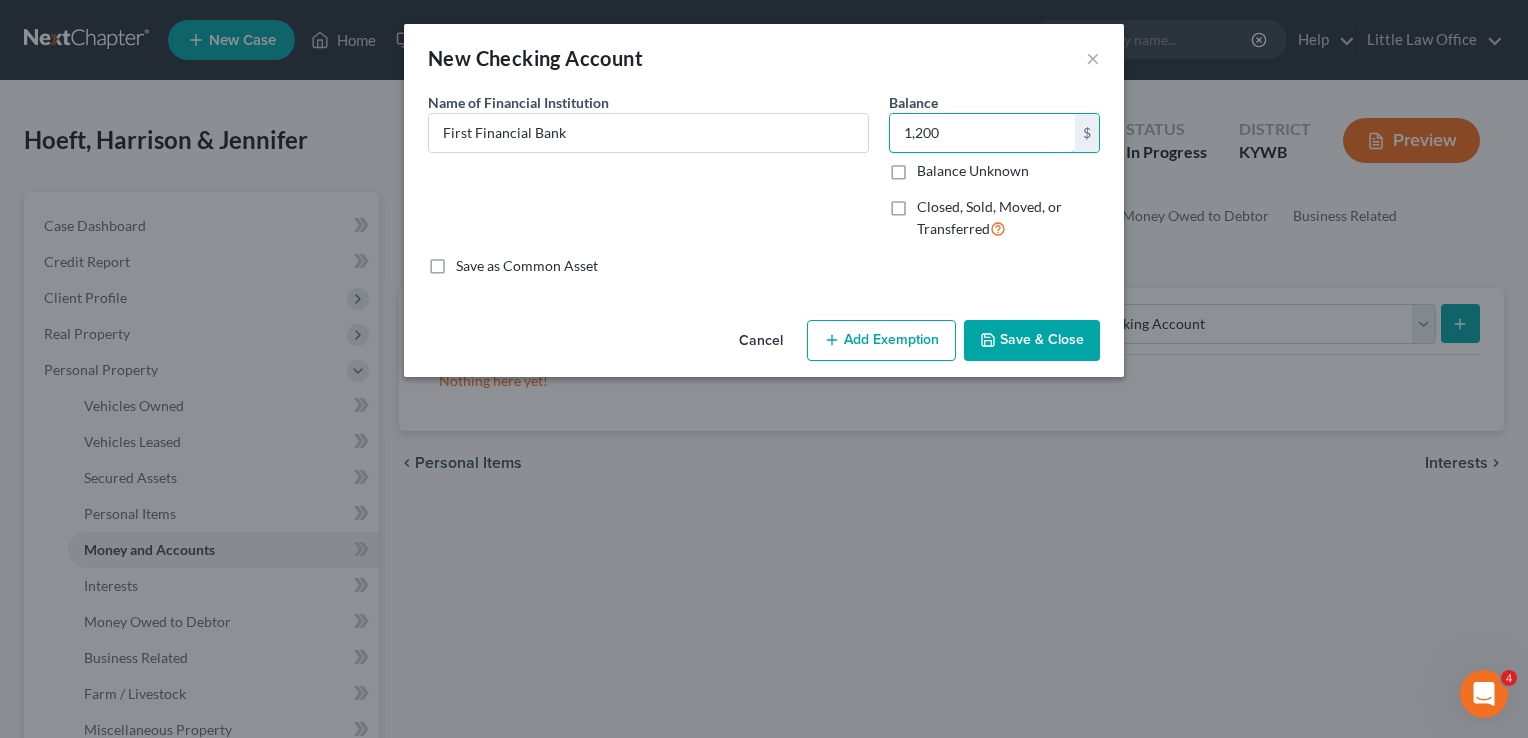 type on "1,200" 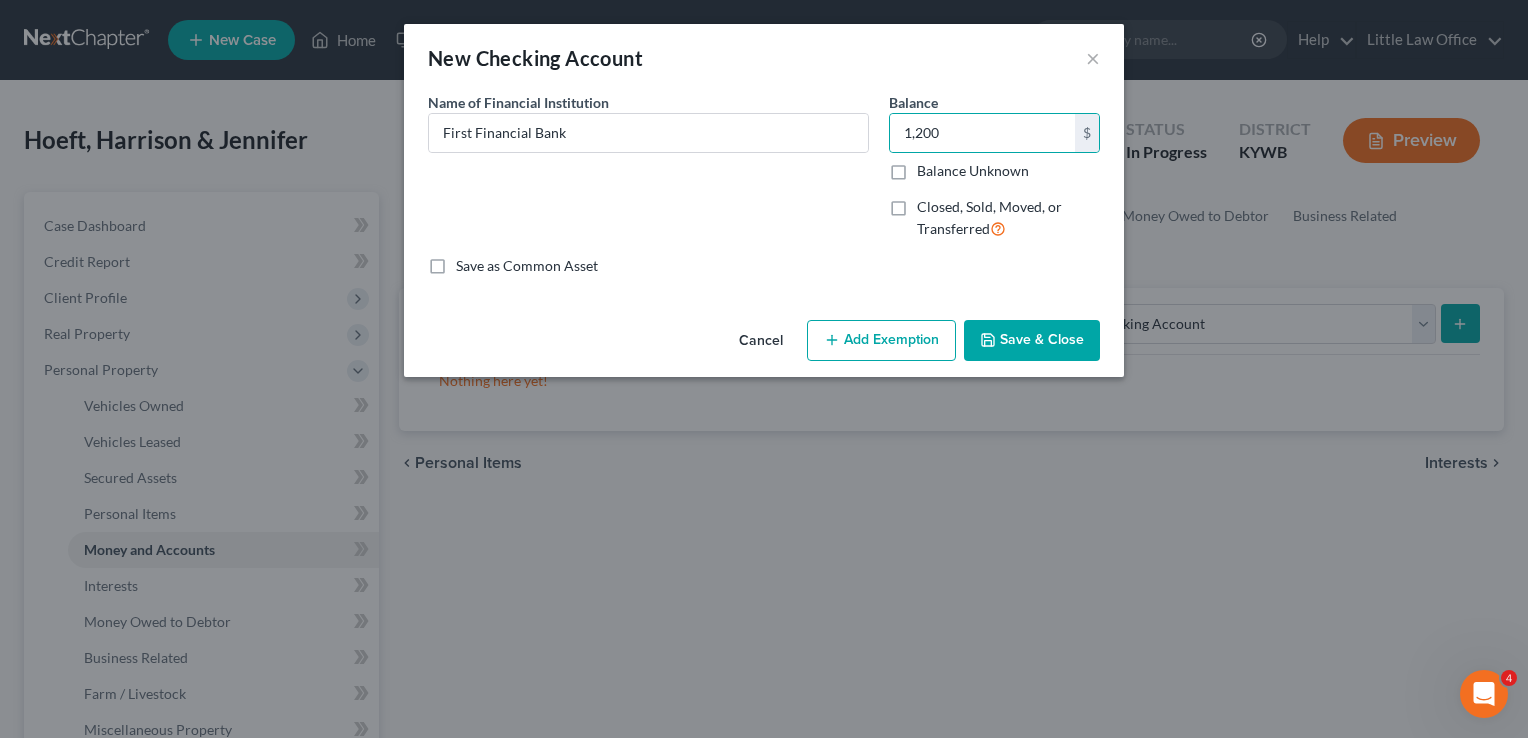 click on "Save & Close" at bounding box center (1032, 341) 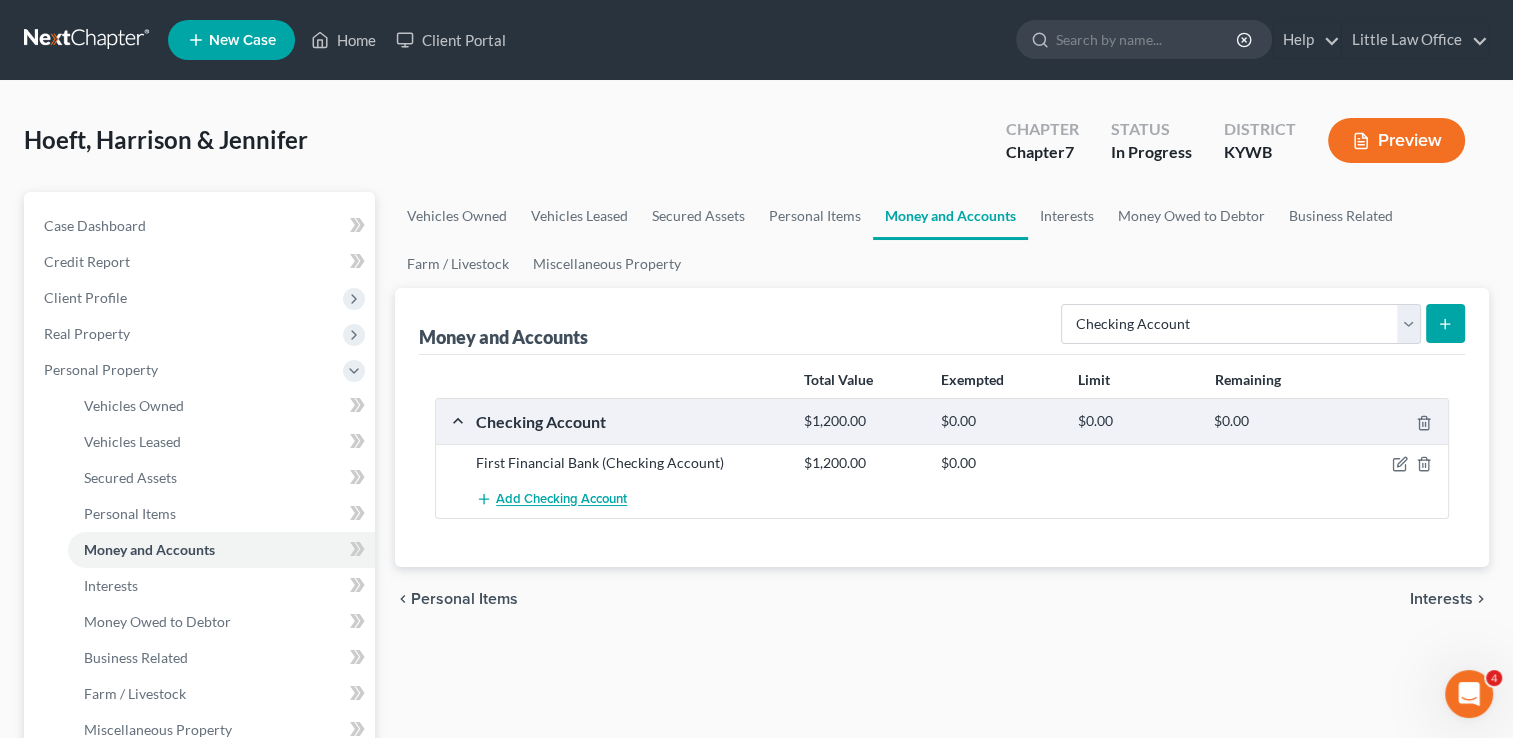 click on "Add Checking Account" at bounding box center [561, 500] 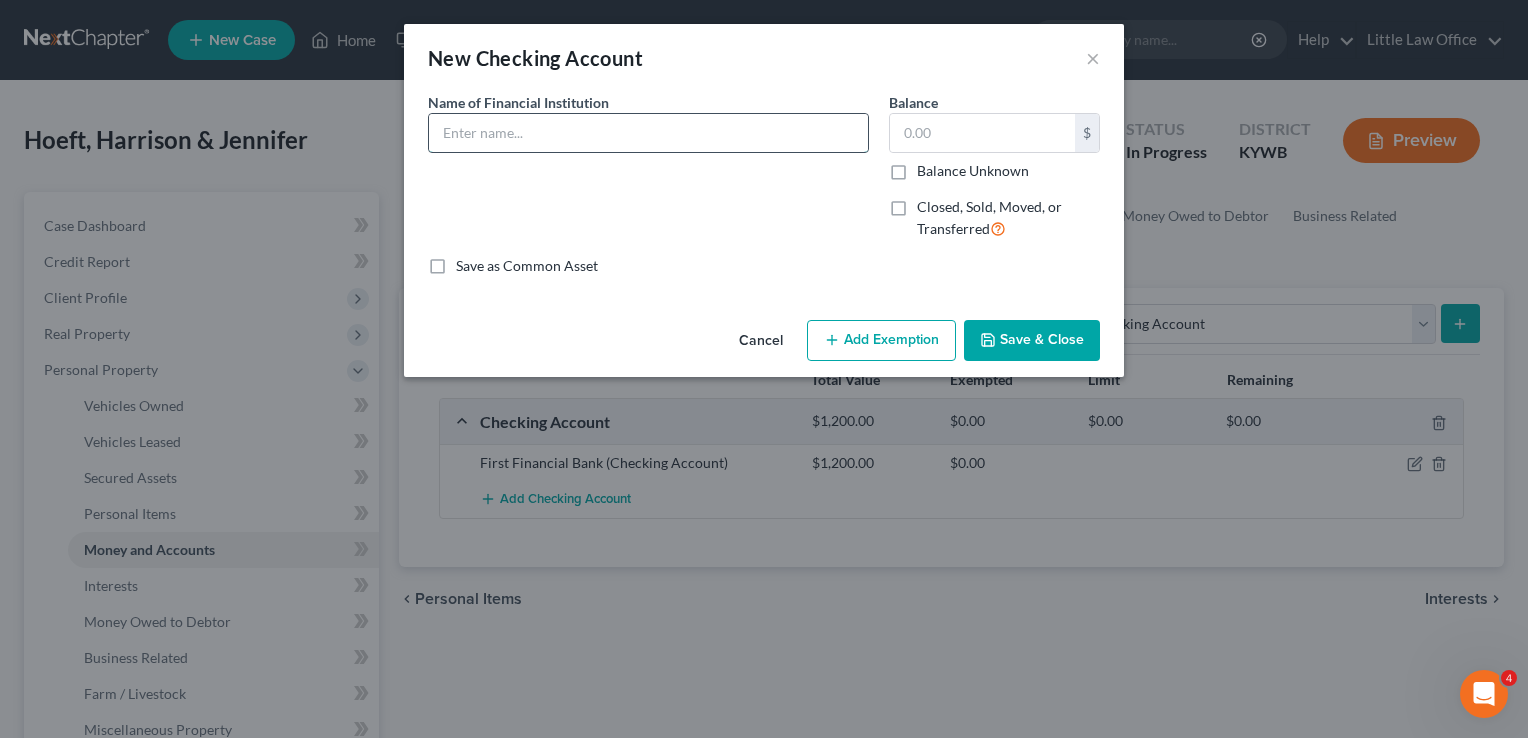 click at bounding box center [648, 133] 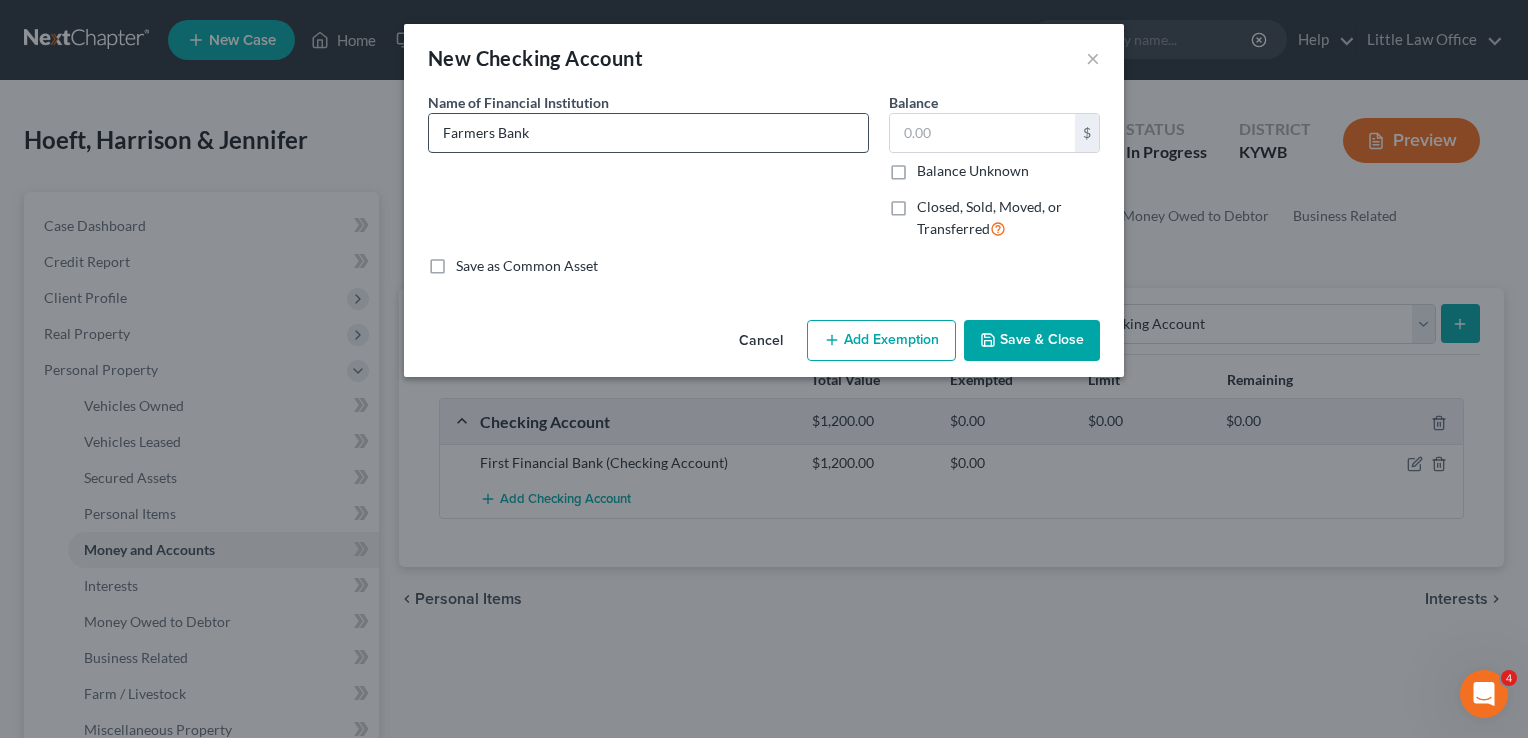 type on "Farmers Bank" 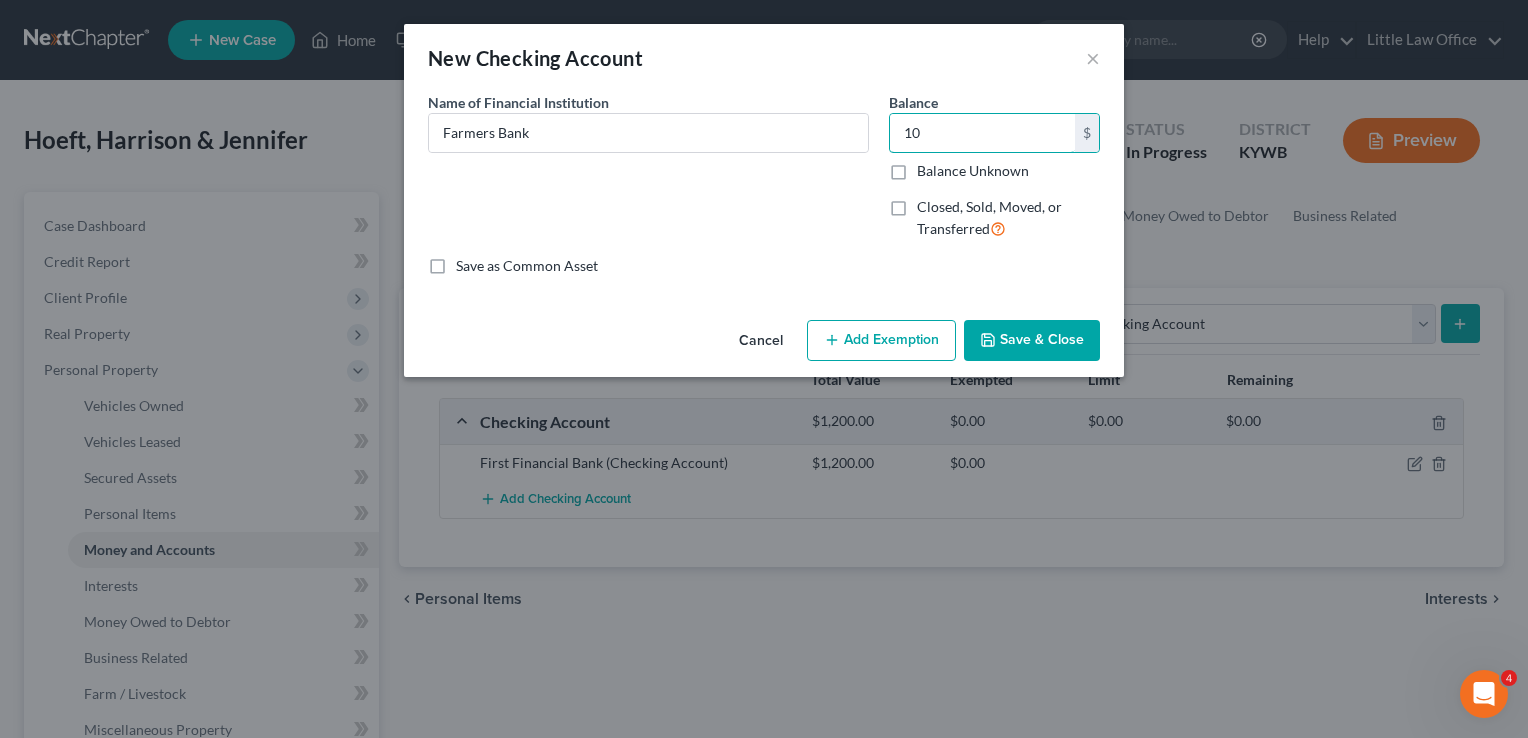 type on "1" 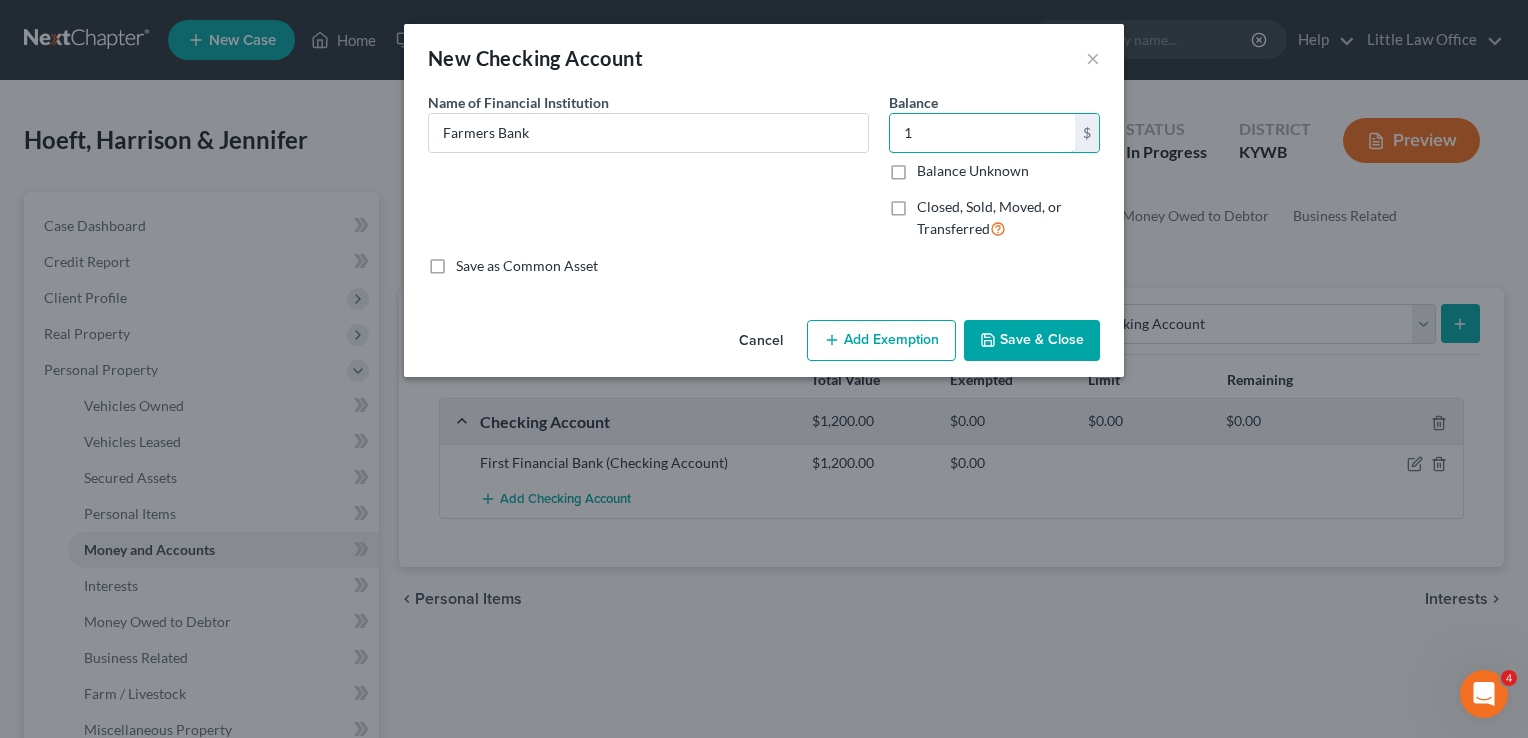 type 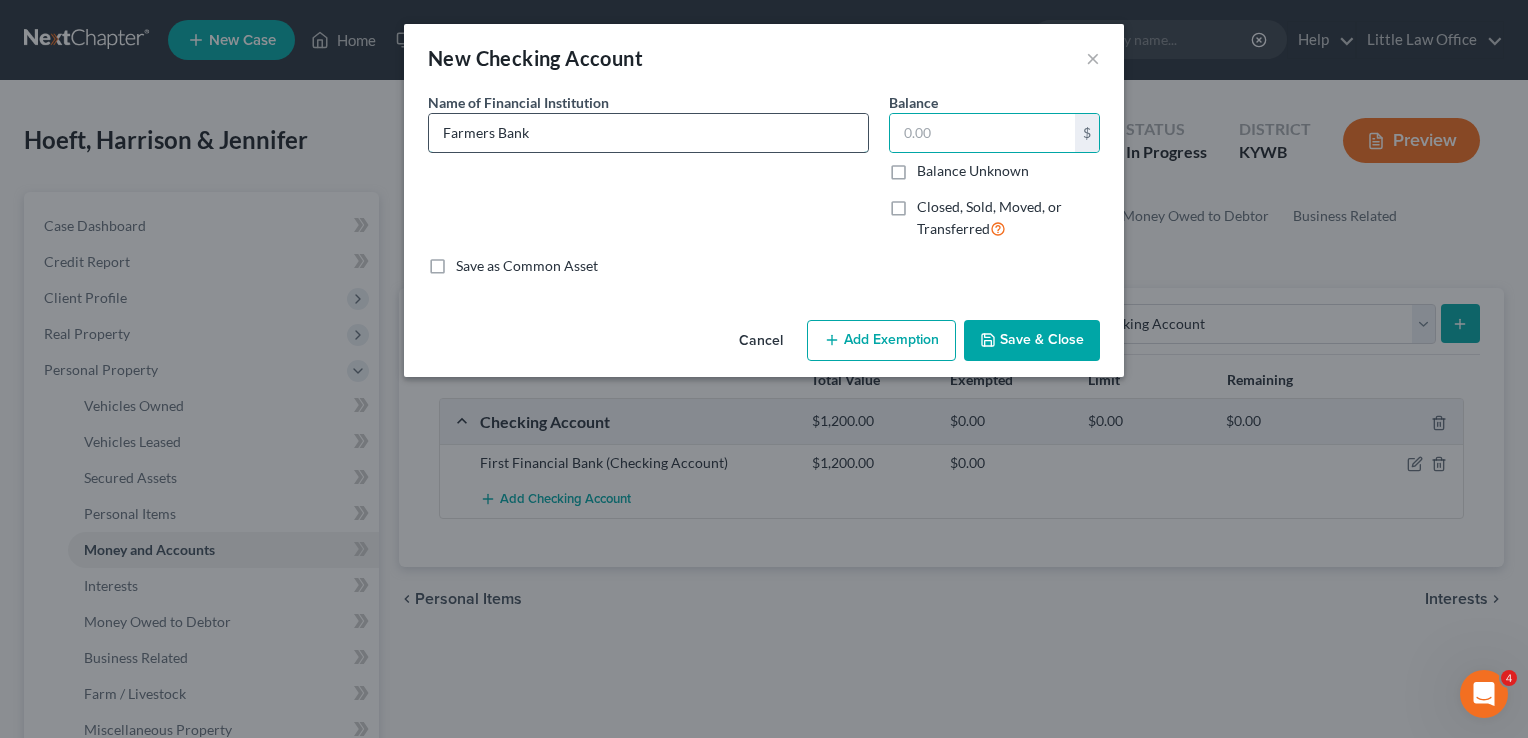 click on "Farmers Bank" at bounding box center [648, 133] 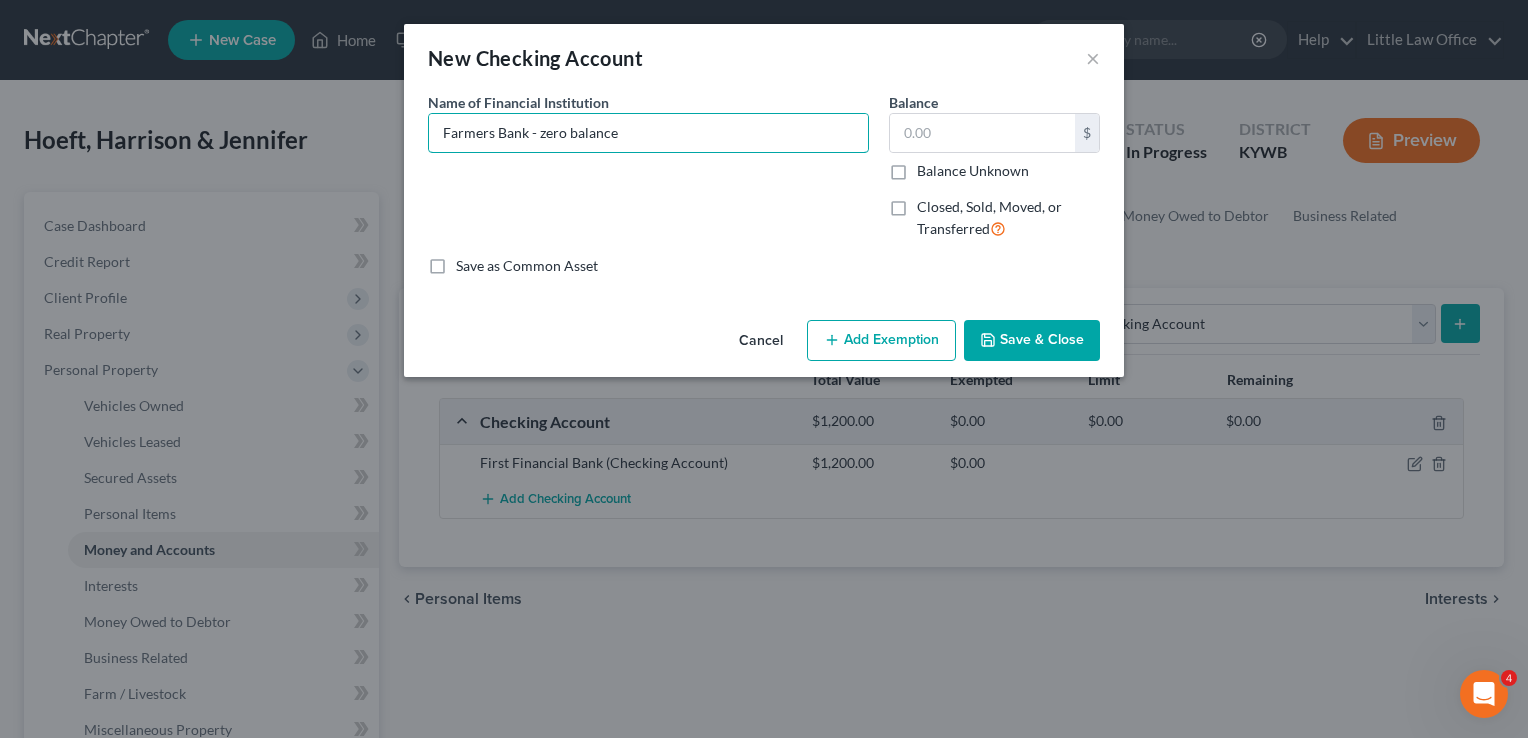 type on "Farmers Bank - zero balance" 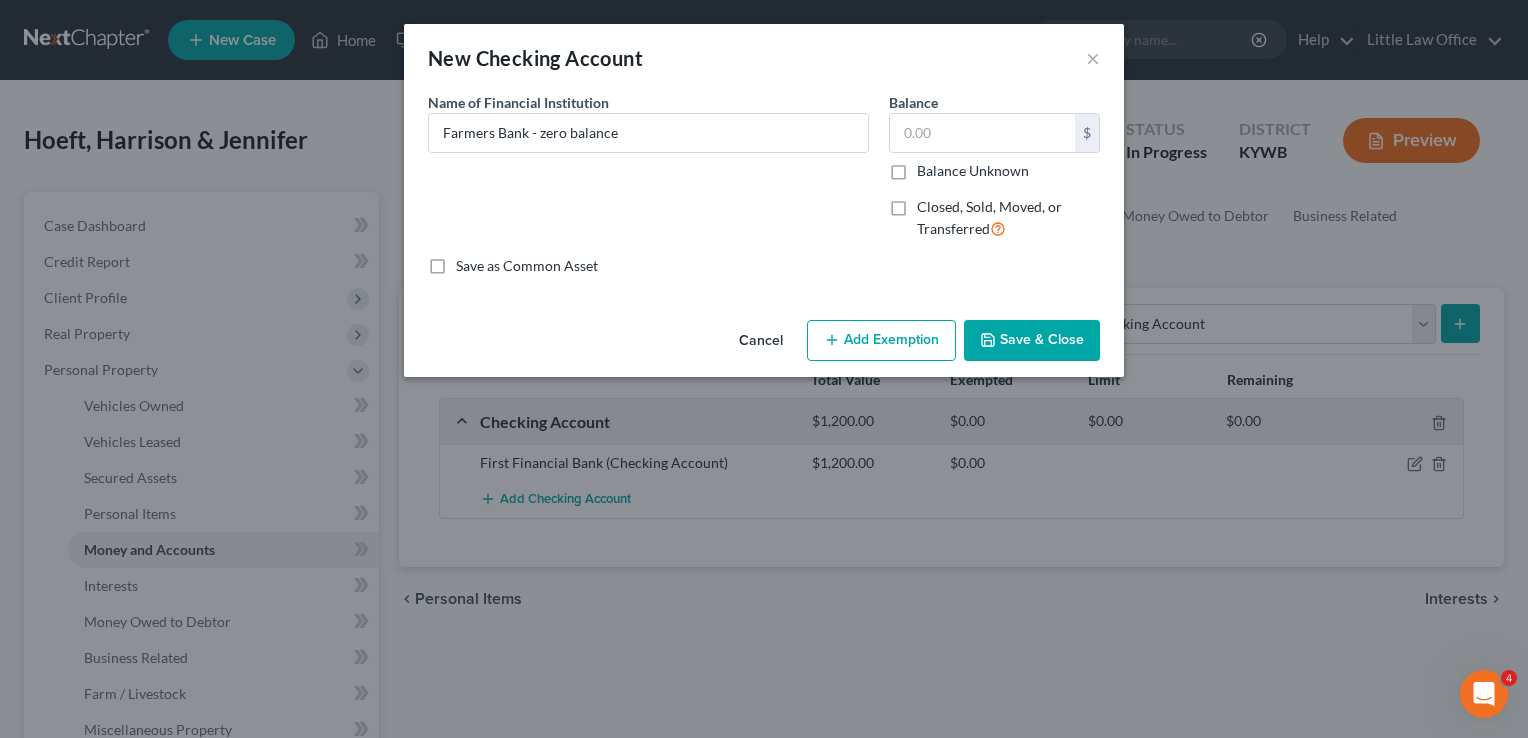 click on "Save & Close" at bounding box center (1032, 341) 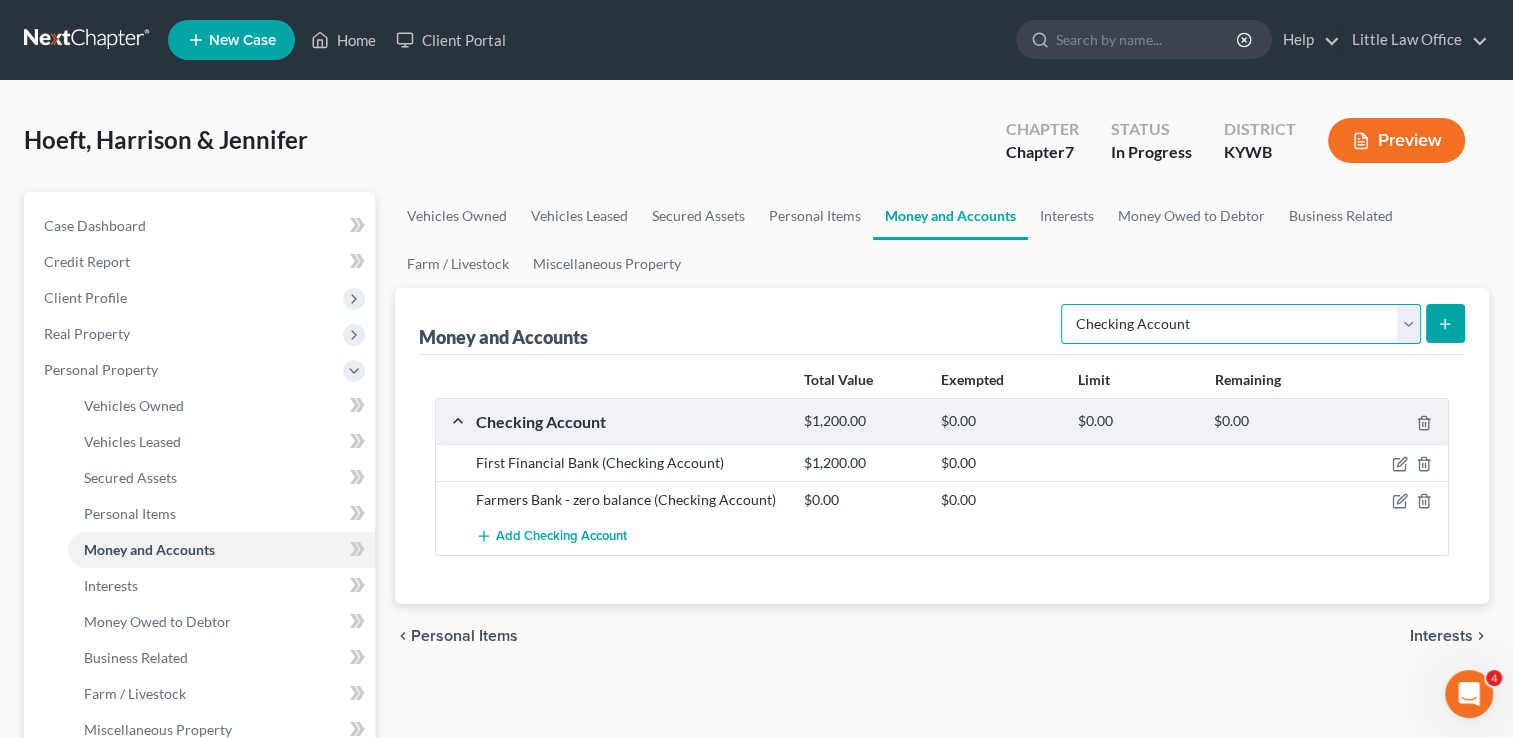 click on "Select Account Type Brokerage Cash on Hand Certificates of Deposit Checking Account Money Market Other (Credit Union, Health Savings Account, etc) Safe Deposit Box Savings Account Security Deposits or Prepayments" at bounding box center [1241, 324] 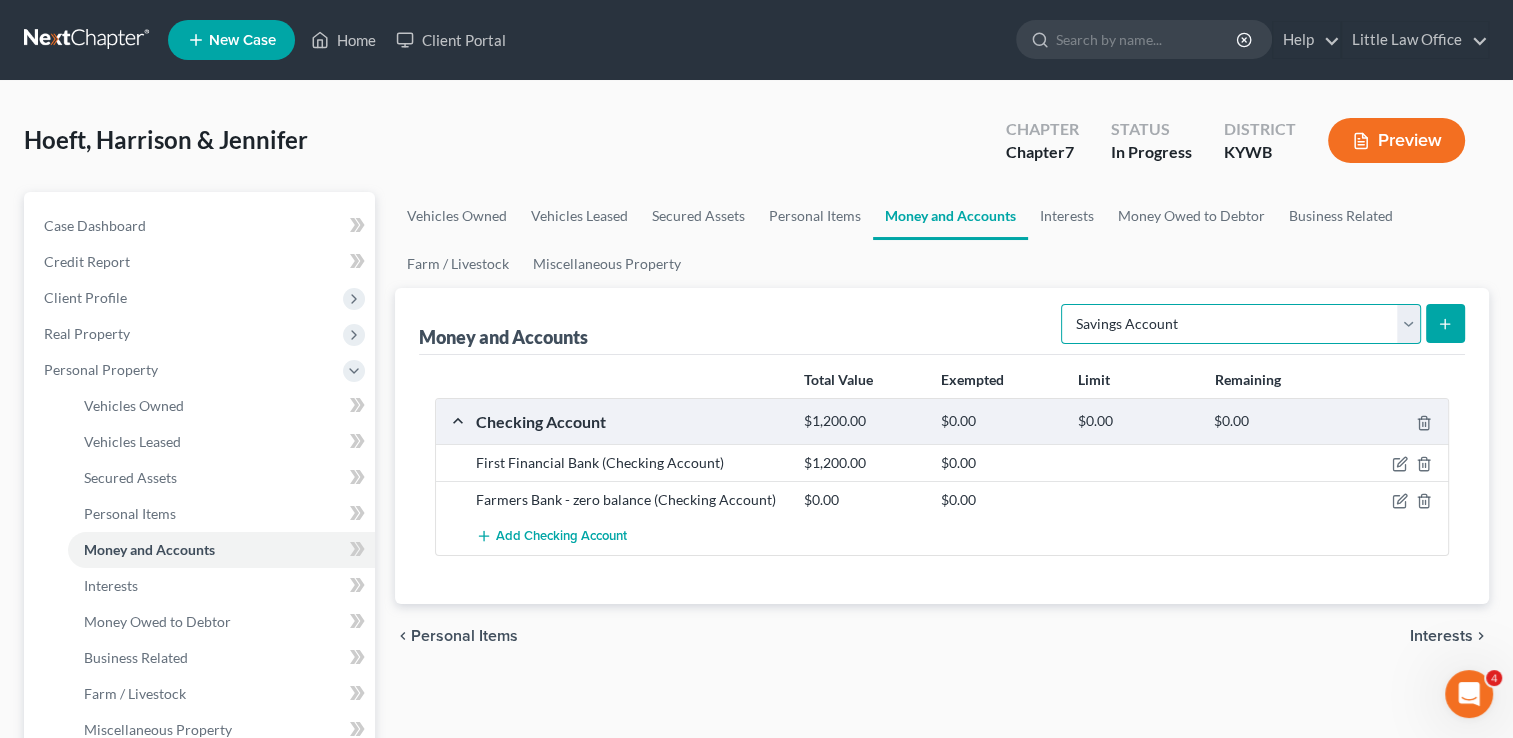 click on "Select Account Type Brokerage Cash on Hand Certificates of Deposit Checking Account Money Market Other (Credit Union, Health Savings Account, etc) Safe Deposit Box Savings Account Security Deposits or Prepayments" at bounding box center [1241, 324] 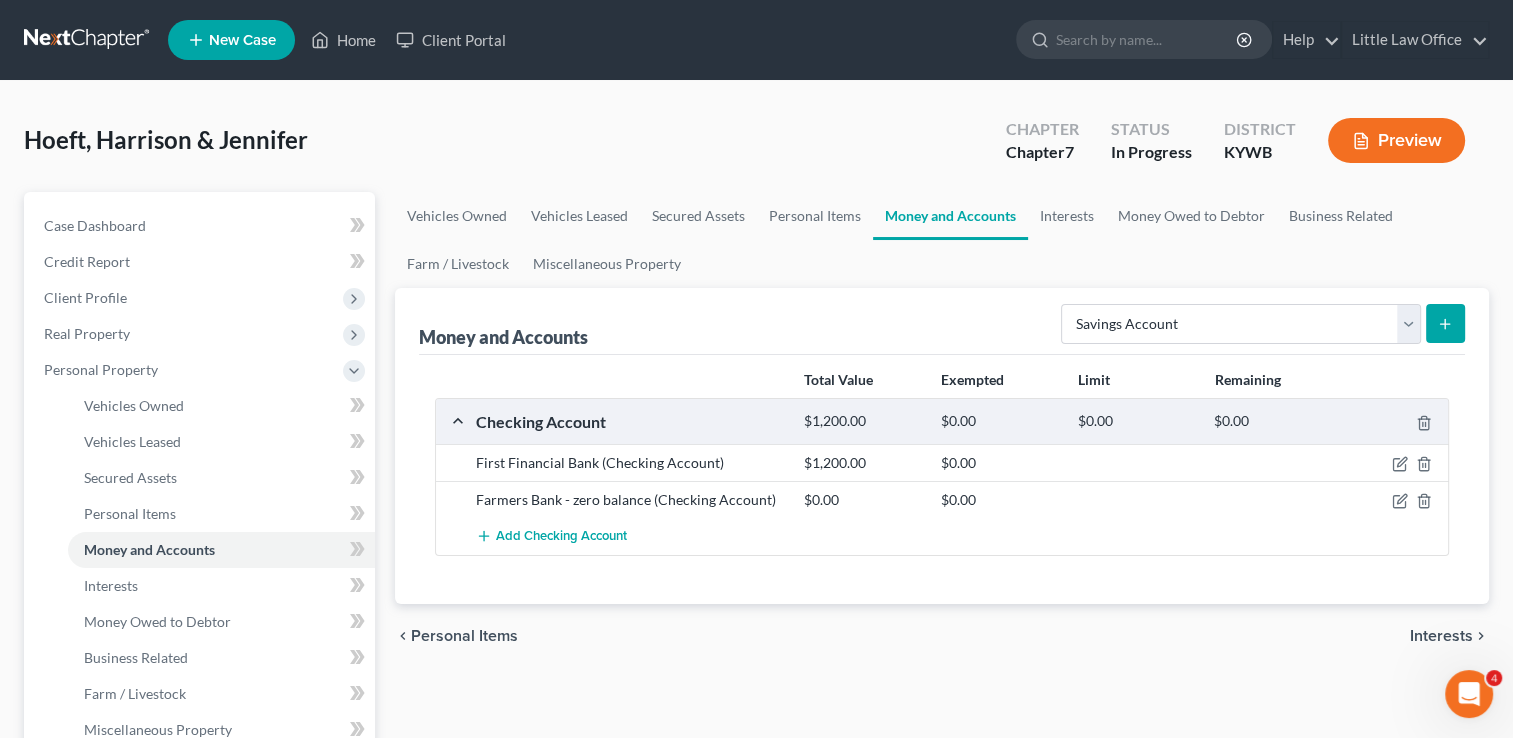 click 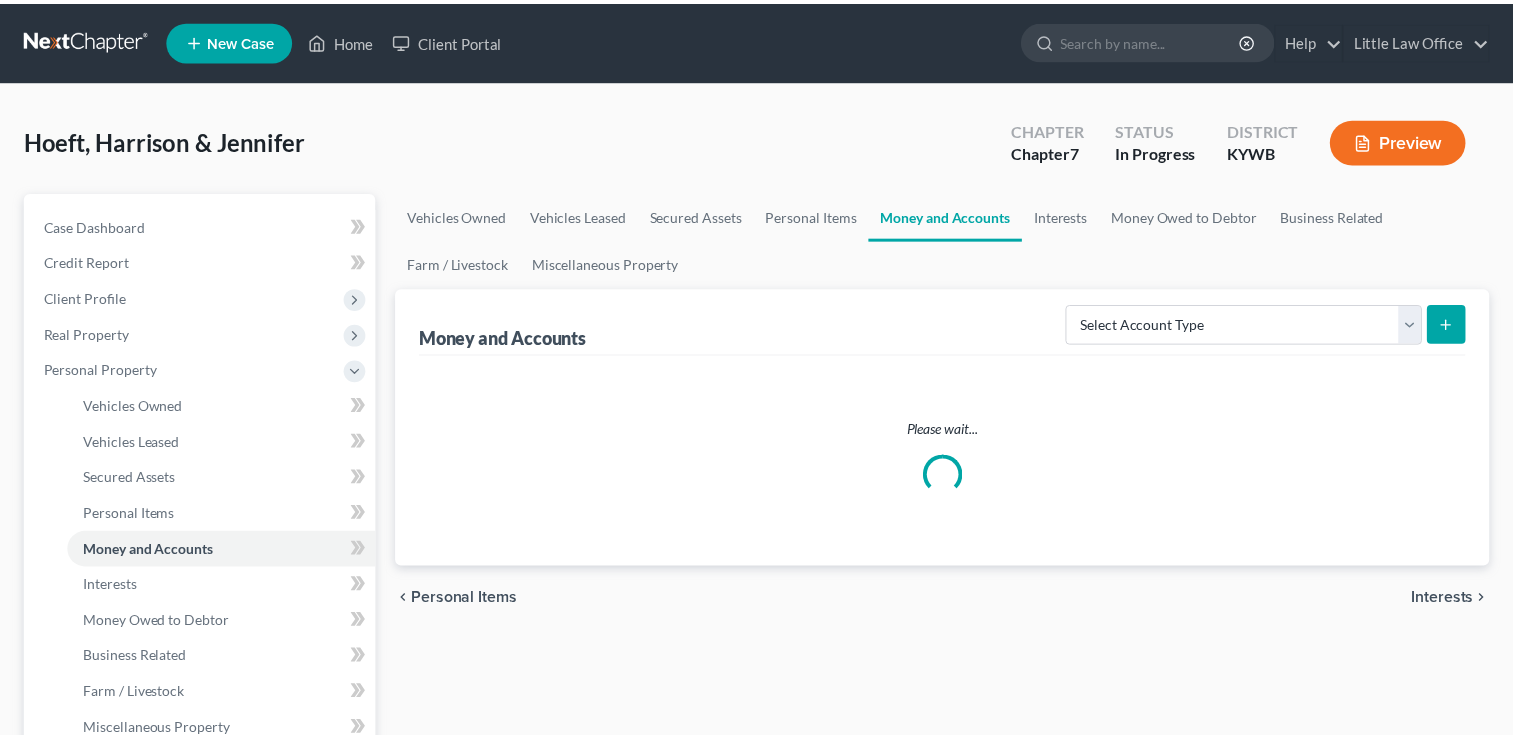 scroll, scrollTop: 0, scrollLeft: 0, axis: both 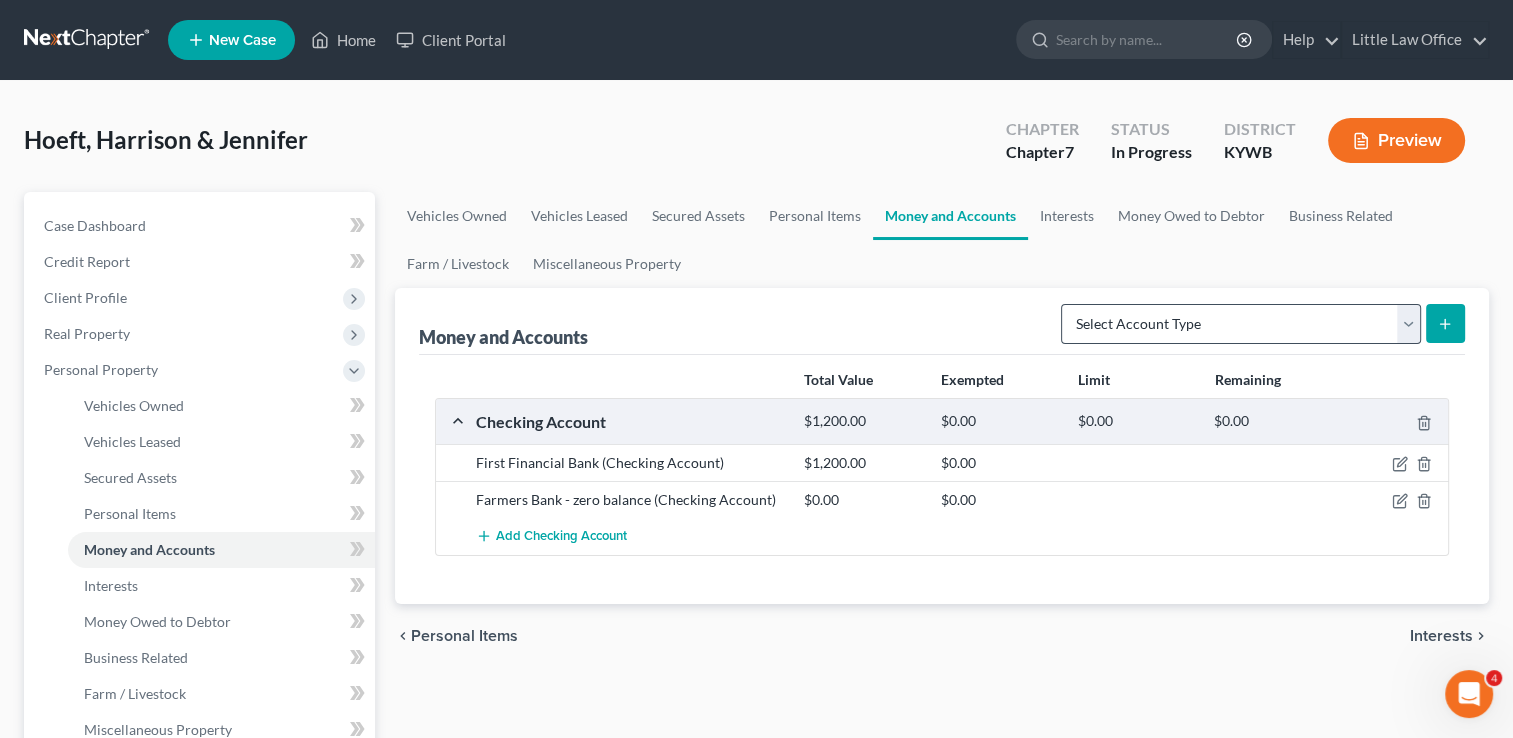 click on "Select Account Type Brokerage Cash on Hand Certificates of Deposit Checking Account Money Market Other (Credit Union, Health Savings Account, etc) Safe Deposit Box Savings Account Security Deposits or Prepayments" at bounding box center (1263, 324) 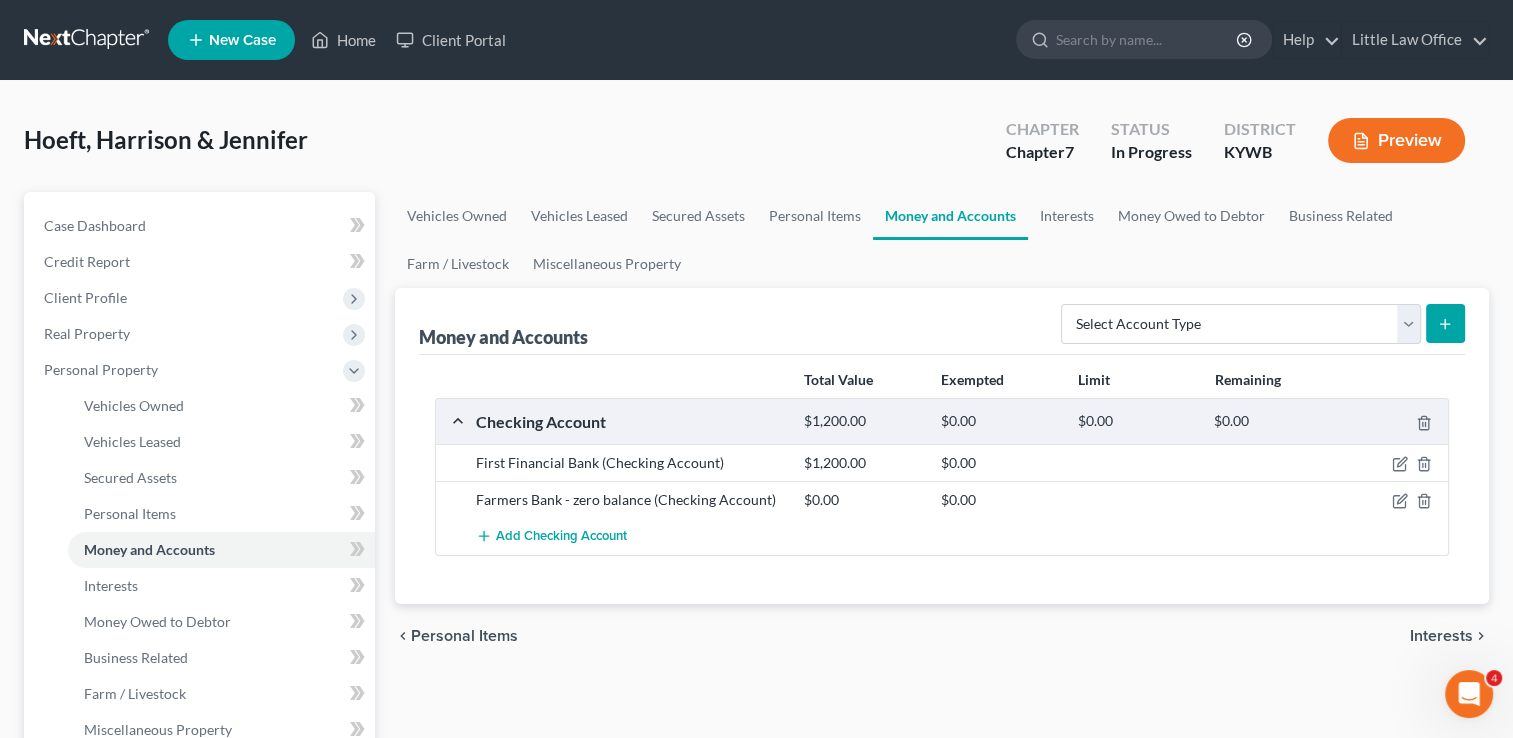 click on "Select Account Type Brokerage Cash on Hand Certificates of Deposit Checking Account Money Market Other (Credit Union, Health Savings Account, etc) Safe Deposit Box Savings Account Security Deposits or Prepayments" at bounding box center [1259, 322] 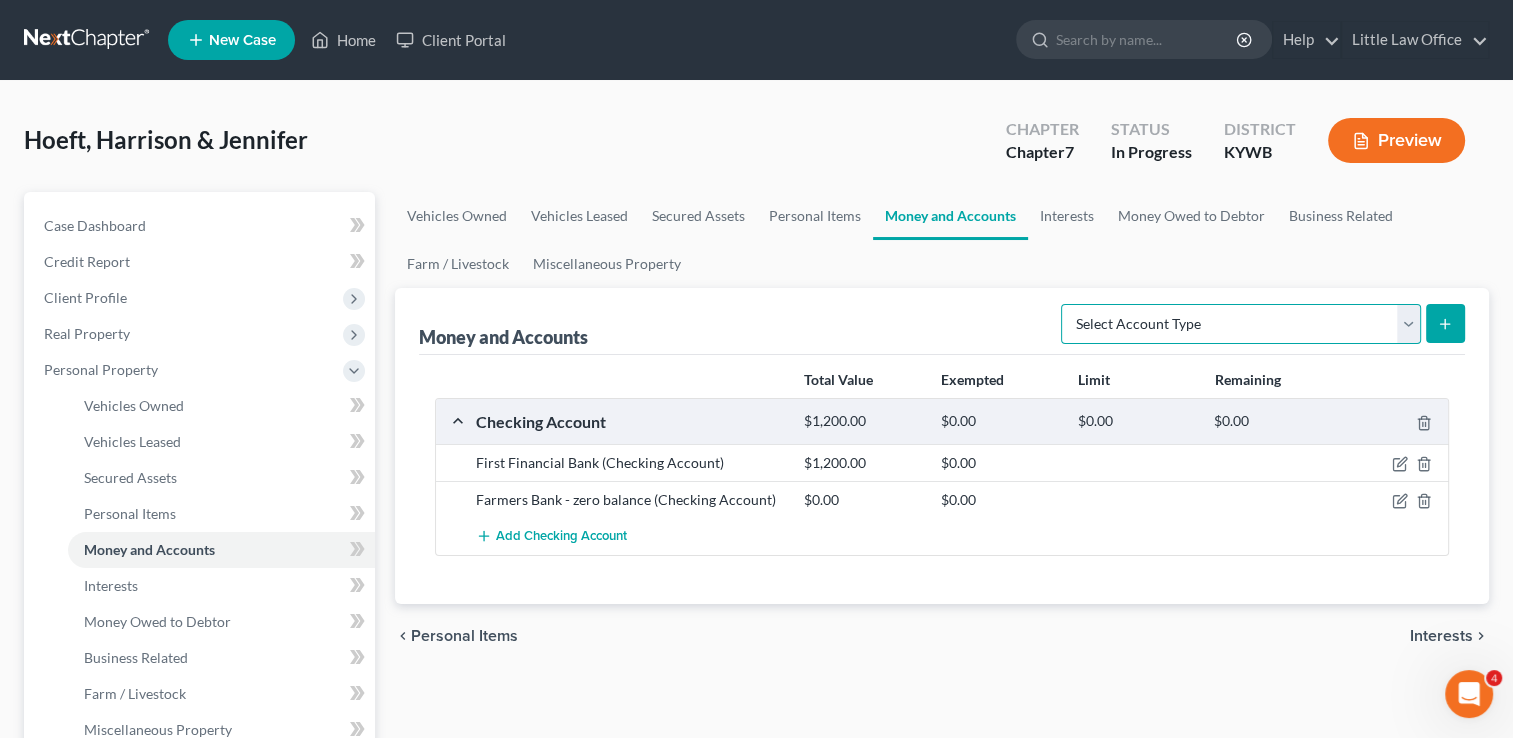click on "Select Account Type Brokerage Cash on Hand Certificates of Deposit Checking Account Money Market Other (Credit Union, Health Savings Account, etc) Safe Deposit Box Savings Account Security Deposits or Prepayments" at bounding box center [1241, 324] 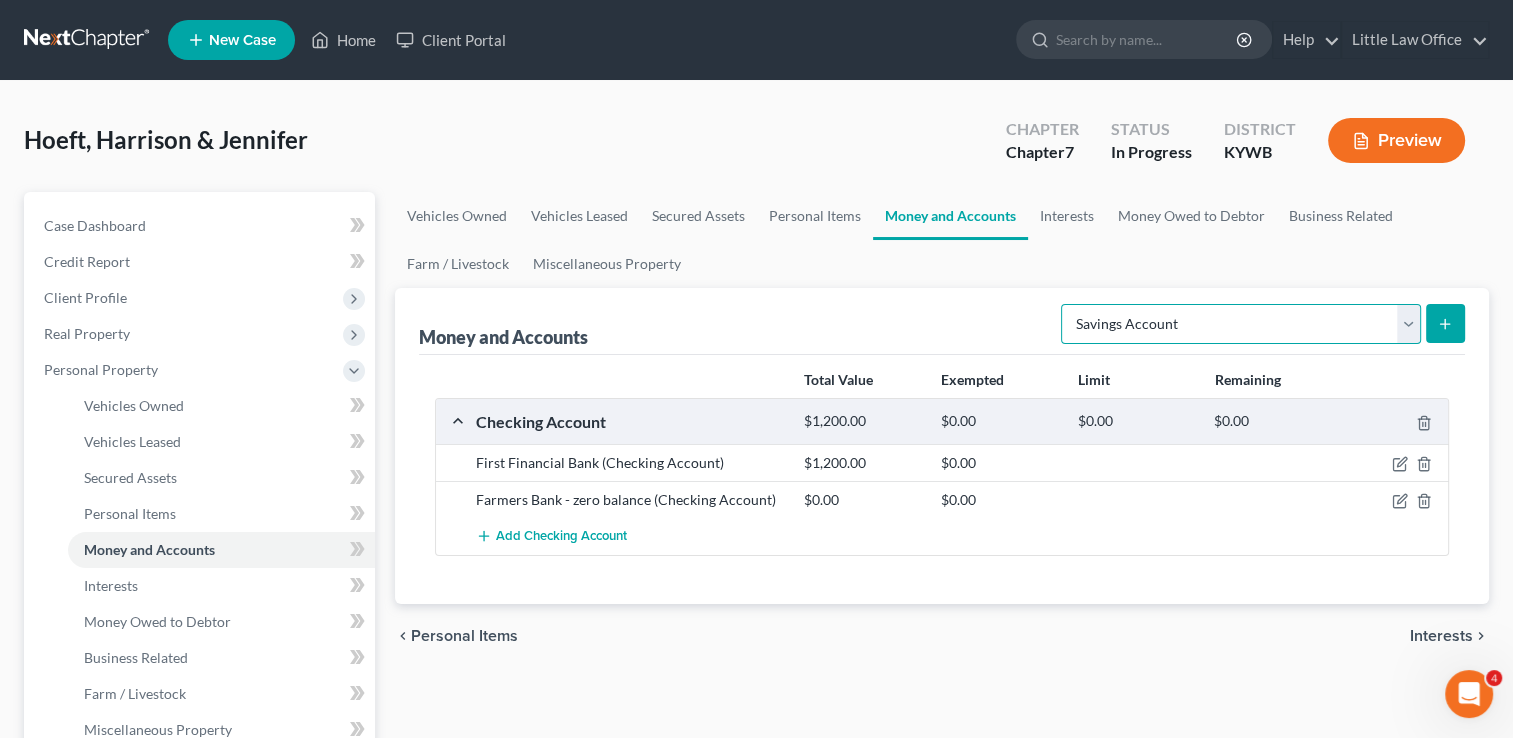 click on "Select Account Type Brokerage Cash on Hand Certificates of Deposit Checking Account Money Market Other (Credit Union, Health Savings Account, etc) Safe Deposit Box Savings Account Security Deposits or Prepayments" at bounding box center (1241, 324) 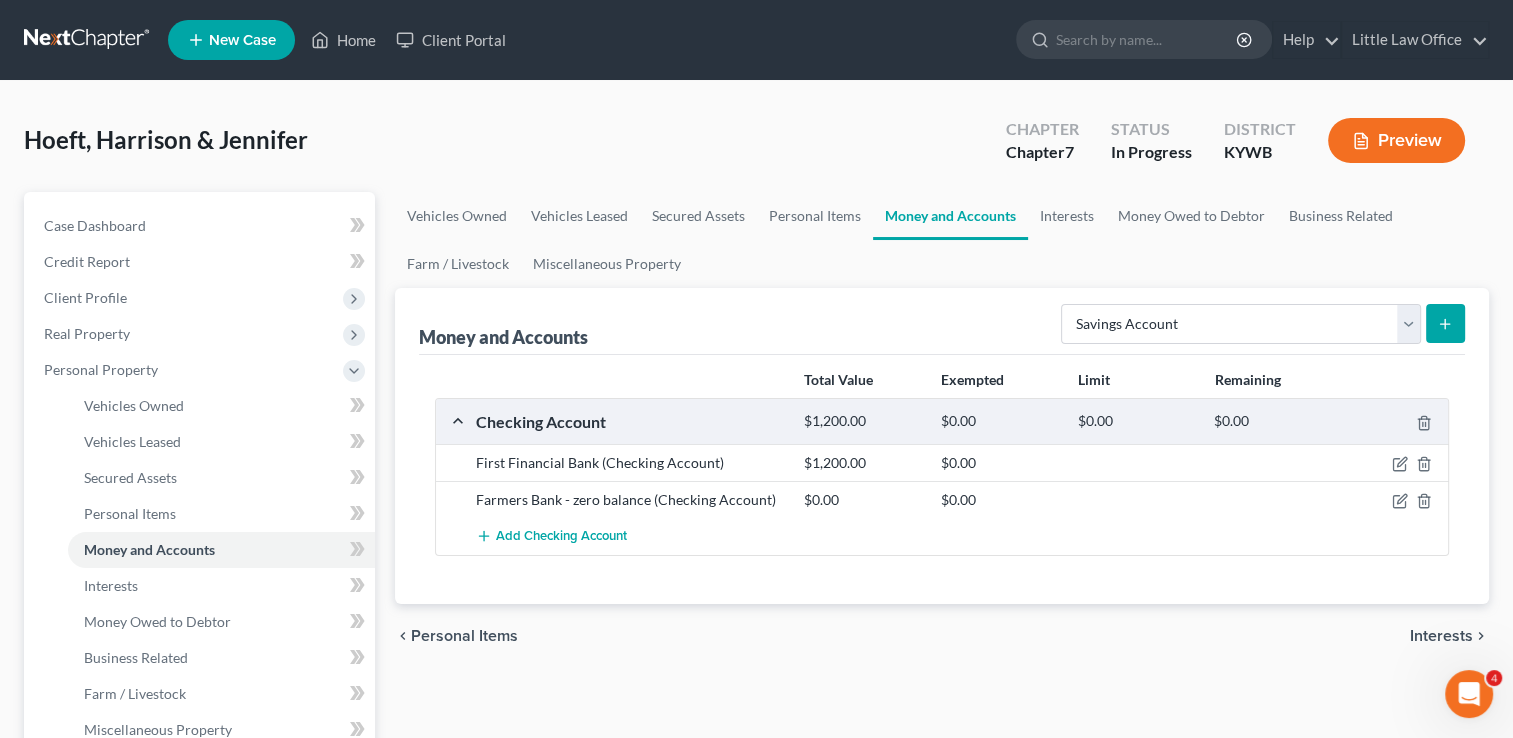 click 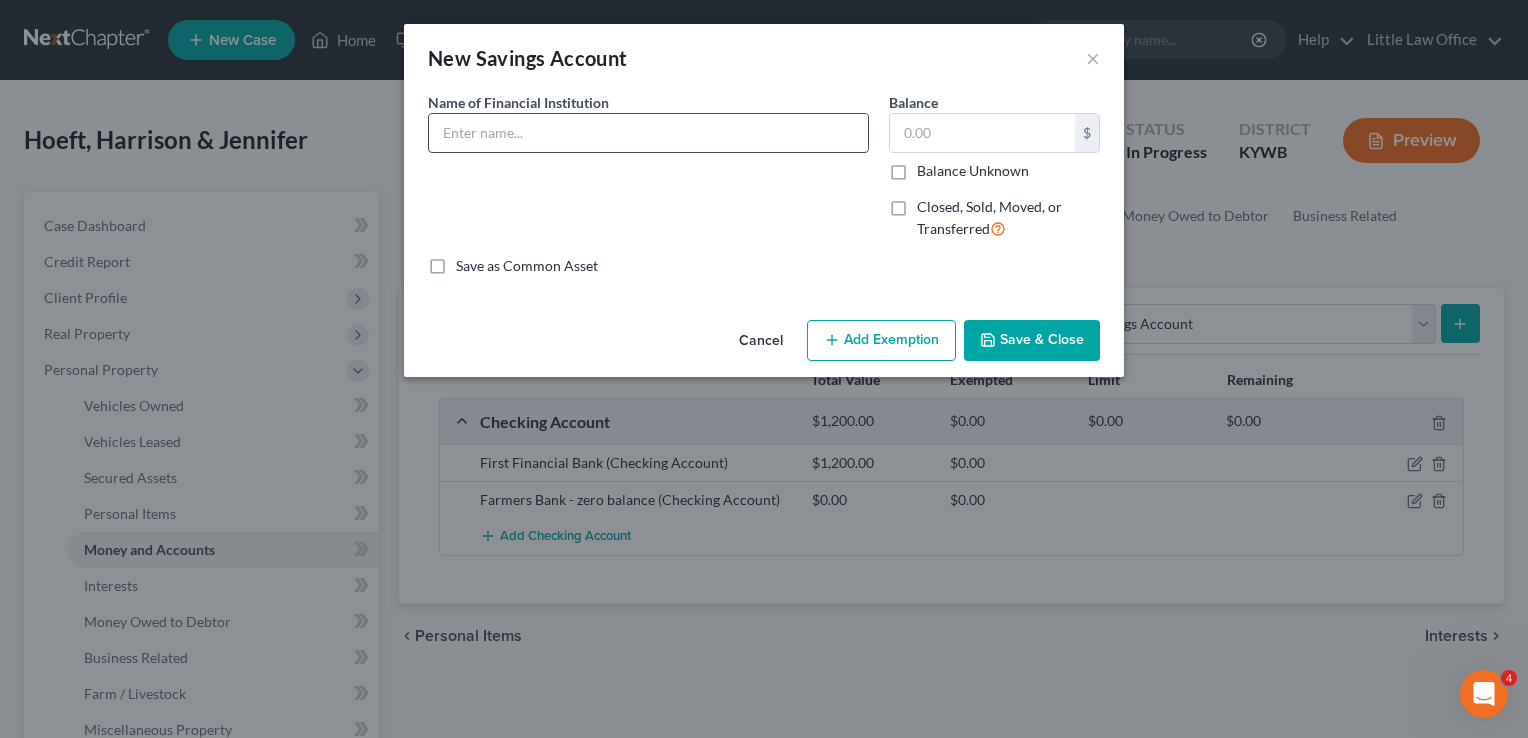 click at bounding box center [648, 133] 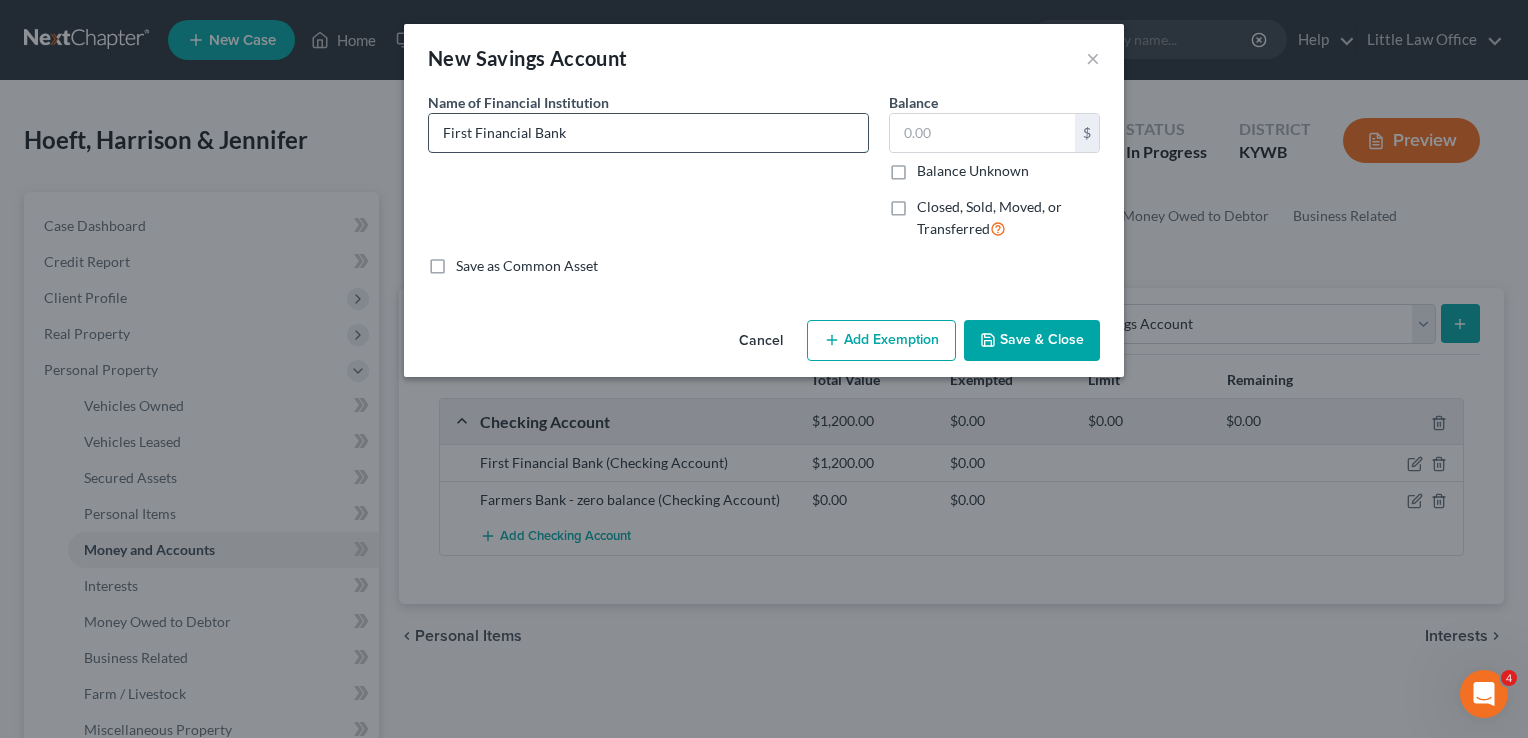 type on "First Financial Bank" 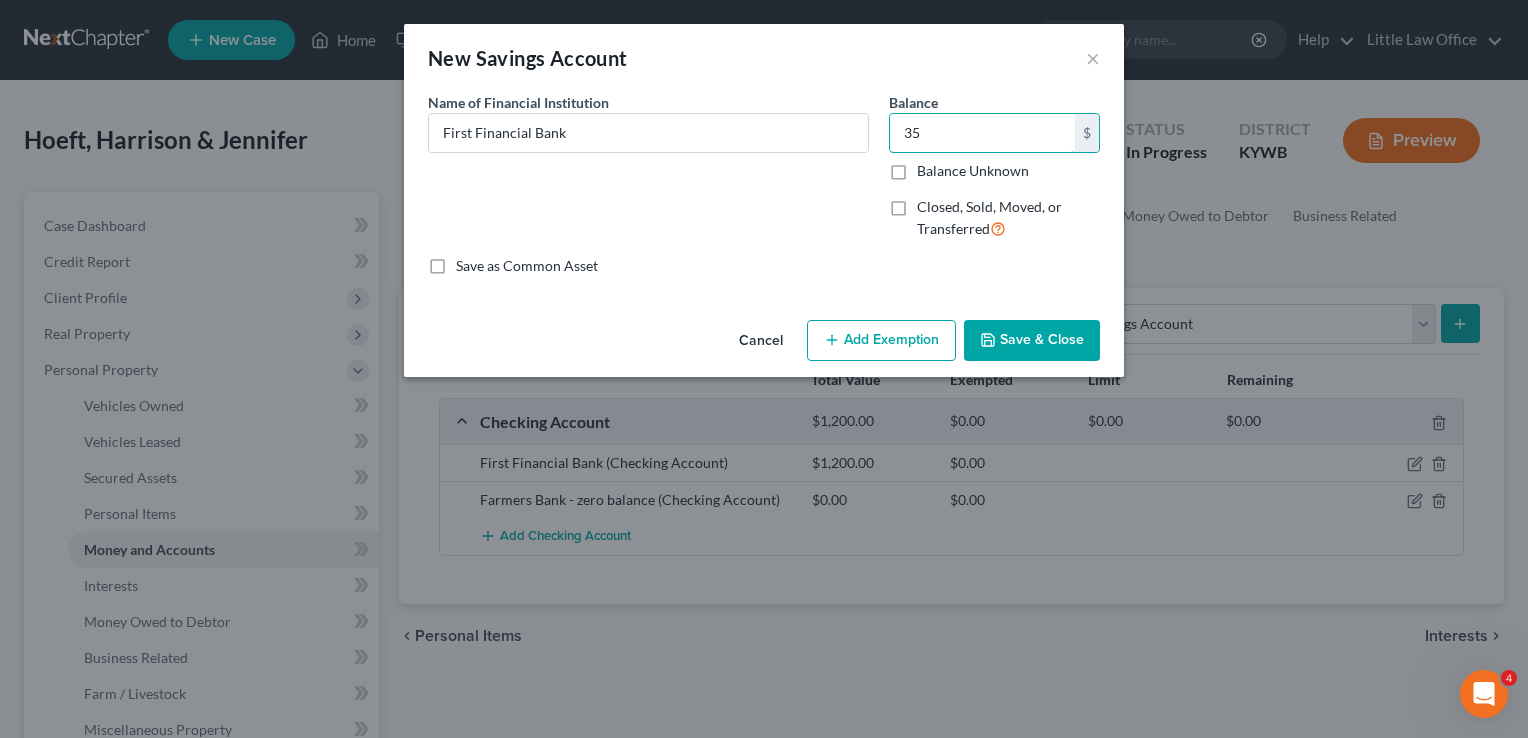 type on "35" 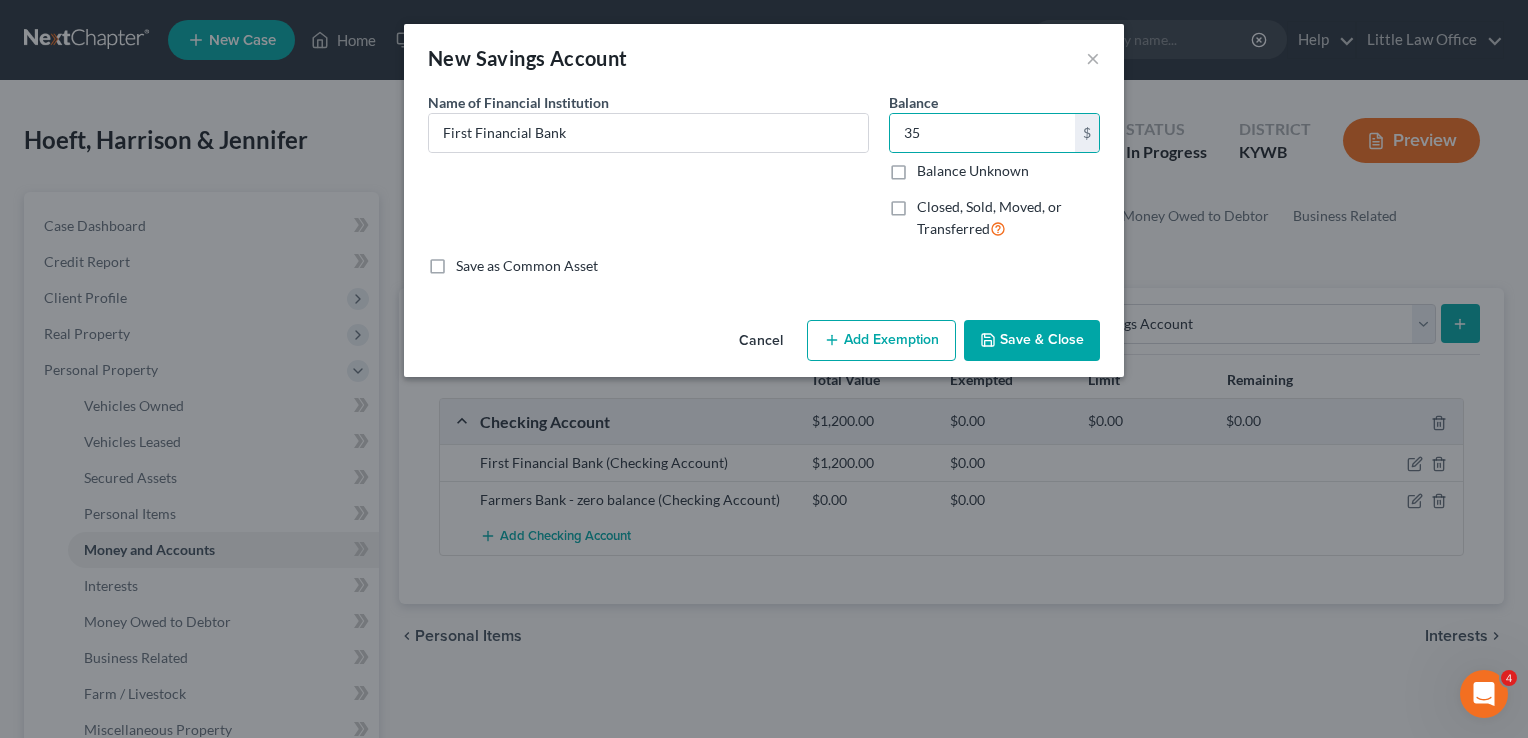 click on "Save & Close" at bounding box center [1032, 341] 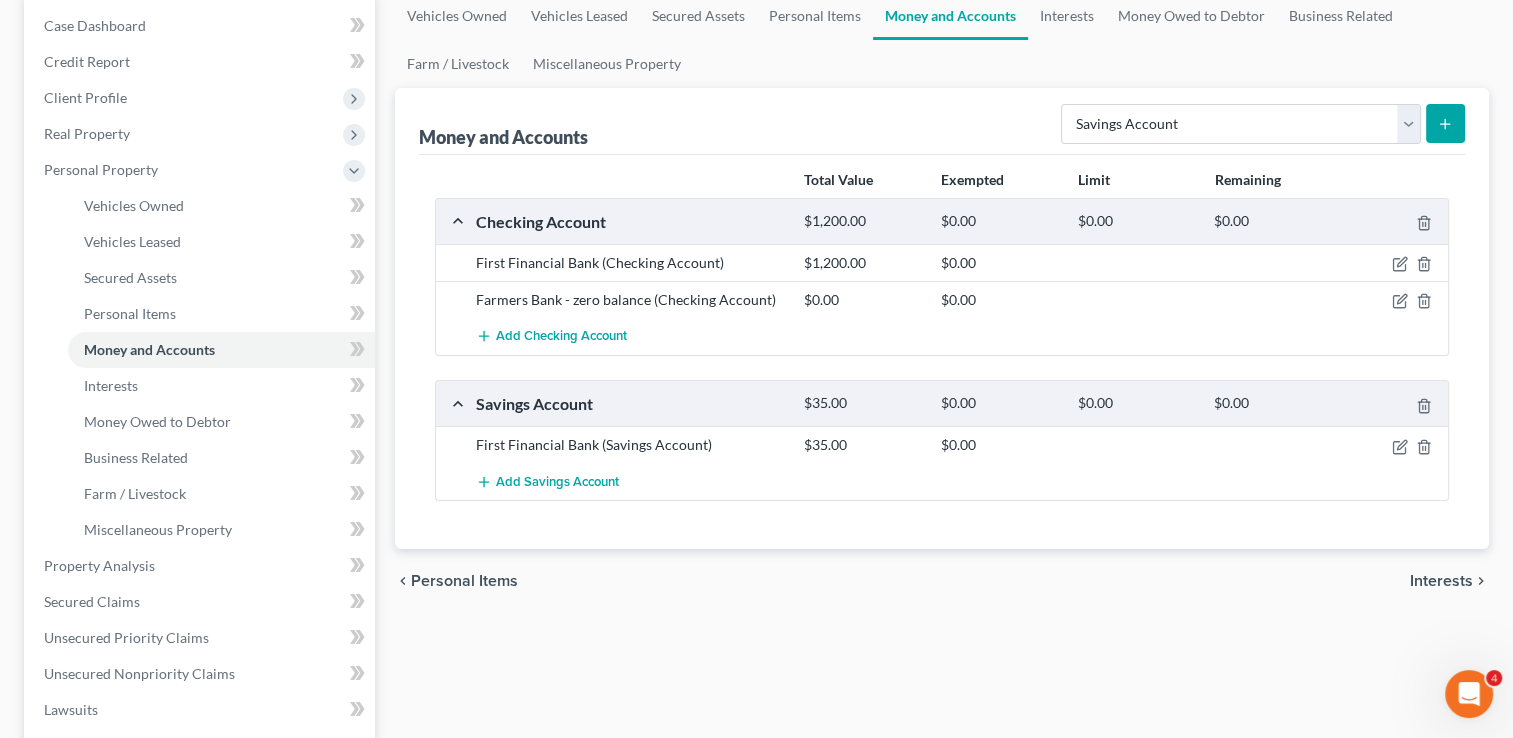 scroll, scrollTop: 209, scrollLeft: 0, axis: vertical 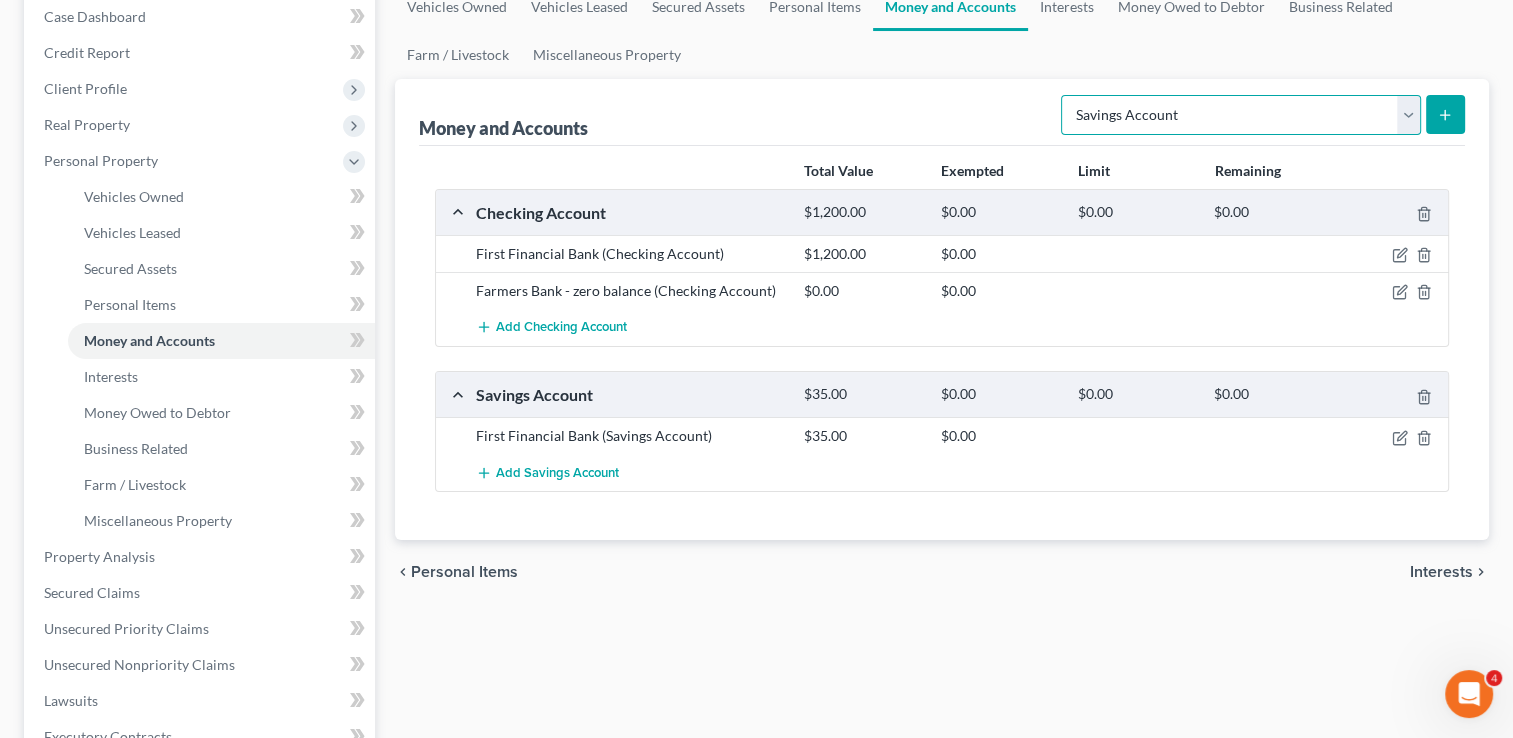 click on "Select Account Type Brokerage Cash on Hand Certificates of Deposit Checking Account Money Market Other (Credit Union, Health Savings Account, etc) Safe Deposit Box Savings Account Security Deposits or Prepayments" at bounding box center (1241, 115) 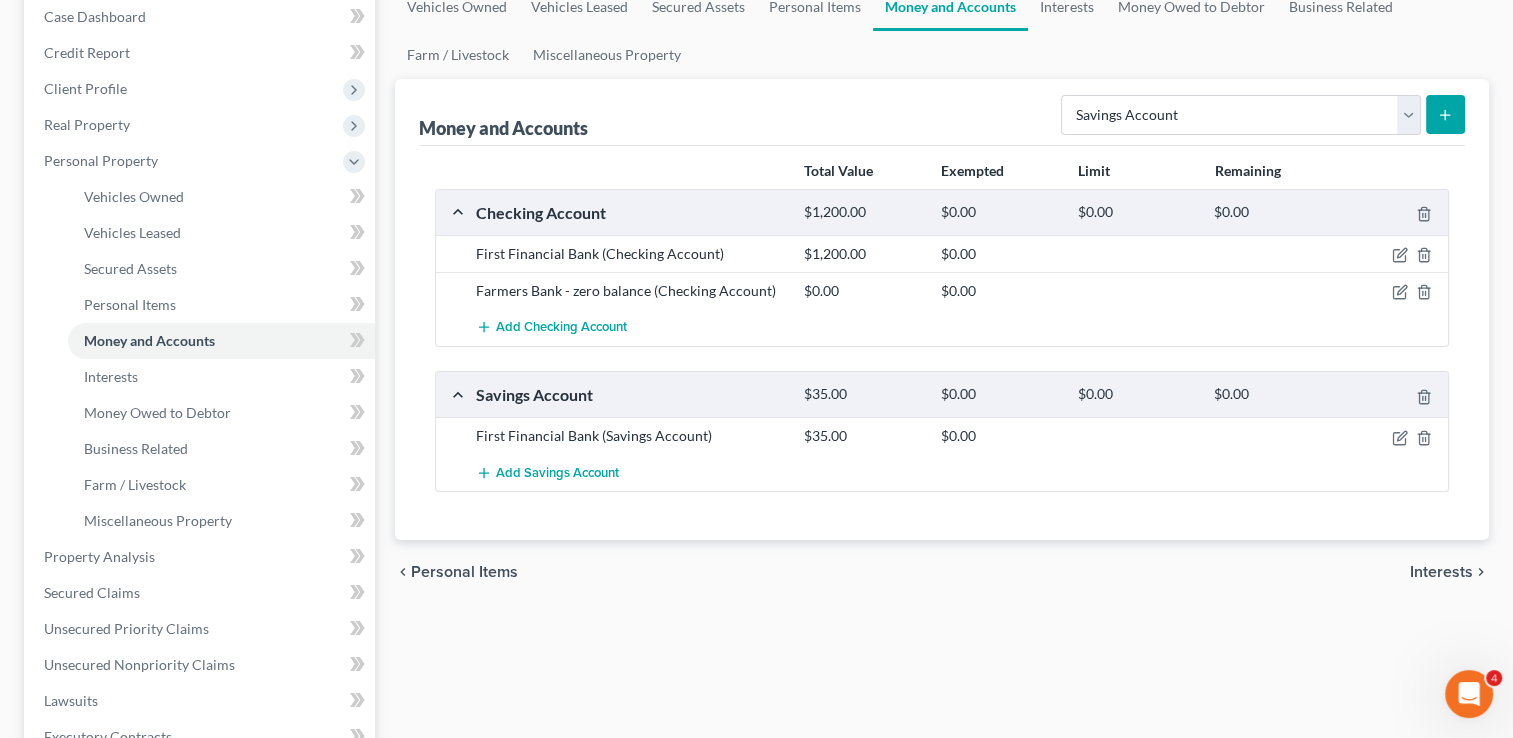 click on "chevron_left
Personal Items
Interests
chevron_right" at bounding box center [942, 572] 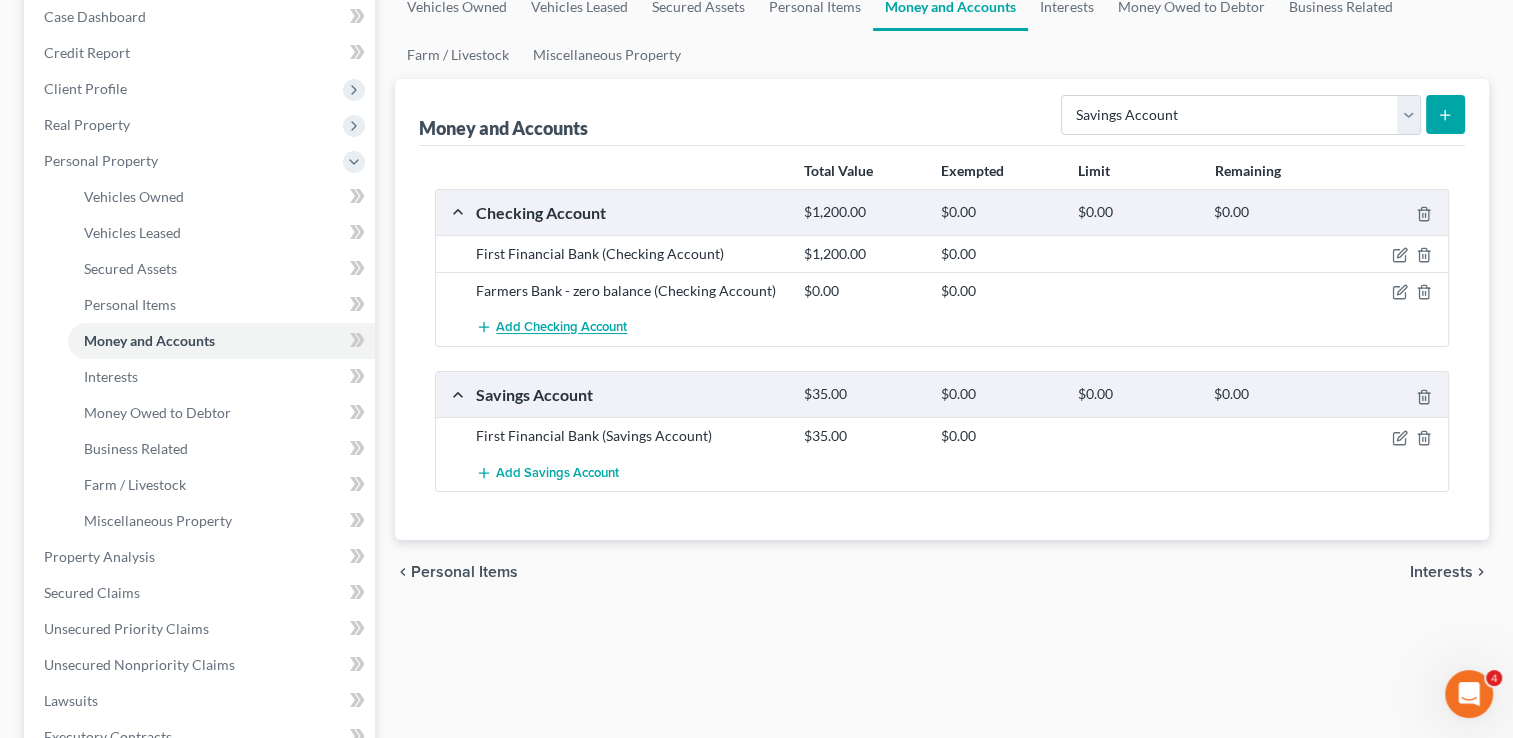click on "Add Checking Account" at bounding box center [561, 328] 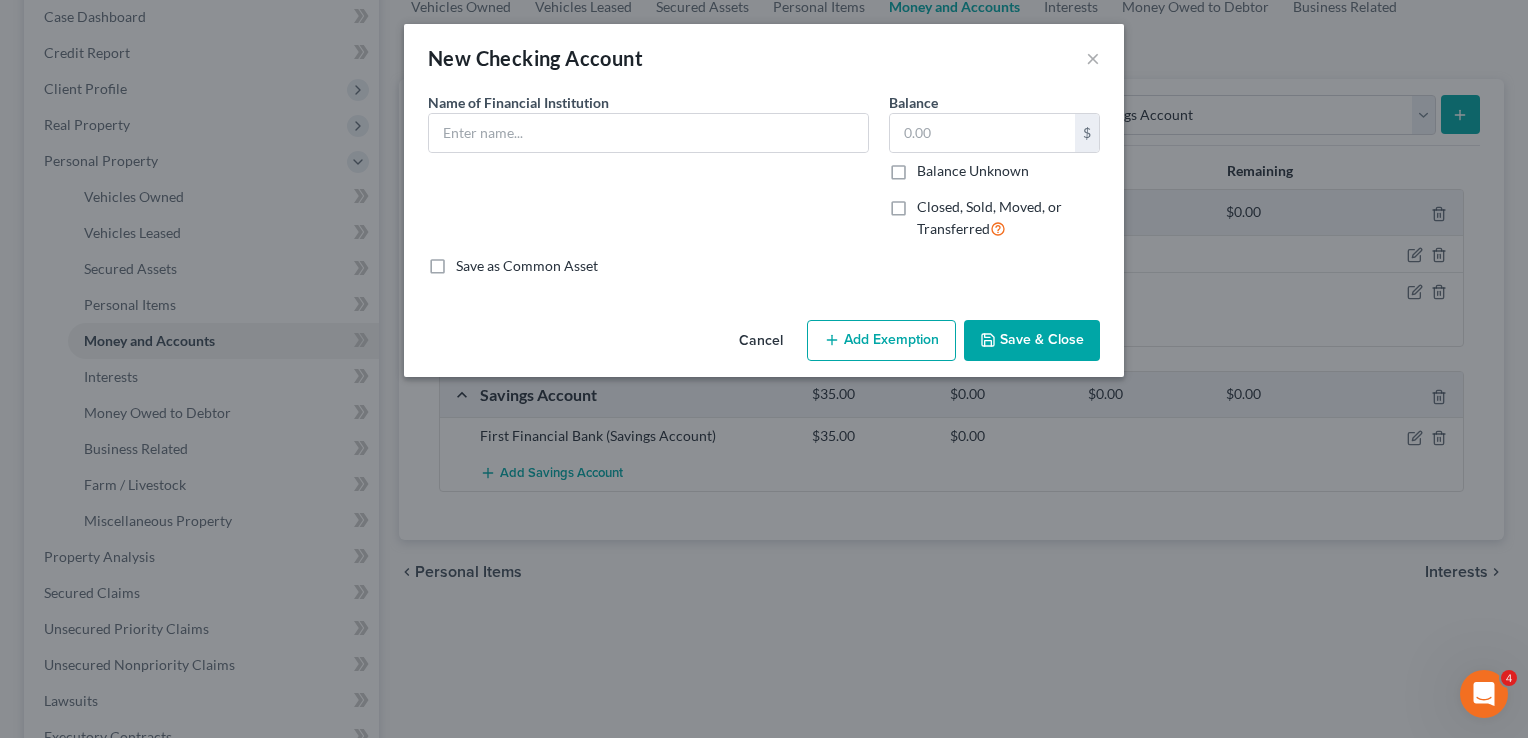 click on "Closed, Sold, Moved, or Transferred" at bounding box center (989, 217) 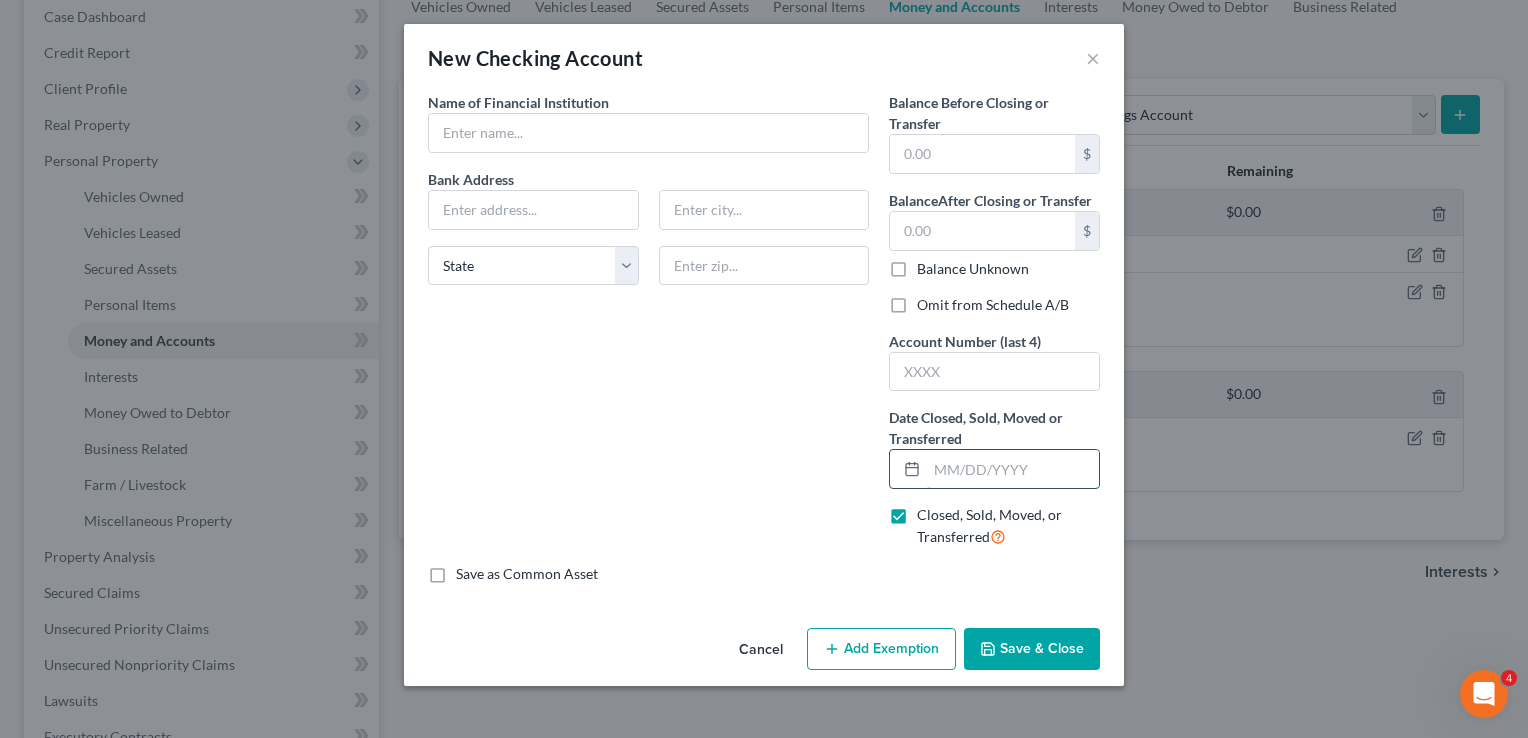 click at bounding box center [1013, 469] 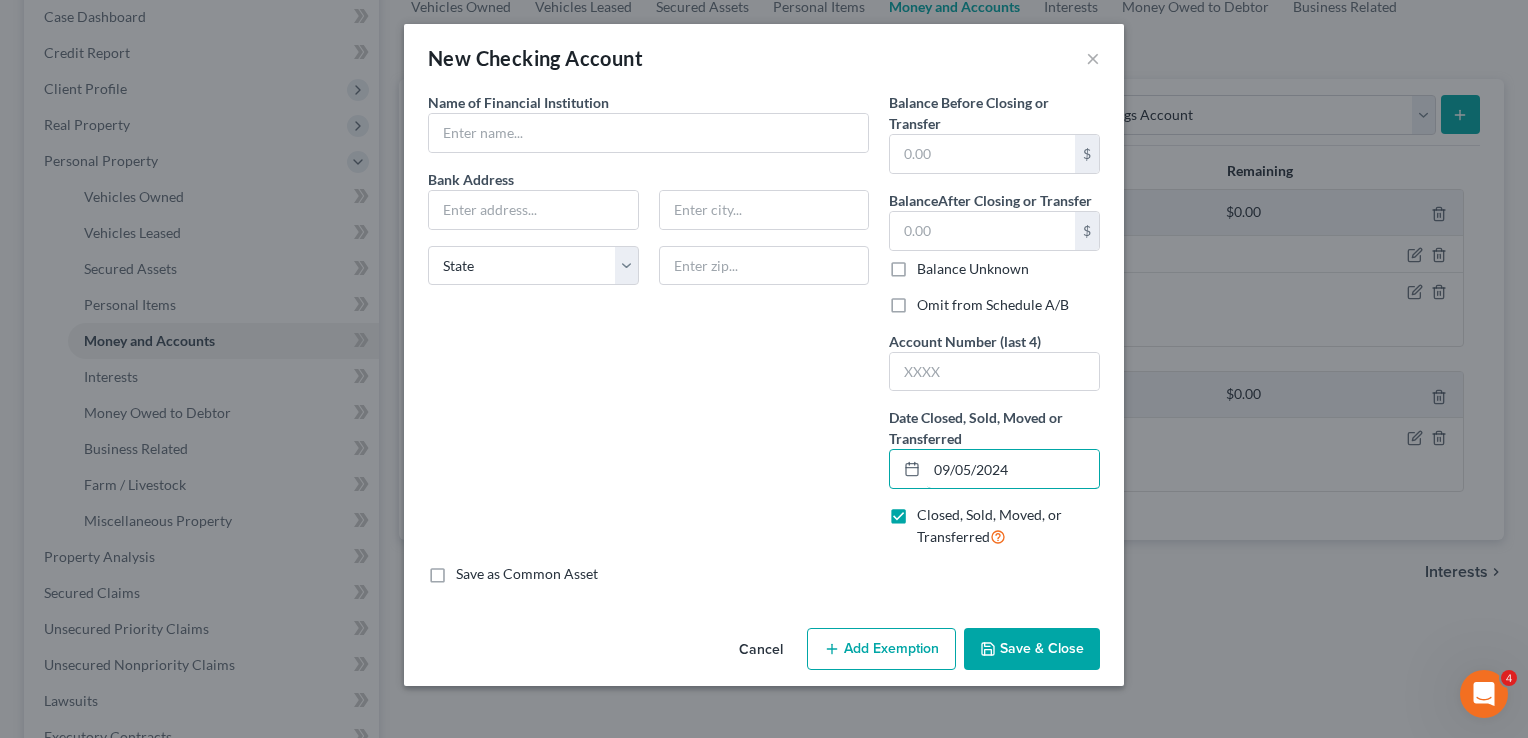 type on "09/05/2024" 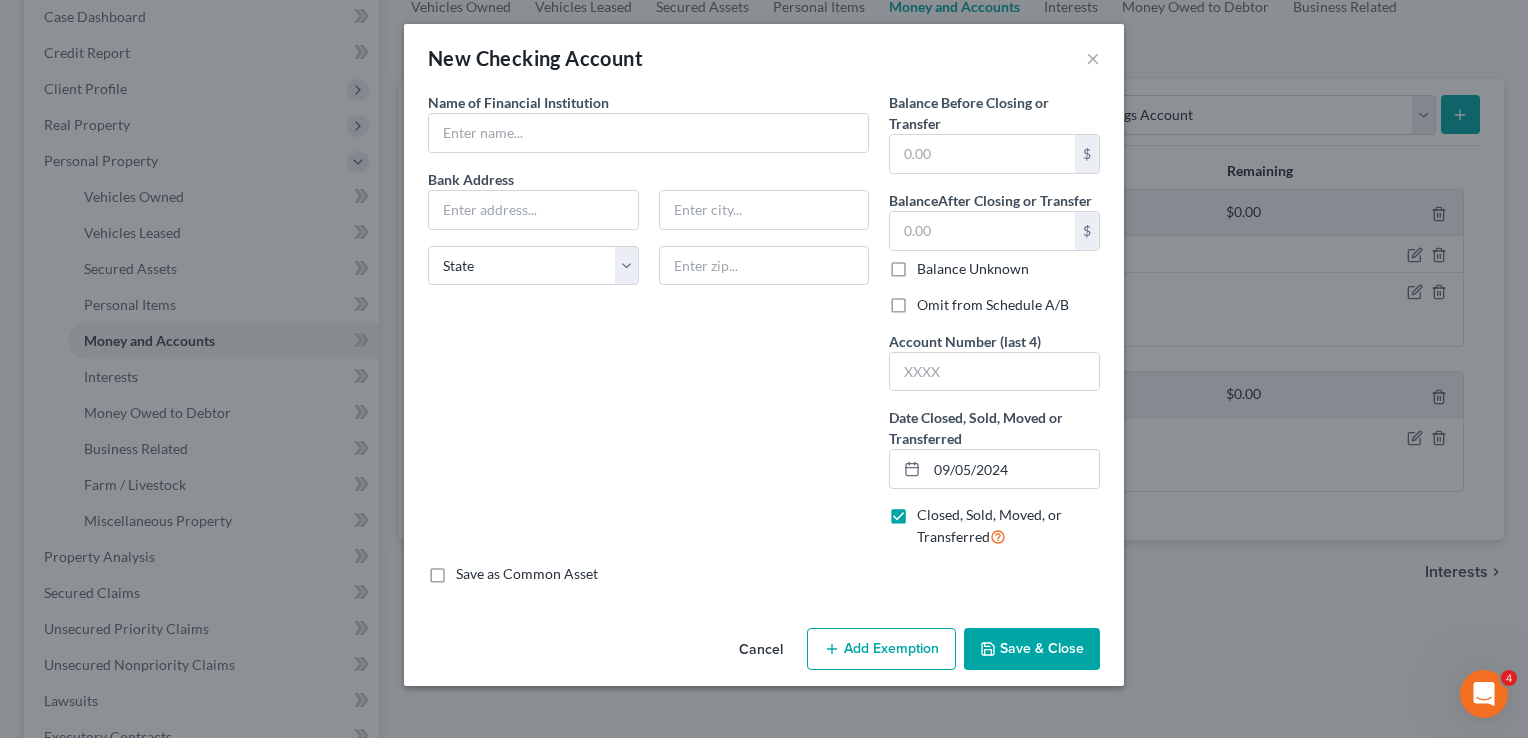 click on "Omit from Schedule A/B" at bounding box center (993, 305) 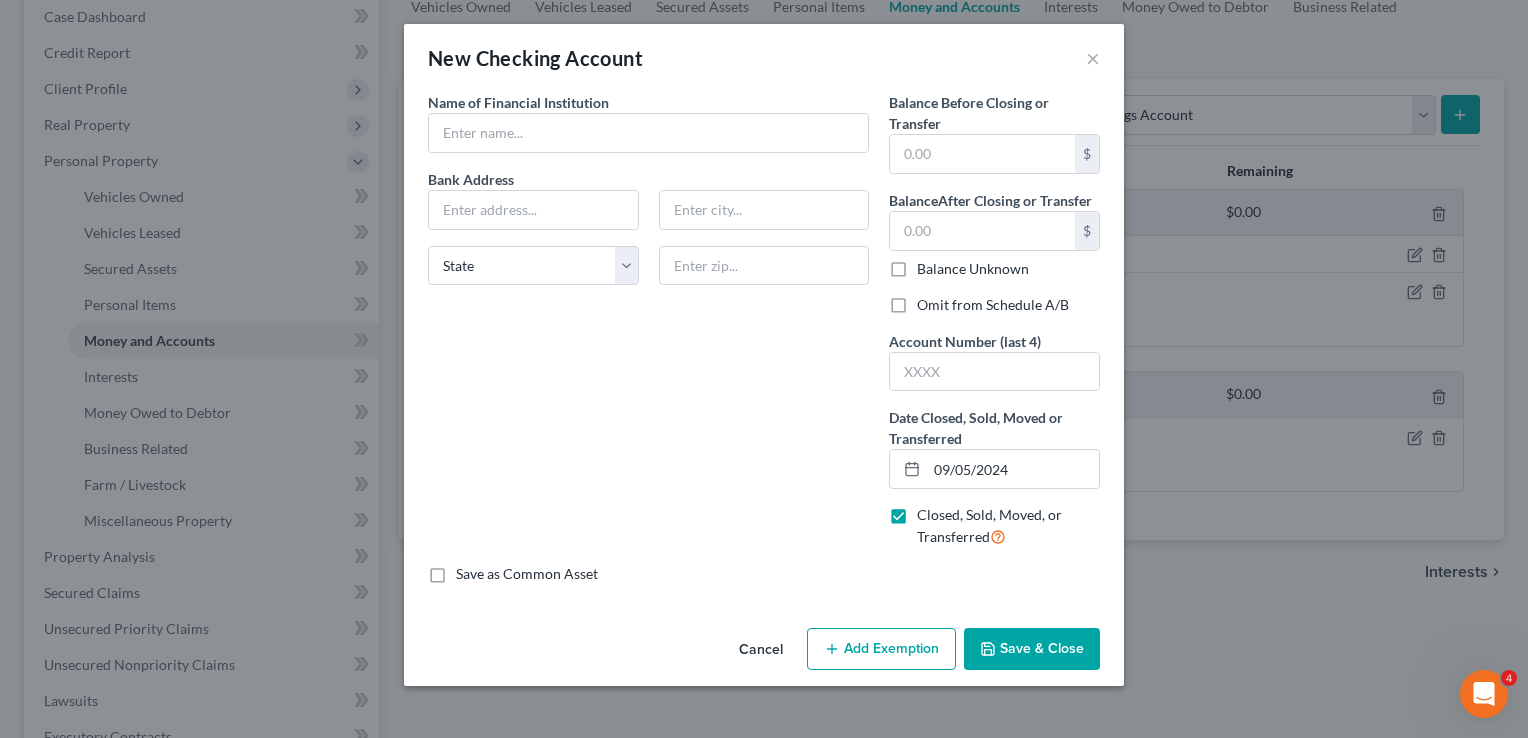 click on "Omit from Schedule A/B" at bounding box center (931, 301) 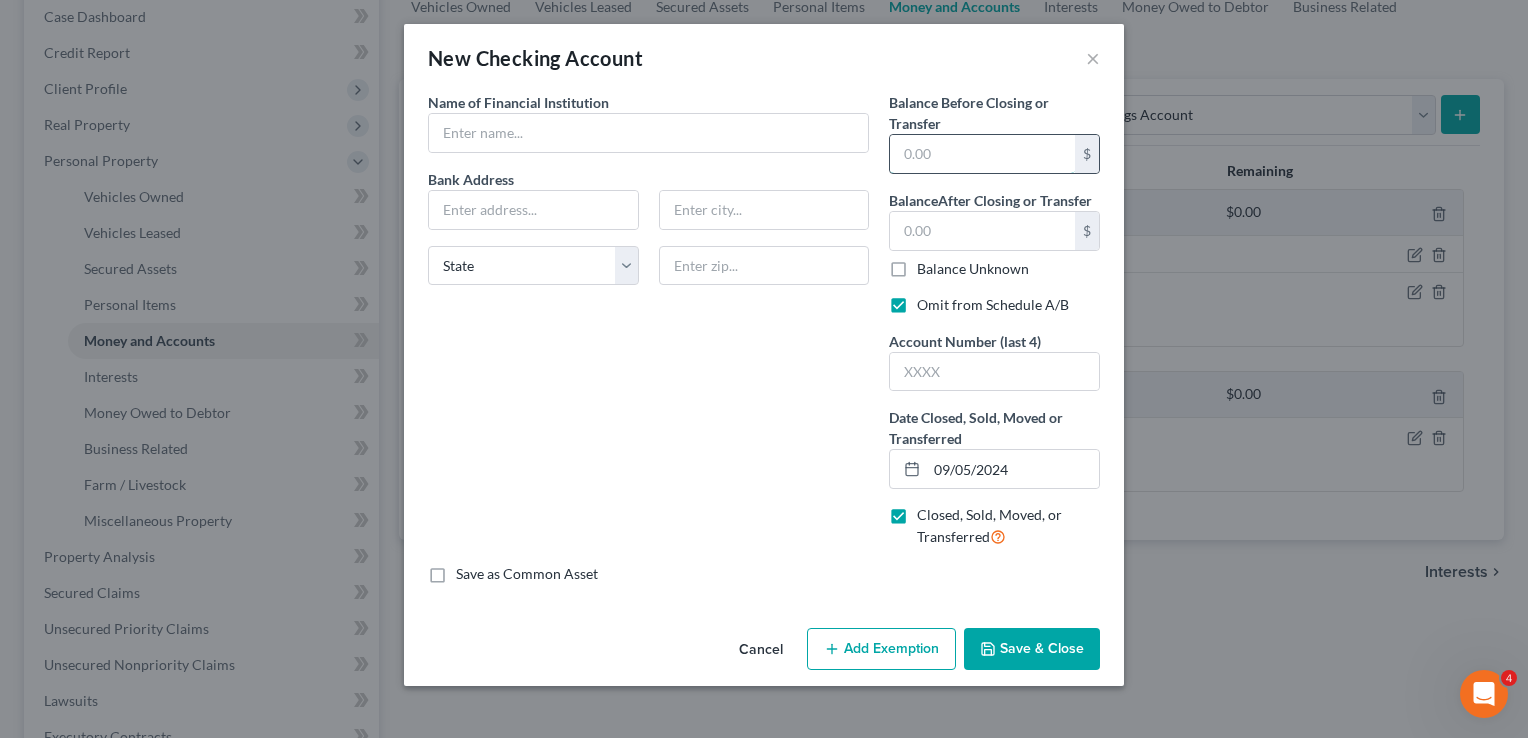 click at bounding box center [982, 154] 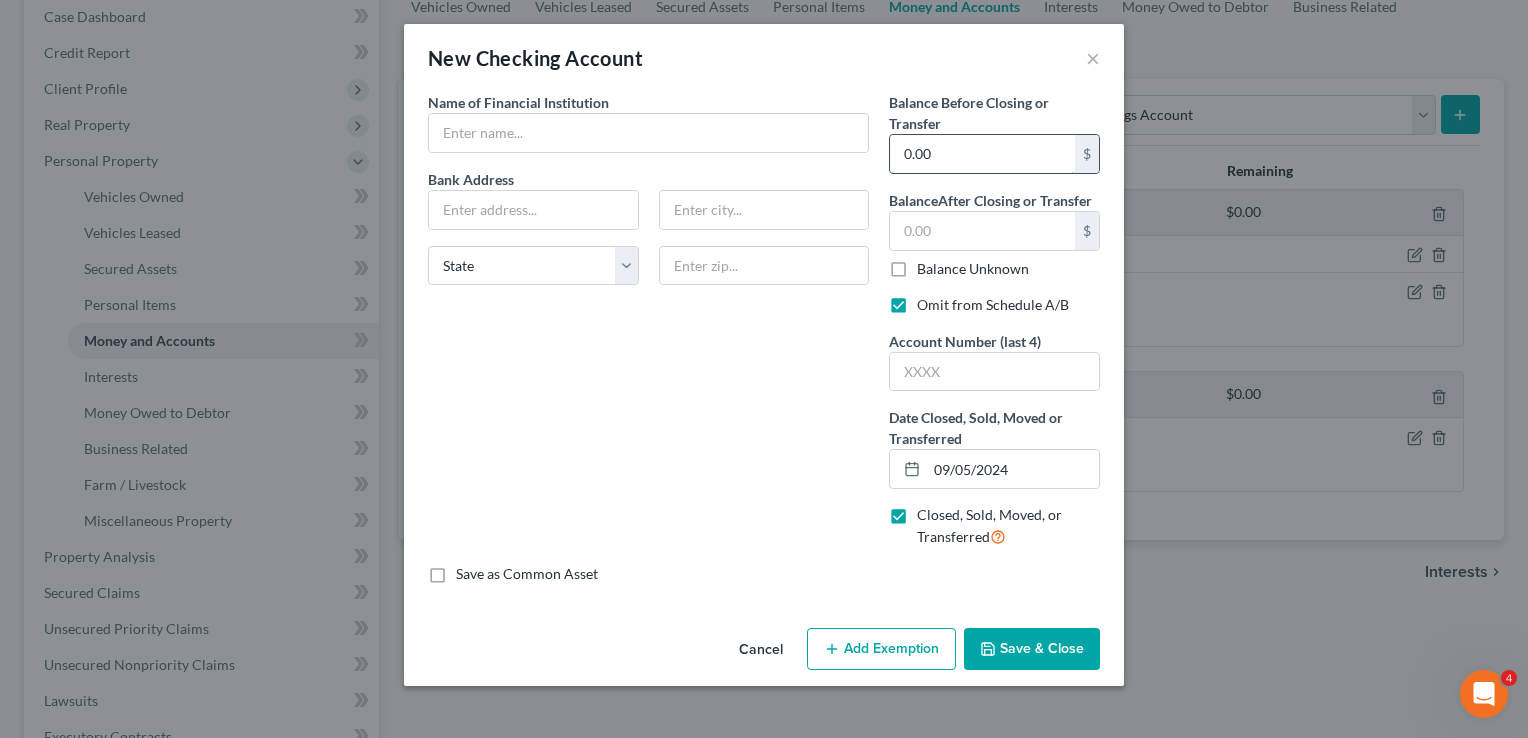 type on "0.00" 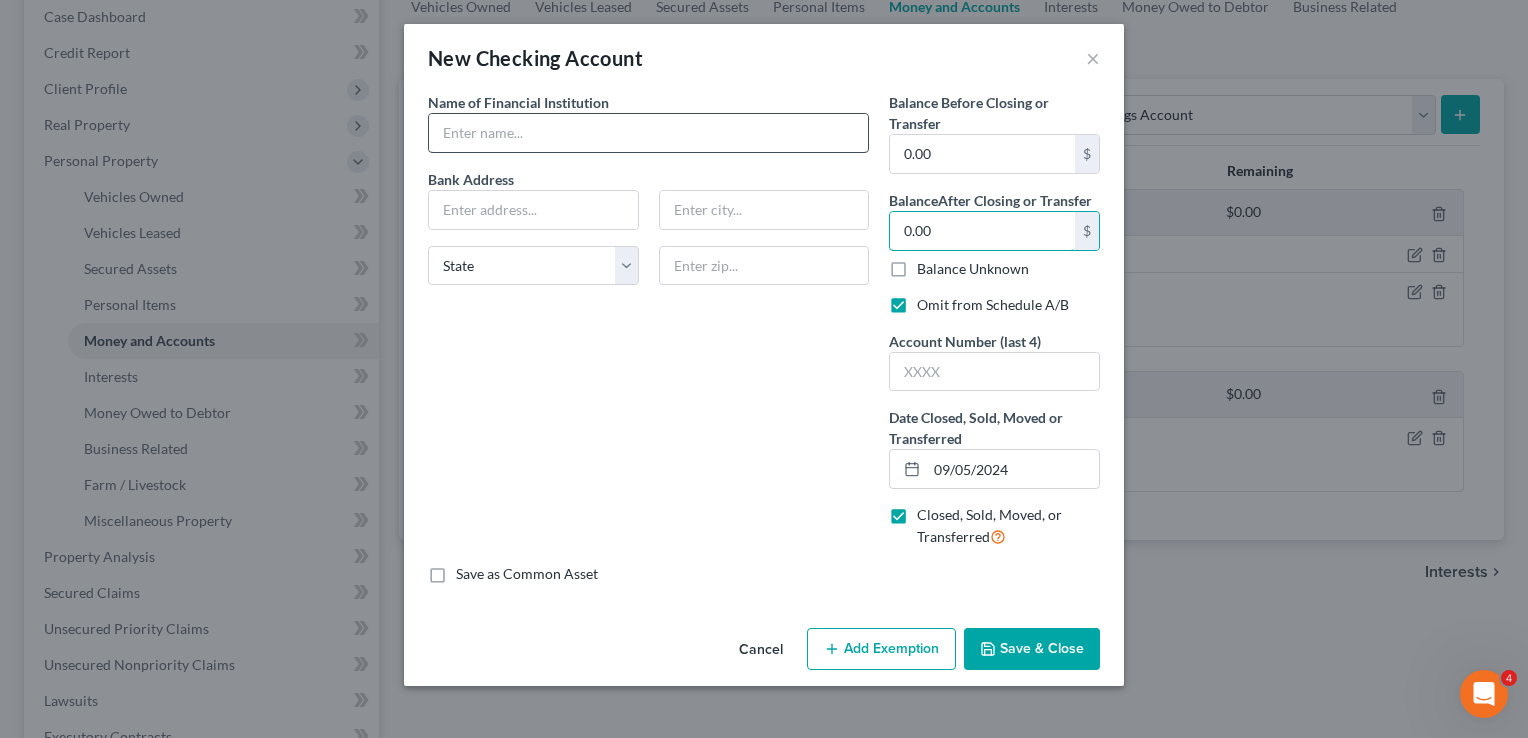 type on "0.00" 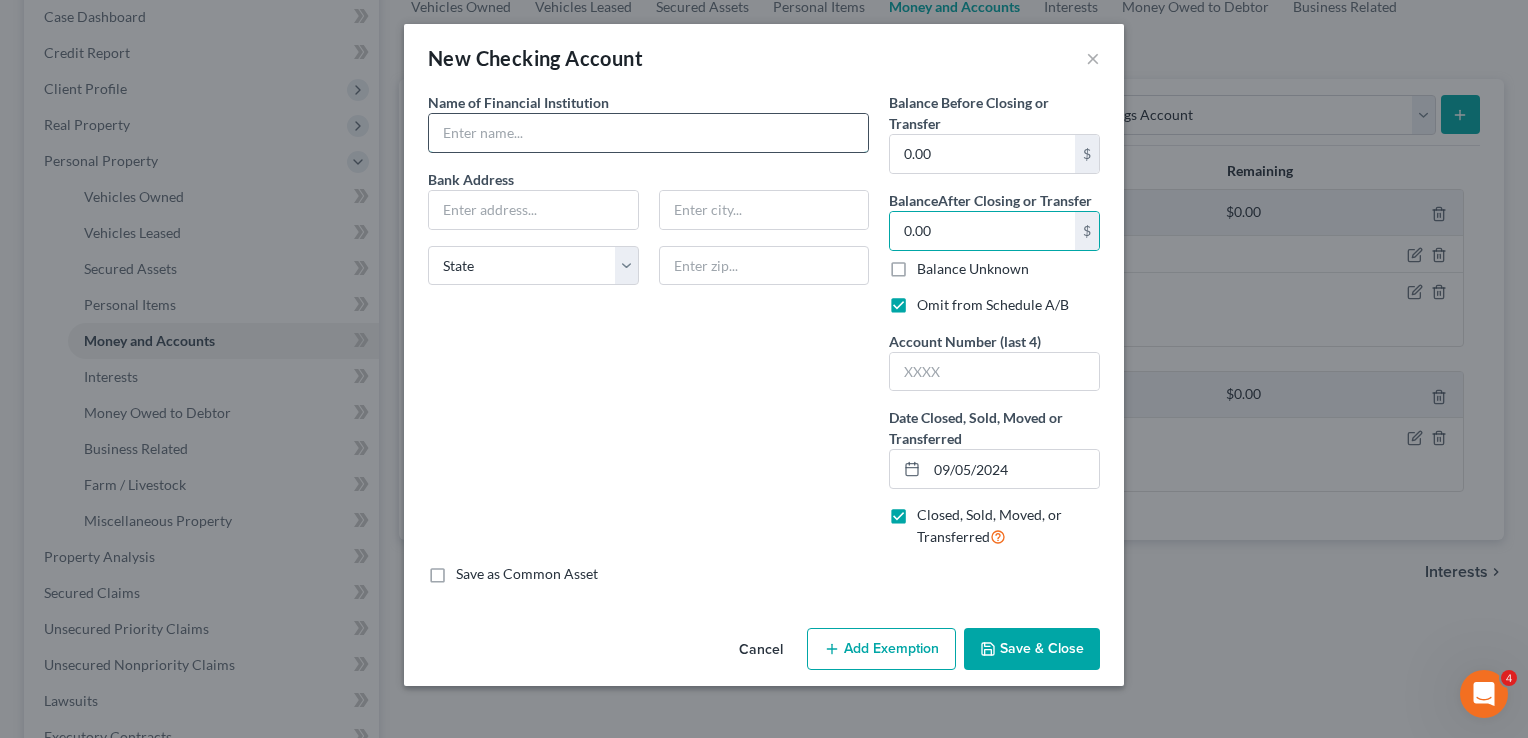 click at bounding box center [648, 133] 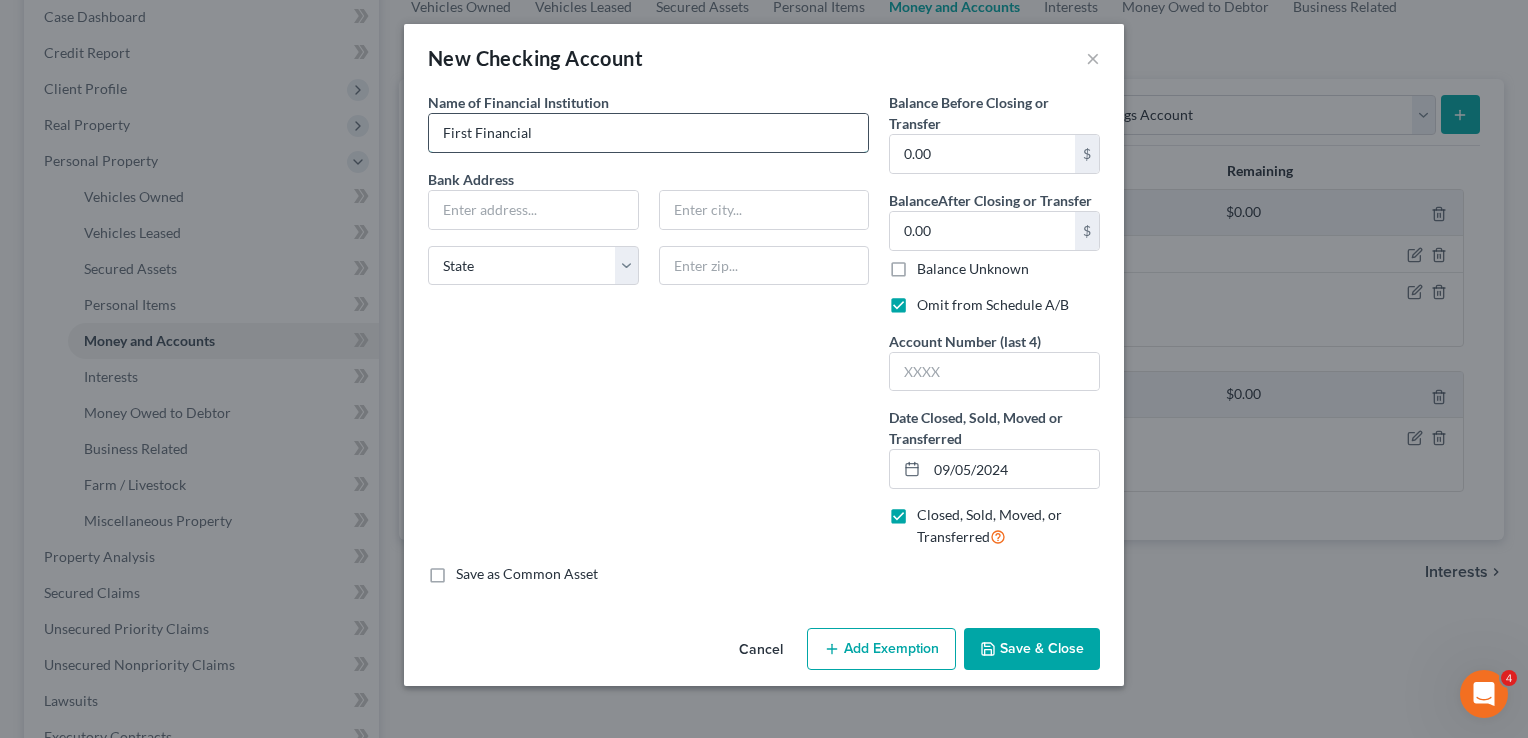 type on "First Financial Bank" 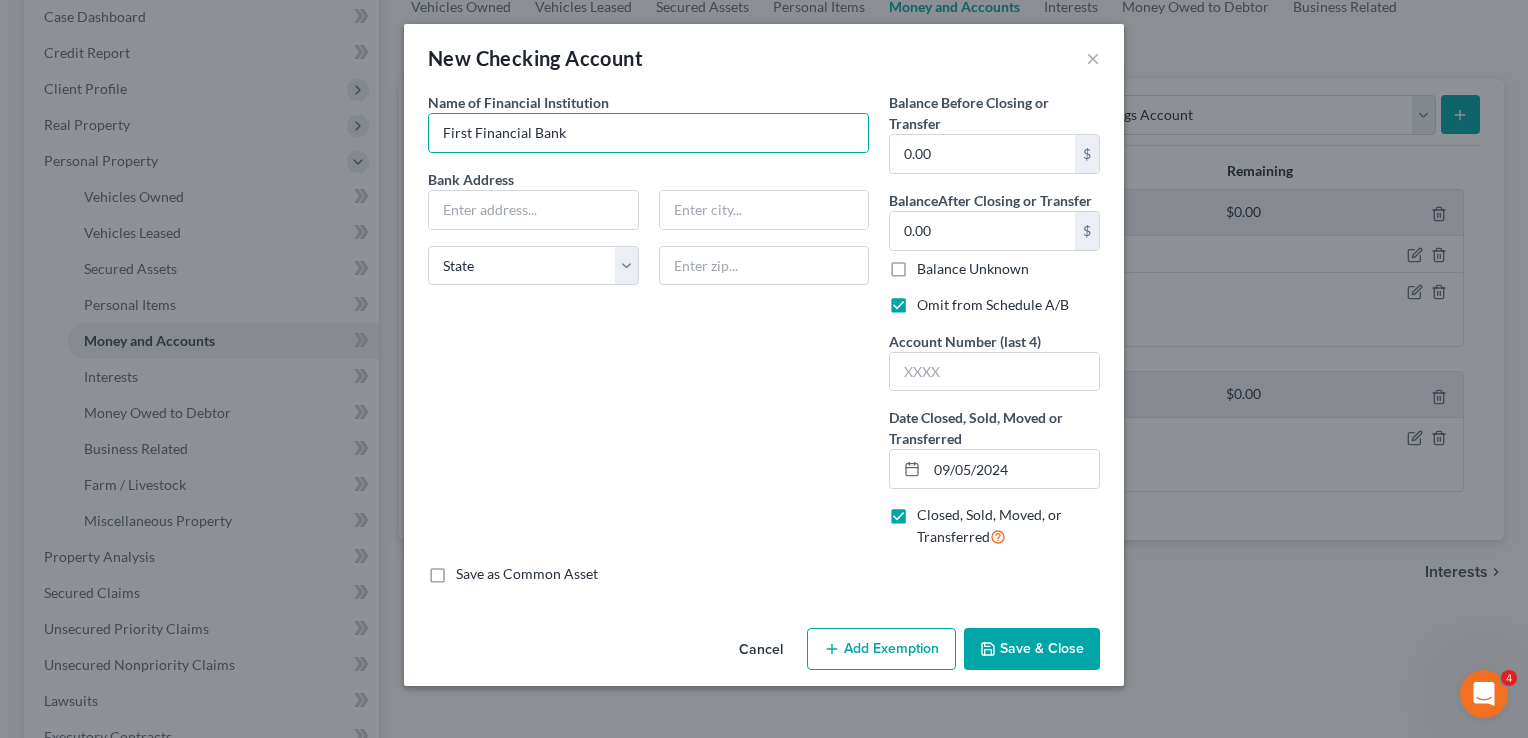 click on "Save & Close" at bounding box center (1032, 649) 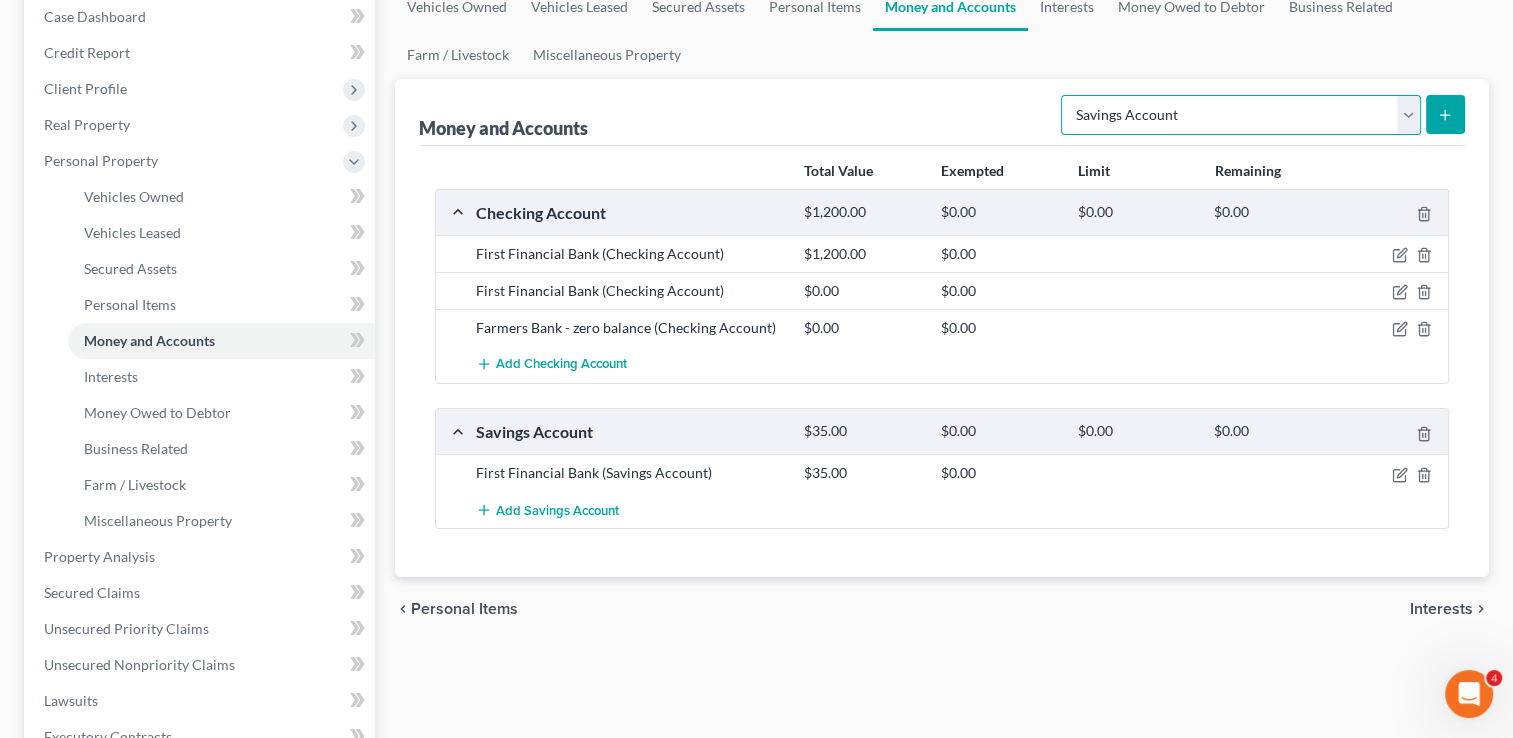click on "Select Account Type Brokerage Cash on Hand Certificates of Deposit Checking Account Money Market Other (Credit Union, Health Savings Account, etc) Safe Deposit Box Savings Account Security Deposits or Prepayments" at bounding box center (1241, 115) 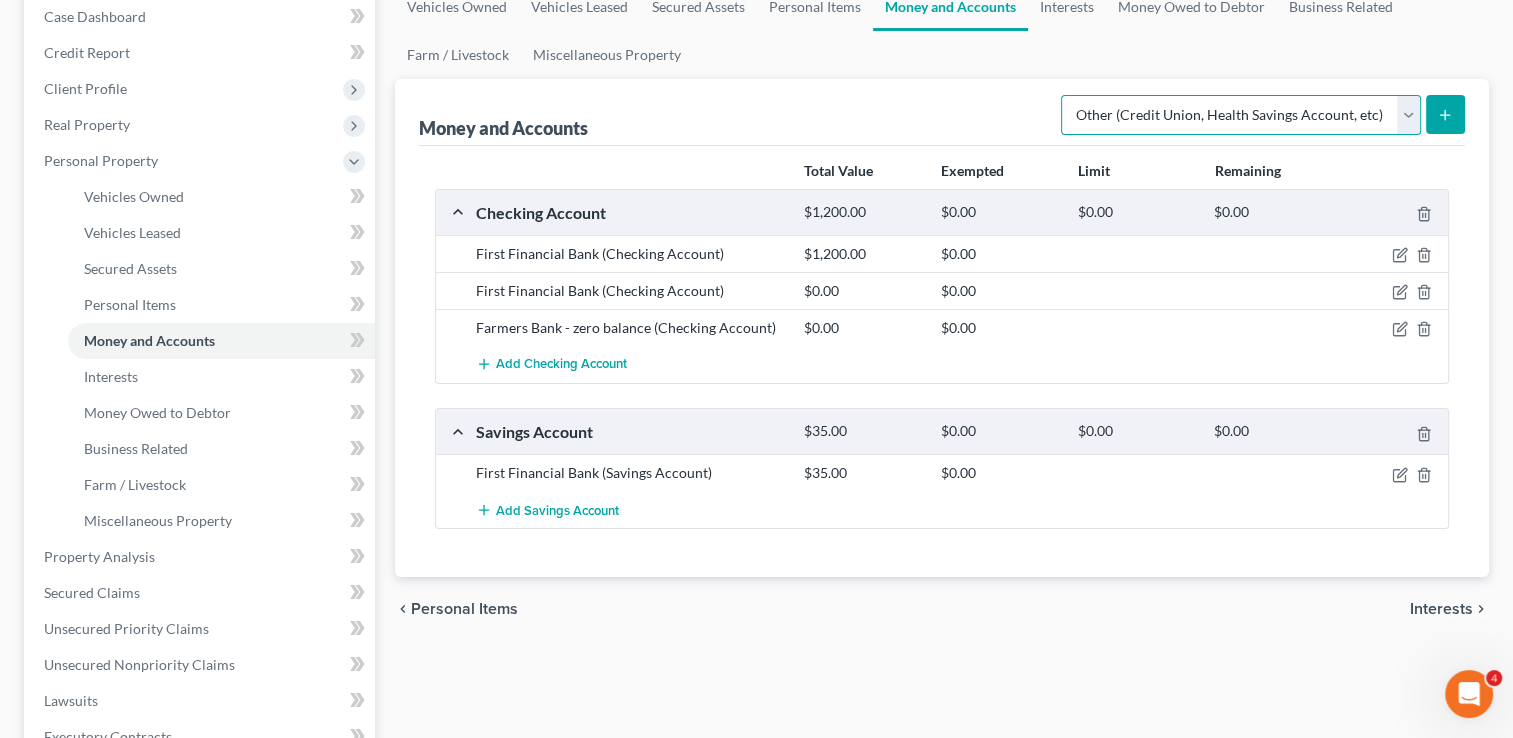 click on "Select Account Type Brokerage Cash on Hand Certificates of Deposit Checking Account Money Market Other (Credit Union, Health Savings Account, etc) Safe Deposit Box Savings Account Security Deposits or Prepayments" at bounding box center (1241, 115) 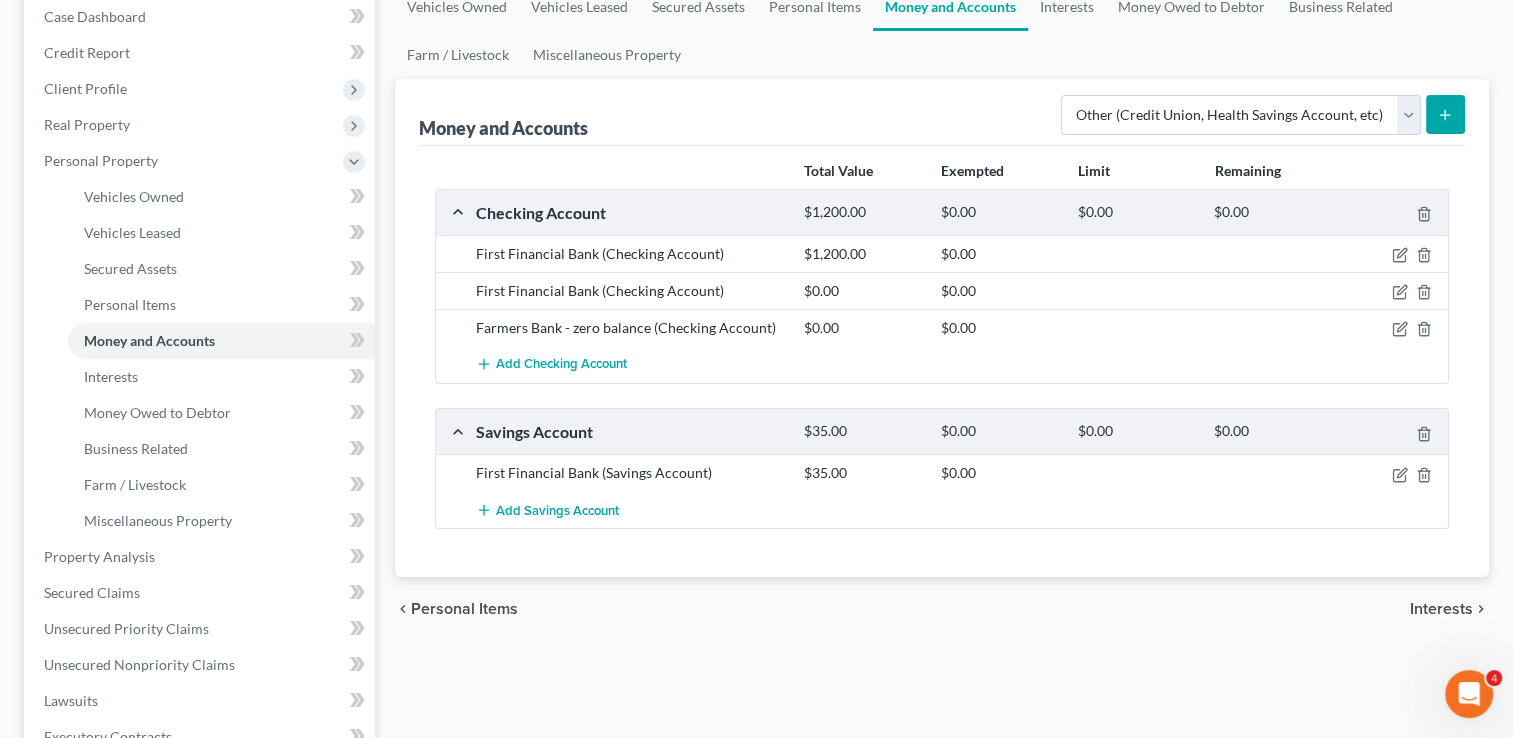 click 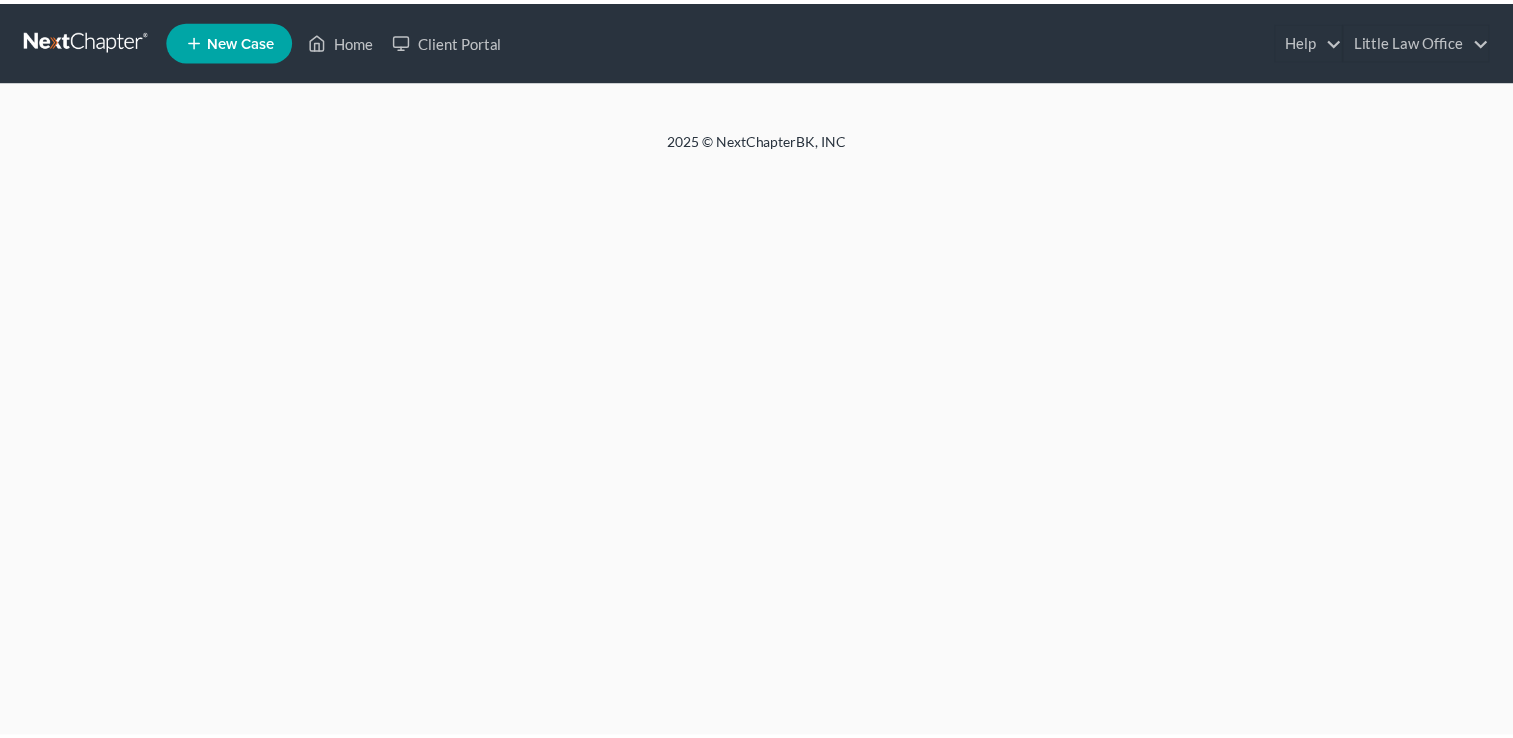 scroll, scrollTop: 0, scrollLeft: 0, axis: both 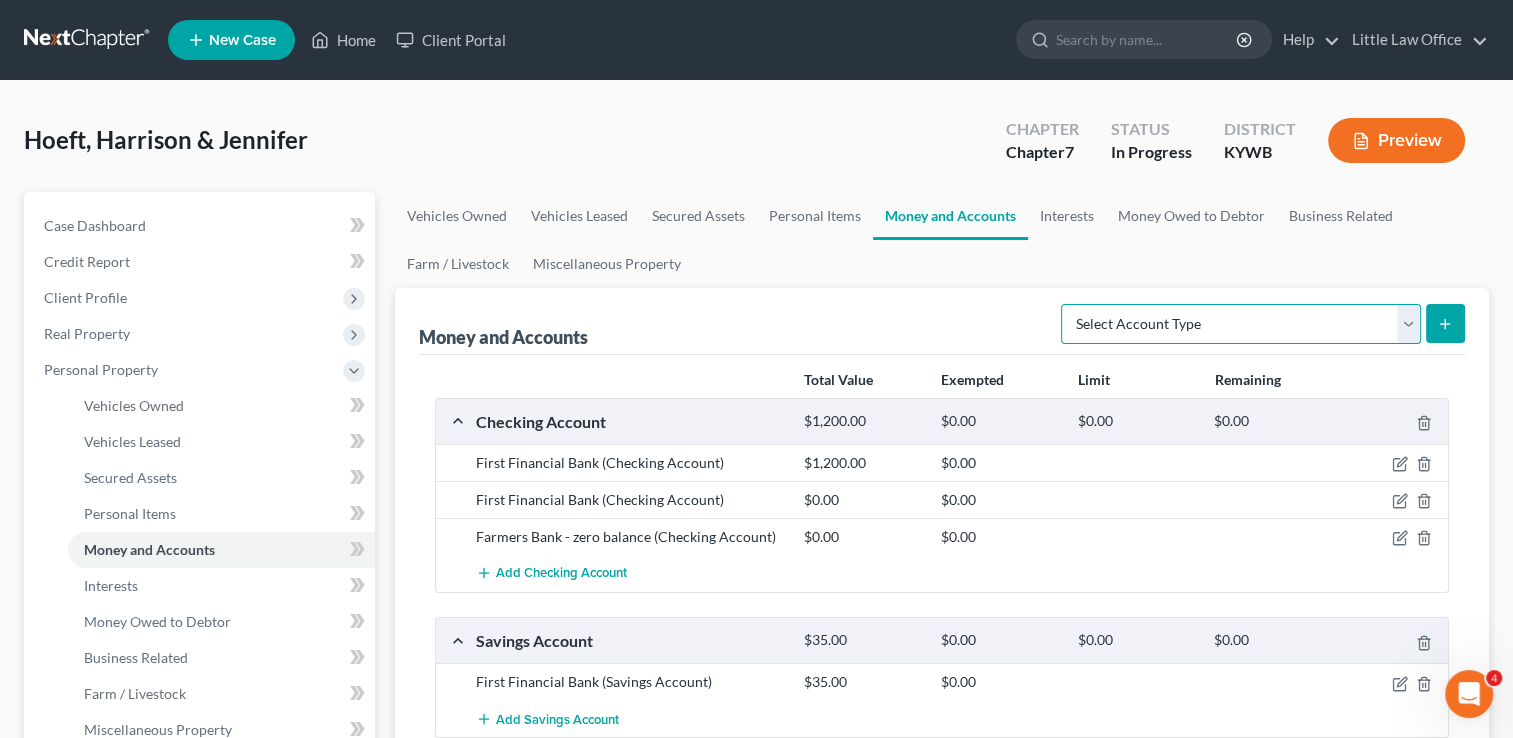 click on "Select Account Type Brokerage Cash on Hand Certificates of Deposit Checking Account Money Market Other (Credit Union, Health Savings Account, etc) Safe Deposit Box Savings Account Security Deposits or Prepayments" at bounding box center (1241, 324) 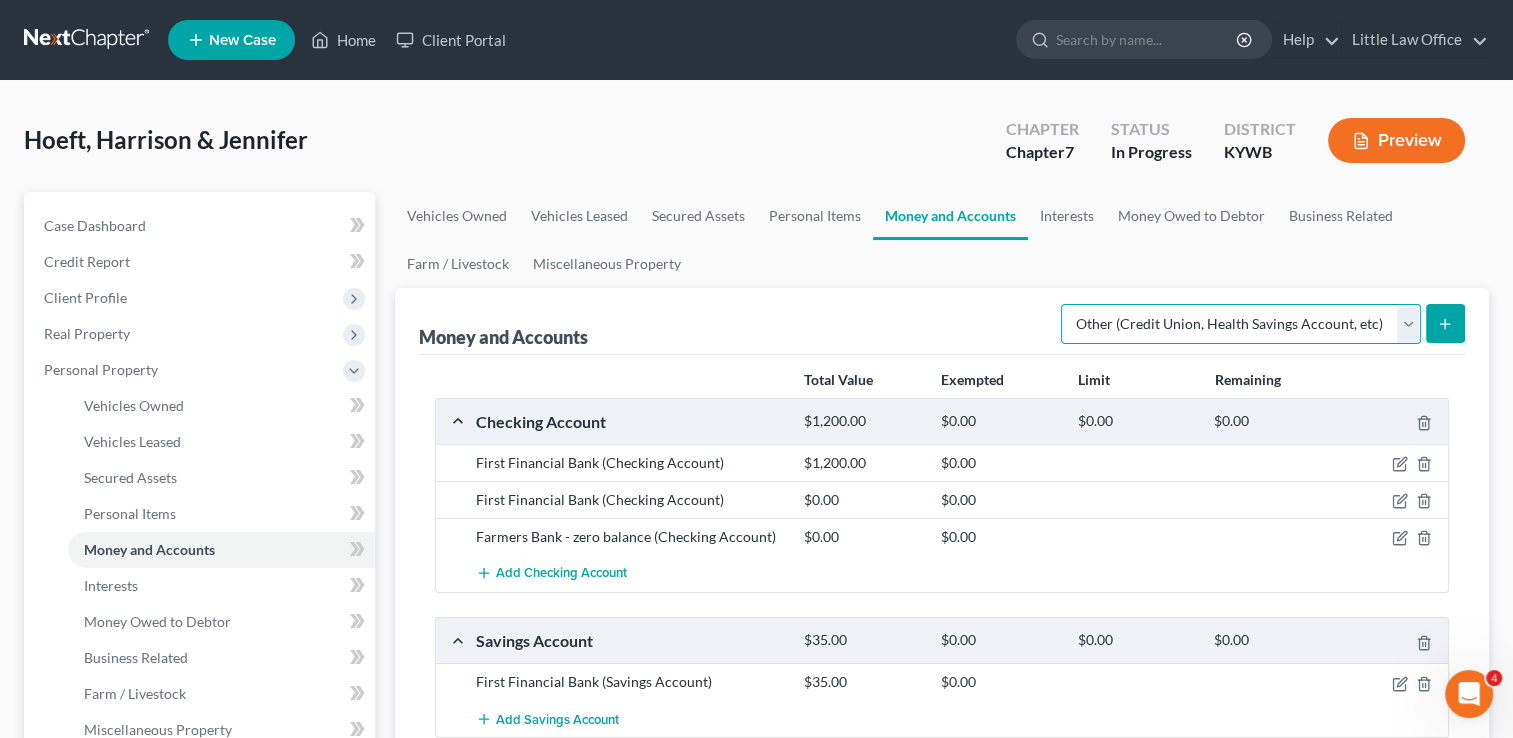 click on "Select Account Type Brokerage Cash on Hand Certificates of Deposit Checking Account Money Market Other (Credit Union, Health Savings Account, etc) Safe Deposit Box Savings Account Security Deposits or Prepayments" at bounding box center (1241, 324) 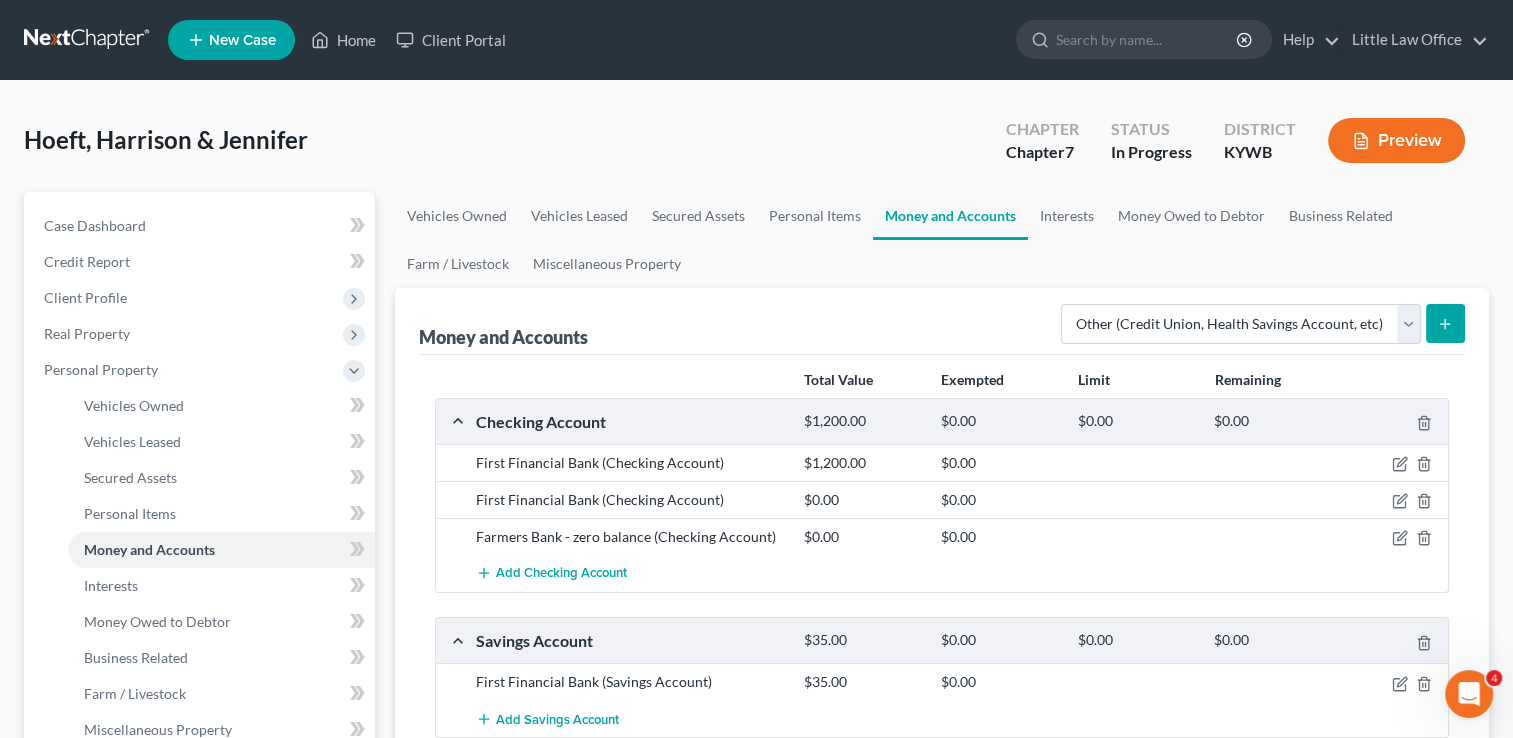 click at bounding box center (1445, 323) 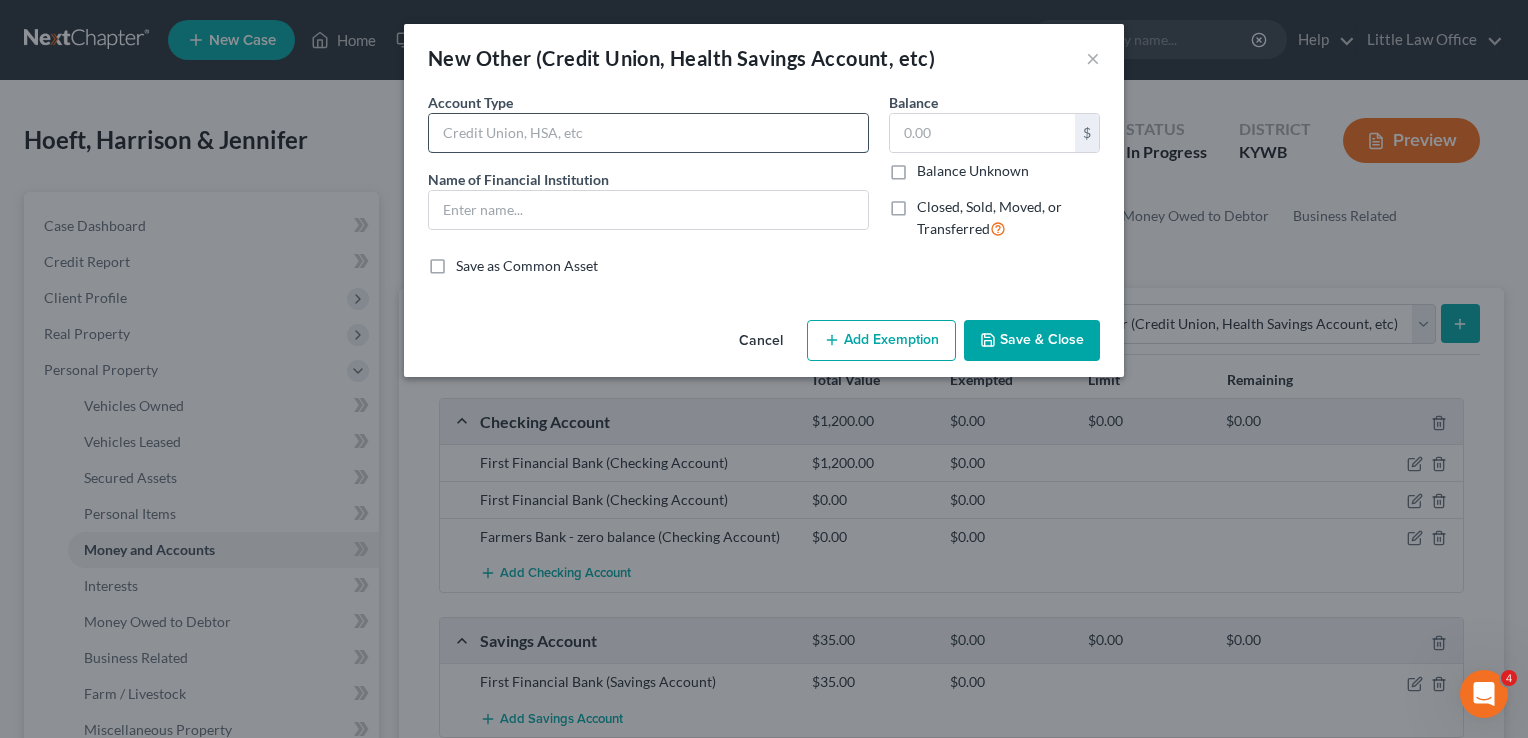 click at bounding box center (648, 133) 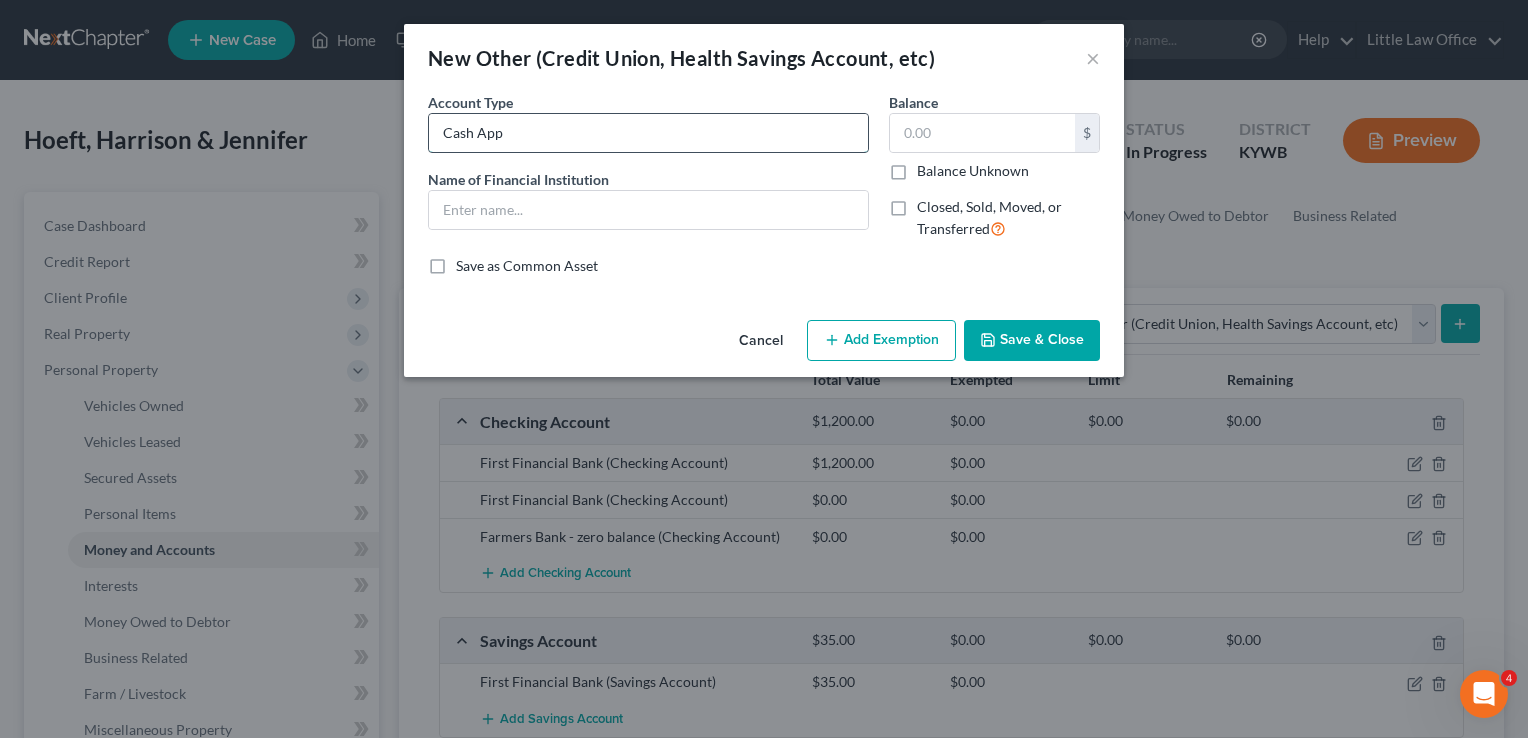 type on "Cash App" 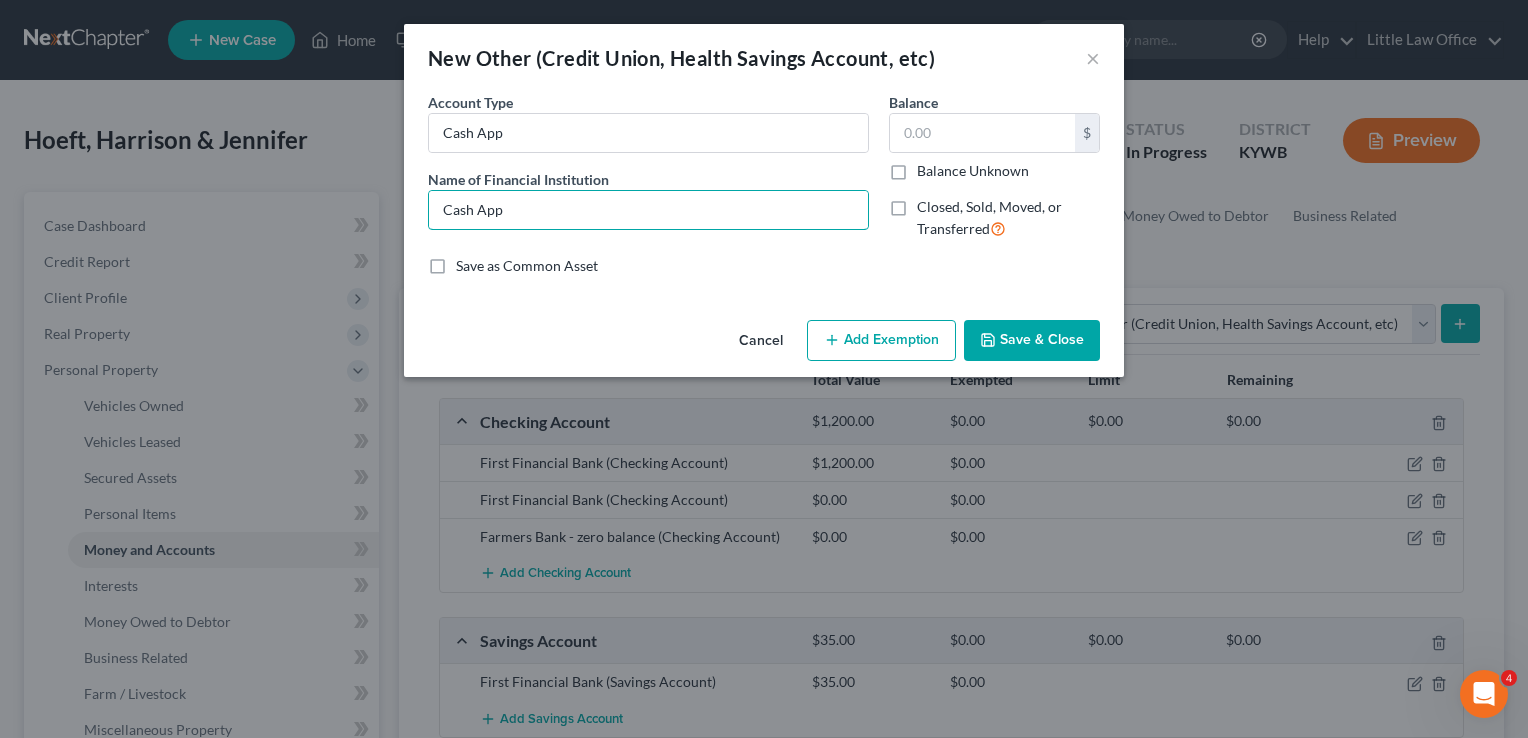 type on "Cash App" 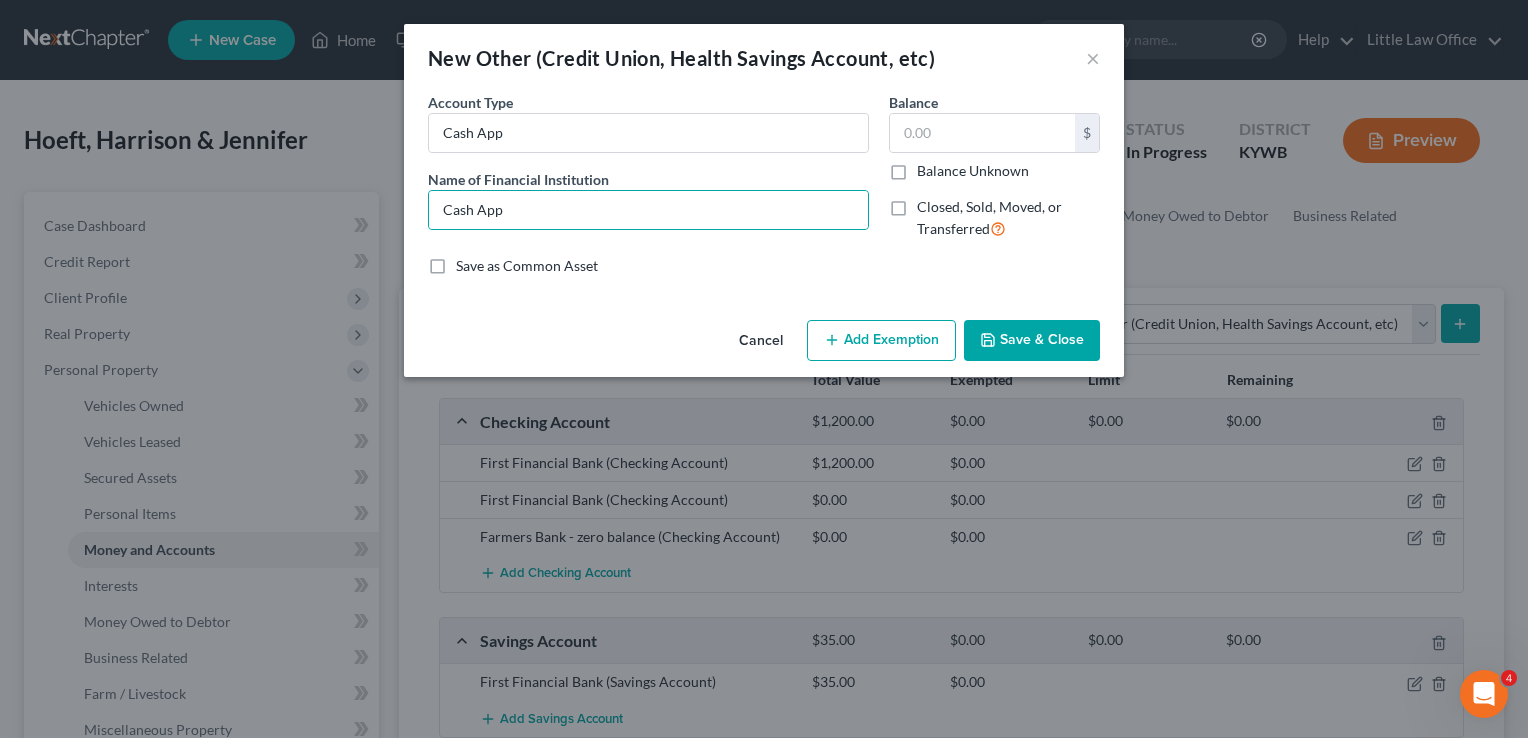 click on "Save & Close" at bounding box center (1032, 341) 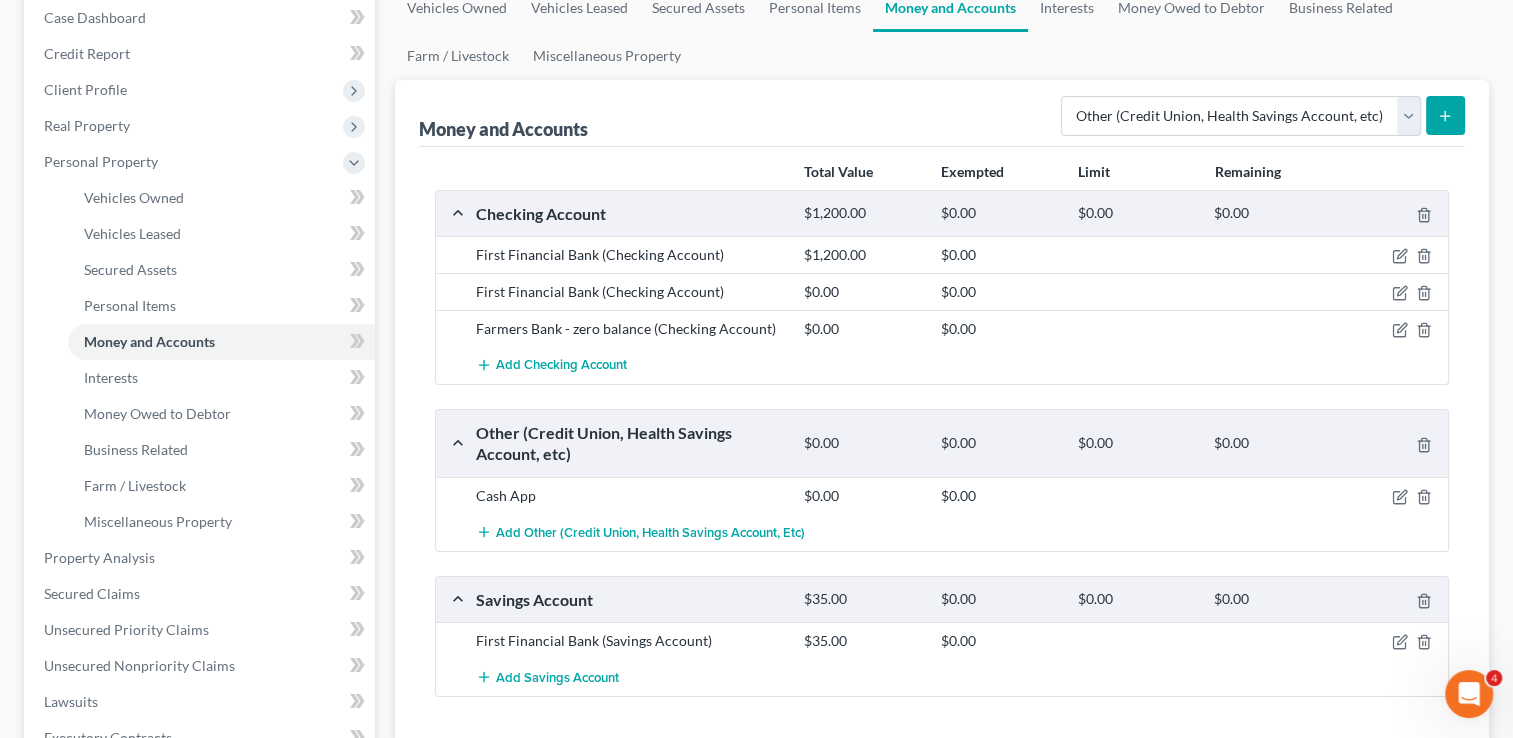 scroll, scrollTop: 275, scrollLeft: 0, axis: vertical 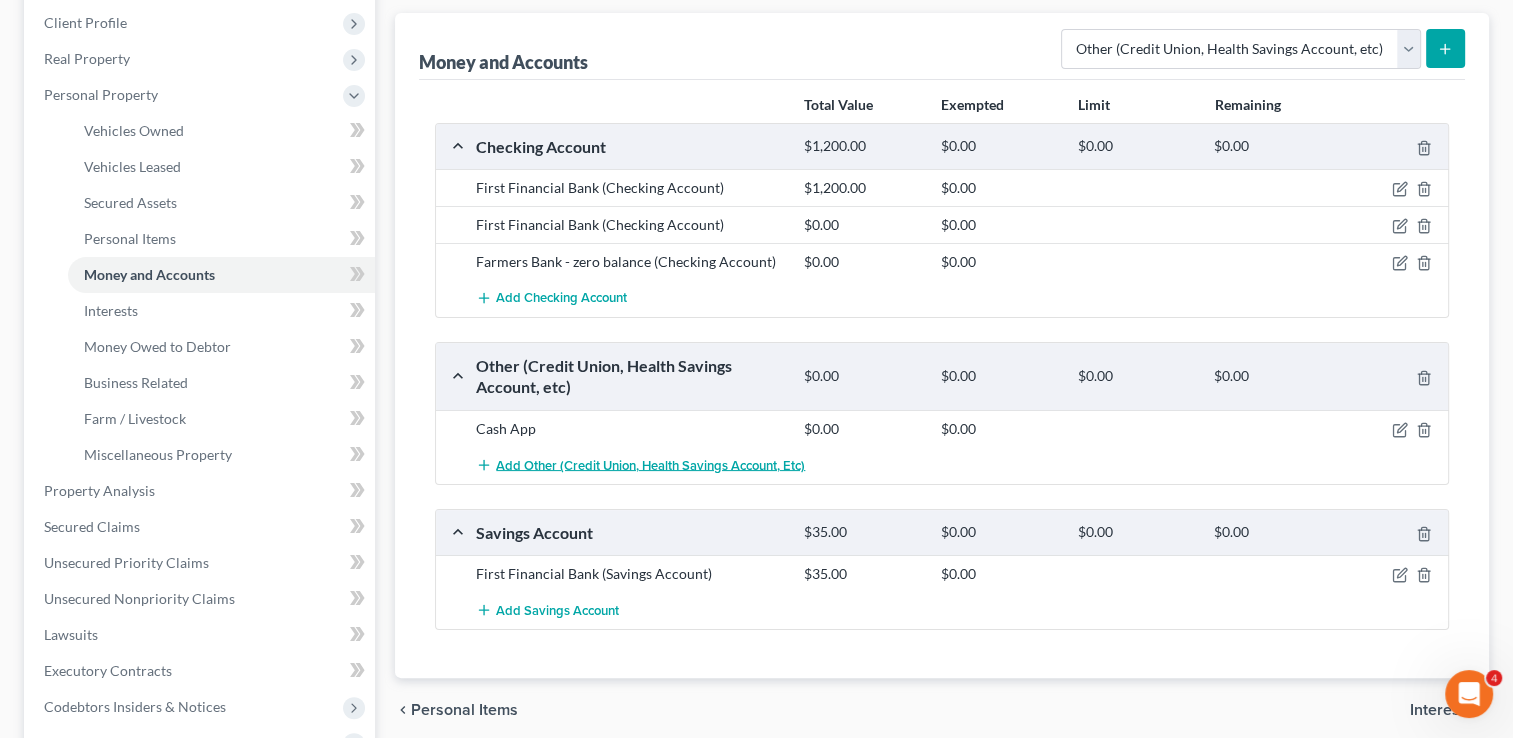 click on "Add Other (Credit Union, Health Savings Account, etc)" at bounding box center [640, 465] 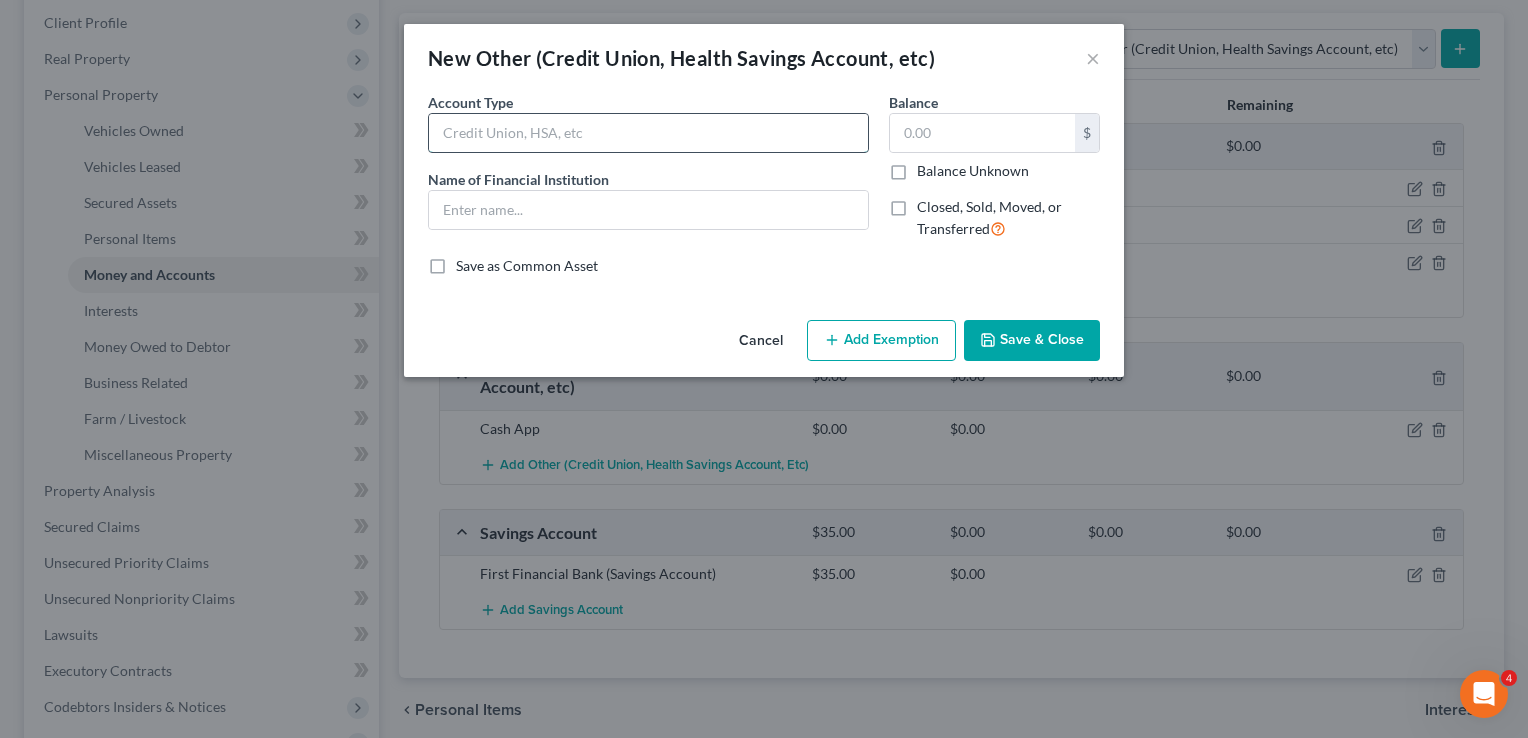 click at bounding box center (648, 133) 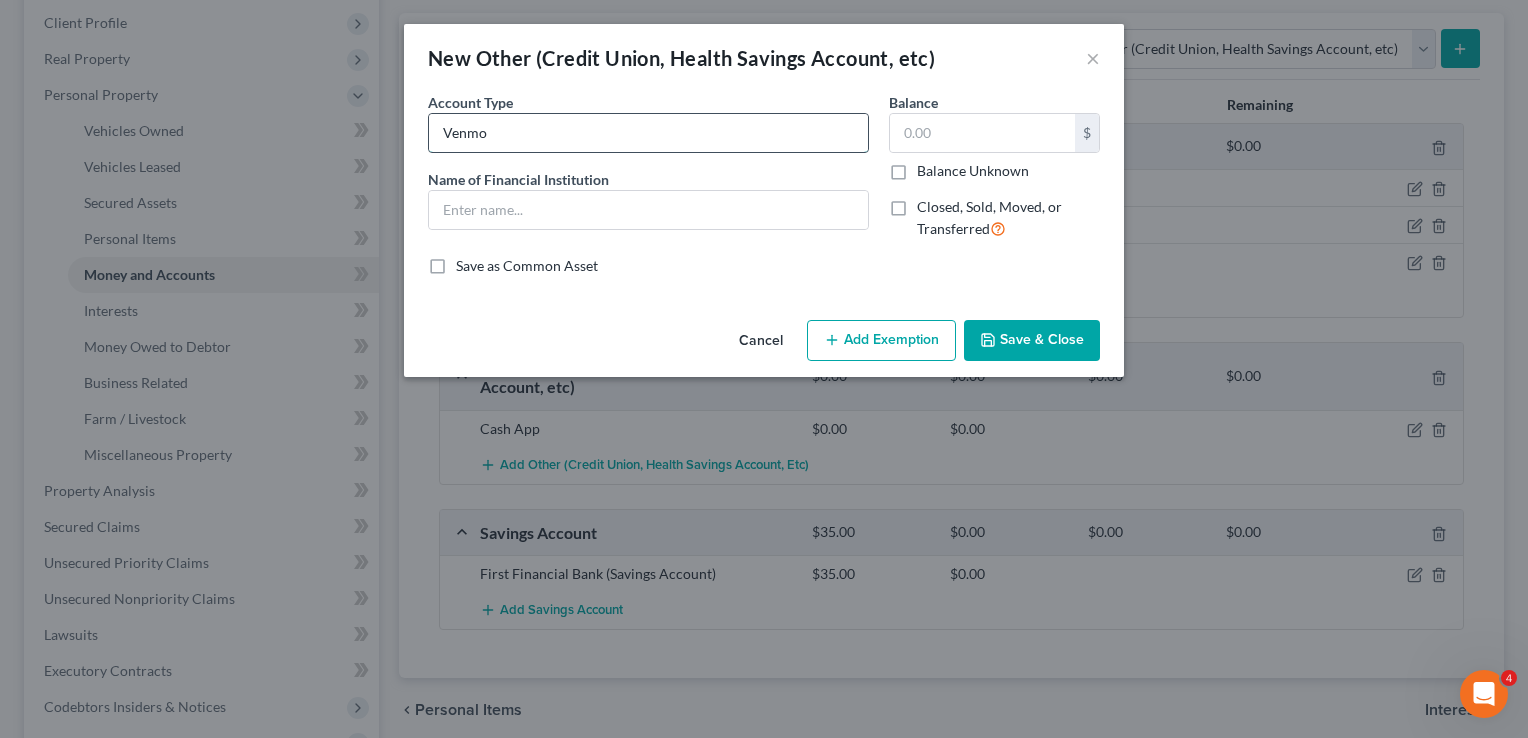 type on "Venmo" 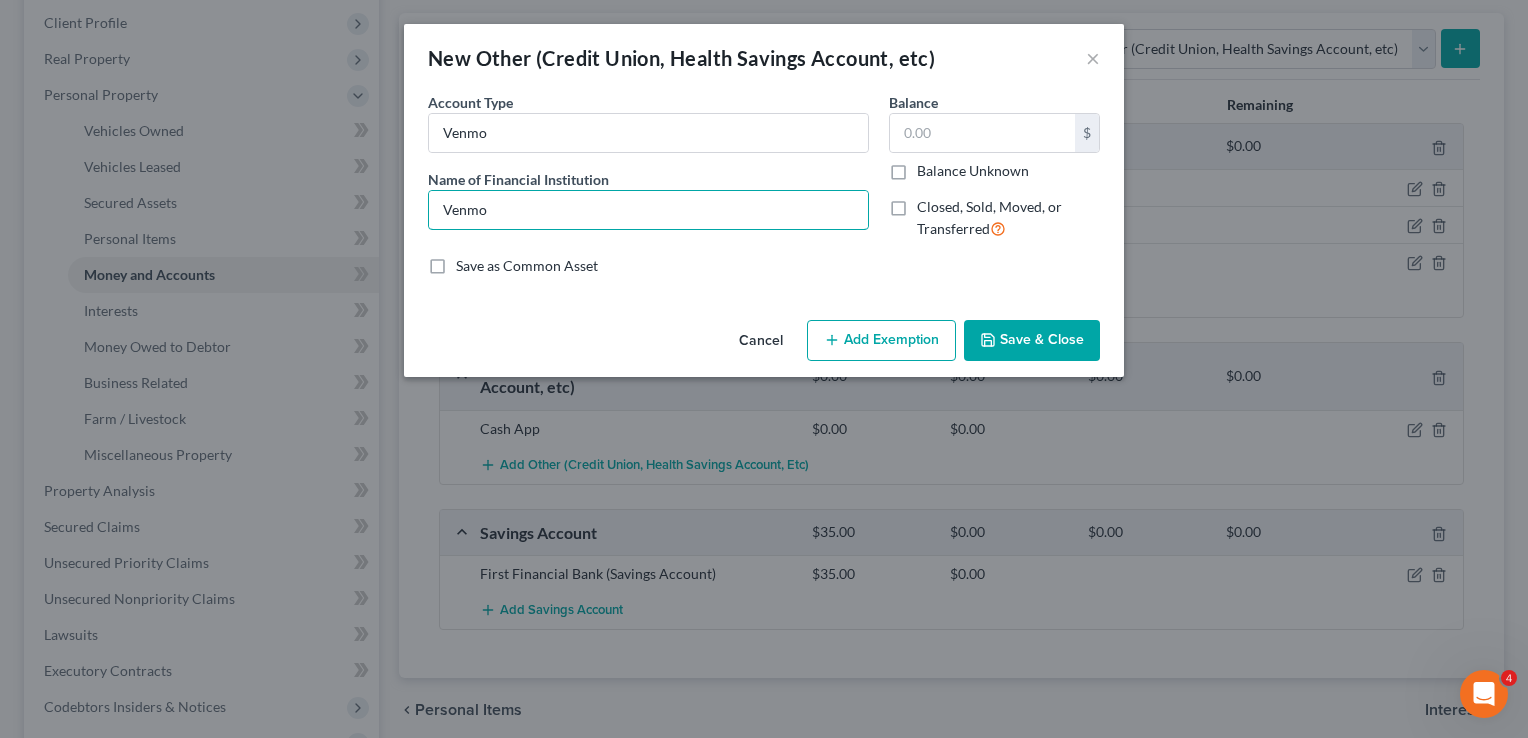 type on "Venmo" 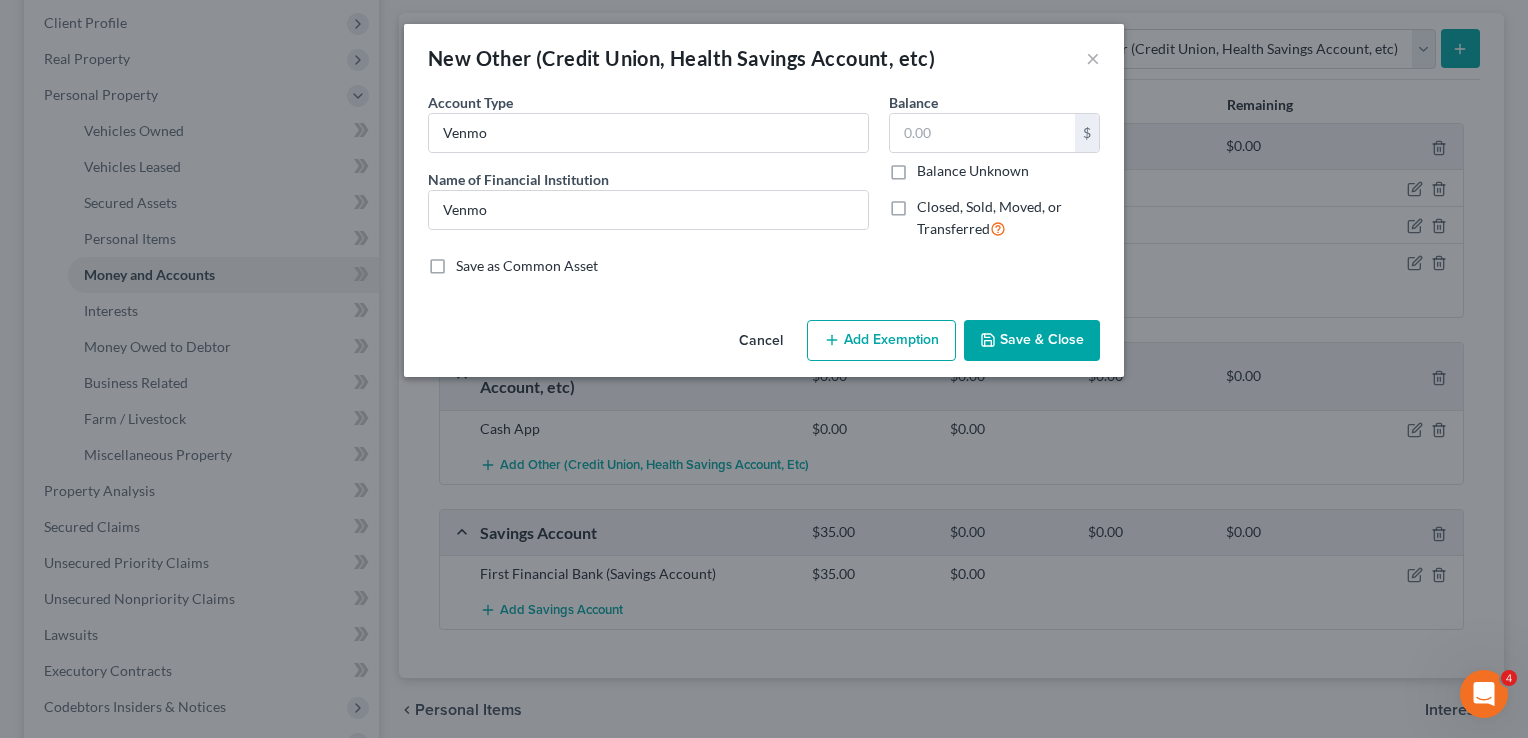 click on "Save & Close" at bounding box center [1032, 341] 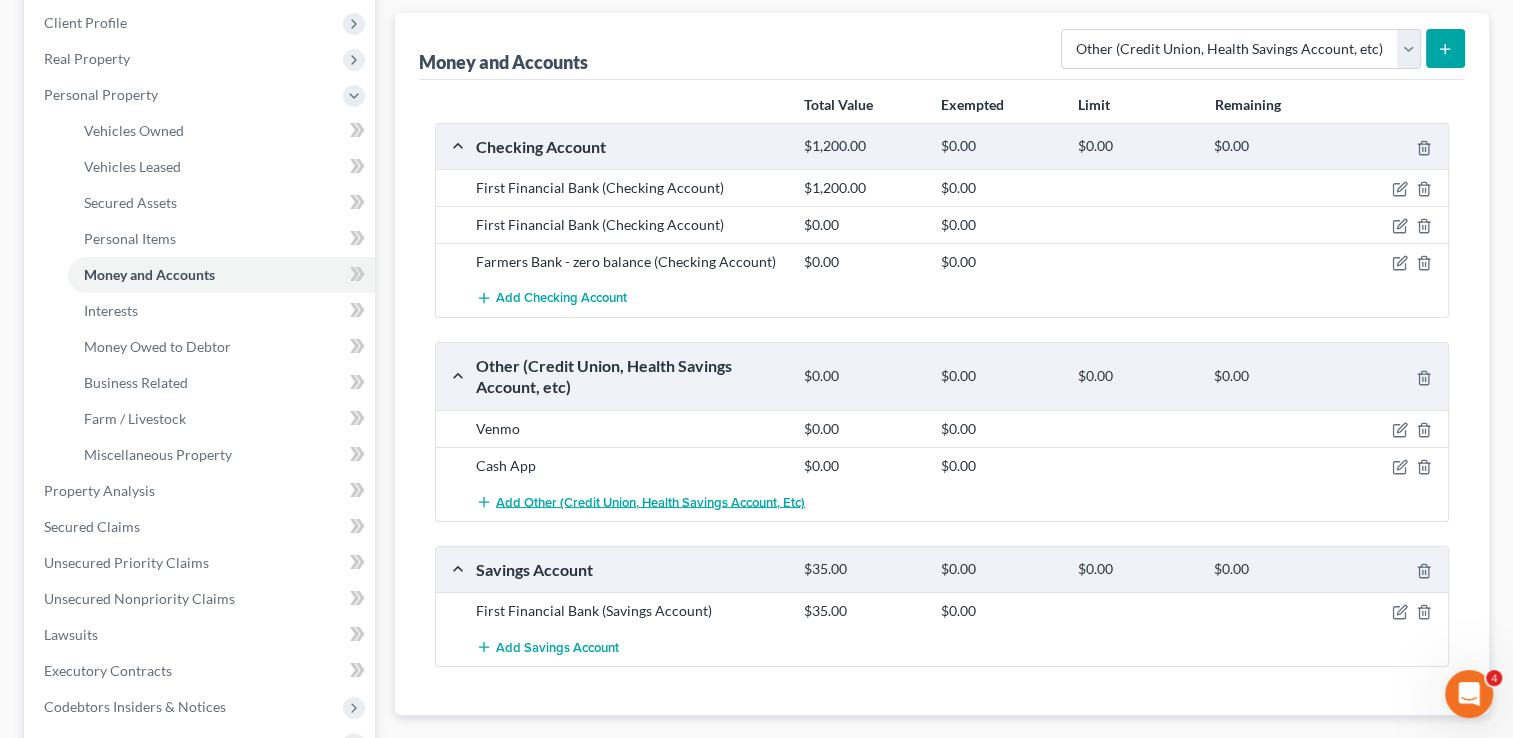 click on "Add Other (Credit Union, Health Savings Account, etc)" at bounding box center [640, 502] 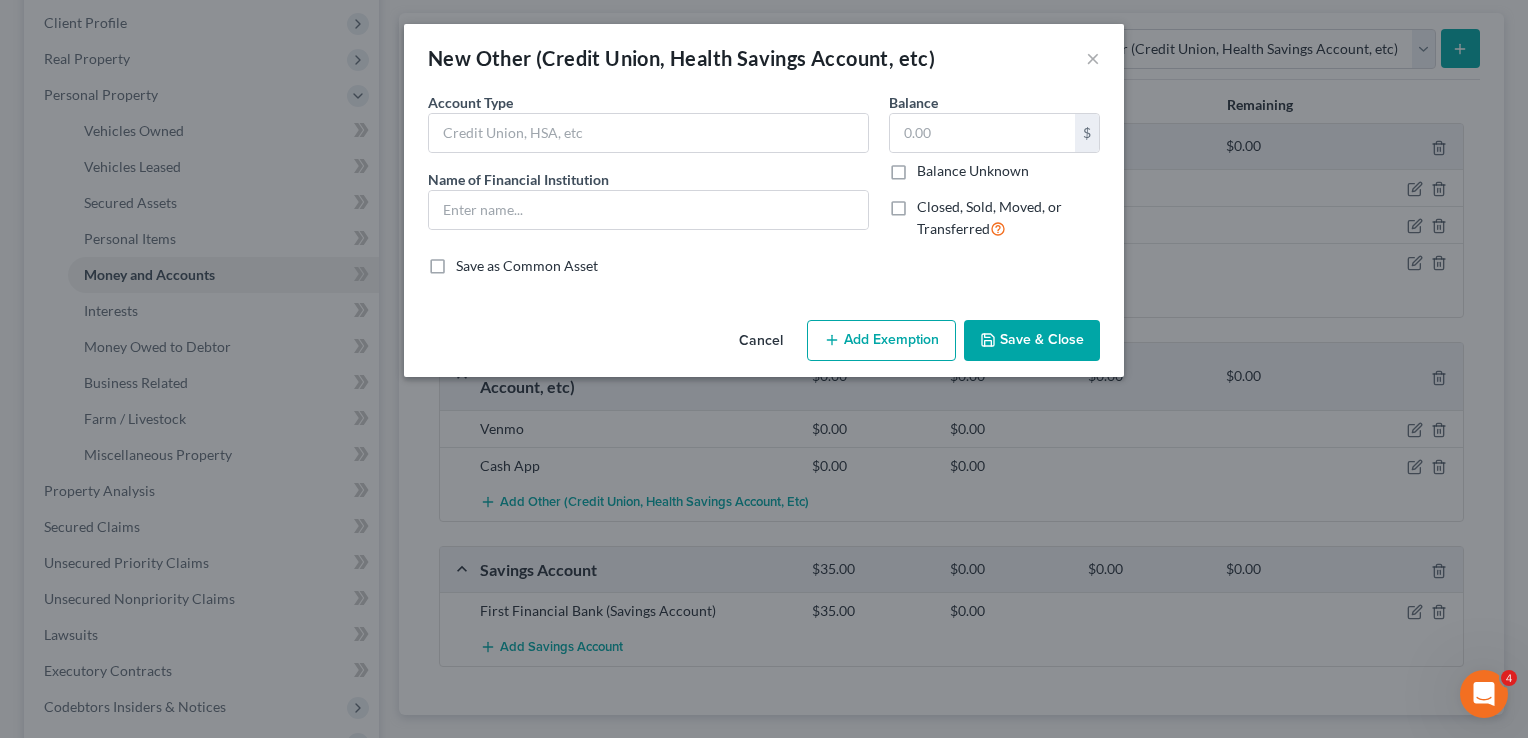 click on "Account Type
Name of Financial Institution
*" at bounding box center (648, 174) 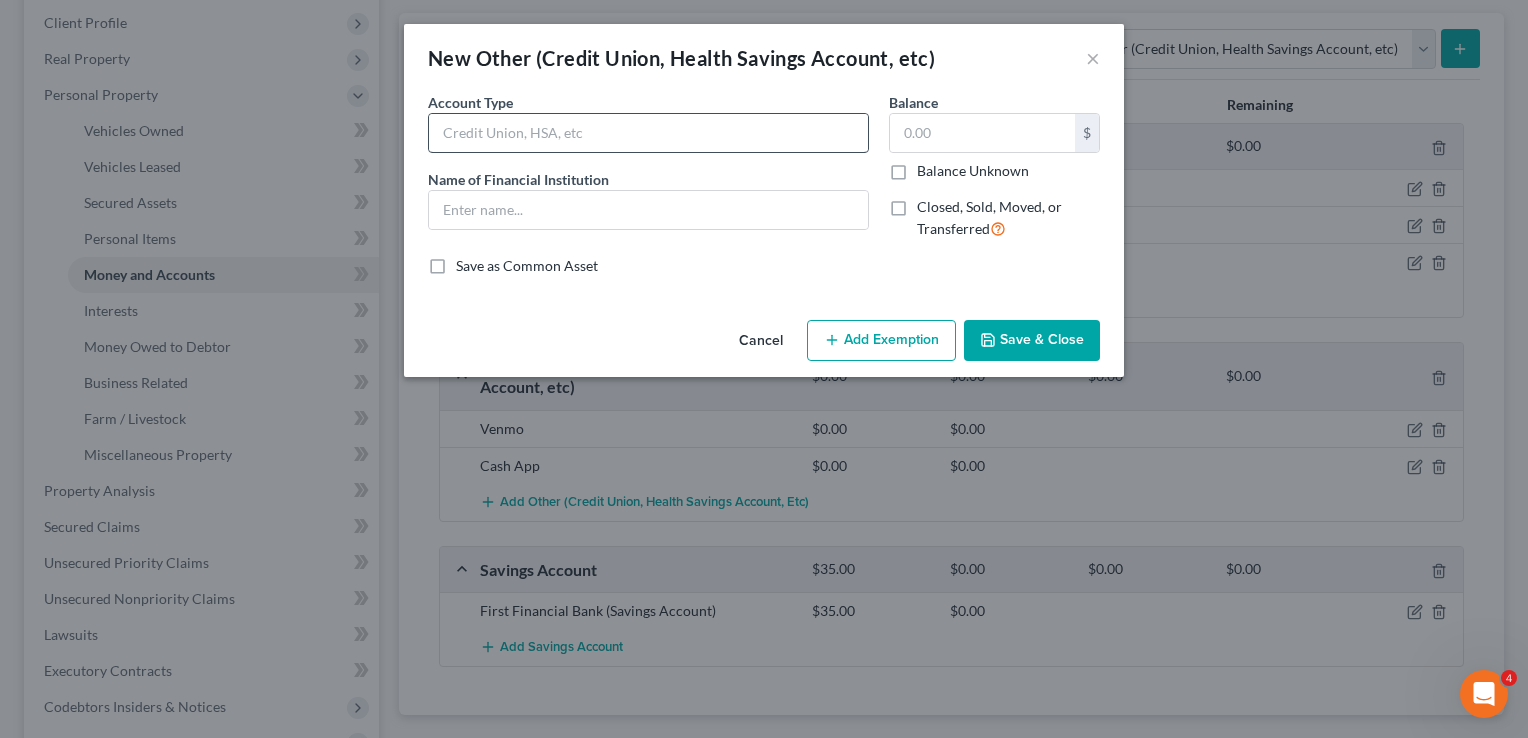 click at bounding box center [648, 133] 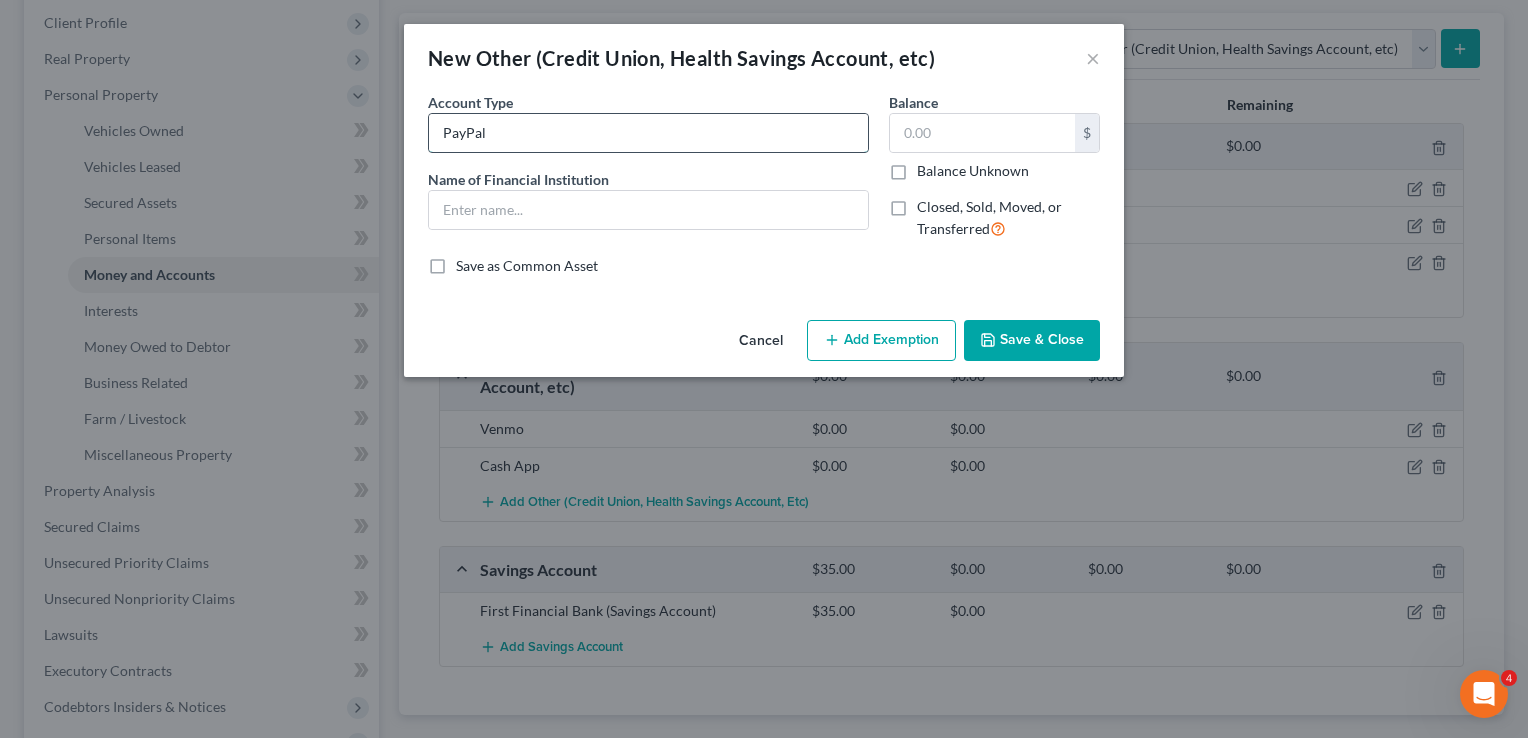 type on "PayPal" 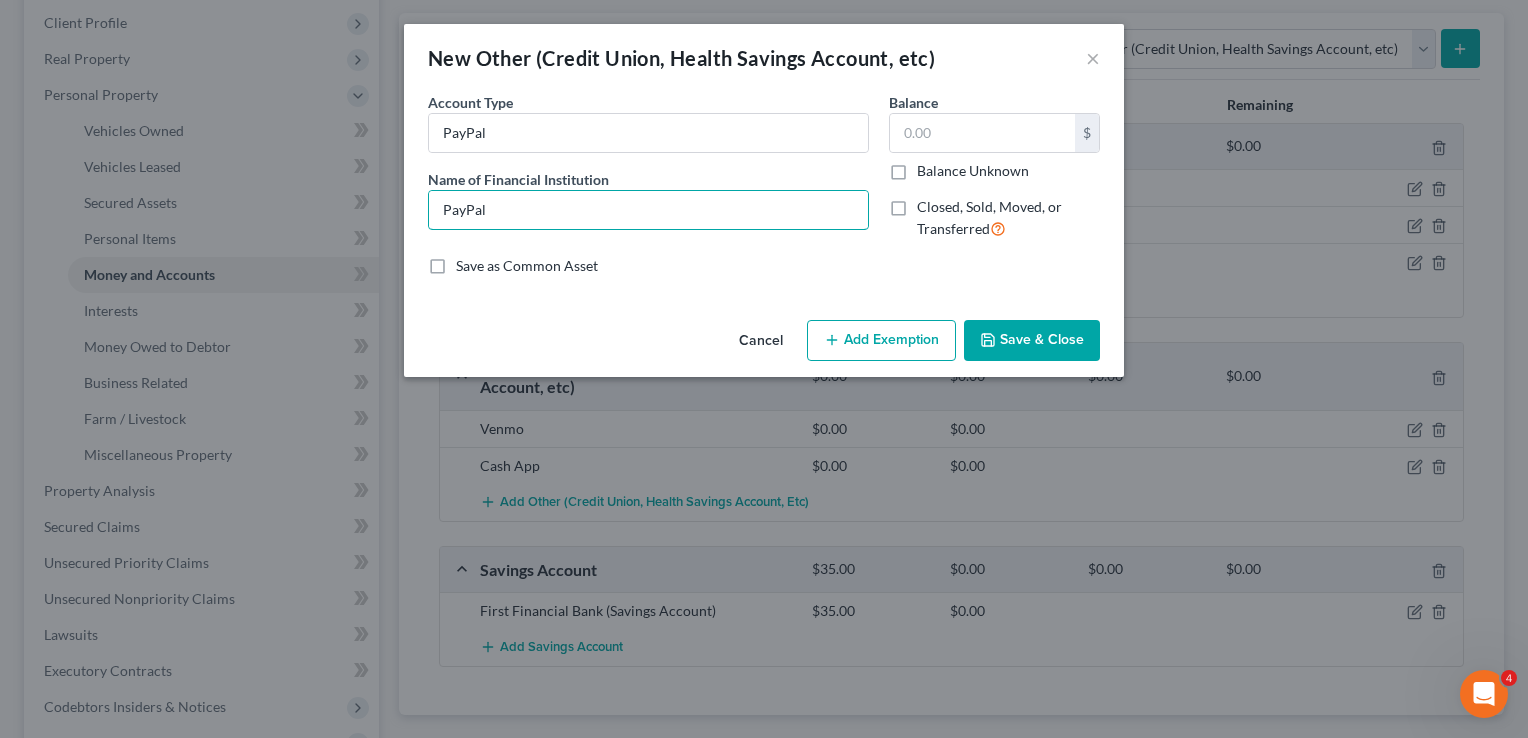 type on "PayPal" 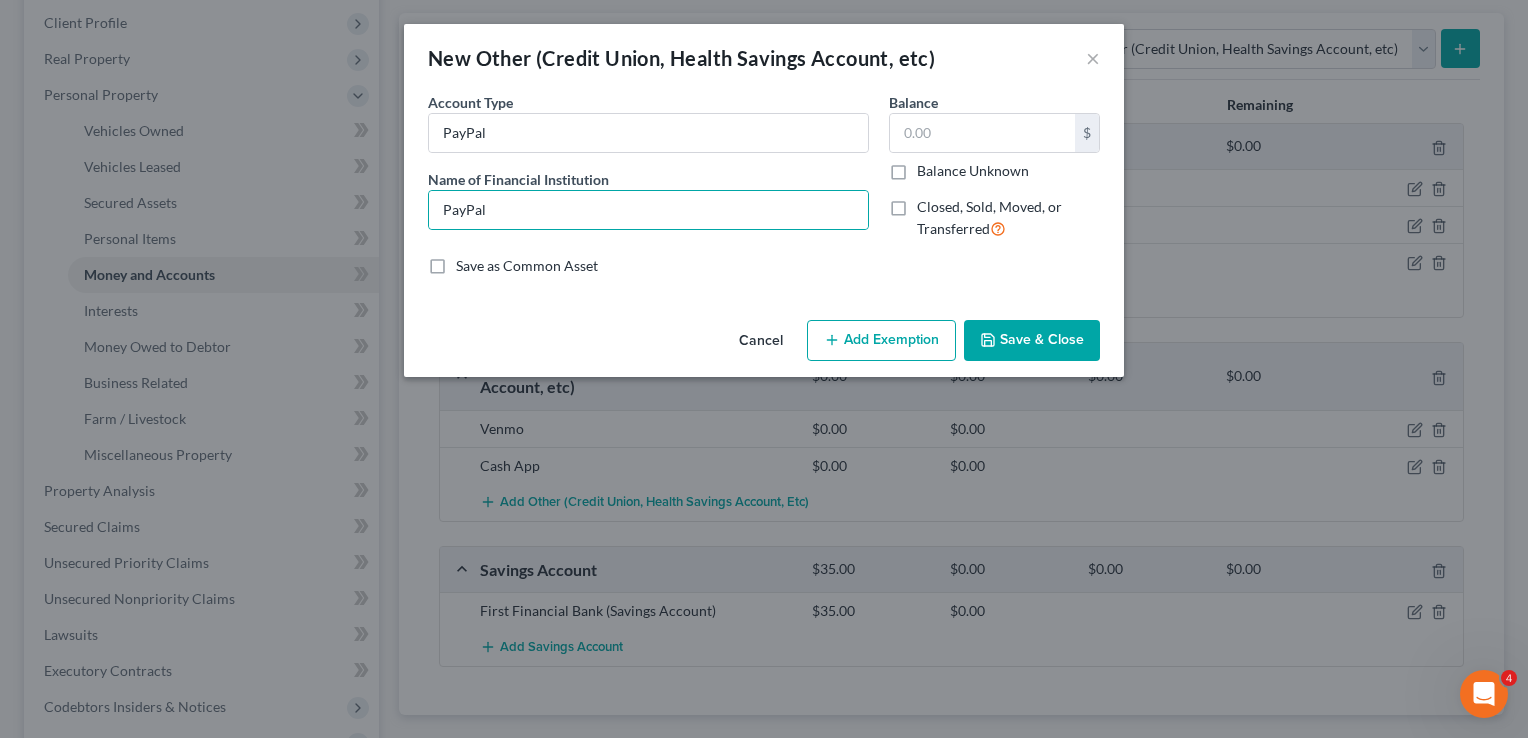click on "Save & Close" at bounding box center [1032, 341] 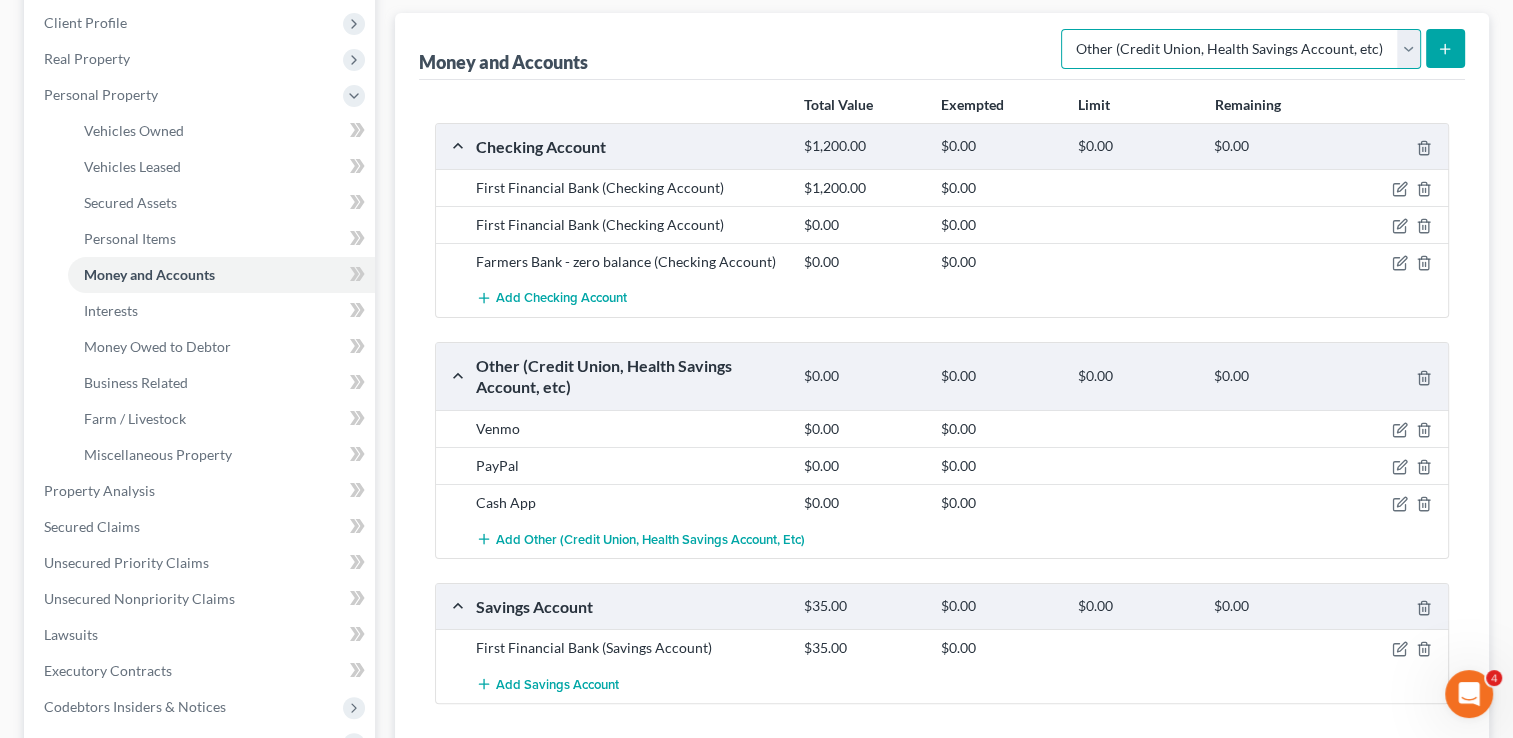 click on "Select Account Type Brokerage Cash on Hand Certificates of Deposit Checking Account Money Market Other (Credit Union, Health Savings Account, etc) Safe Deposit Box Savings Account Security Deposits or Prepayments" at bounding box center [1241, 49] 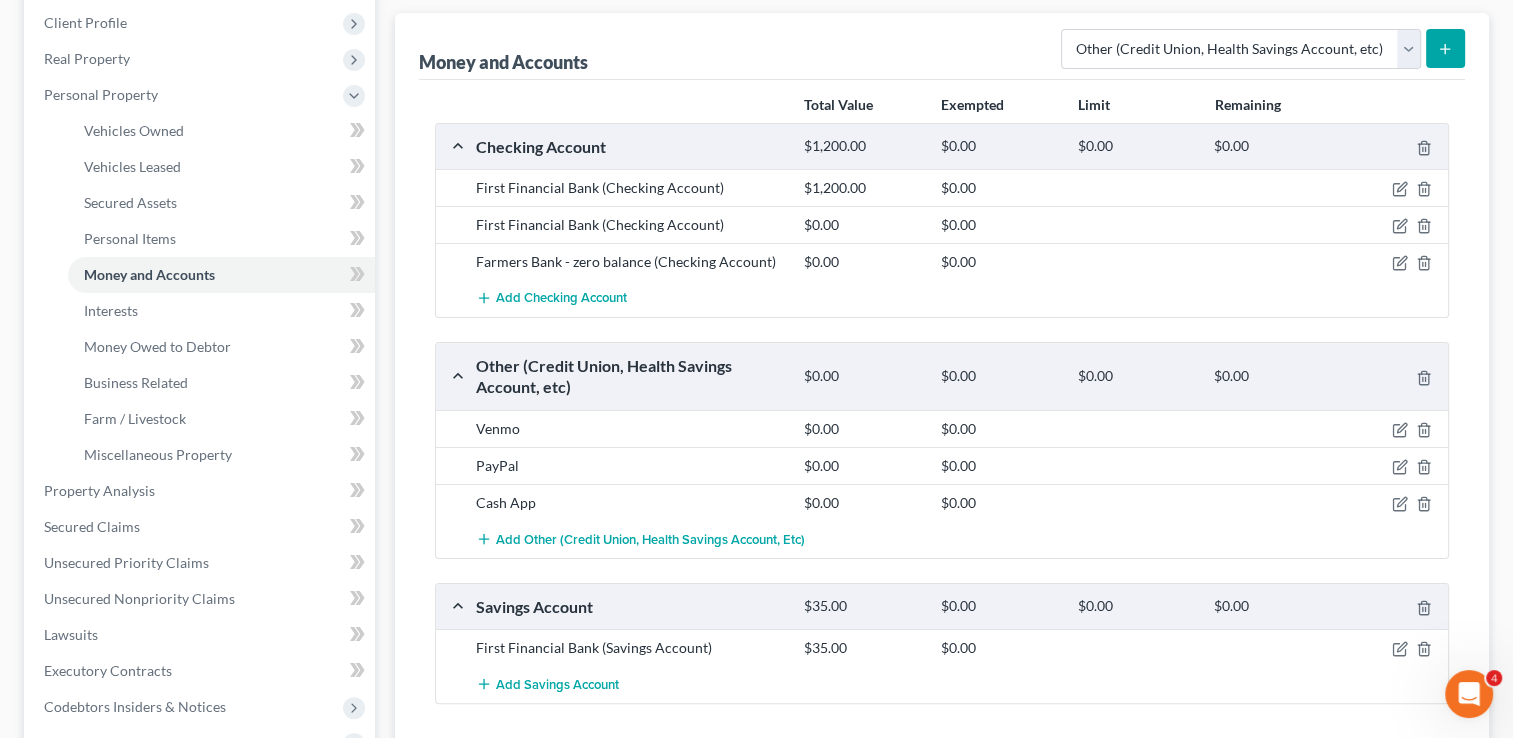 click on "Other (Credit Union, Health Savings Account, etc) $0.00 $0.00 $0.00 $0.00" at bounding box center [938, 376] 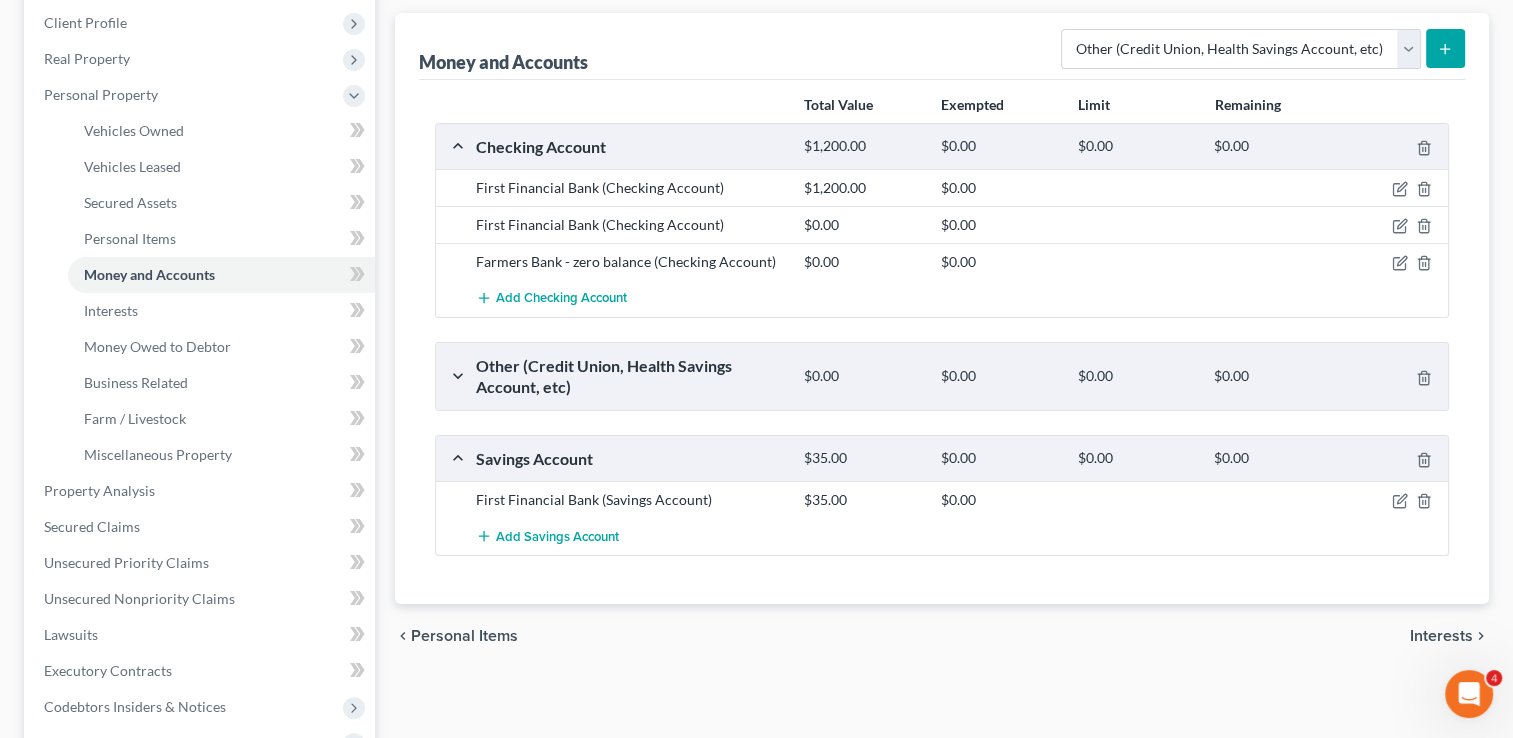 click on "$0.00" at bounding box center (1272, 376) 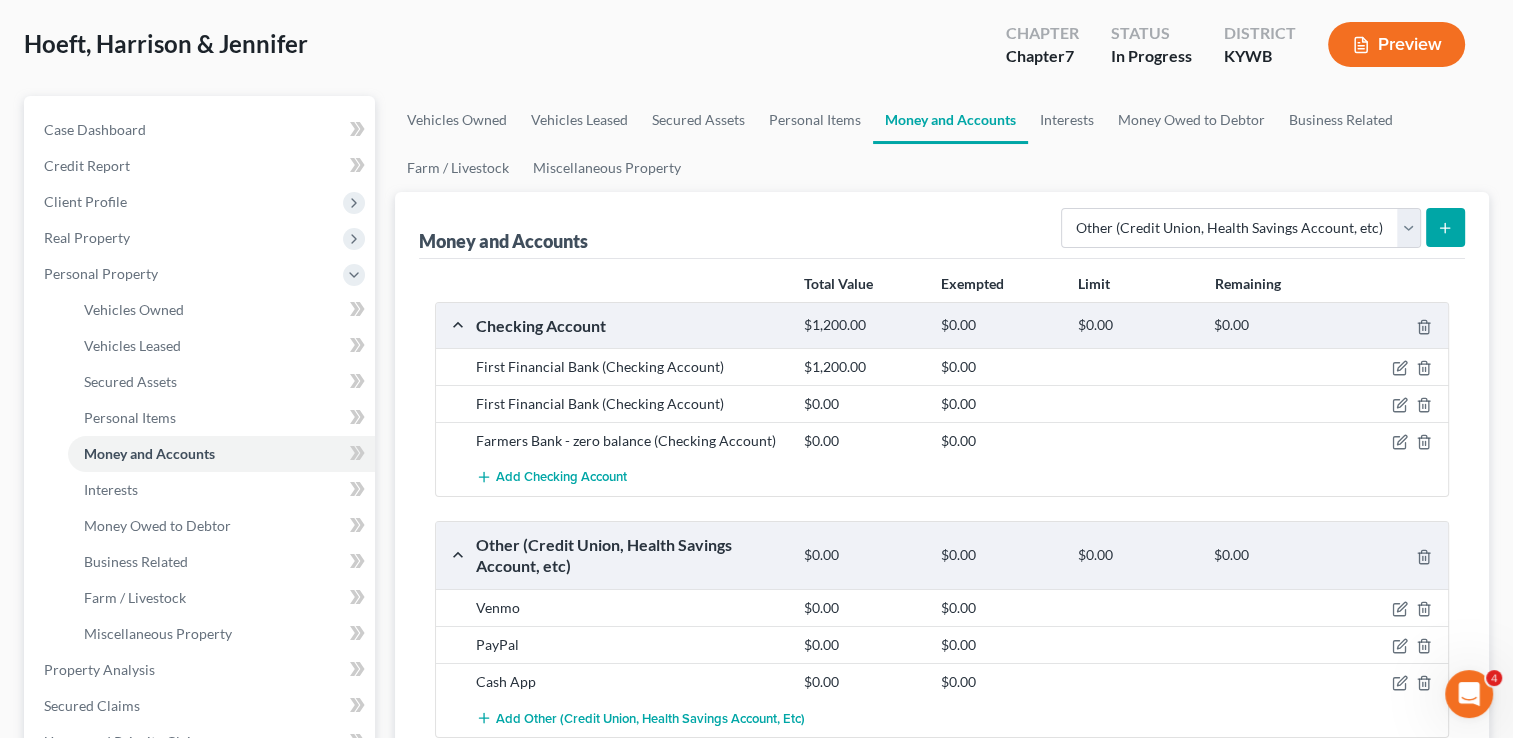 scroll, scrollTop: 0, scrollLeft: 0, axis: both 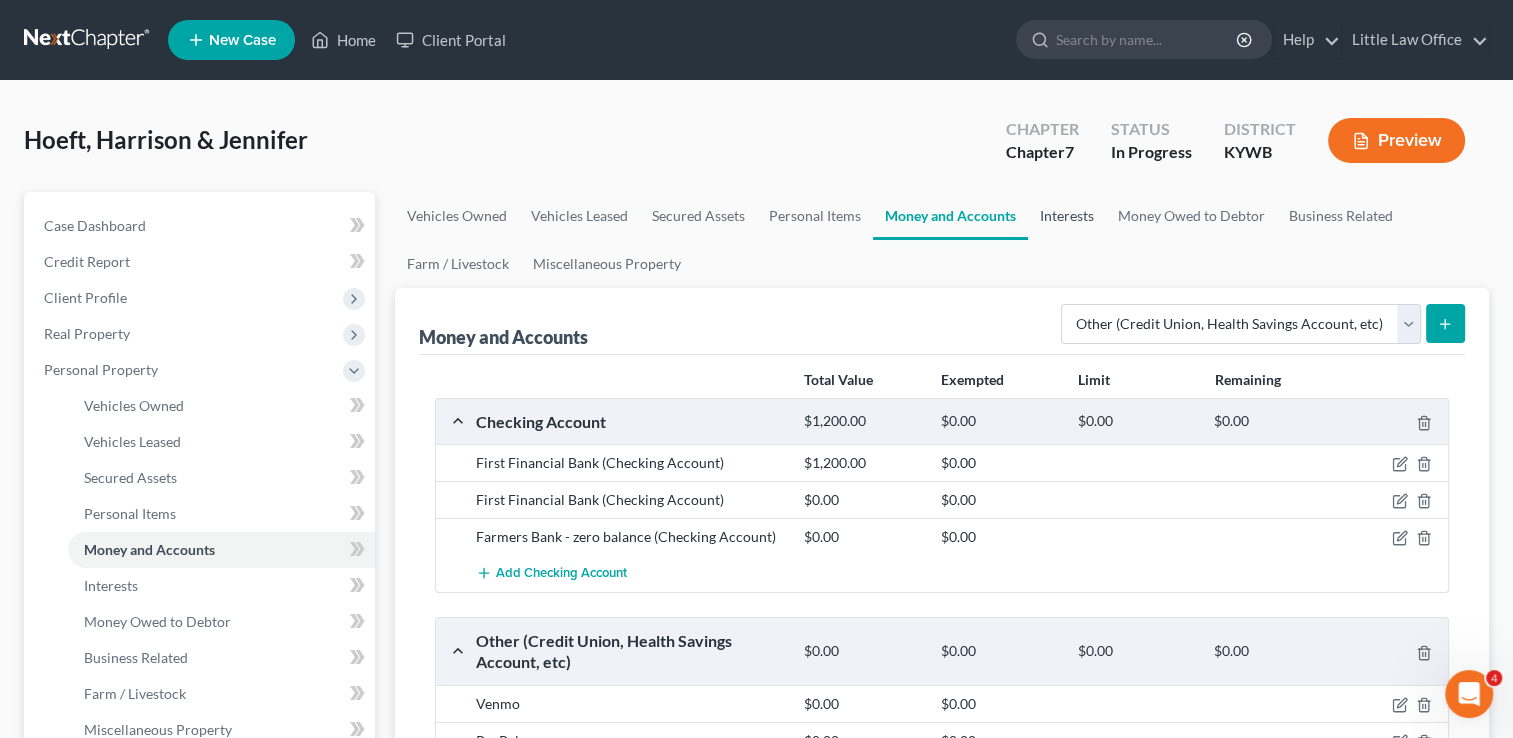 click on "Interests" at bounding box center (1067, 216) 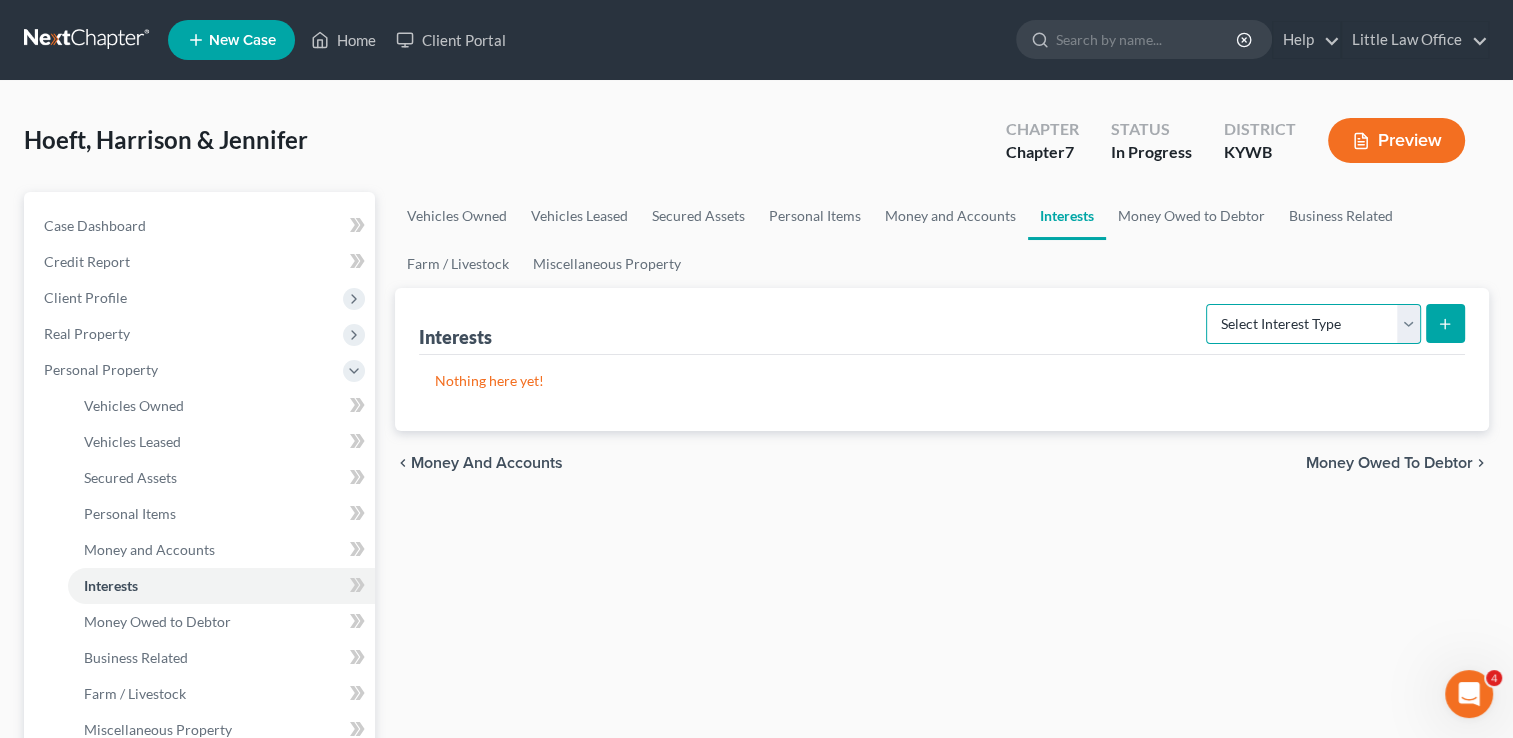 click on "Select Interest Type 401K Annuity Bond Education IRA Government Bond Government Pension Plan Incorporated Business IRA Joint Venture (Active) Joint Venture (Inactive) Keogh Mutual Fund Other Retirement Plan Partnership (Active) Partnership (Inactive) Pension Plan Stock Term Life Insurance Unincorporated Business Whole Life Insurance" at bounding box center [1313, 324] 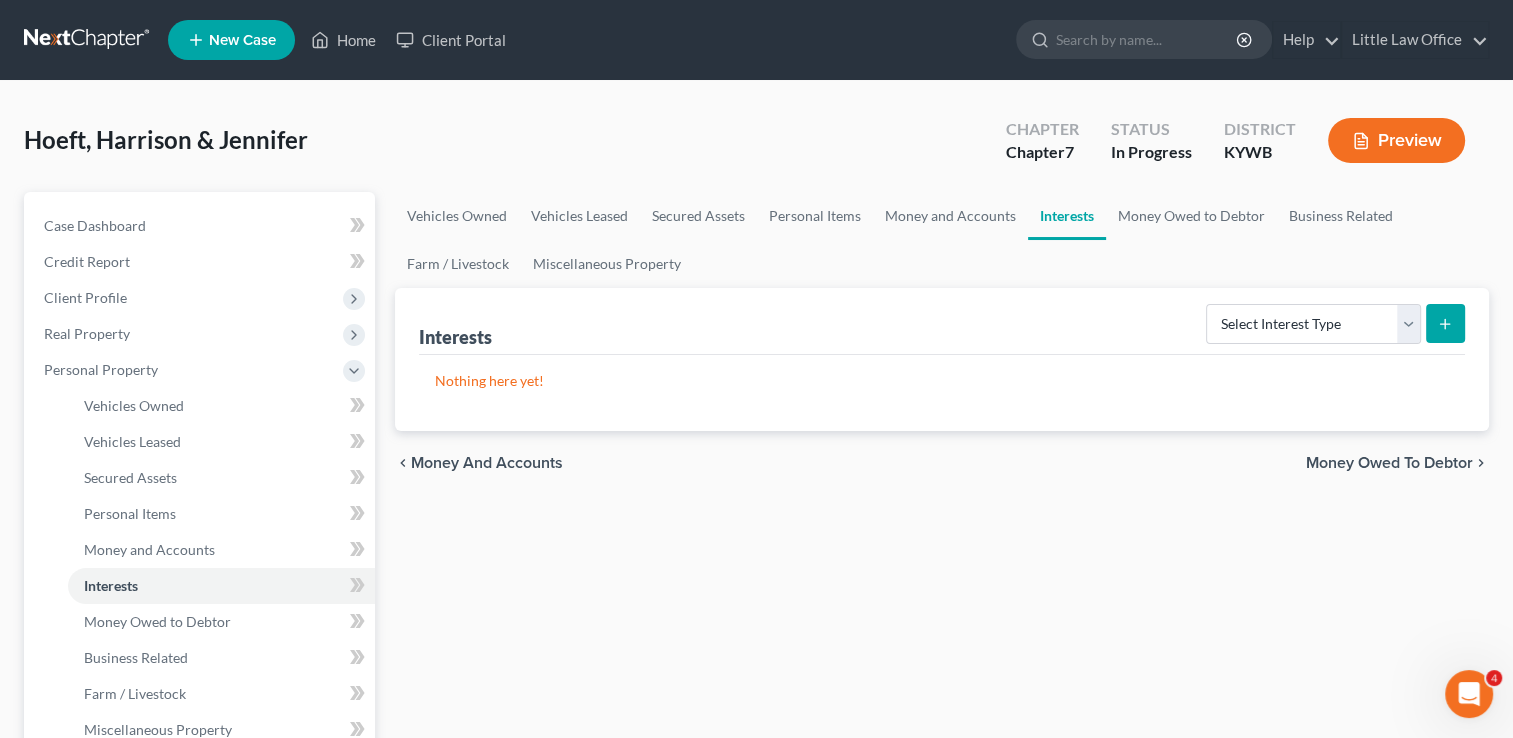 click on "Vehicles Owned
Vehicles Leased
Secured Assets
Personal Items
Money and Accounts
Interests
Money Owed to Debtor
Business Related
Farm / Livestock
Miscellaneous Property
Interests Select Interest Type 401K Annuity Bond Education IRA Government Bond Government Pension Plan Incorporated Business IRA Joint Venture (Active) Joint Venture (Inactive) Keogh Mutual Fund Other Retirement Plan Partnership (Active) Partnership (Inactive) Pension Plan Stock Term Life Insurance Unincorporated Business Whole Life Insurance
Nothing here yet!
chevron_left
Money and Accounts
Money Owed to Debtor
chevron_right" at bounding box center (942, 769) 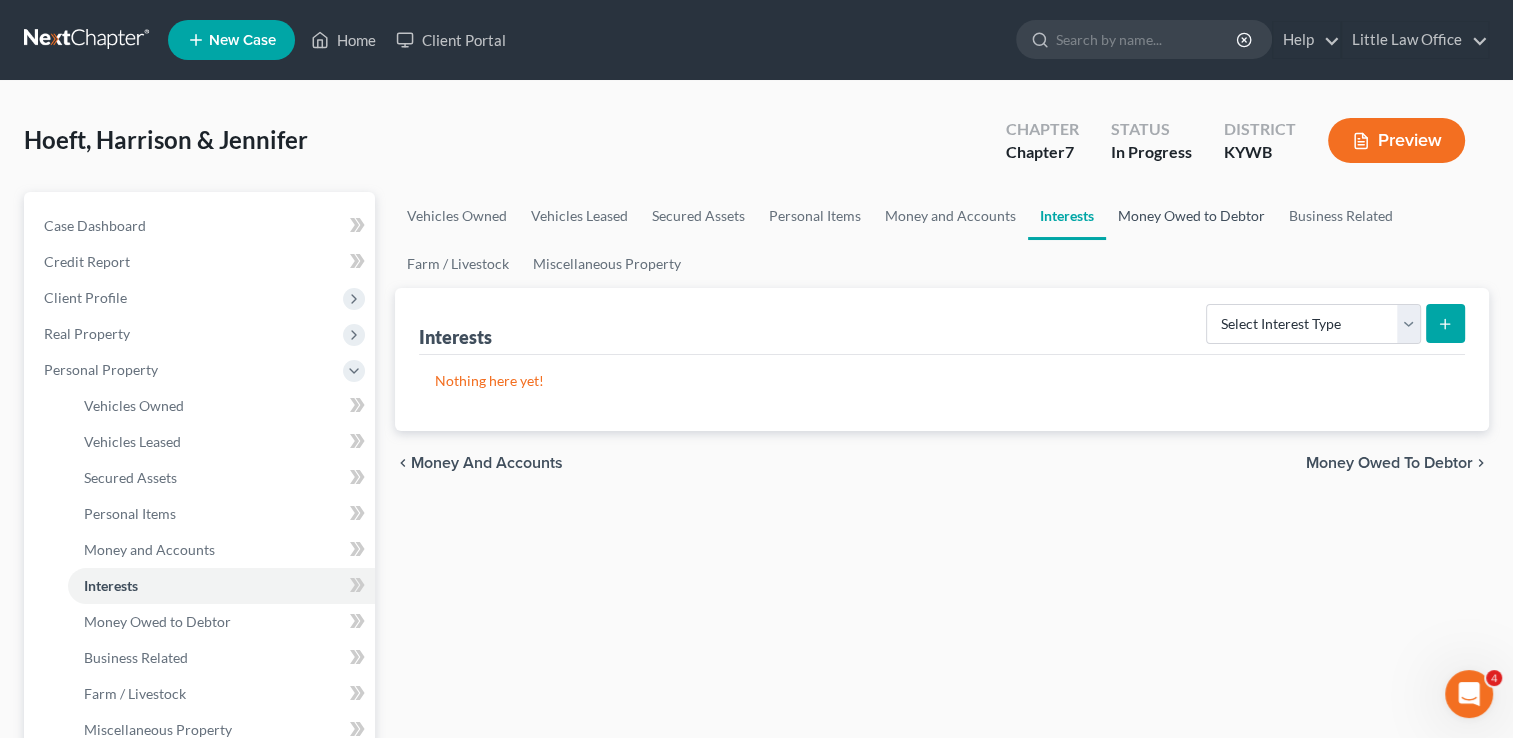 click on "Money Owed to Debtor" at bounding box center (1191, 216) 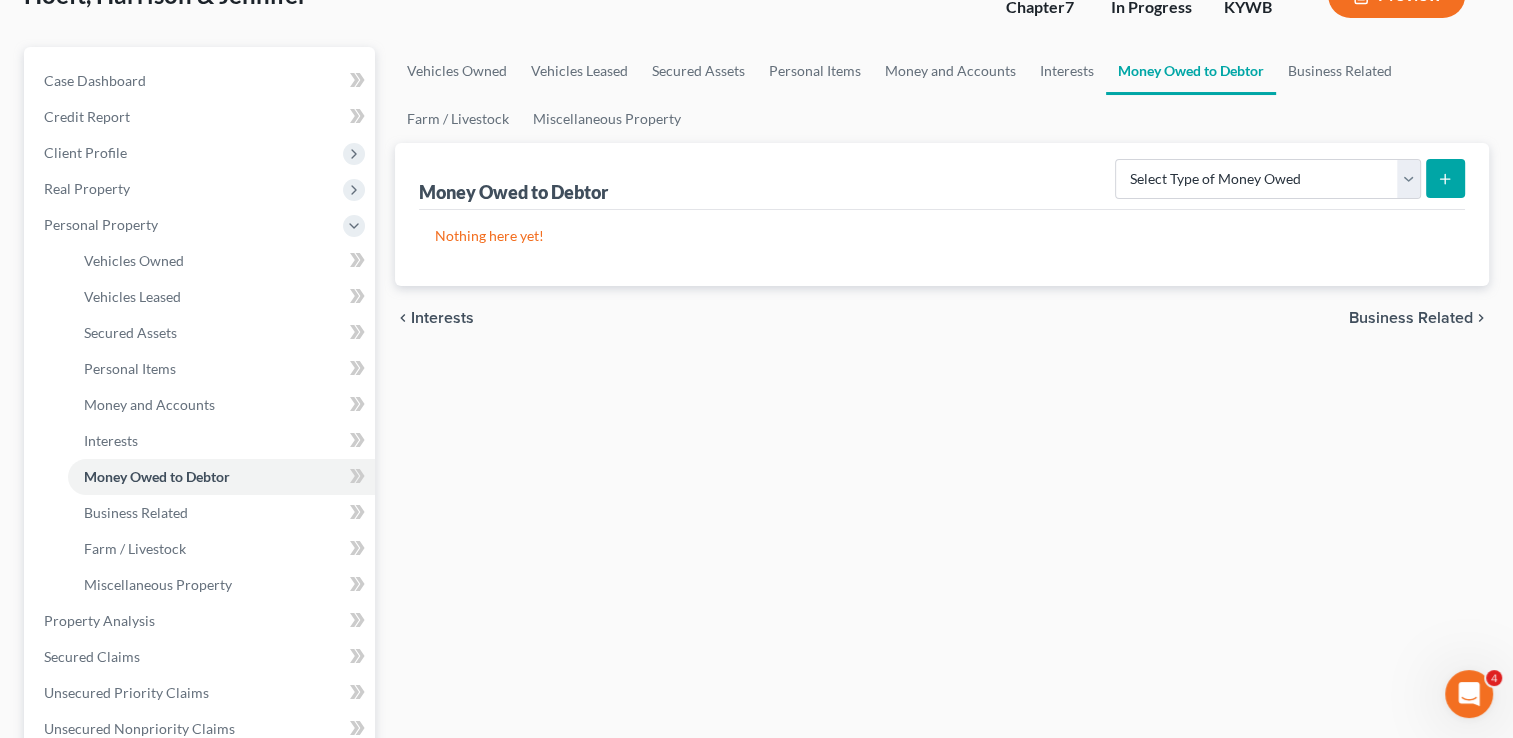 scroll, scrollTop: 150, scrollLeft: 0, axis: vertical 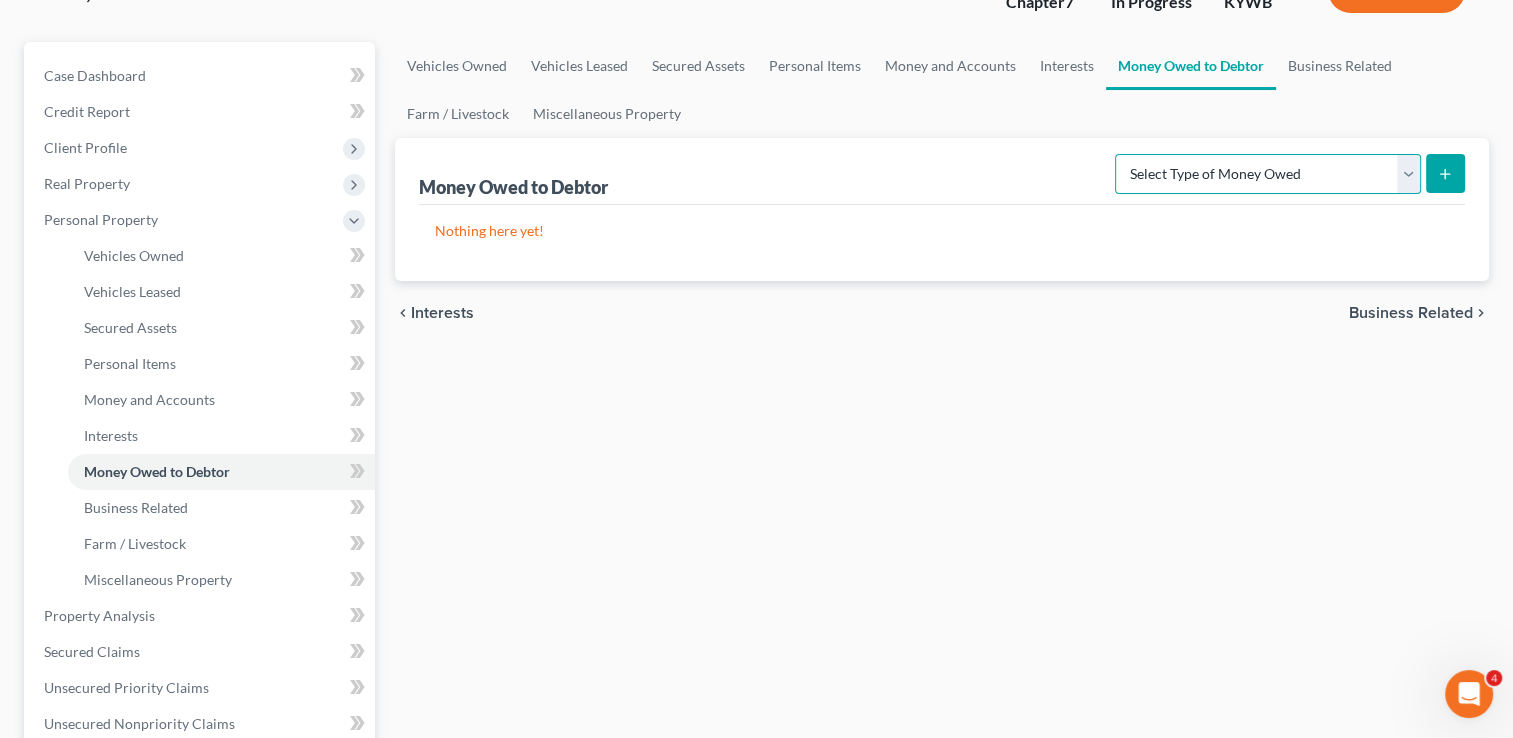 click on "Select Type of Money Owed Accounts Receivable Alimony Child Support Claims Against Third Parties Disability Benefits Disability Insurance Payments Divorce Settlements Equitable or Future Interests Expected Tax Refund and Unused NOLs Financial Assets Not Yet Listed Life Estate of Descendants Maintenance Other Contingent & Unliquidated Claims Property Settlements Sick or Vacation Pay Social Security Benefits Trusts Unpaid Loans Unpaid Wages Workers Compensation" at bounding box center [1268, 174] 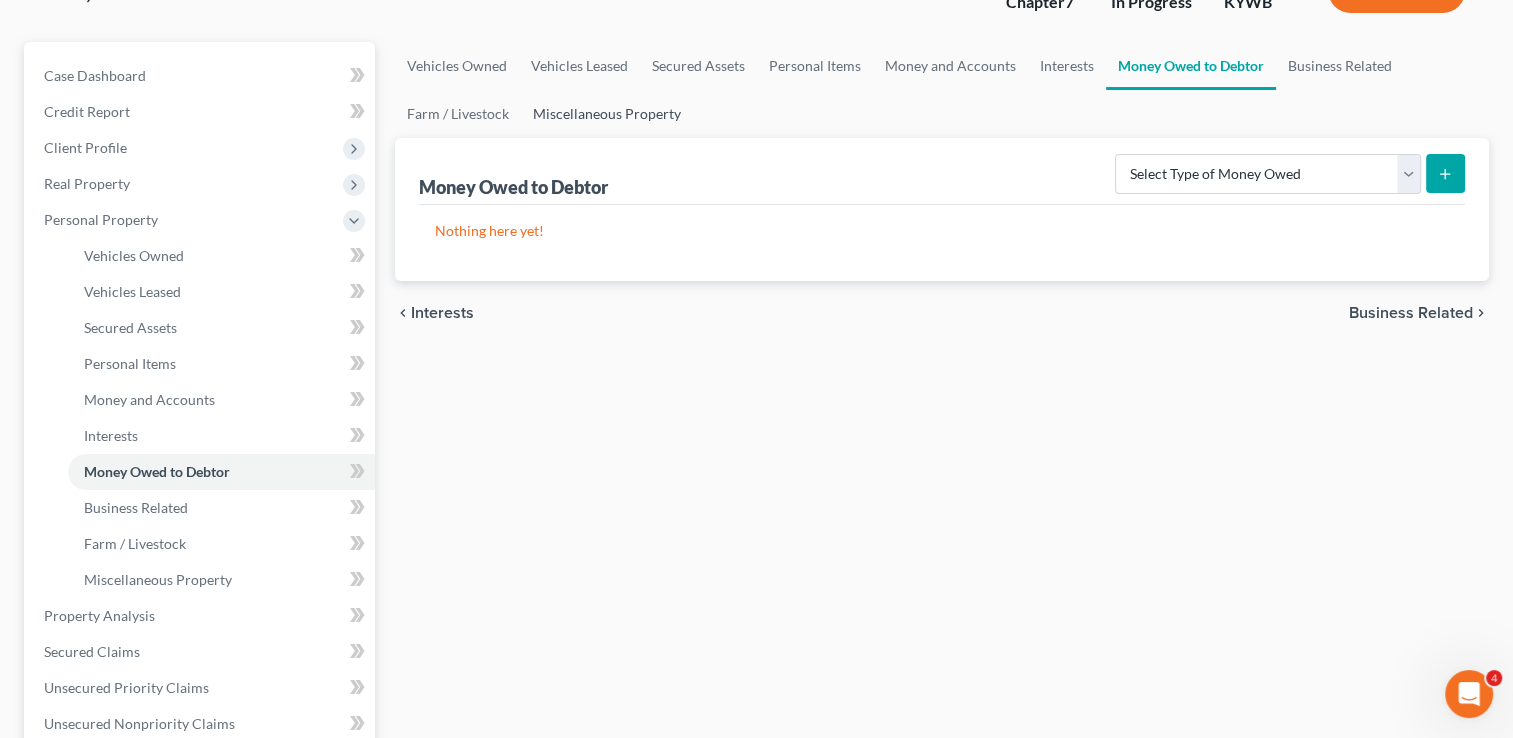 click on "Miscellaneous Property" at bounding box center (607, 114) 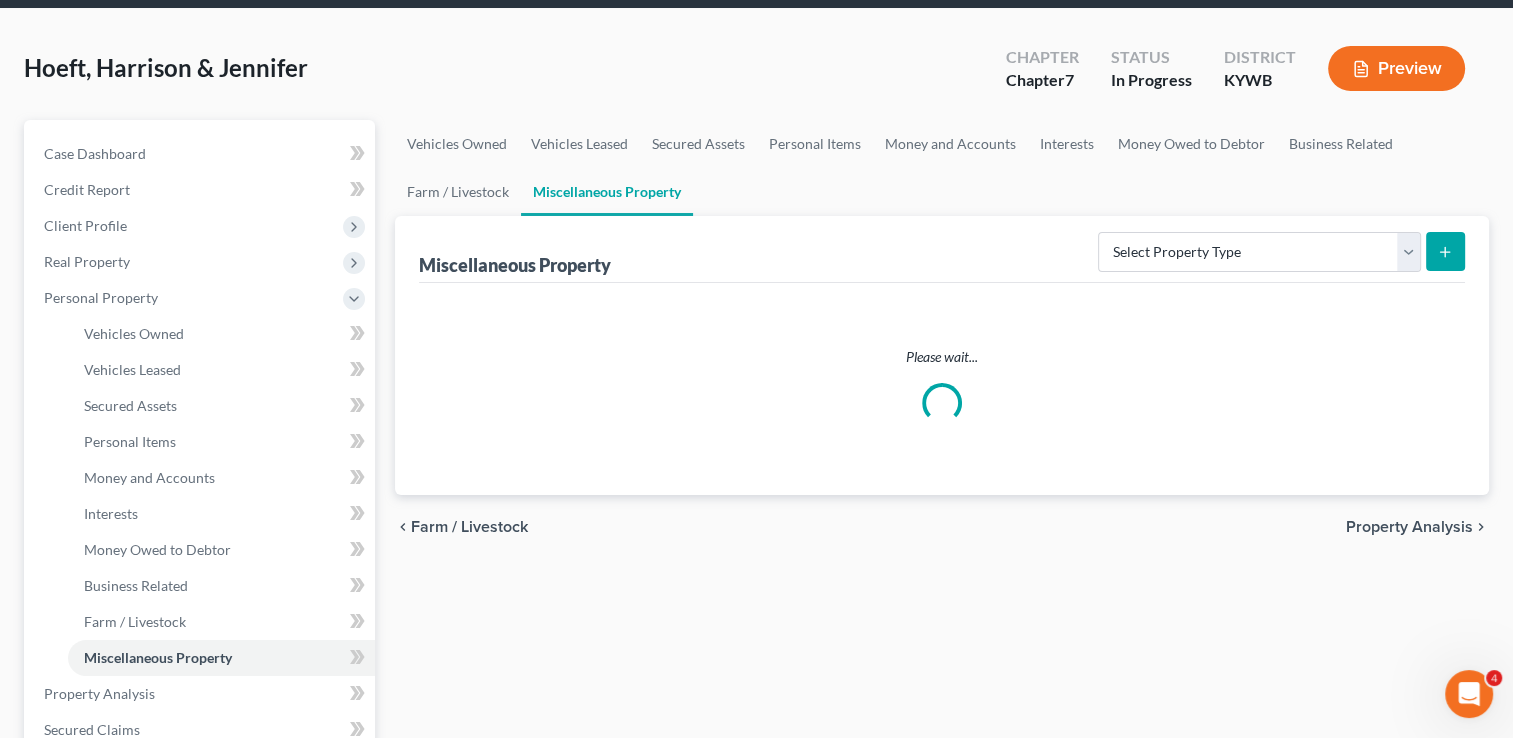 scroll, scrollTop: 0, scrollLeft: 0, axis: both 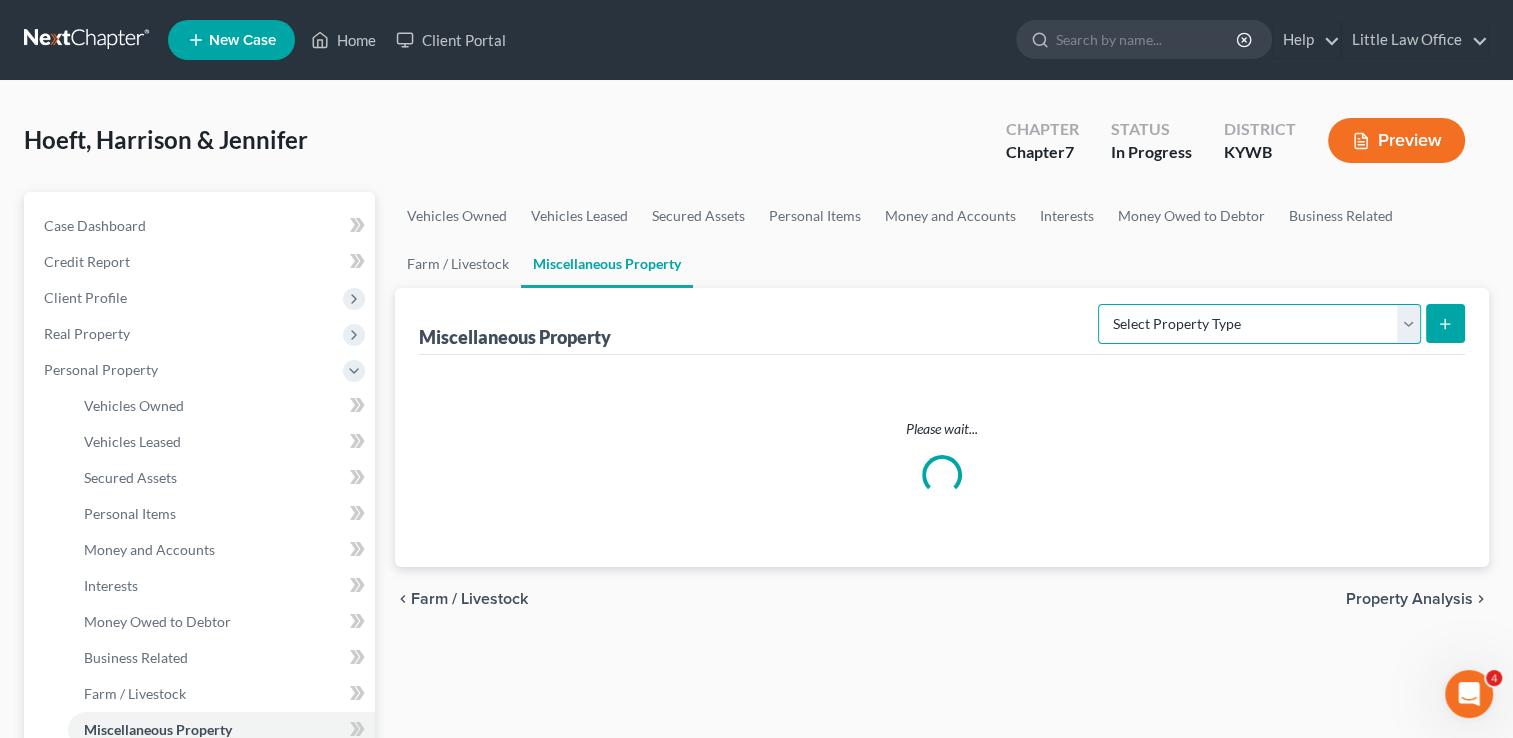 click on "Select Property Type Assigned for Creditor Benefit Within 1 Year Holding for Another Not Yet Listed Stored Within 1 Year Transferred" at bounding box center [1259, 324] 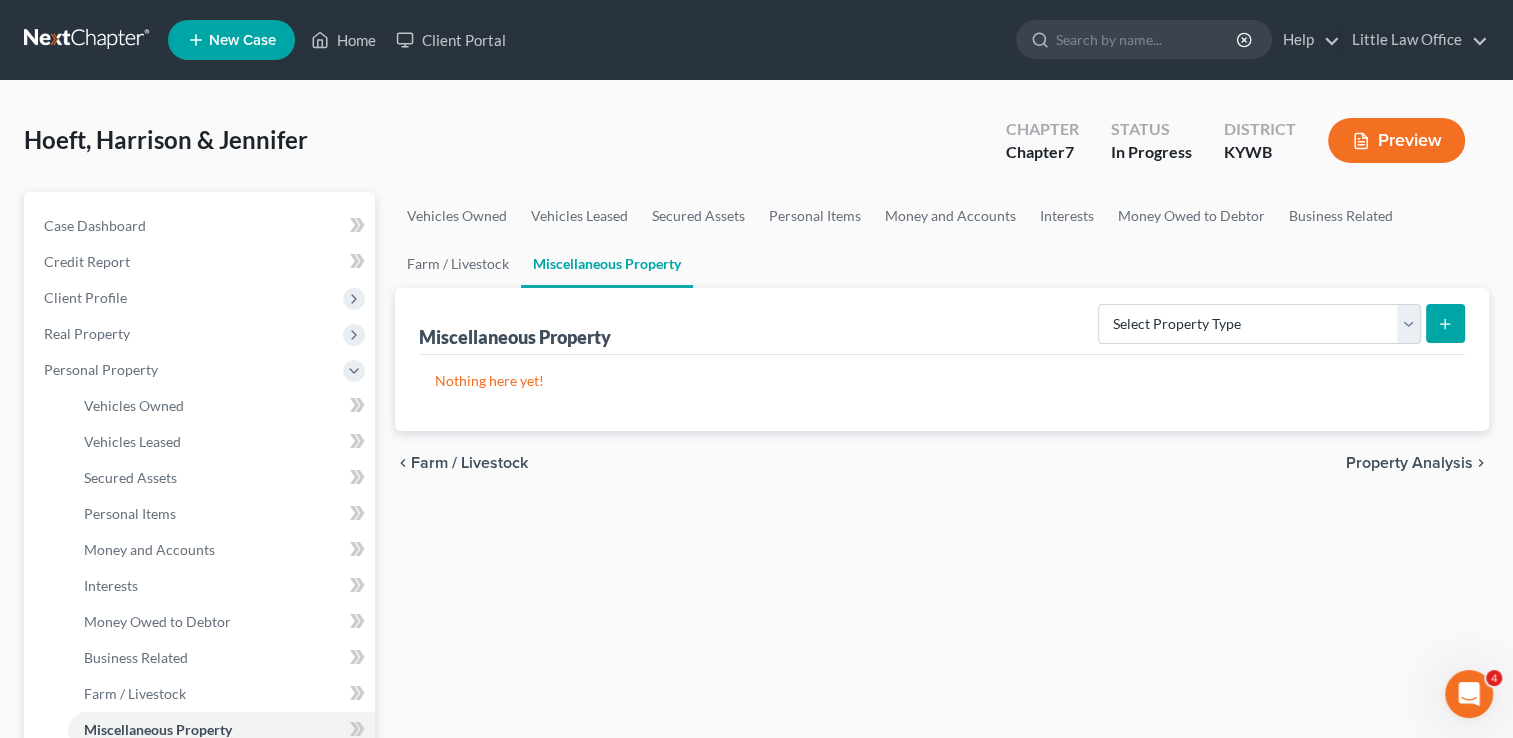 click on "Vehicles Owned
Vehicles Leased
Secured Assets
Personal Items
Money and Accounts
Interests
Money Owed to Debtor
Business Related
Farm / Livestock
Miscellaneous Property
Miscellaneous Property Select Property Type Assigned for Creditor Benefit Within 1 Year Holding for Another Not Yet Listed Stored Within 1 Year Transferred
Nothing here yet!
chevron_left
Farm / Livestock
Property Analysis
chevron_right" at bounding box center [942, 769] 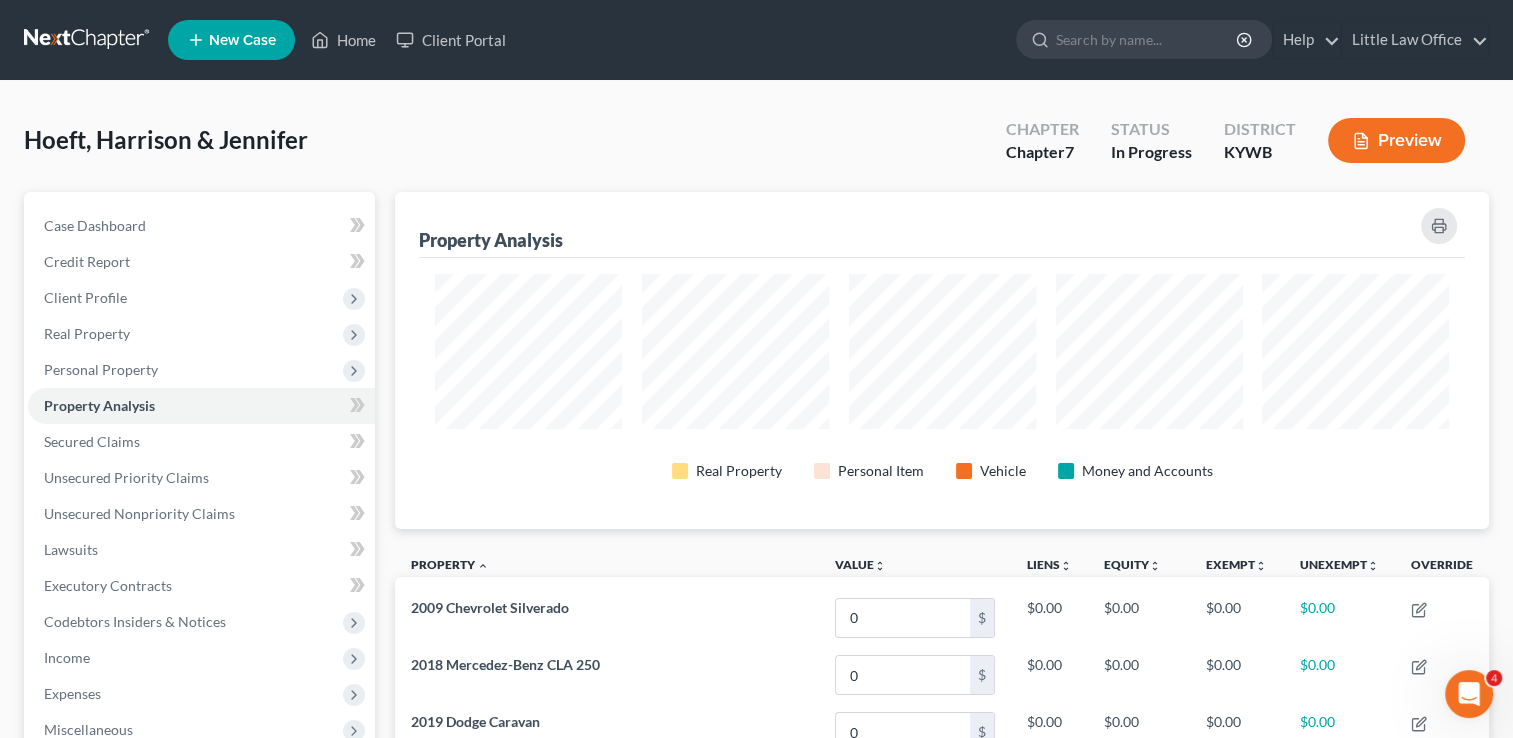scroll, scrollTop: 999663, scrollLeft: 998906, axis: both 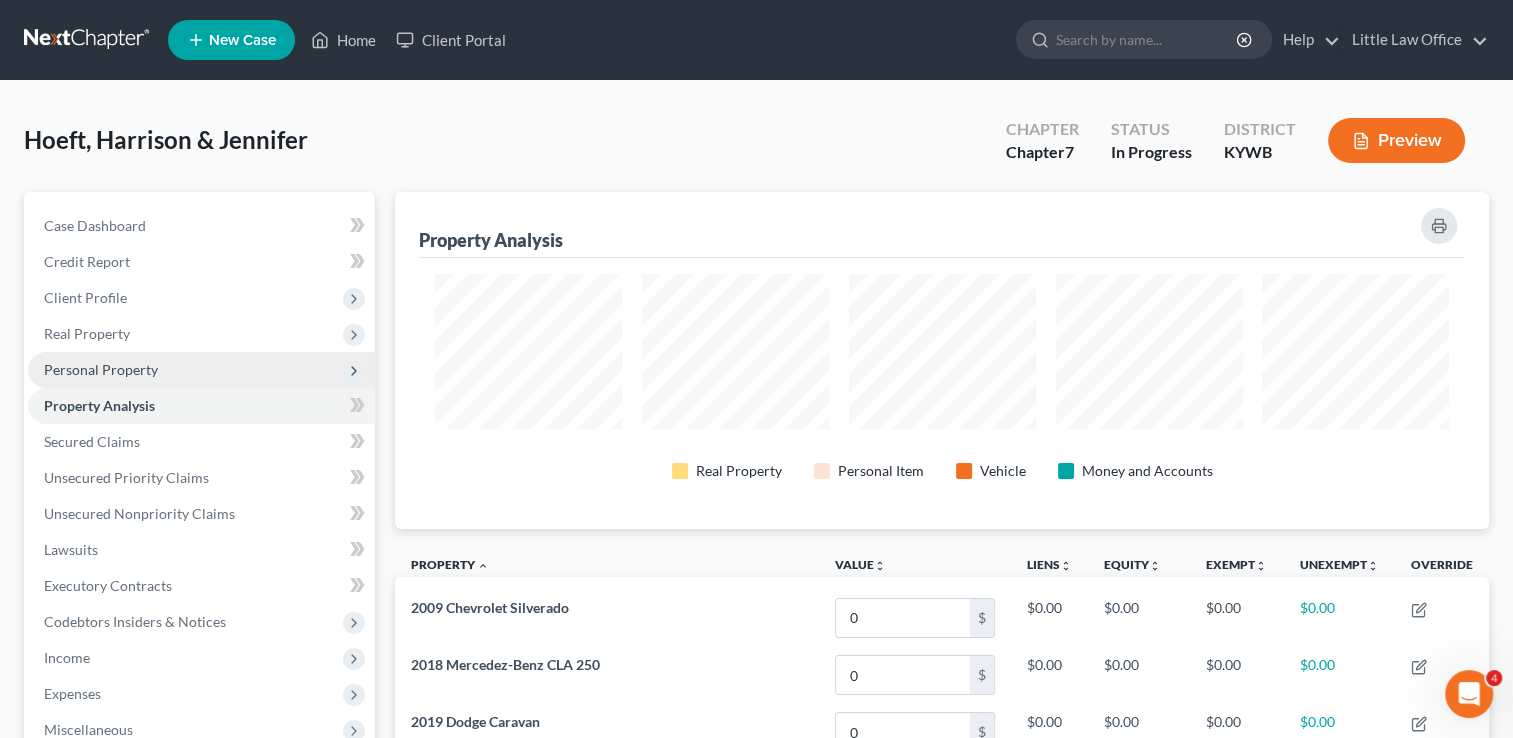 click on "Personal Property" at bounding box center [201, 370] 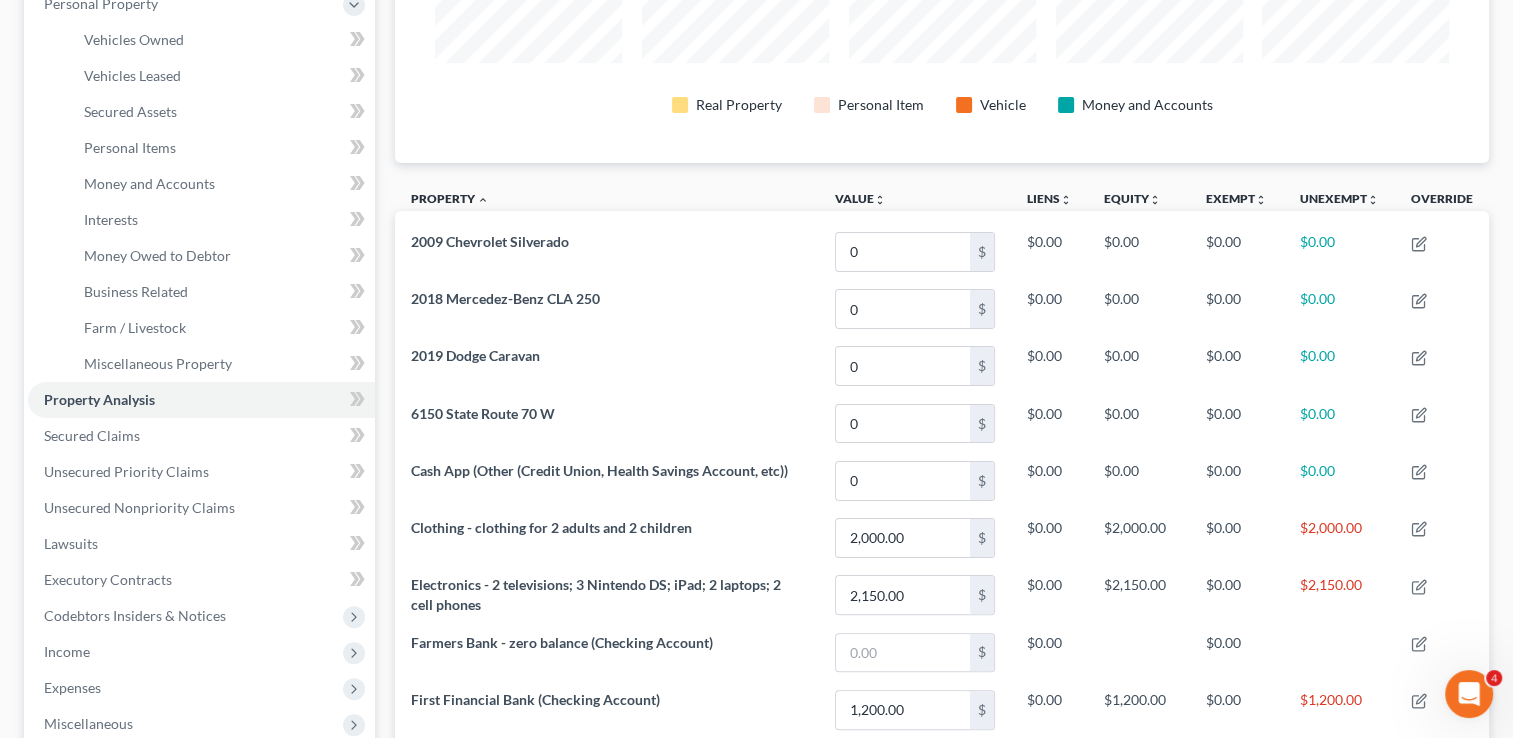 scroll, scrollTop: 381, scrollLeft: 0, axis: vertical 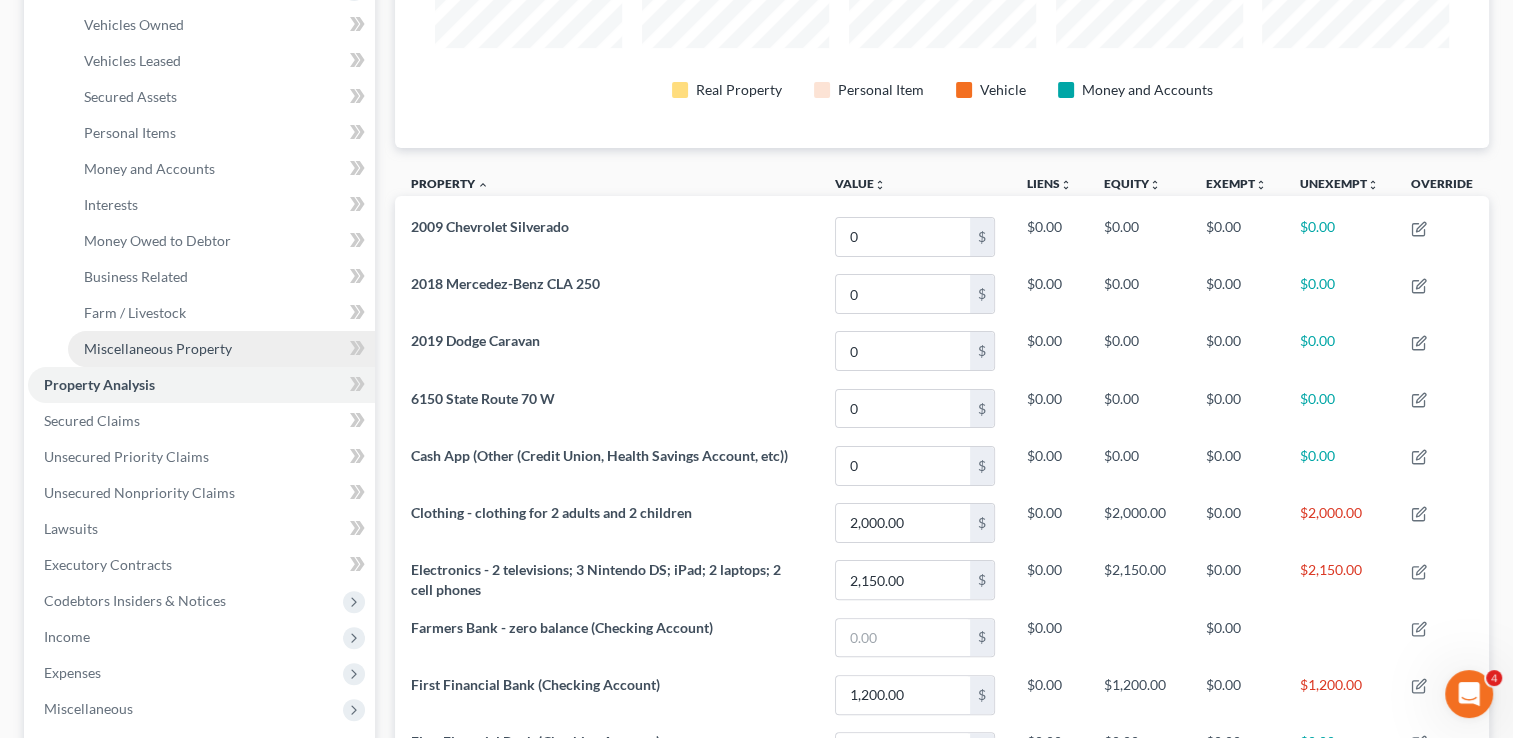 click on "Miscellaneous Property" at bounding box center [158, 348] 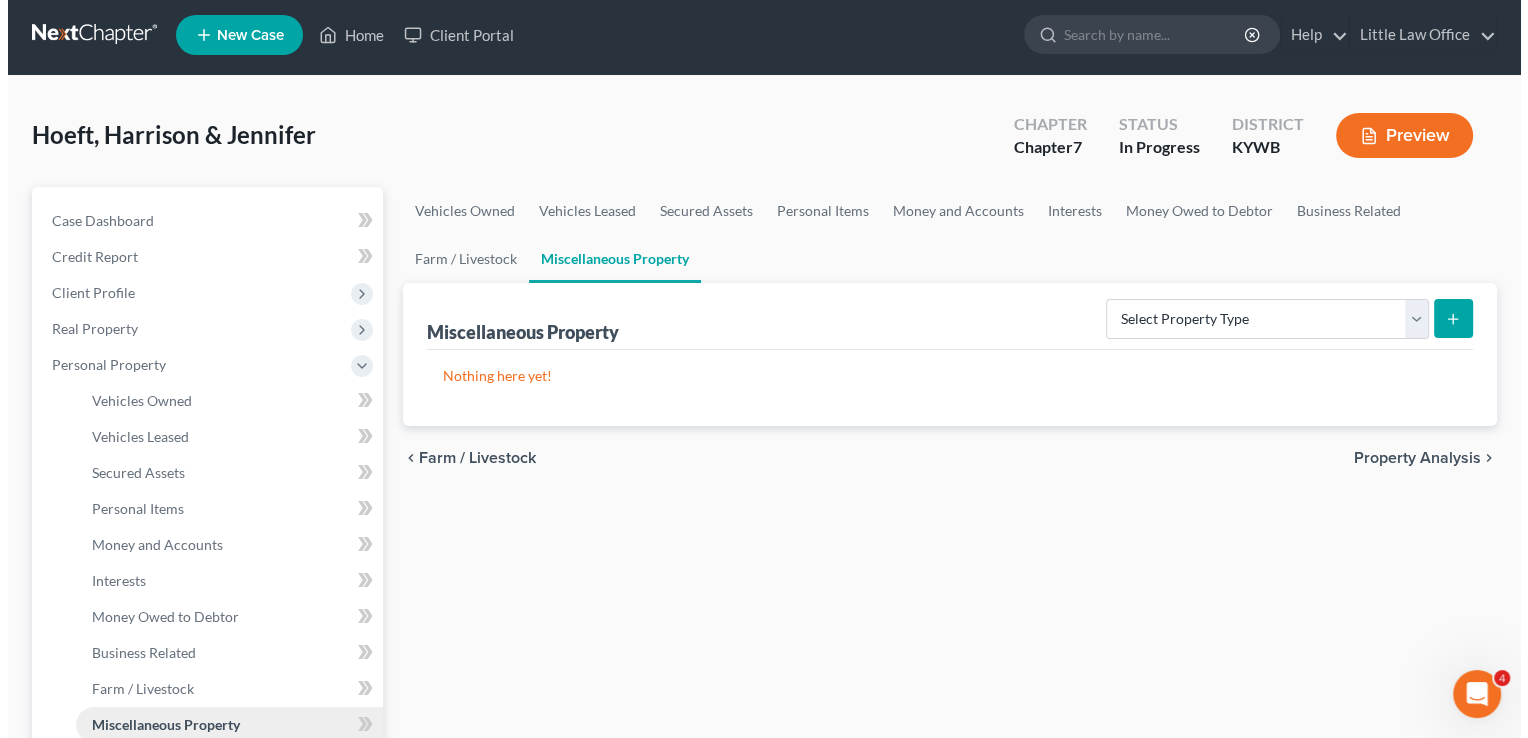 scroll, scrollTop: 0, scrollLeft: 0, axis: both 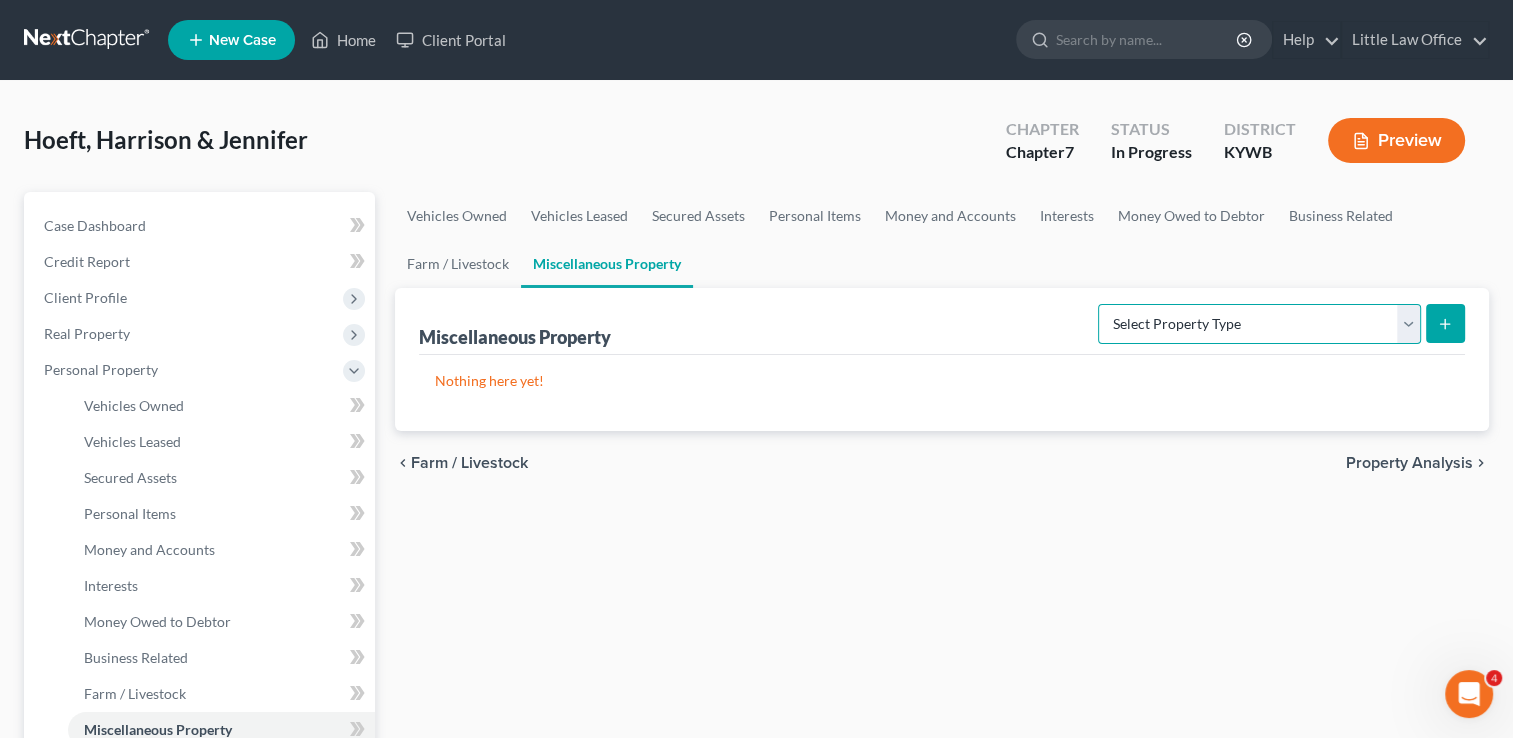 click on "Select Property Type Assigned for Creditor Benefit Within 1 Year Holding for Another Not Yet Listed Stored Within 1 Year Transferred" at bounding box center [1259, 324] 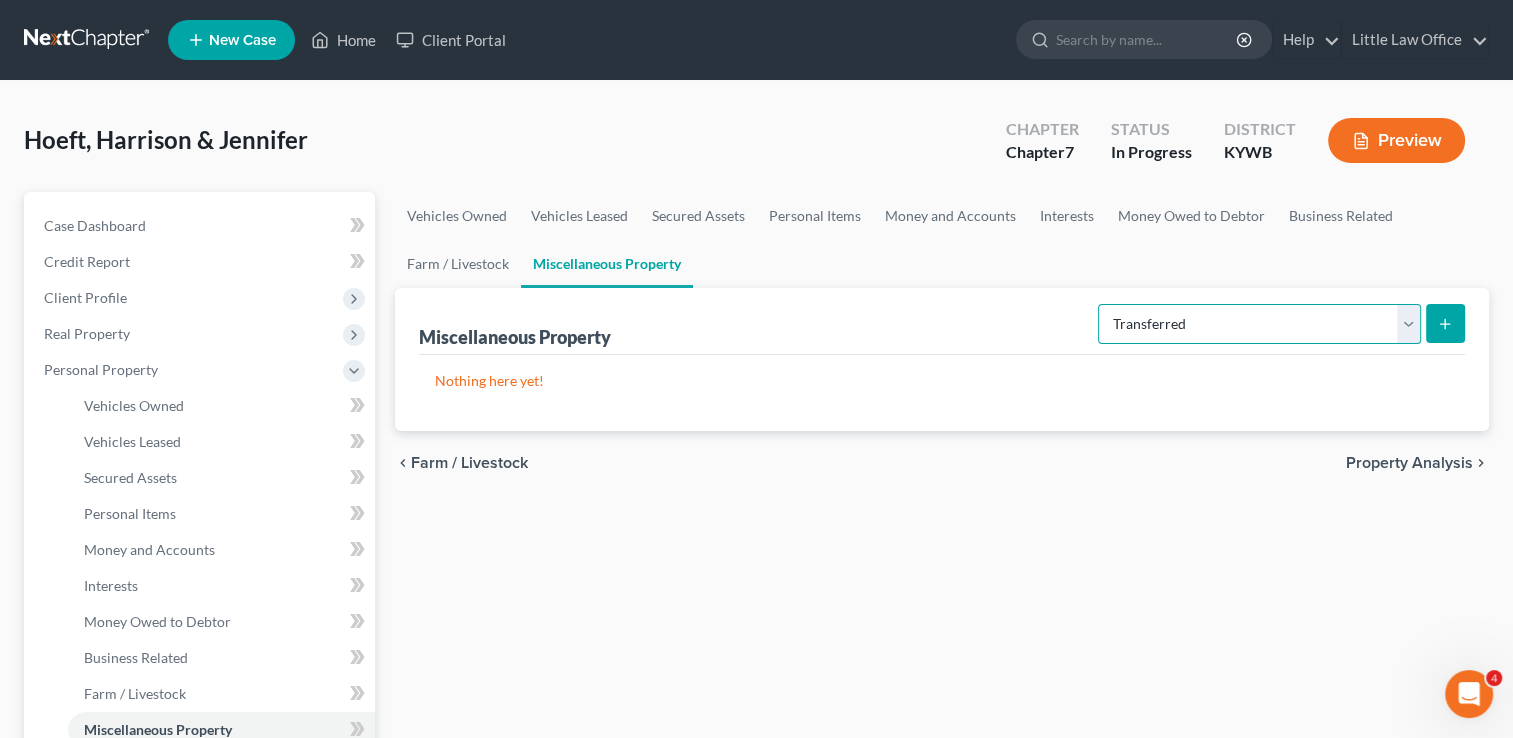 click on "Select Property Type Assigned for Creditor Benefit Within 1 Year Holding for Another Not Yet Listed Stored Within 1 Year Transferred" at bounding box center [1259, 324] 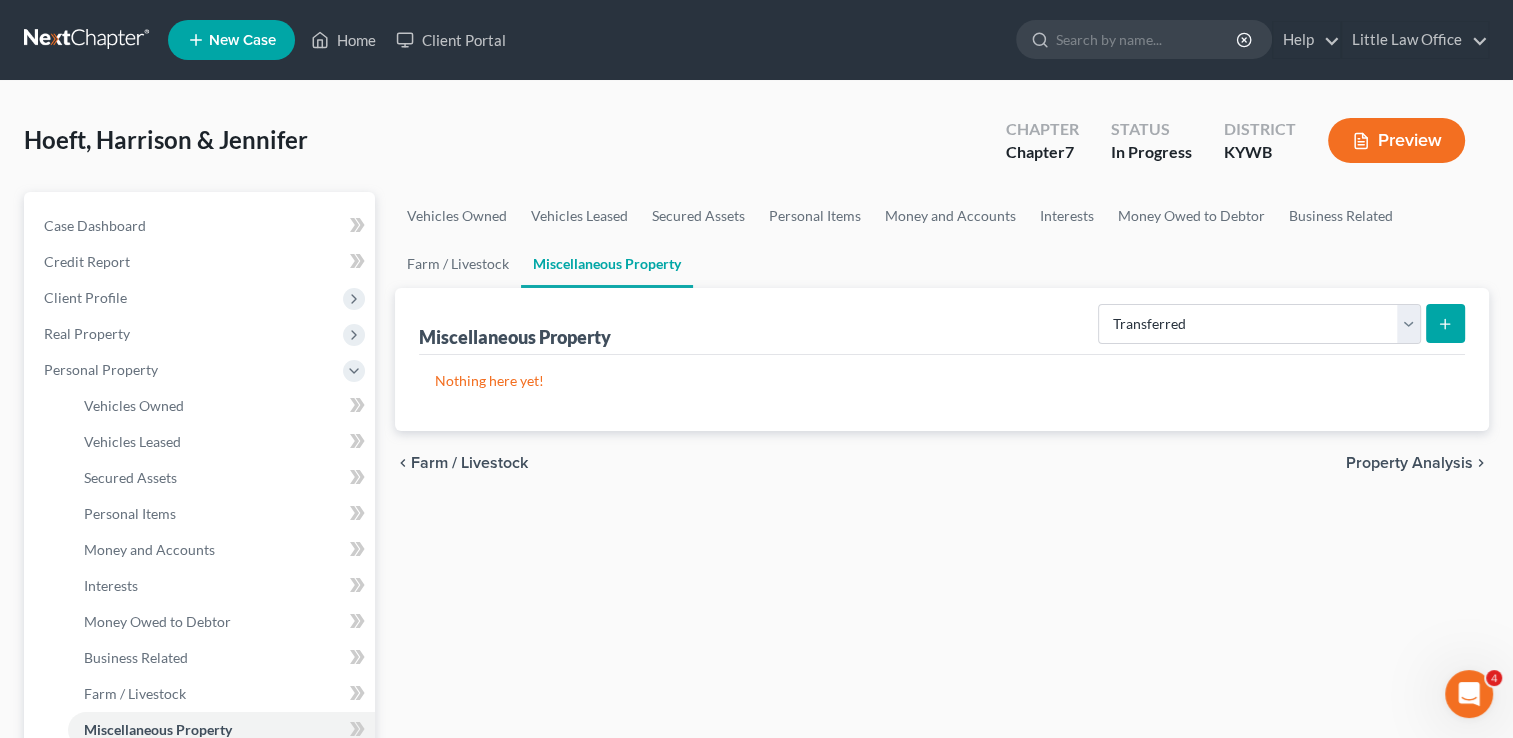 click at bounding box center (1445, 323) 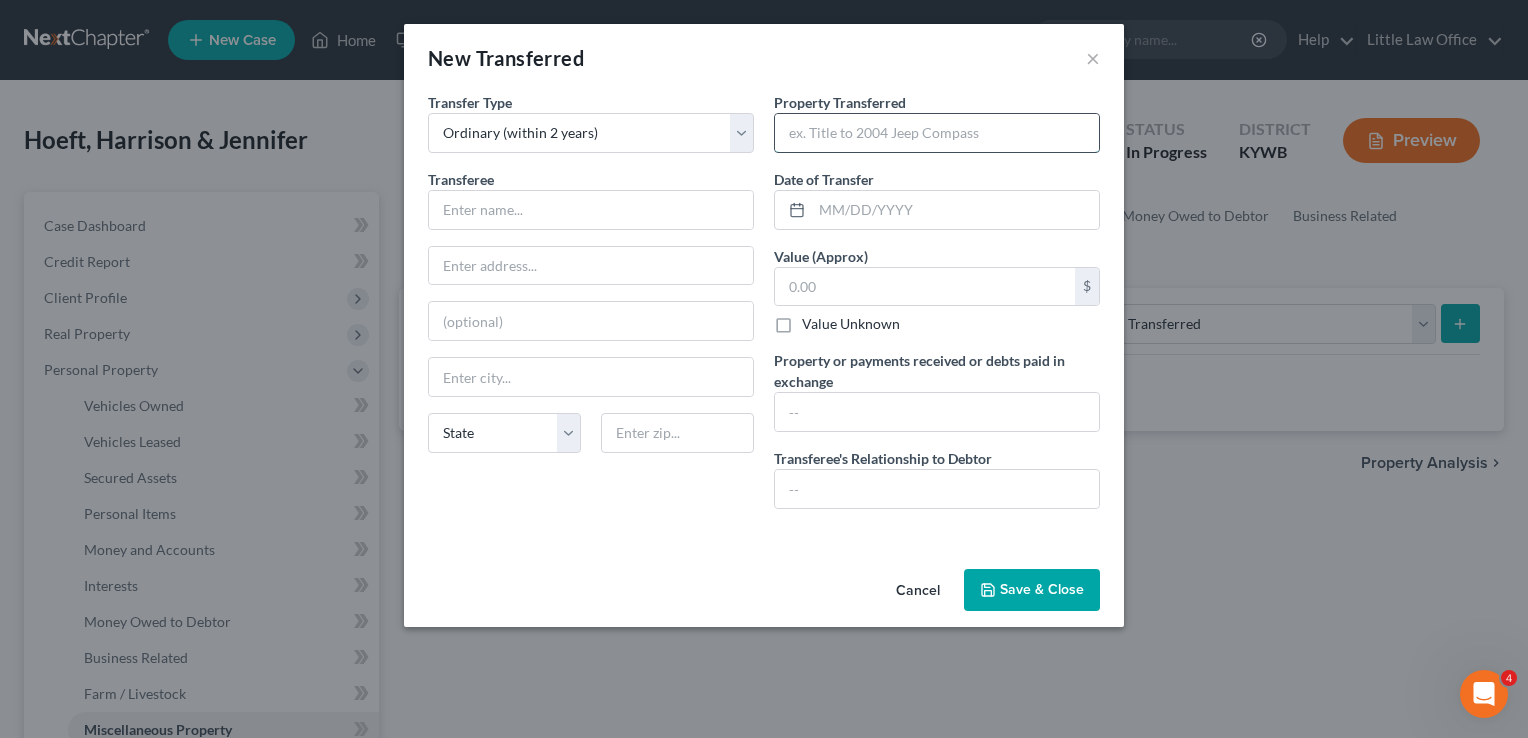 click at bounding box center (937, 133) 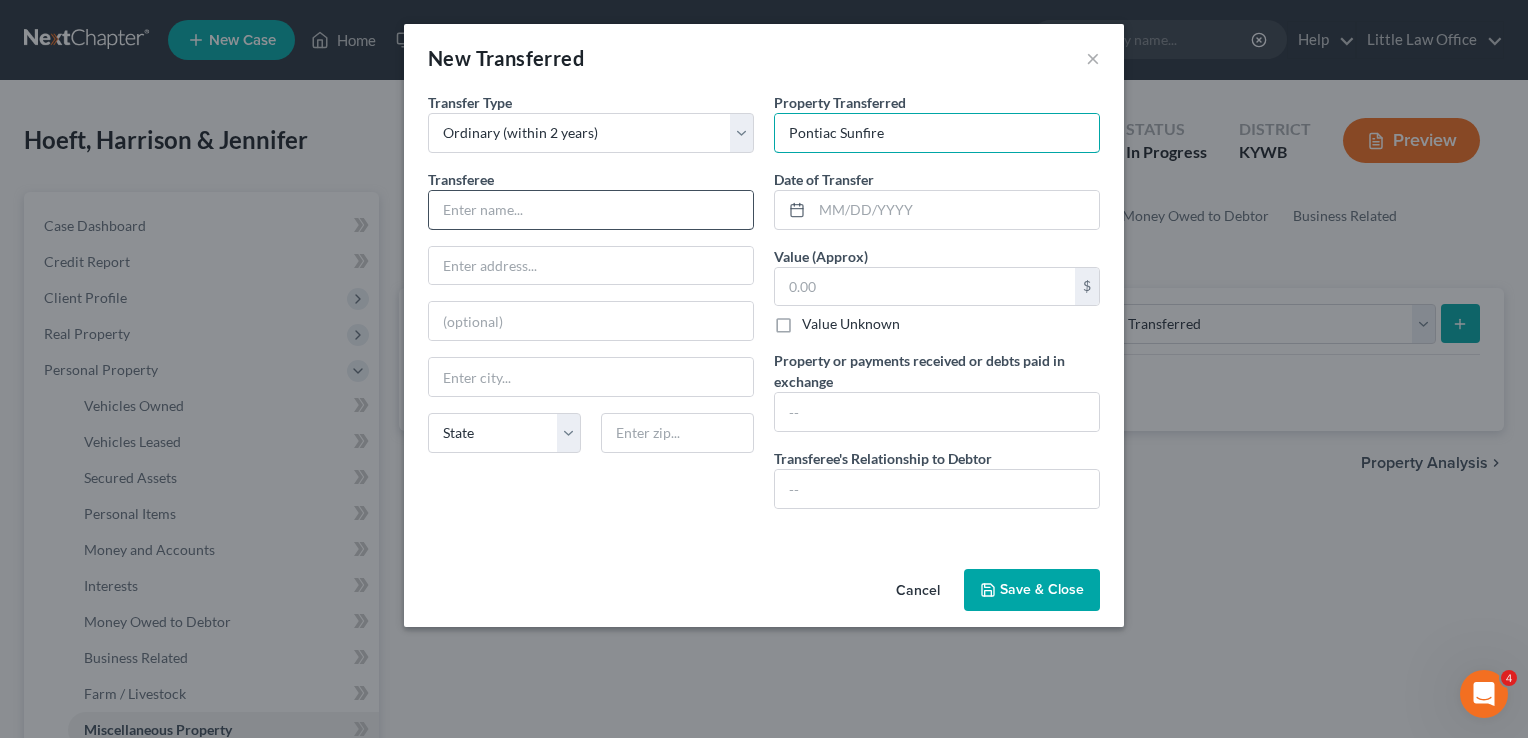 type on "Pontiac Sunfire" 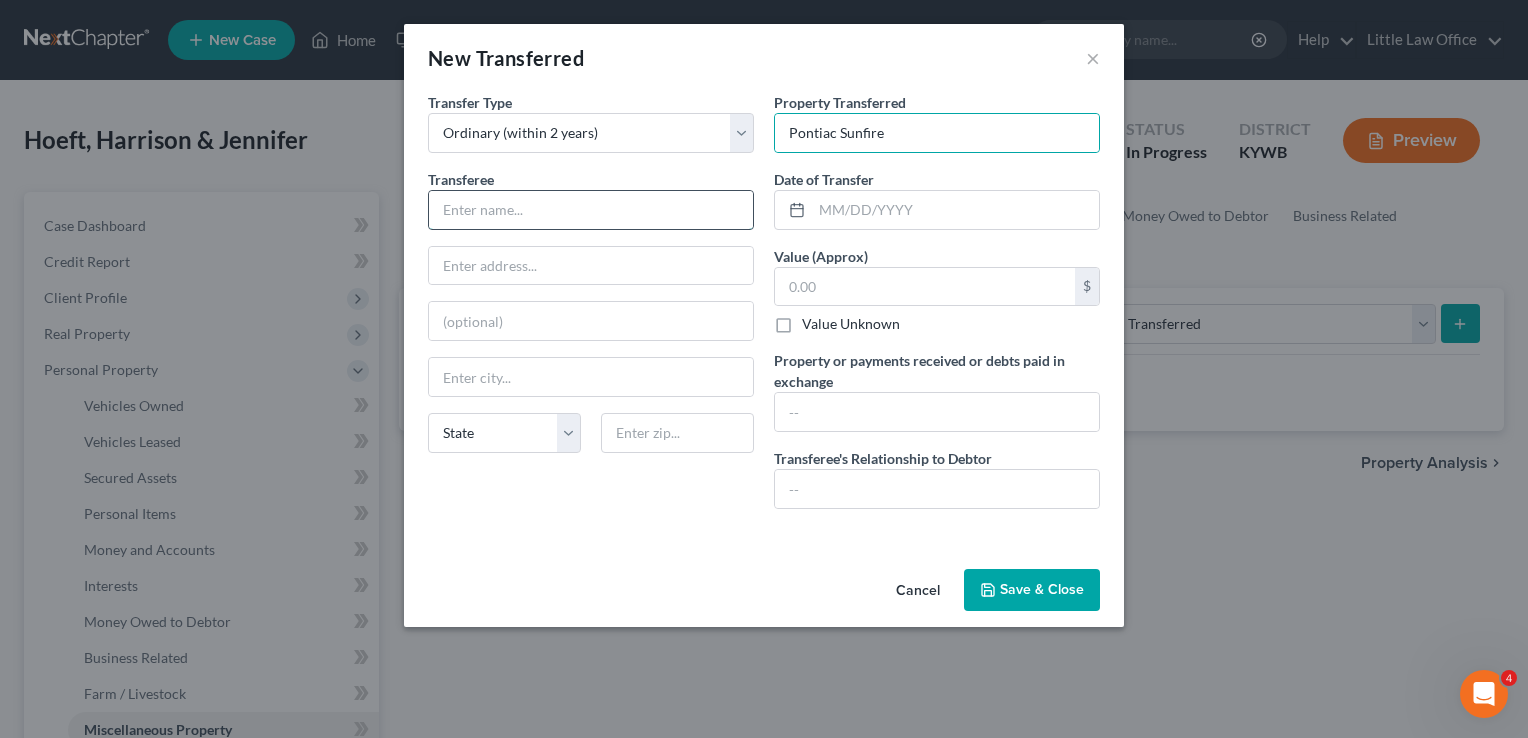 click at bounding box center [591, 210] 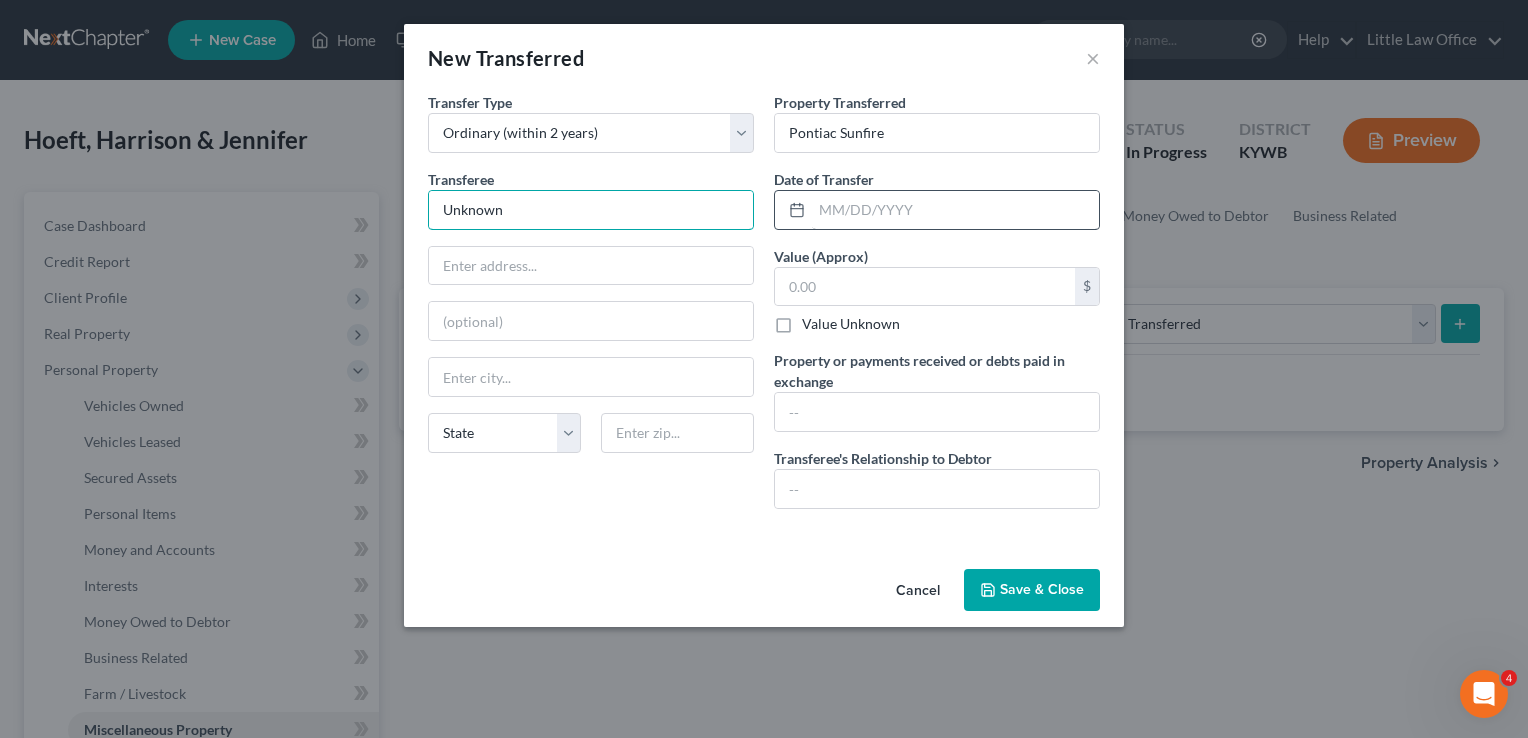 type on "Unknown" 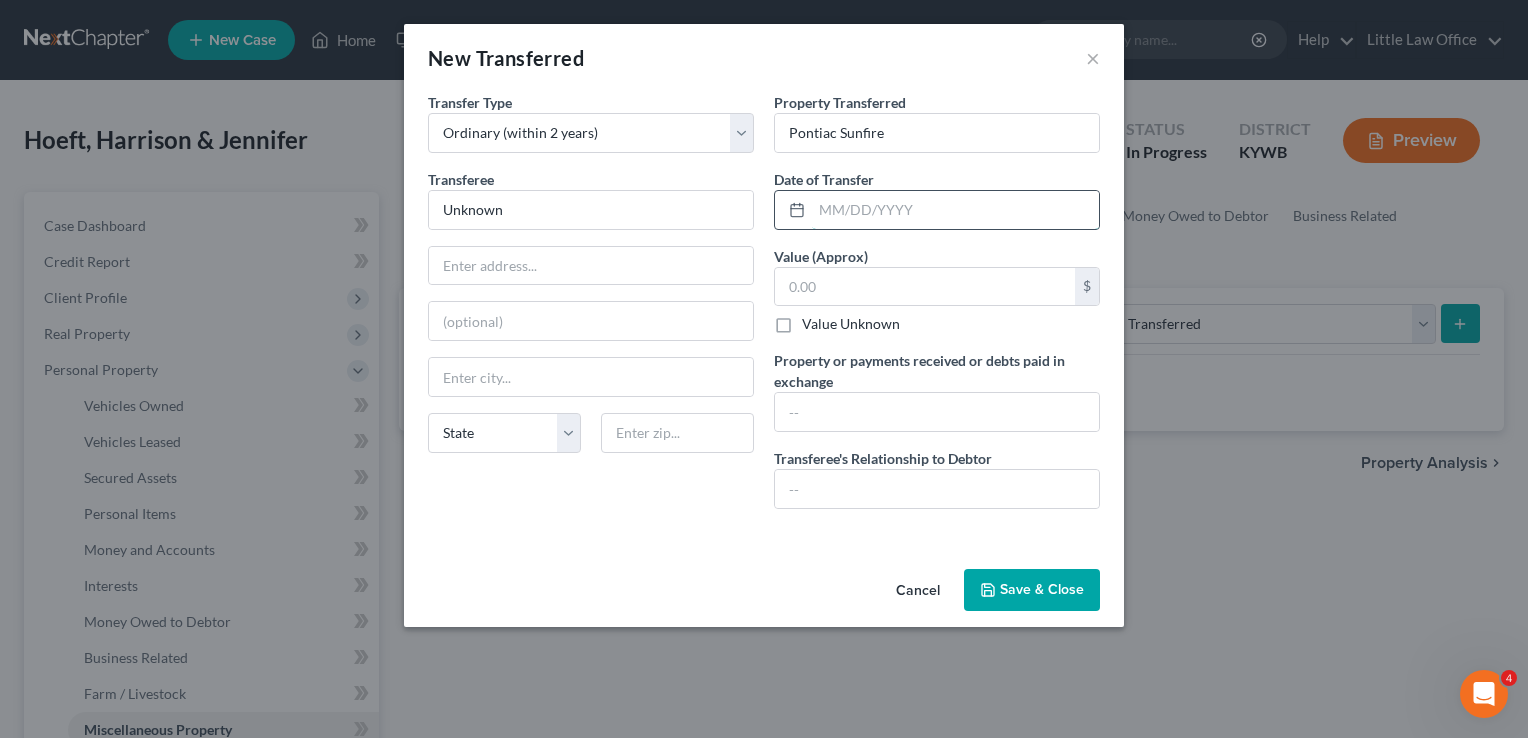 click at bounding box center (955, 210) 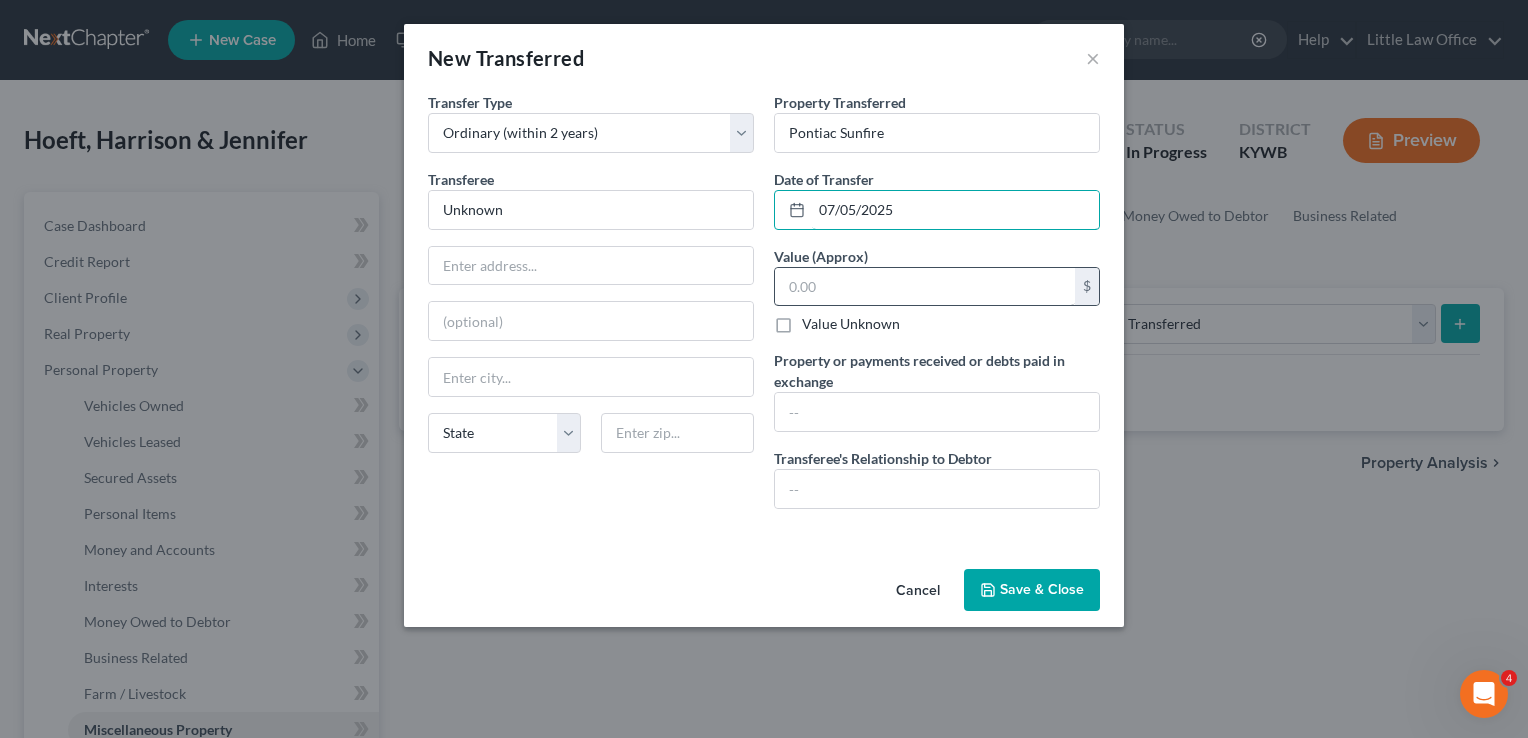 type on "07/05/2025" 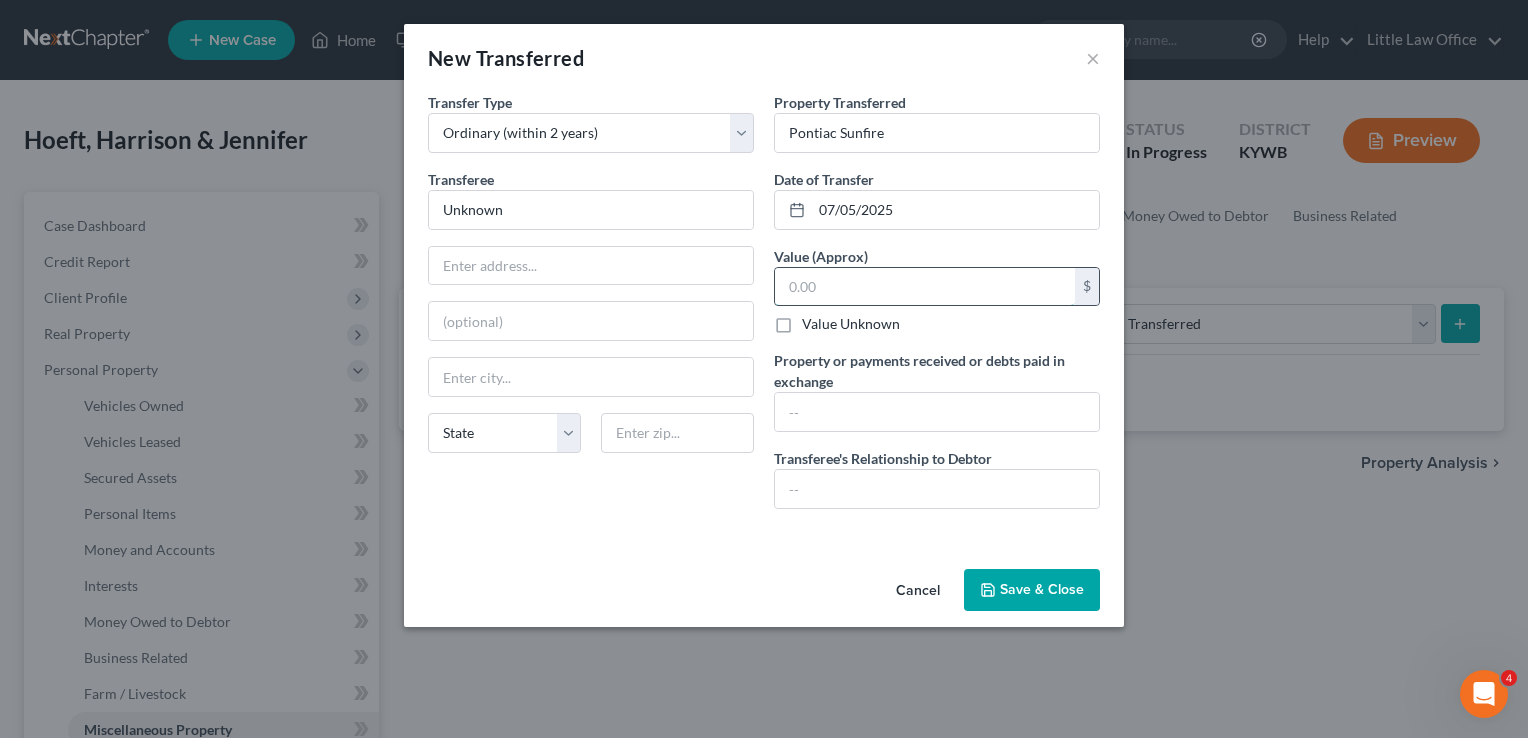 click at bounding box center [925, 287] 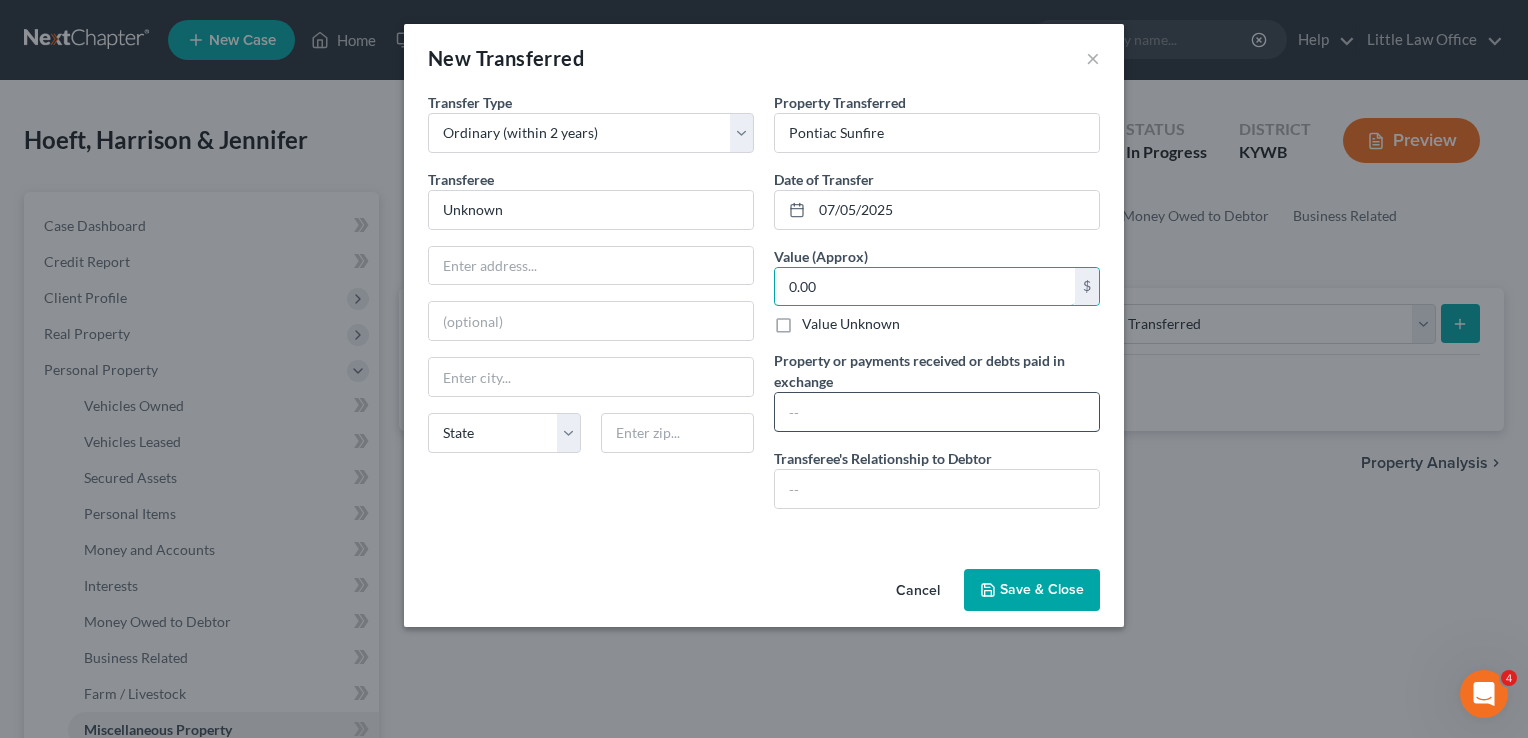 type on "0.00" 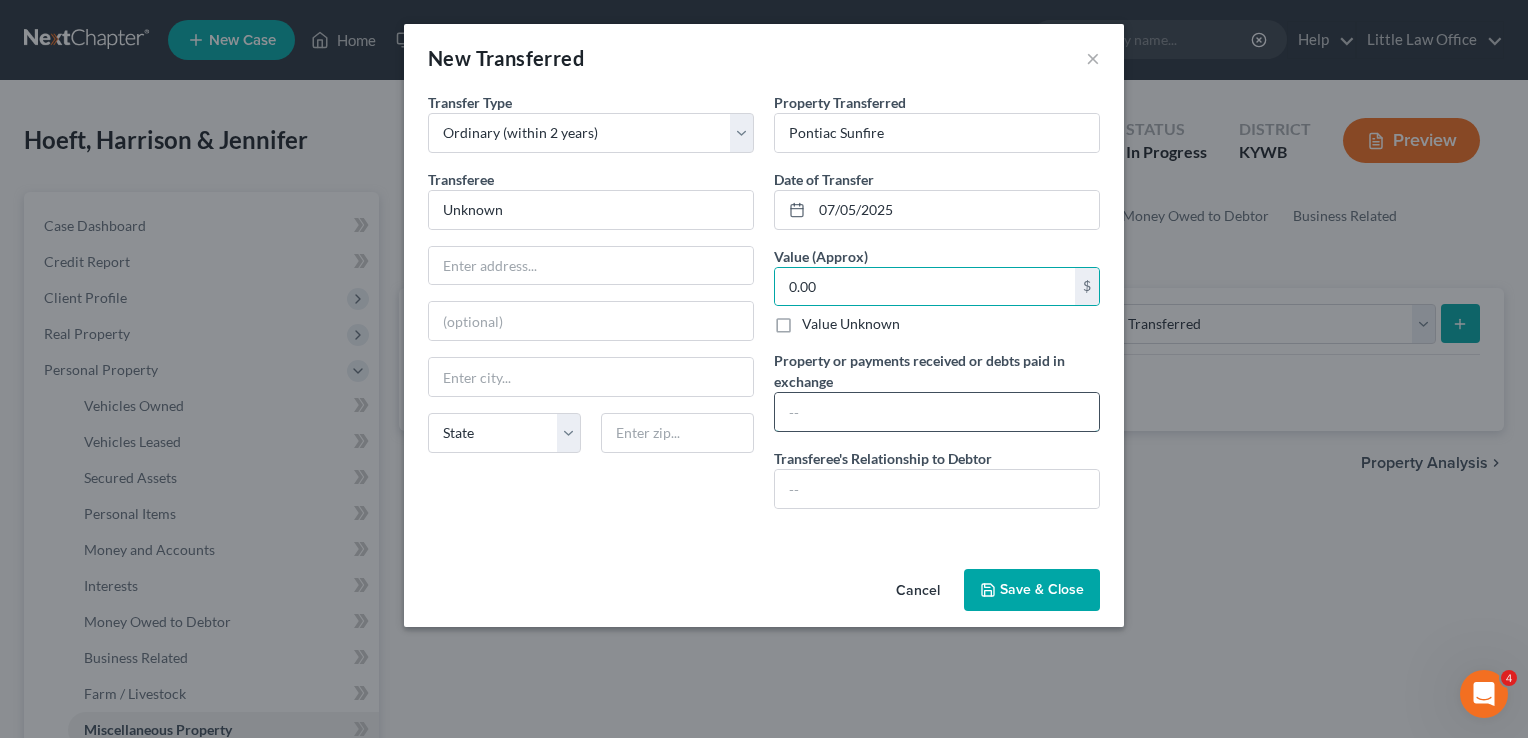 click at bounding box center (937, 412) 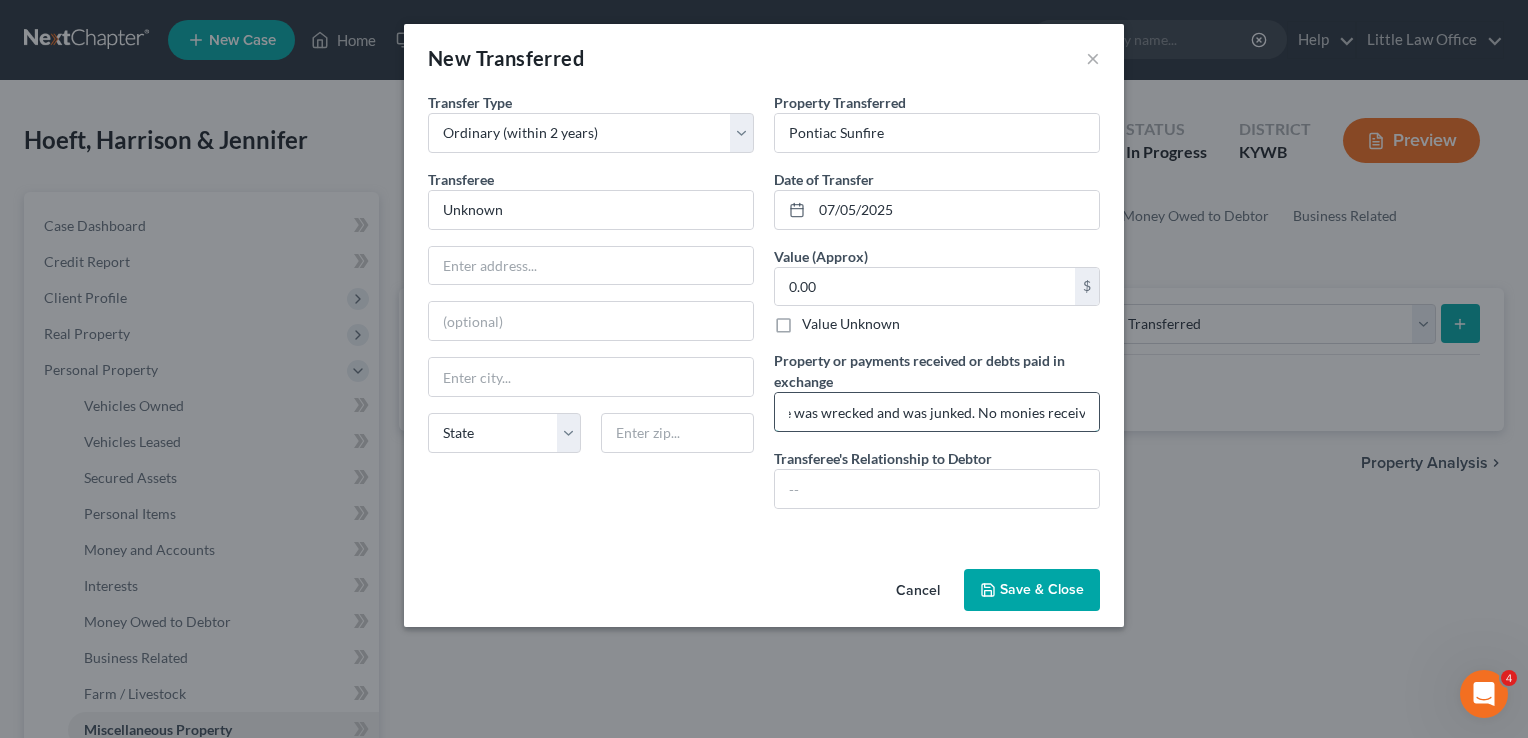 scroll, scrollTop: 0, scrollLeft: 54, axis: horizontal 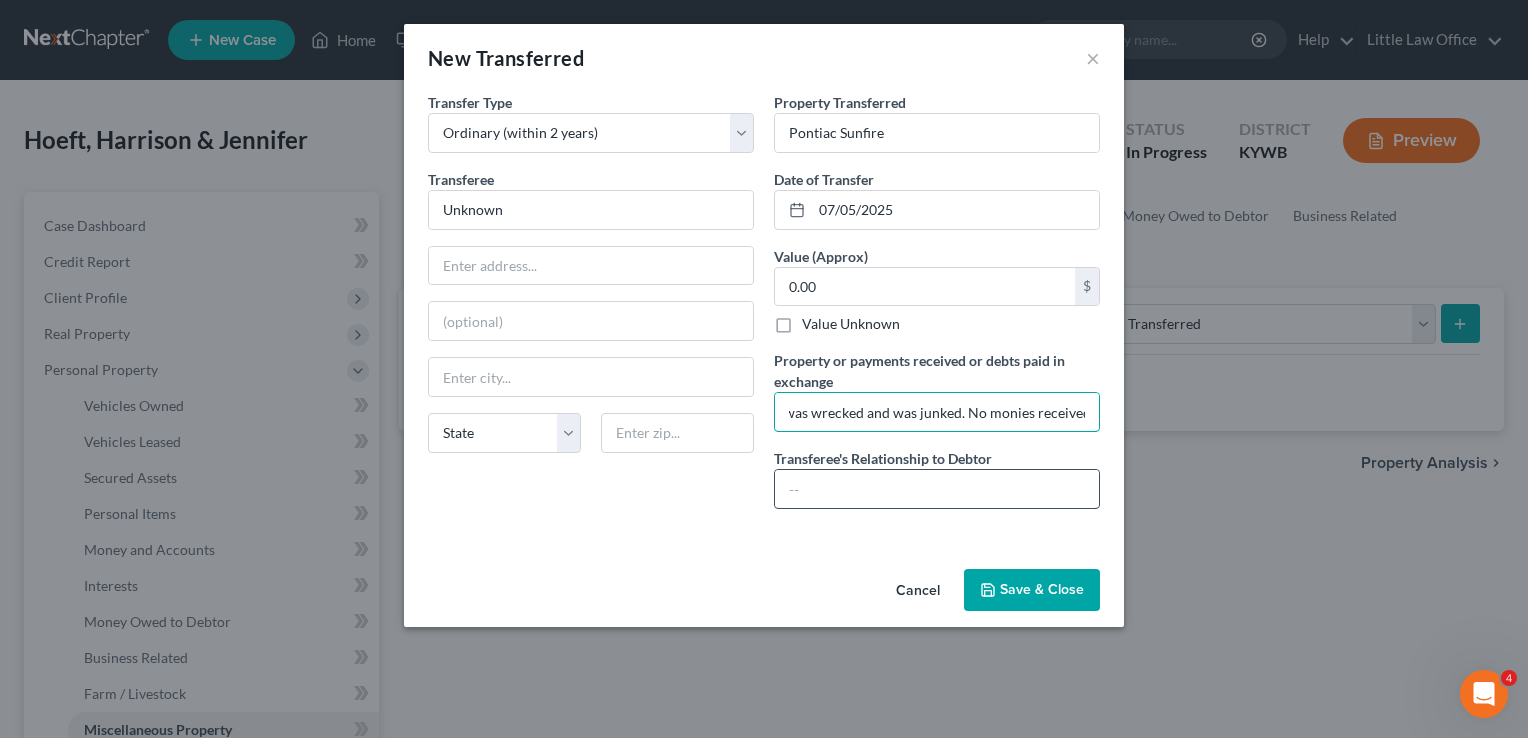type on "Vehicle was wrecked and was junked. No monies received." 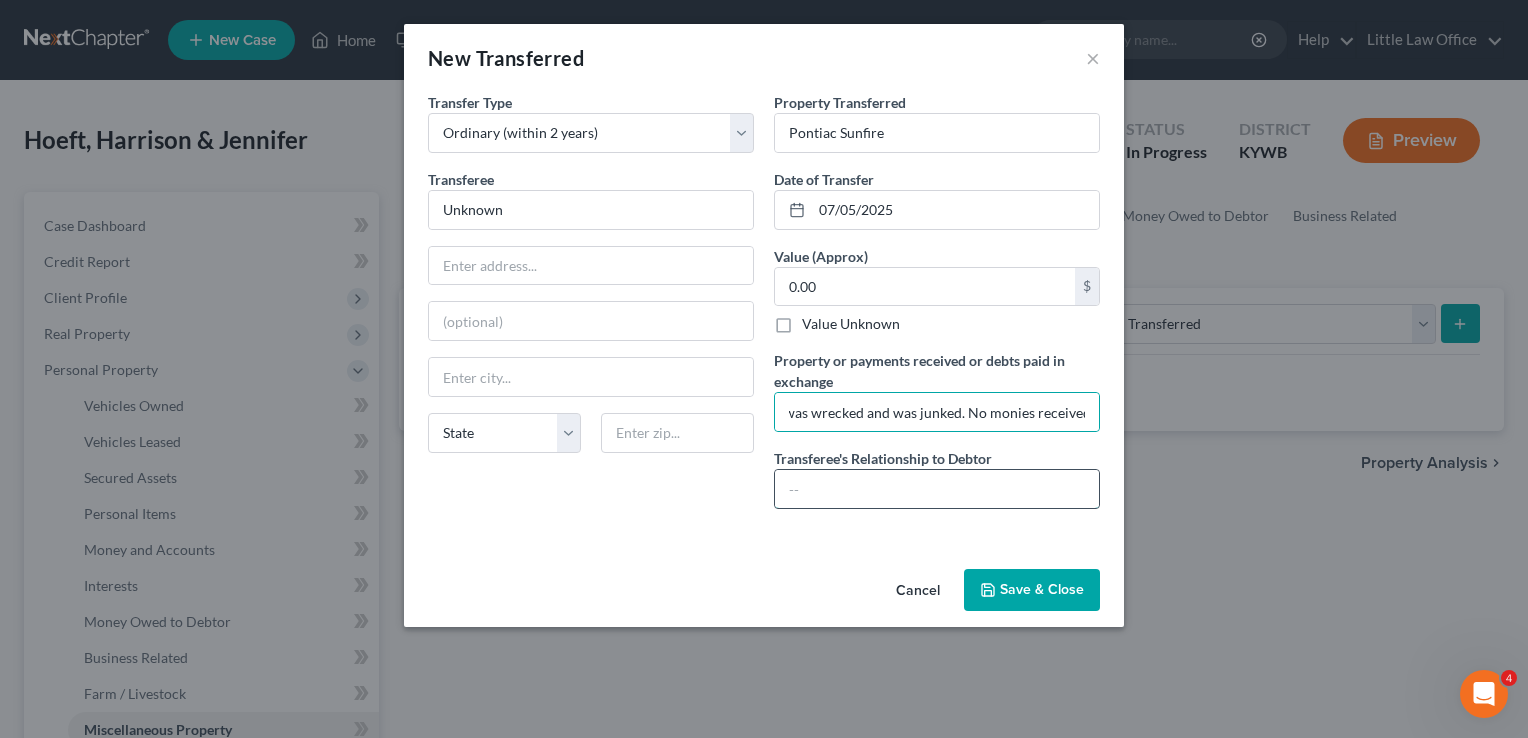 scroll, scrollTop: 0, scrollLeft: 0, axis: both 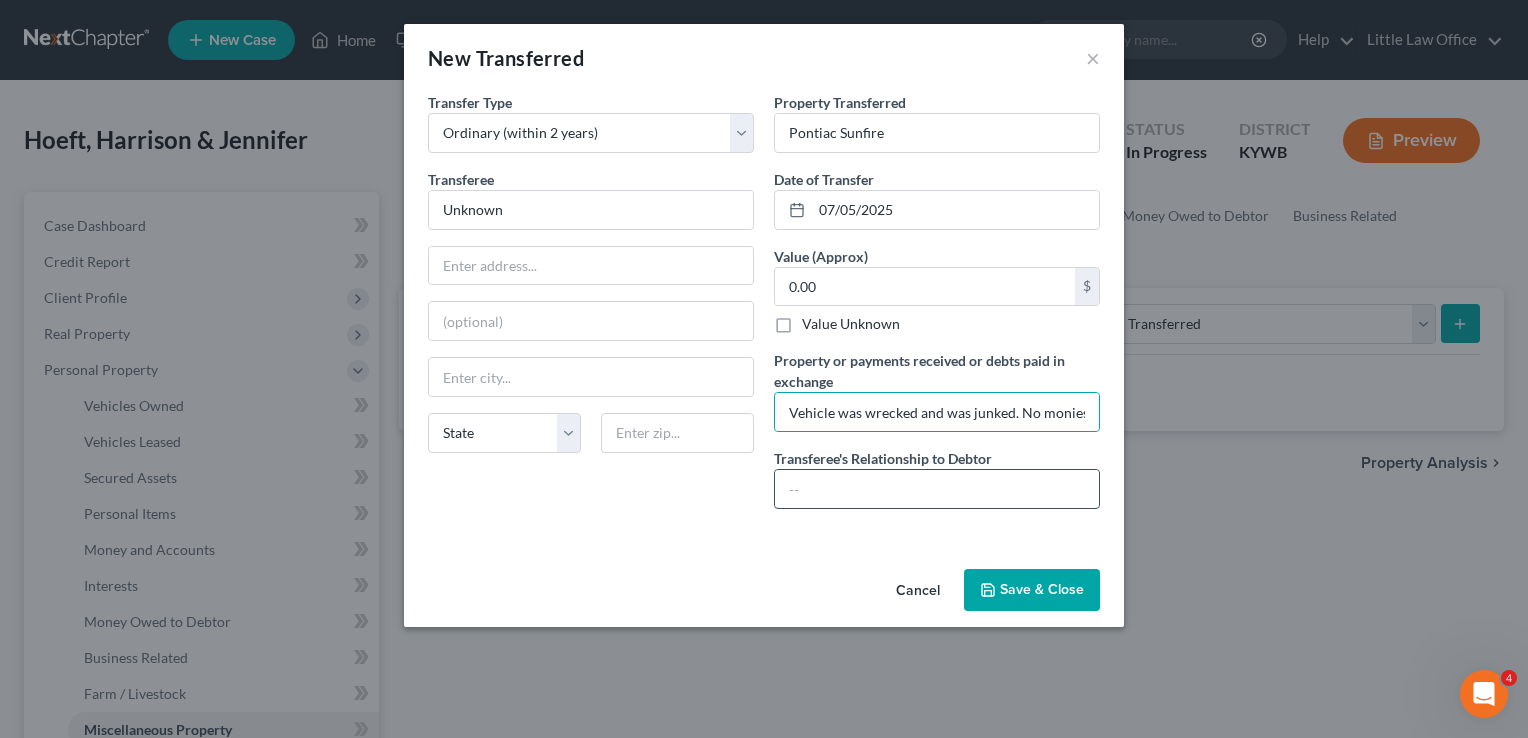 click at bounding box center (937, 489) 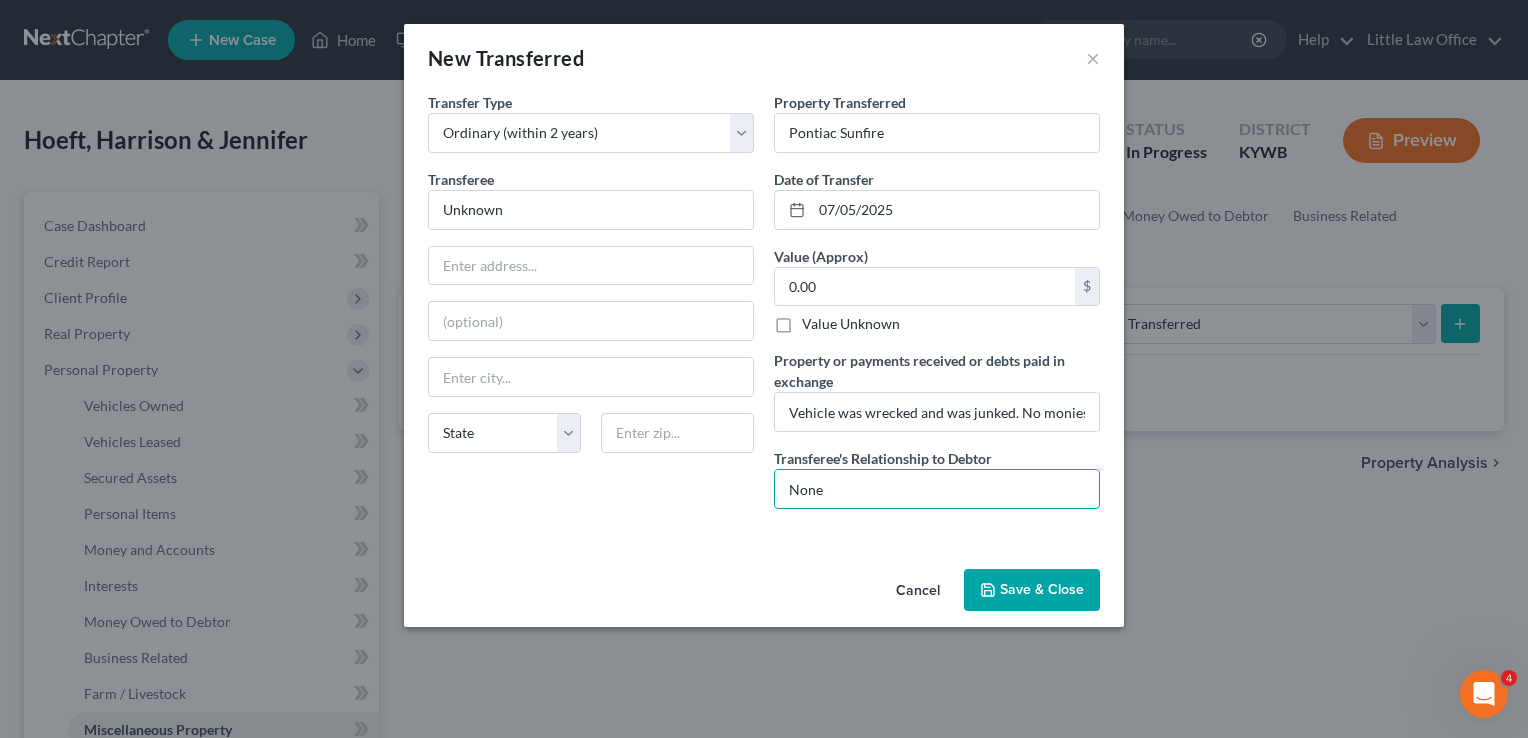 type on "None" 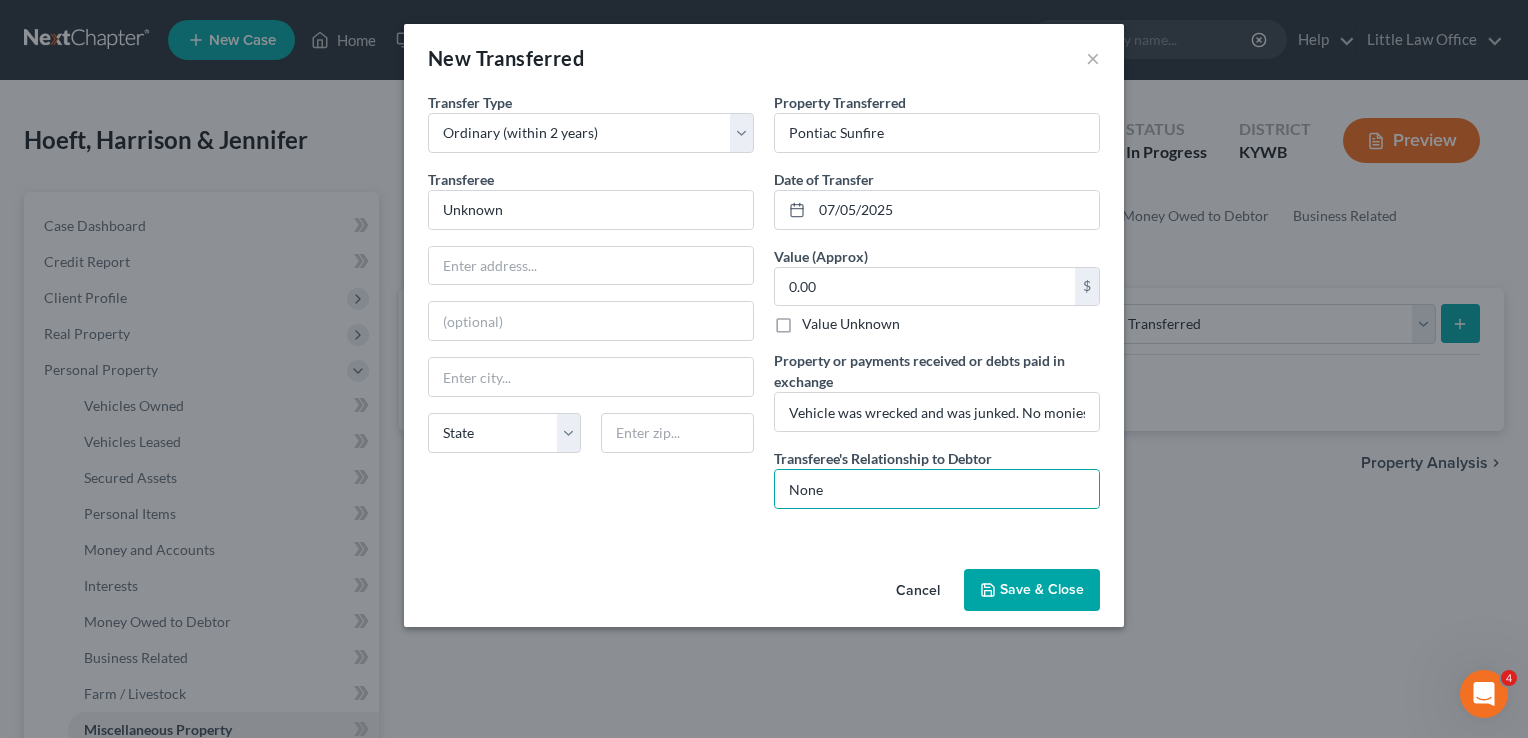 click on "Save & Close" at bounding box center (1032, 590) 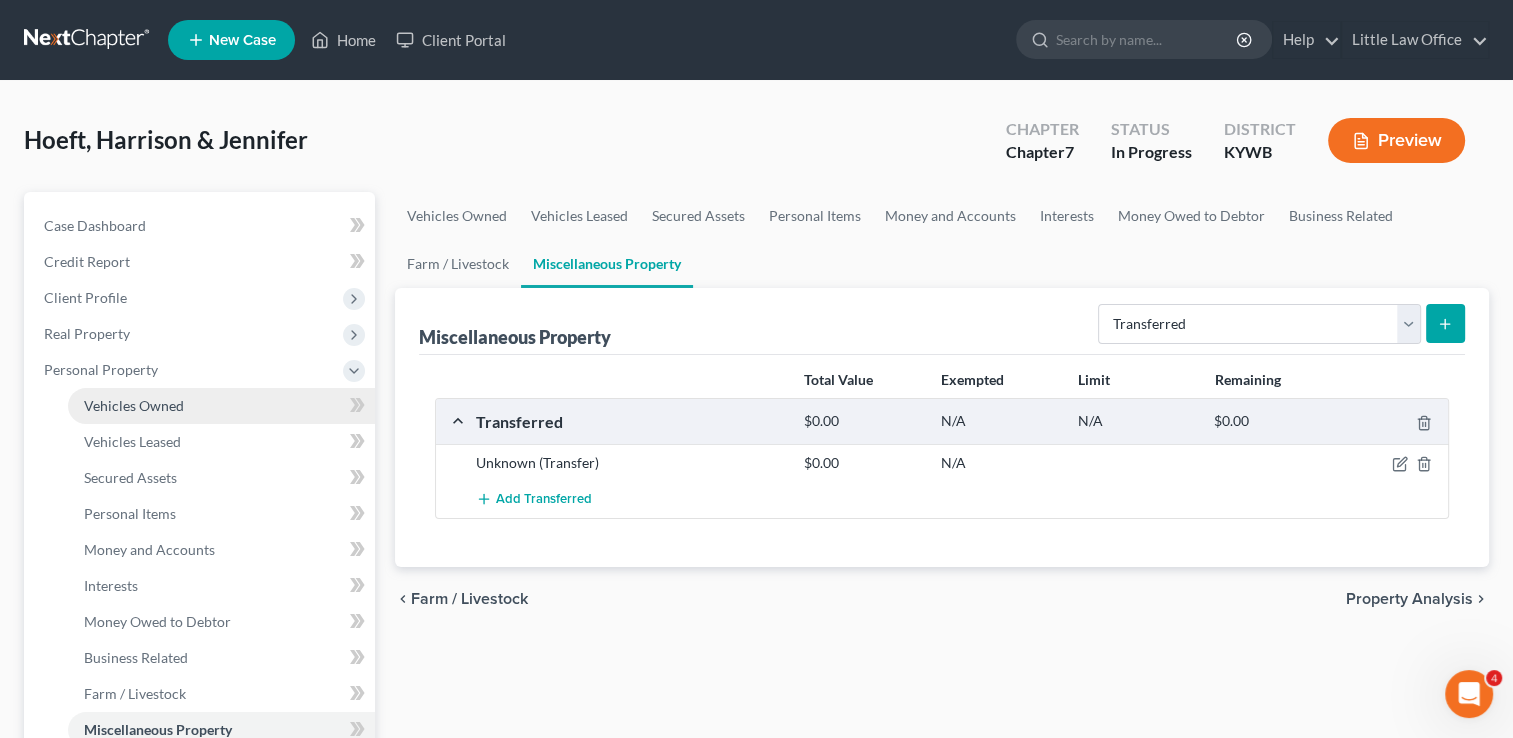 click on "Vehicles Owned" at bounding box center (134, 405) 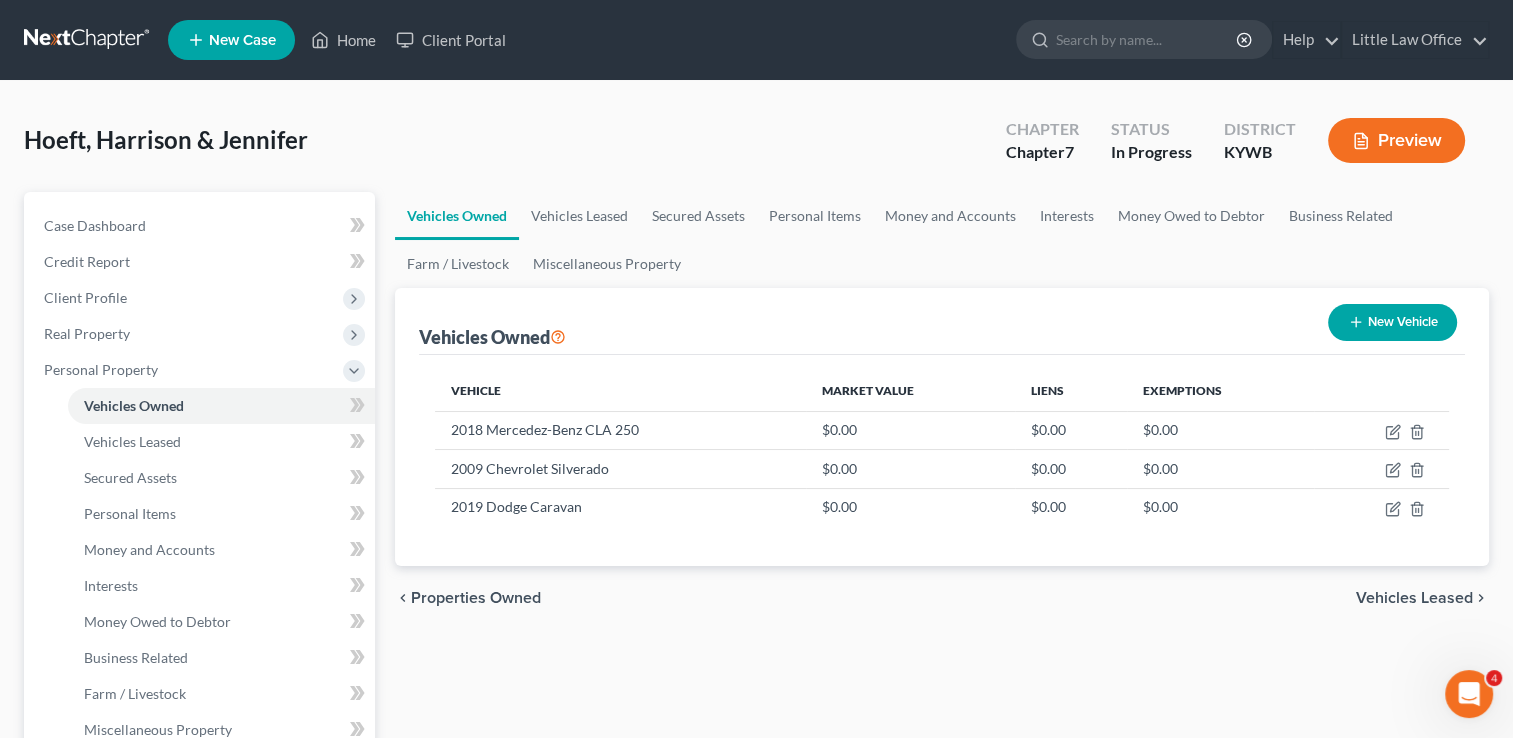 click on "New Vehicle" at bounding box center [1392, 322] 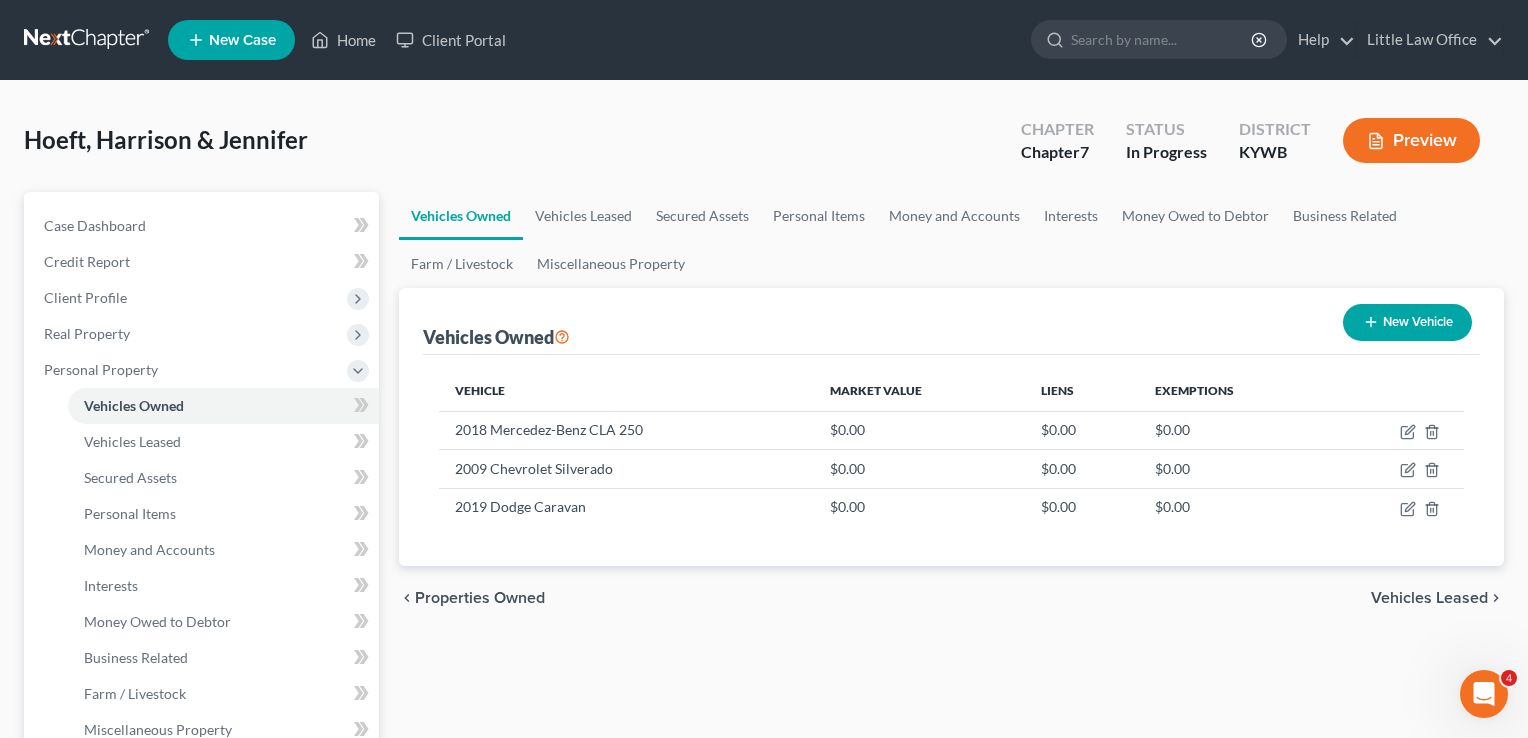 select on "0" 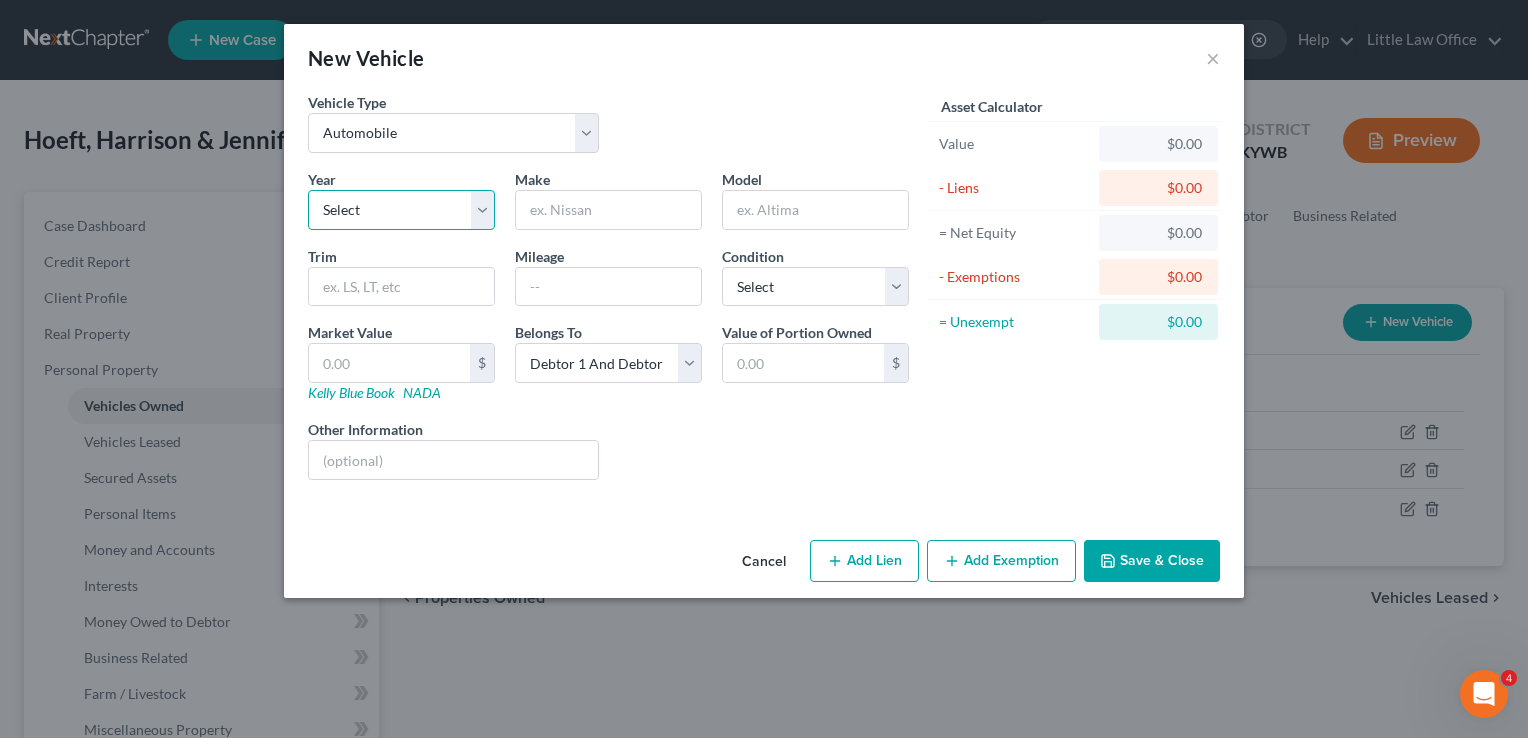 click on "Select 2026 2025 2024 2023 2022 2021 2020 2019 2018 2017 2016 2015 2014 2013 2012 2011 2010 2009 2008 2007 2006 2005 2004 2003 2002 2001 2000 1999 1998 1997 1996 1995 1994 1993 1992 1991 1990 1989 1988 1987 1986 1985 1984 1983 1982 1981 1980 1979 1978 1977 1976 1975 1974 1973 1972 1971 1970 1969 1968 1967 1966 1965 1964 1963 1962 1961 1960 1959 1958 1957 1956 1955 1954 1953 1952 1951 1950 1949 1948 1947 1946 1945 1944 1943 1942 1941 1940 1939 1938 1937 1936 1935 1934 1933 1932 1931 1930 1929 1928 1927 1926 1925 1924 1923 1922 1921 1920 1919 1918 1917 1916 1915 1914 1913 1912 1911 1910 1909 1908 1907 1906 1905 1904 1903 1902 1901" at bounding box center [401, 210] 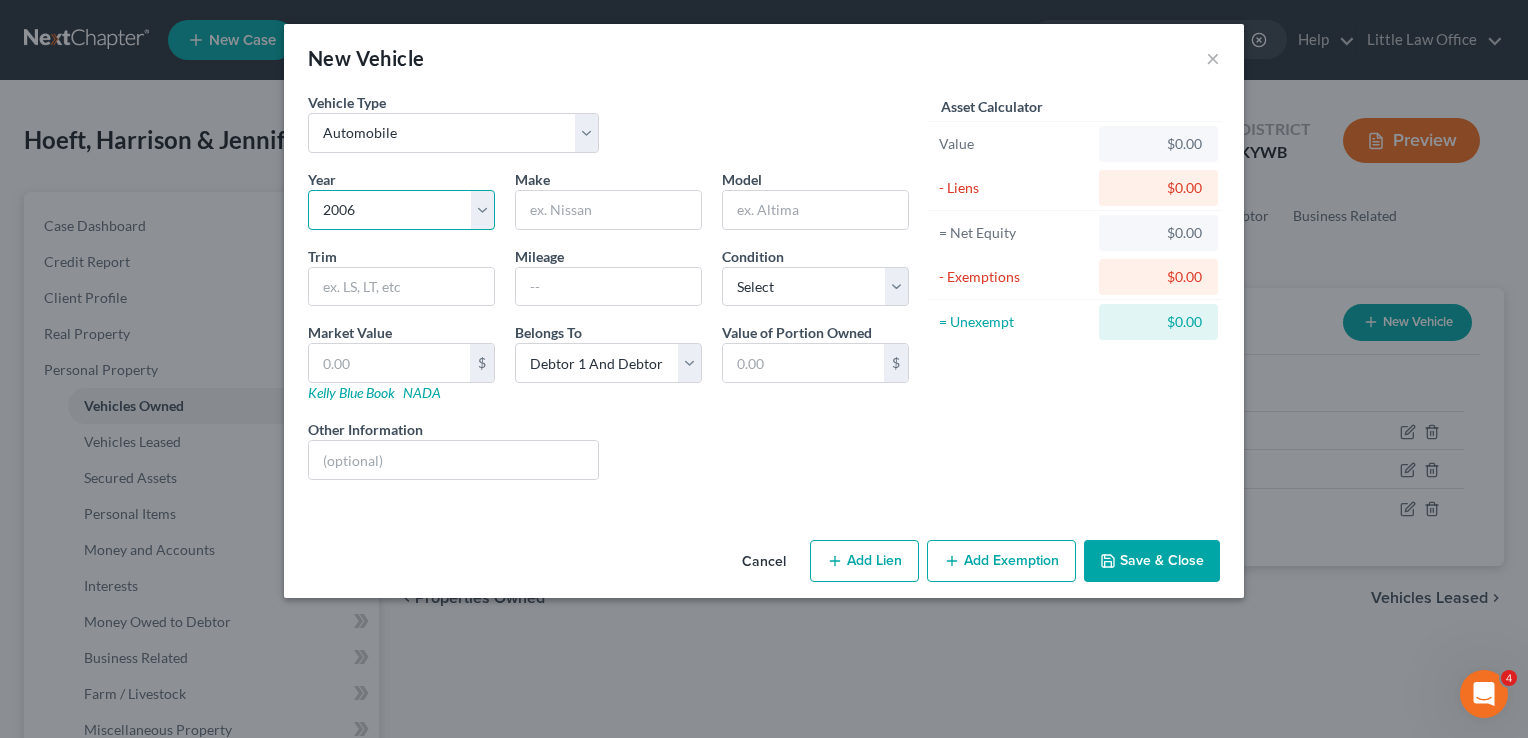 click on "Select 2026 2025 2024 2023 2022 2021 2020 2019 2018 2017 2016 2015 2014 2013 2012 2011 2010 2009 2008 2007 2006 2005 2004 2003 2002 2001 2000 1999 1998 1997 1996 1995 1994 1993 1992 1991 1990 1989 1988 1987 1986 1985 1984 1983 1982 1981 1980 1979 1978 1977 1976 1975 1974 1973 1972 1971 1970 1969 1968 1967 1966 1965 1964 1963 1962 1961 1960 1959 1958 1957 1956 1955 1954 1953 1952 1951 1950 1949 1948 1947 1946 1945 1944 1943 1942 1941 1940 1939 1938 1937 1936 1935 1934 1933 1932 1931 1930 1929 1928 1927 1926 1925 1924 1923 1922 1921 1920 1919 1918 1917 1916 1915 1914 1913 1912 1911 1910 1909 1908 1907 1906 1905 1904 1903 1902 1901" at bounding box center (401, 210) 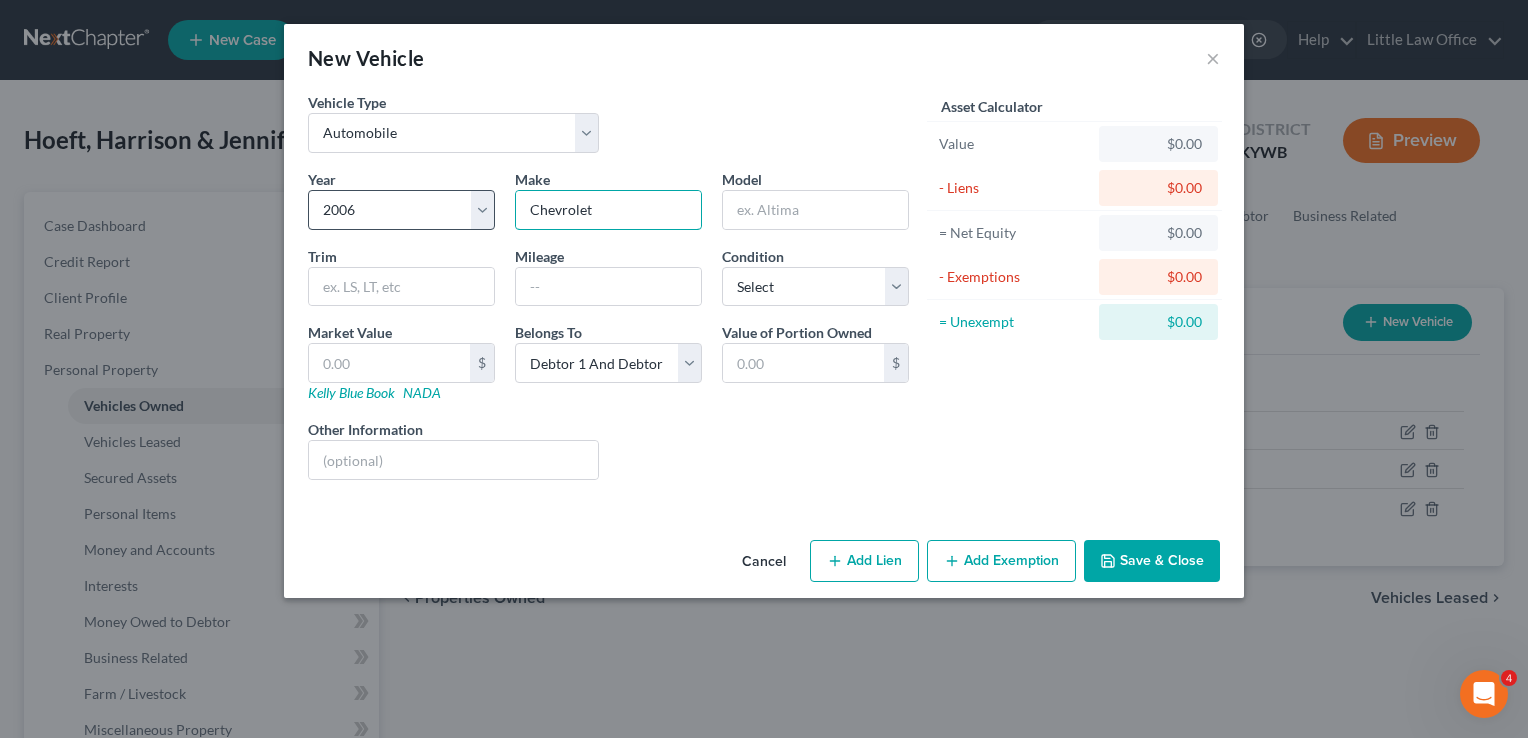 type on "Chevrolet" 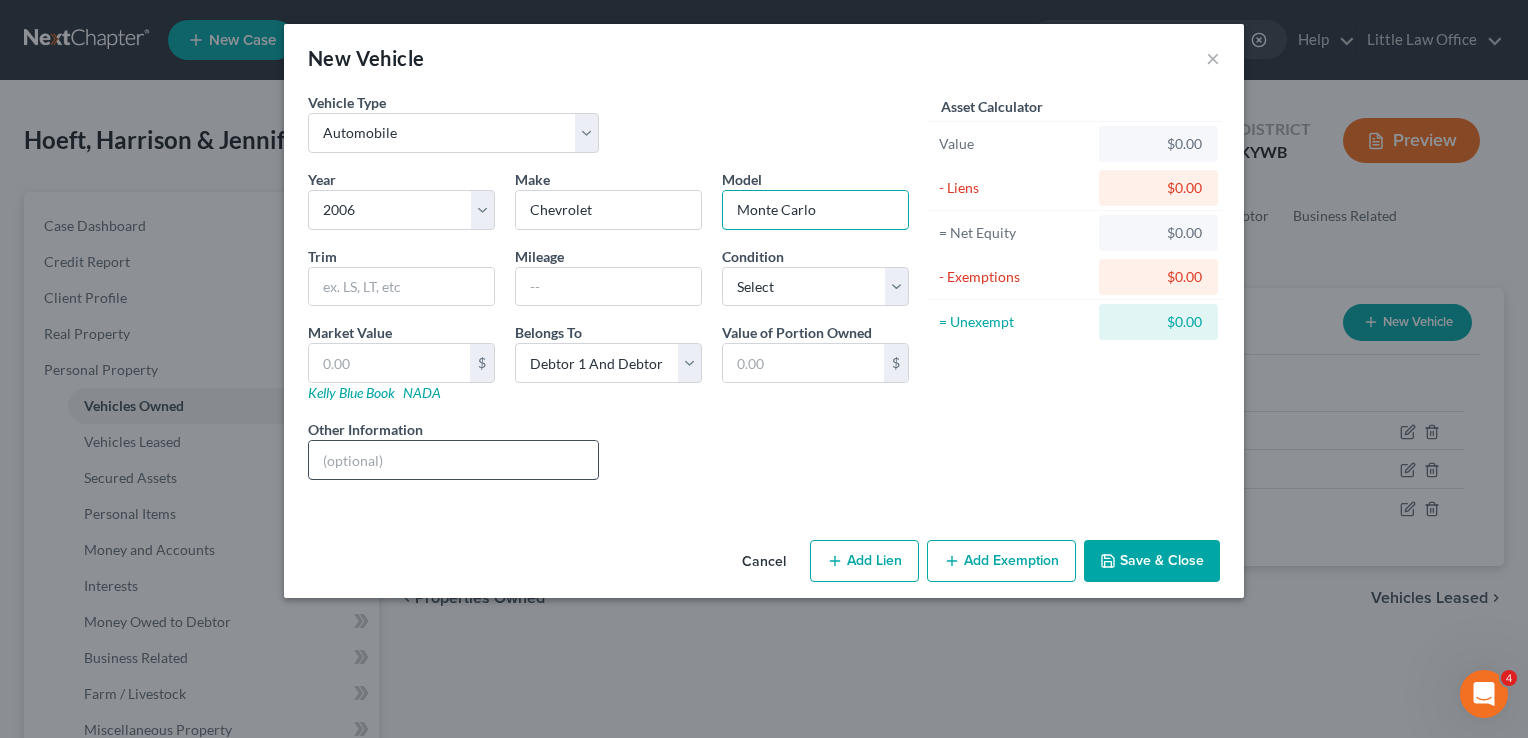 type on "Monte Carlo" 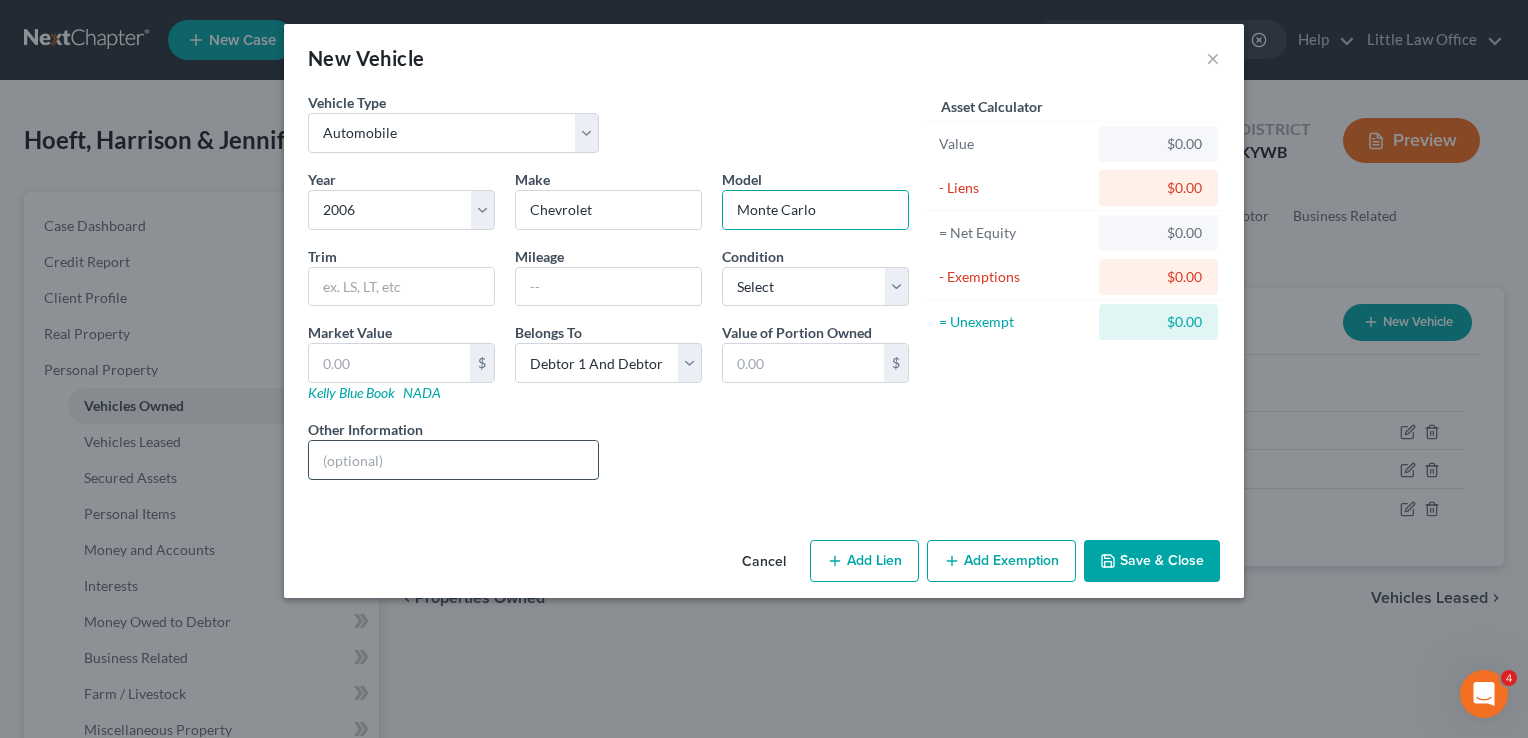 click at bounding box center [453, 460] 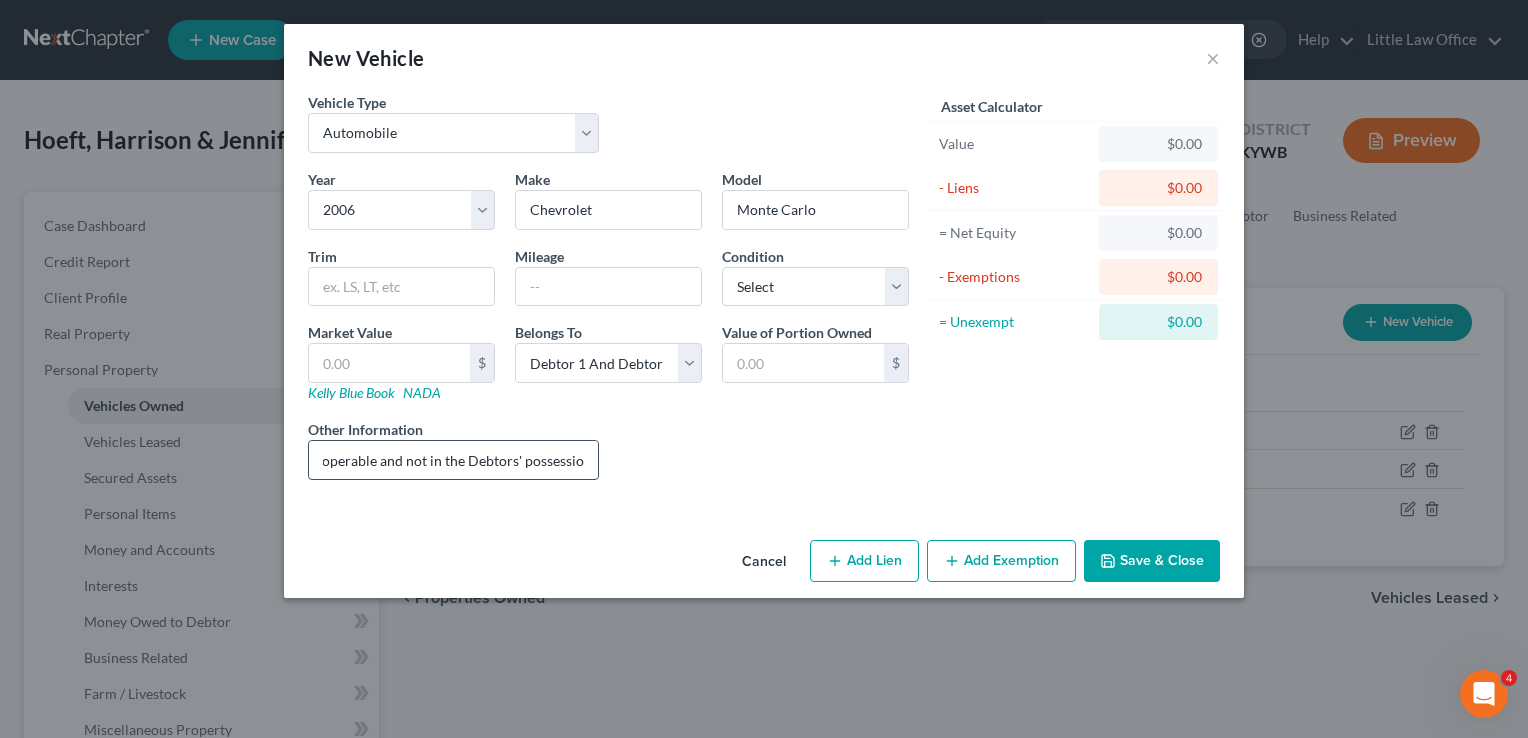 scroll, scrollTop: 0, scrollLeft: 90, axis: horizontal 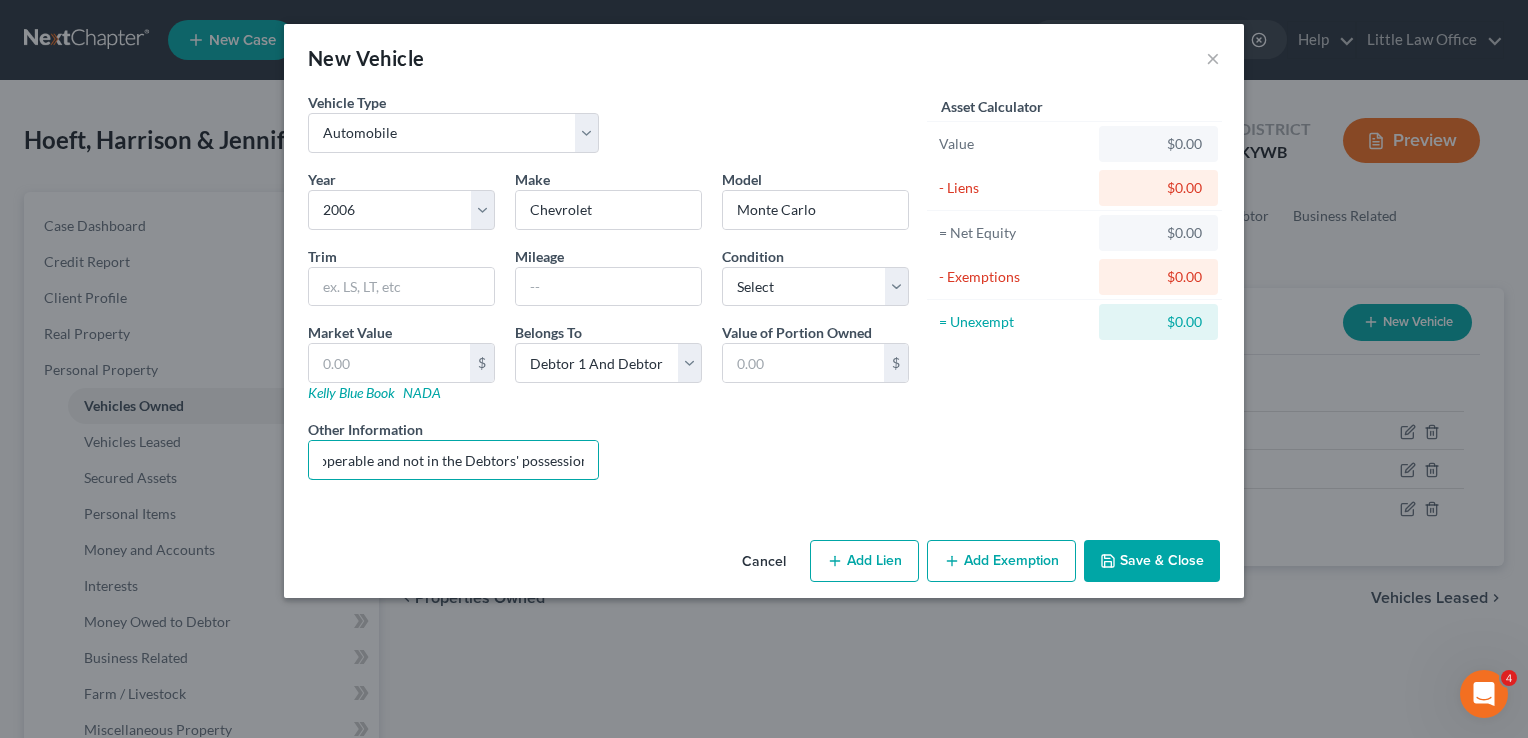 type on "Vehicle is not operable and not in the Debtors' possession." 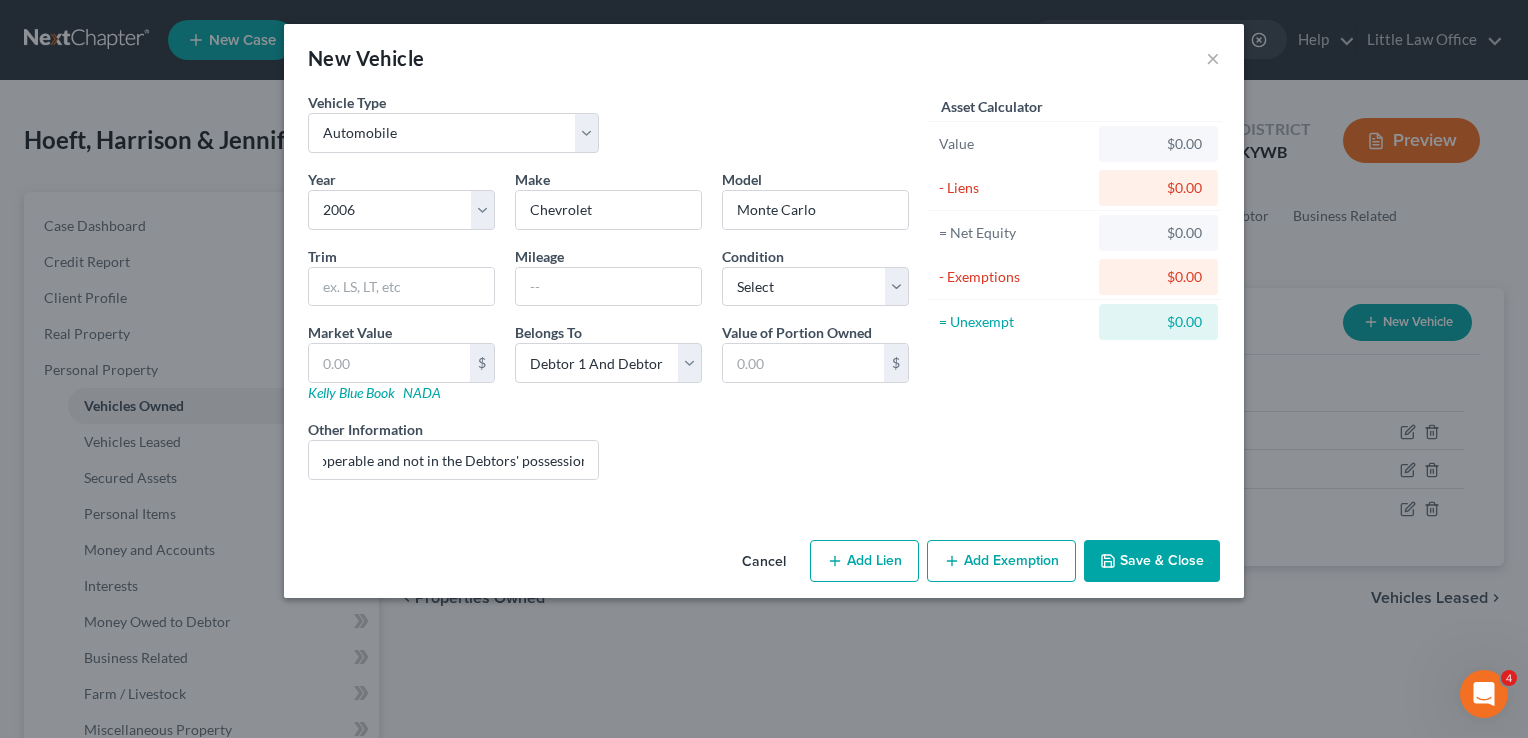 scroll, scrollTop: 0, scrollLeft: 0, axis: both 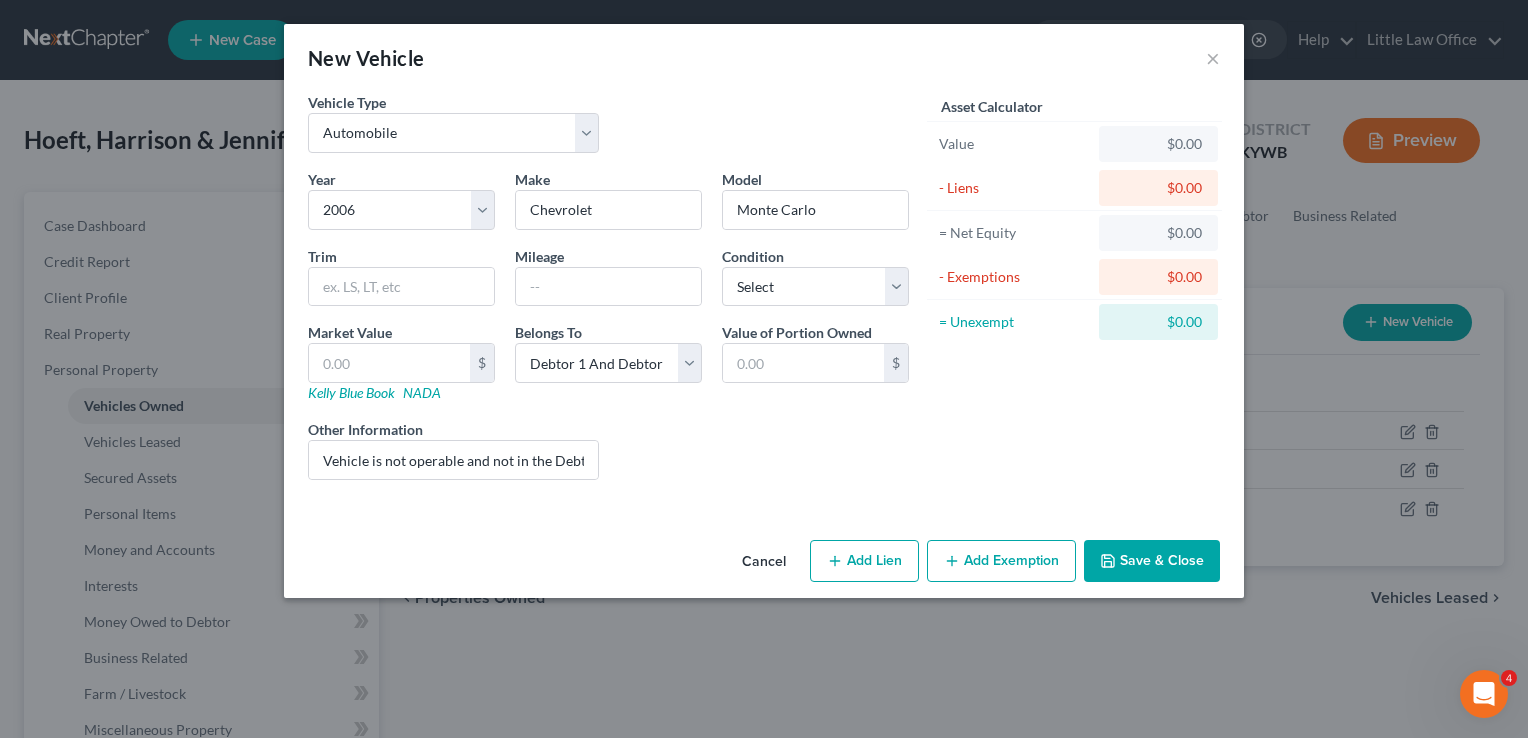 click on "Cancel Add Lien Add Lease Add Exemption Save & Close" at bounding box center [764, 565] 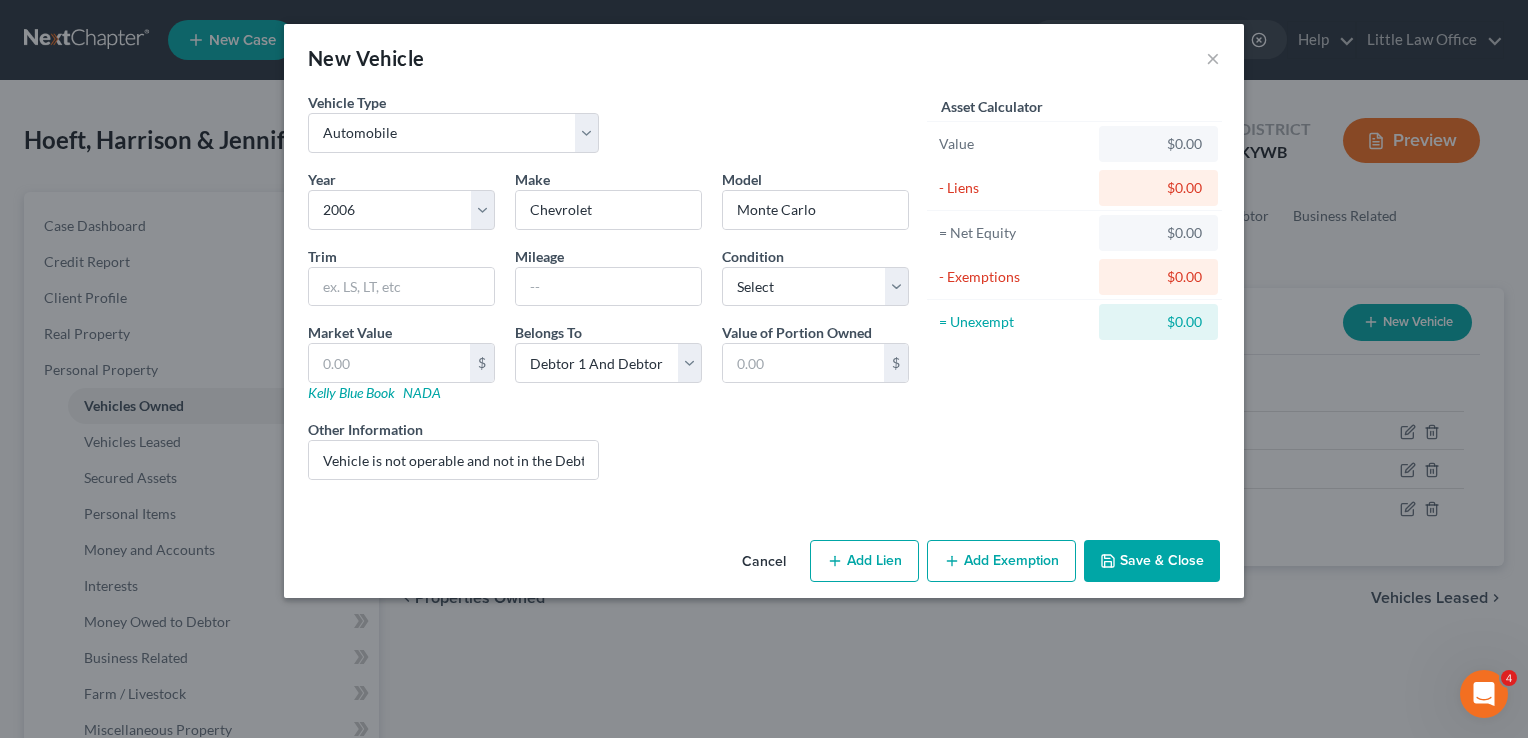 click on "Add Lien" at bounding box center [864, 561] 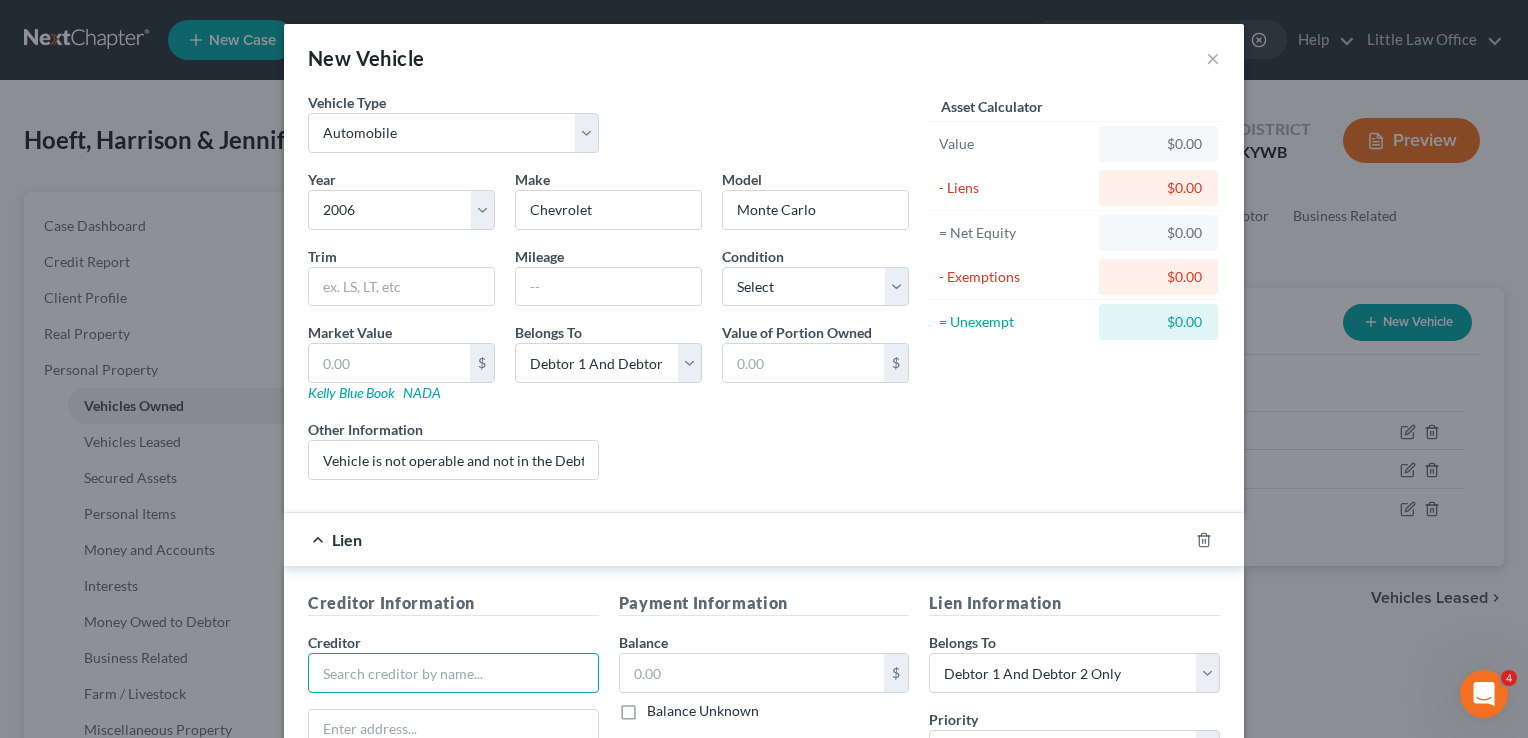 click at bounding box center [453, 673] 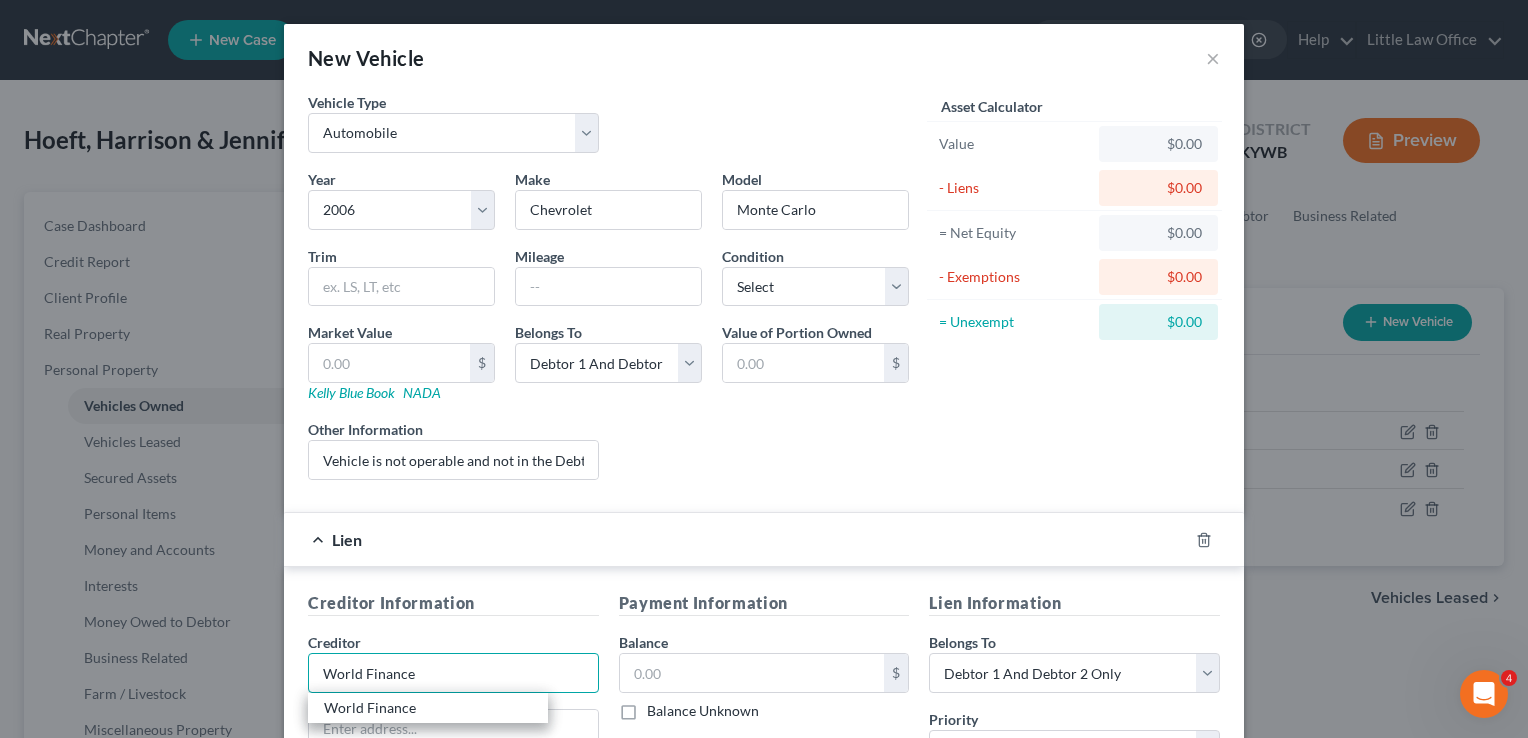 type on "World Finance" 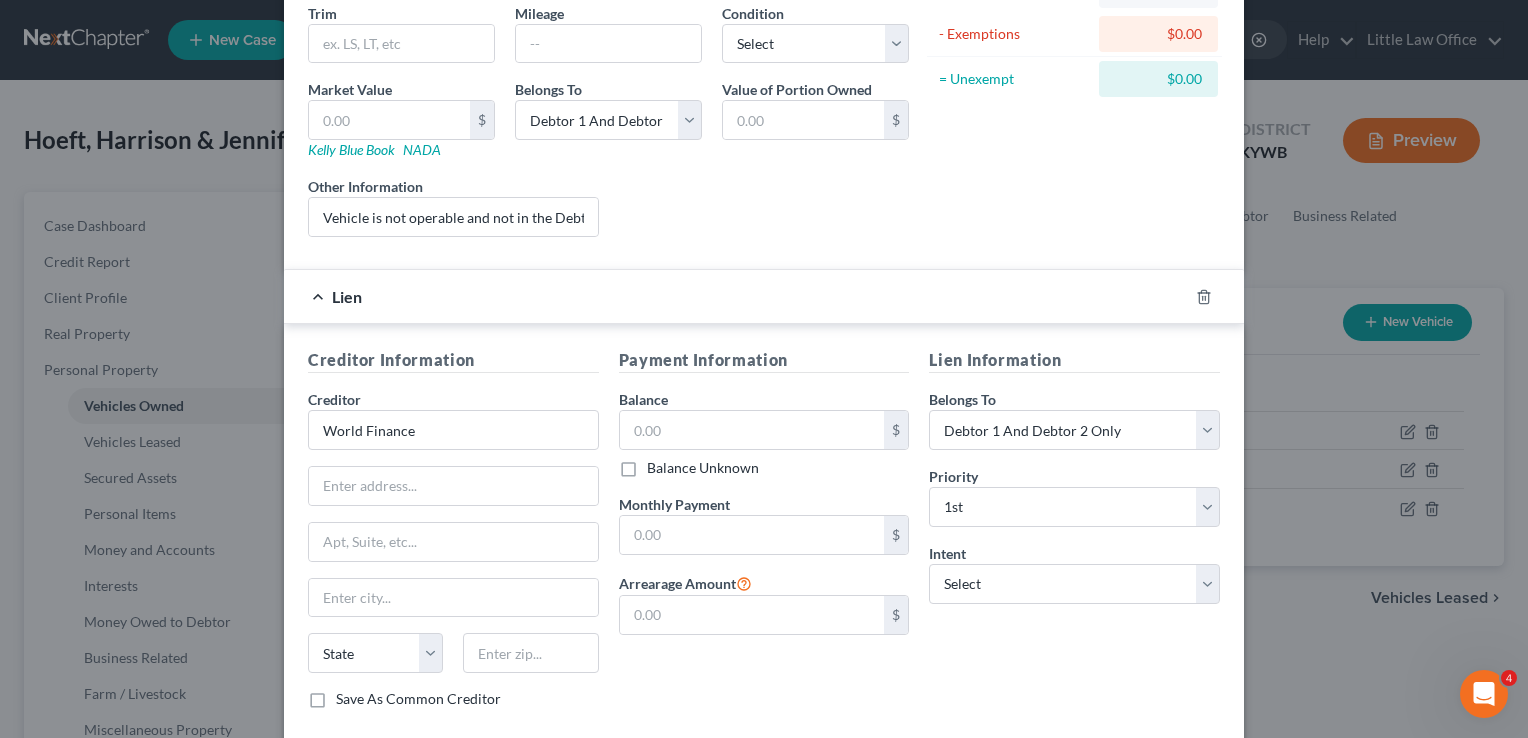 scroll, scrollTop: 256, scrollLeft: 0, axis: vertical 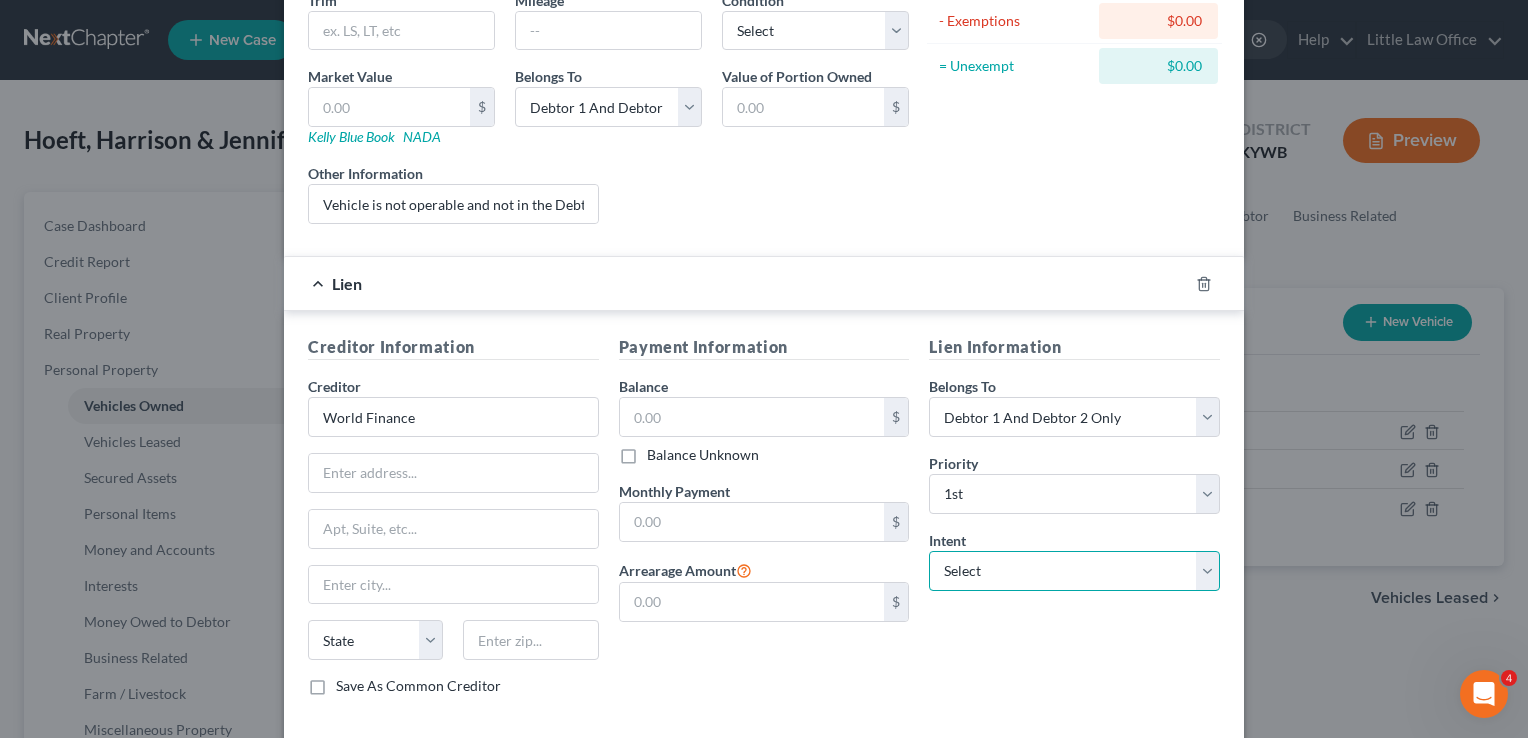 click on "Select Surrender Redeem Reaffirm Avoid Other" at bounding box center (1074, 571) 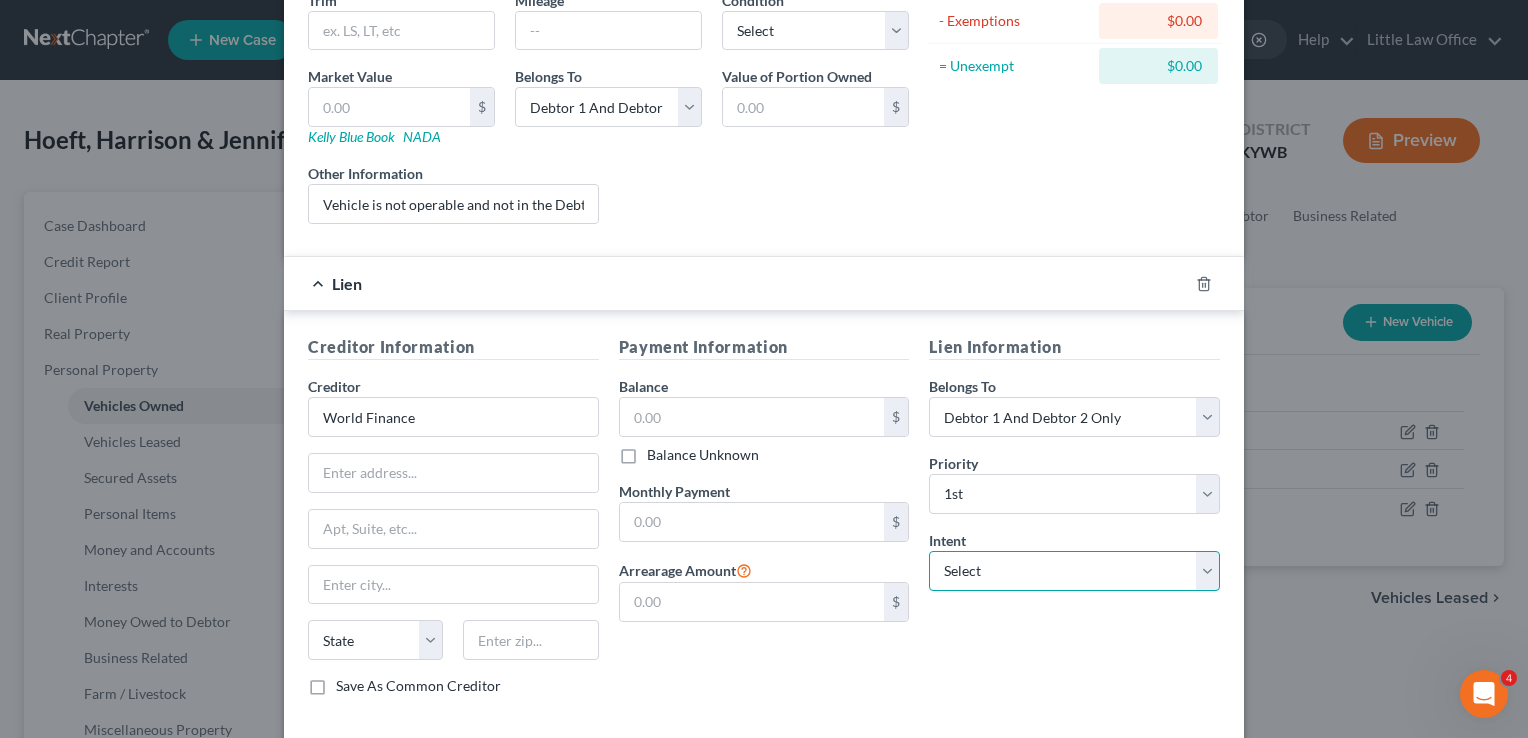 select on "0" 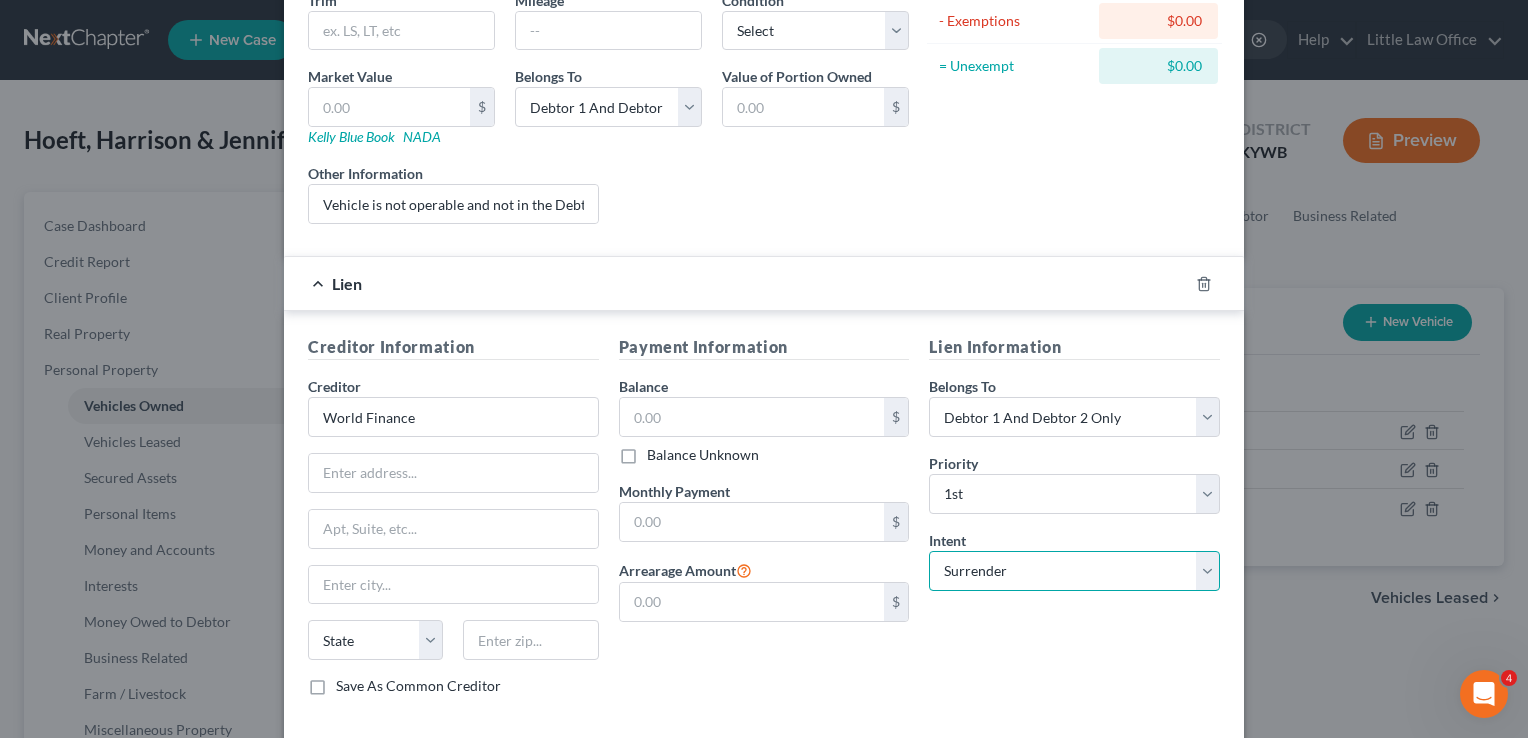 click on "Select Surrender Redeem Reaffirm Avoid Other" at bounding box center [1074, 571] 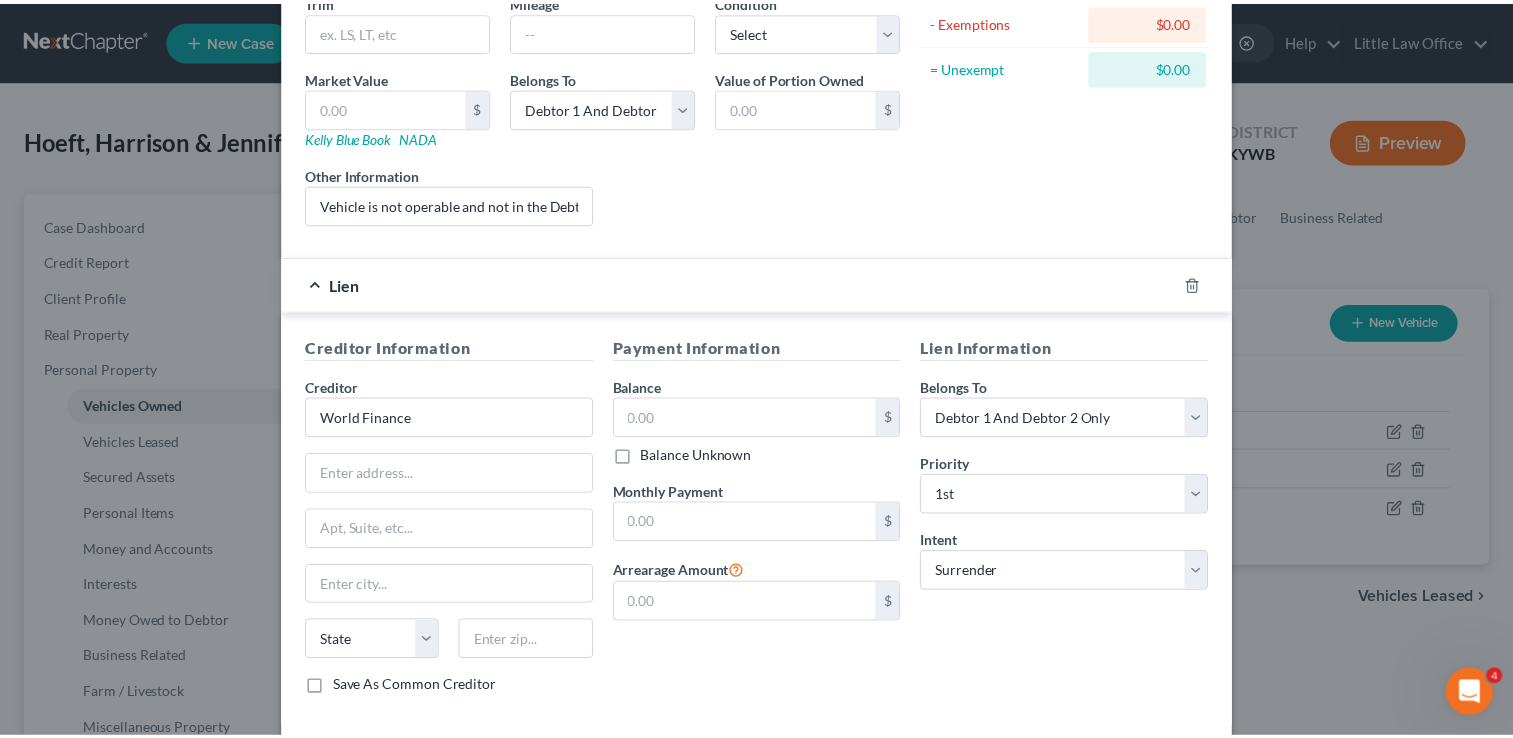 scroll, scrollTop: 351, scrollLeft: 0, axis: vertical 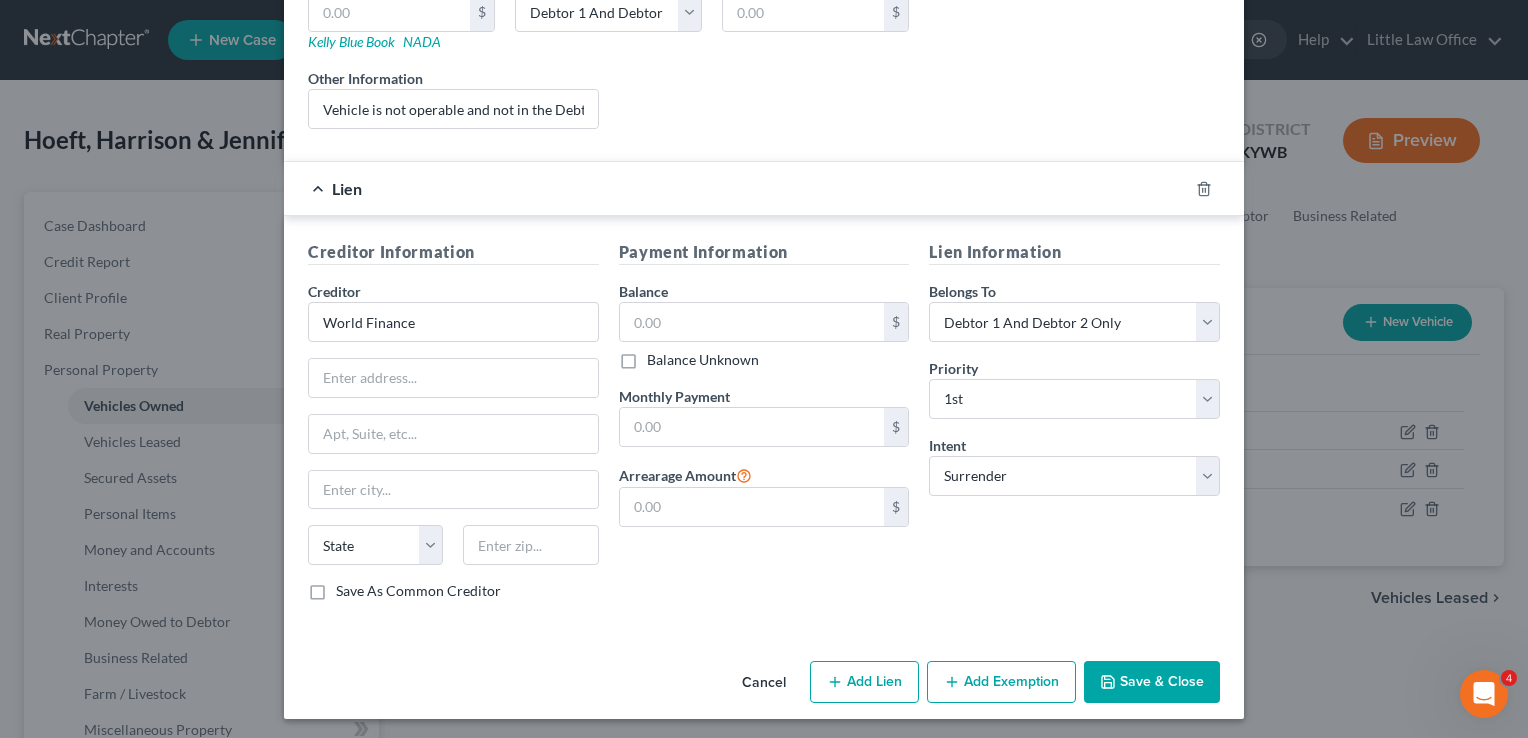 click on "Save & Close" at bounding box center (1152, 682) 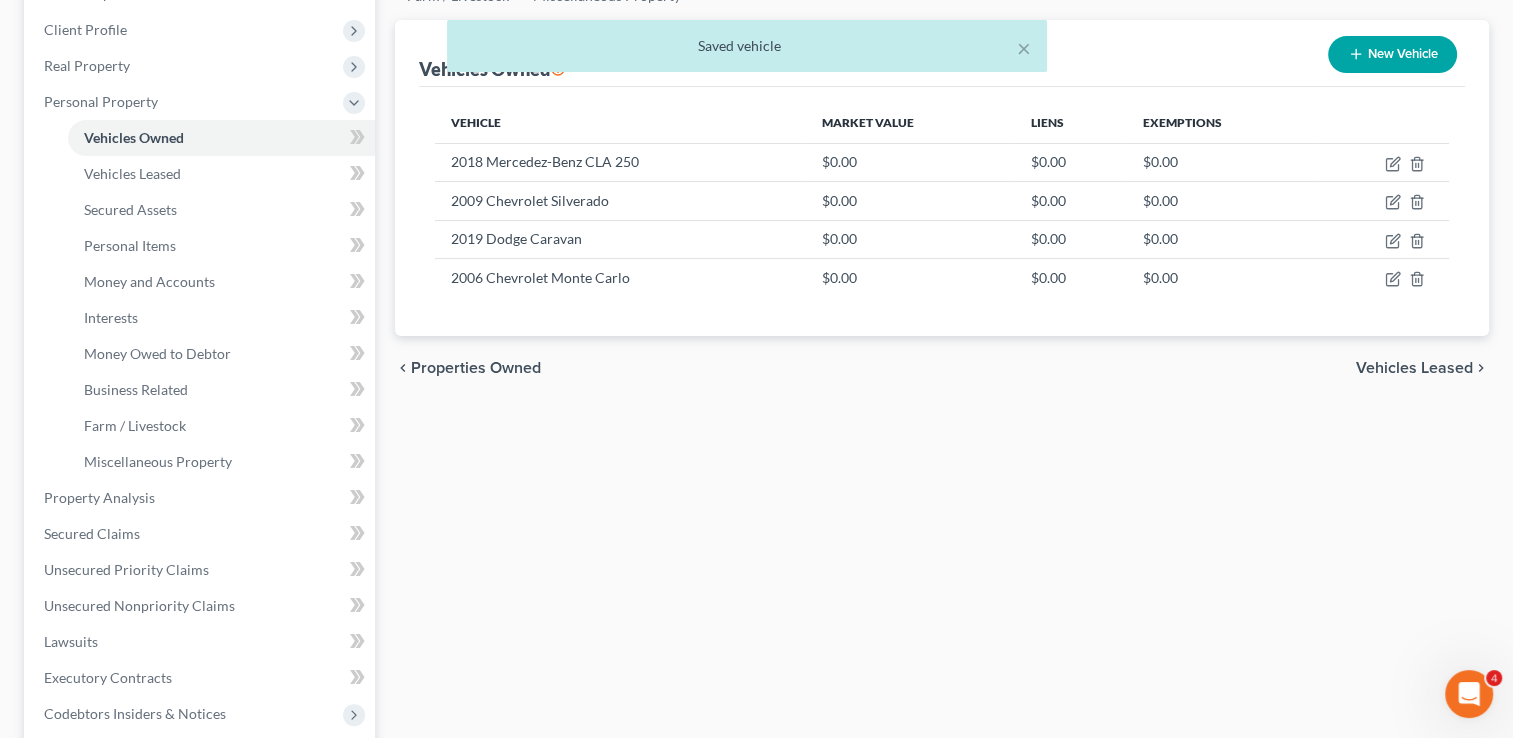 scroll, scrollTop: 278, scrollLeft: 0, axis: vertical 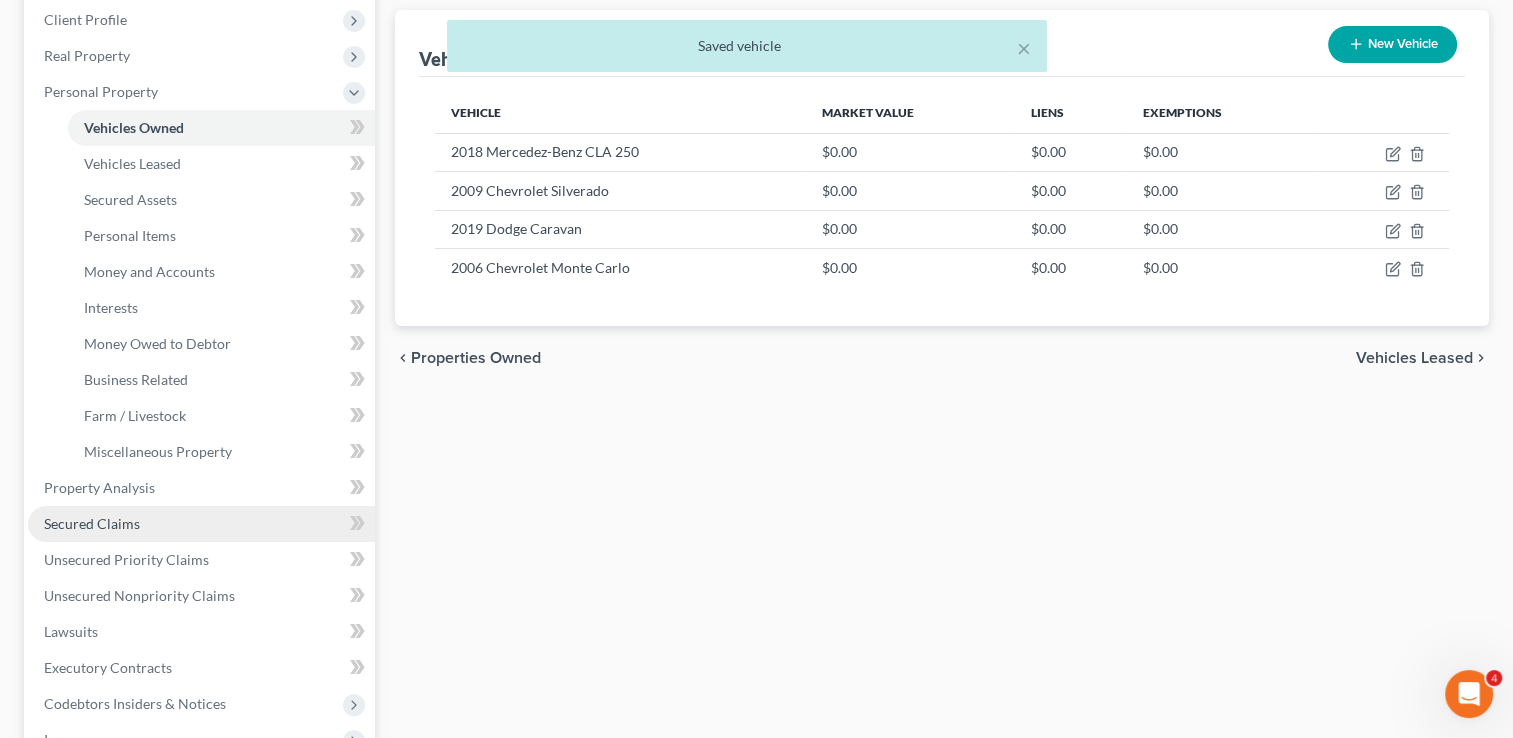 click on "Secured Claims" at bounding box center [92, 523] 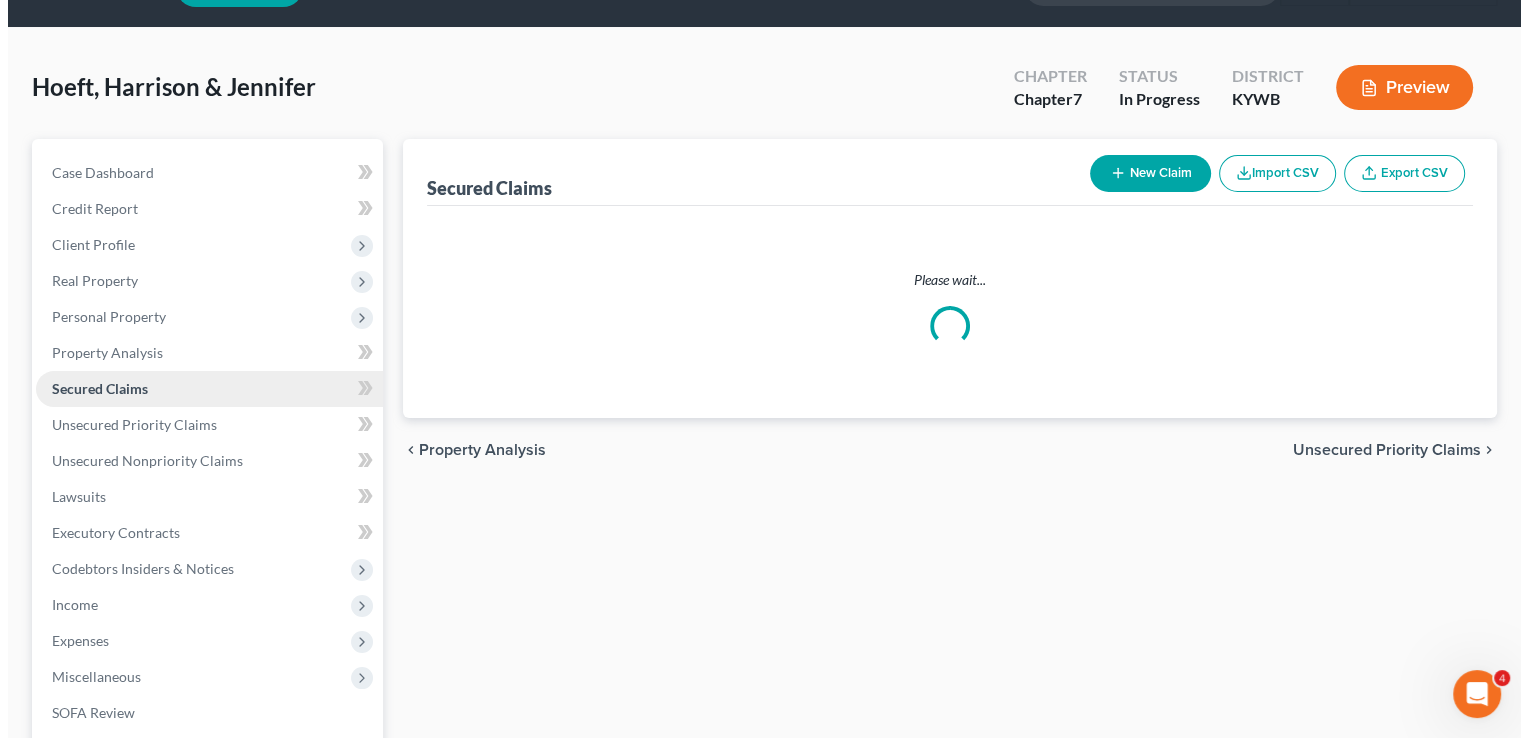 scroll, scrollTop: 0, scrollLeft: 0, axis: both 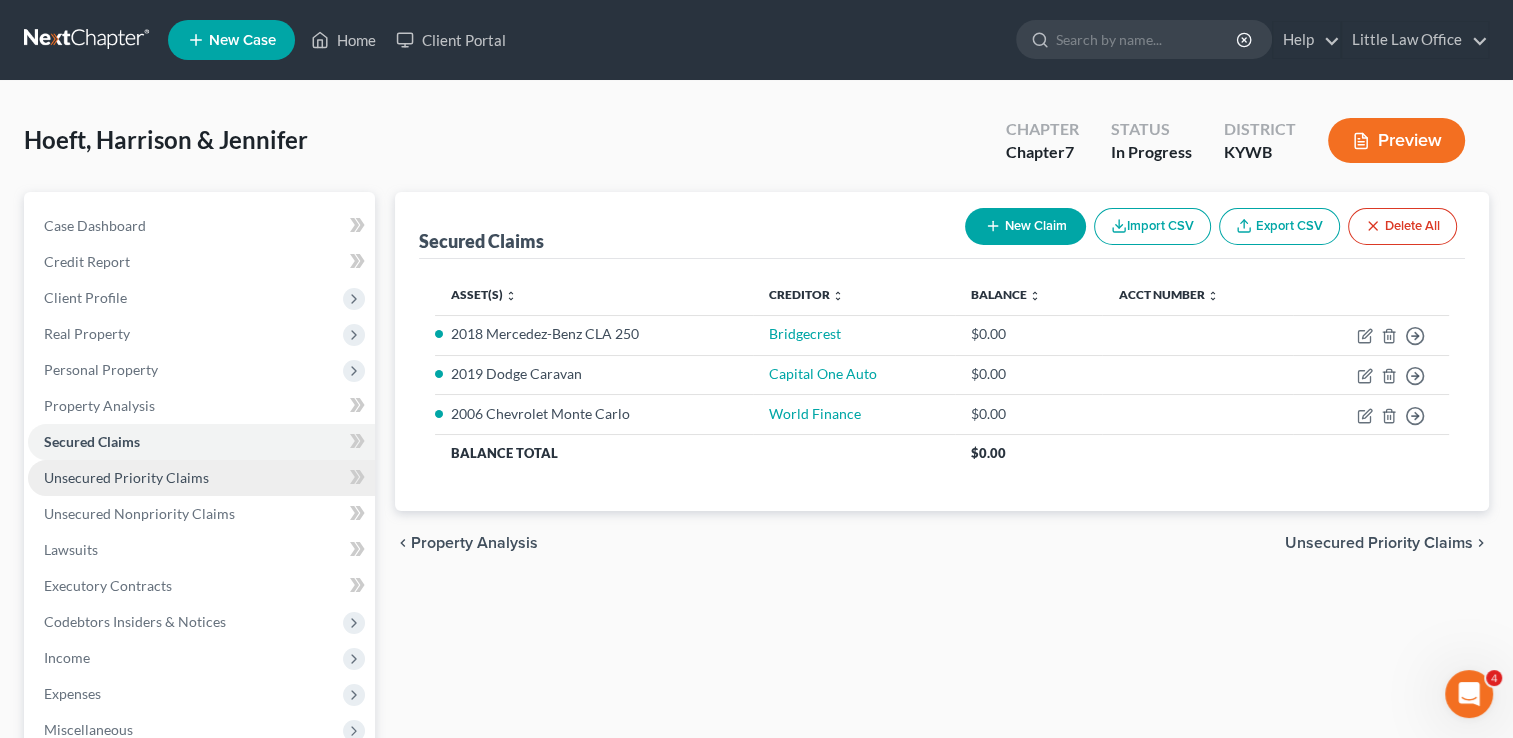click on "Unsecured Priority Claims" at bounding box center [201, 478] 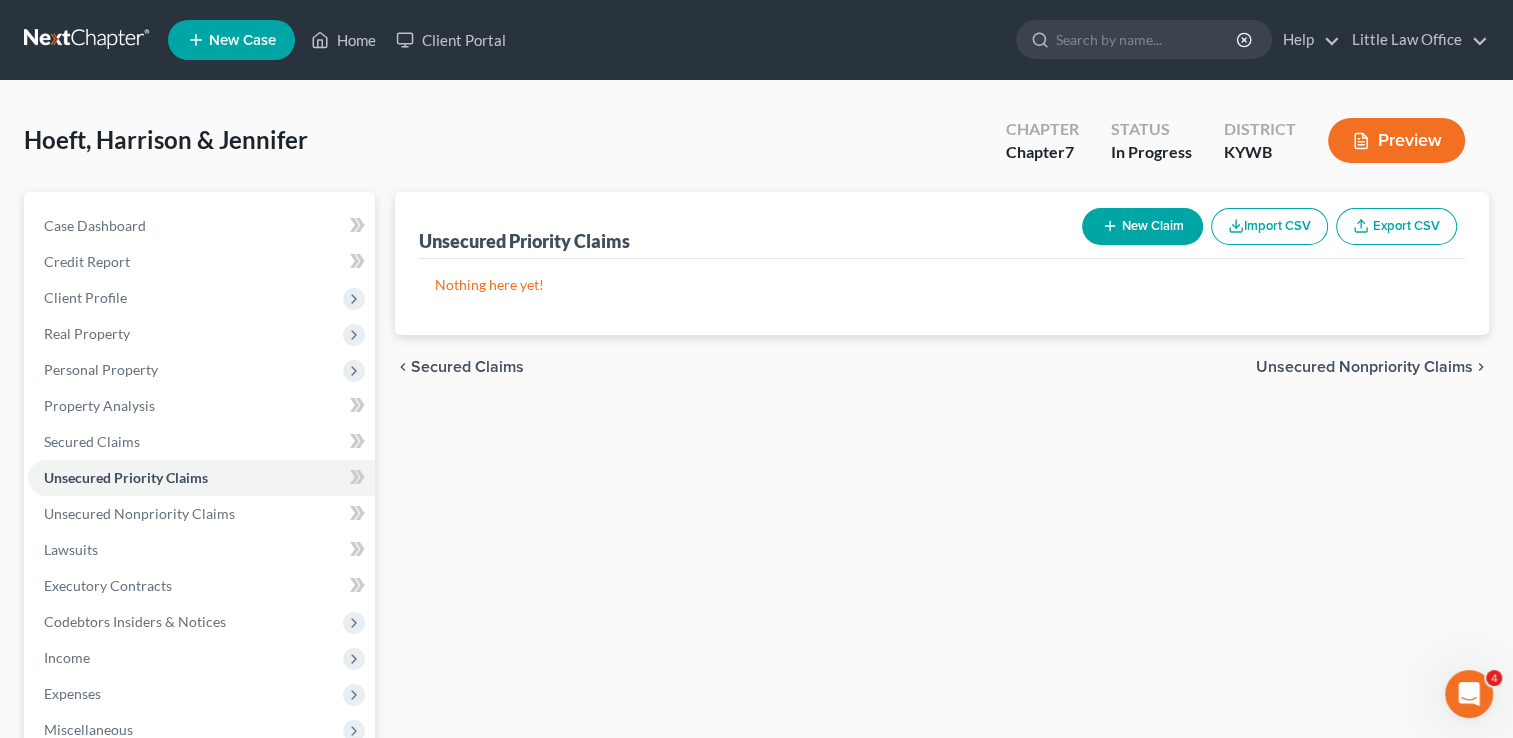 click on "Unsecured Nonpriority Claims" at bounding box center [1364, 367] 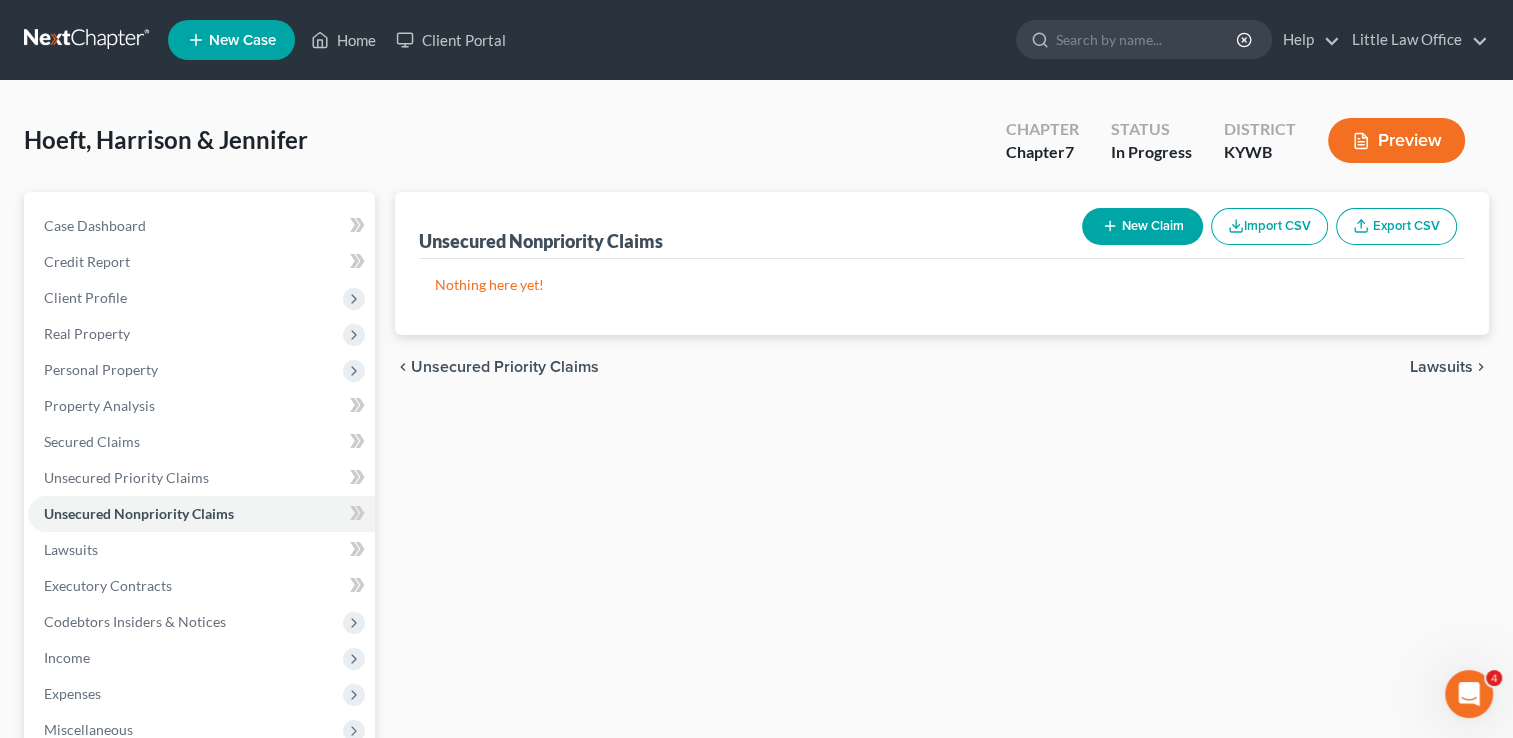 click on "New Claim" at bounding box center [1142, 226] 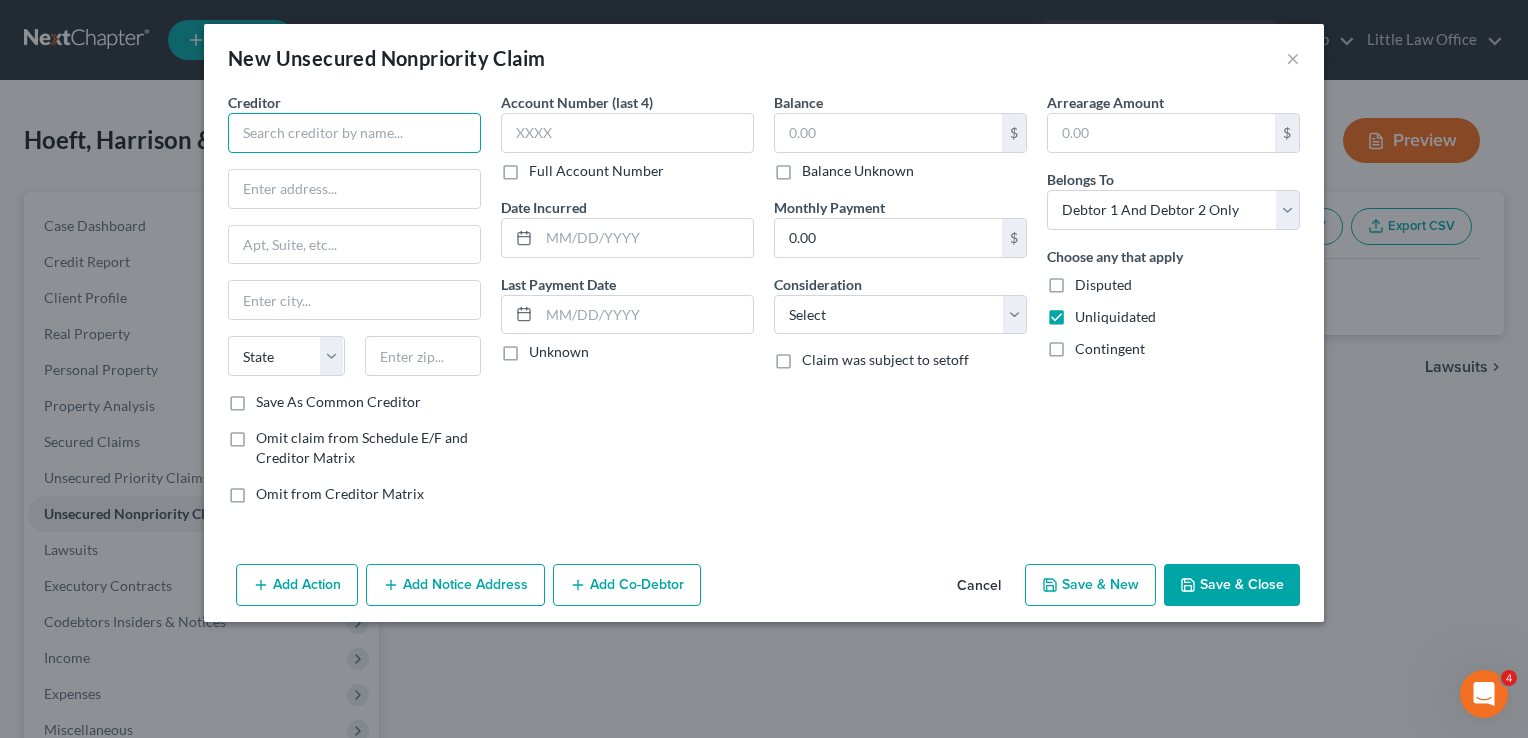 click at bounding box center [354, 133] 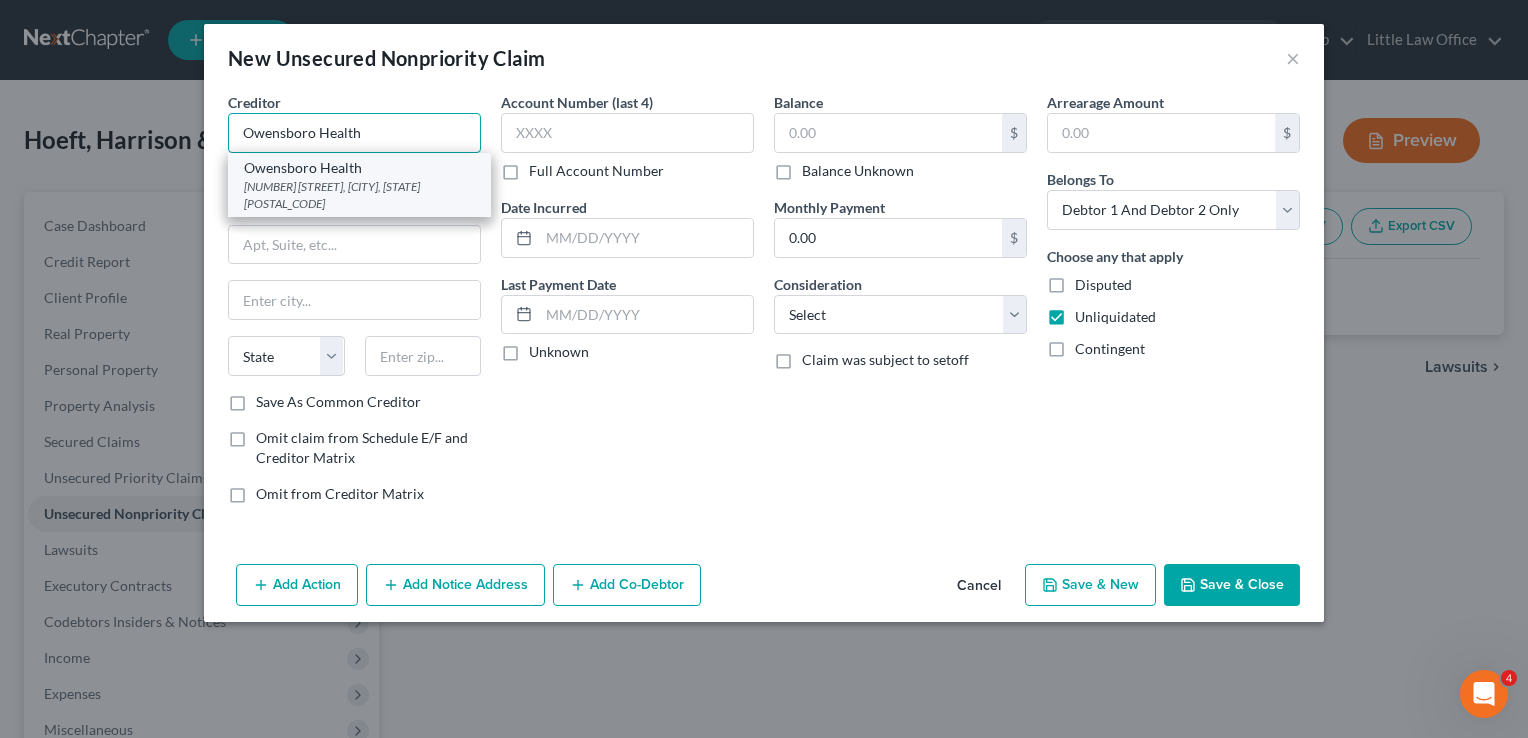 type on "Owensboro Health" 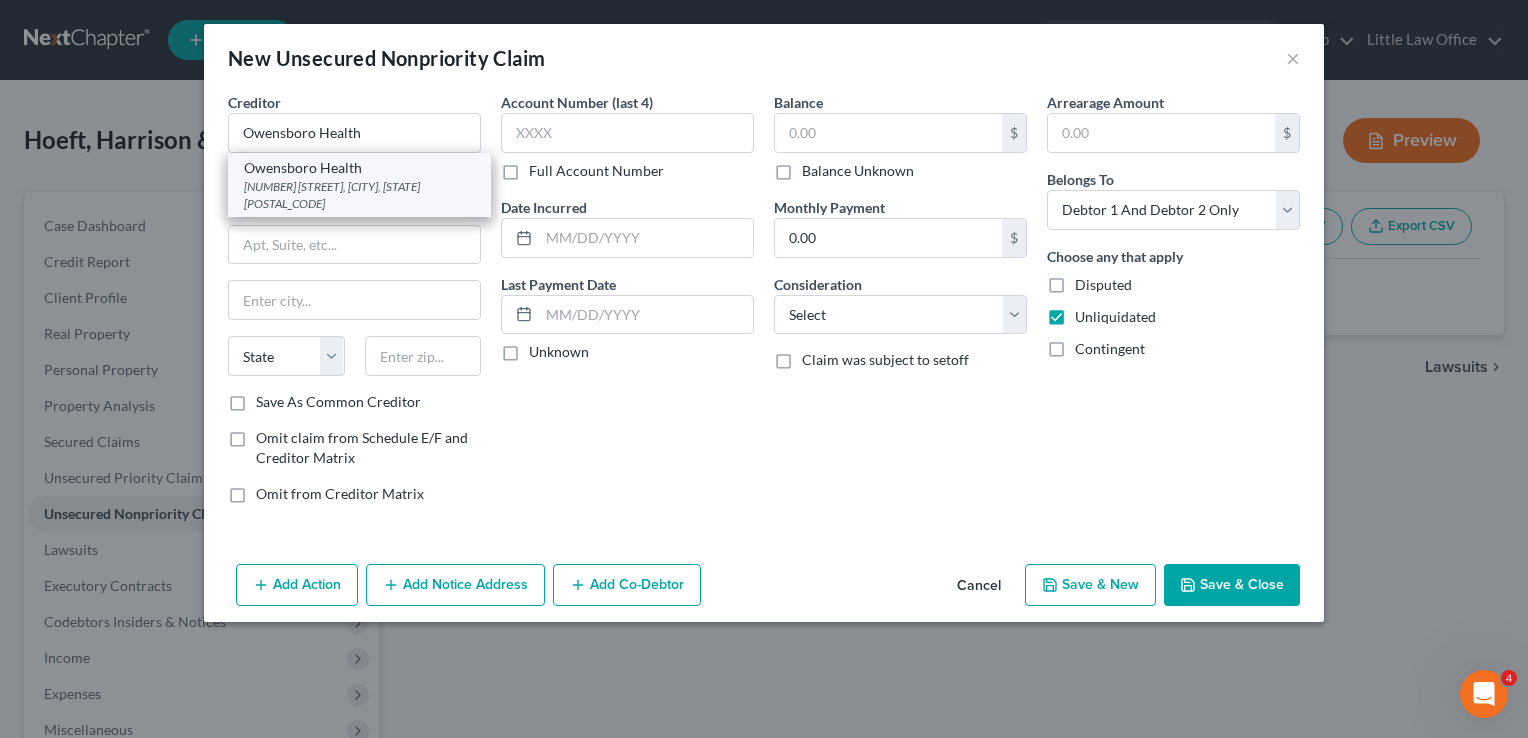click on "25511 Network Place, Chicago, IL 60673" at bounding box center [359, 195] 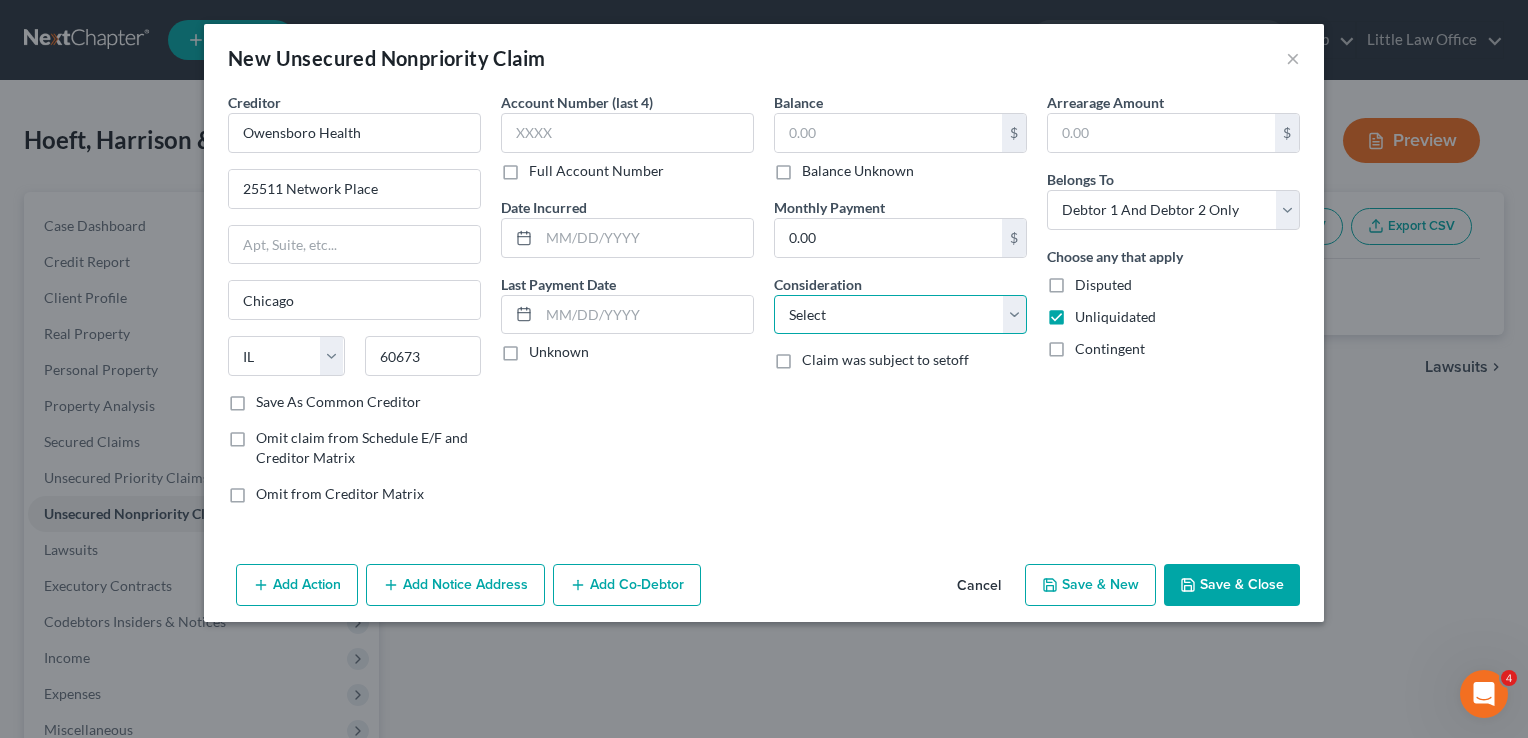 click on "Select Cable / Satellite Services Collection Agency Credit Card Debt Debt Counseling / Attorneys Deficiency Balance Domestic Support Obligations Home / Car Repairs Income Taxes Judgment Liens Medical Services Monies Loaned / Advanced Mortgage Obligation From Divorce Or Separation Obligation To Pensions Other Overdrawn Bank Account Promised To Help Pay Creditors Student Loans Suppliers And Vendors Telephone / Internet Services Utility Services" at bounding box center [900, 315] 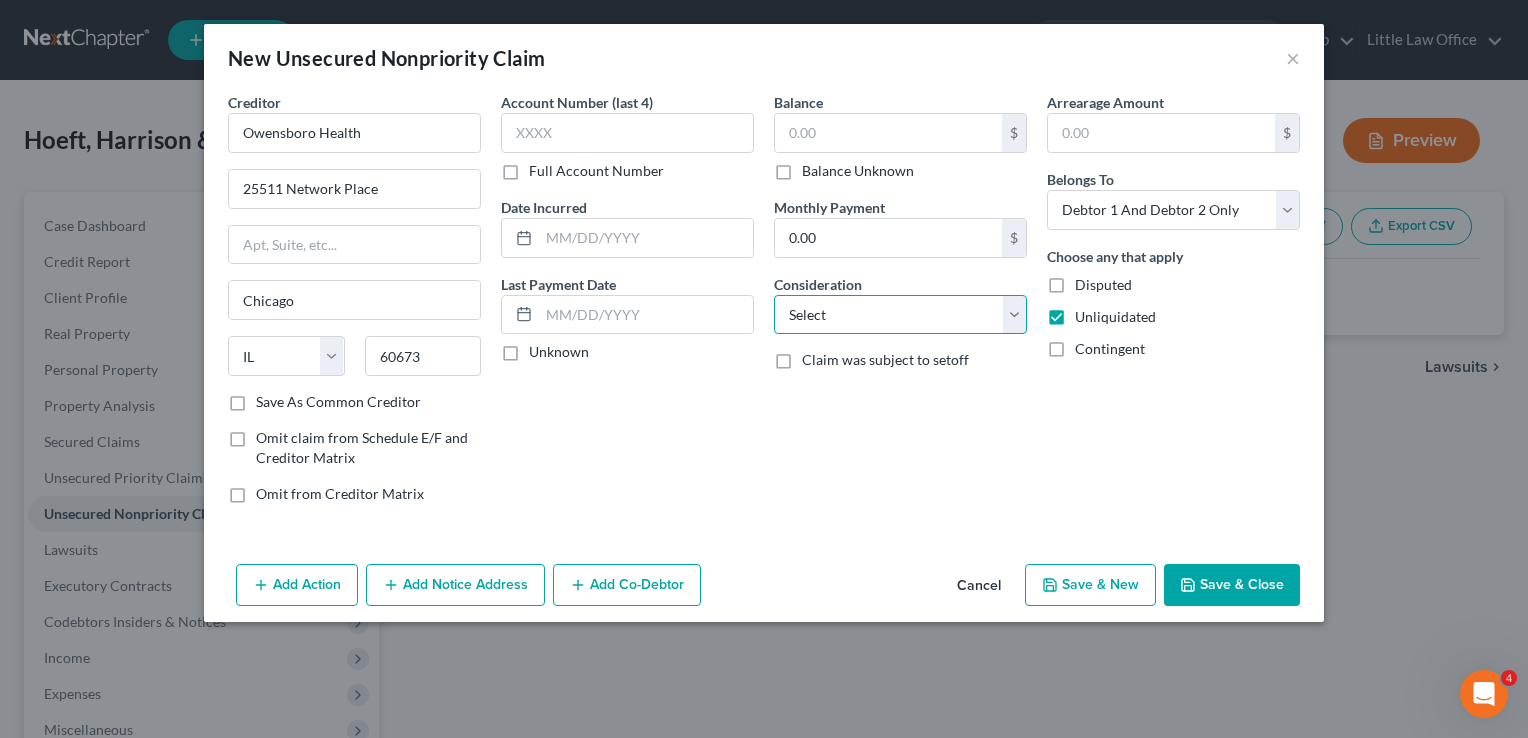 select on "9" 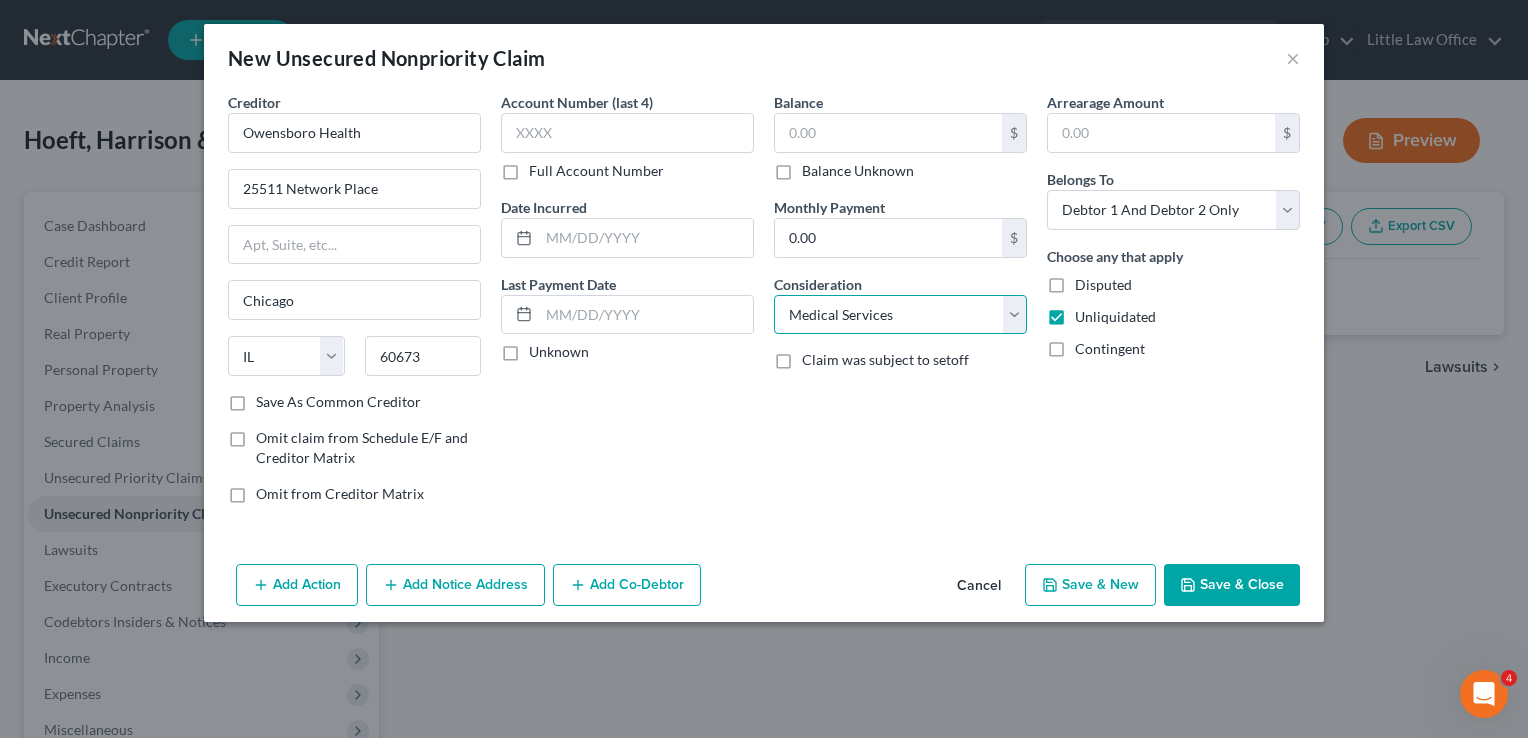 click on "Select Cable / Satellite Services Collection Agency Credit Card Debt Debt Counseling / Attorneys Deficiency Balance Domestic Support Obligations Home / Car Repairs Income Taxes Judgment Liens Medical Services Monies Loaned / Advanced Mortgage Obligation From Divorce Or Separation Obligation To Pensions Other Overdrawn Bank Account Promised To Help Pay Creditors Student Loans Suppliers And Vendors Telephone / Internet Services Utility Services" at bounding box center (900, 315) 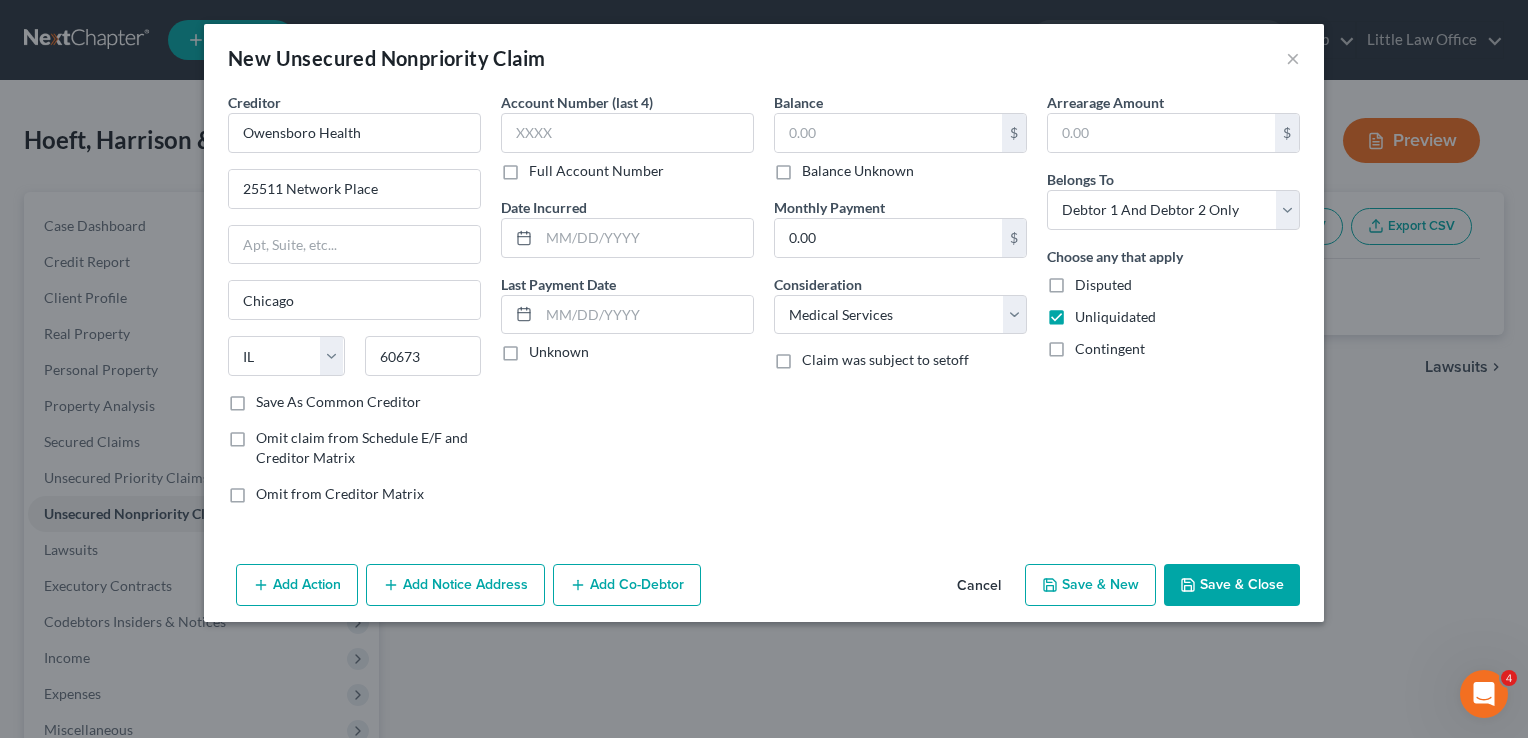 click on "Balance Unknown" at bounding box center (858, 171) 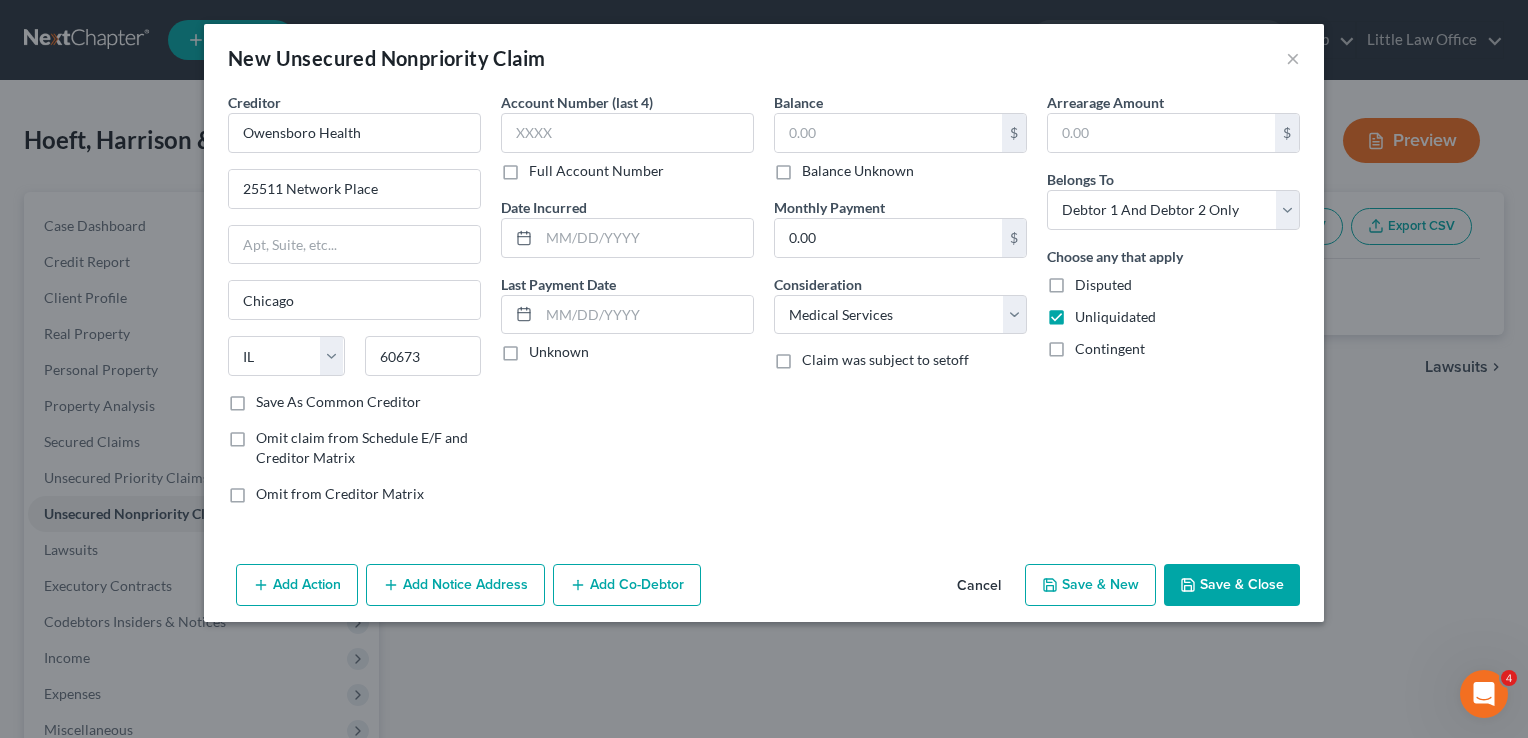 click on "Balance Unknown" at bounding box center [816, 167] 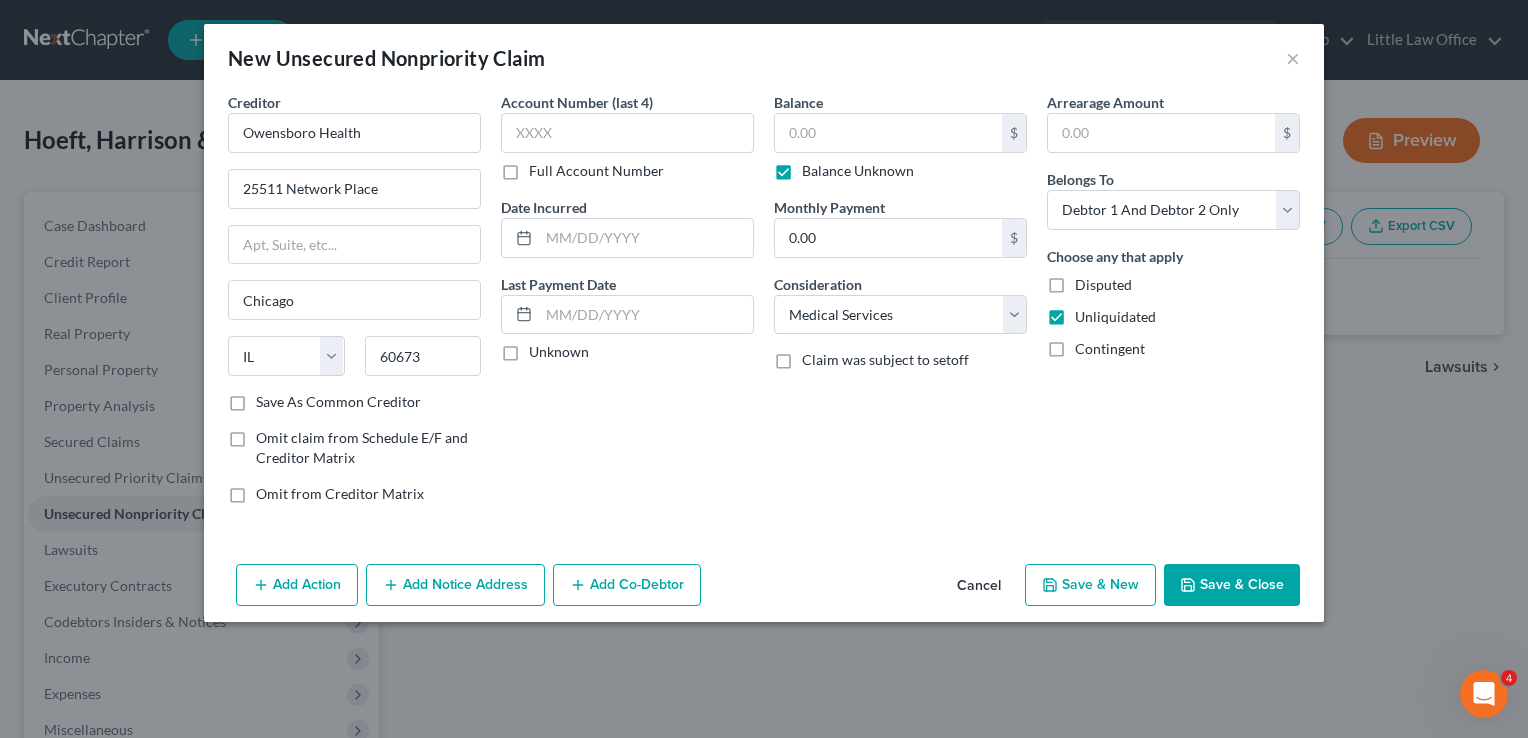 type on "0.00" 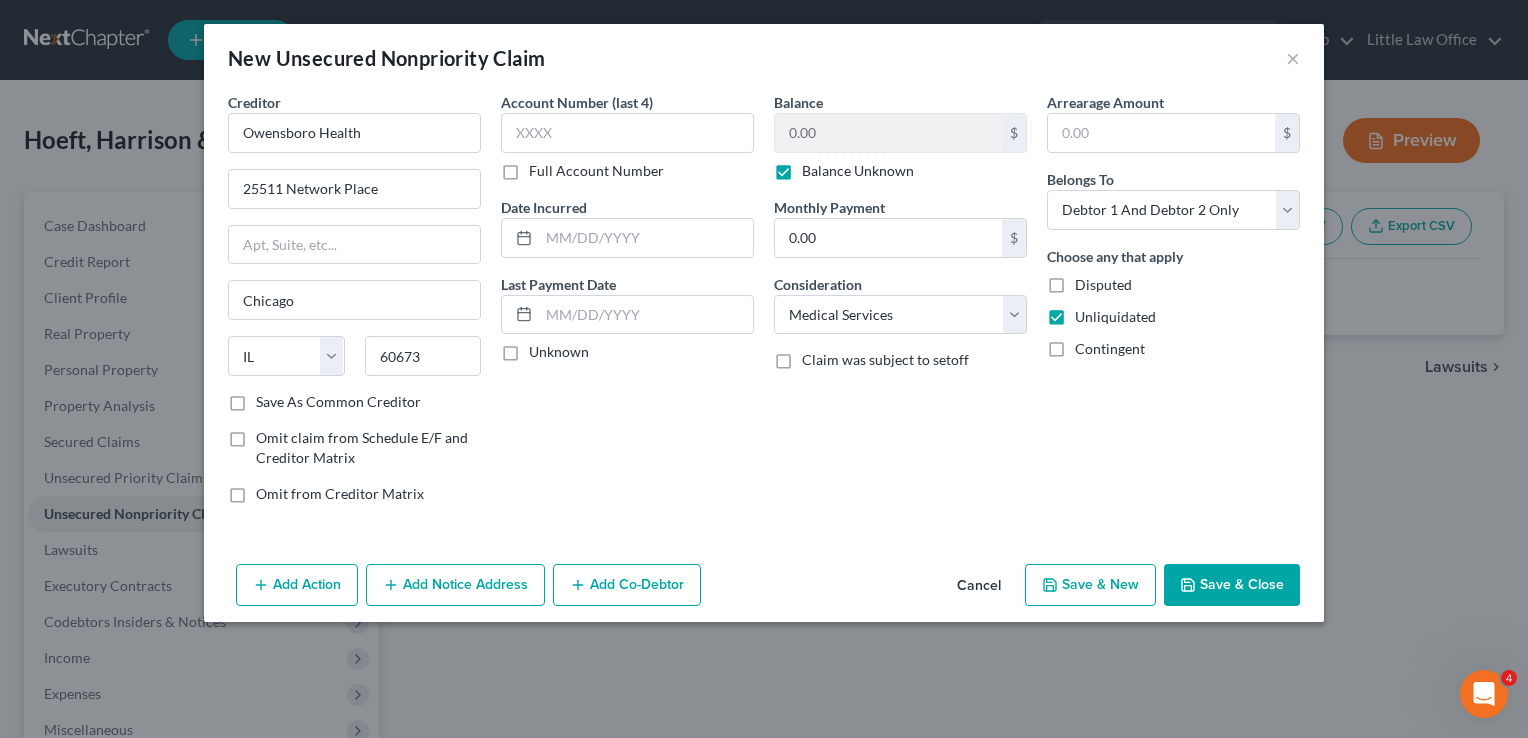 click on "Save & Close" at bounding box center [1232, 585] 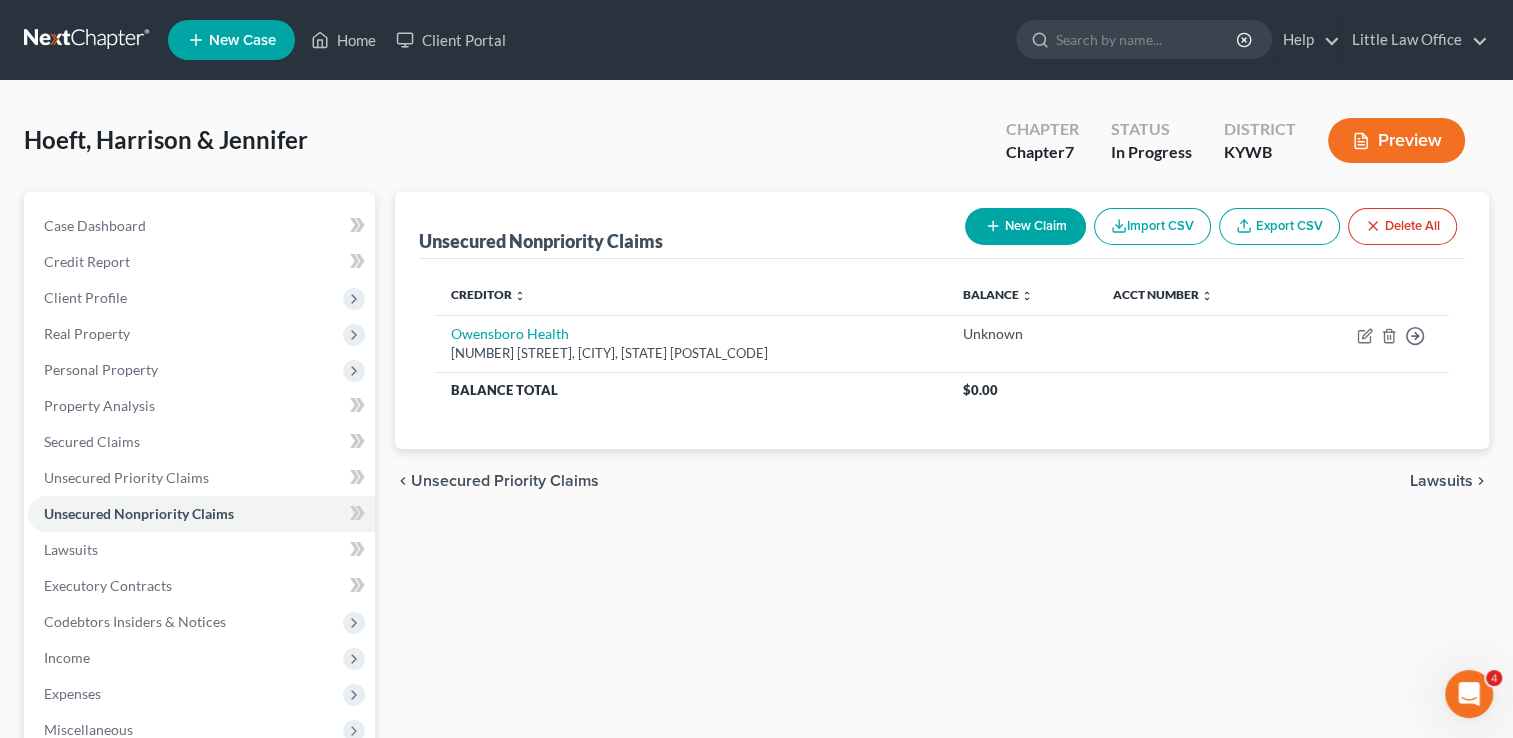 click on "Lawsuits" at bounding box center [1441, 481] 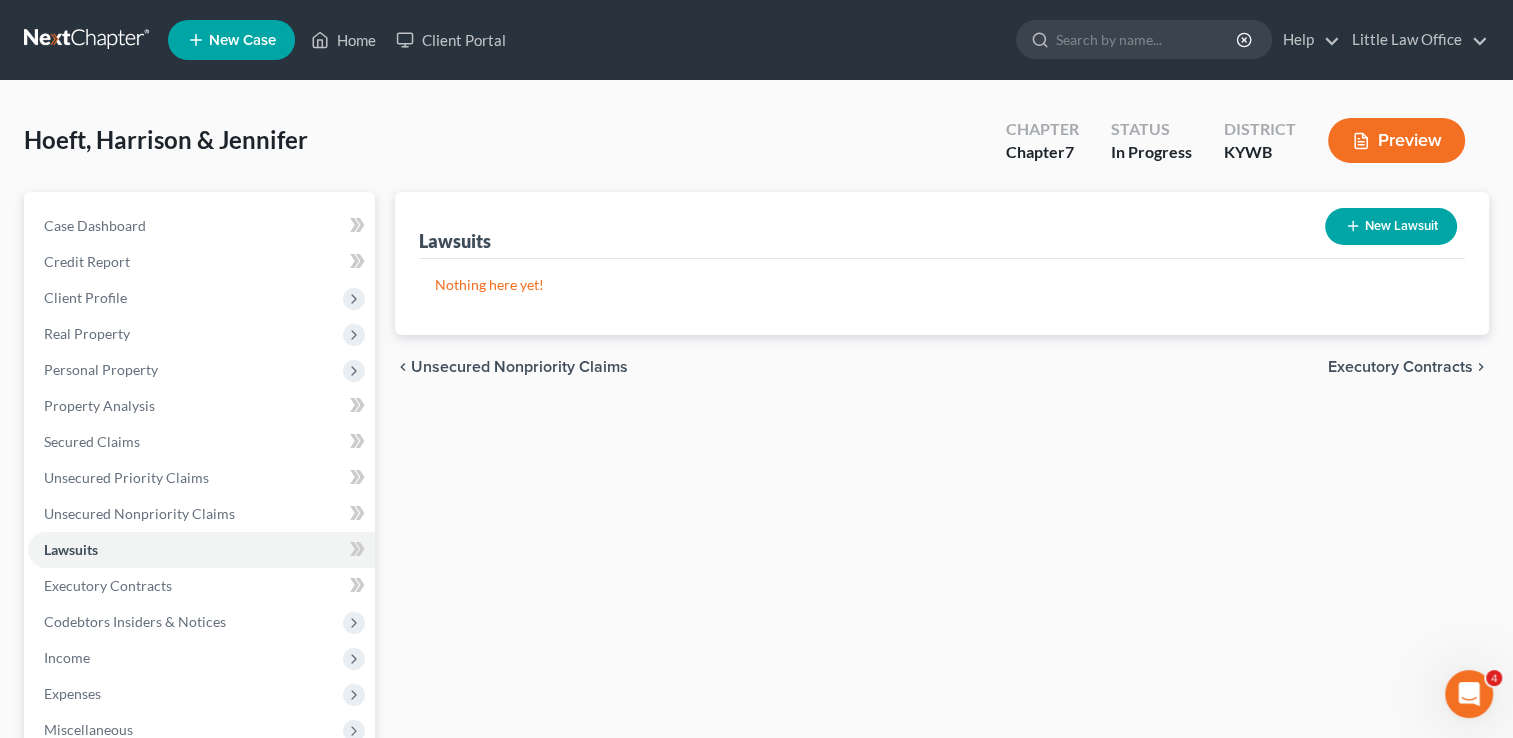 click on "Executory Contracts" at bounding box center [1400, 367] 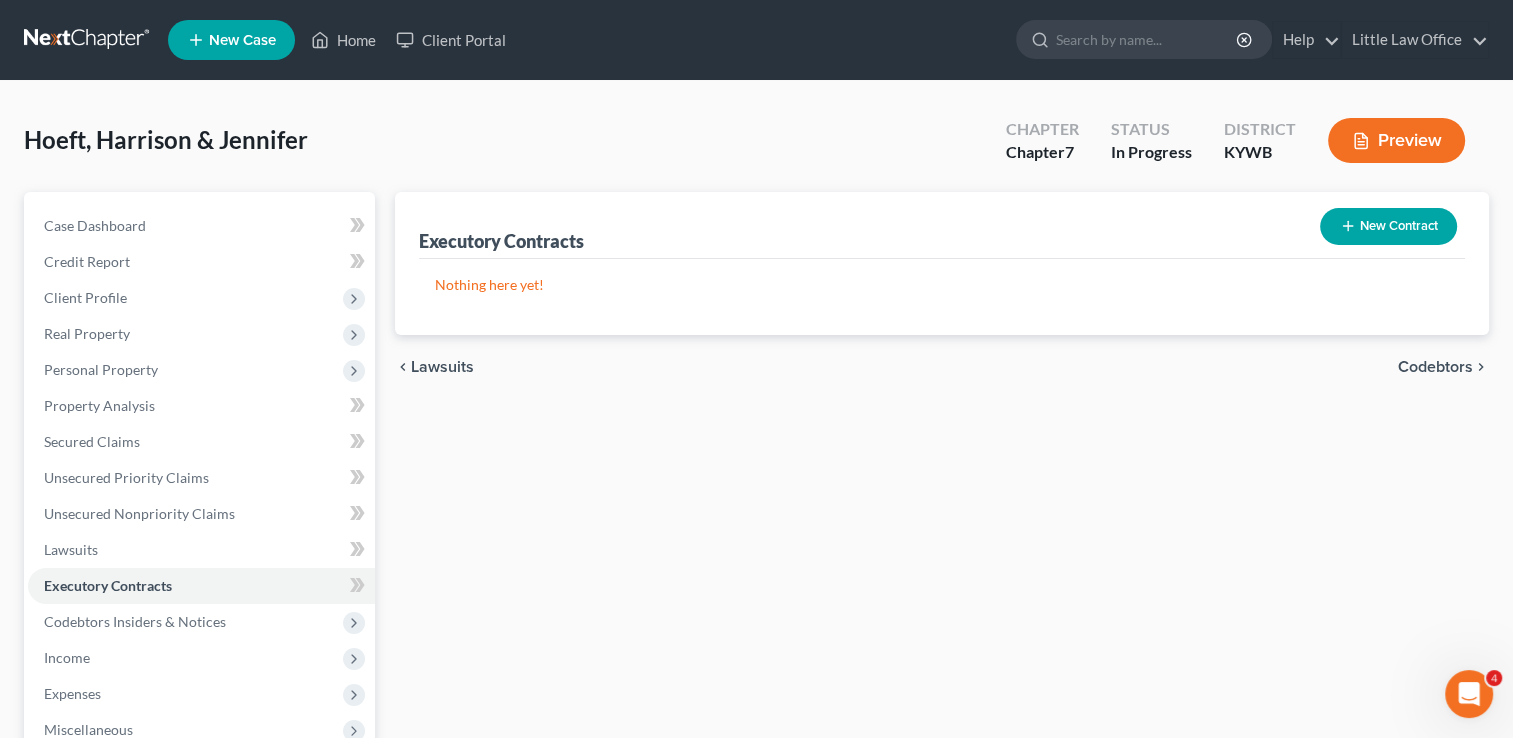 click on "Codebtors" at bounding box center [1435, 367] 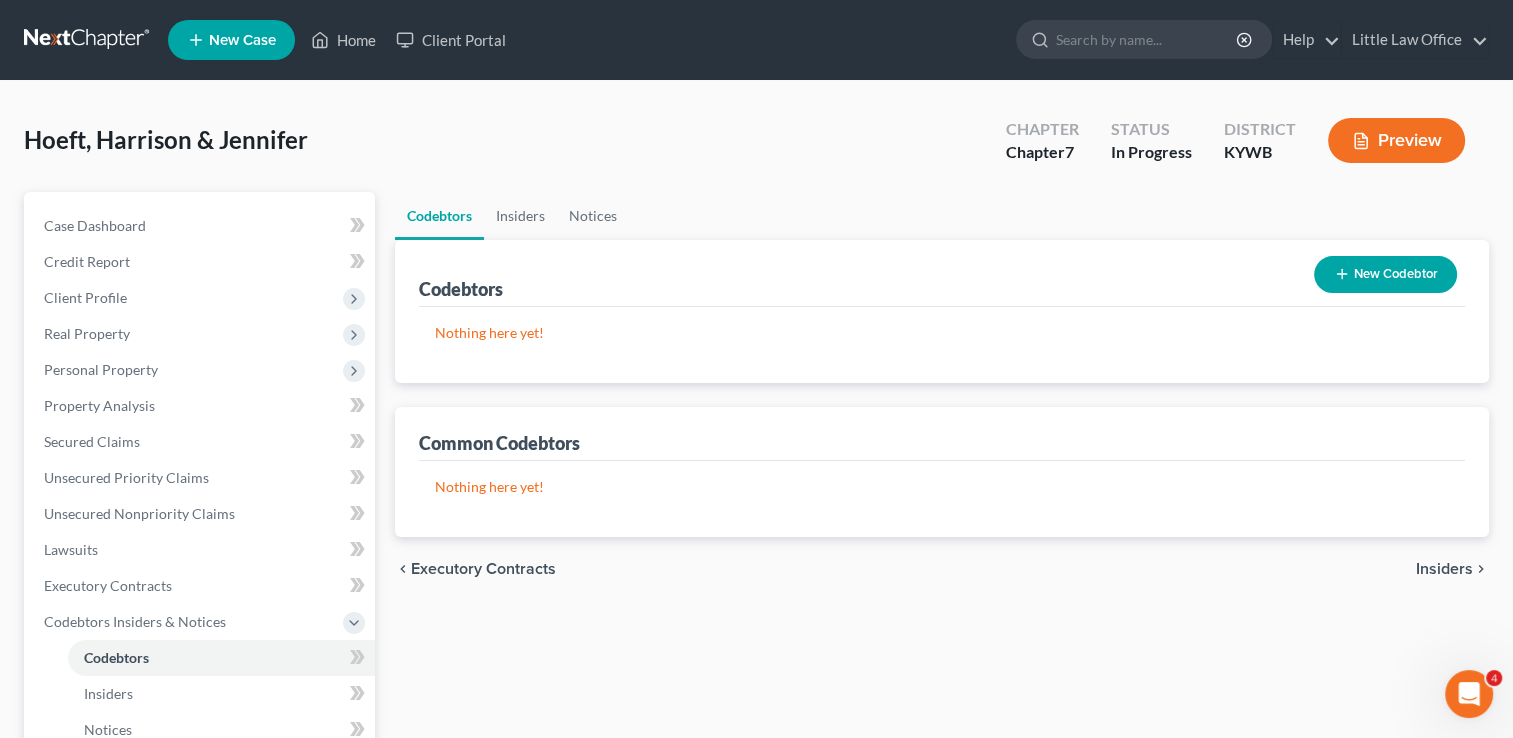 click on "Insiders" at bounding box center [1444, 569] 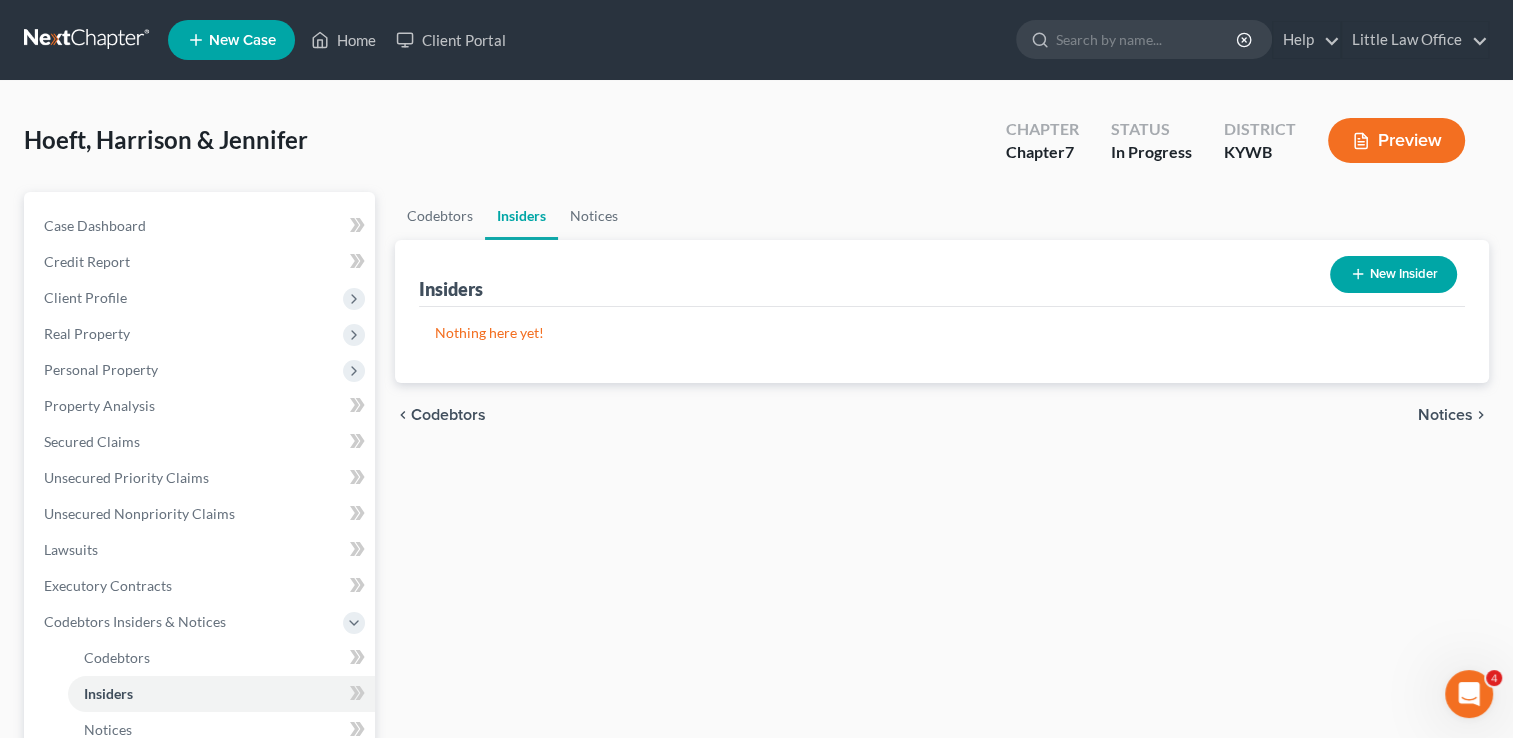 click on "Notices" at bounding box center [1445, 415] 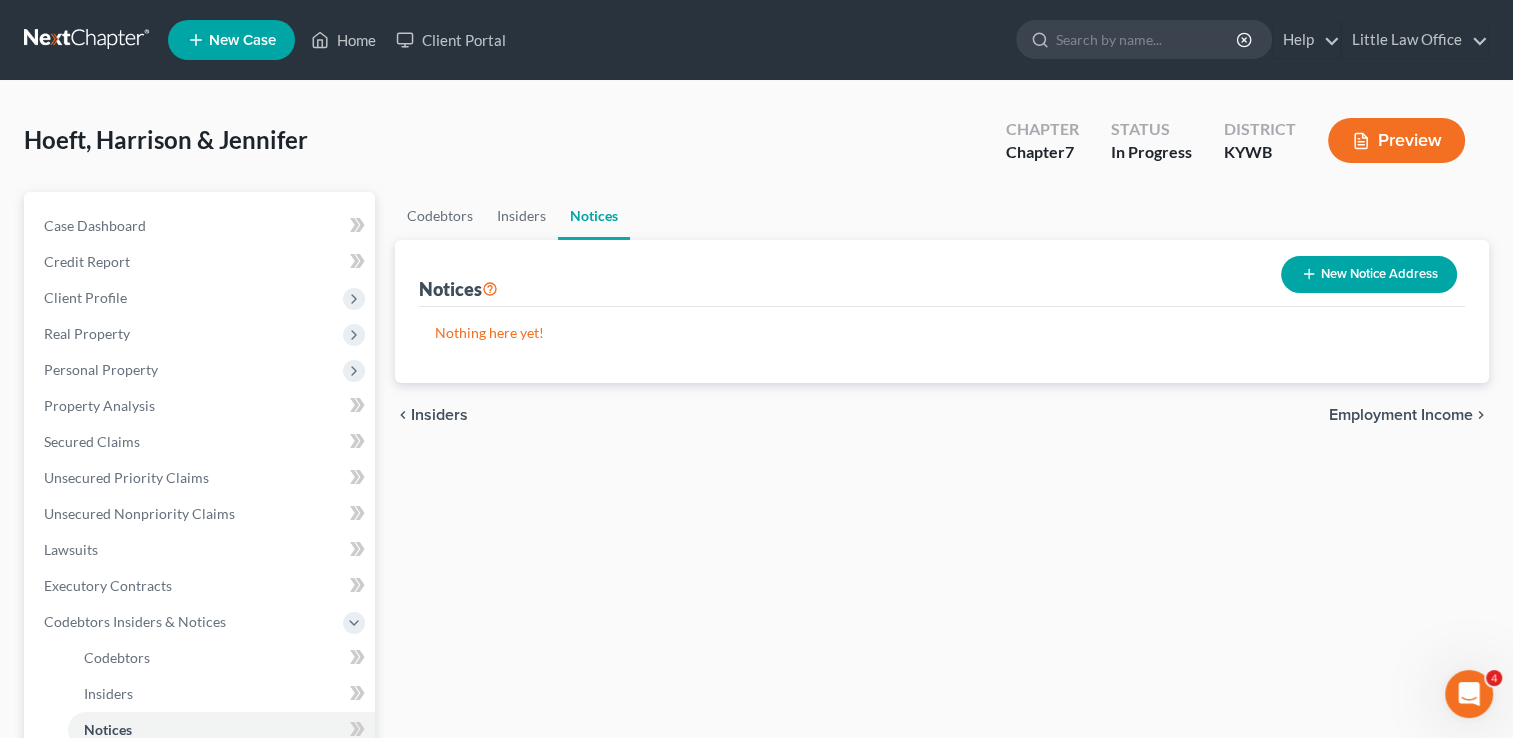 click on "Employment Income" at bounding box center [1401, 415] 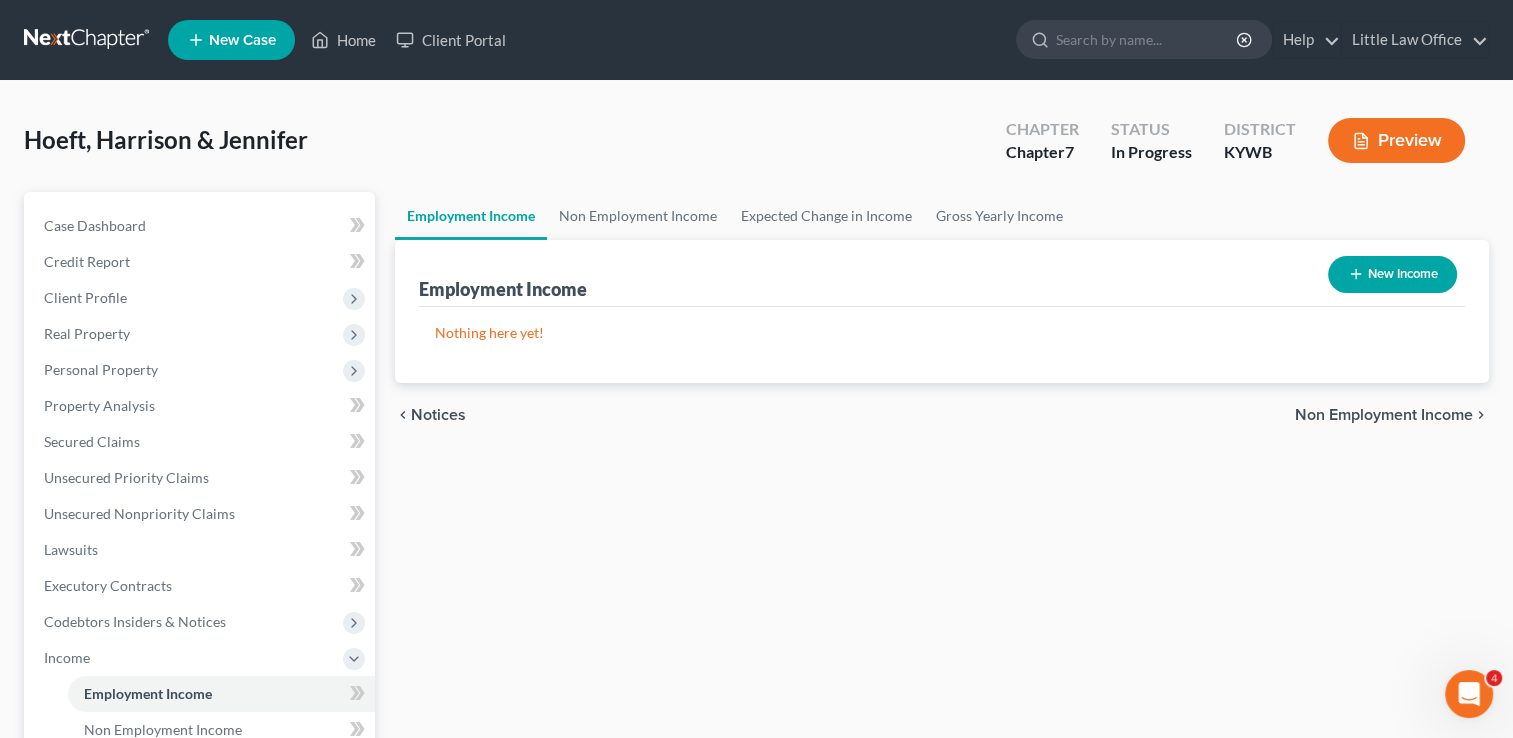 click on "New Income" at bounding box center [1392, 274] 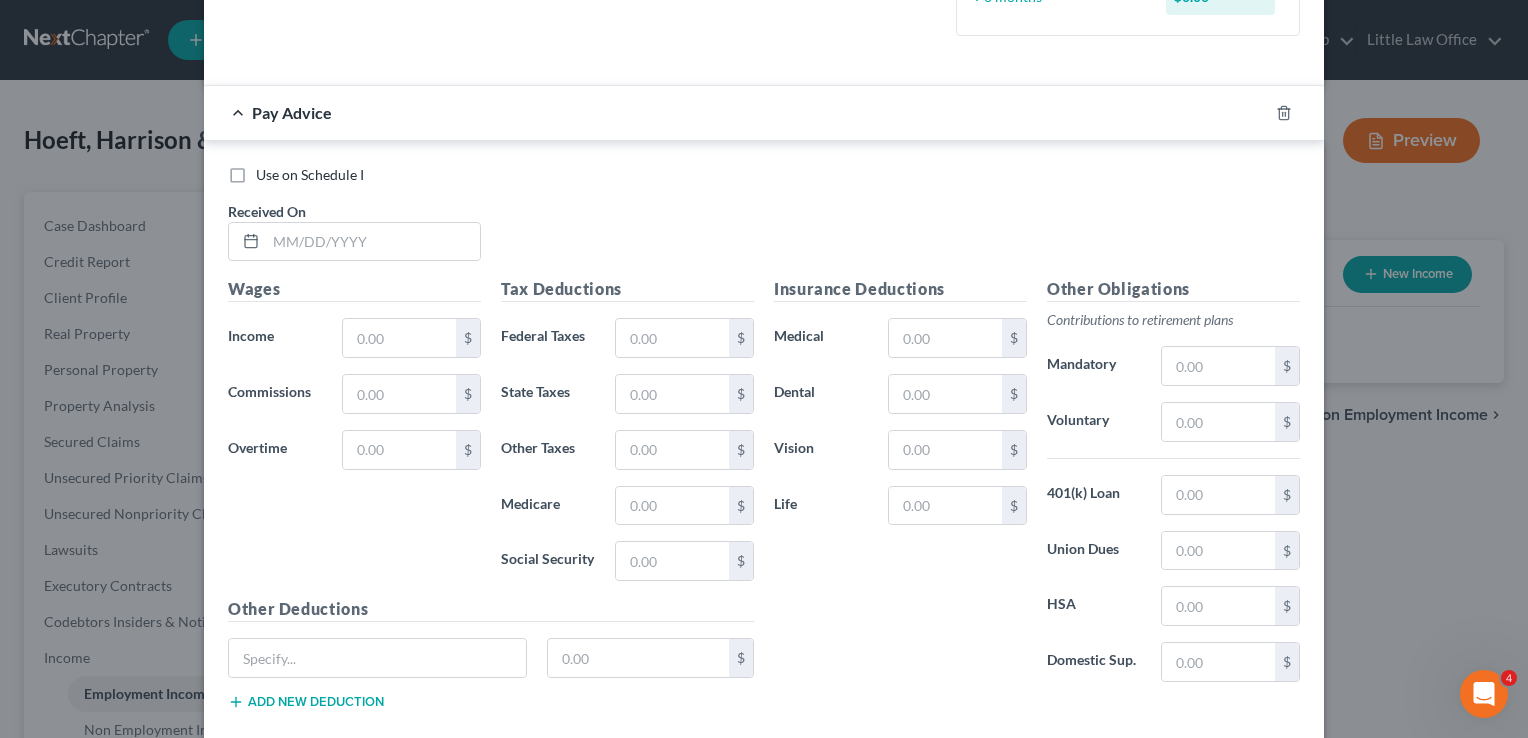 scroll, scrollTop: 659, scrollLeft: 0, axis: vertical 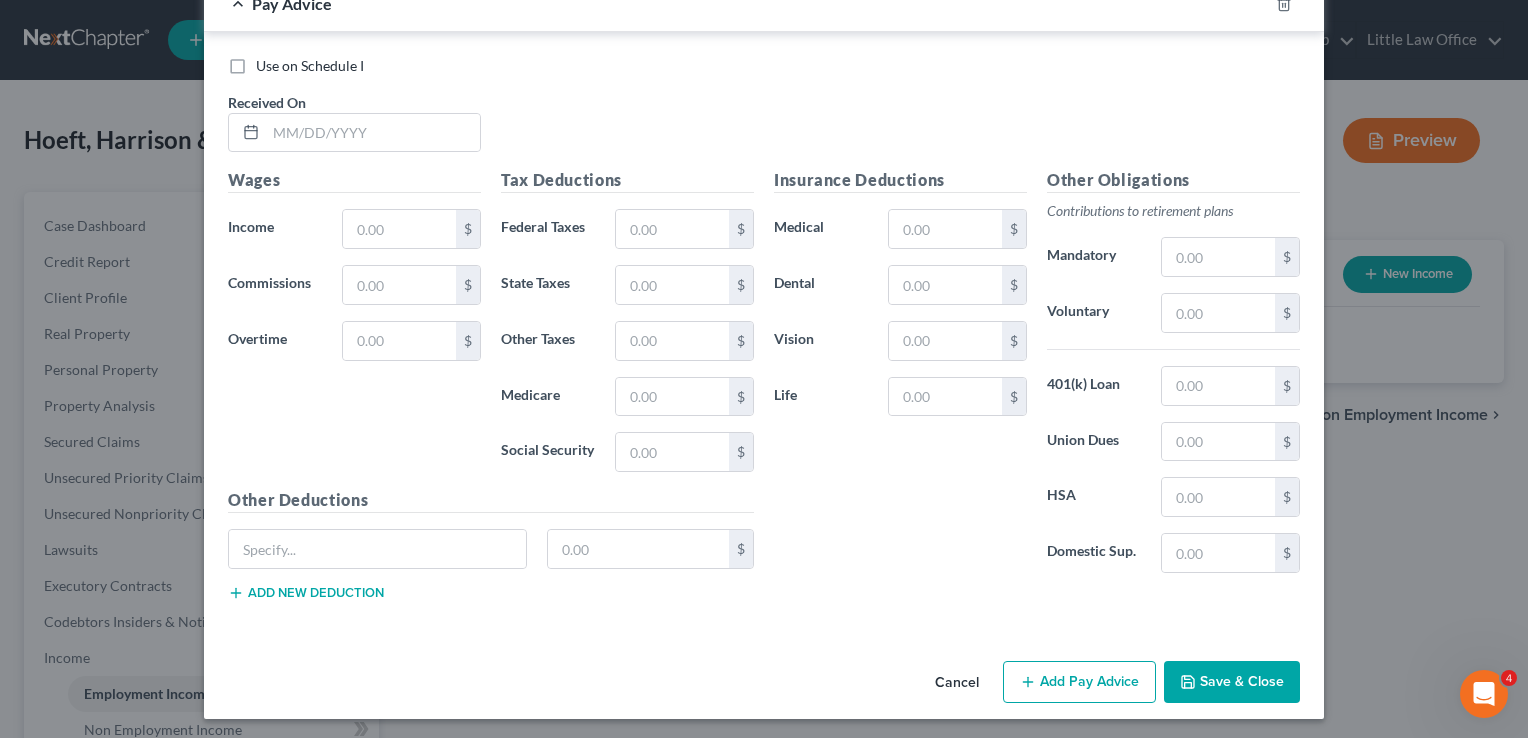 click on "Cancel" at bounding box center [957, 683] 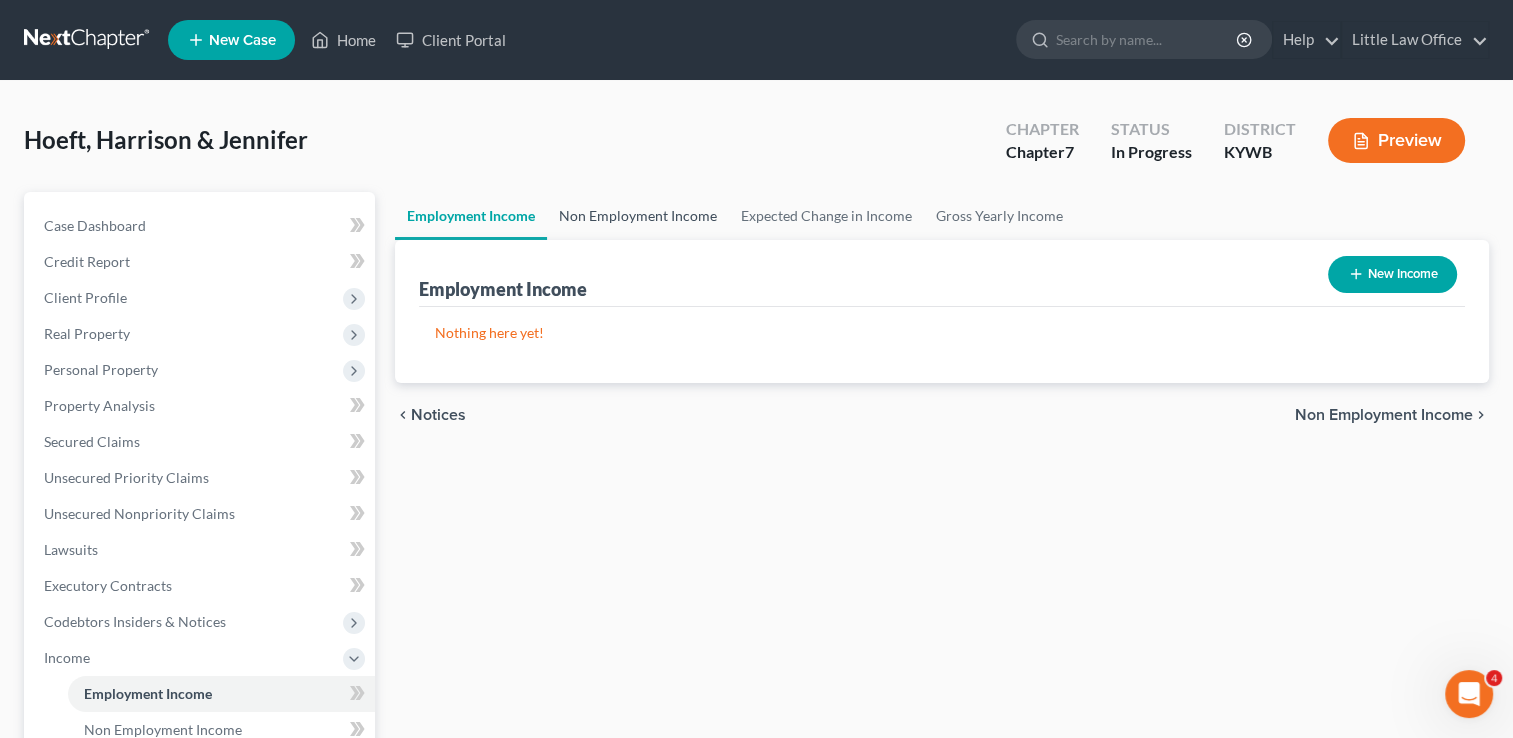 click on "Non Employment Income" at bounding box center [638, 216] 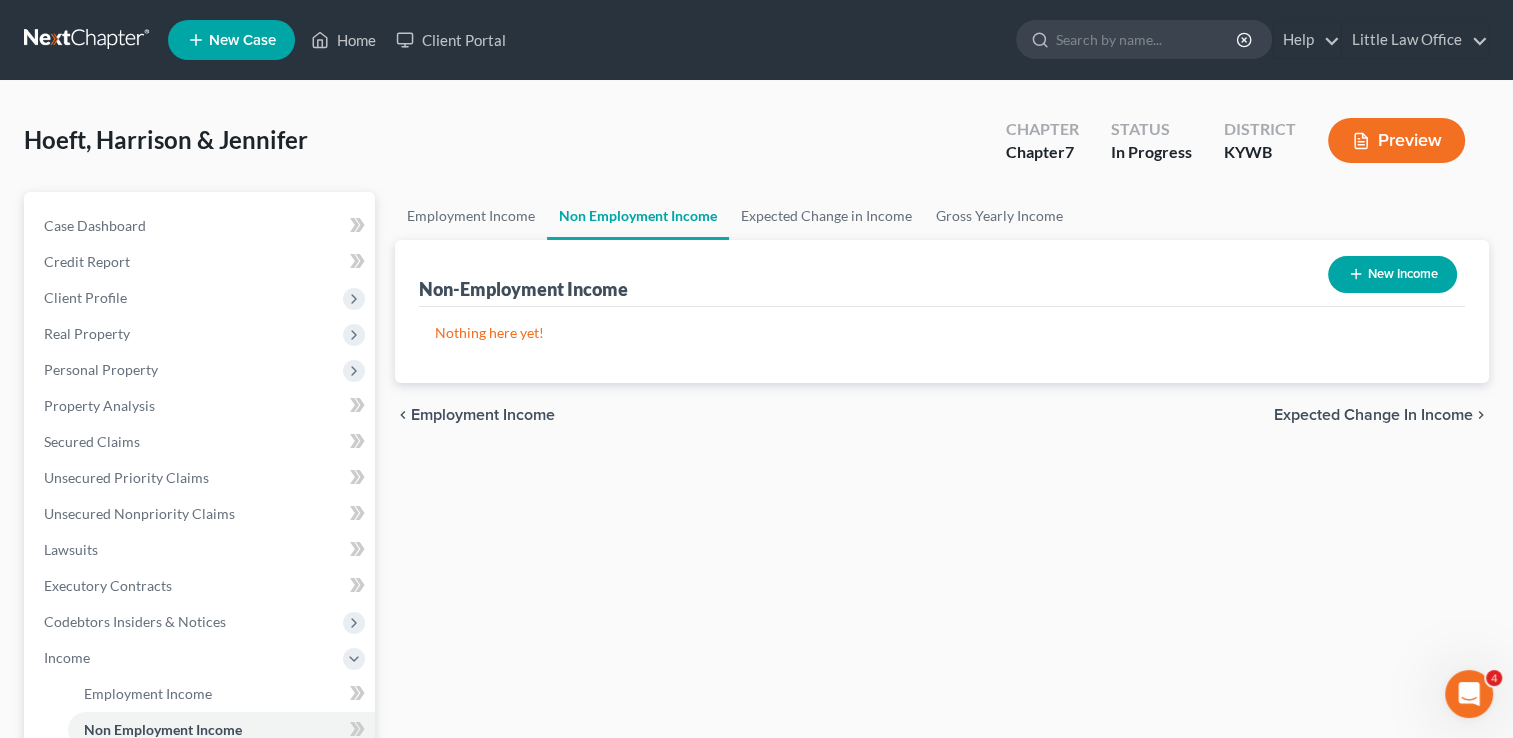 click 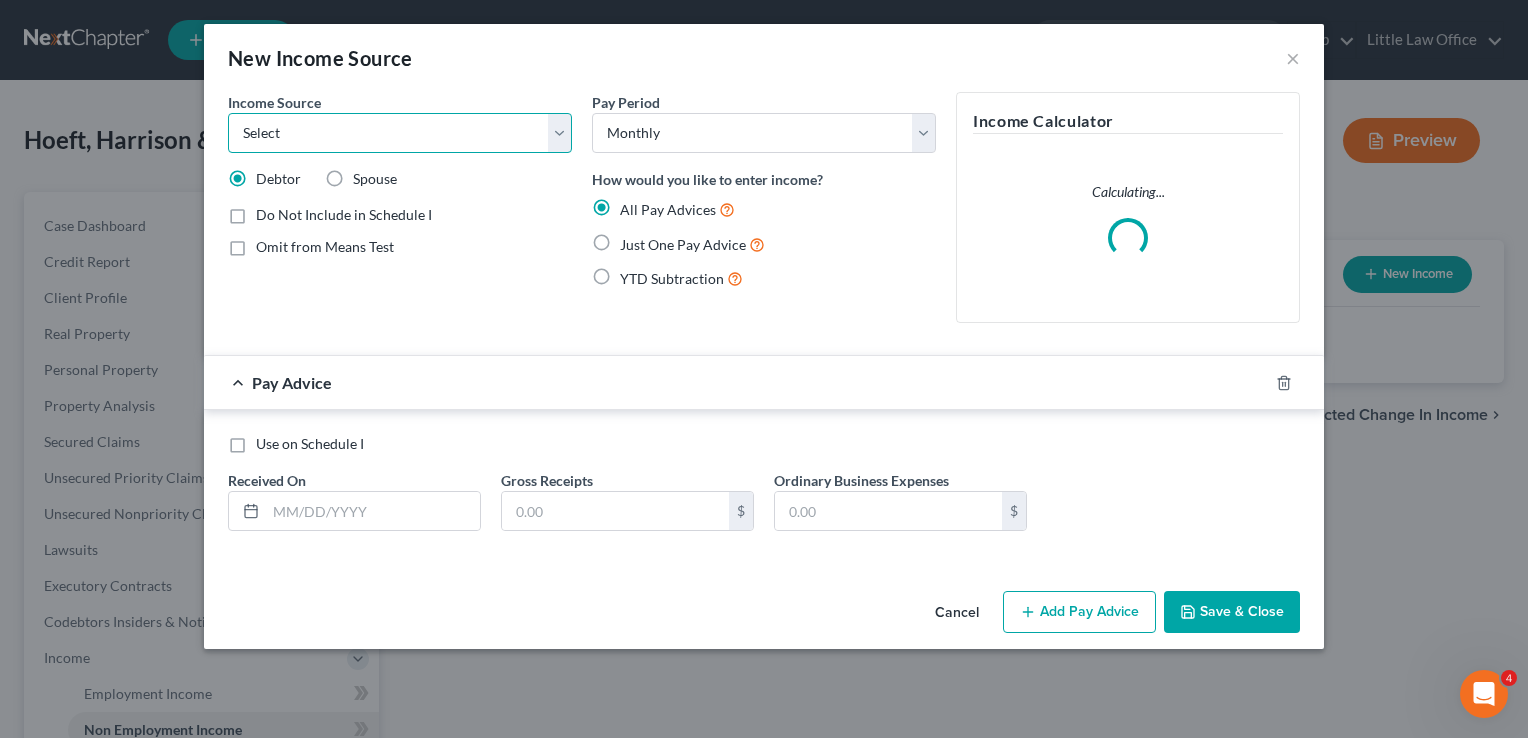 click on "Select Unemployment Disability (from employer) Pension Retirement Social Security / Social Security Disability Other Government Assistance Interests, Dividends or Royalties Child / Family Support Contributions to Household Property / Rental Business, Professional or Farm Alimony / Maintenance Payments Military Disability Benefits Other Monthly Income" at bounding box center [400, 133] 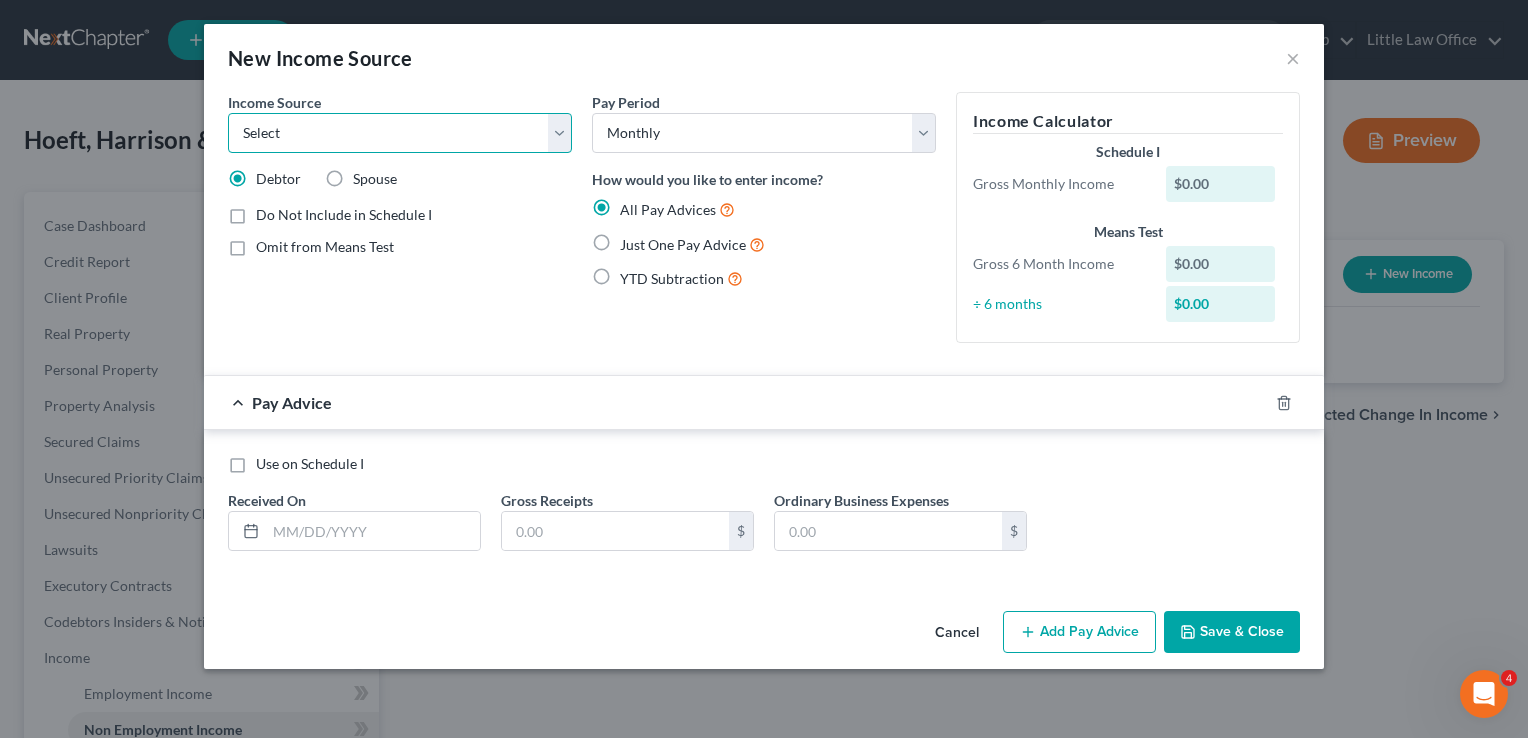 select on "4" 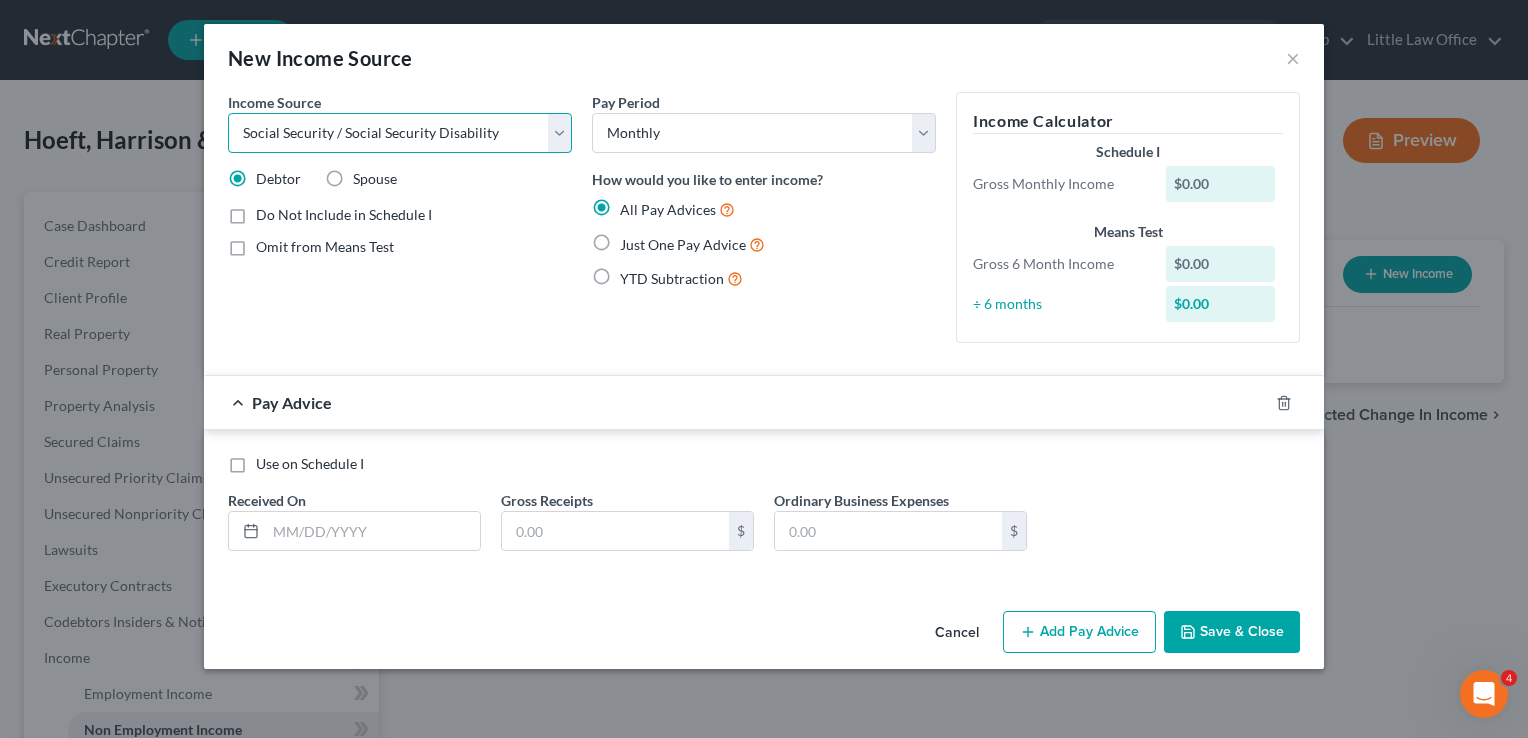 click on "Select Unemployment Disability (from employer) Pension Retirement Social Security / Social Security Disability Other Government Assistance Interests, Dividends or Royalties Child / Family Support Contributions to Household Property / Rental Business, Professional or Farm Alimony / Maintenance Payments Military Disability Benefits Other Monthly Income" at bounding box center [400, 133] 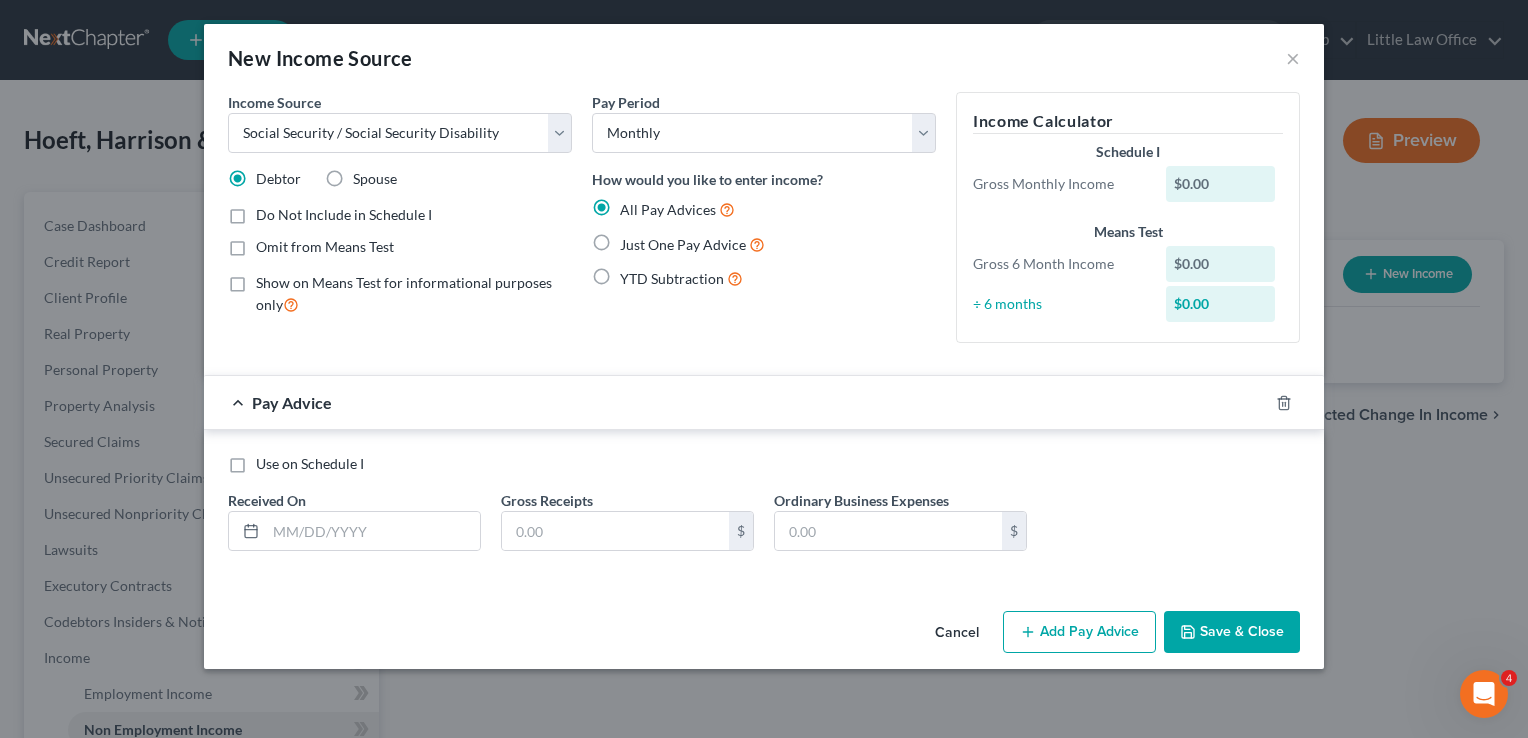 click on "Just One Pay Advice" at bounding box center [683, 244] 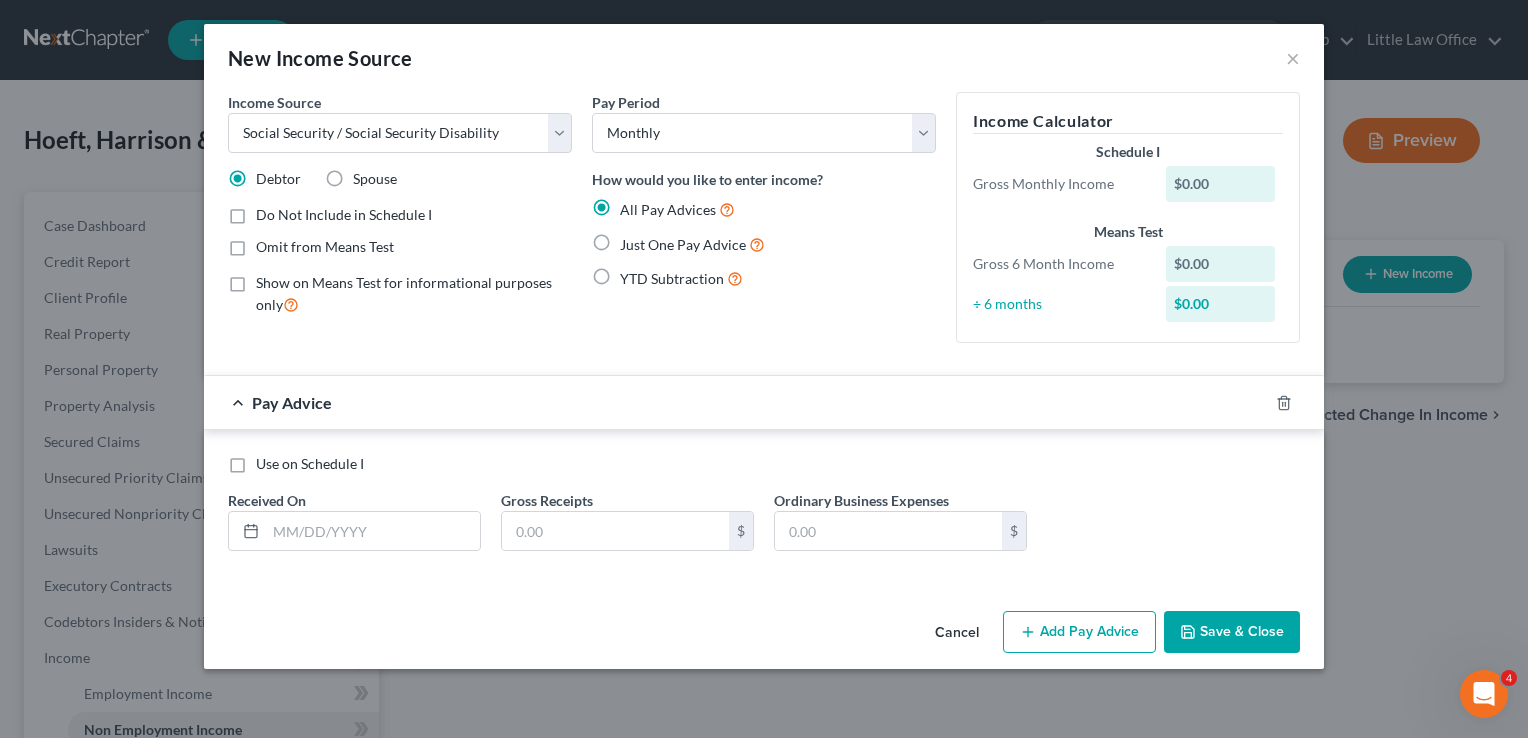 click on "Just One Pay Advice" at bounding box center (634, 239) 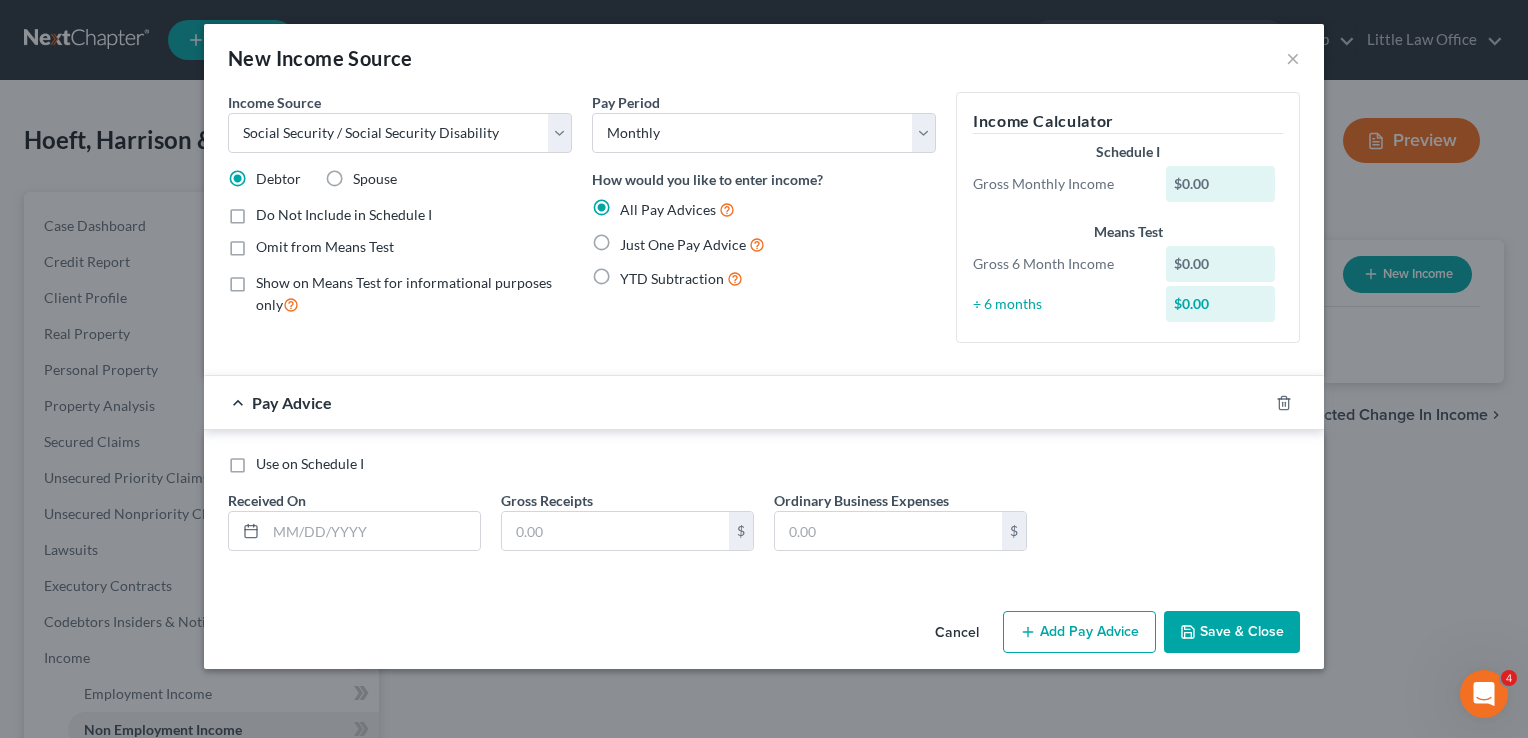 radio on "true" 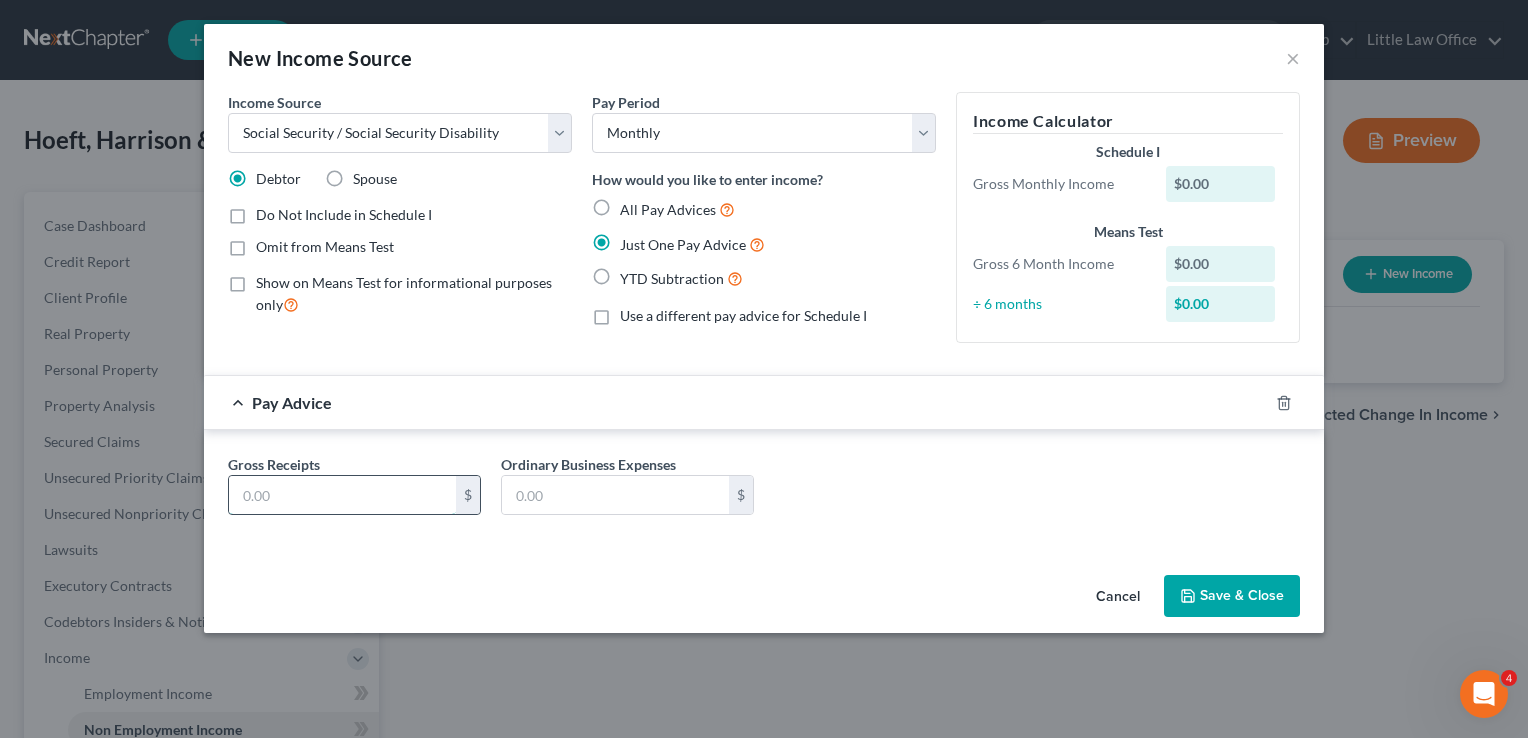 click at bounding box center [342, 495] 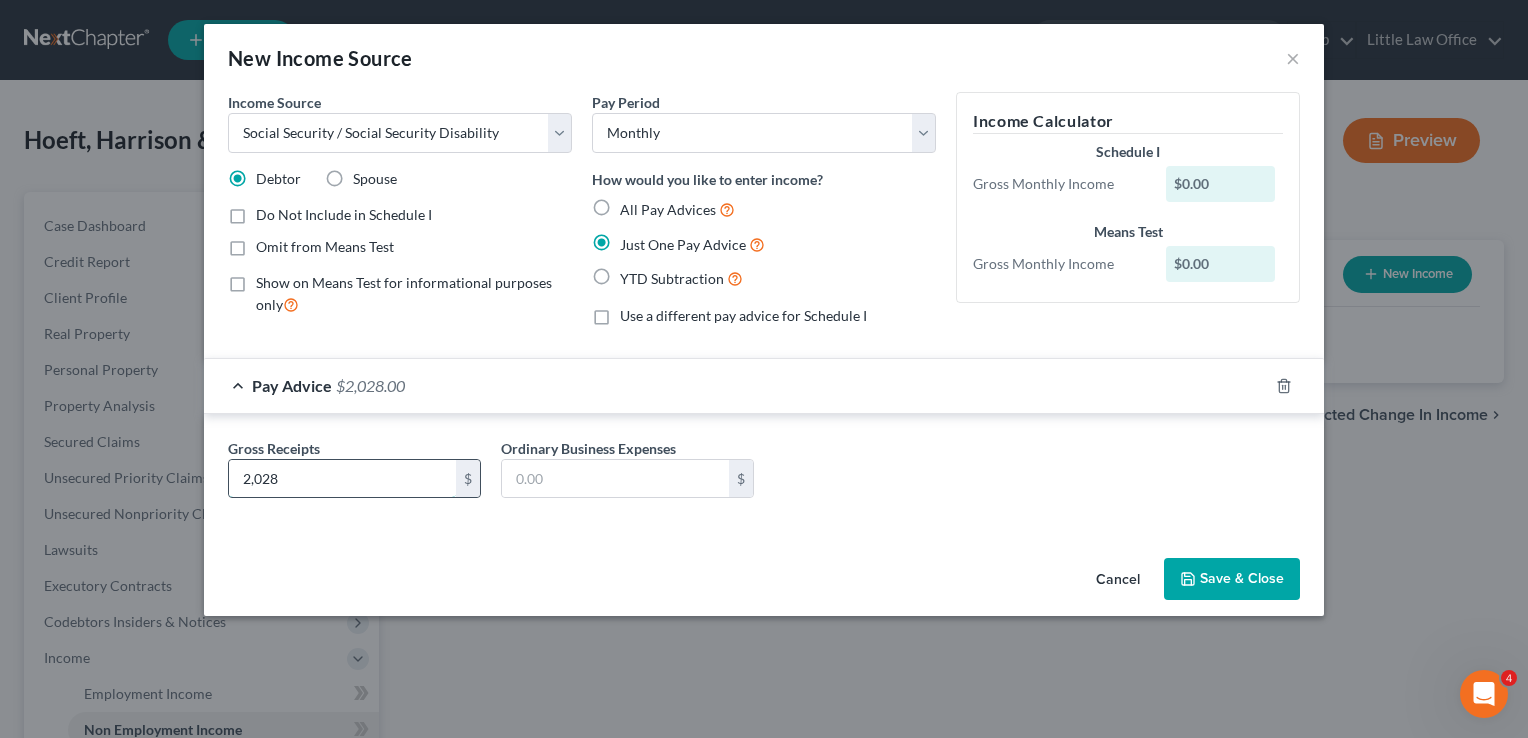 type on "2,028" 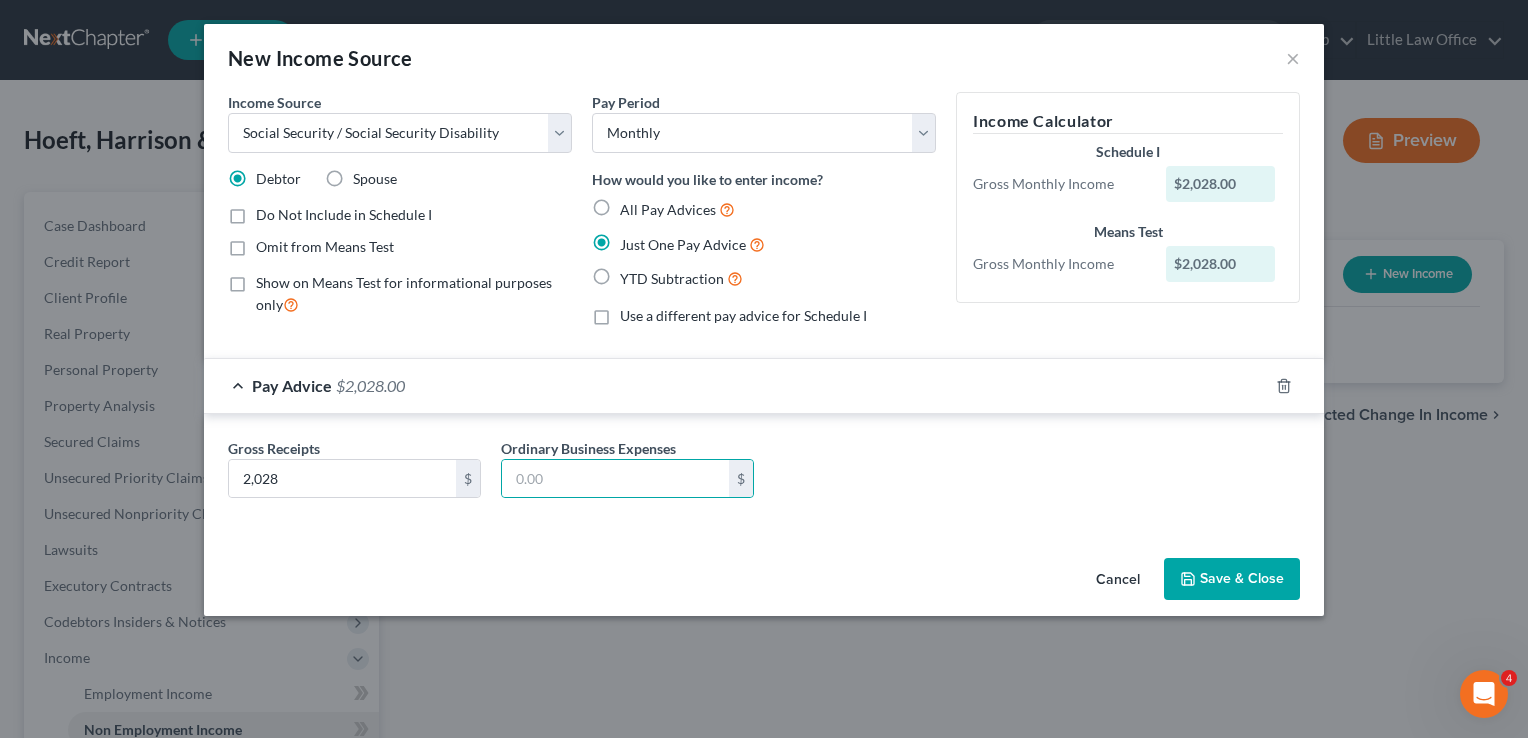 click on "Save & Close" at bounding box center (1232, 579) 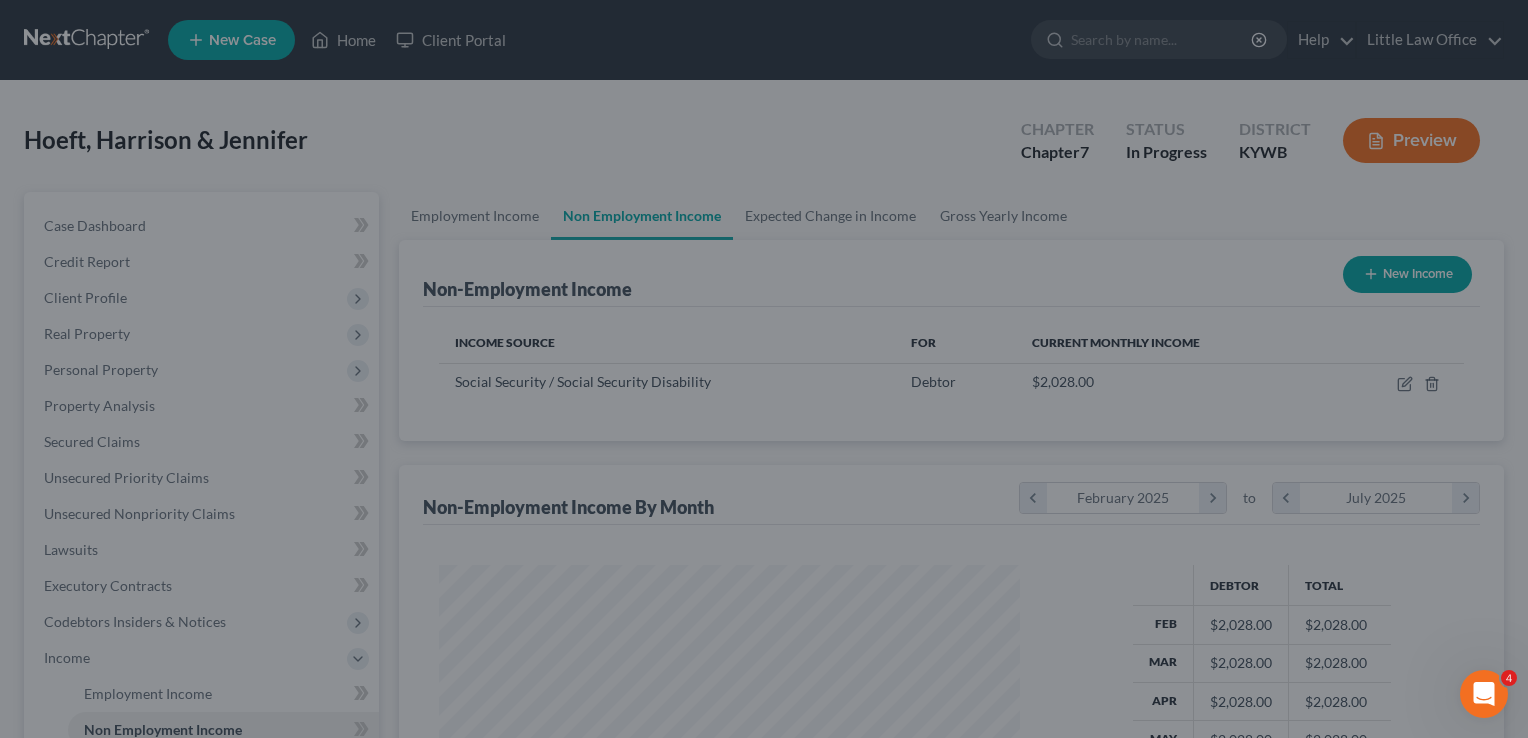 scroll, scrollTop: 999643, scrollLeft: 999385, axis: both 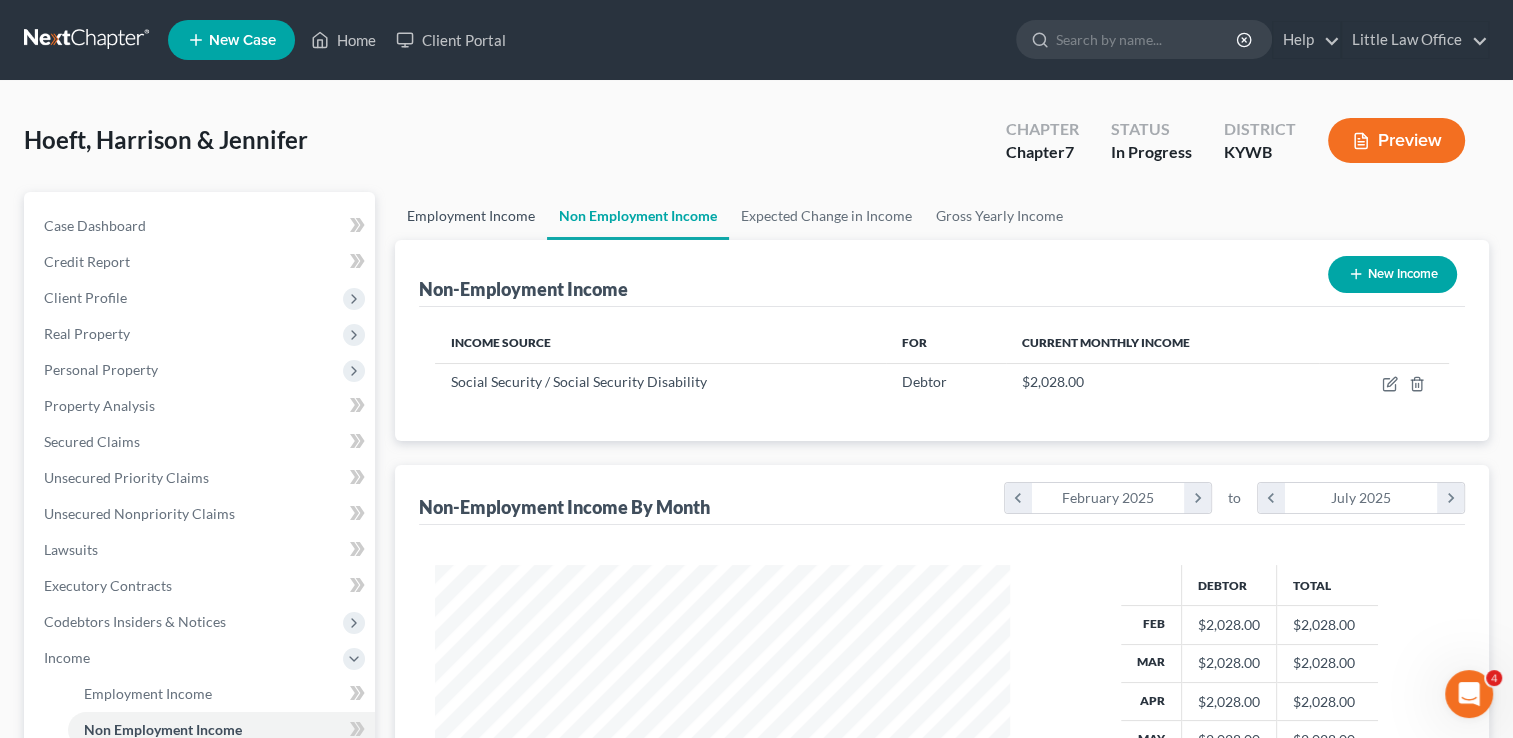 click on "Employment Income" at bounding box center (471, 216) 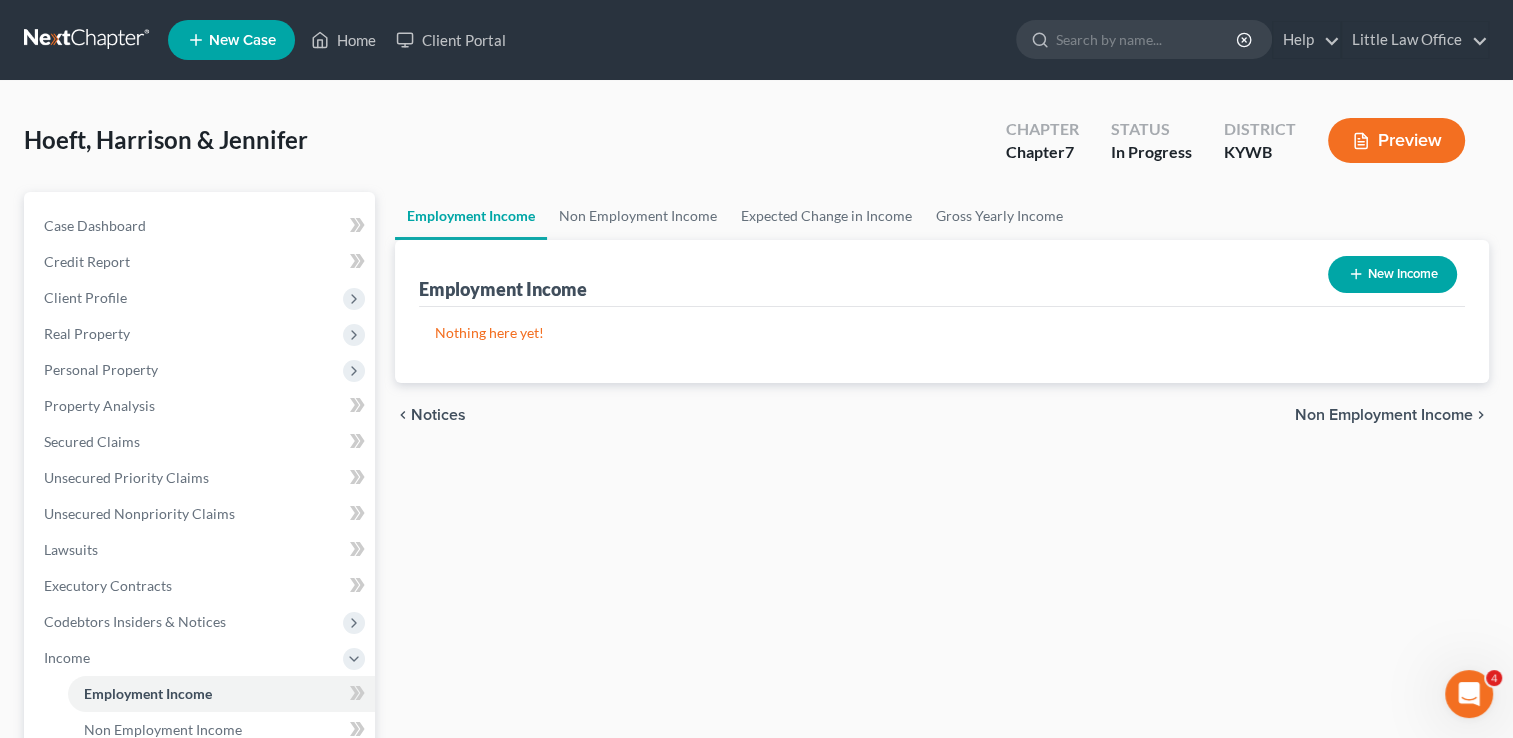click on "New Income" at bounding box center (1392, 274) 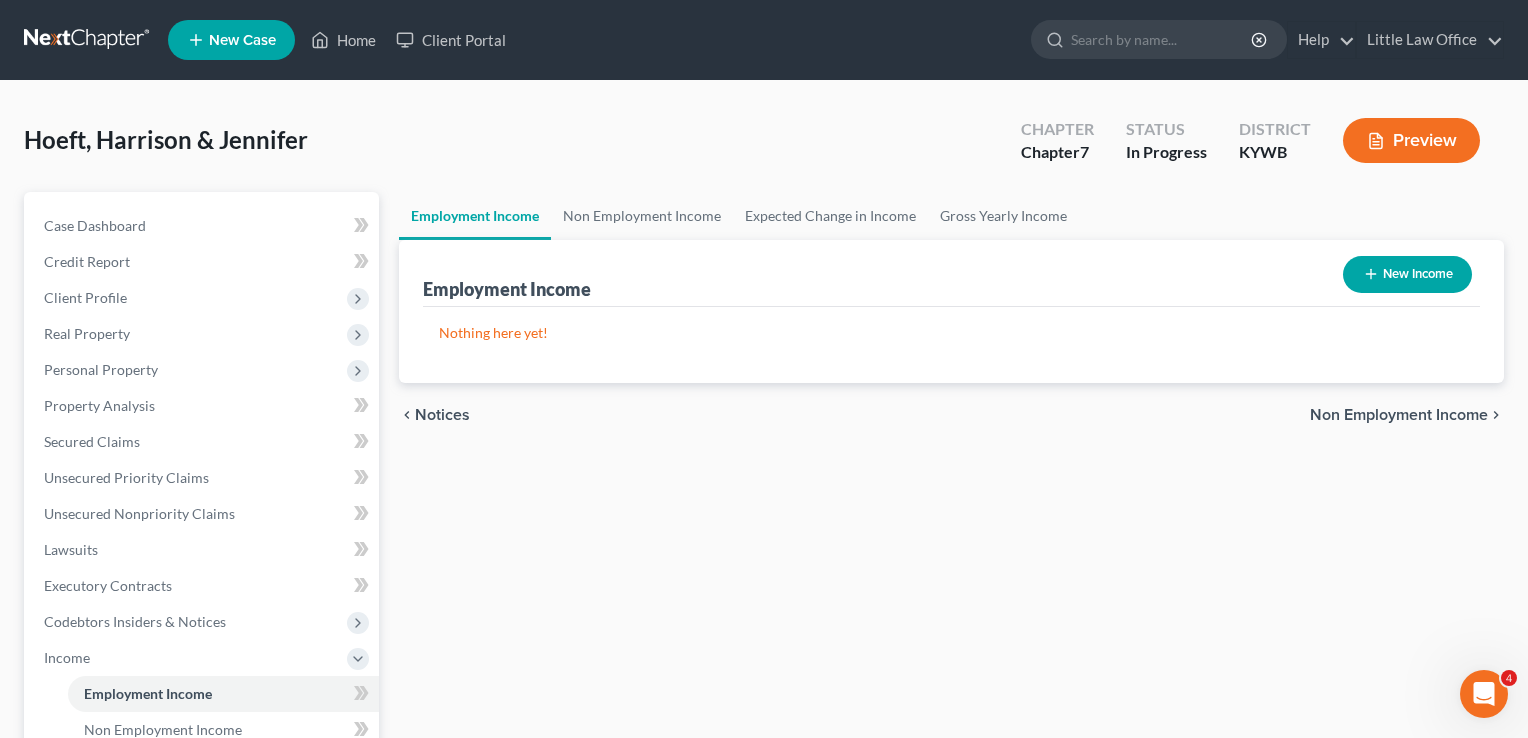 select on "0" 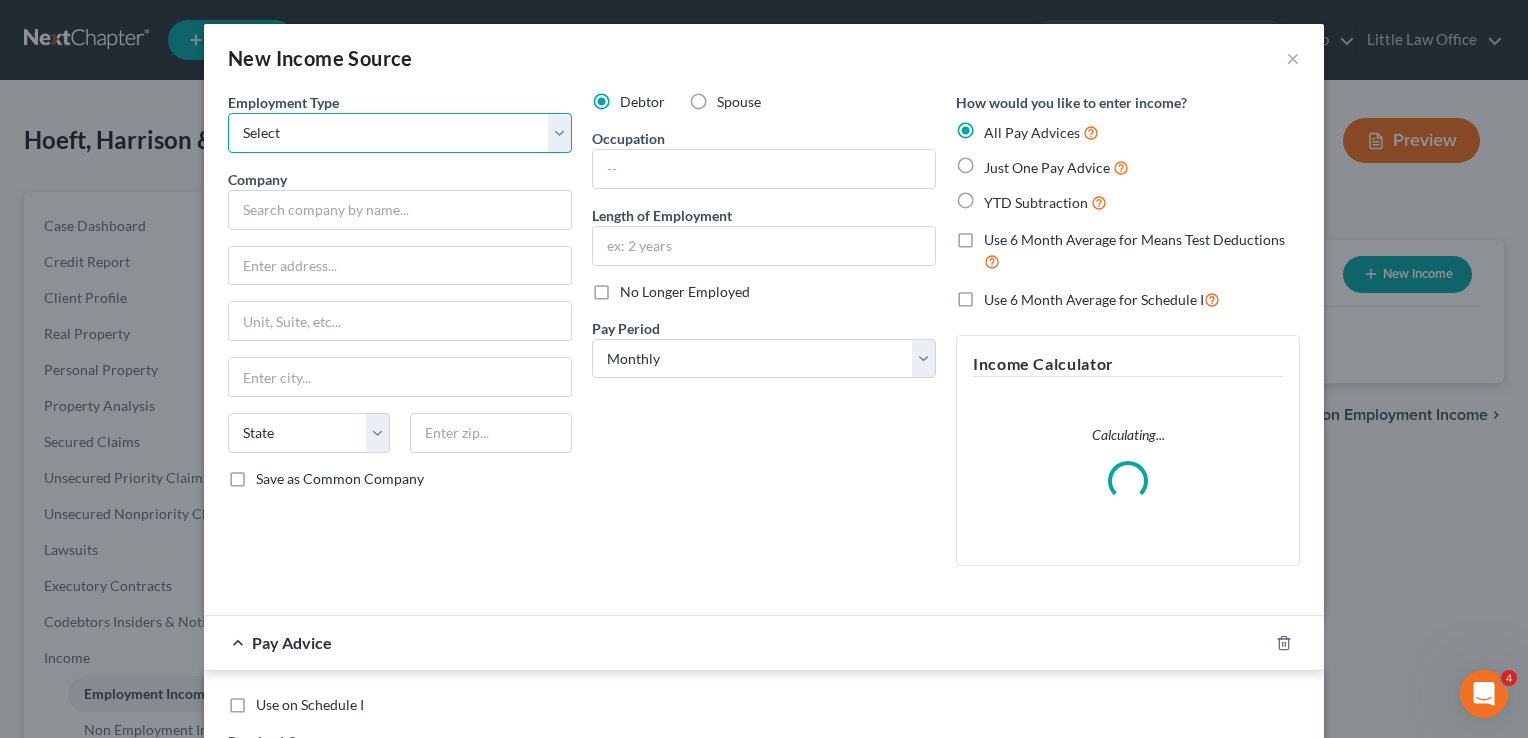 click on "Select Full or Part Time Employment Self Employment" at bounding box center (400, 133) 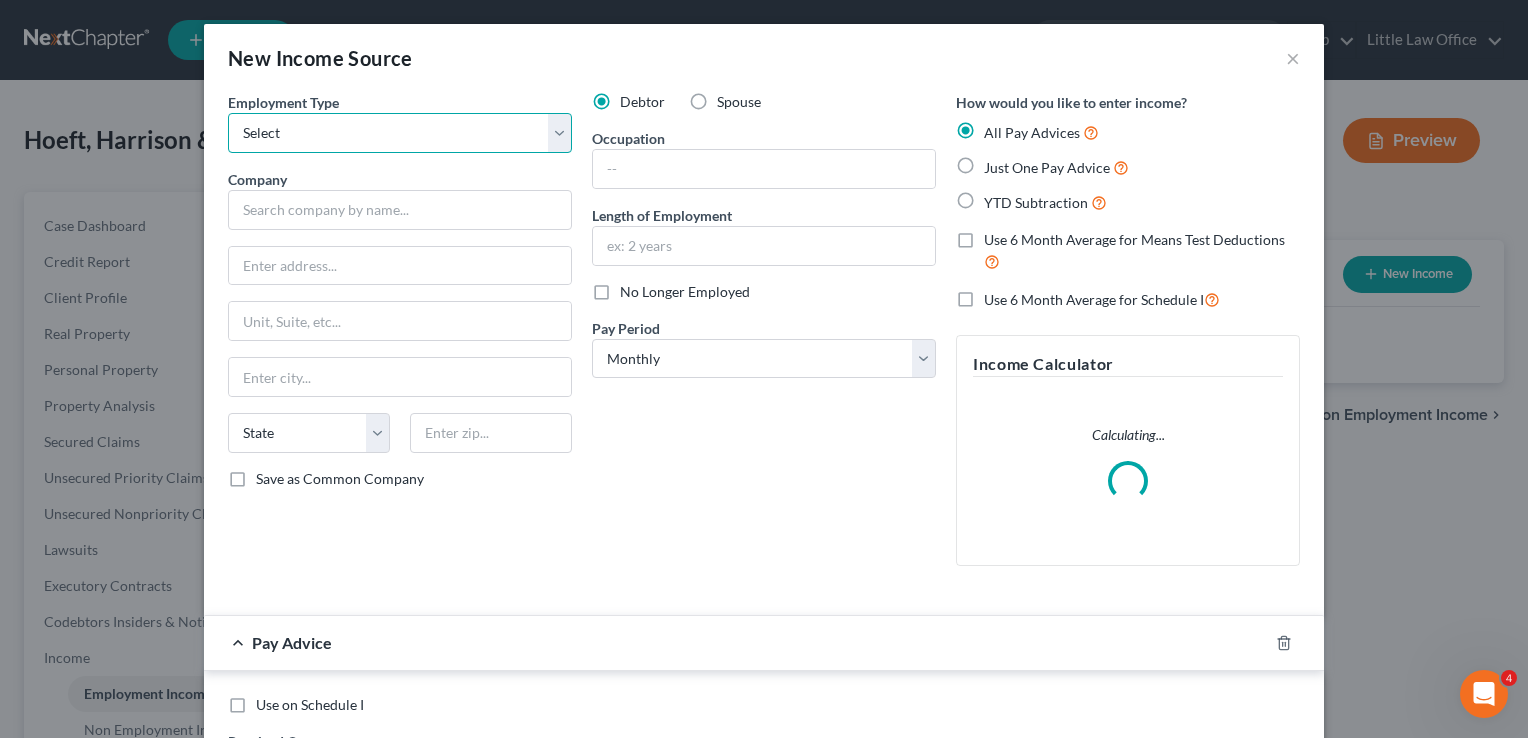 select on "1" 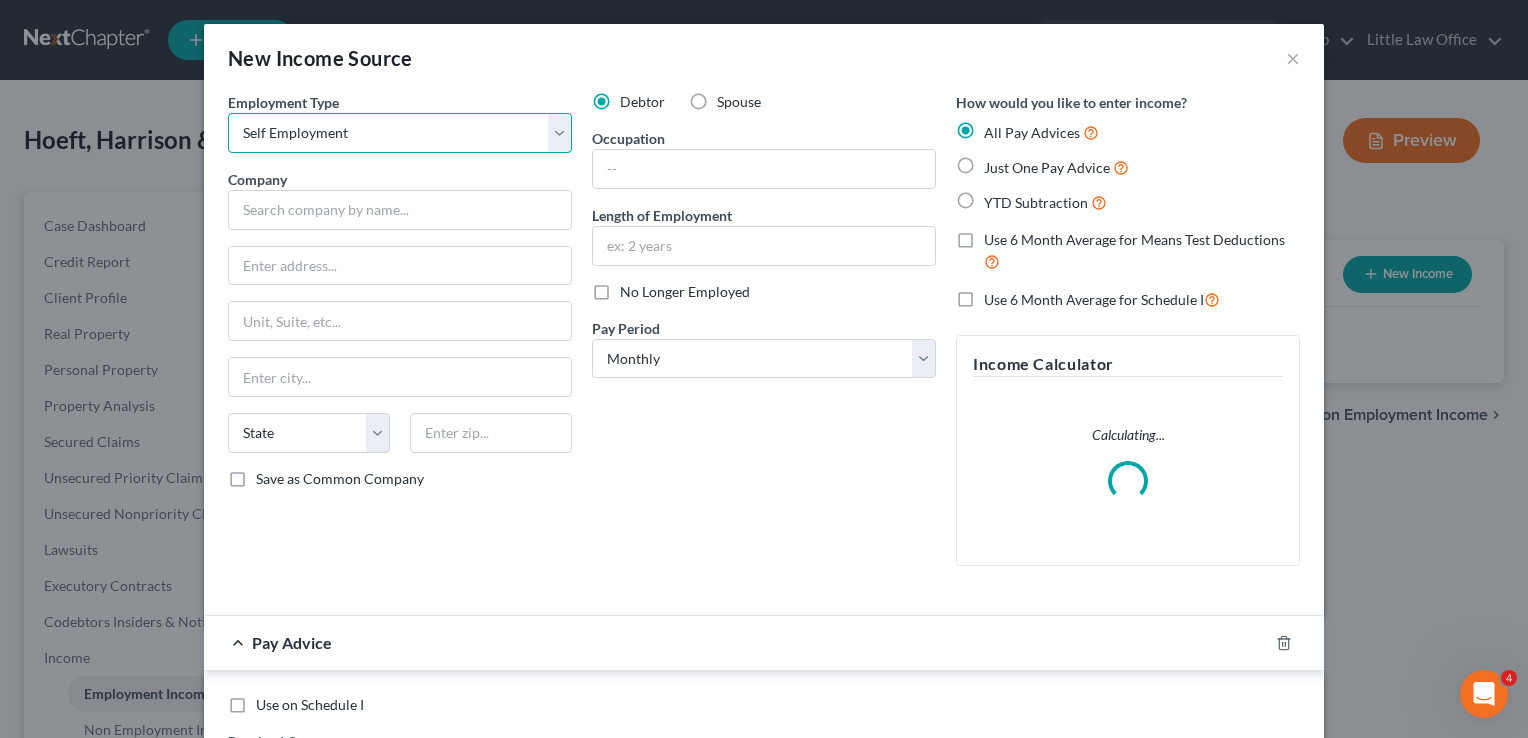 click on "Select Full or Part Time Employment Self Employment" at bounding box center (400, 133) 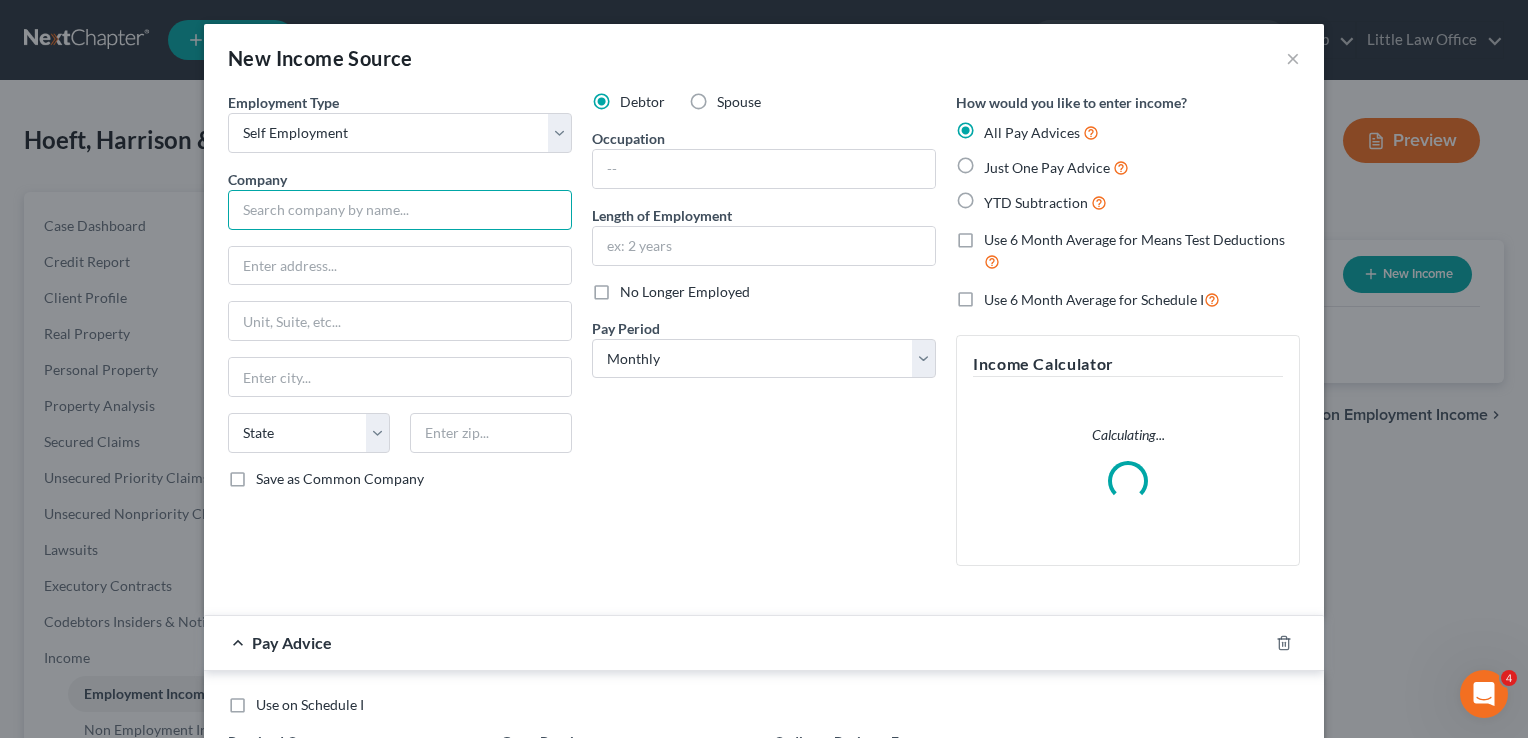 click at bounding box center (400, 210) 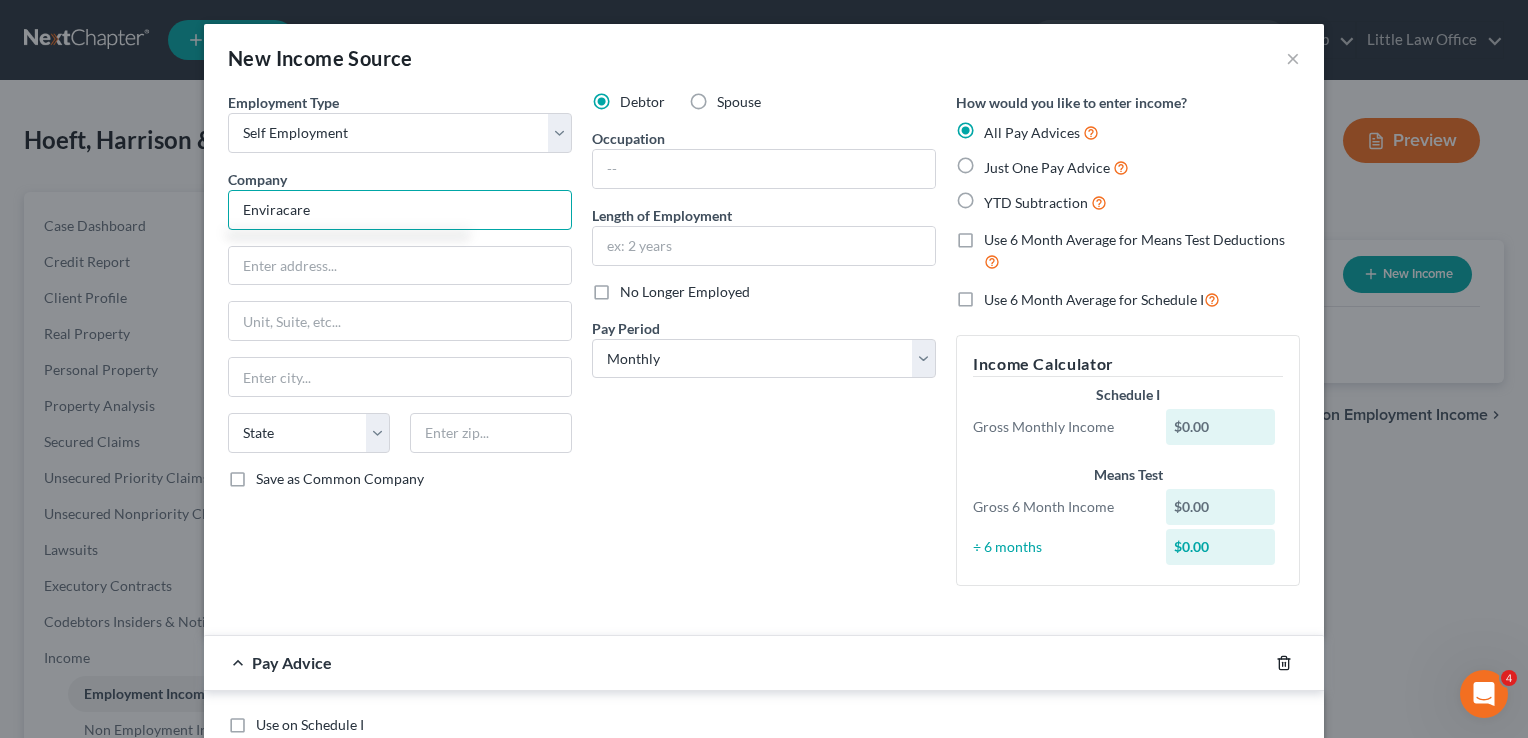 type on "Enviracare" 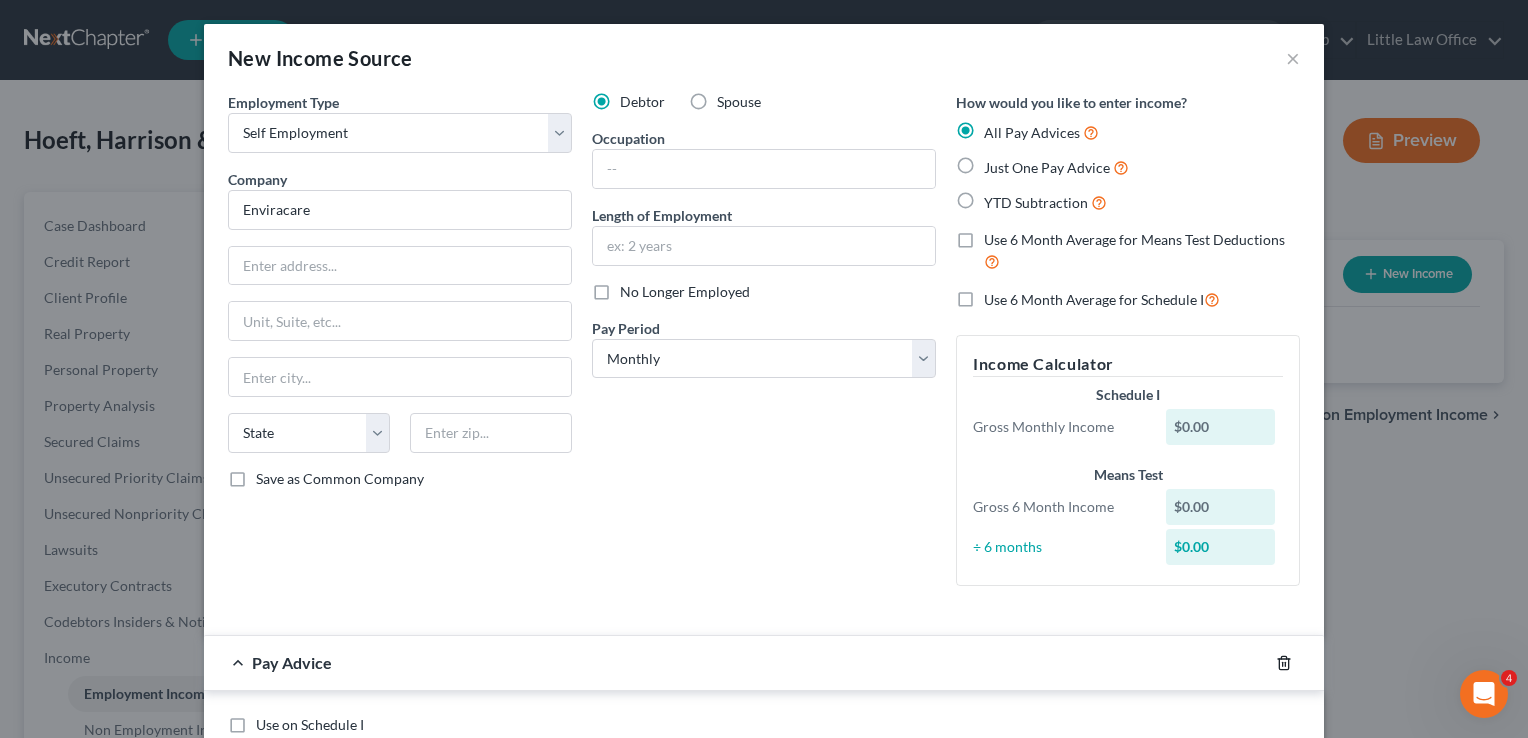 click 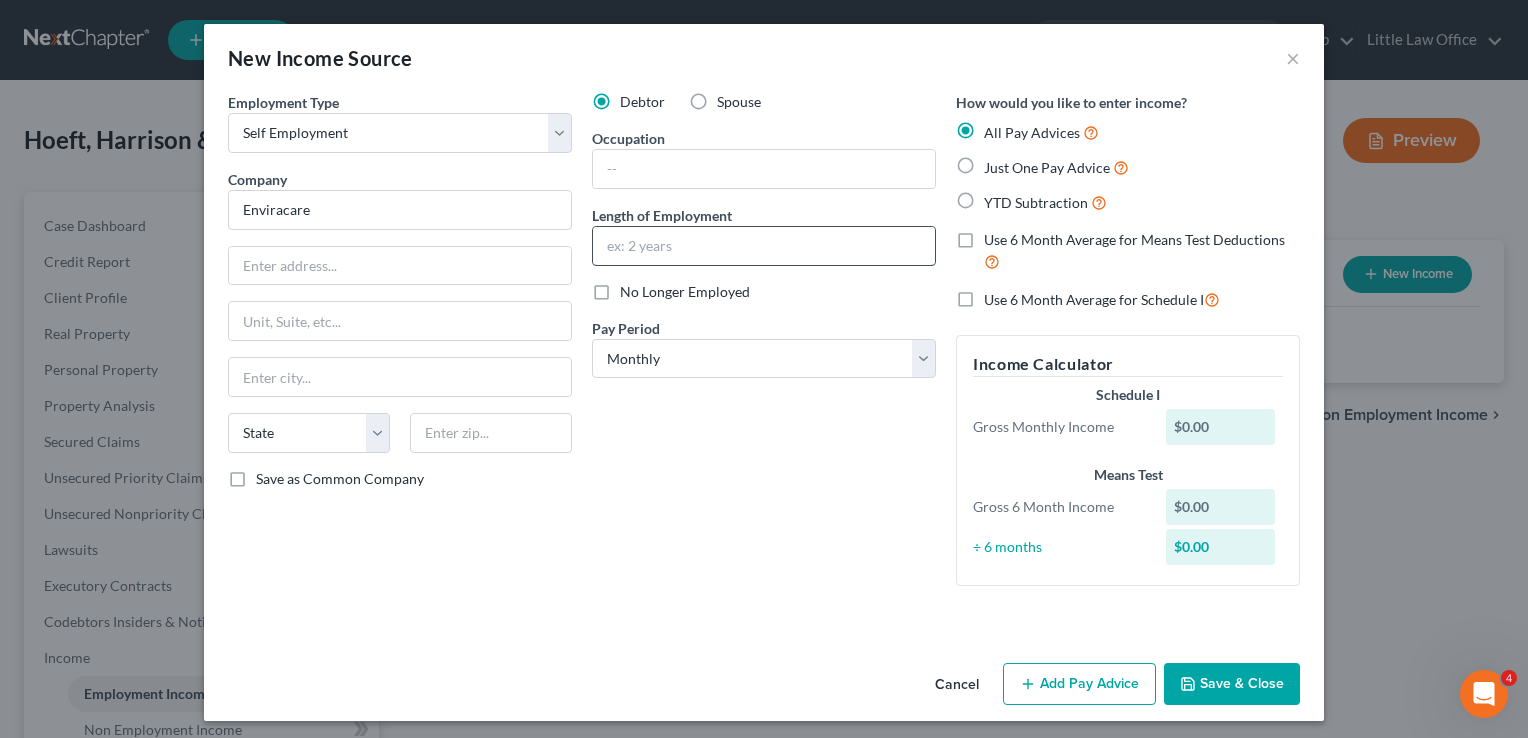 click at bounding box center (764, 246) 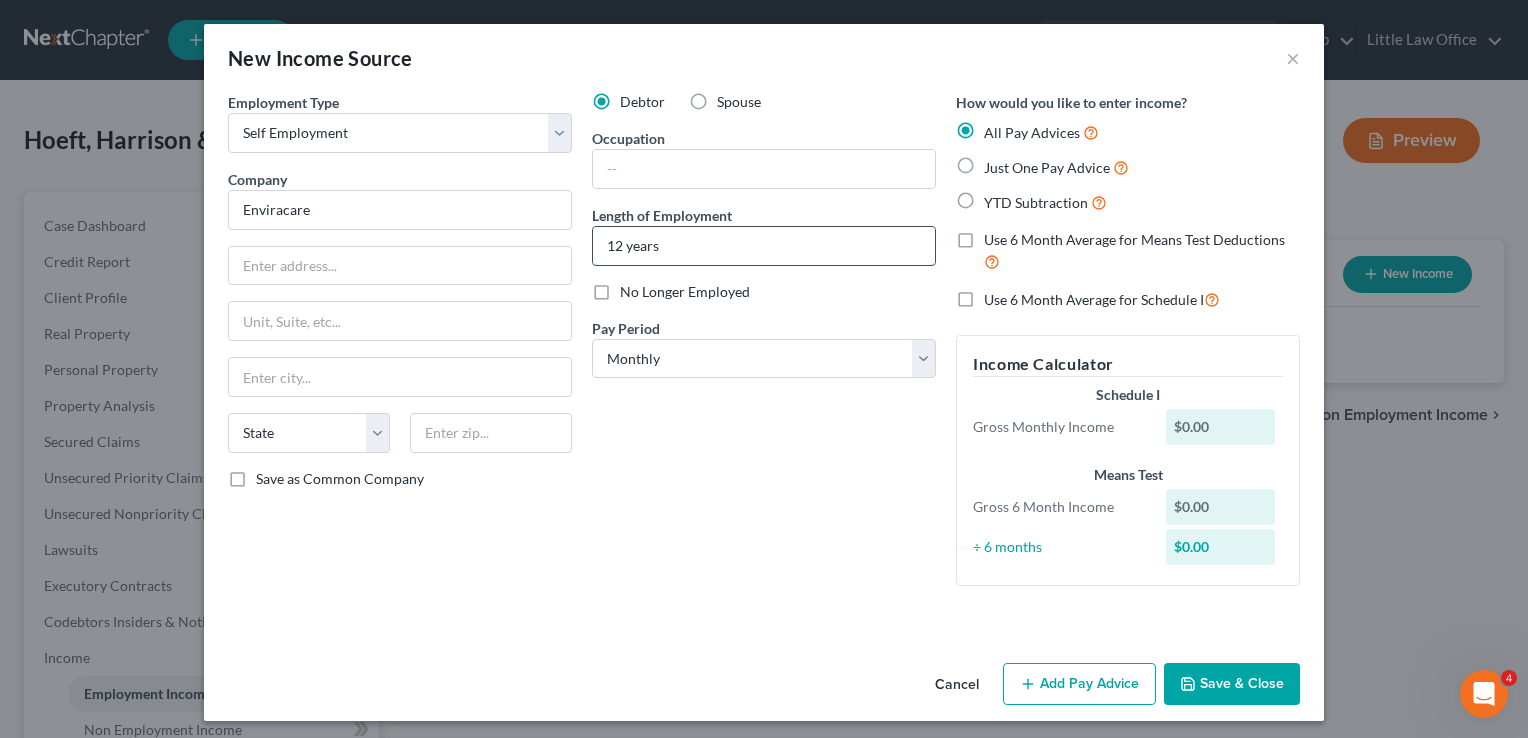 click on "12 years" at bounding box center [764, 246] 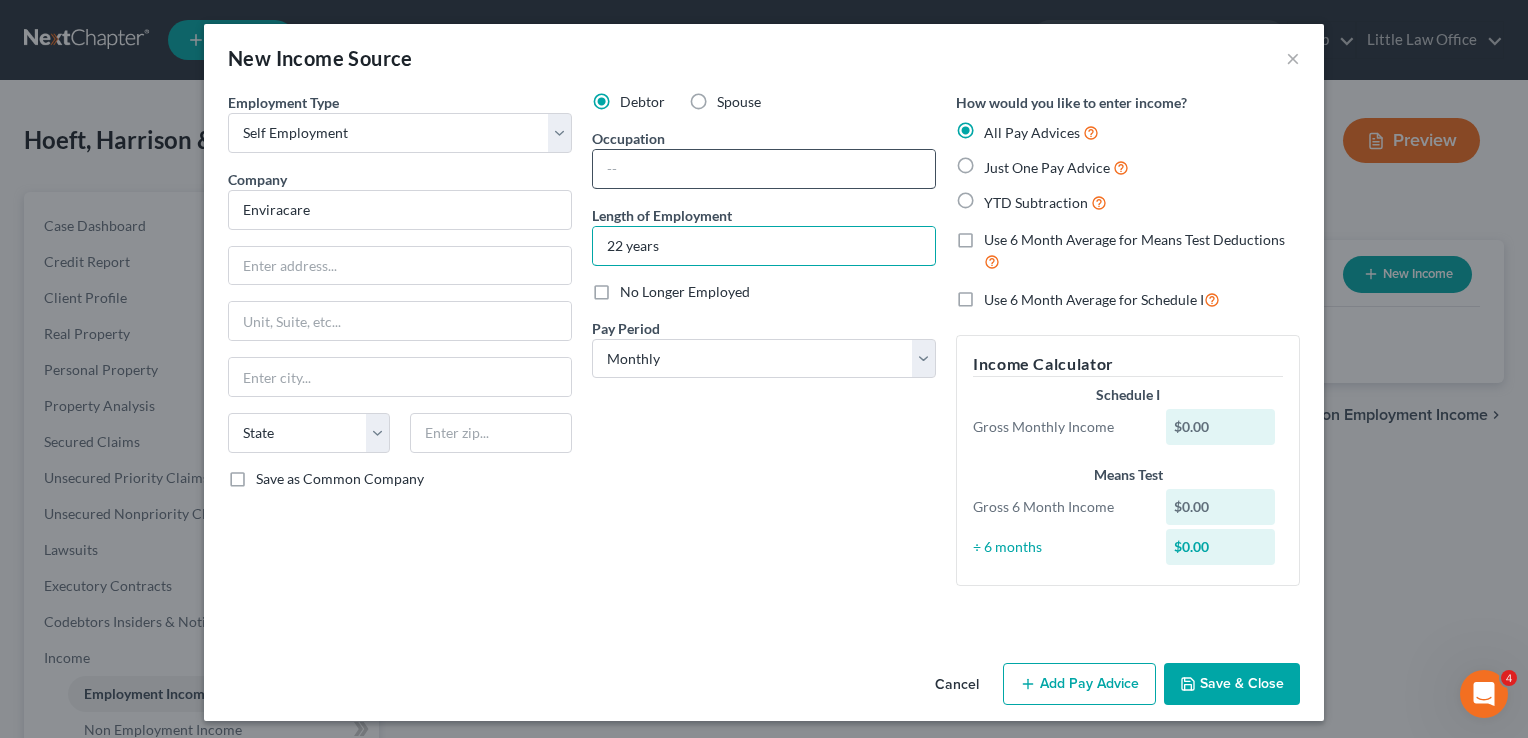 type on "22 years" 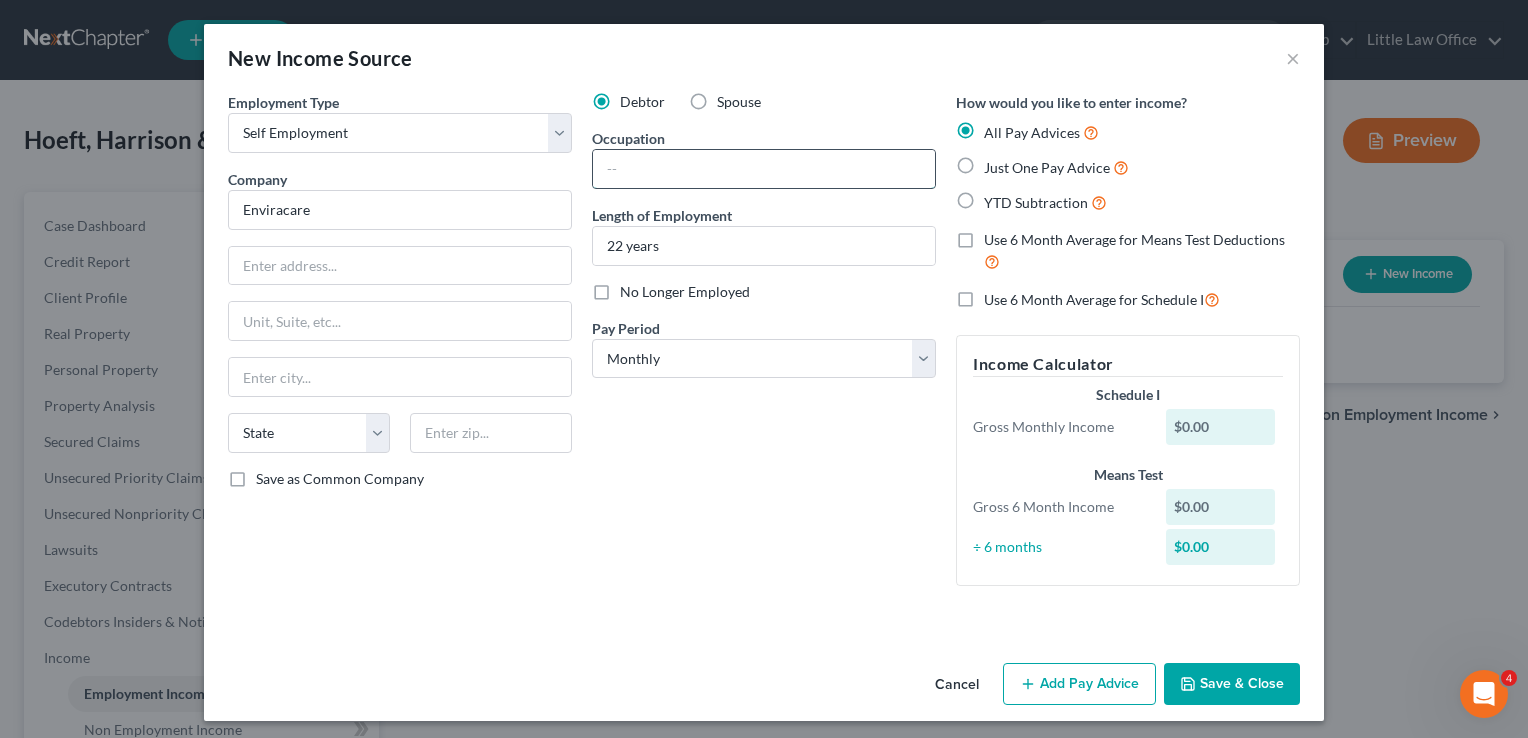 click at bounding box center (764, 169) 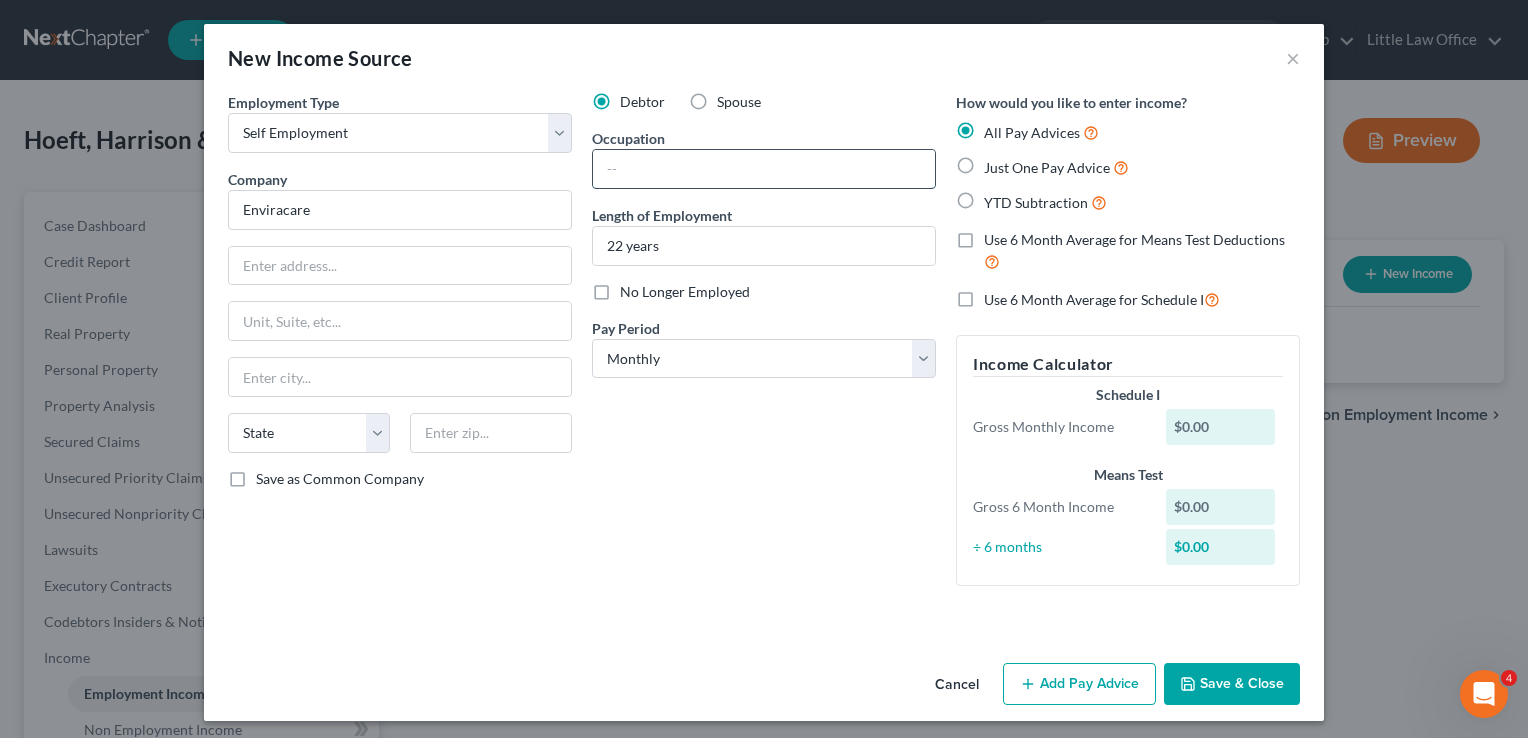 click at bounding box center [764, 169] 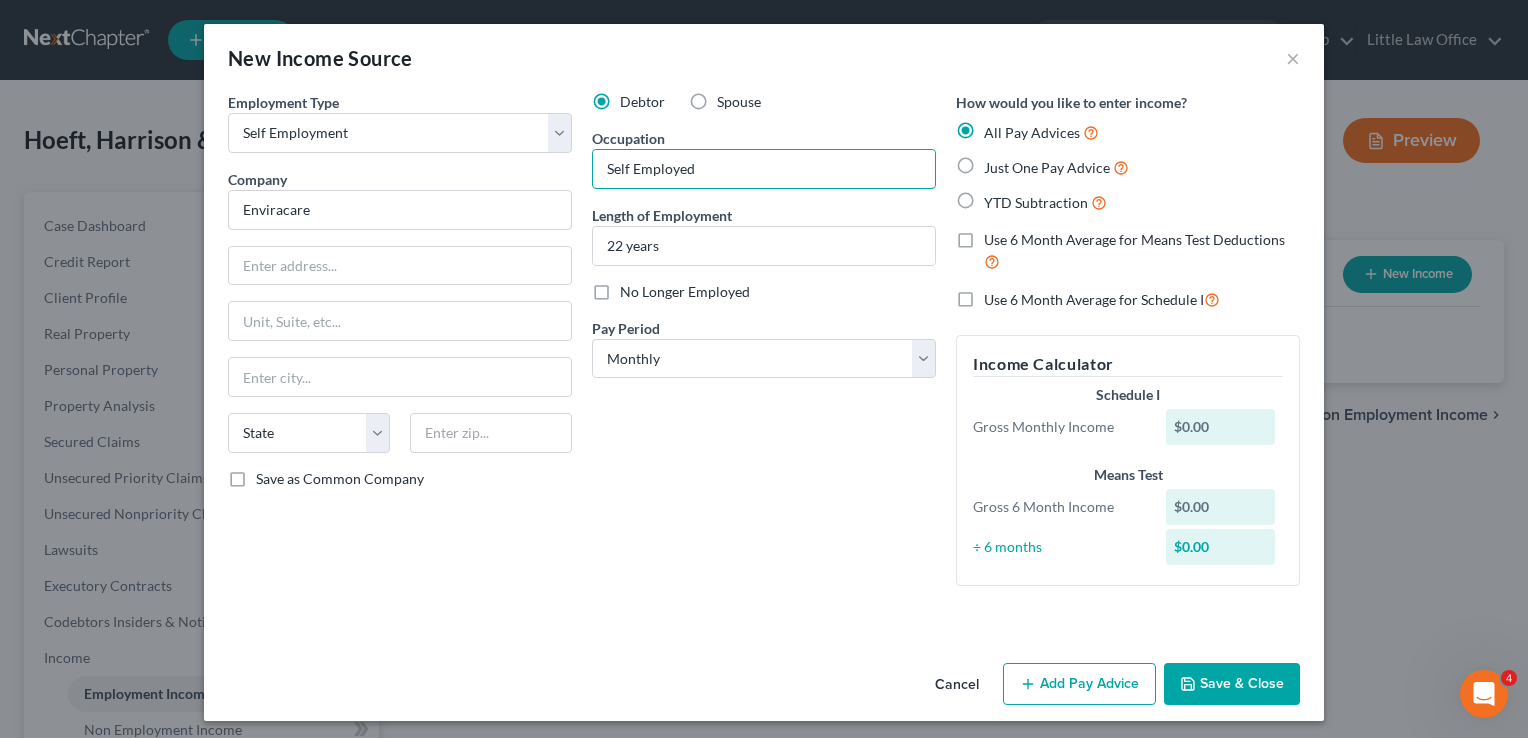 type on "Self Employed" 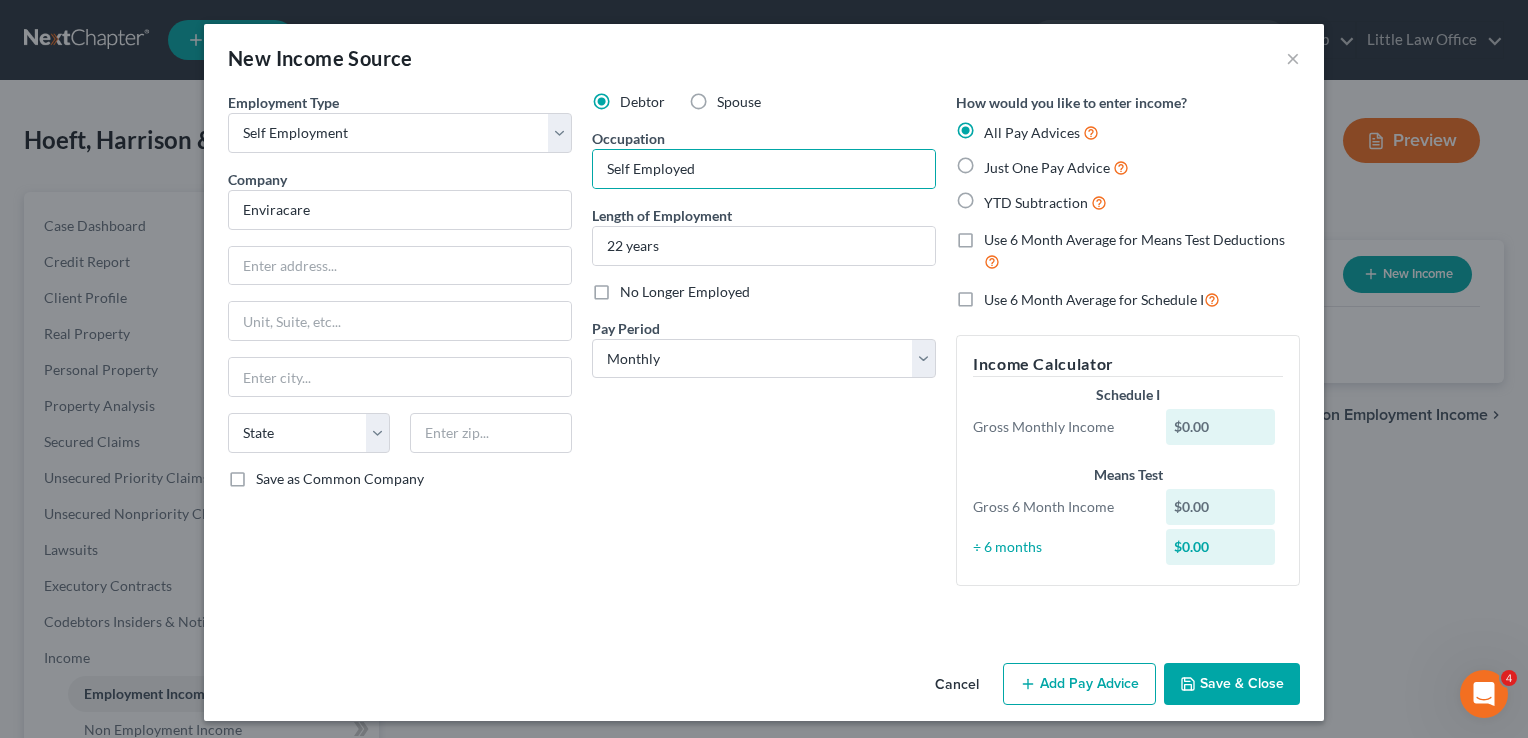 click on "Save & Close" at bounding box center (1232, 684) 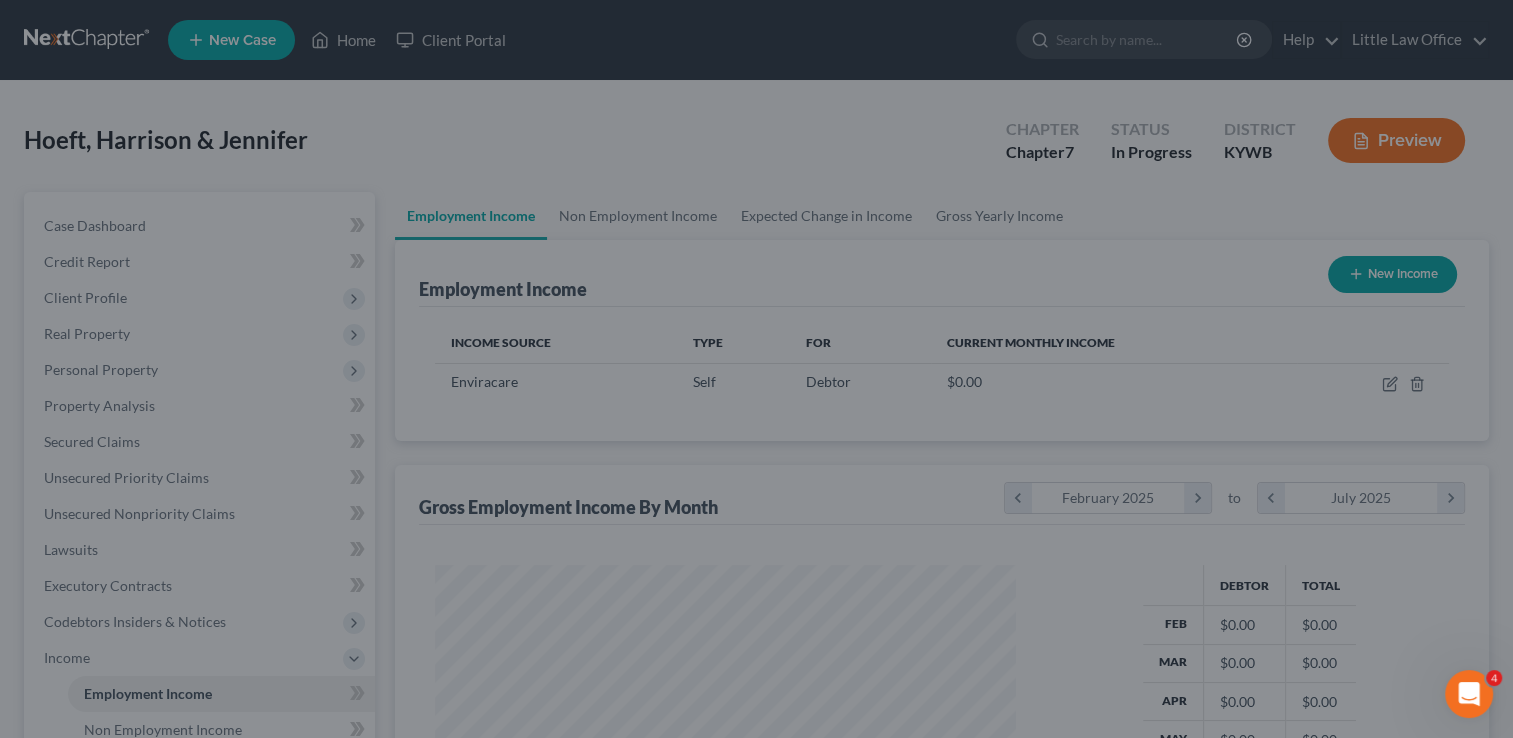scroll, scrollTop: 999643, scrollLeft: 999385, axis: both 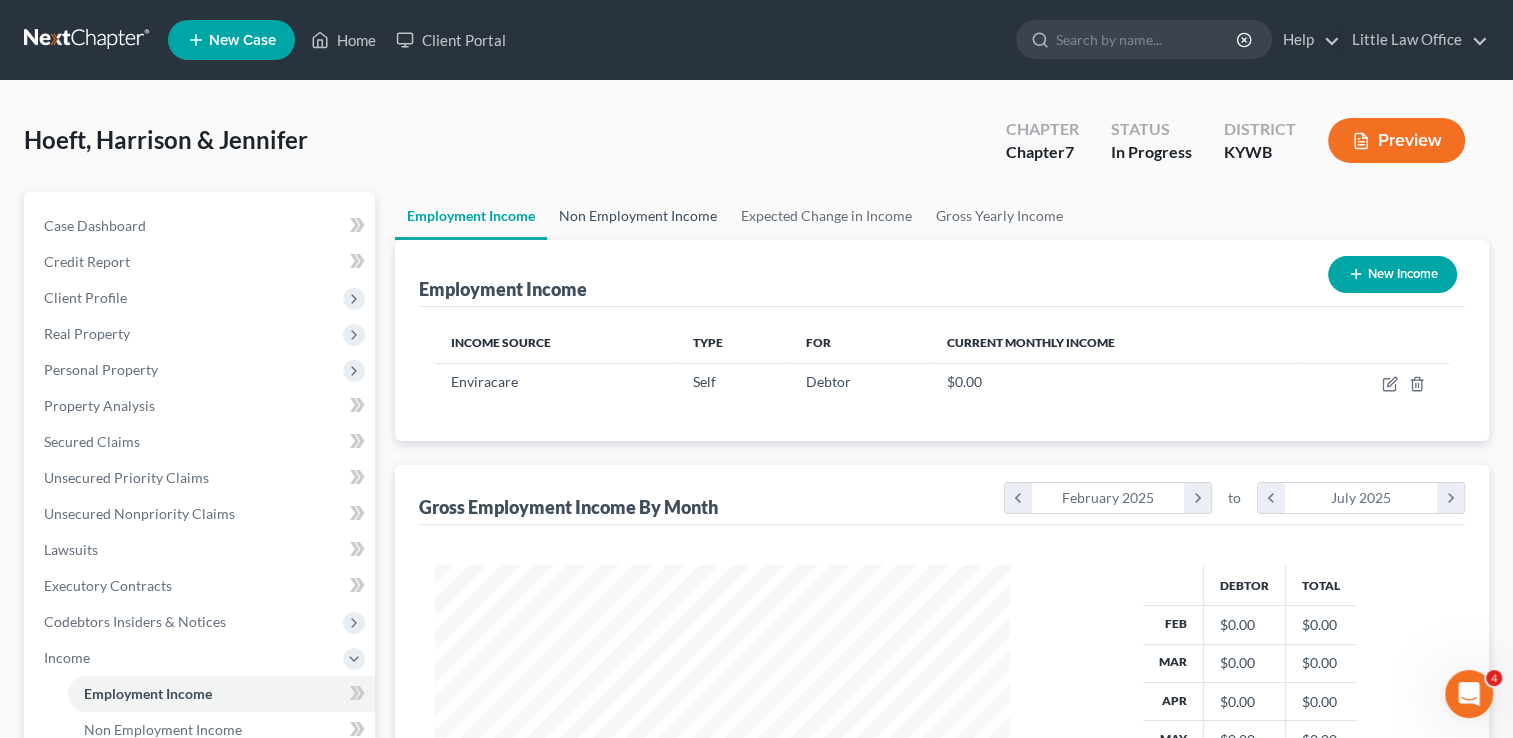 click on "Non Employment Income" at bounding box center (638, 216) 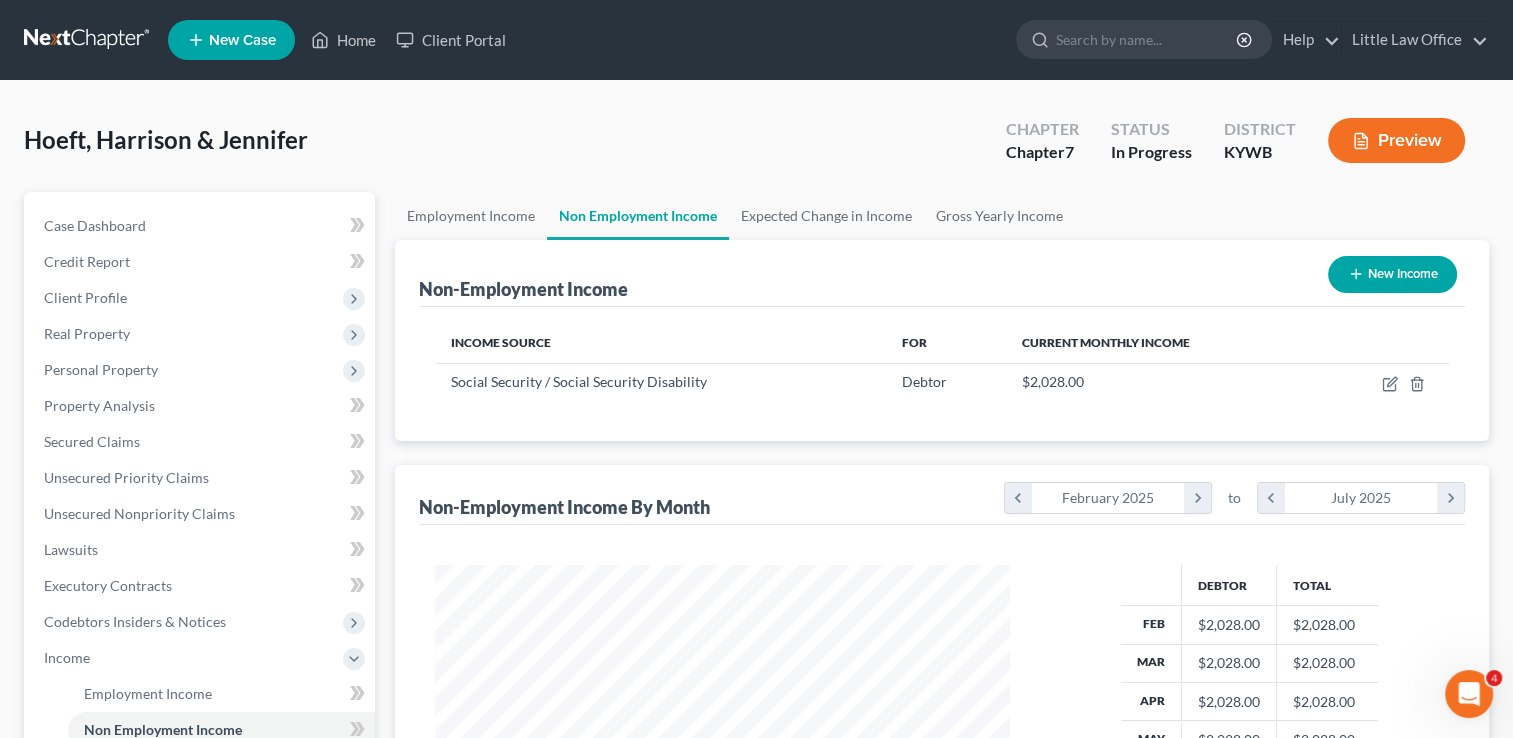 scroll, scrollTop: 999643, scrollLeft: 999385, axis: both 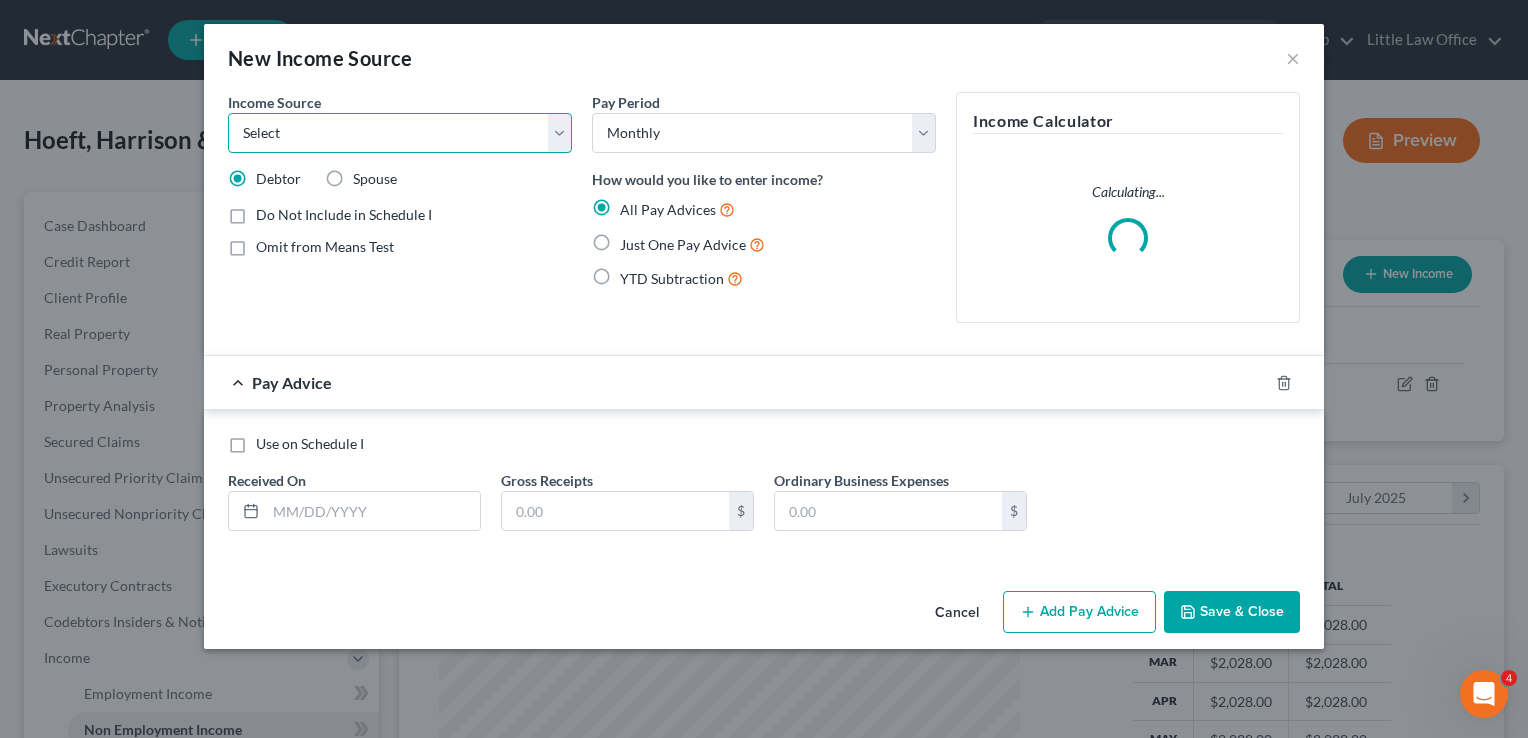 click on "Select Unemployment Disability (from employer) Pension Retirement Social Security / Social Security Disability Other Government Assistance Interests, Dividends or Royalties Child / Family Support Contributions to Household Property / Rental Business, Professional or Farm Alimony / Maintenance Payments Military Disability Benefits Other Monthly Income" at bounding box center [400, 133] 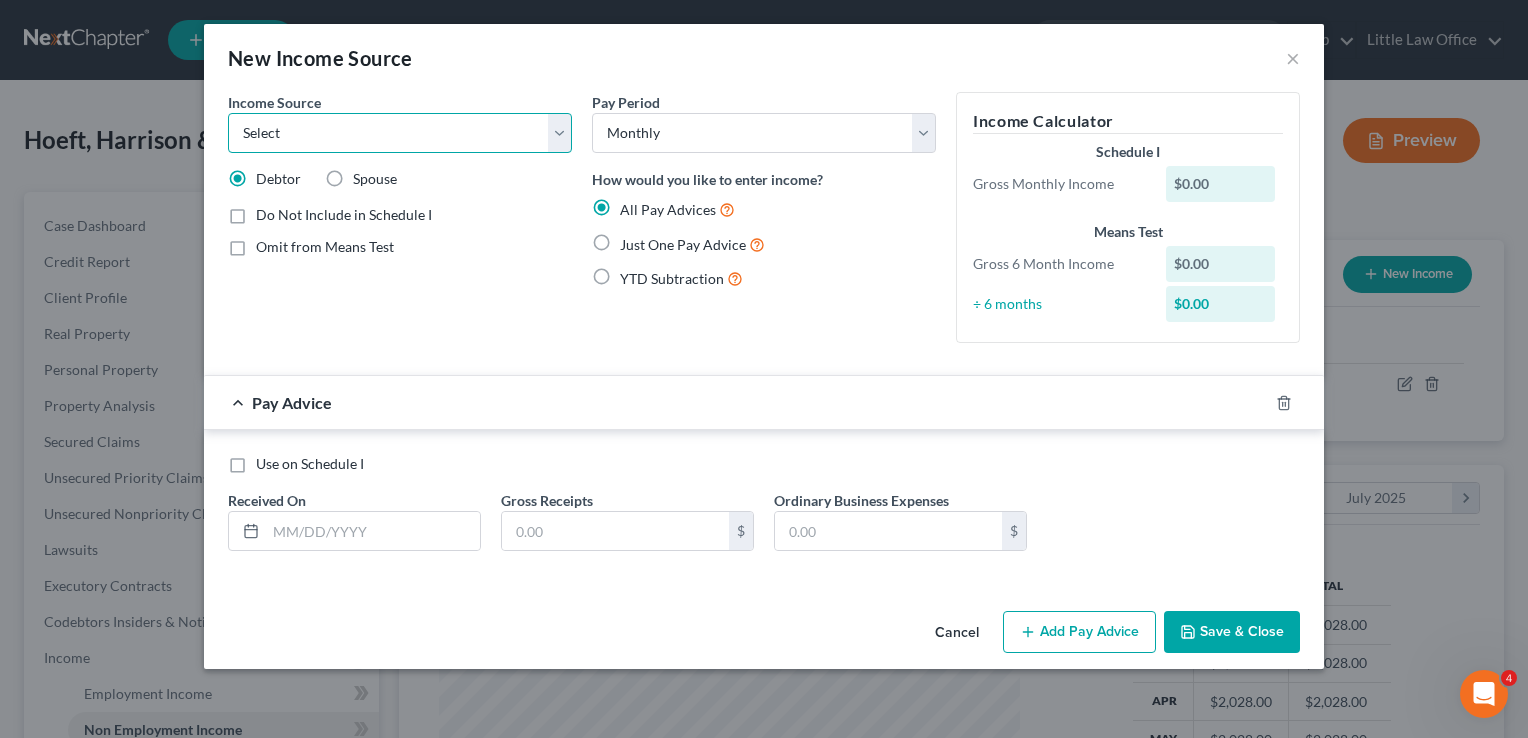 select on "4" 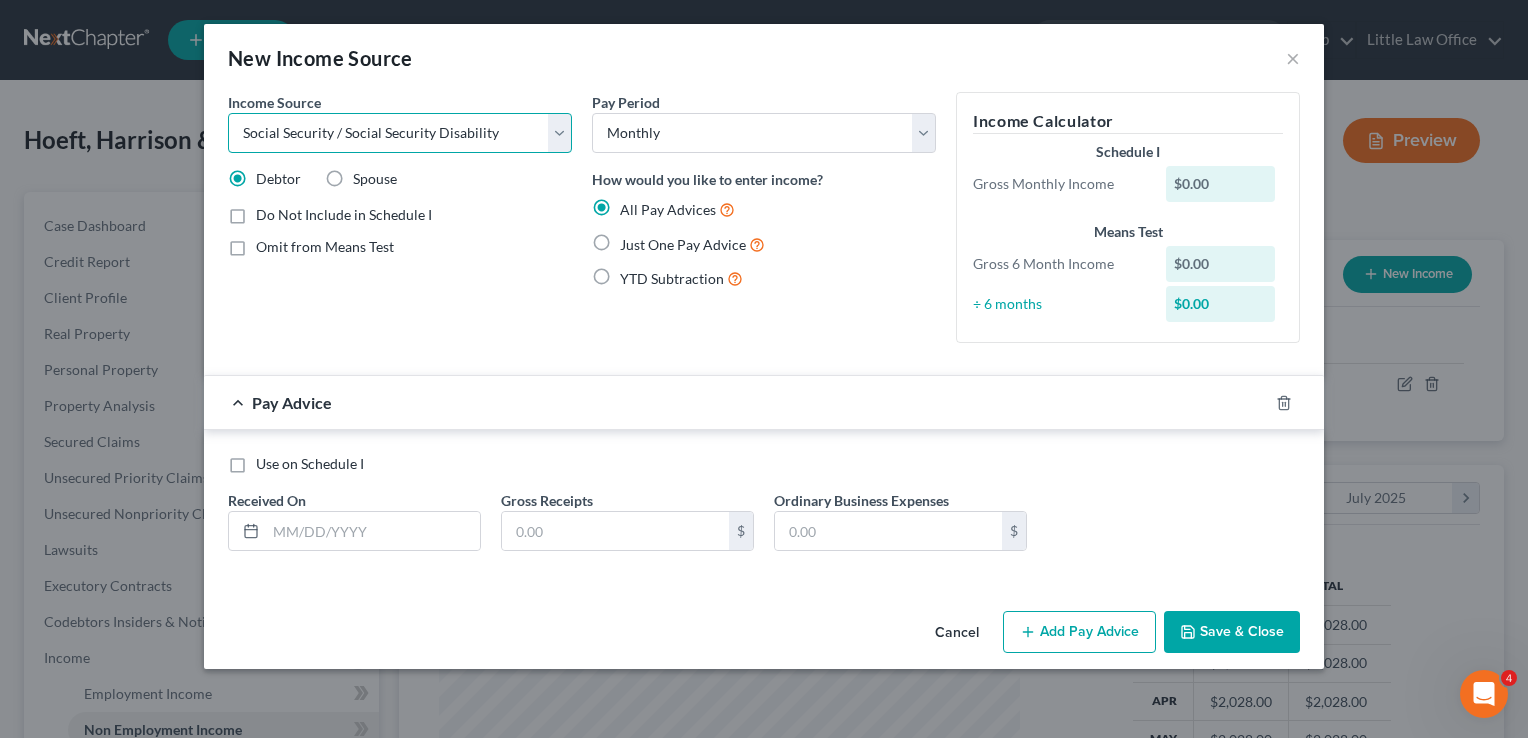 click on "Select Unemployment Disability (from employer) Pension Retirement Social Security / Social Security Disability Other Government Assistance Interests, Dividends or Royalties Child / Family Support Contributions to Household Property / Rental Business, Professional or Farm Alimony / Maintenance Payments Military Disability Benefits Other Monthly Income" at bounding box center [400, 133] 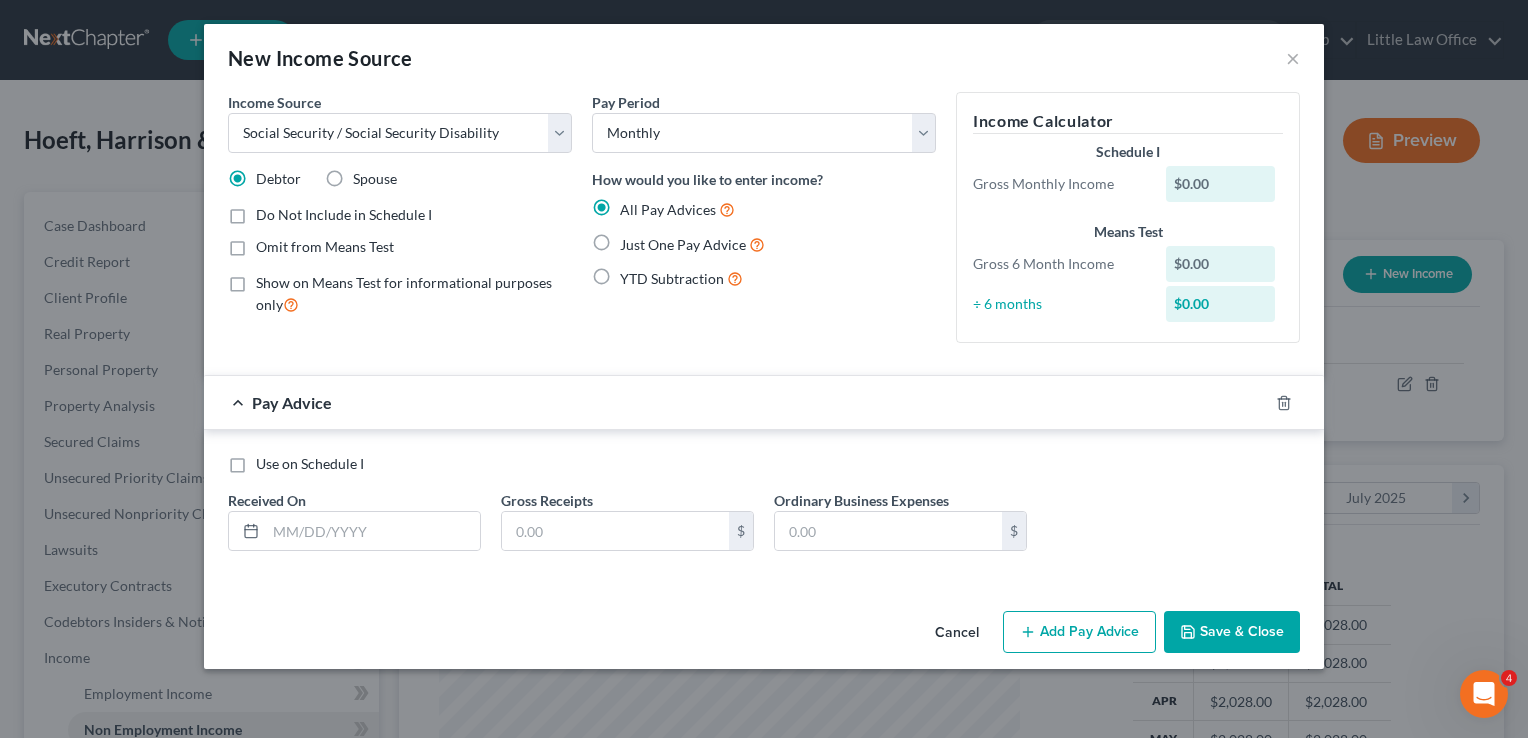 click on "Spouse" at bounding box center (375, 178) 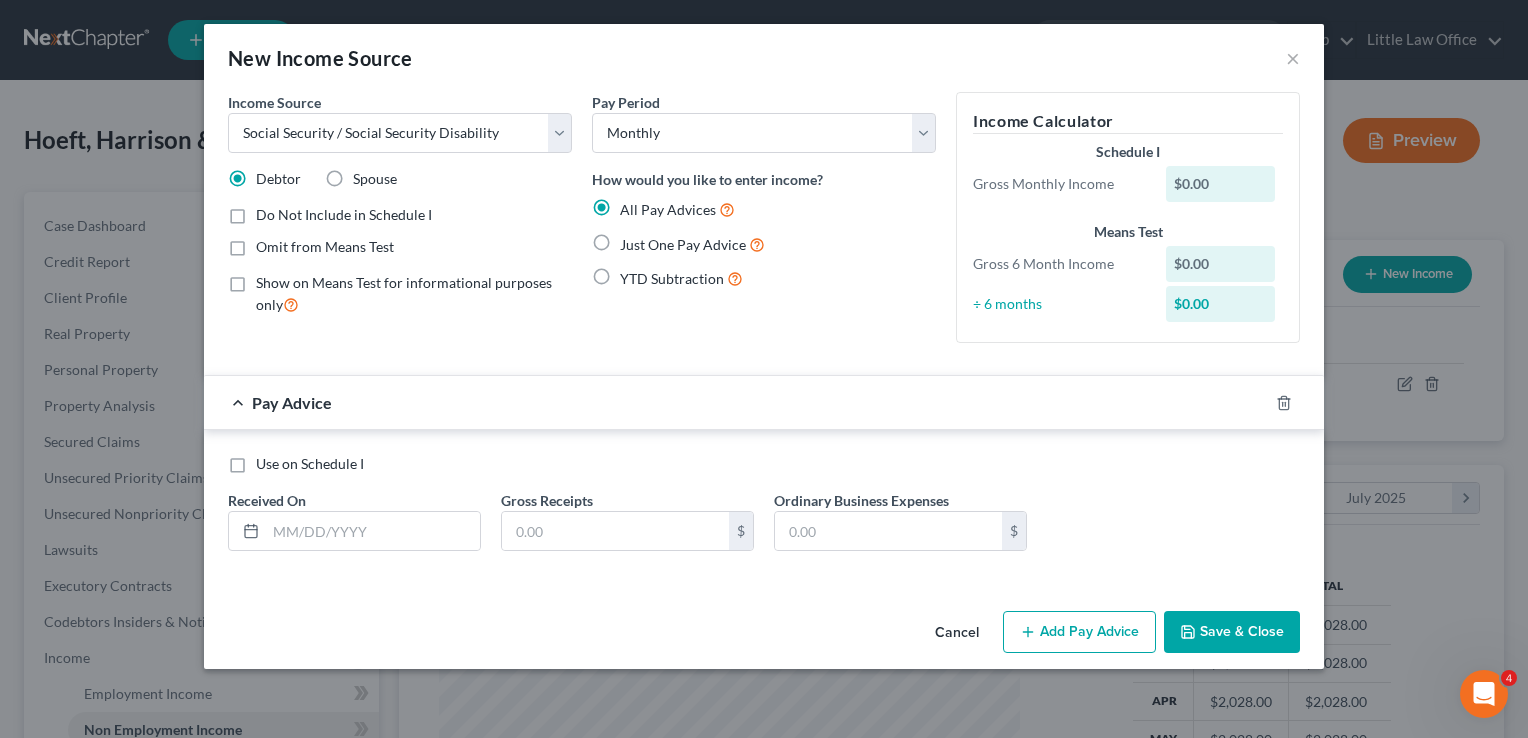 click on "Spouse" at bounding box center [367, 175] 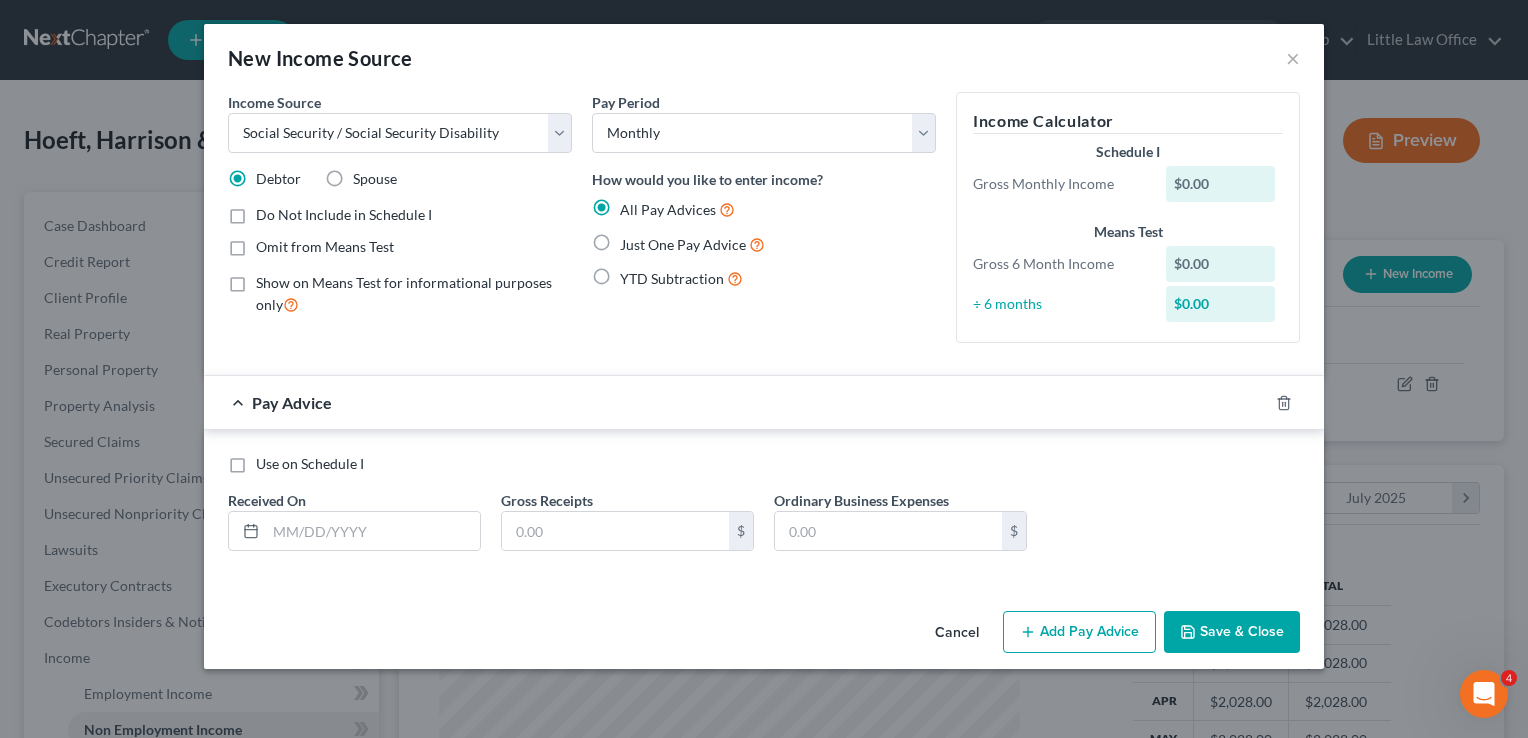 radio on "true" 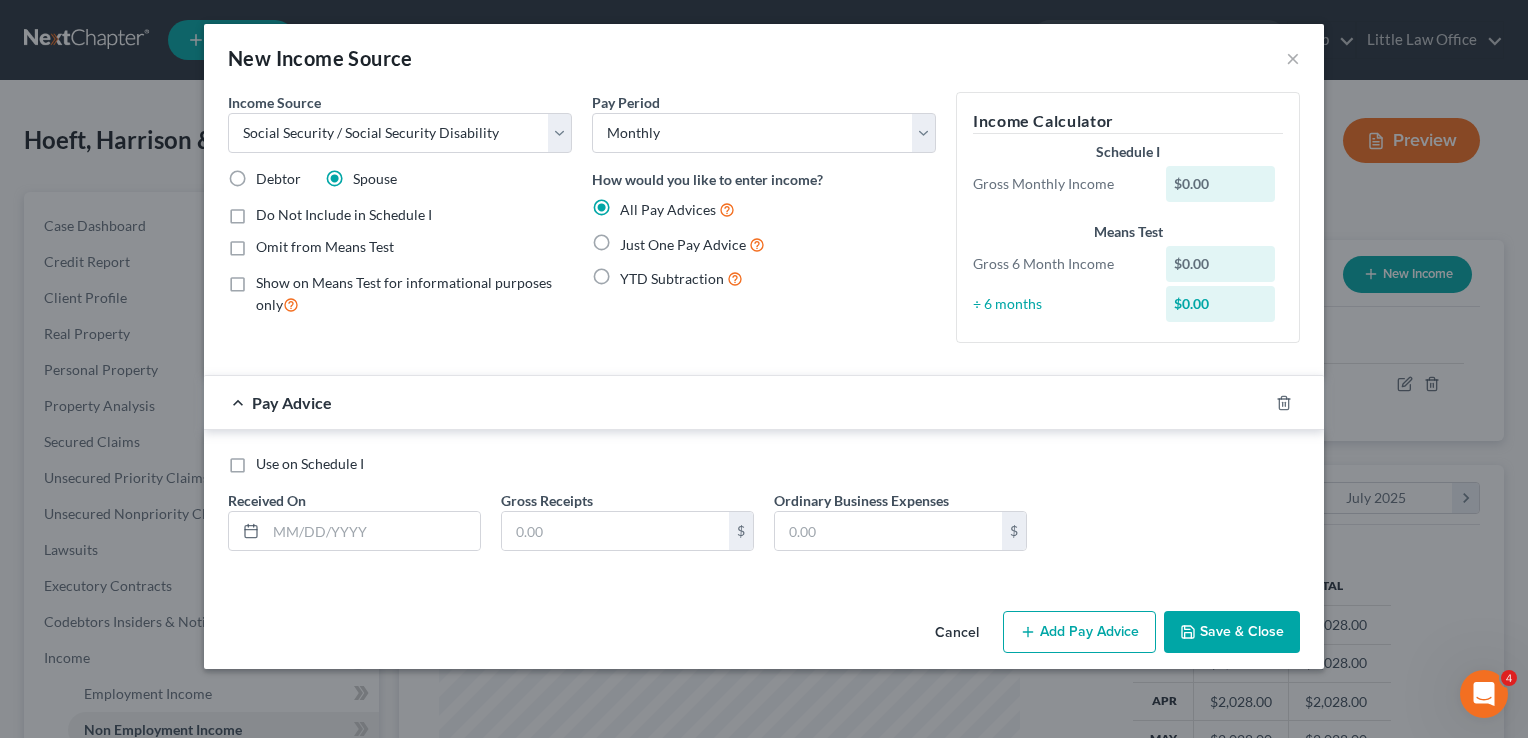 click on "Just One Pay Advice" at bounding box center [683, 244] 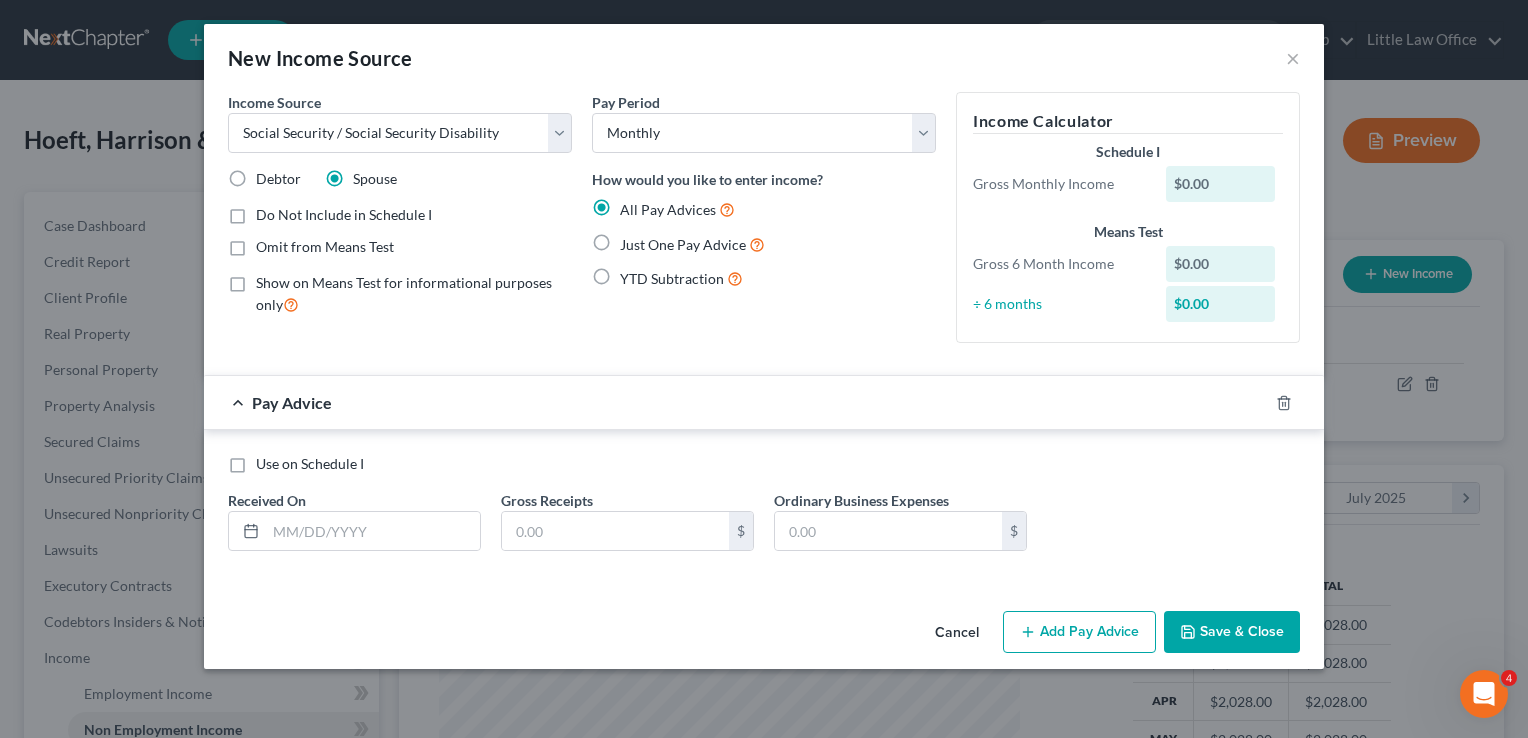 click on "Just One Pay Advice" at bounding box center (634, 239) 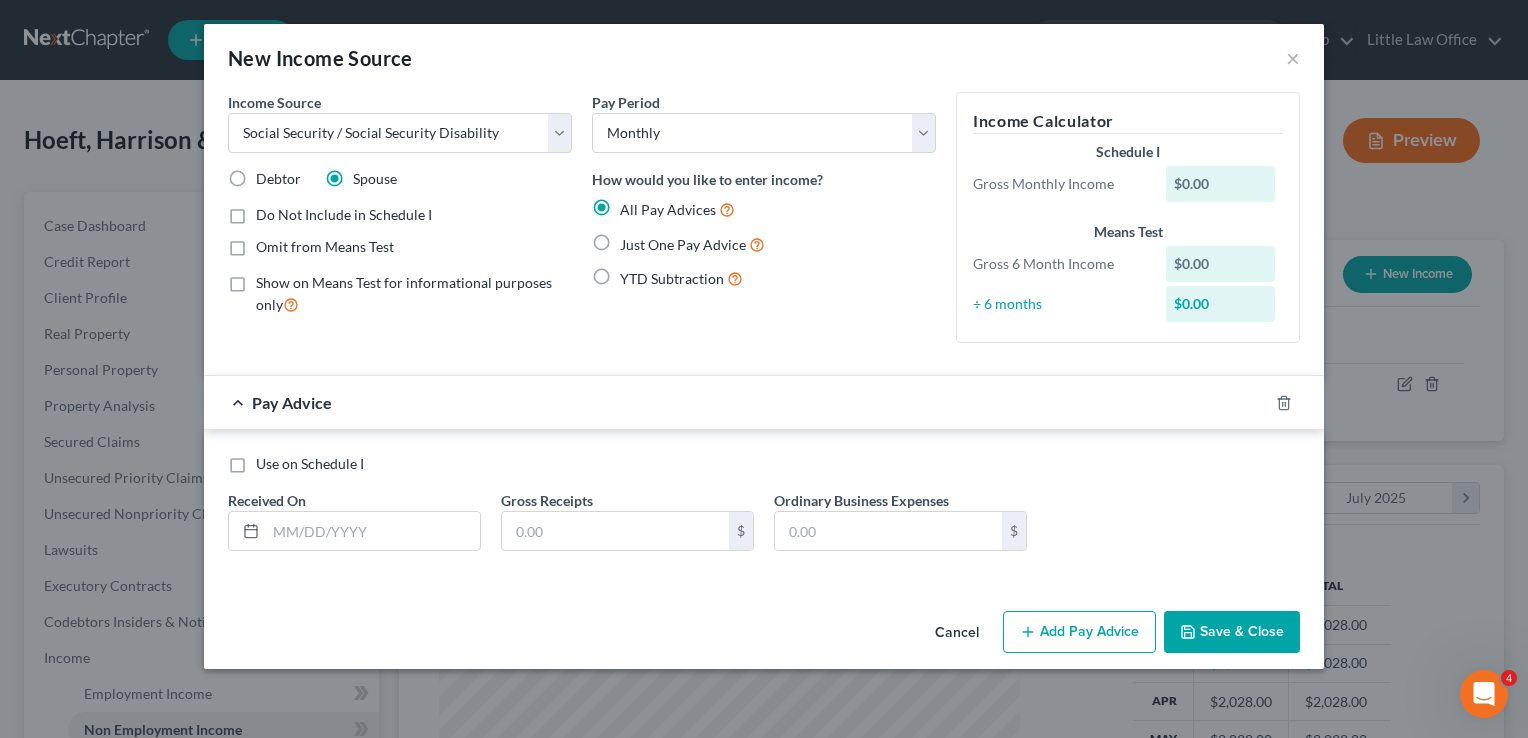 radio on "true" 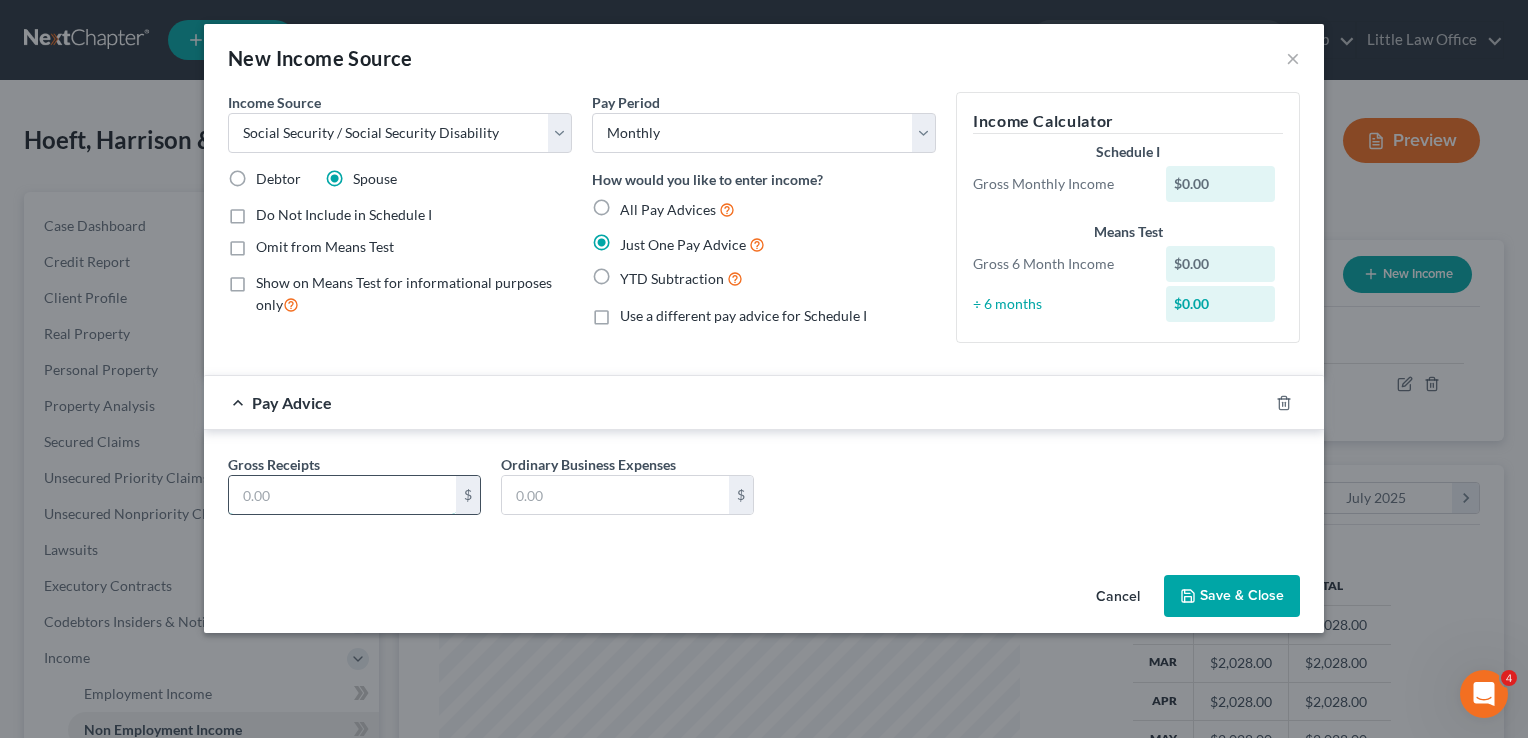 click at bounding box center (342, 495) 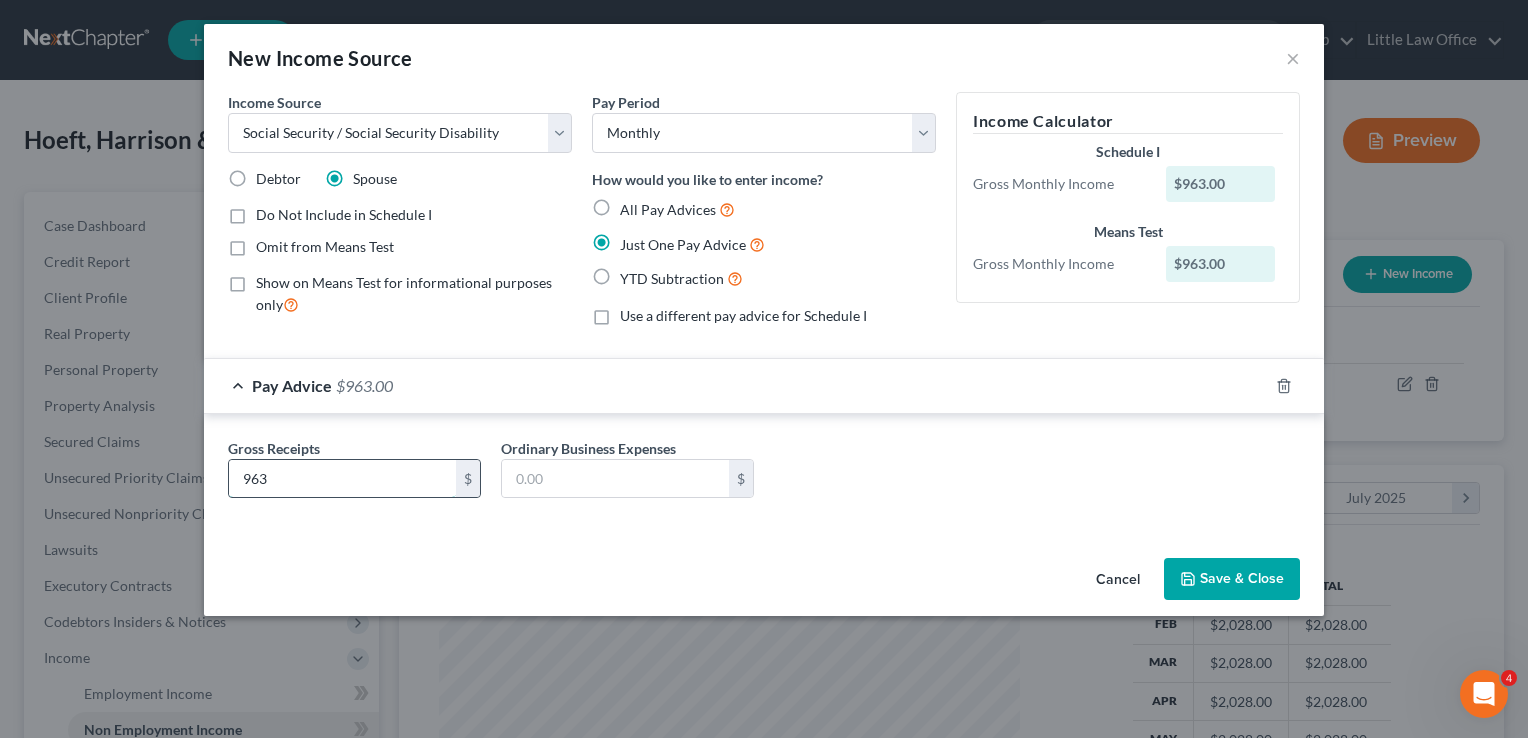 click on "963" at bounding box center (342, 479) 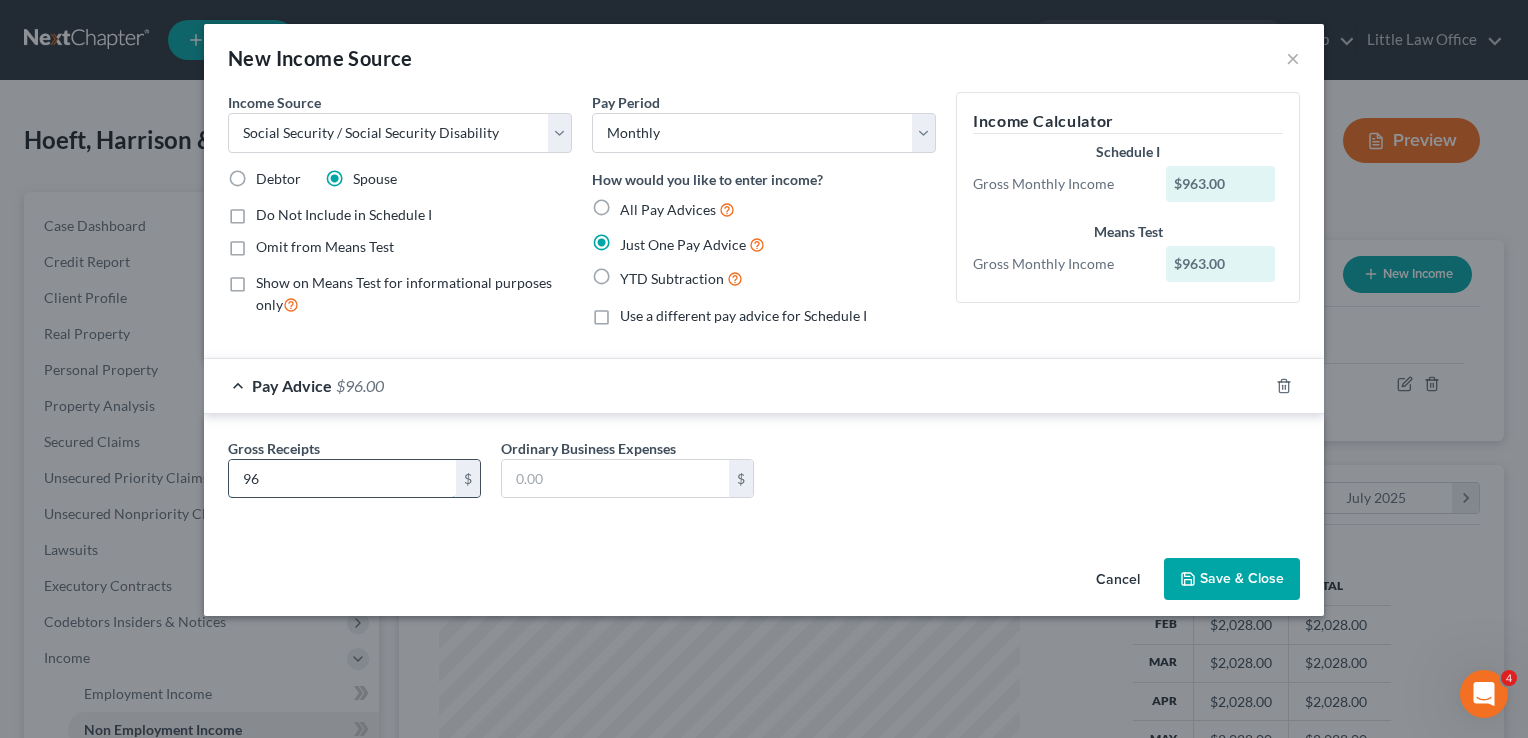 type on "9" 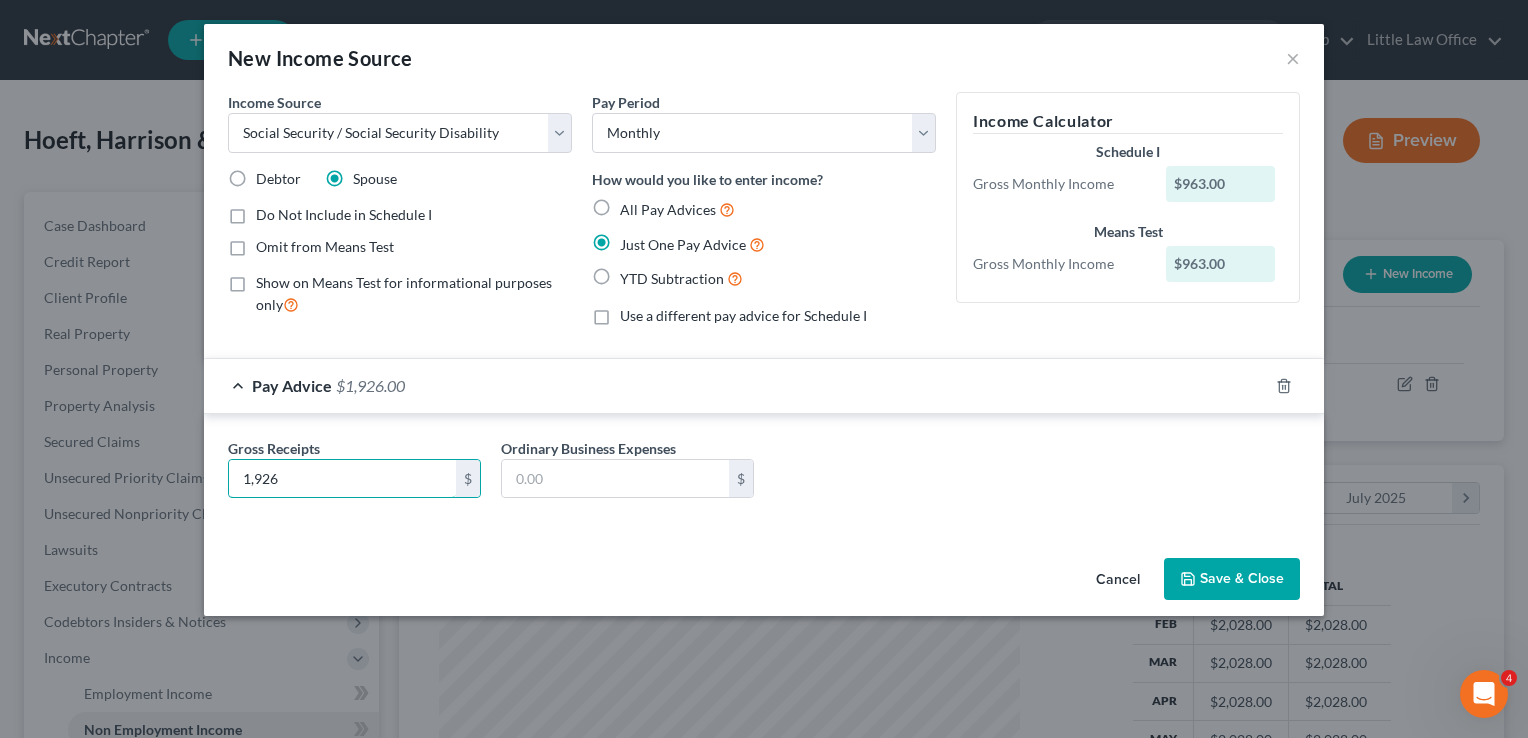 type on "1,926" 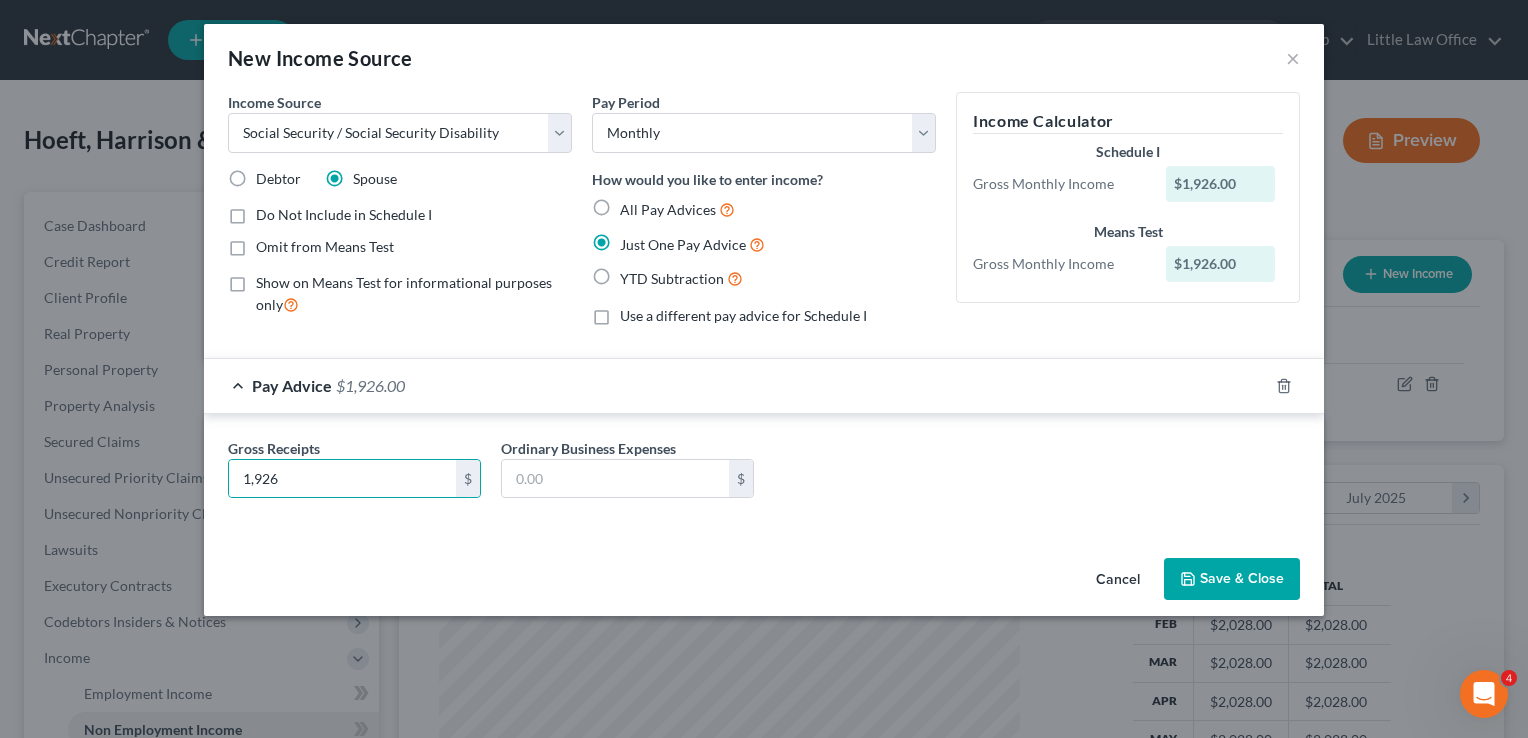 click on "Save & Close" at bounding box center (1232, 579) 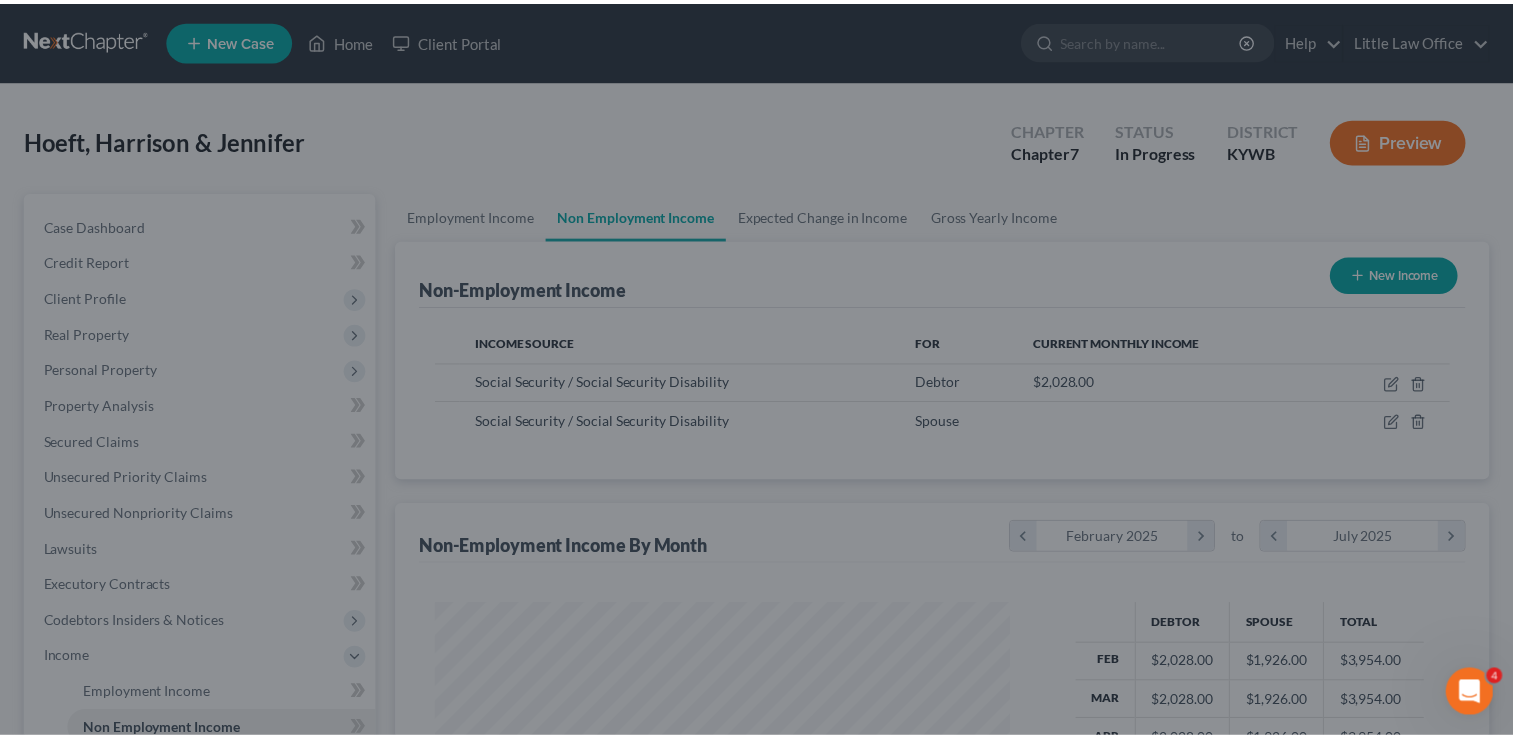 scroll, scrollTop: 356, scrollLeft: 615, axis: both 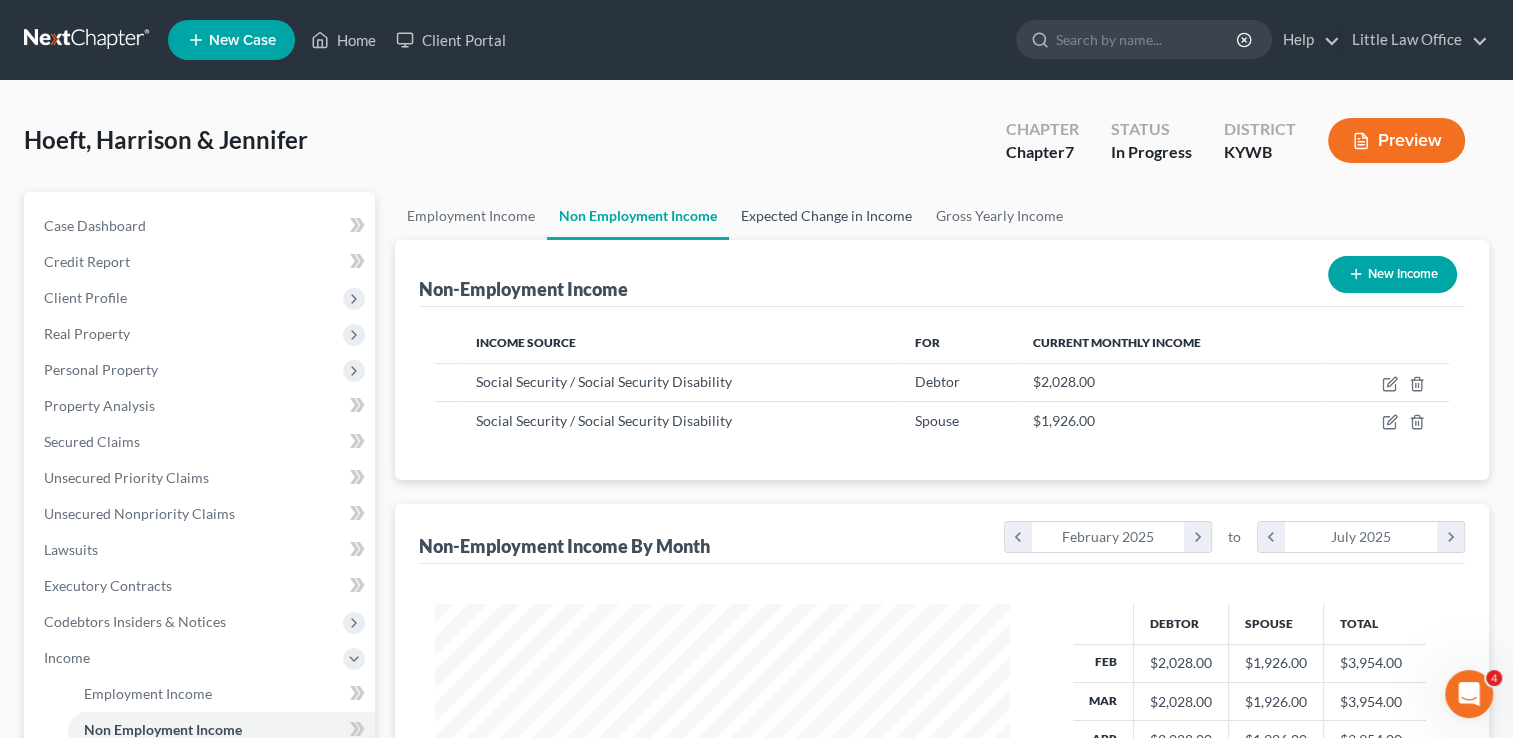 click on "Expected Change in Income" at bounding box center (826, 216) 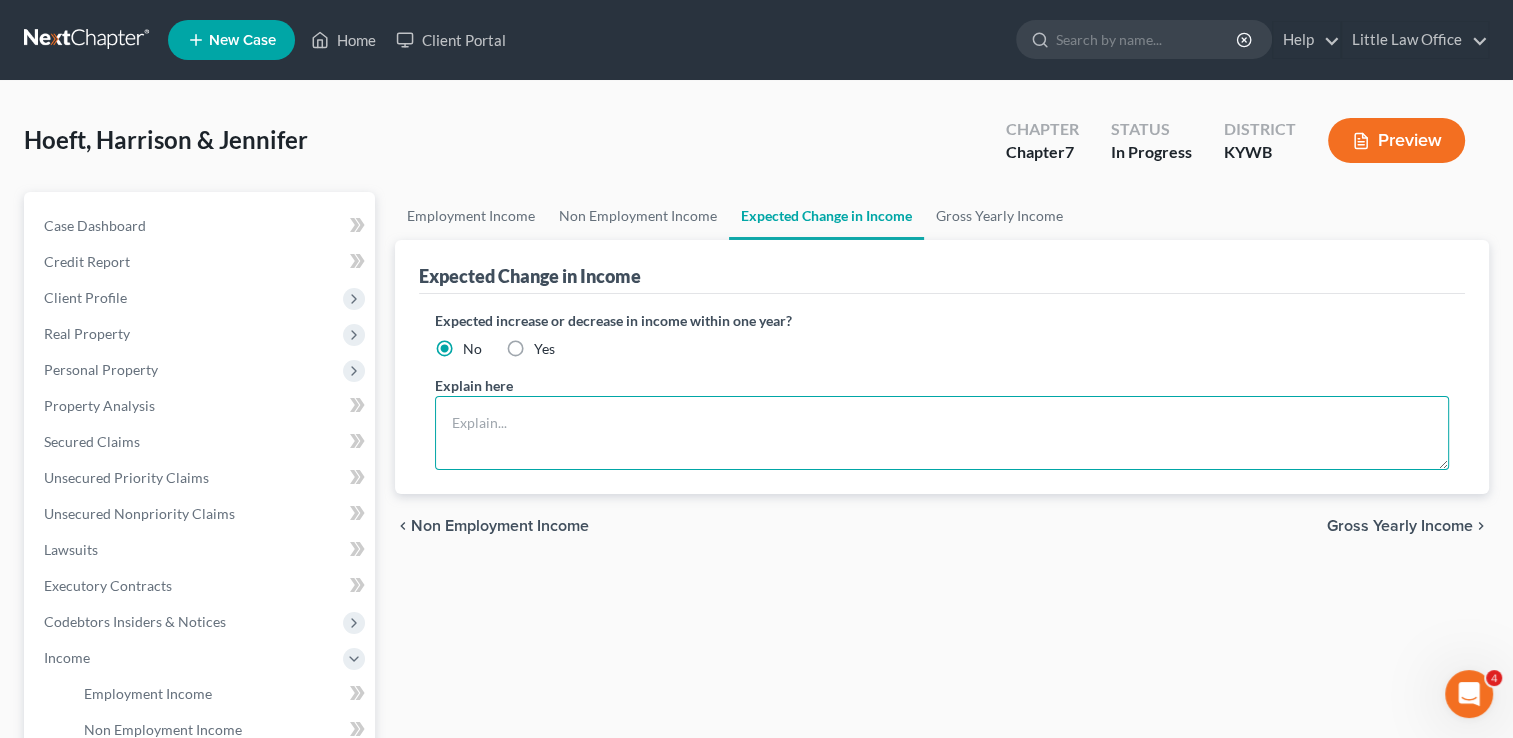 click at bounding box center [942, 433] 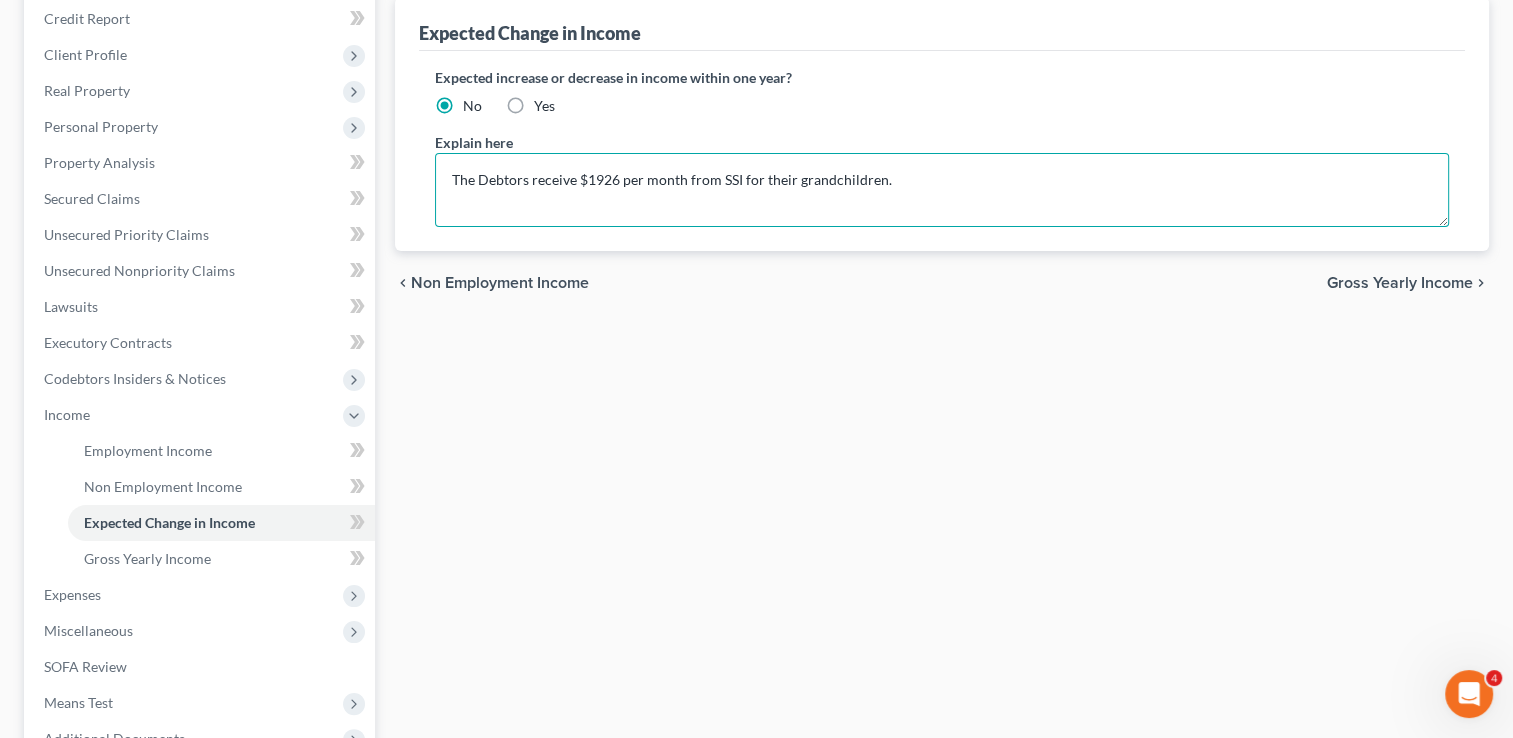 scroll, scrollTop: 252, scrollLeft: 0, axis: vertical 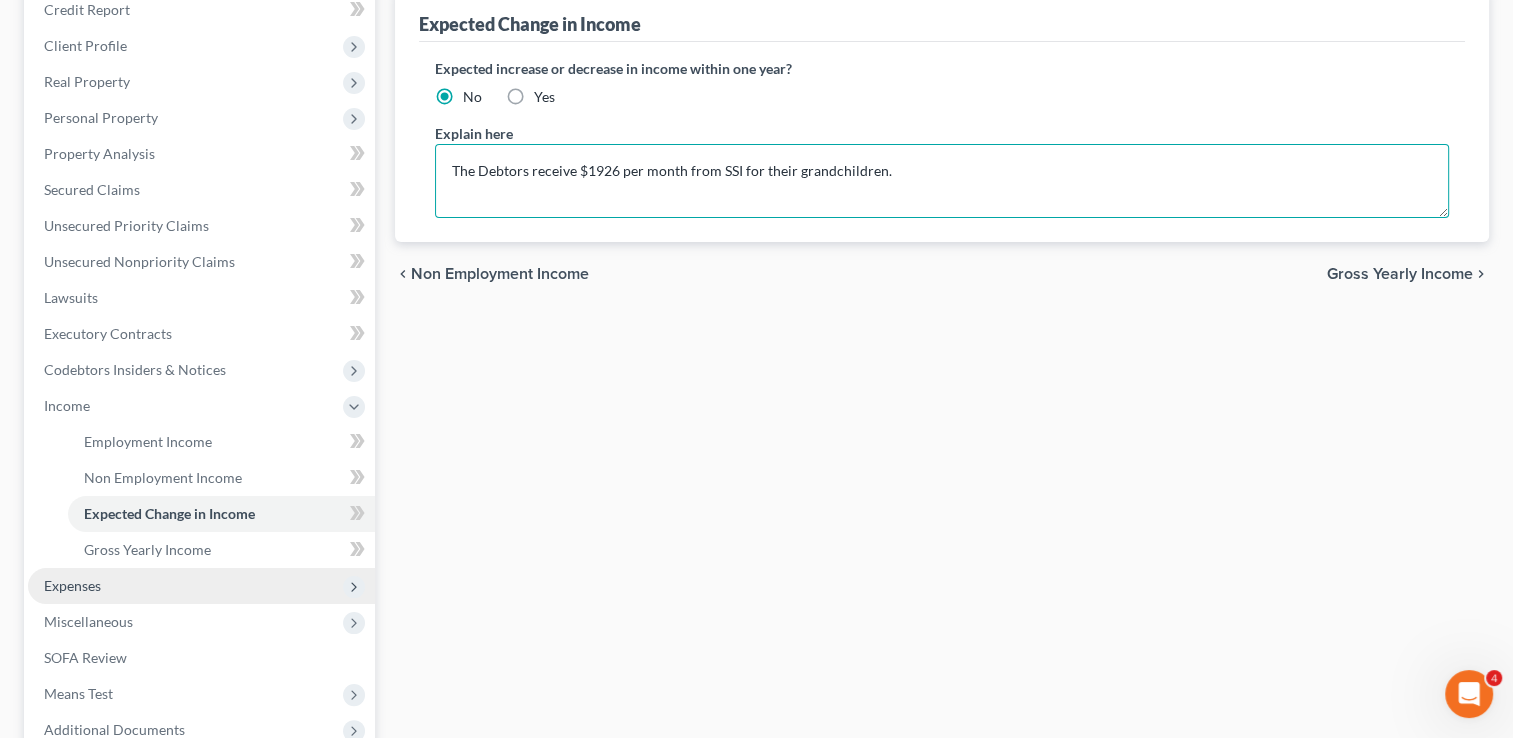type on "The Debtors receive $1926 per month from SSI for their grandchildren." 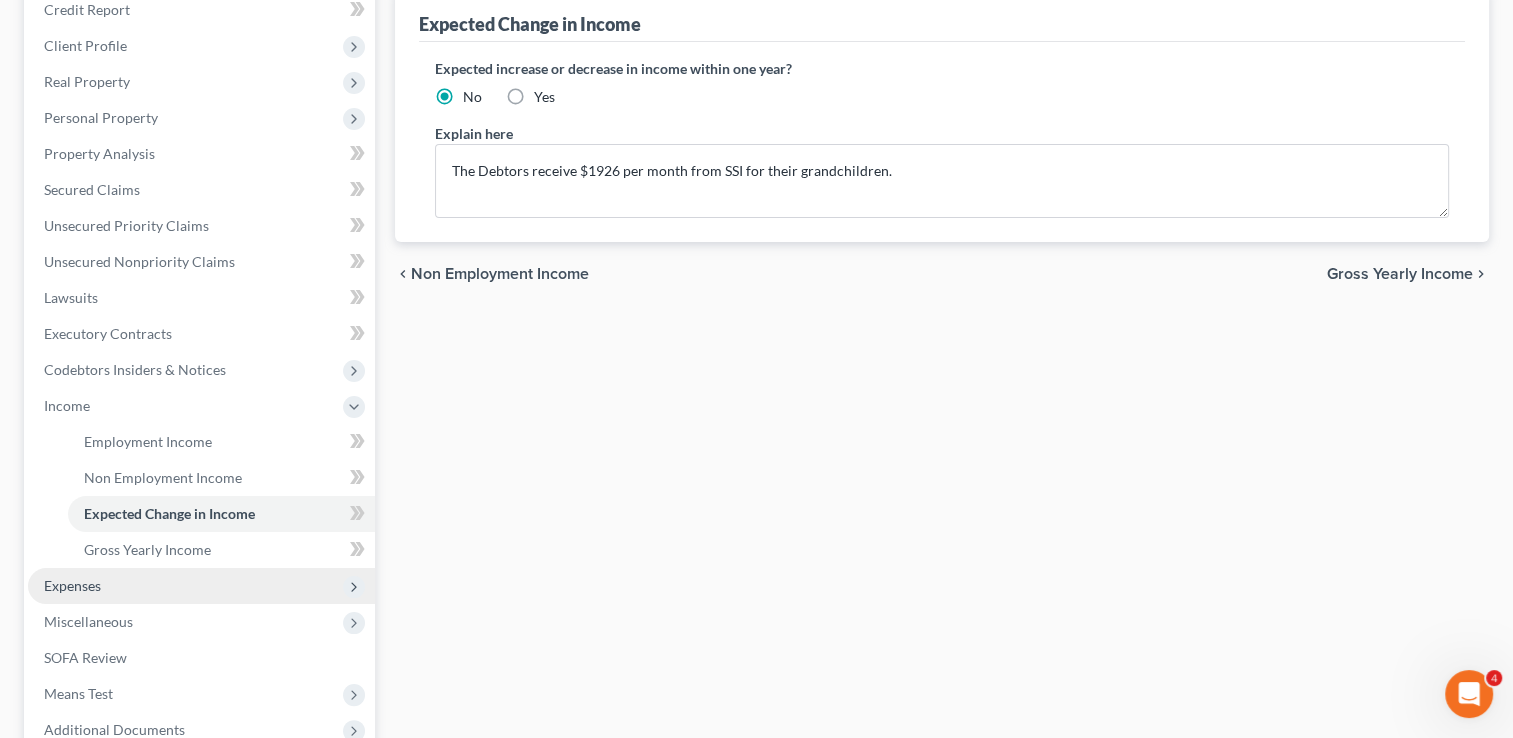 click on "Expenses" at bounding box center [72, 585] 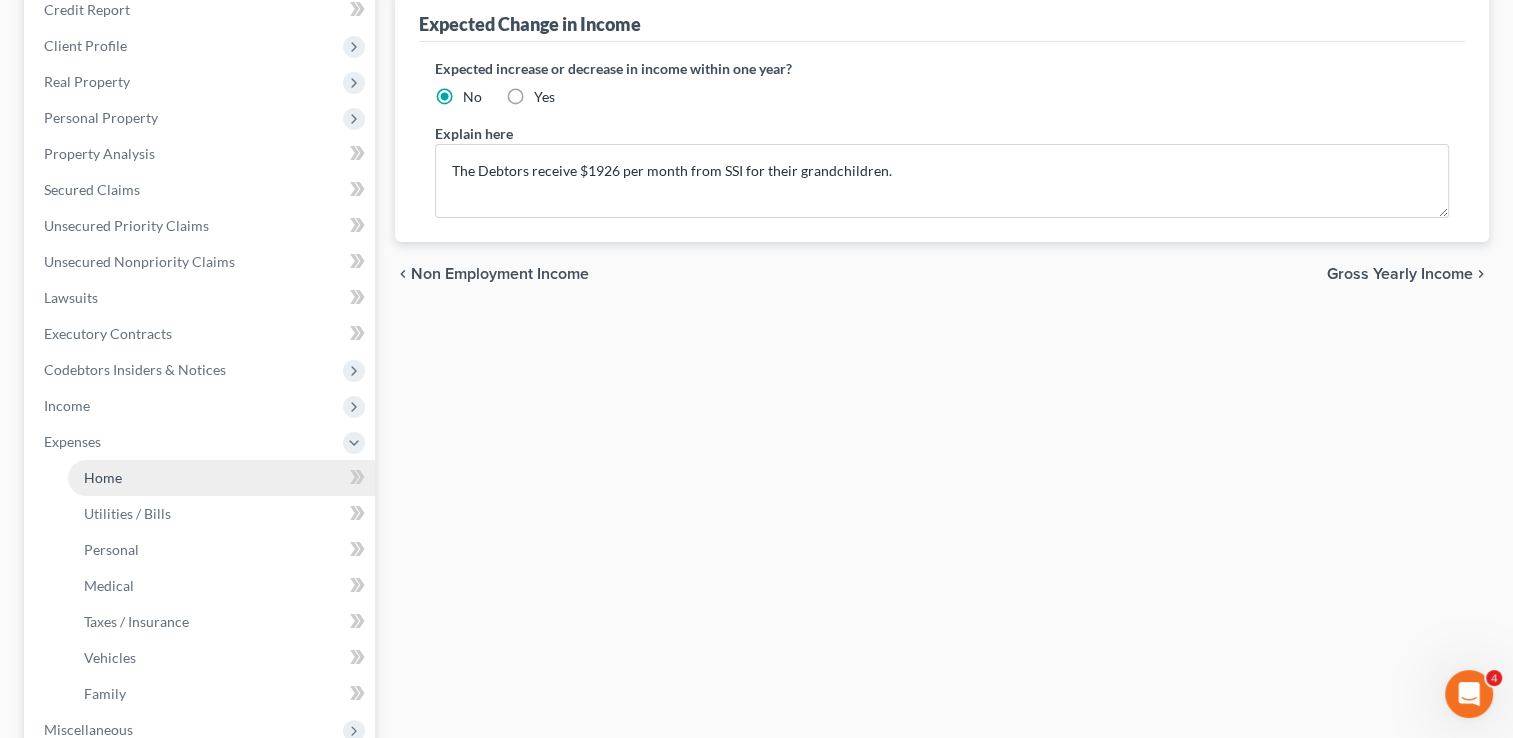 click on "Home" at bounding box center (103, 477) 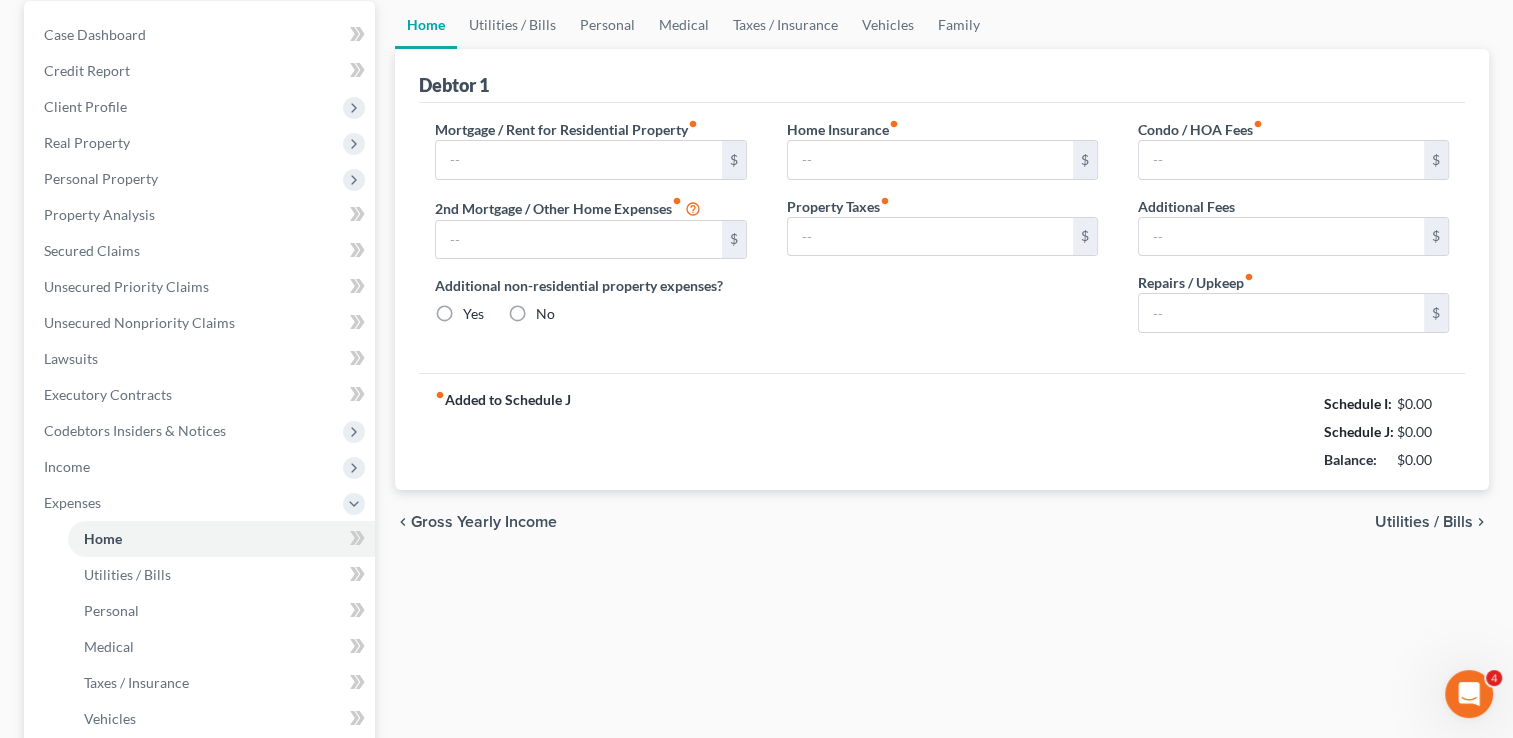 type on "0.00" 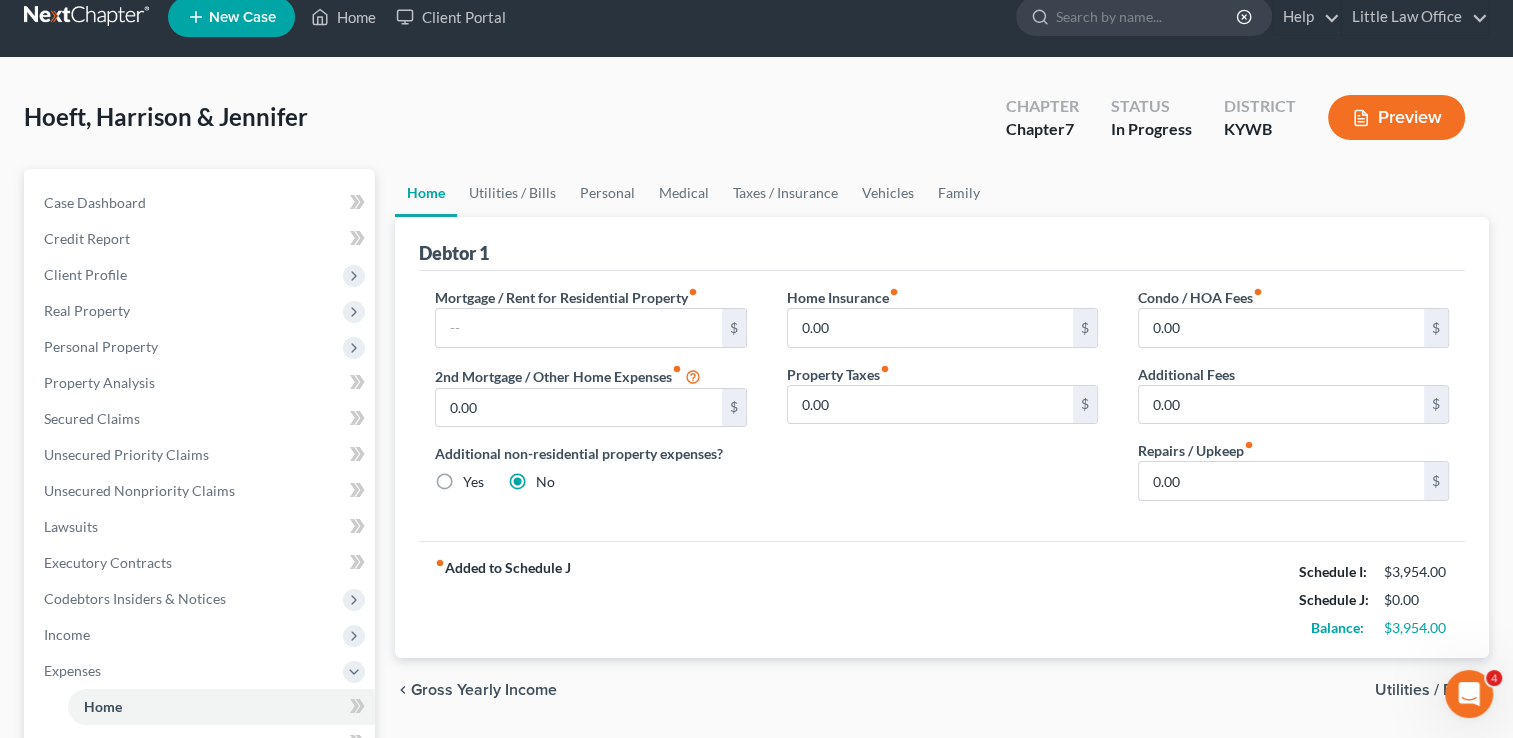 scroll, scrollTop: 0, scrollLeft: 0, axis: both 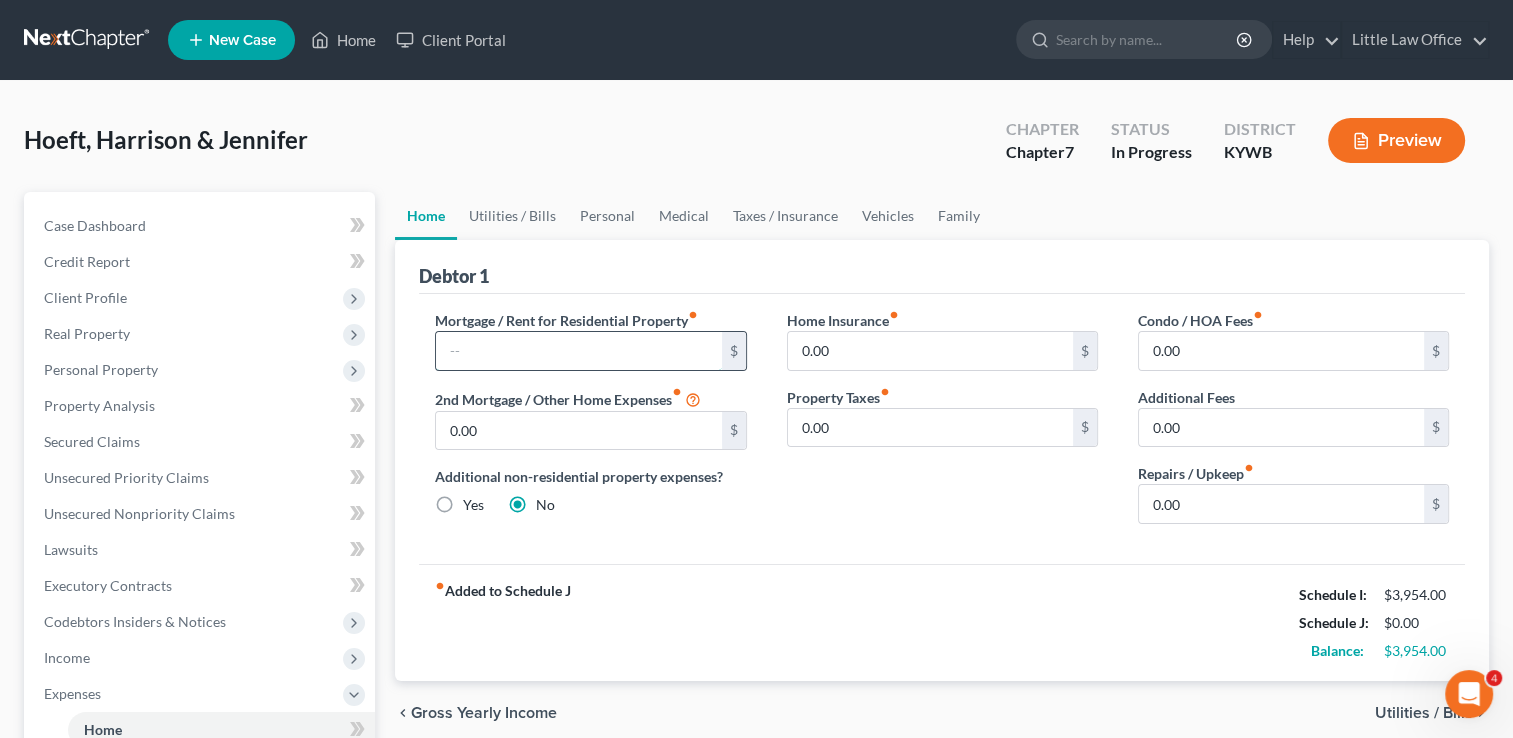 click at bounding box center (578, 351) 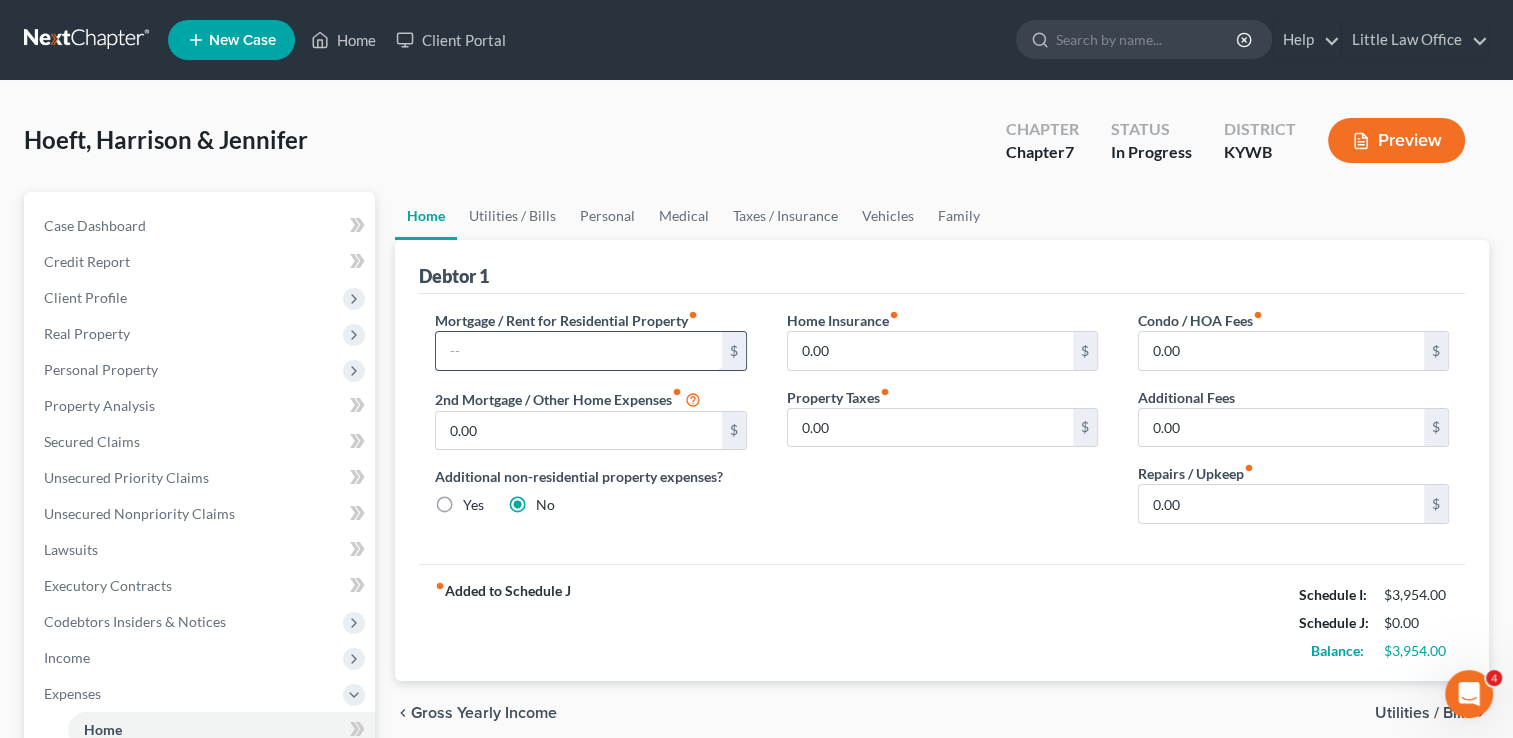 click at bounding box center [578, 351] 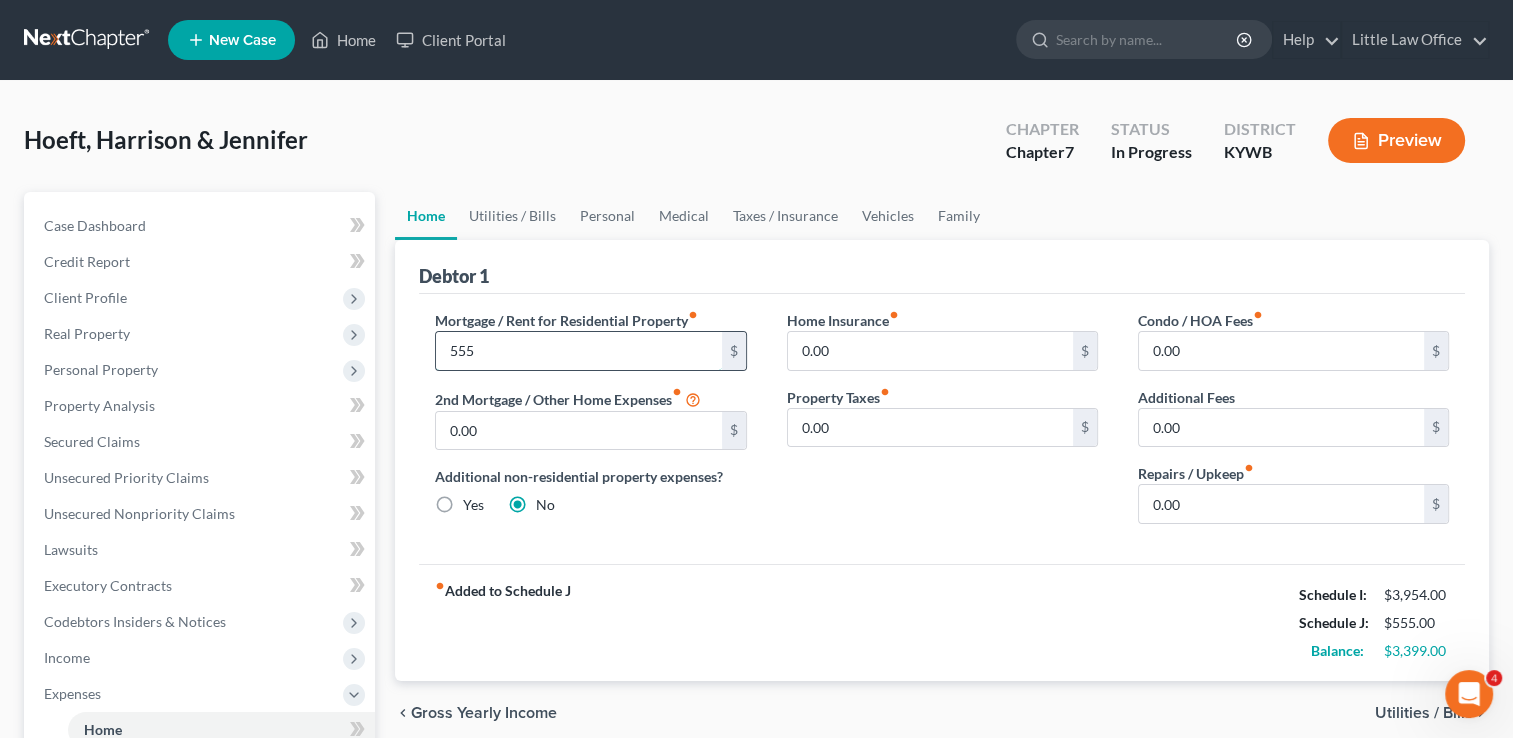 type on "555" 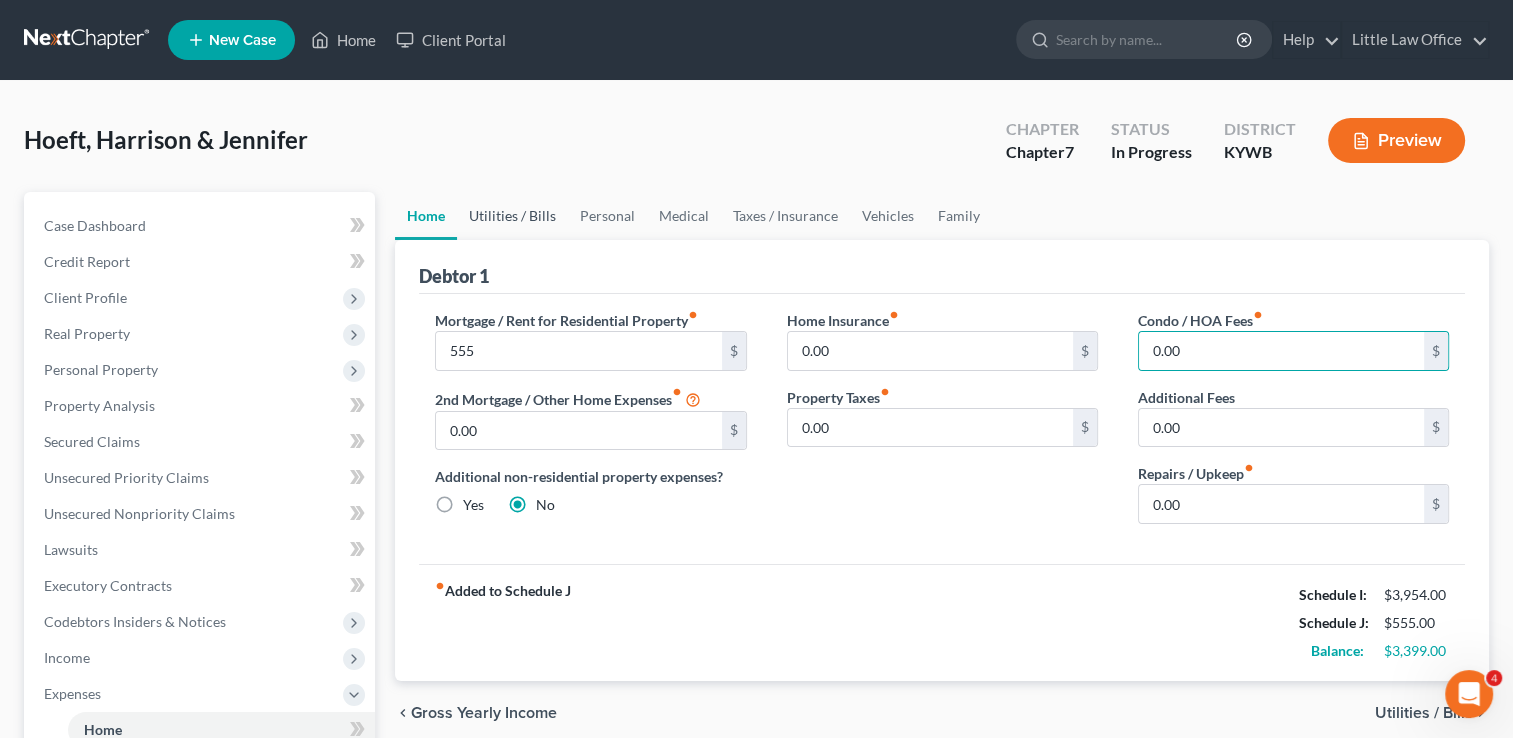 click on "Utilities / Bills" at bounding box center (512, 216) 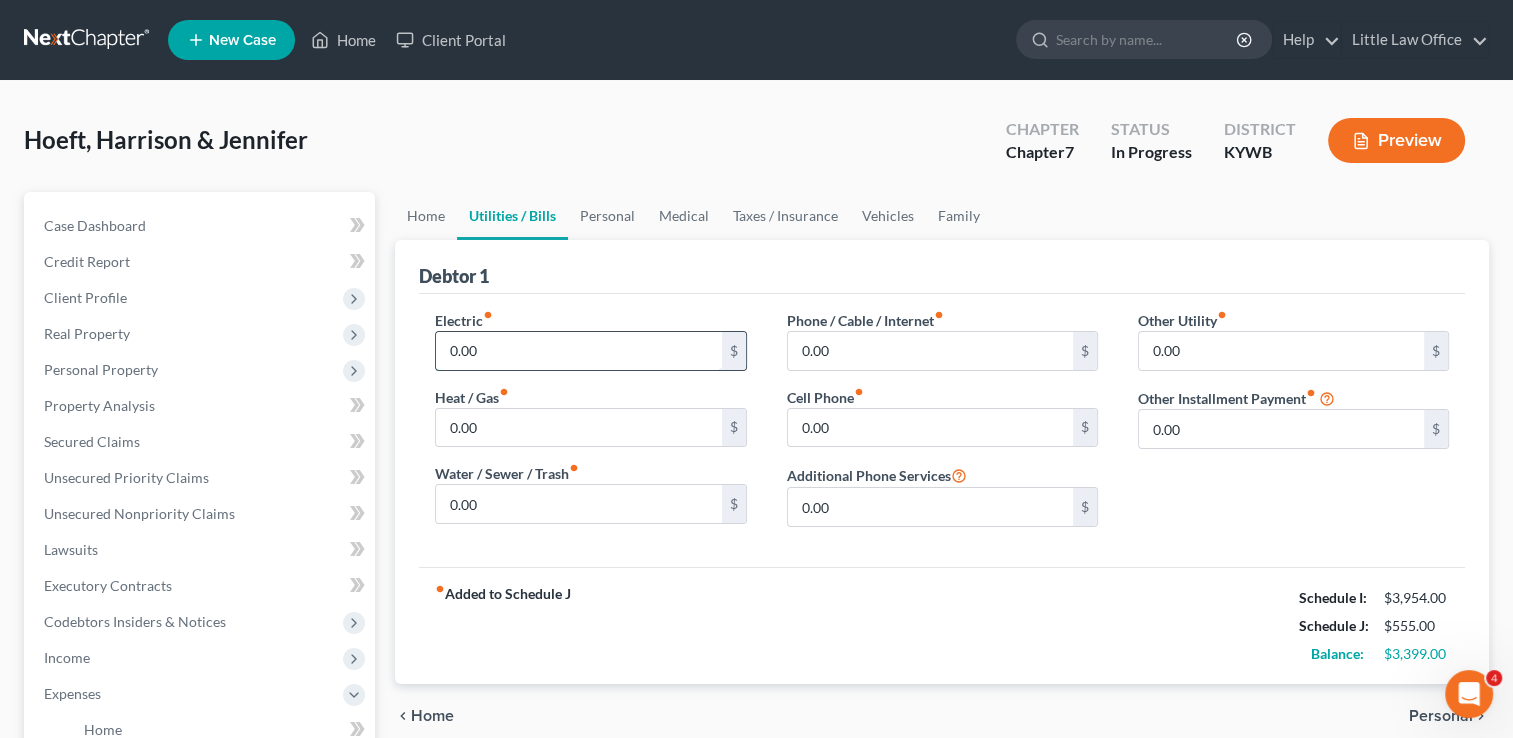 click on "0.00" at bounding box center [578, 351] 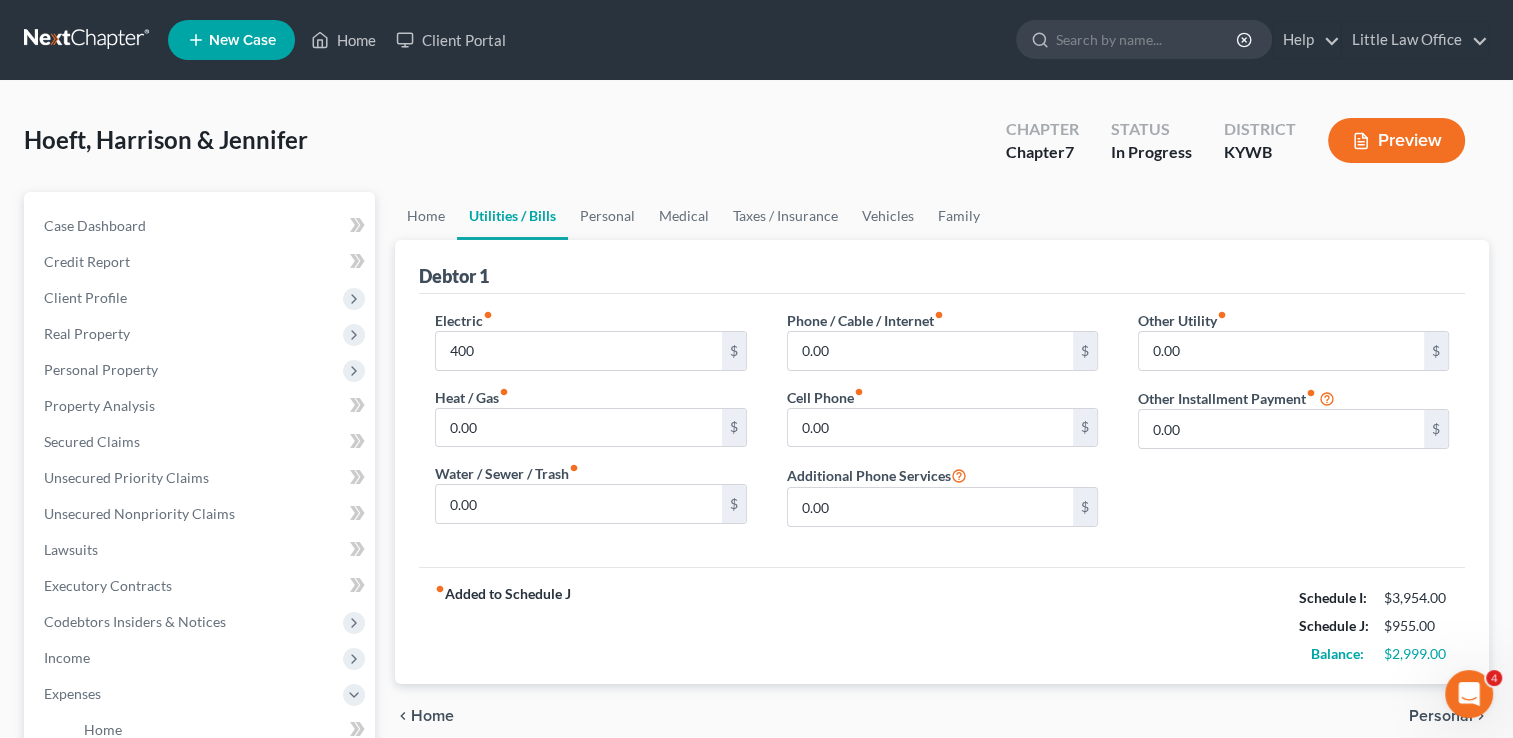 click on "Electric  fiber_manual_record 400 $" at bounding box center [590, 340] 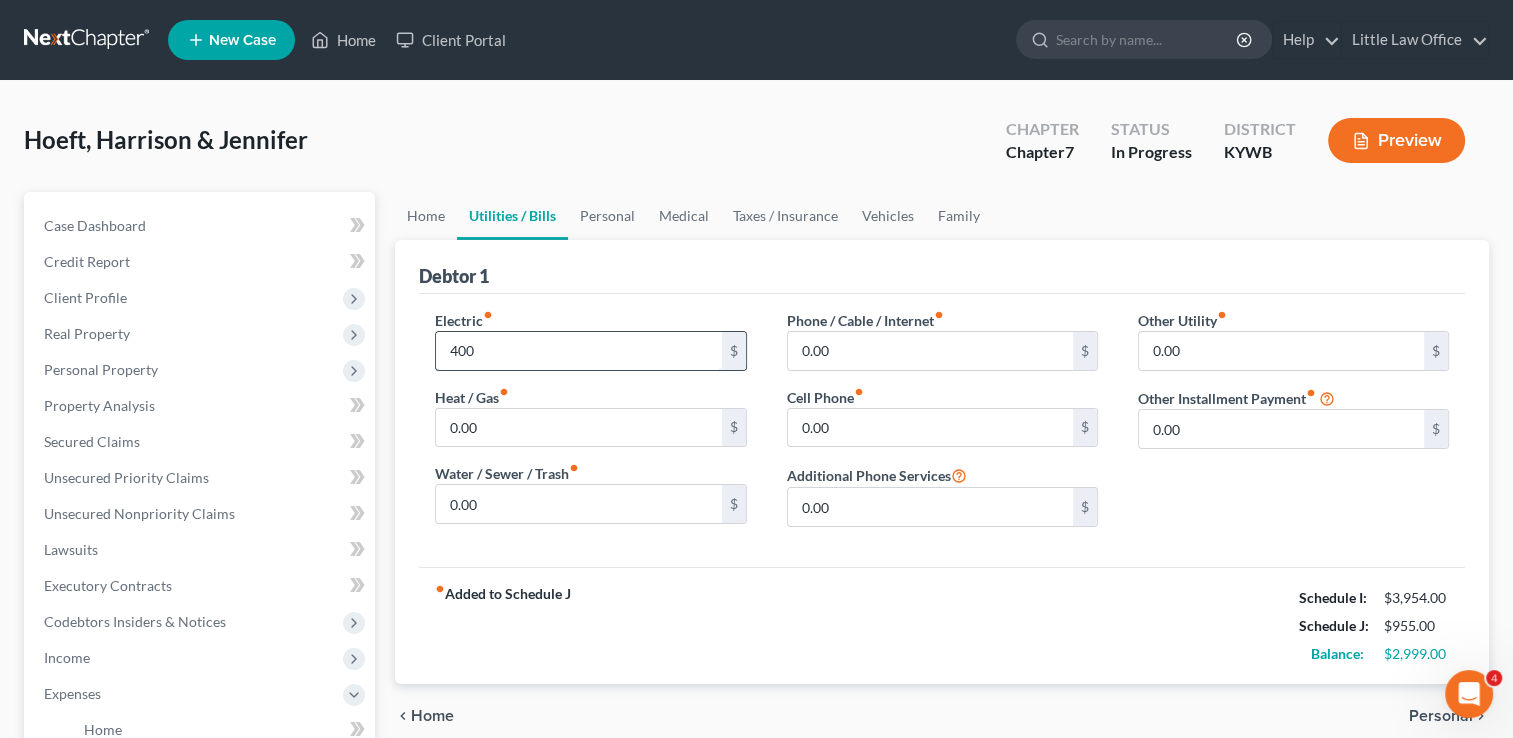 click on "400" at bounding box center [578, 351] 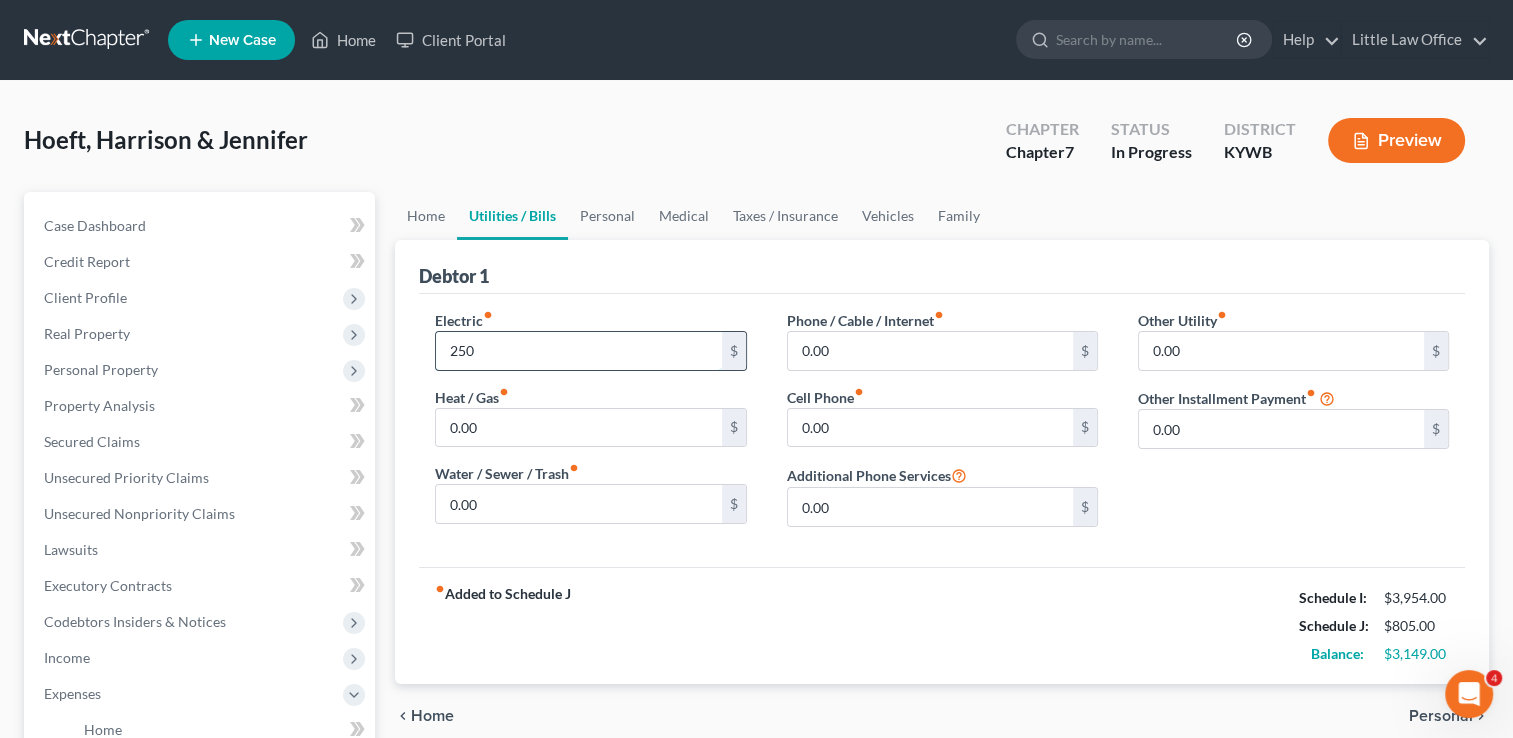 type on "250.00" 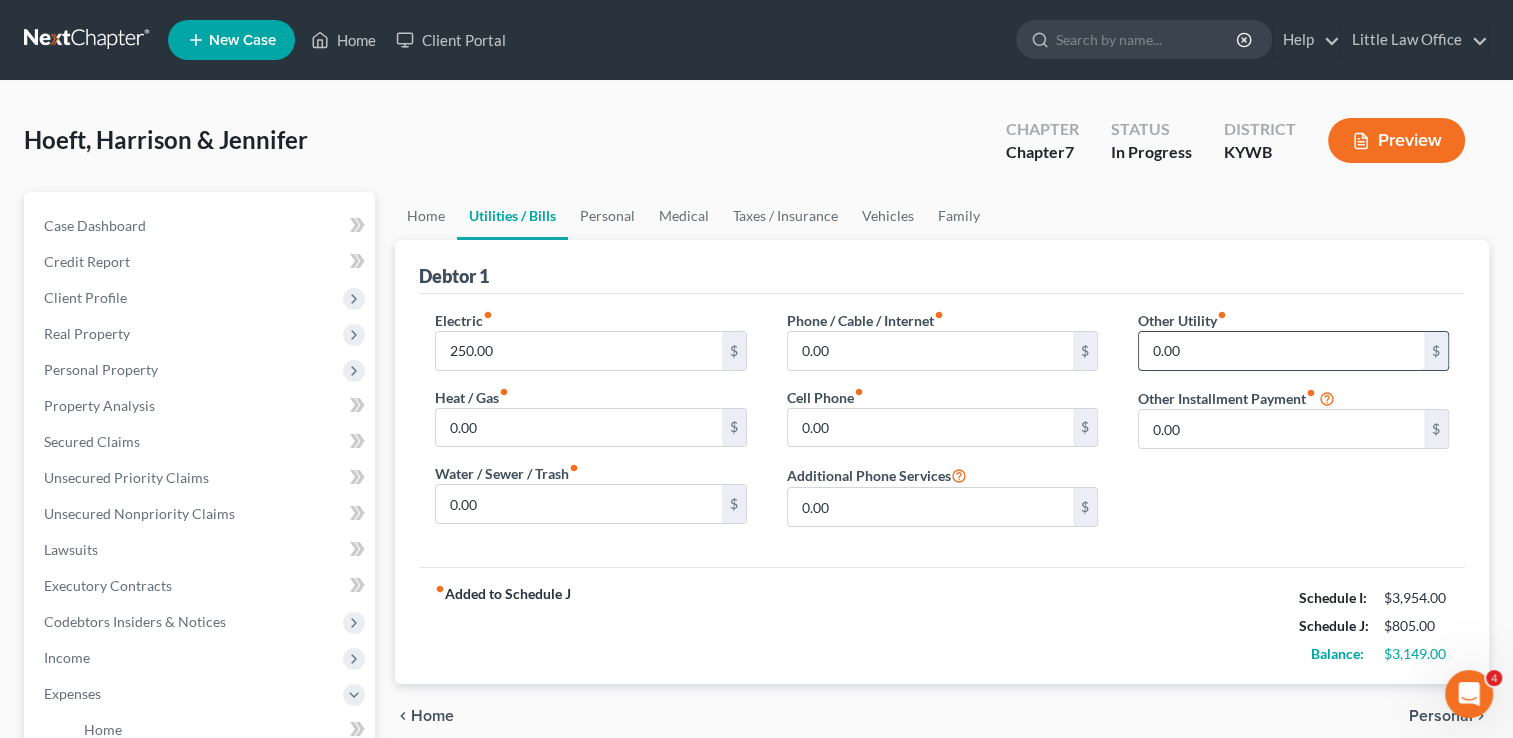 click on "0.00" at bounding box center [1281, 351] 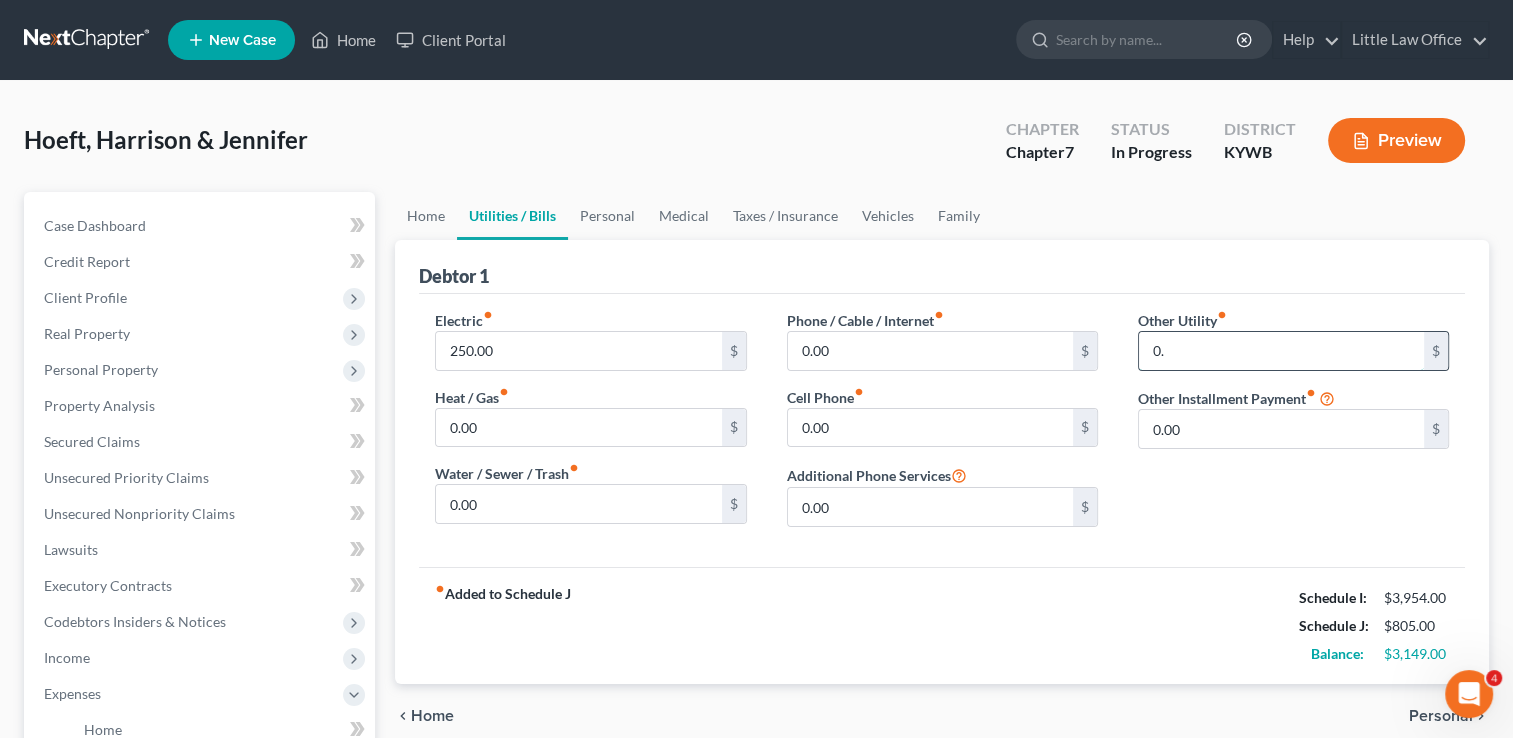 type on "0" 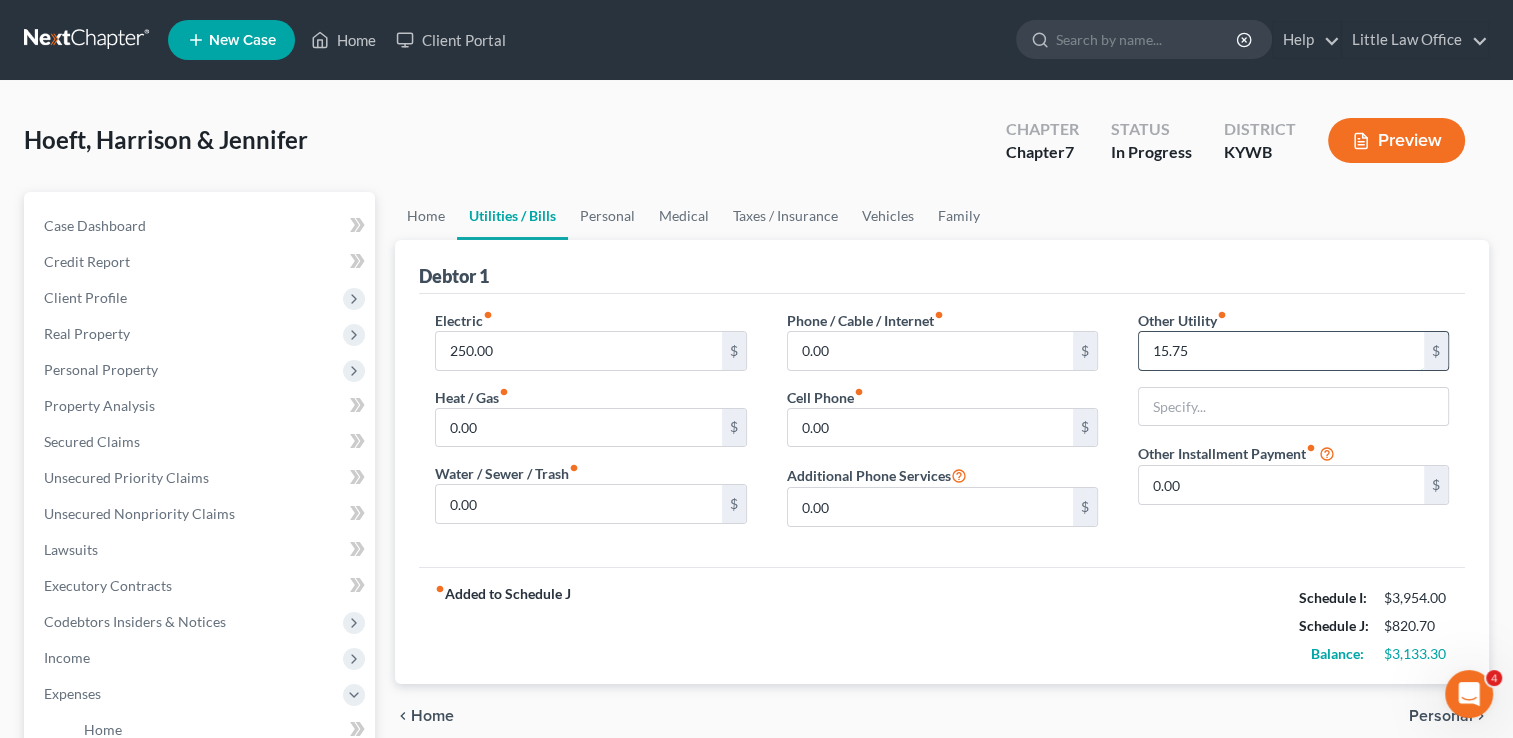 type on "15.75" 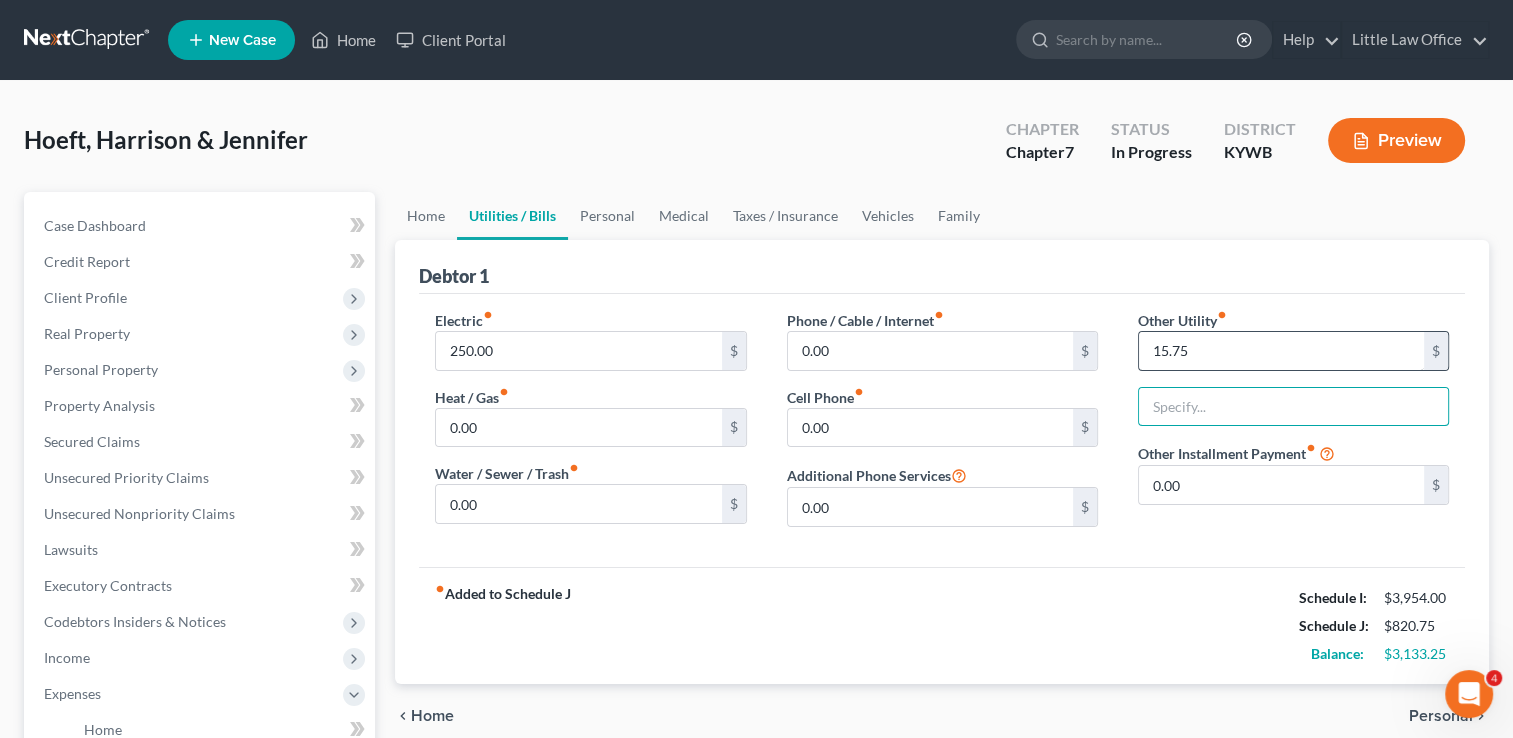 type on "p" 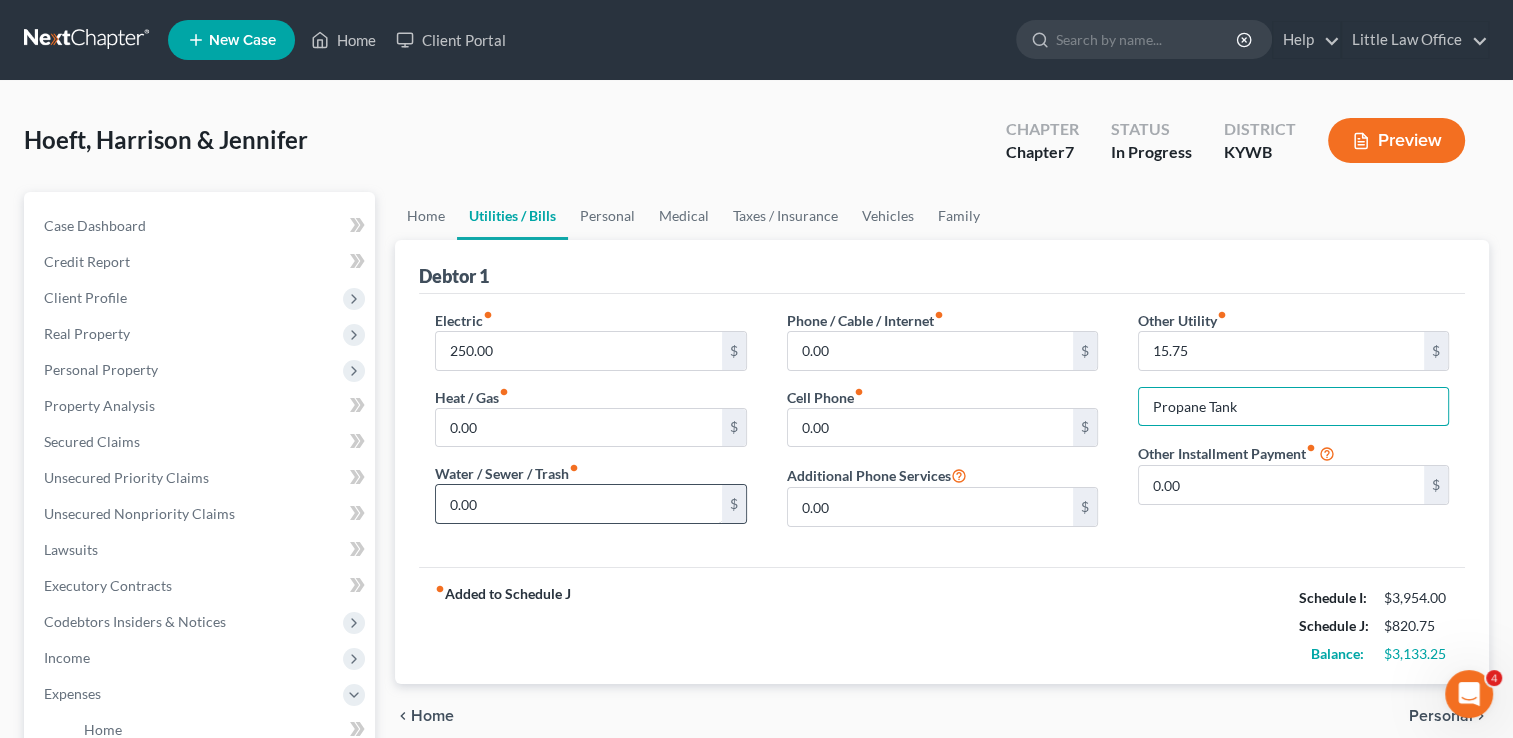 type on "Propane Tank" 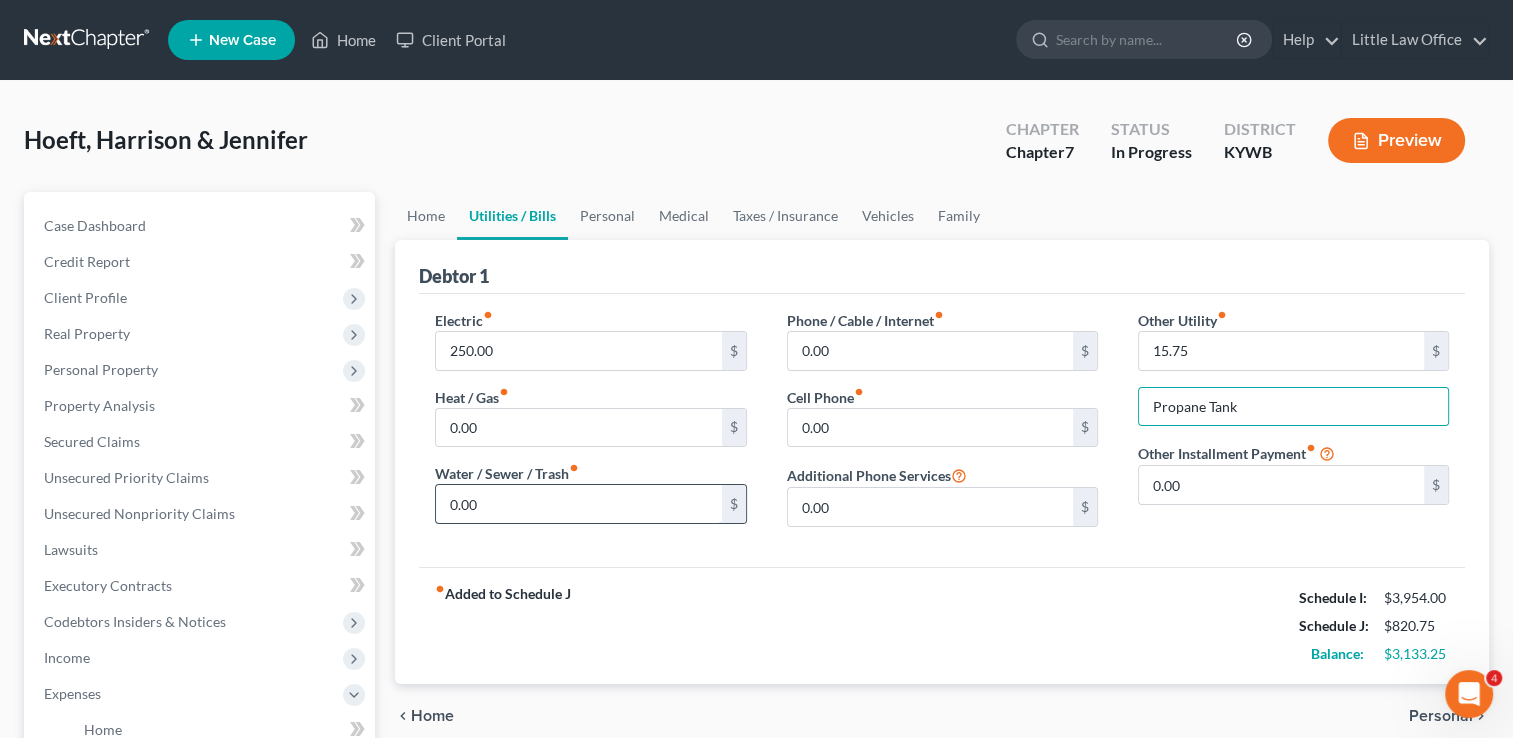 click on "0.00" at bounding box center (578, 504) 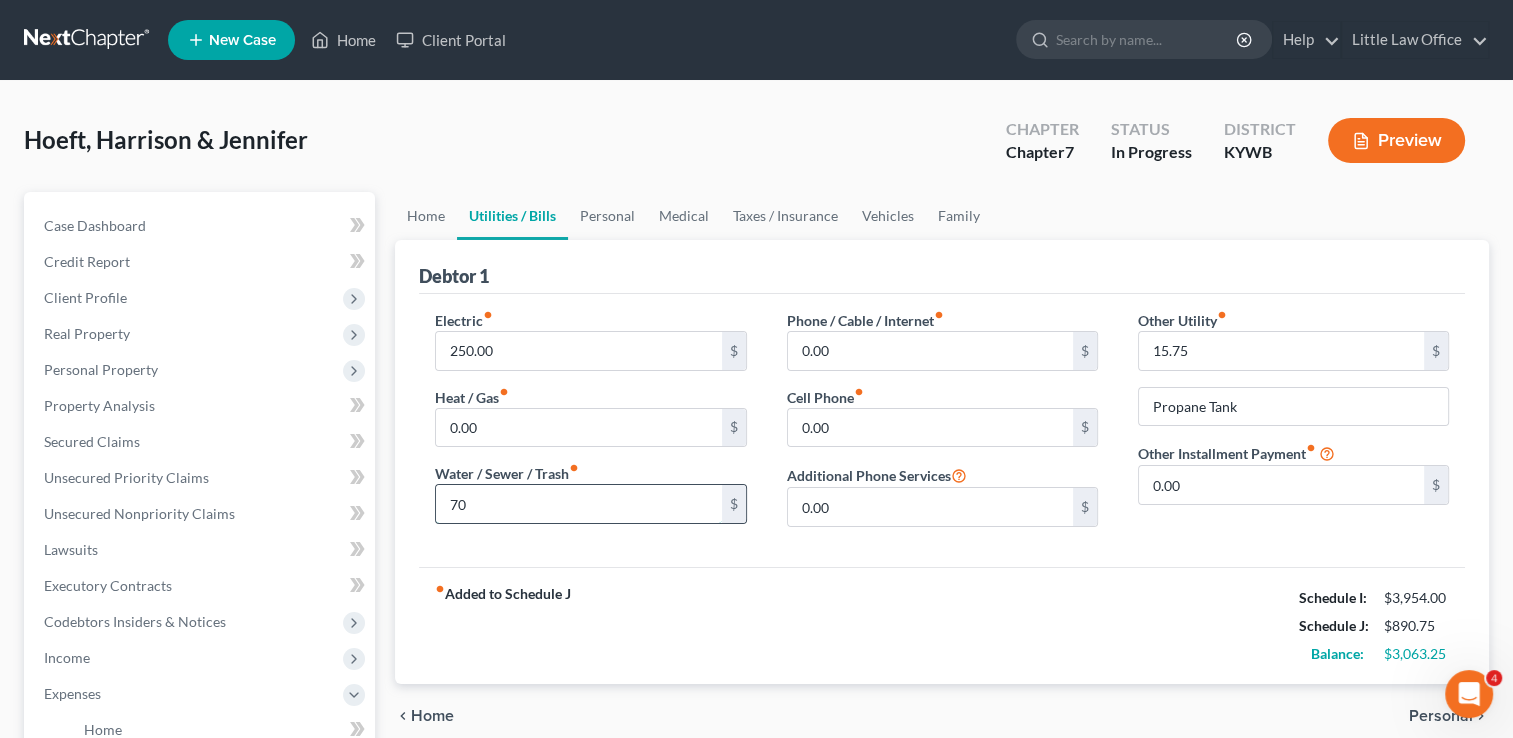 type on "70" 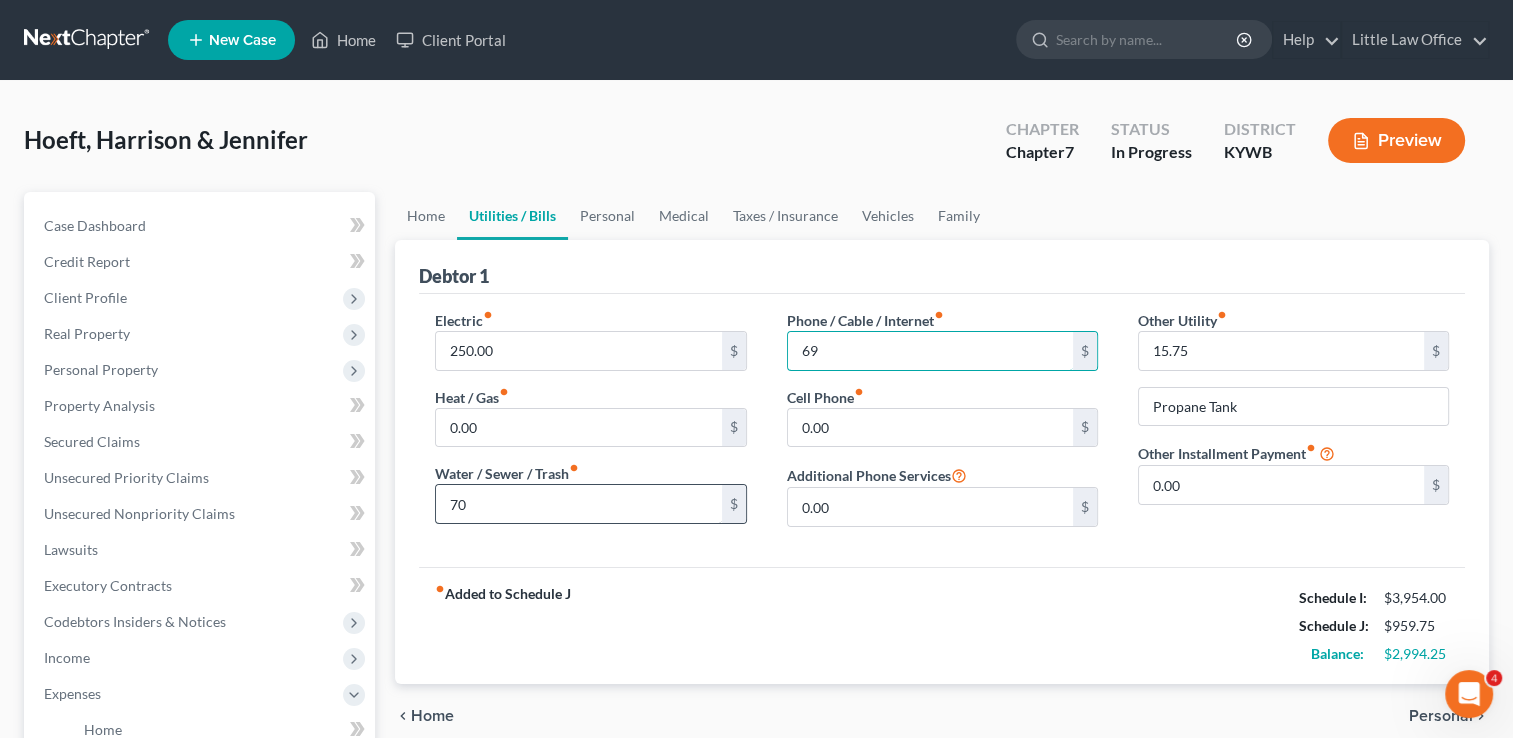 type on "69" 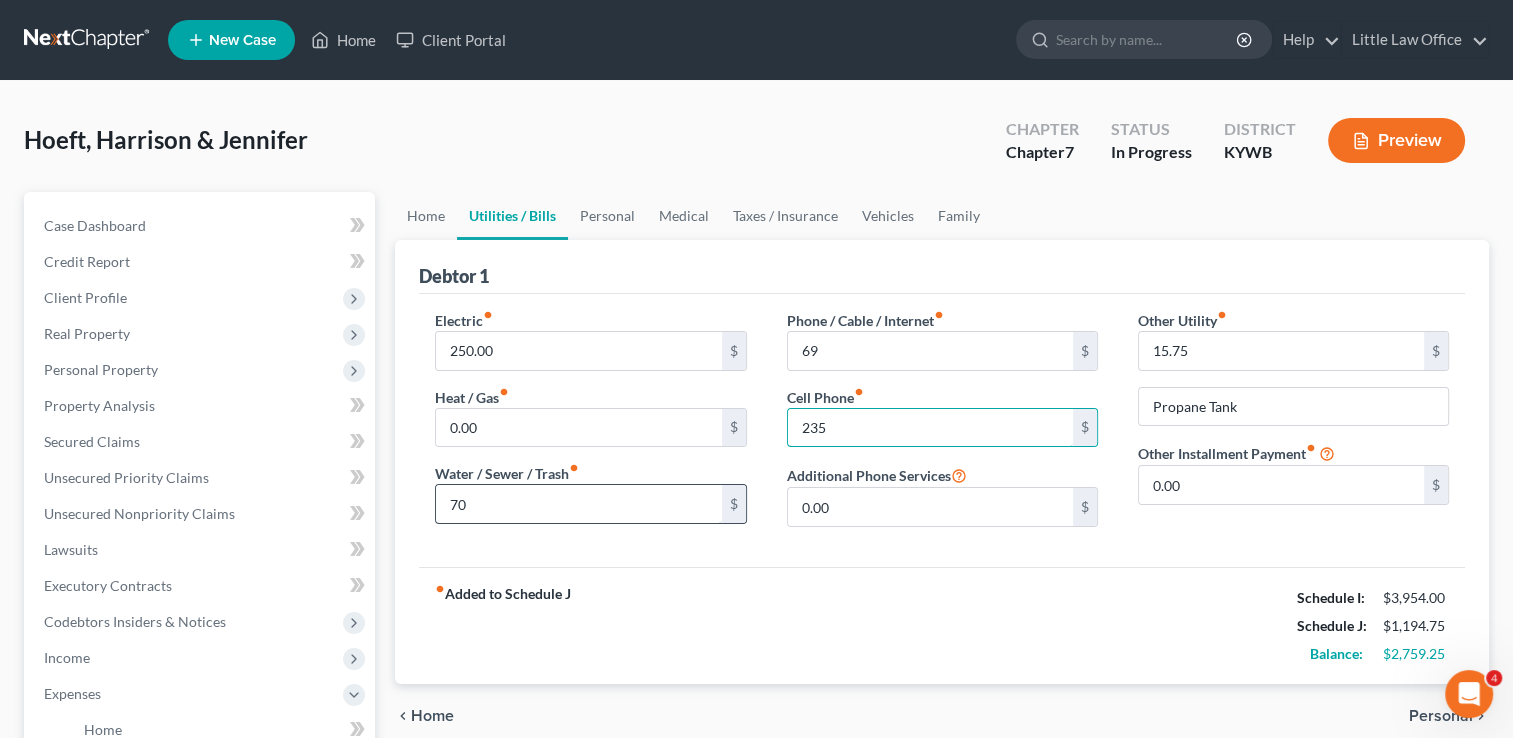 type on "235" 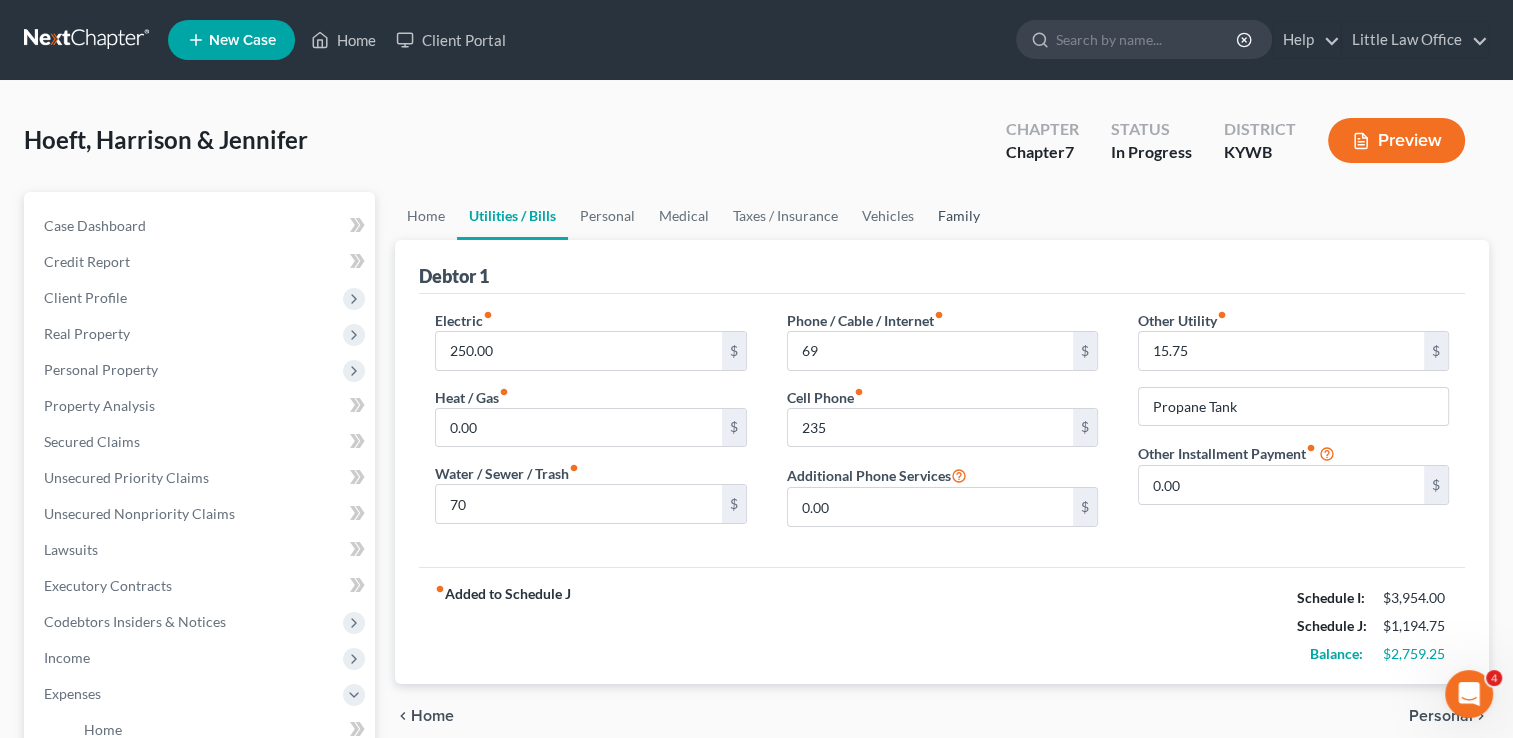 click on "Family" at bounding box center (959, 216) 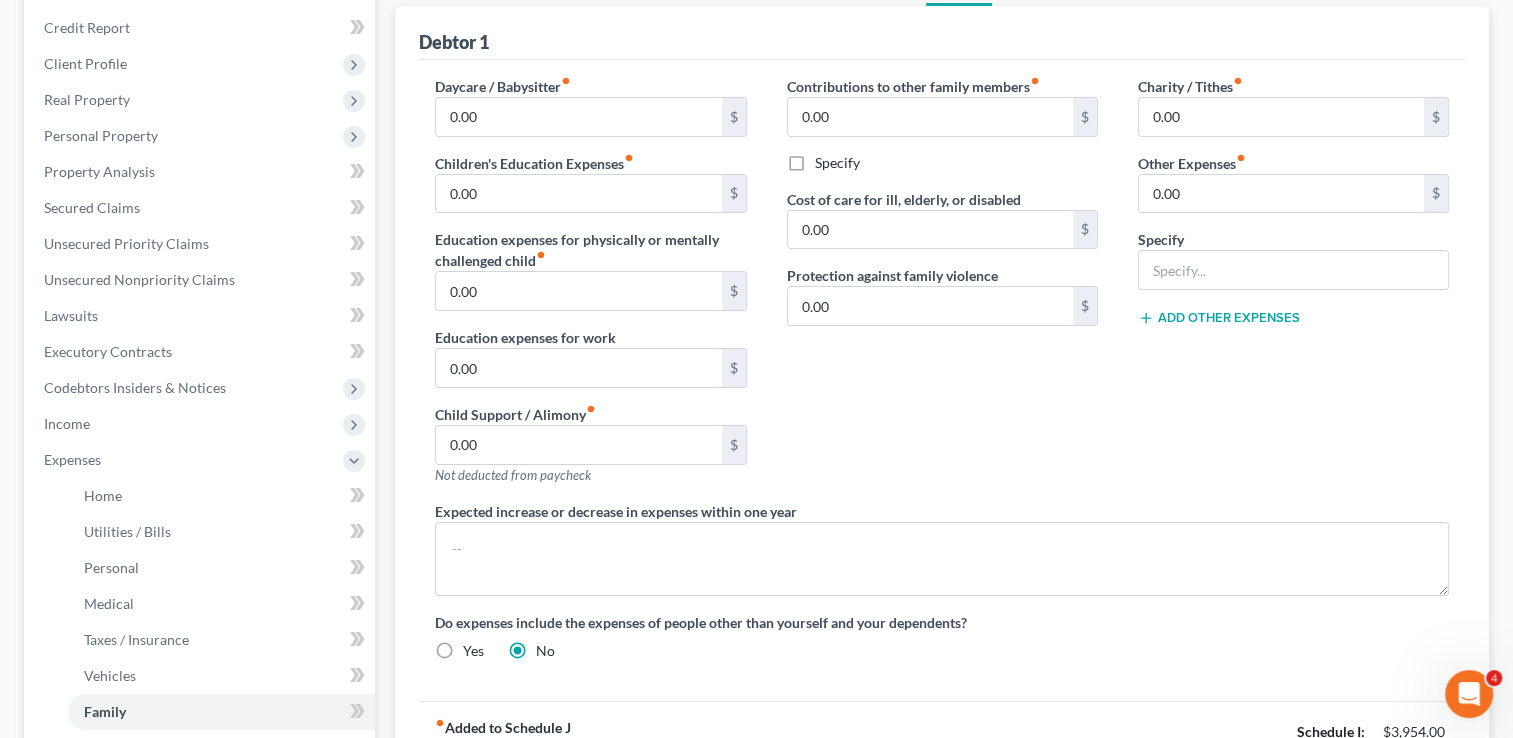 scroll, scrollTop: 348, scrollLeft: 0, axis: vertical 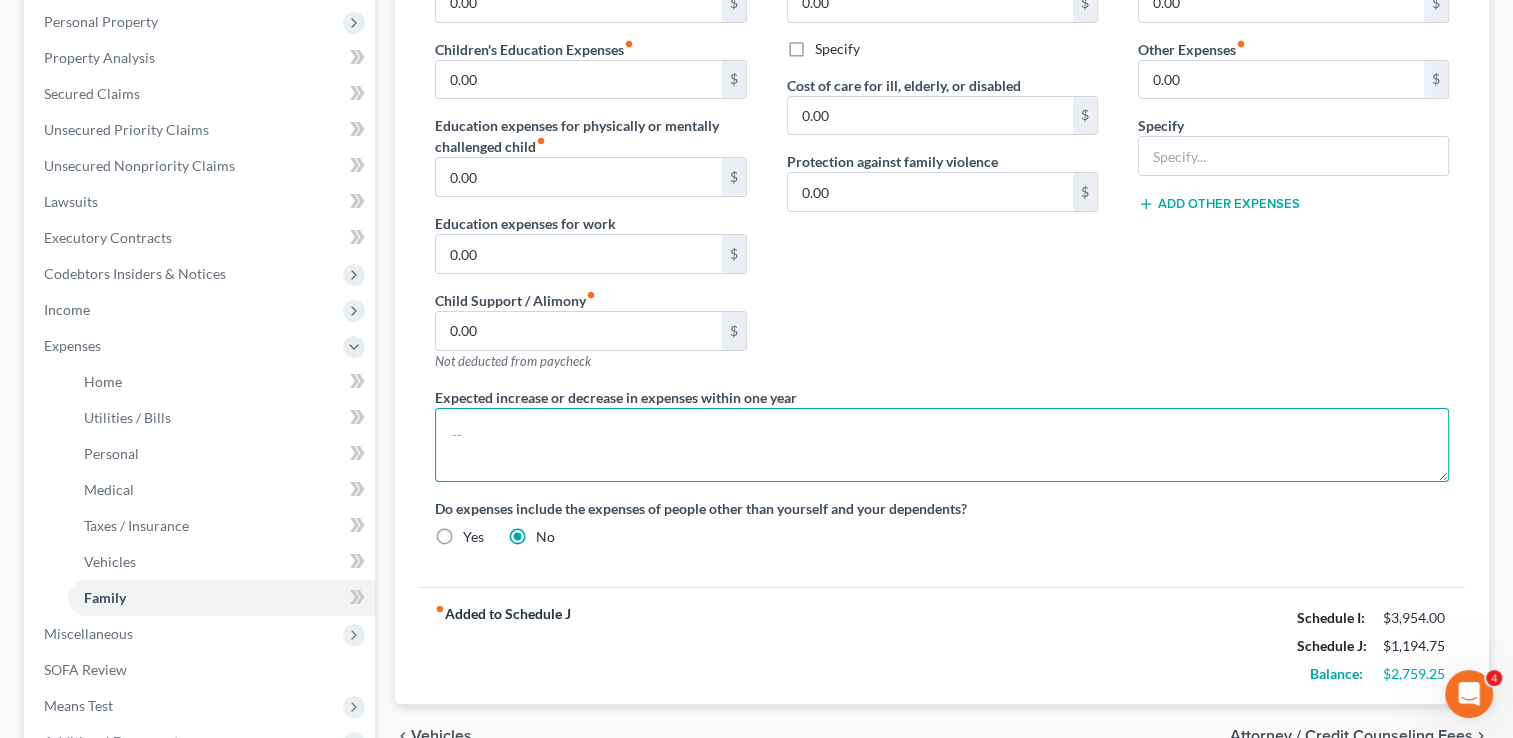 click at bounding box center [942, 445] 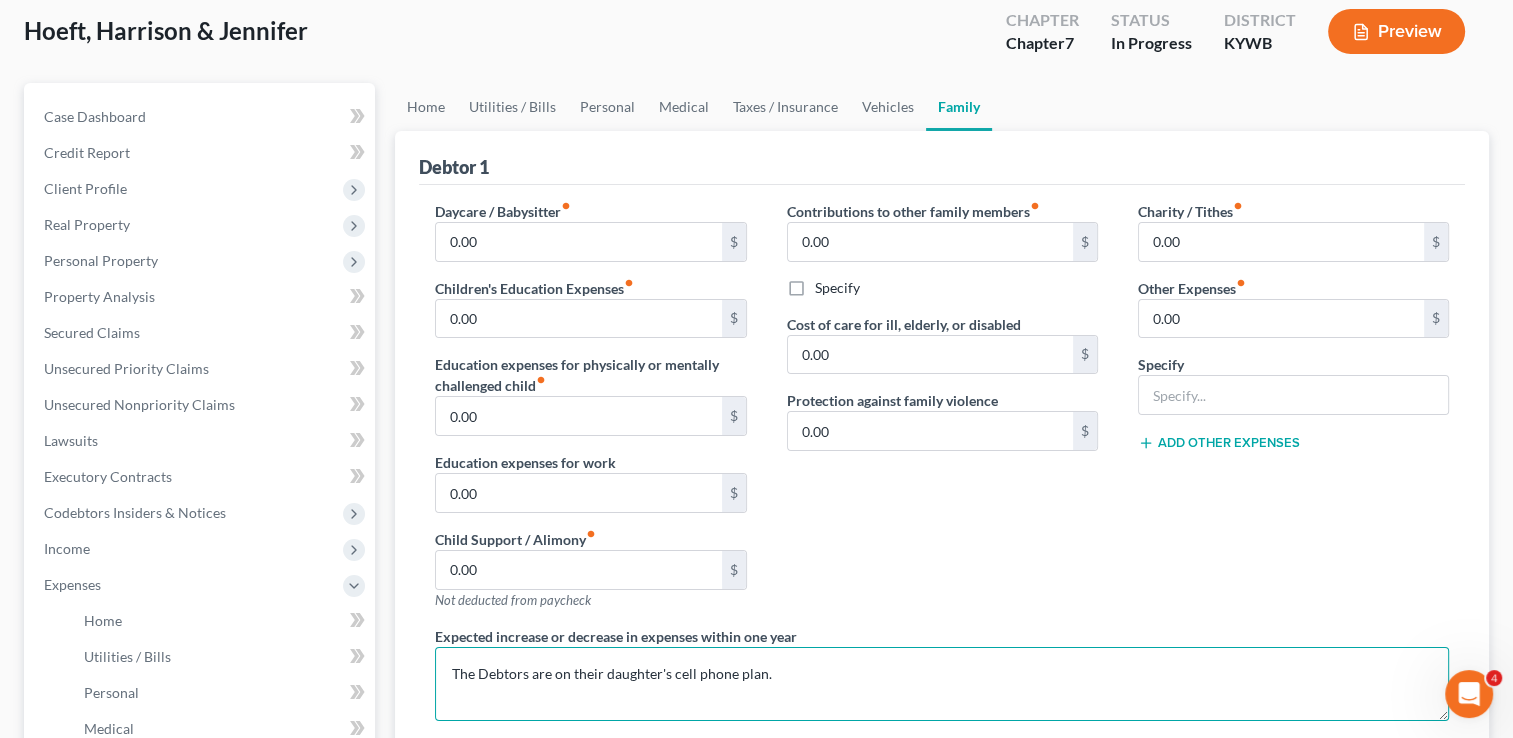 scroll, scrollTop: 86, scrollLeft: 0, axis: vertical 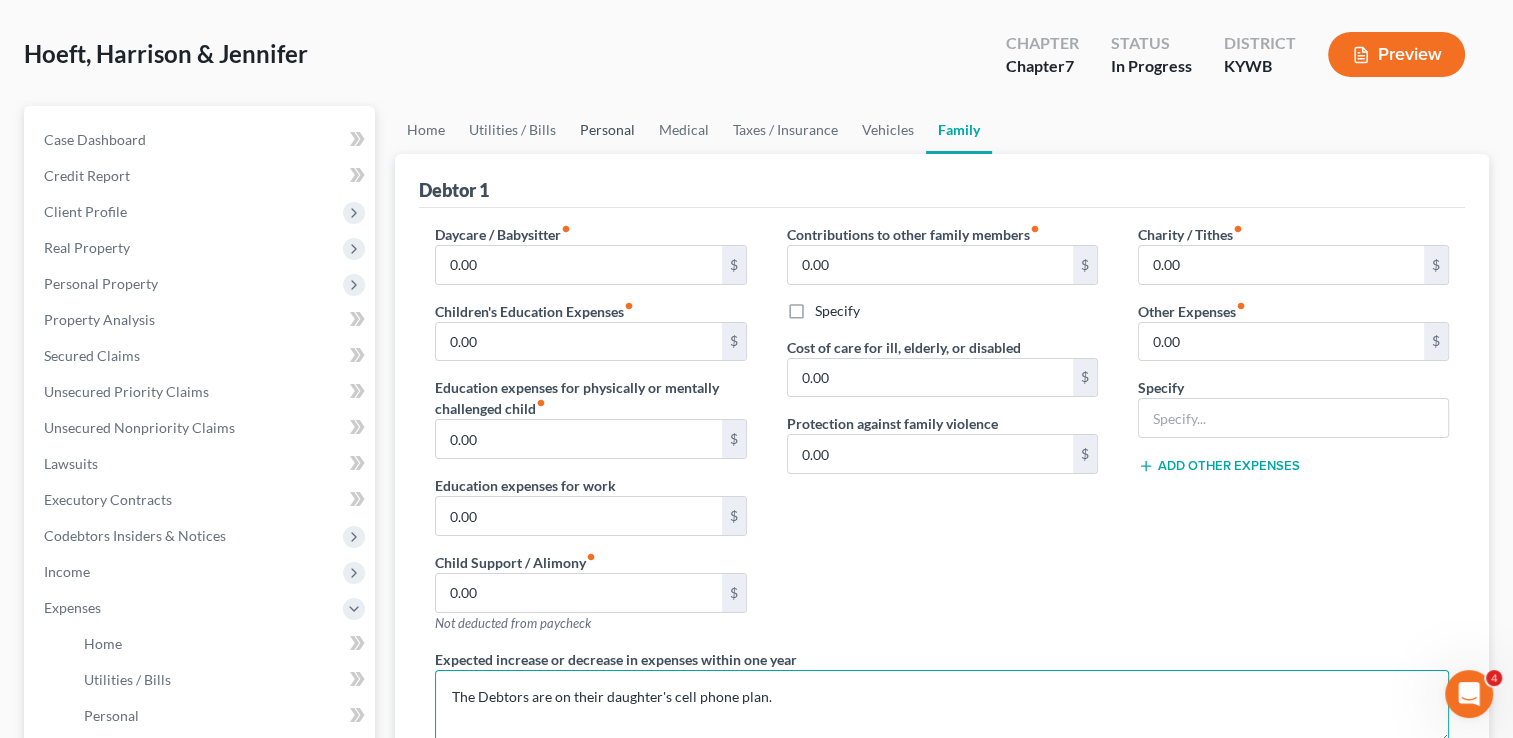 type on "The Debtors are on their daughter's cell phone plan." 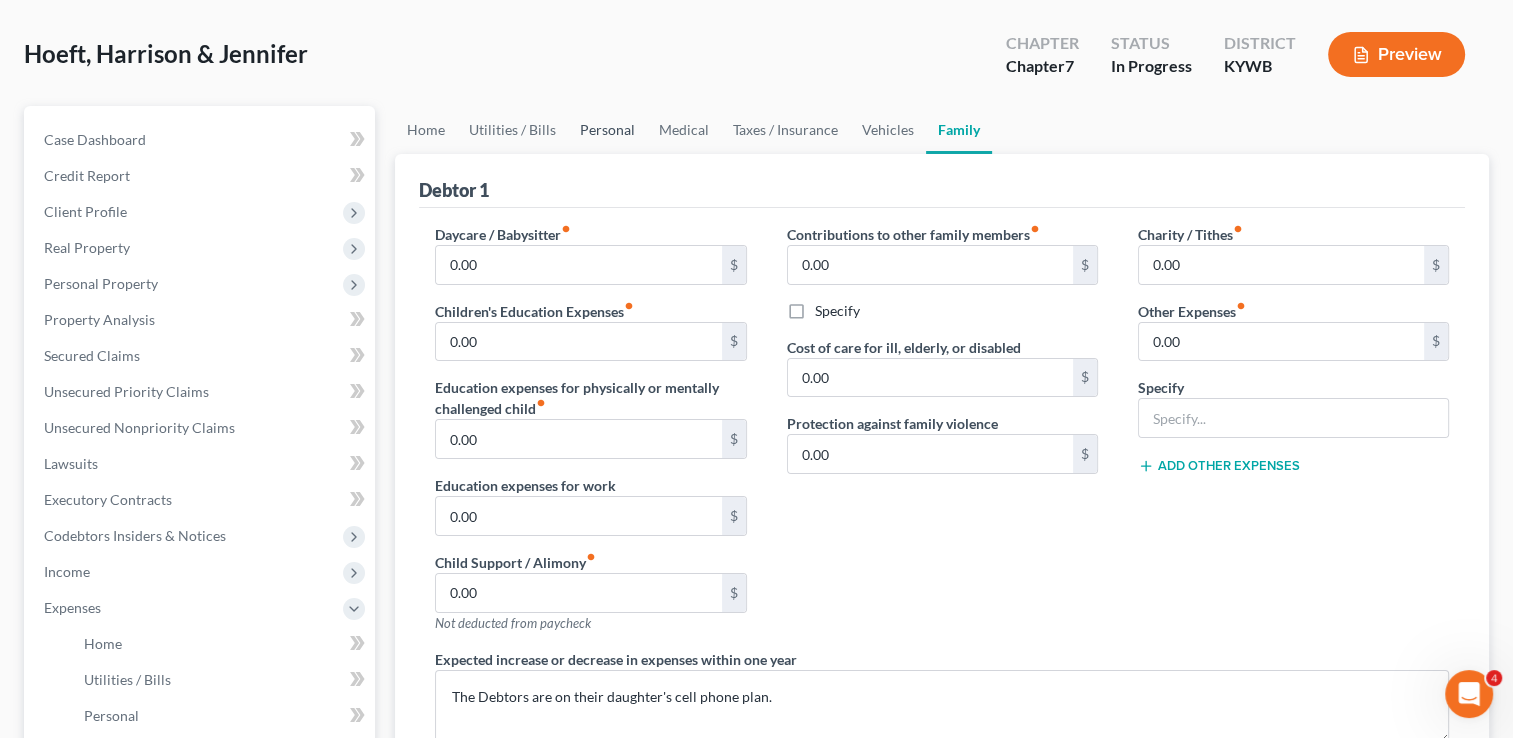 click on "Personal" at bounding box center [607, 130] 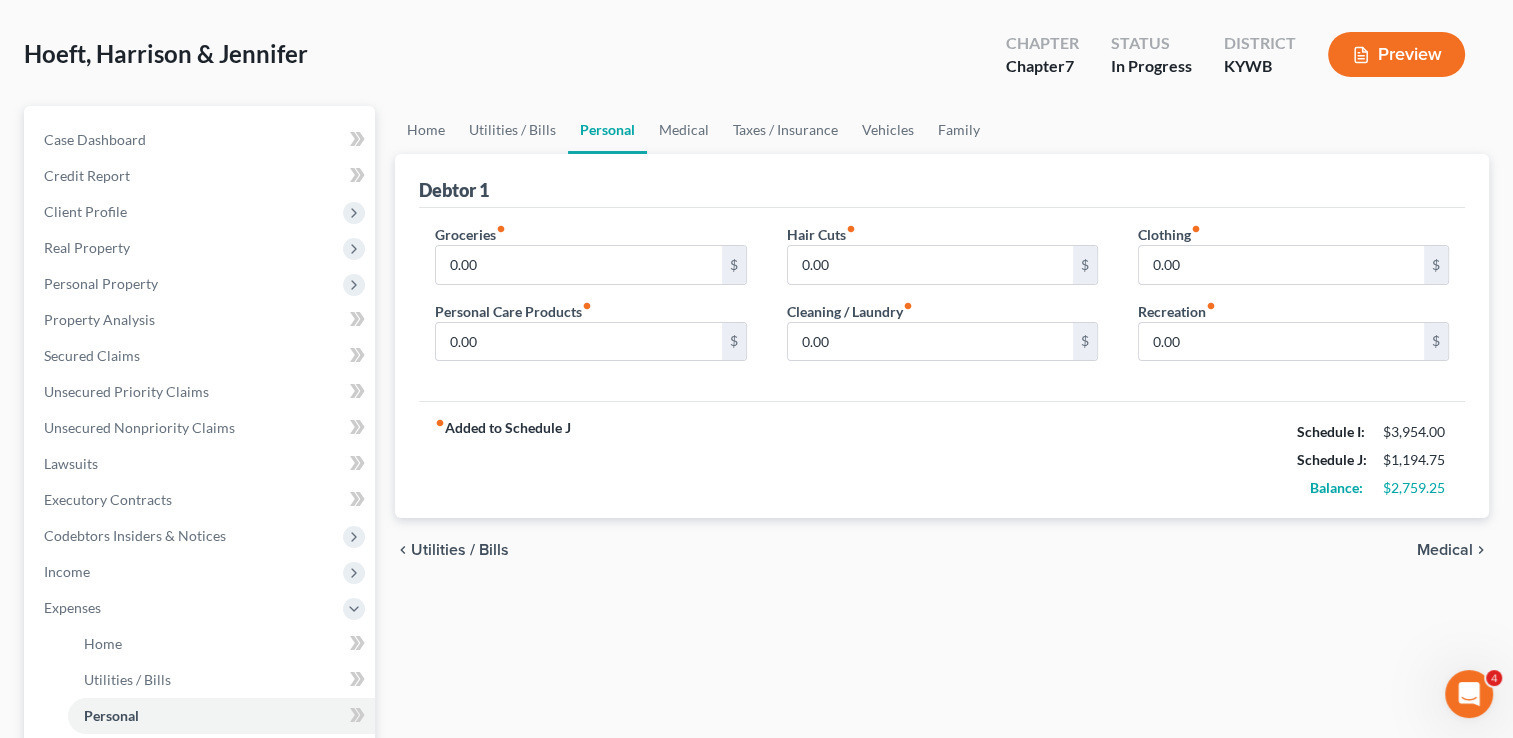 scroll, scrollTop: 0, scrollLeft: 0, axis: both 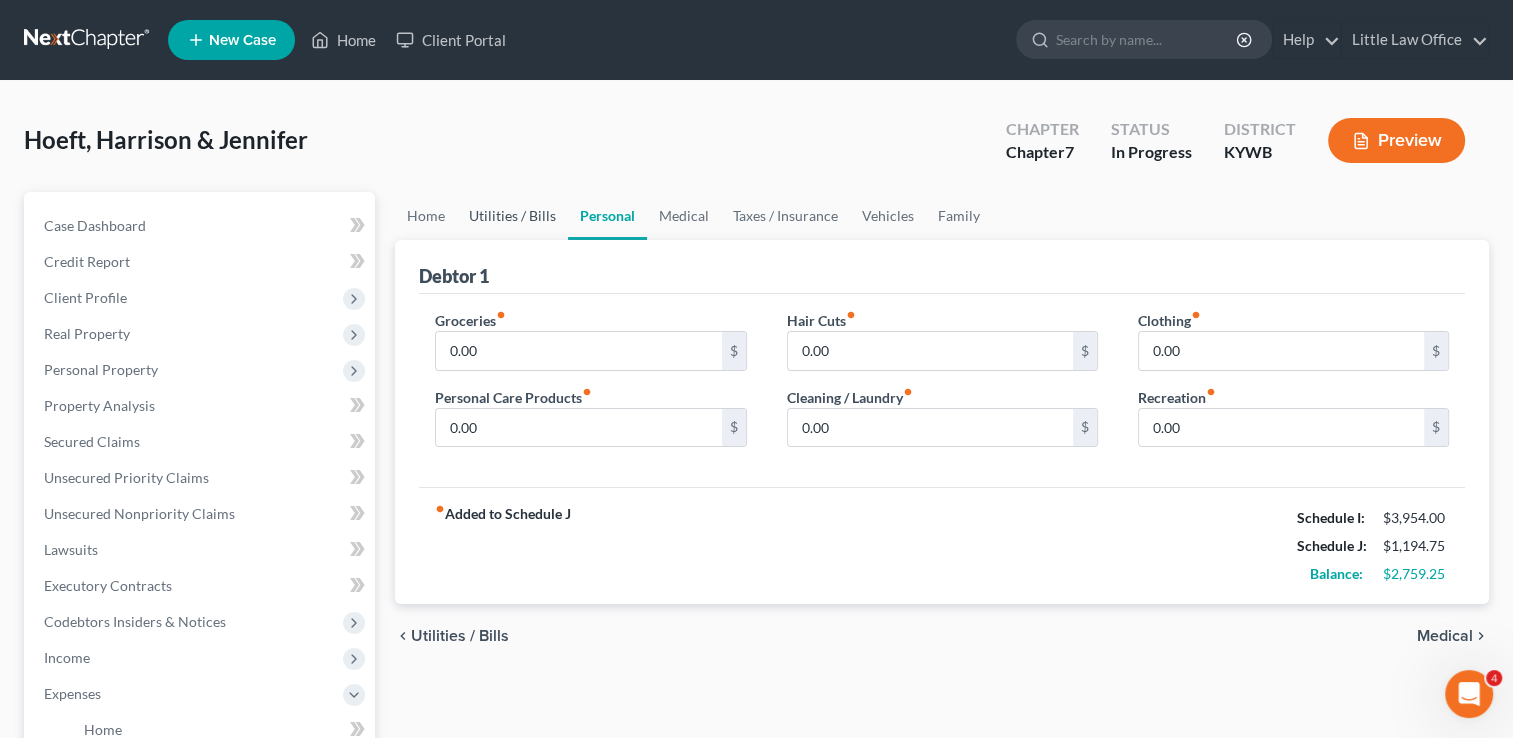 click on "Utilities / Bills" at bounding box center (512, 216) 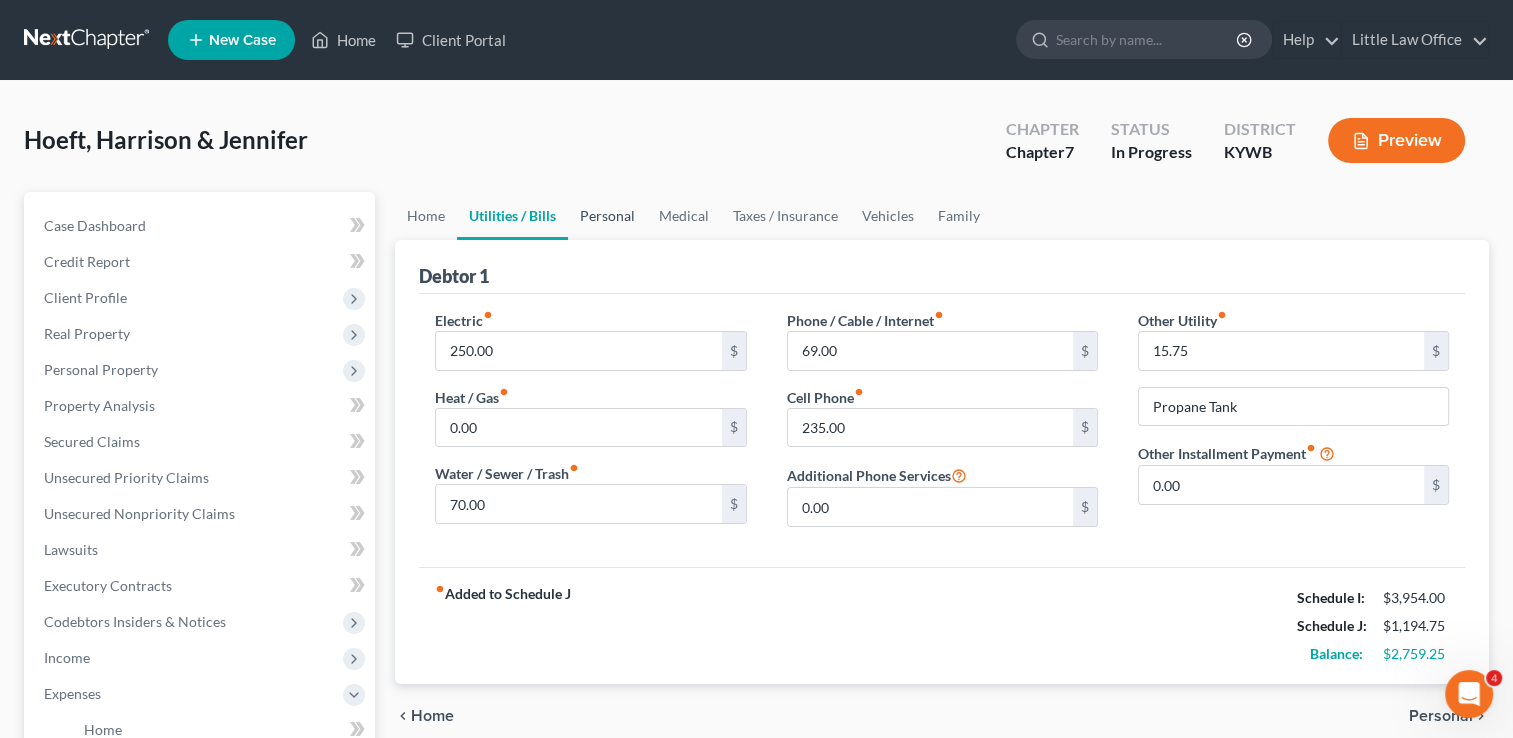 click on "Personal" at bounding box center (607, 216) 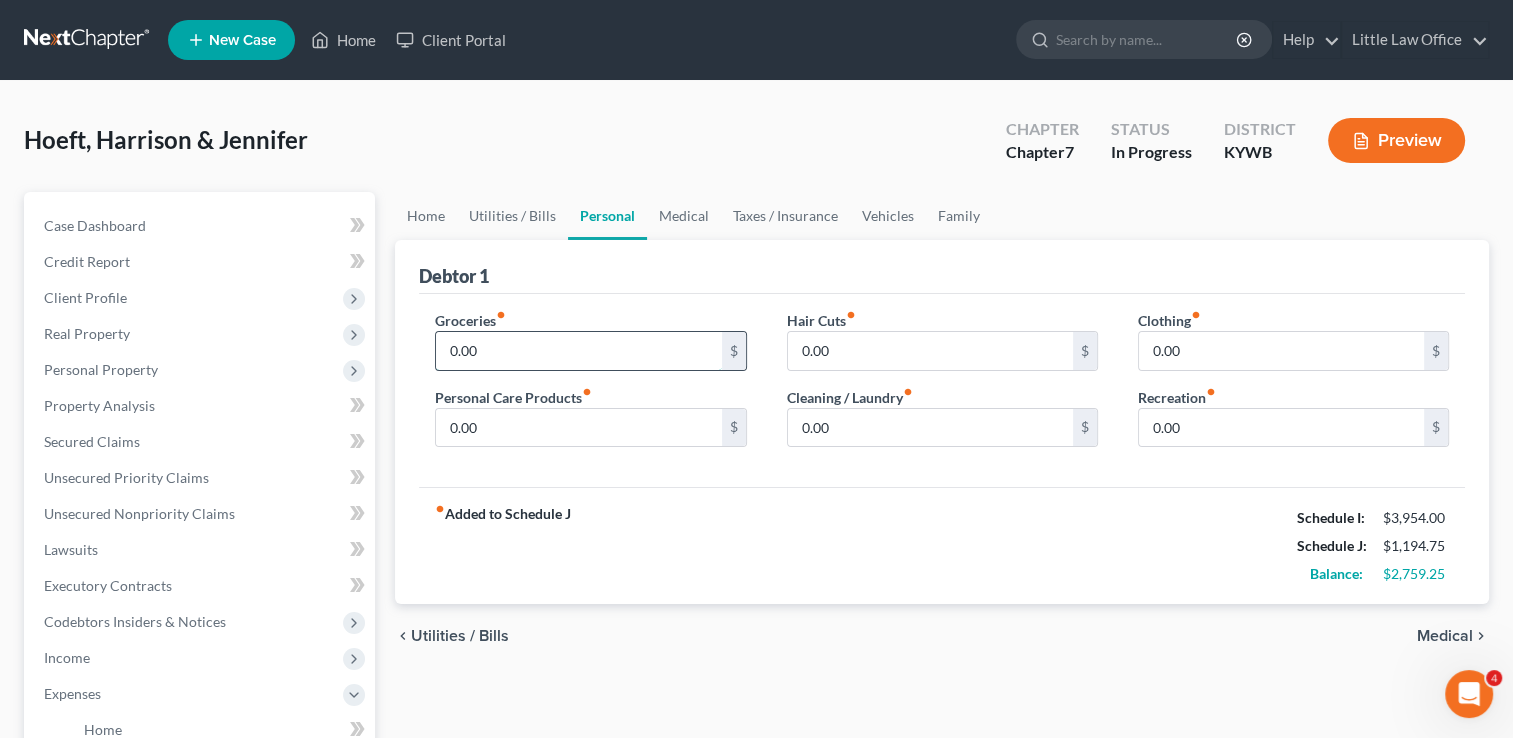 click on "0.00" at bounding box center [578, 351] 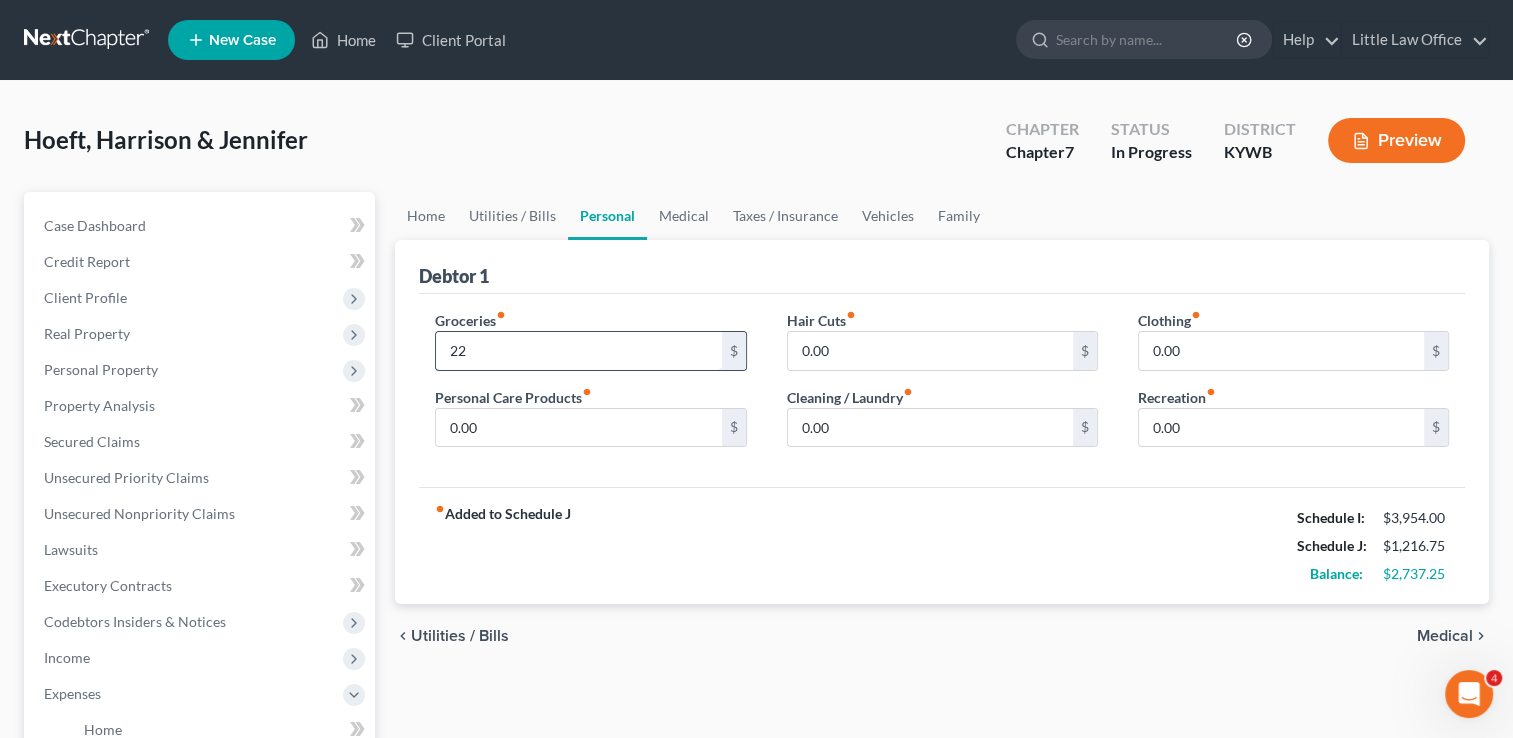 type on "2" 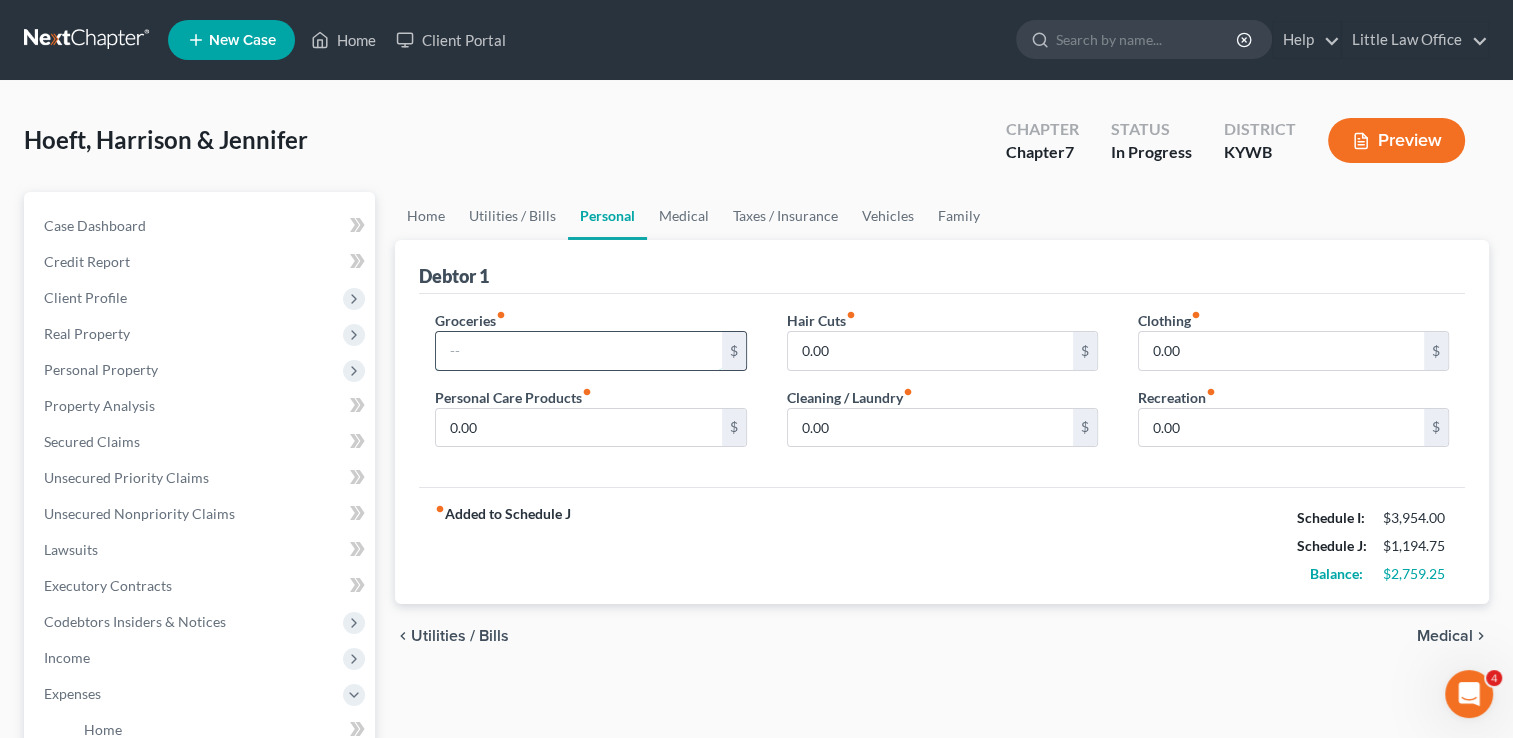 click at bounding box center [578, 351] 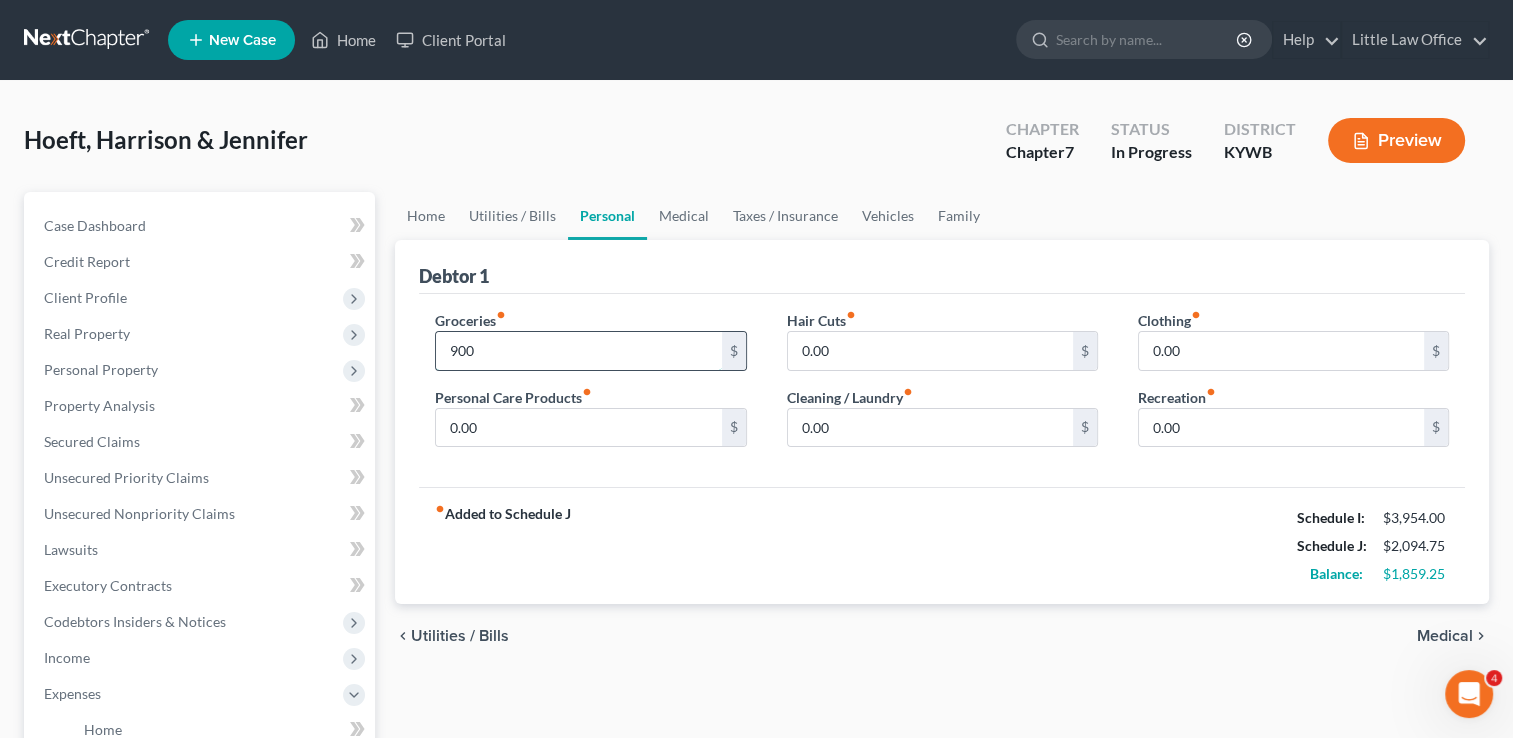 type on "900" 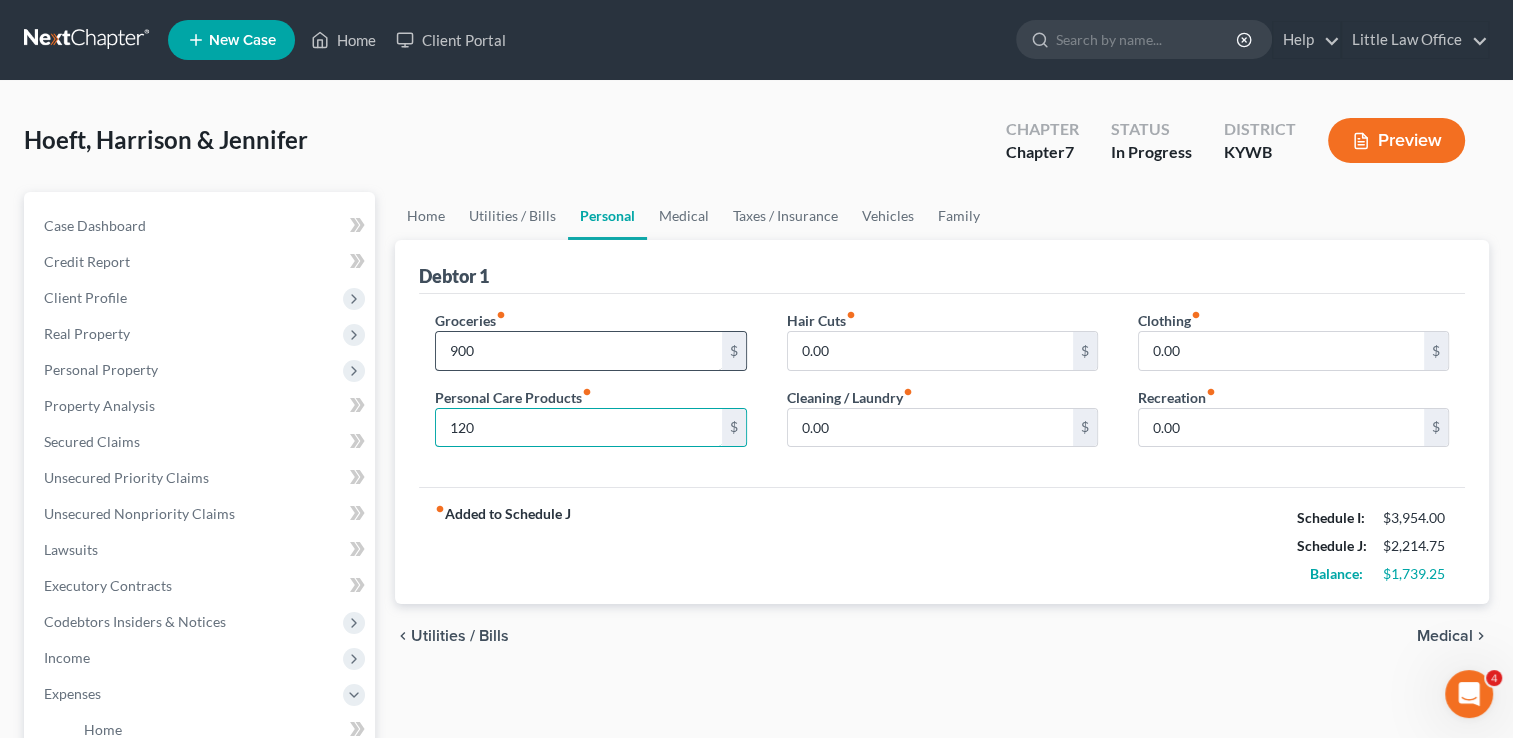 type on "120" 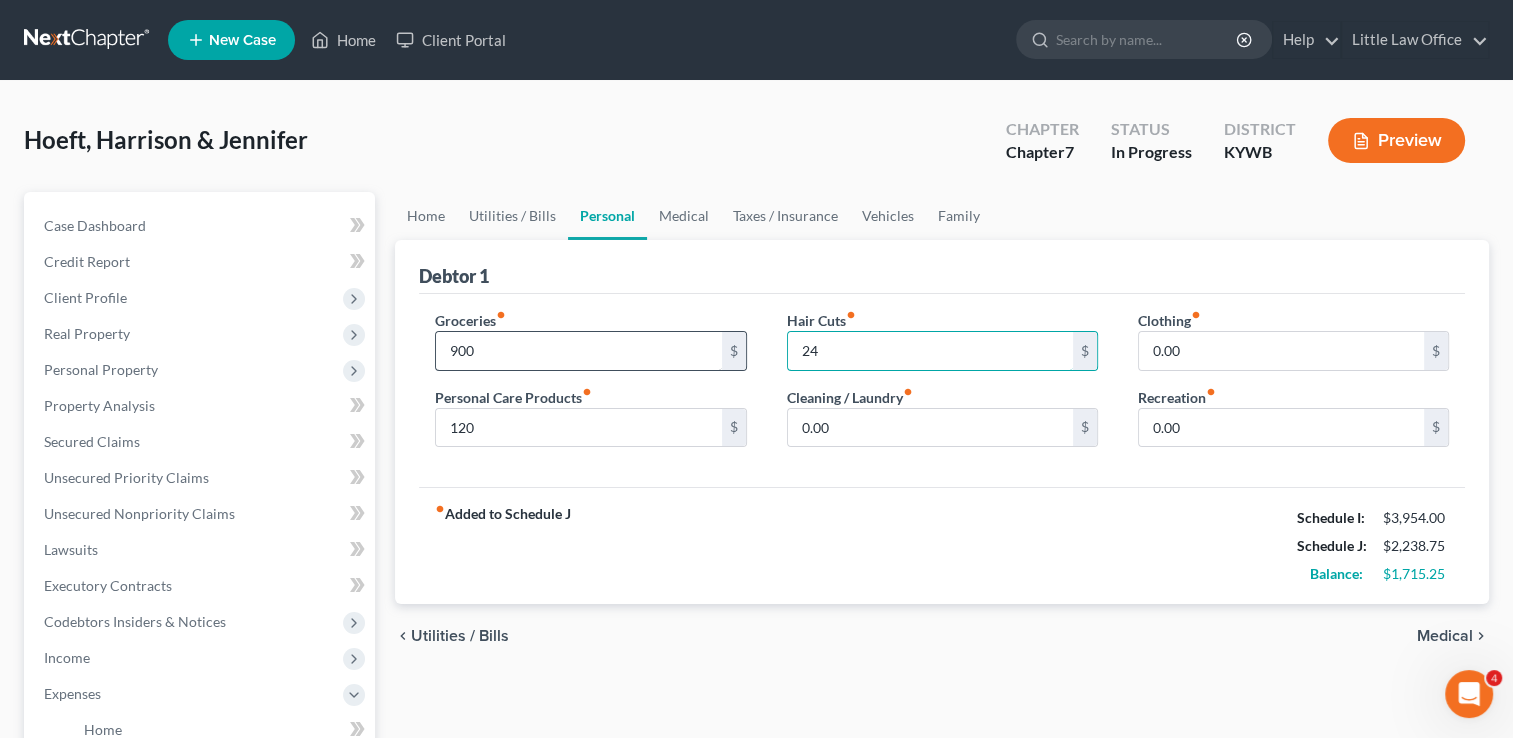 type on "24" 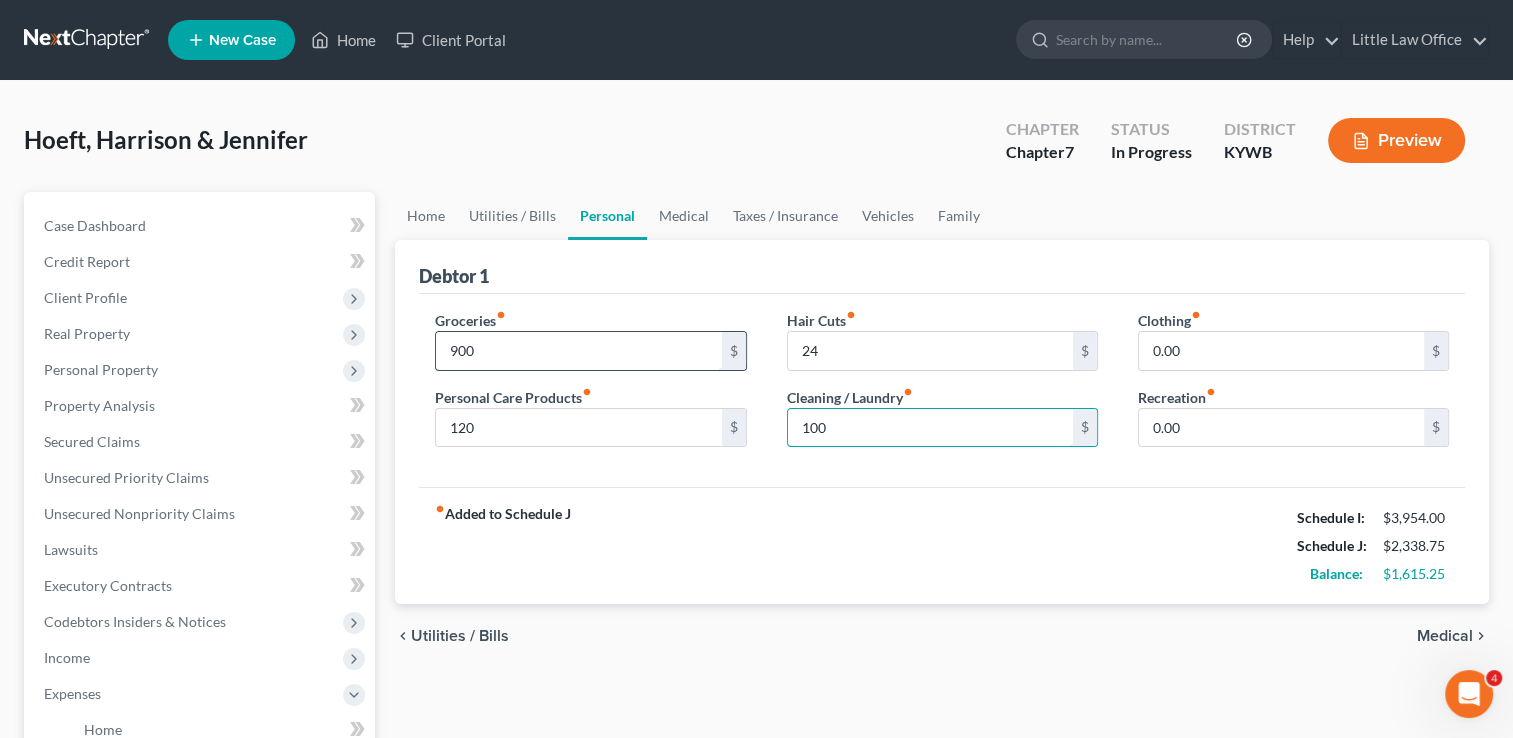 type on "100" 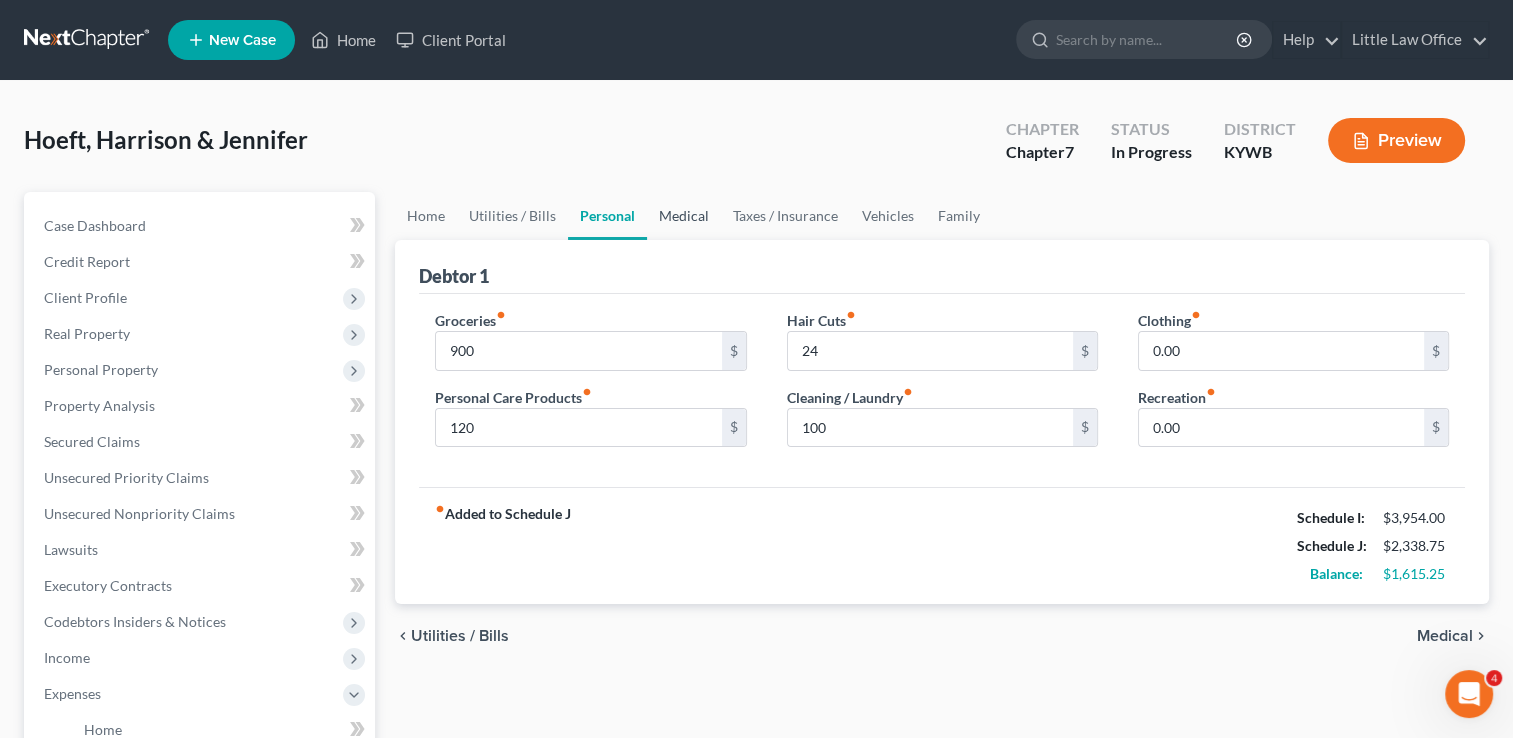 click on "Medical" at bounding box center (684, 216) 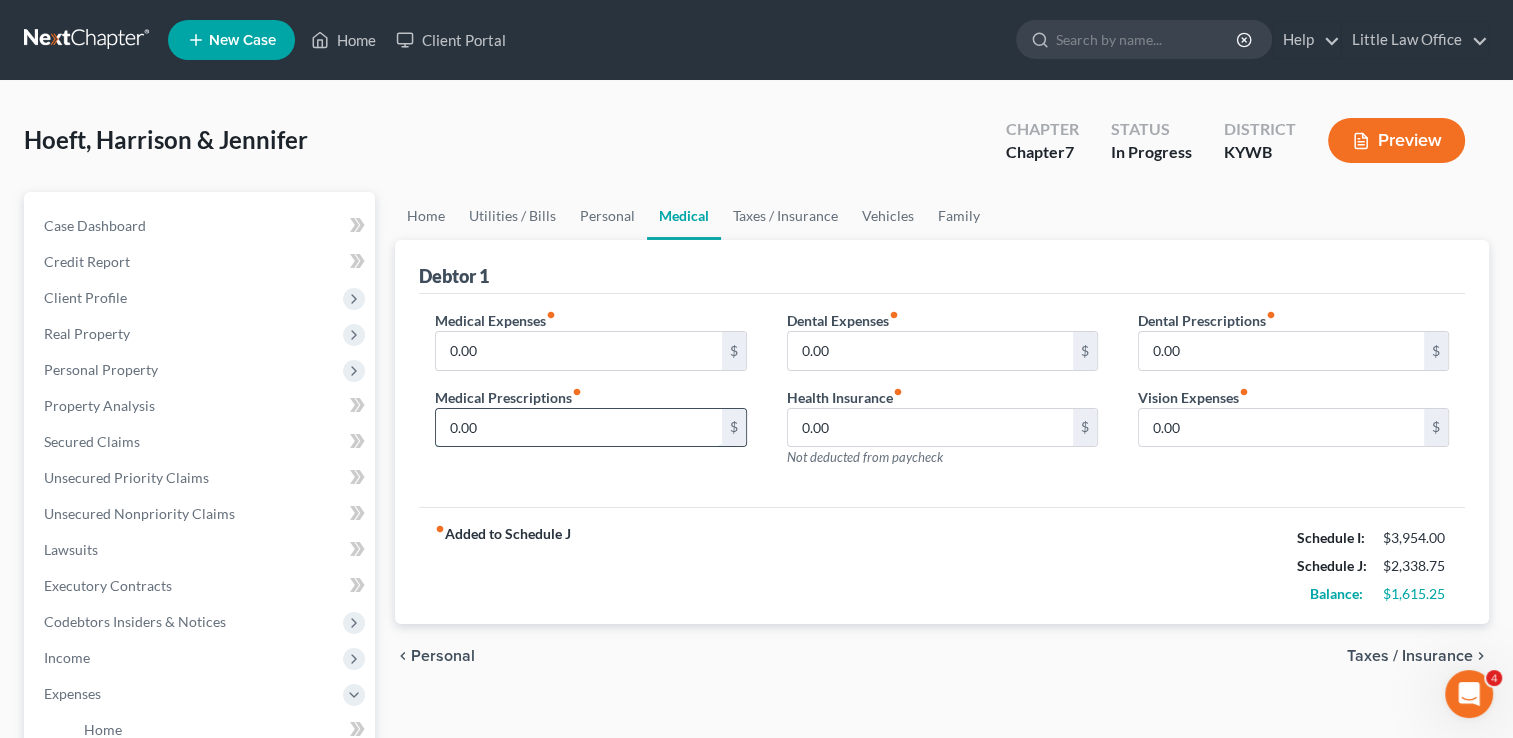 click on "0.00" at bounding box center (578, 428) 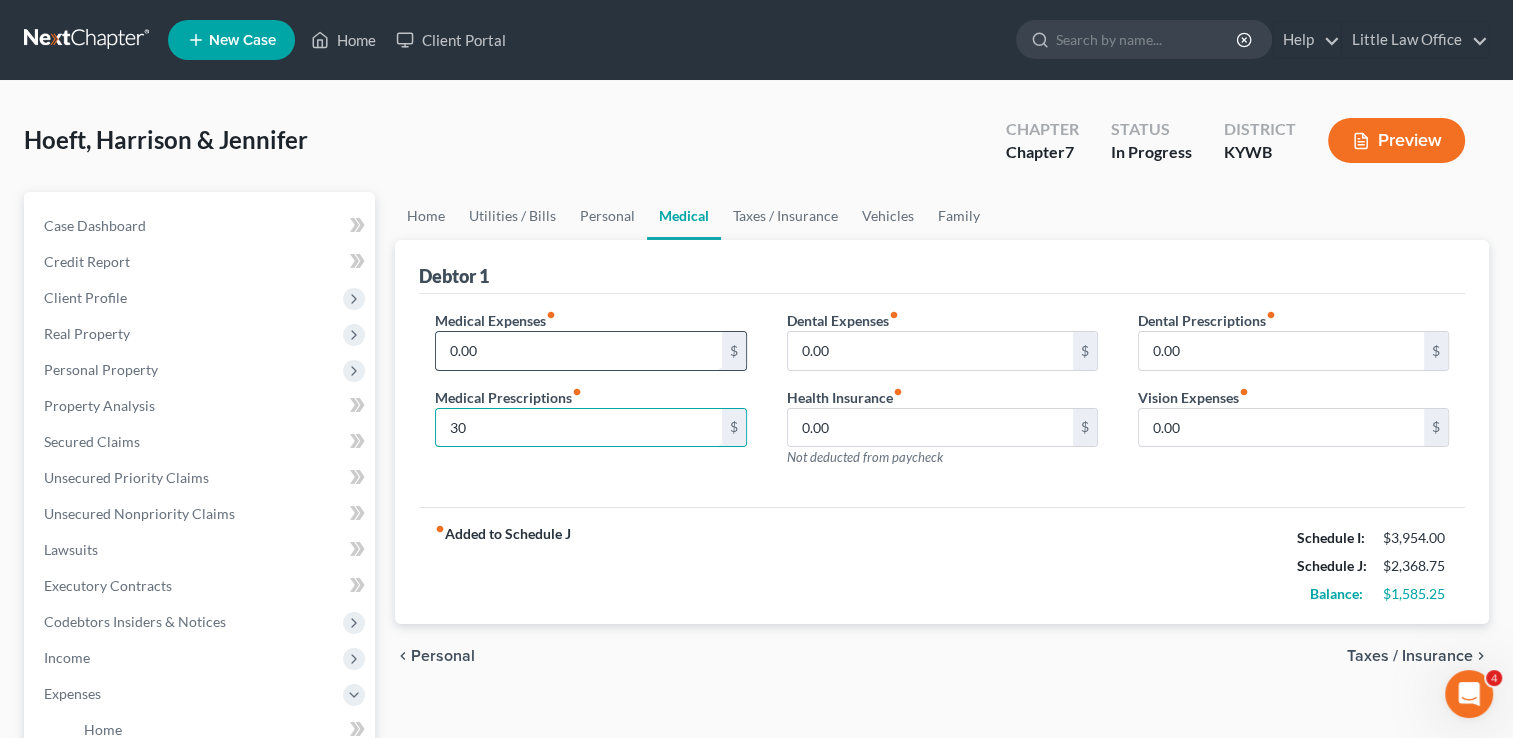 type on "30" 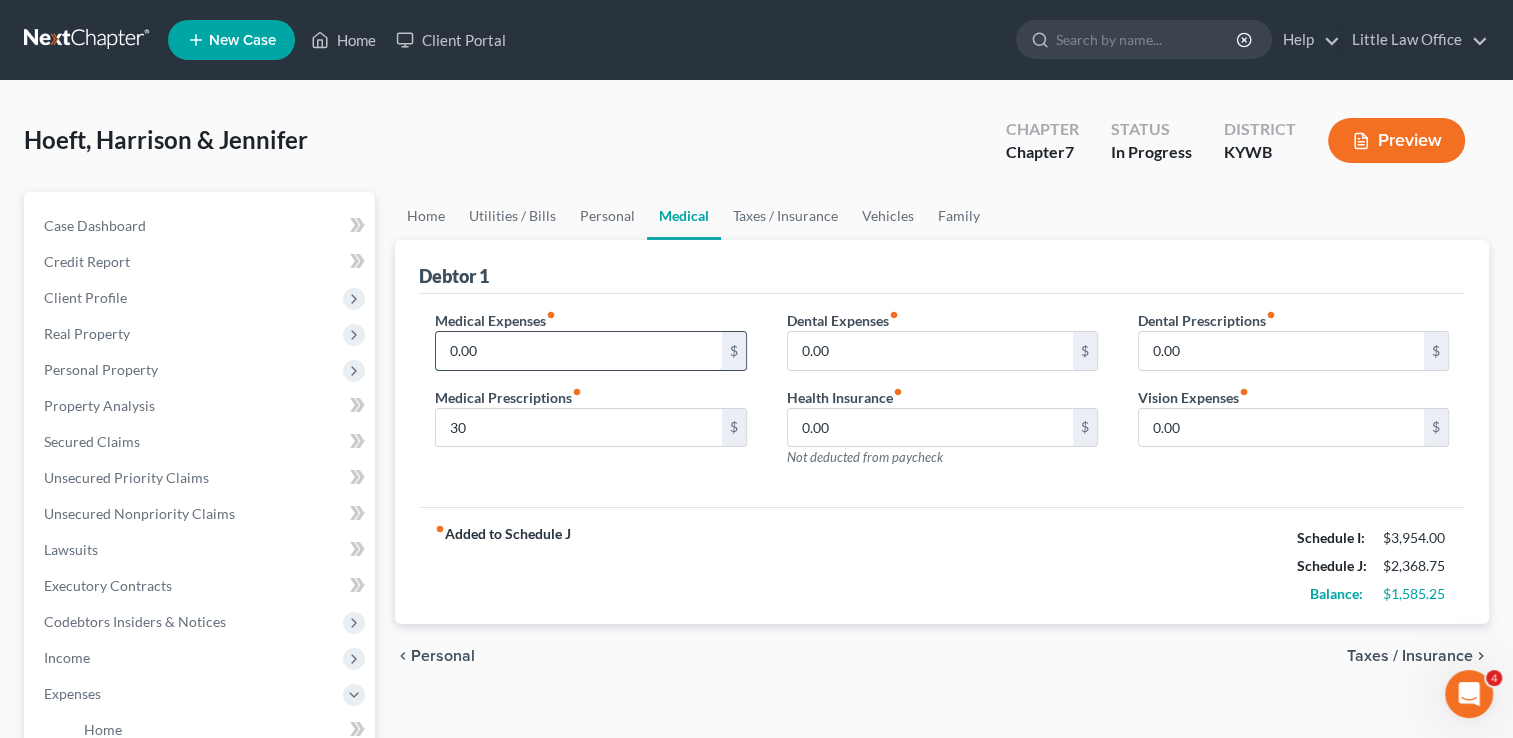 click on "0.00" at bounding box center (578, 351) 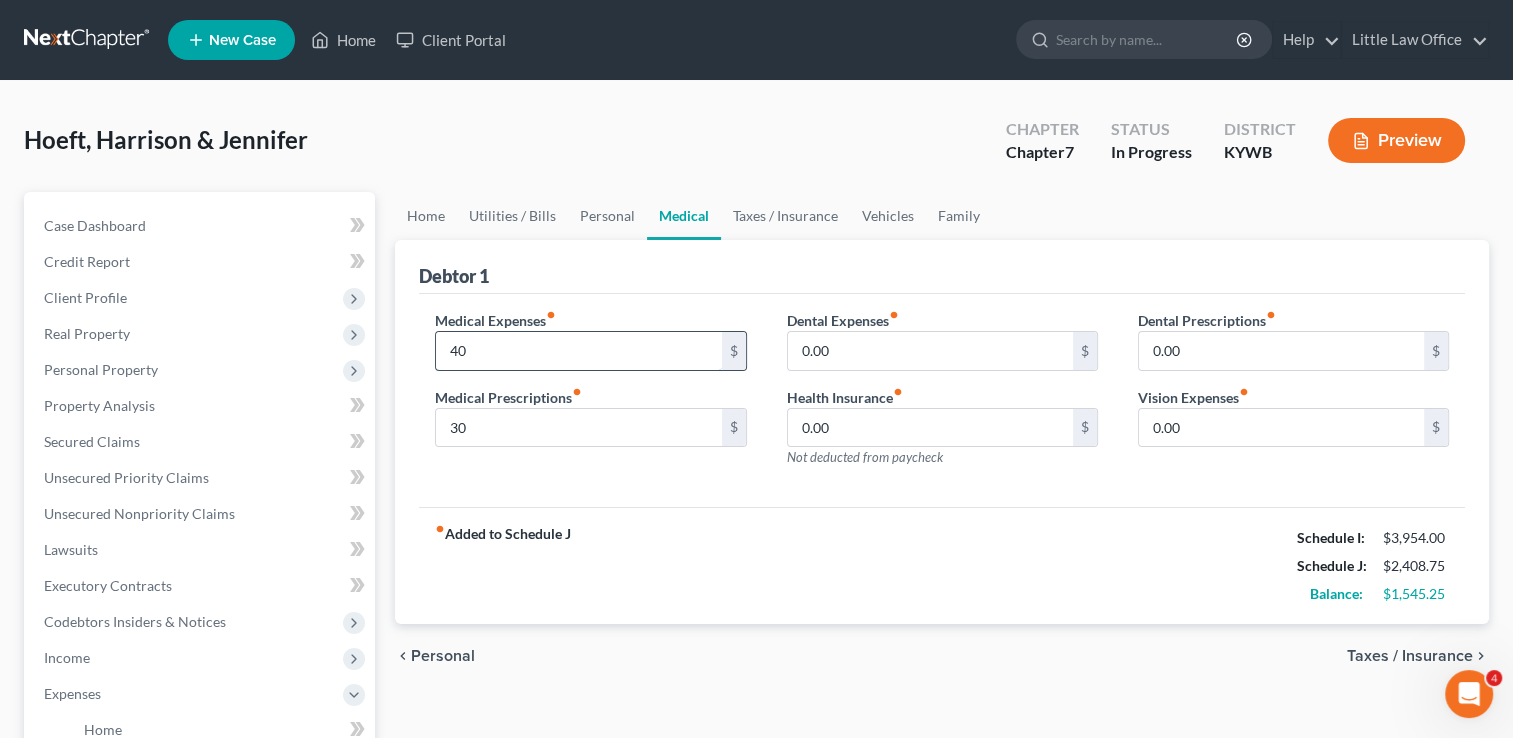 type on "40" 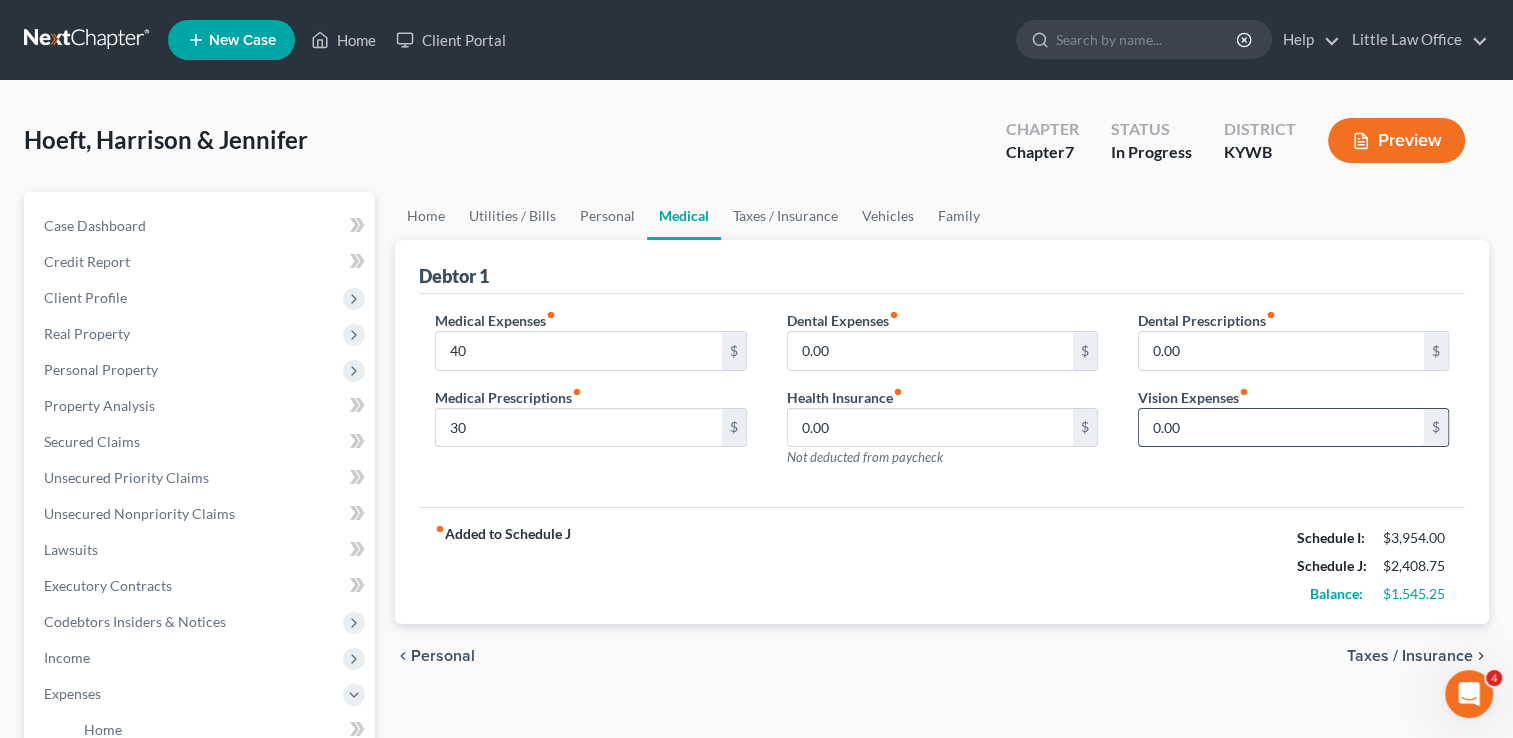 click on "0.00" at bounding box center [1281, 428] 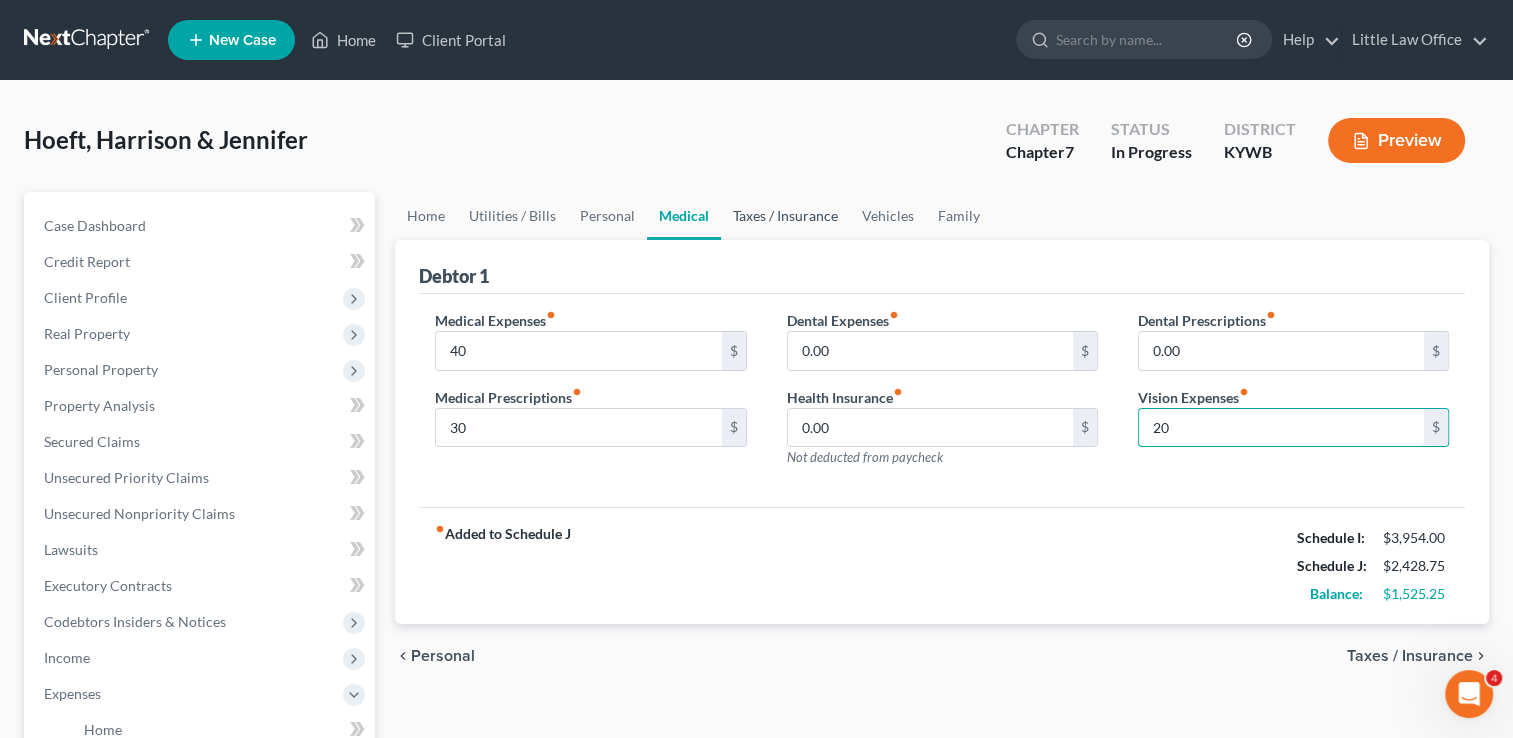type on "20" 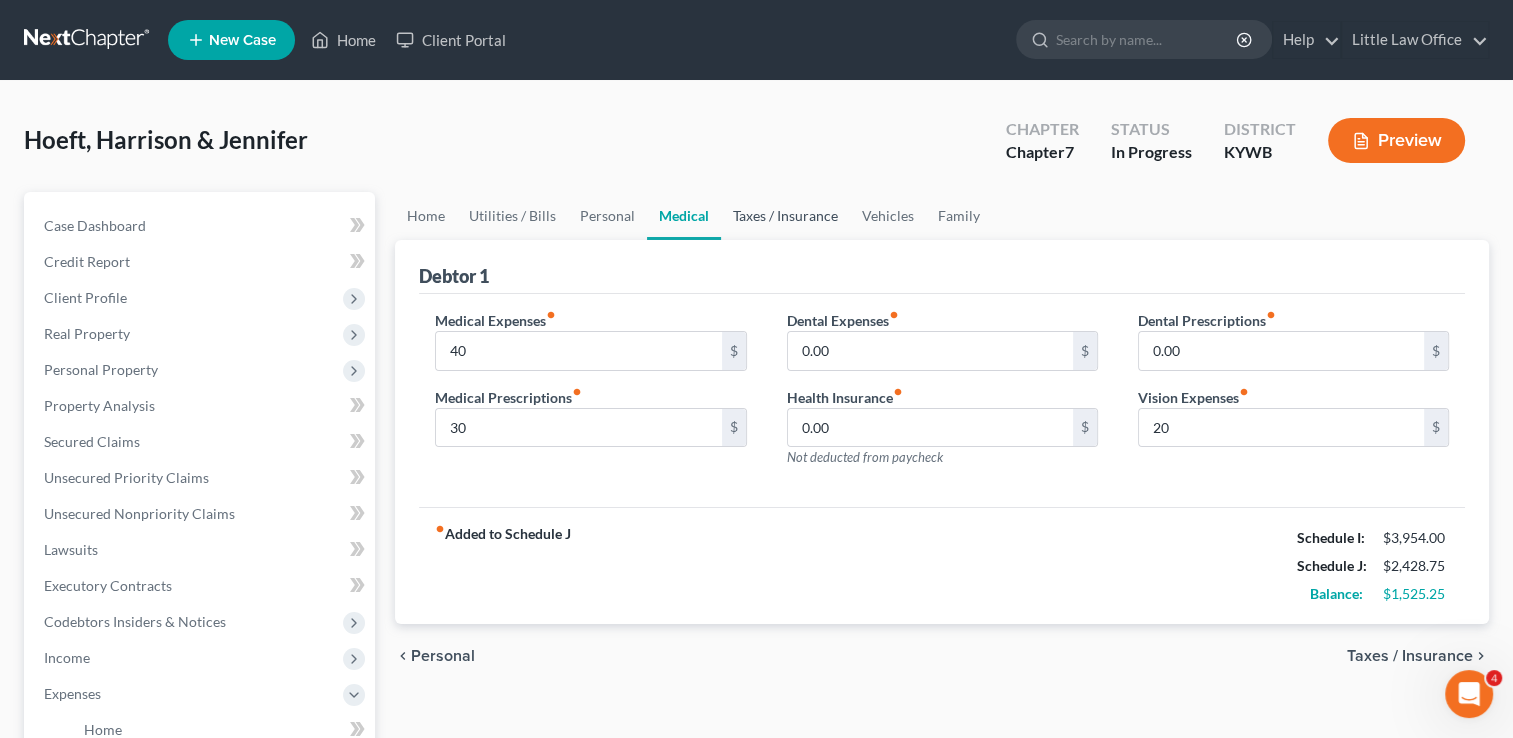 click on "Taxes / Insurance" at bounding box center (785, 216) 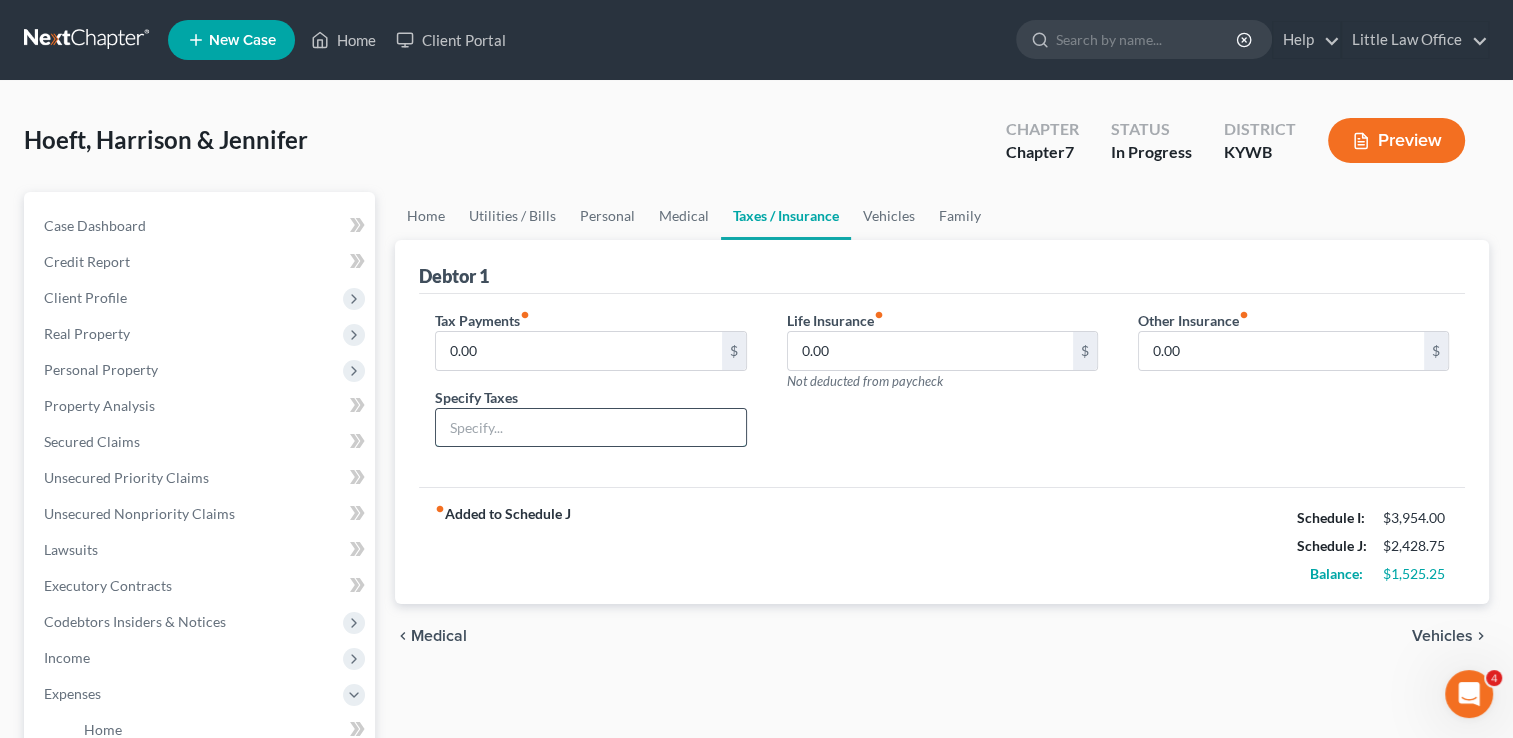 click at bounding box center (590, 428) 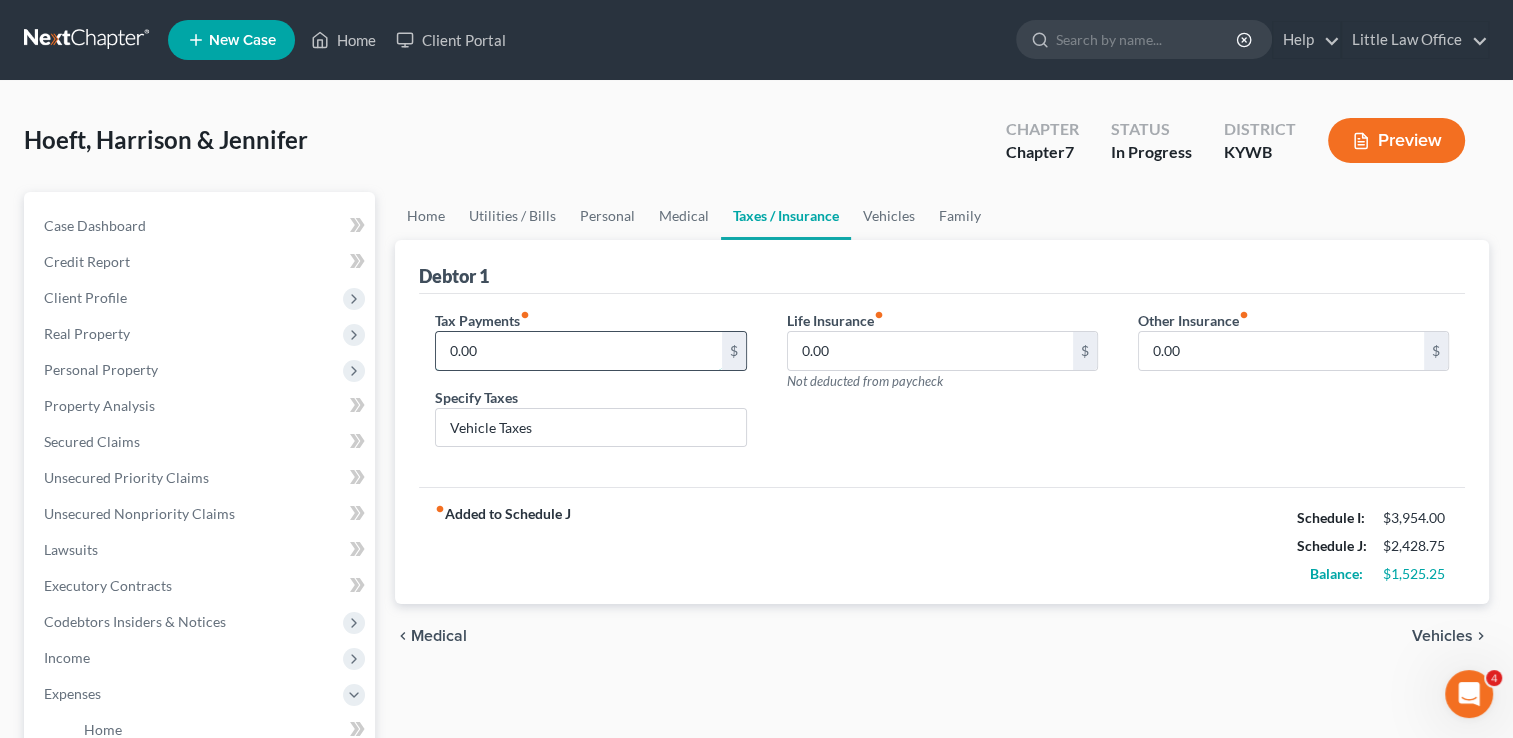 click on "0.00" at bounding box center (578, 351) 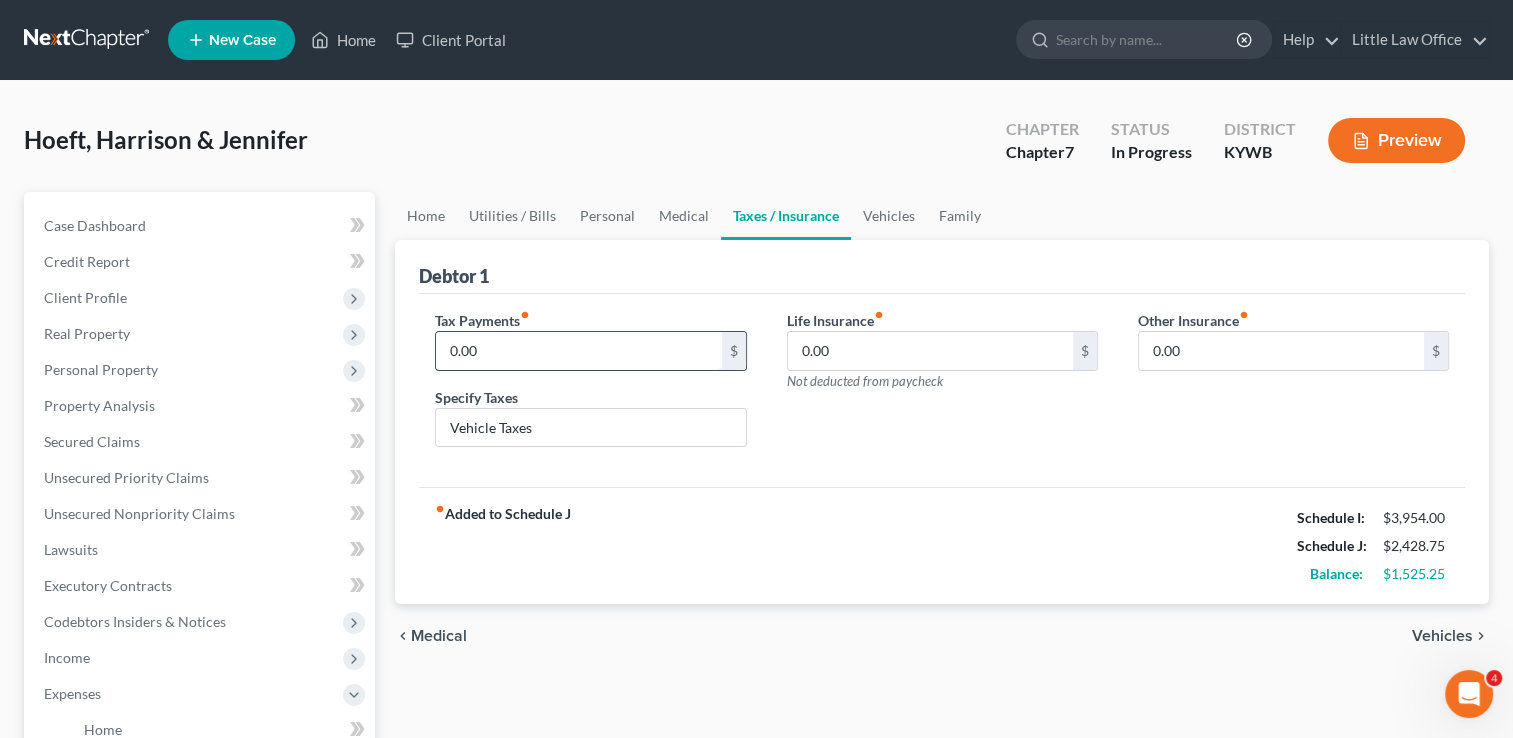 click on "0.00" at bounding box center (578, 351) 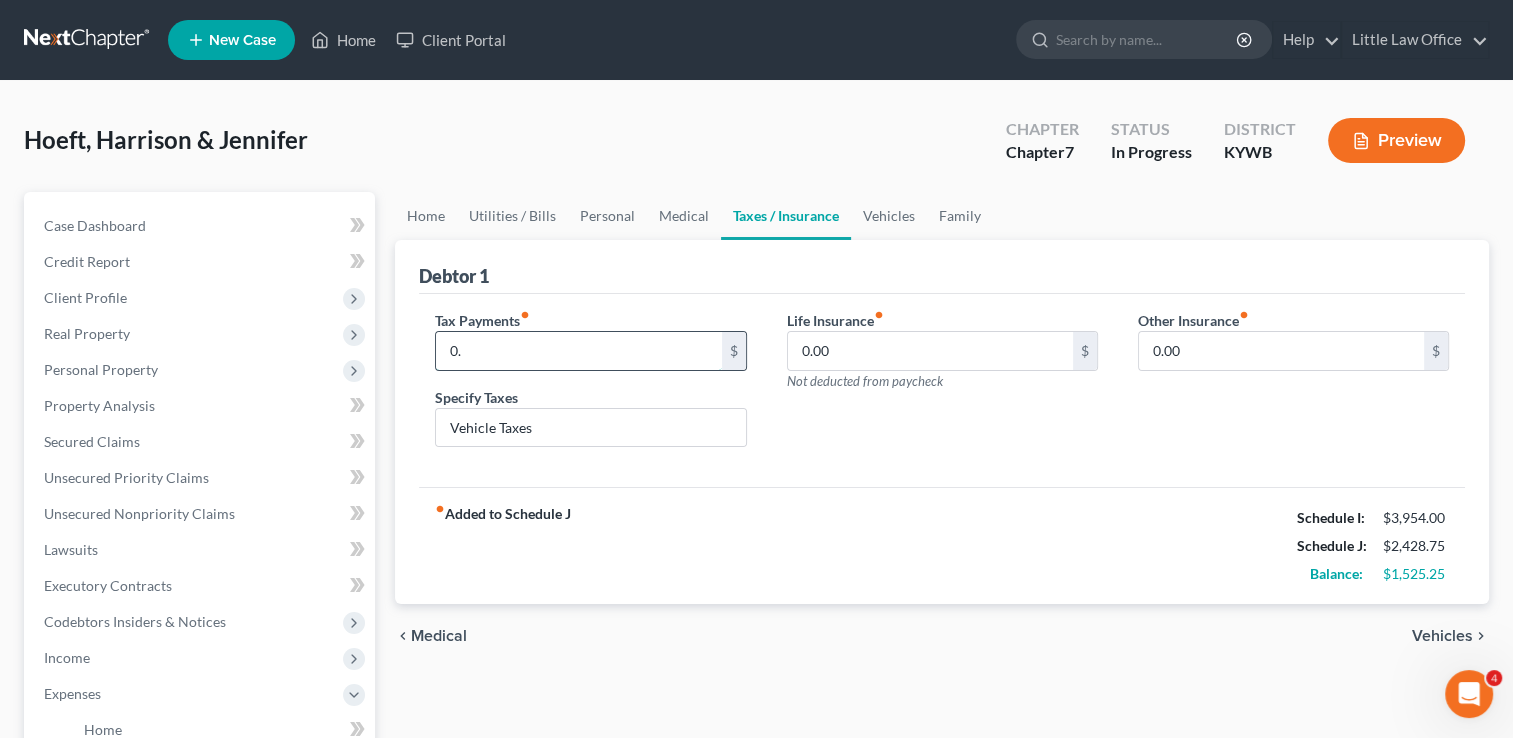 type on "0" 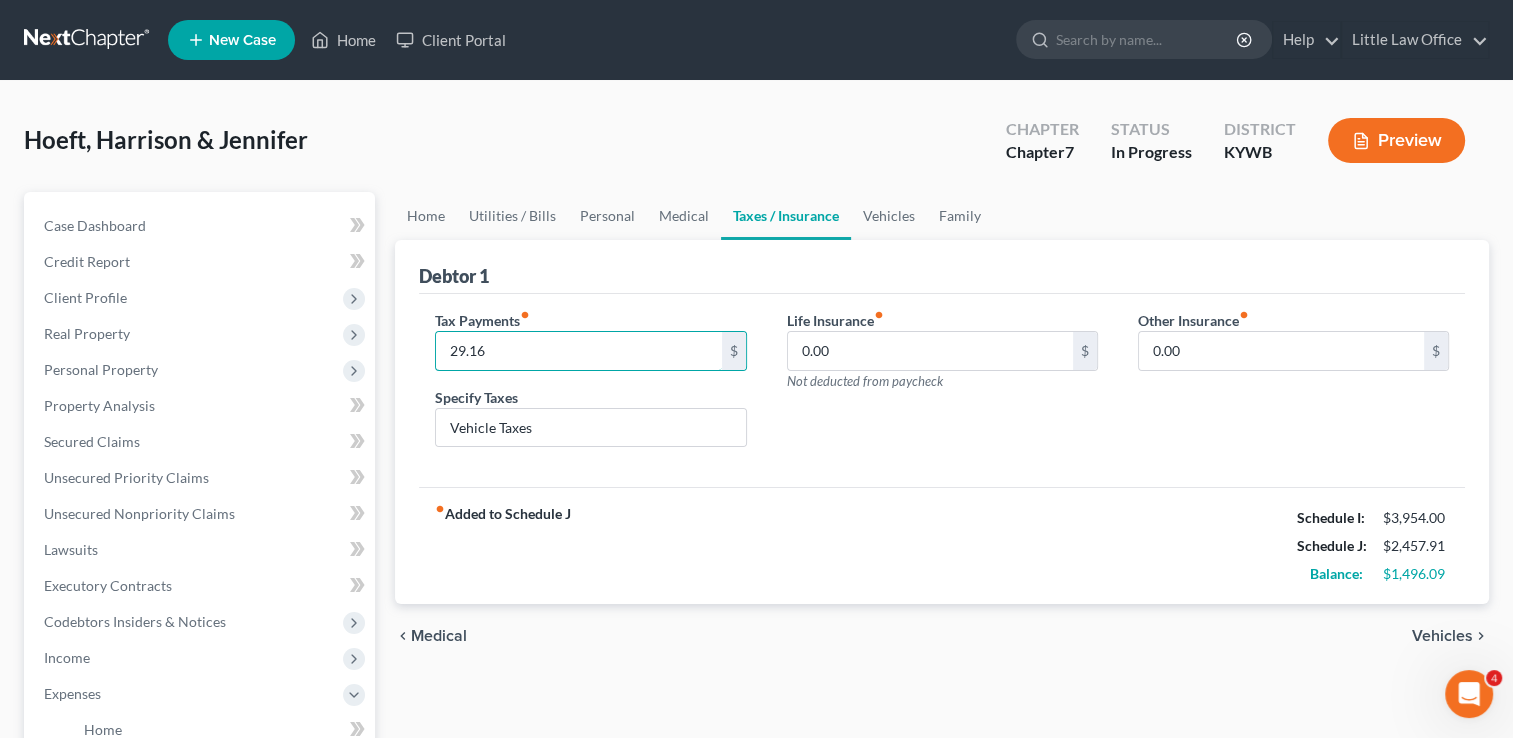 type on "29.16" 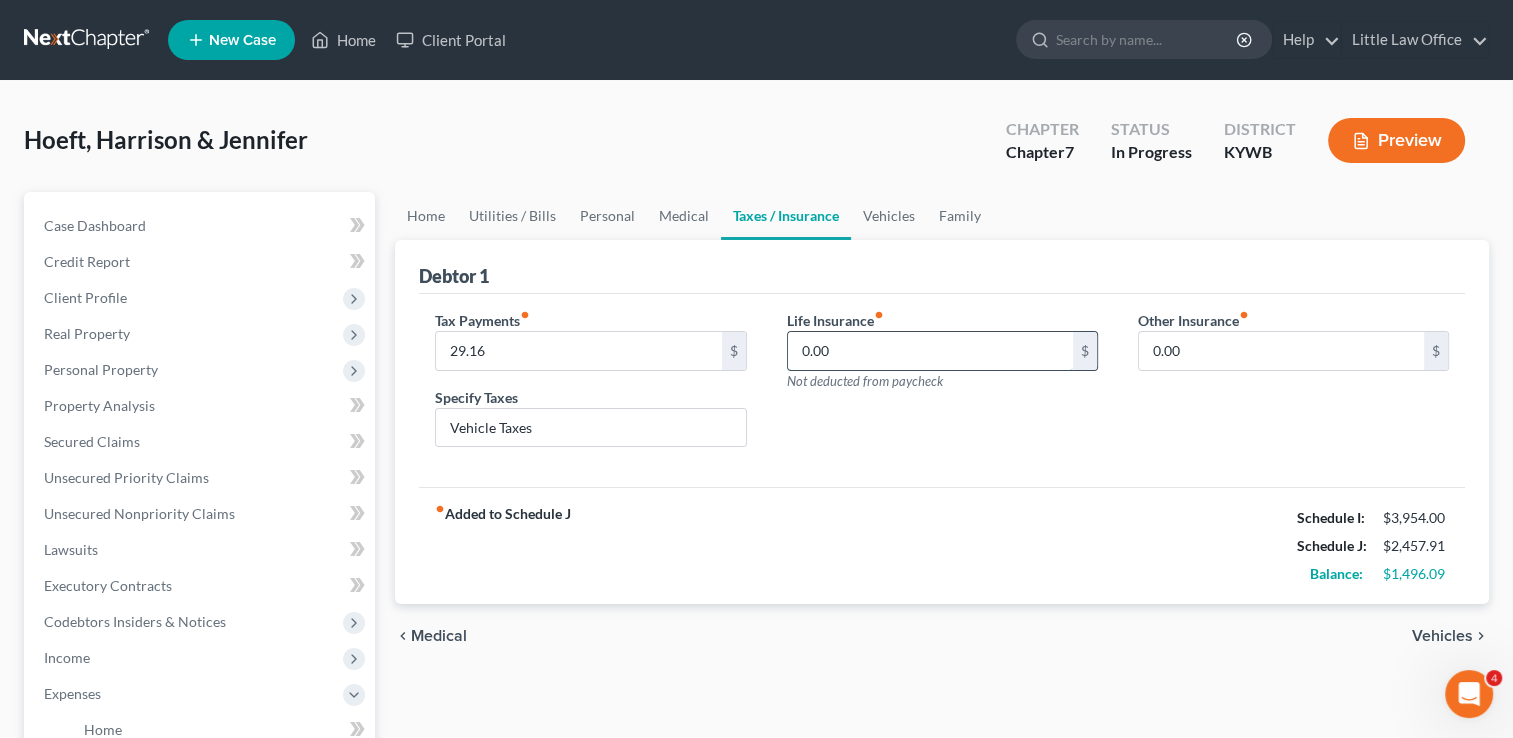 click on "0.00" at bounding box center [930, 351] 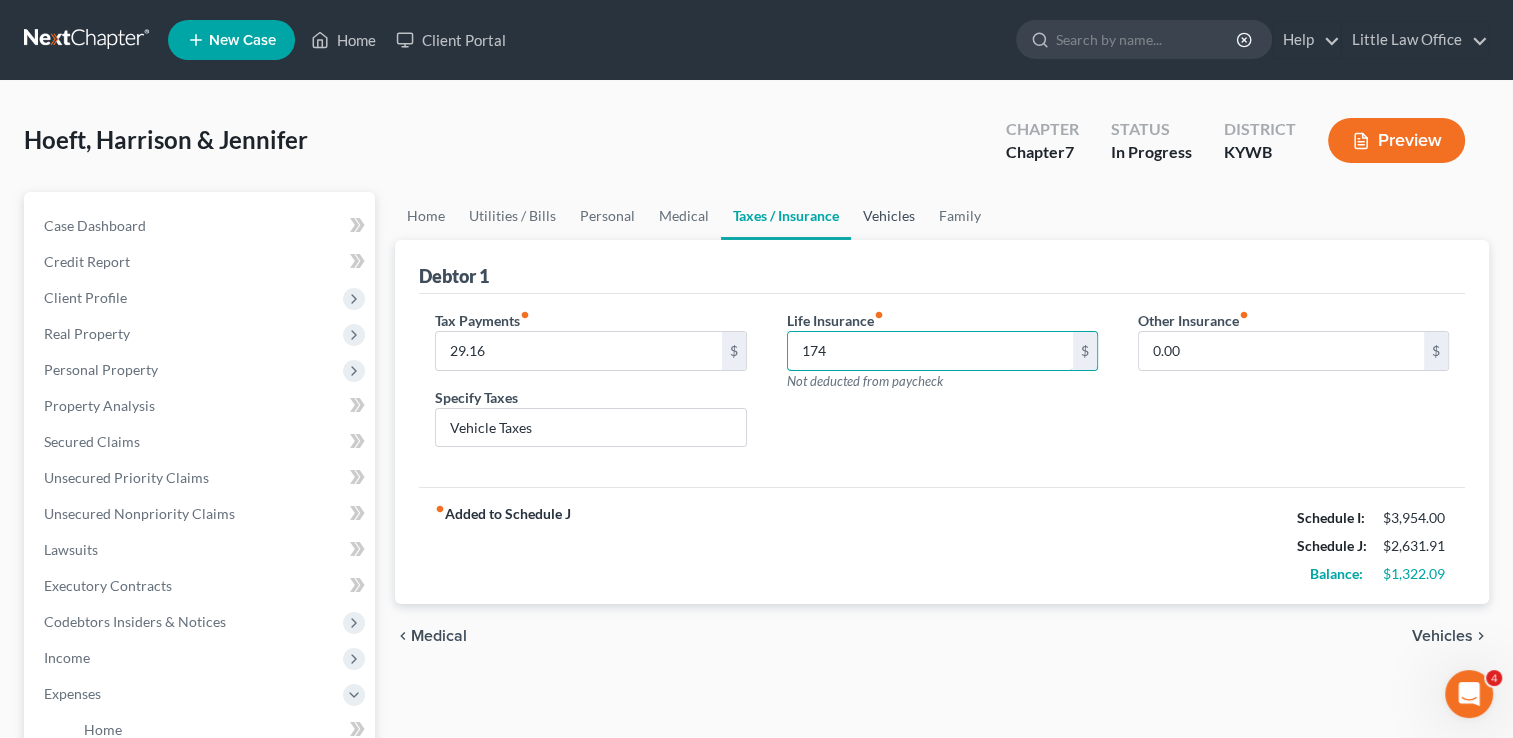 type on "174" 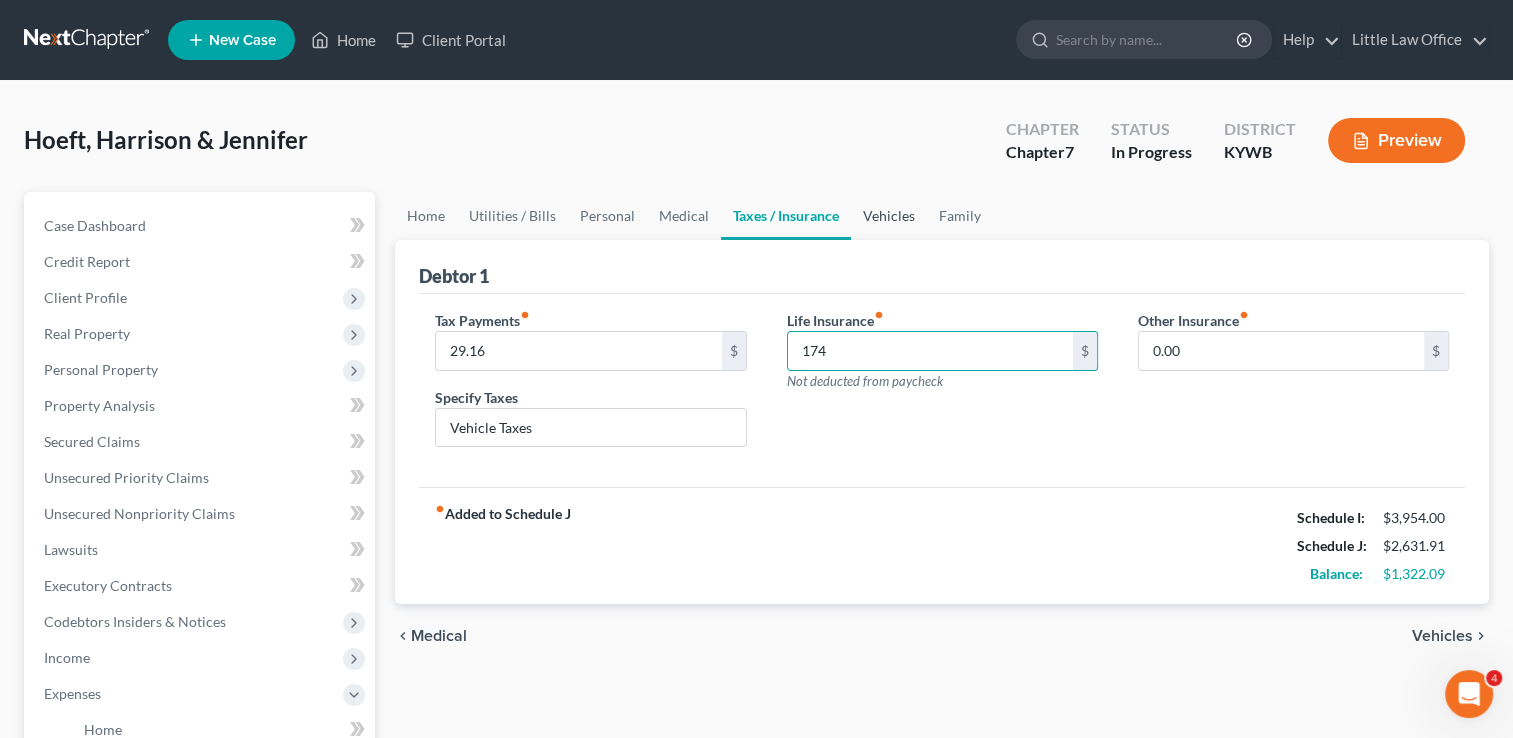 click on "Vehicles" at bounding box center (889, 216) 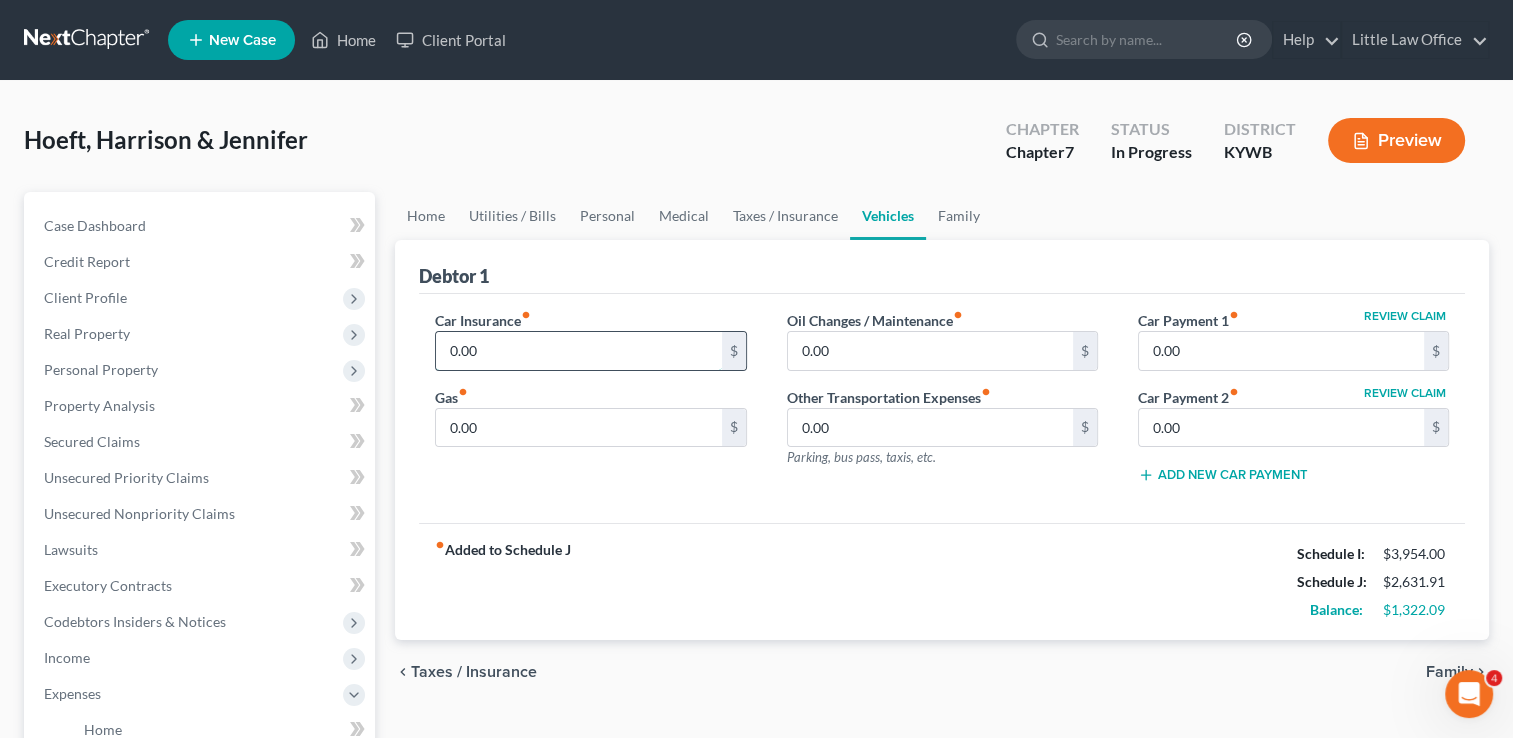click on "0.00" at bounding box center [578, 351] 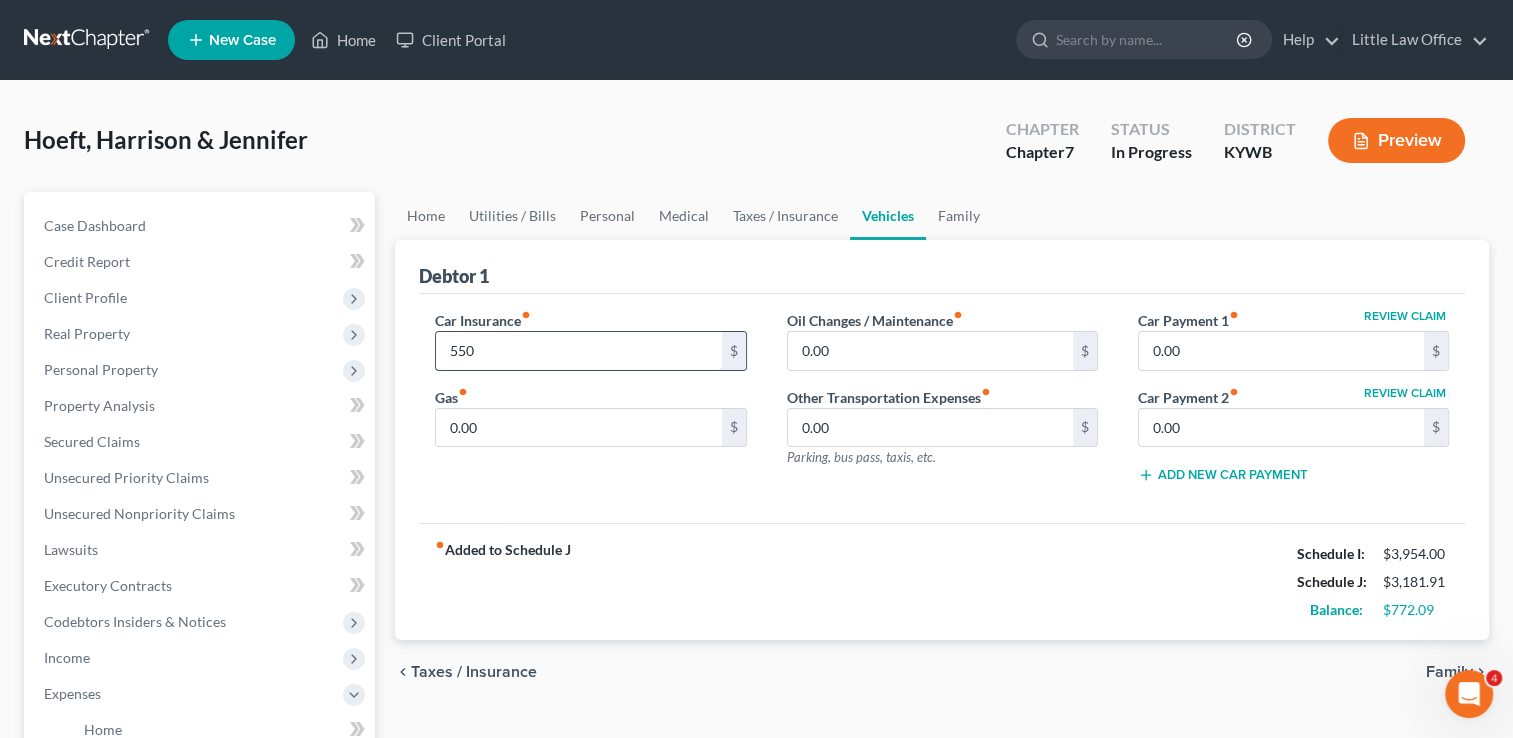 click on "550" at bounding box center [578, 351] 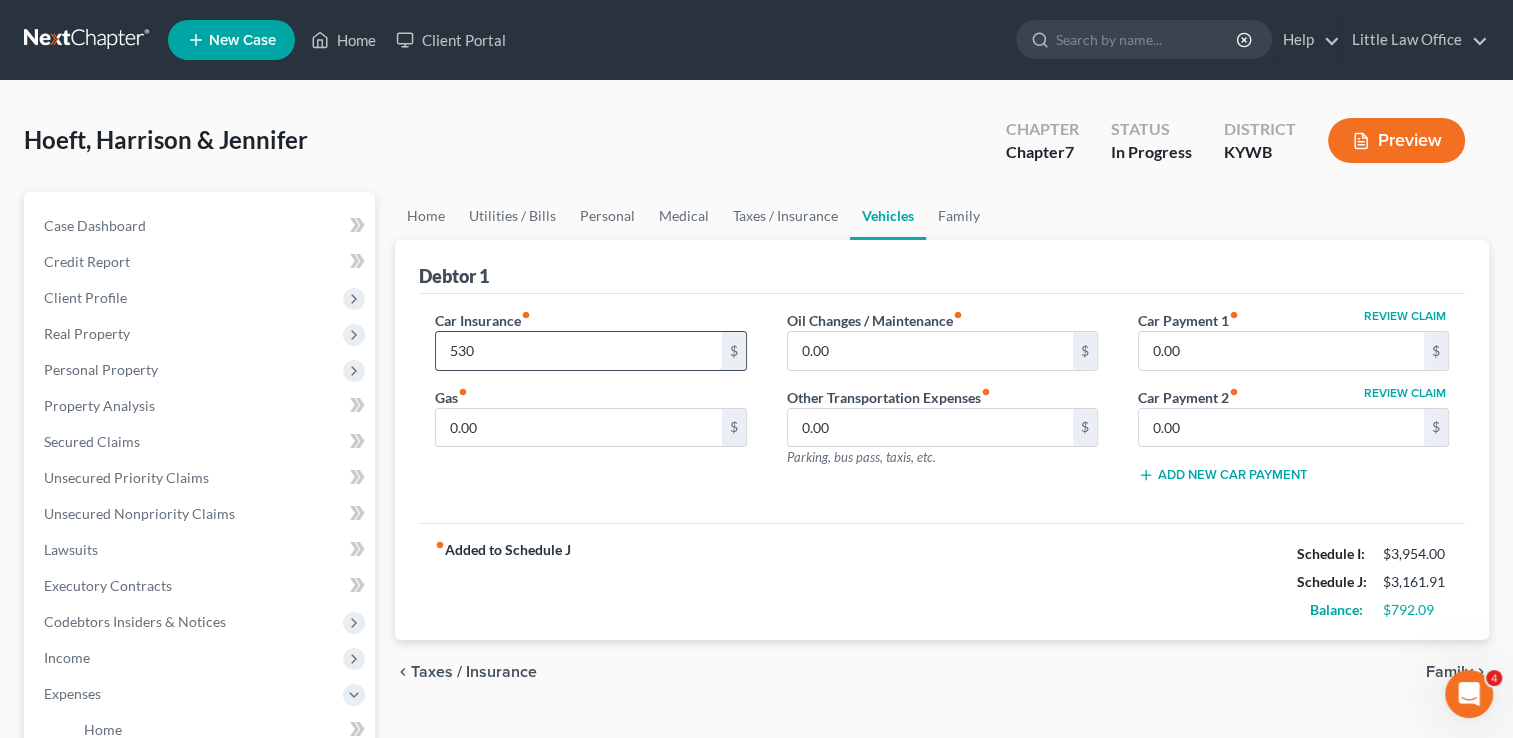 type on "530" 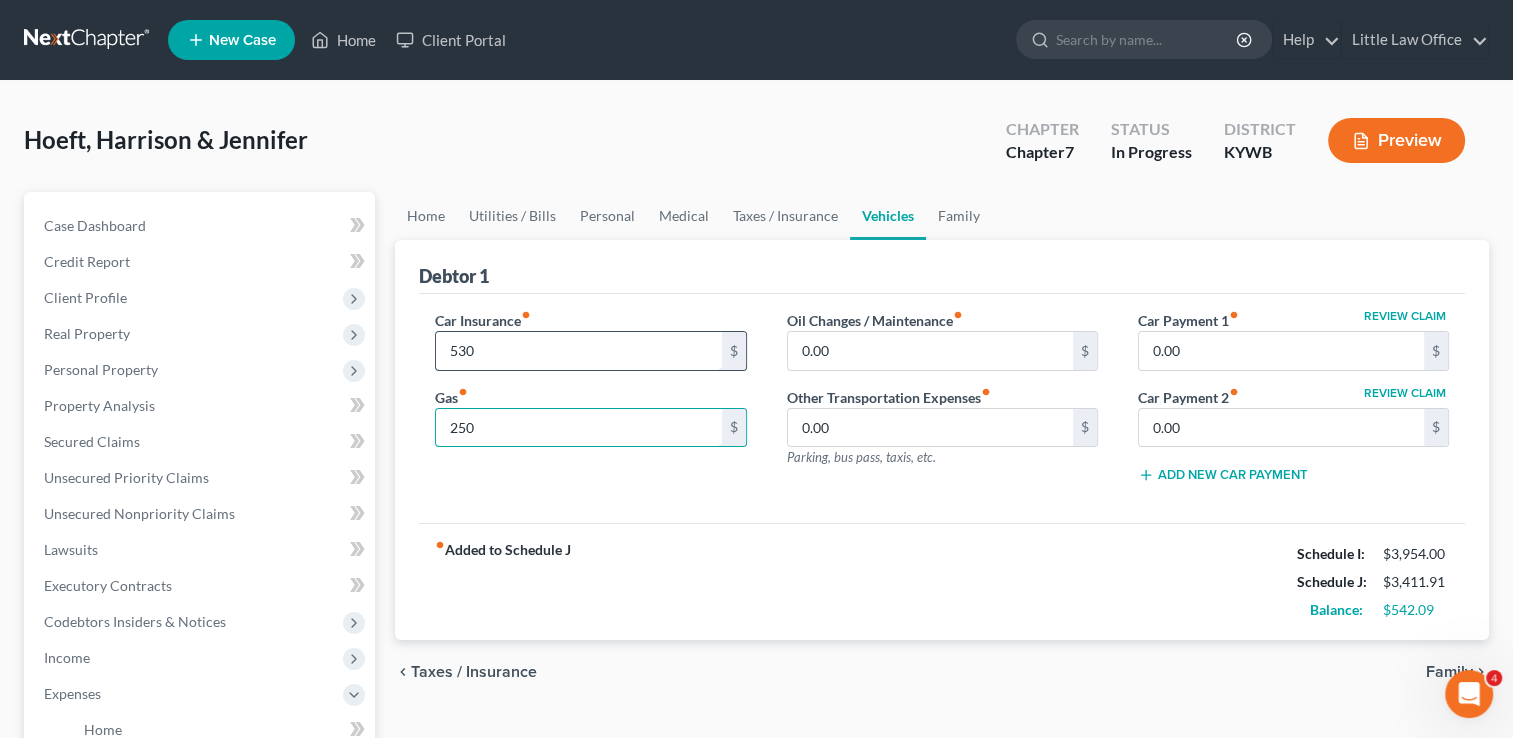 type on "250" 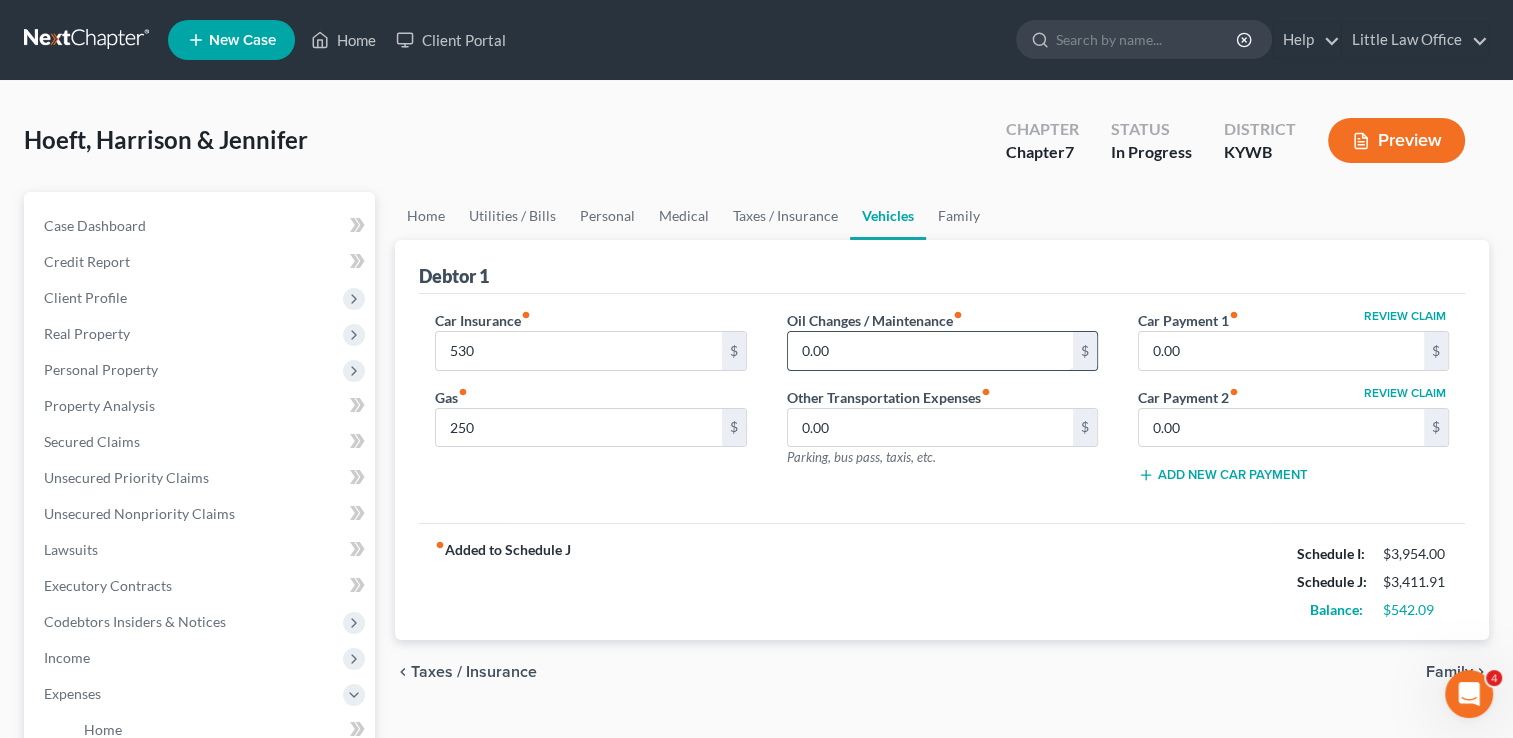 click on "0.00" at bounding box center [930, 351] 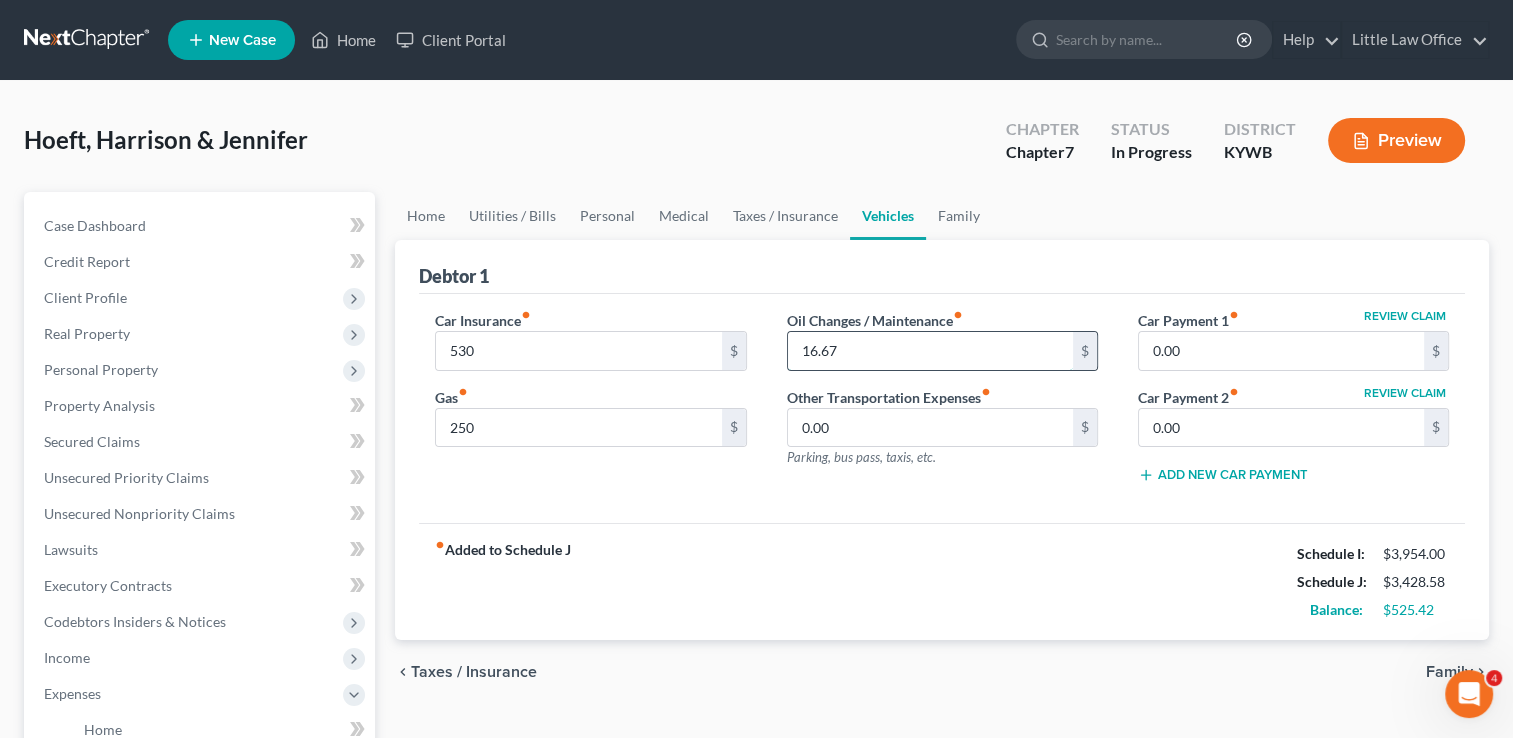 click on "16.67" at bounding box center (930, 351) 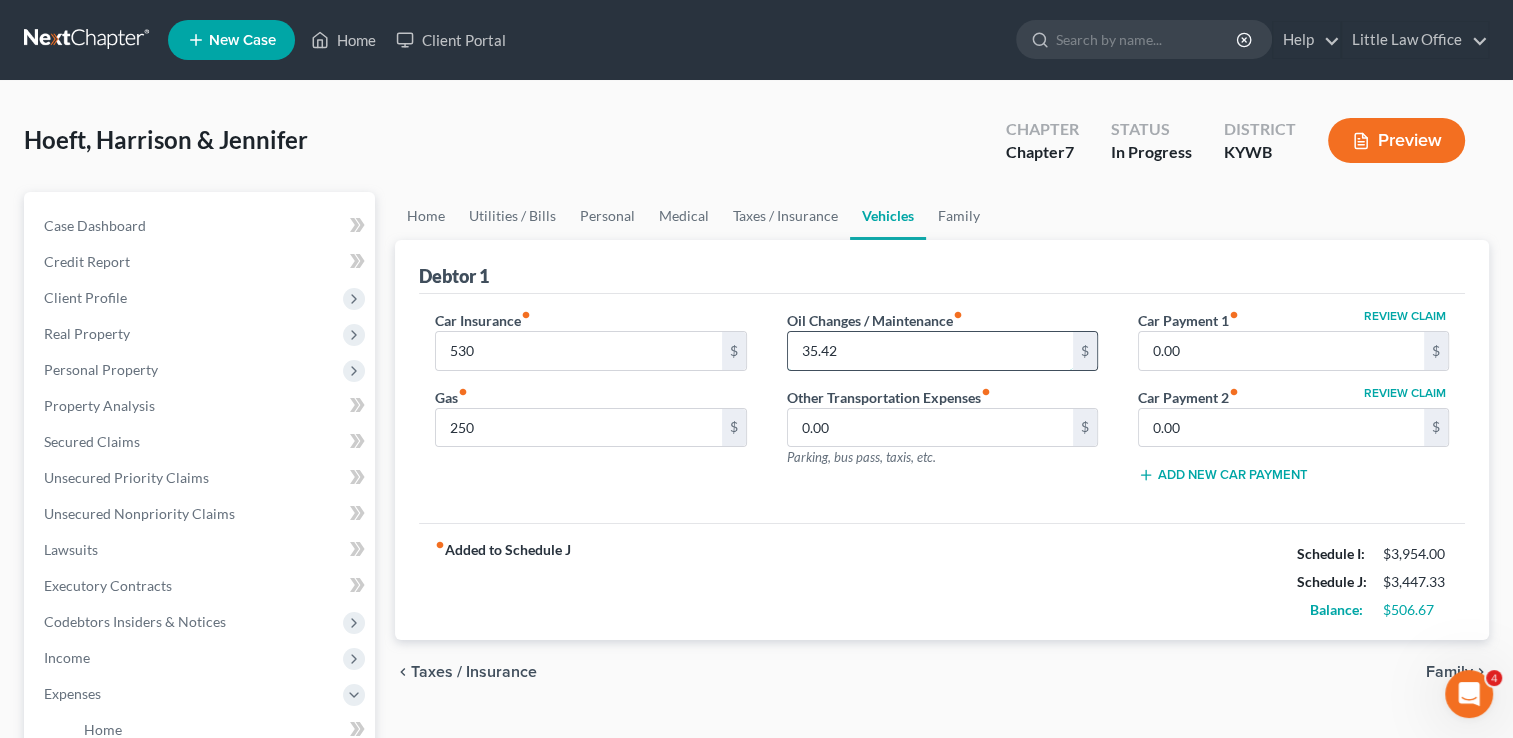 click on "35.42" at bounding box center (930, 351) 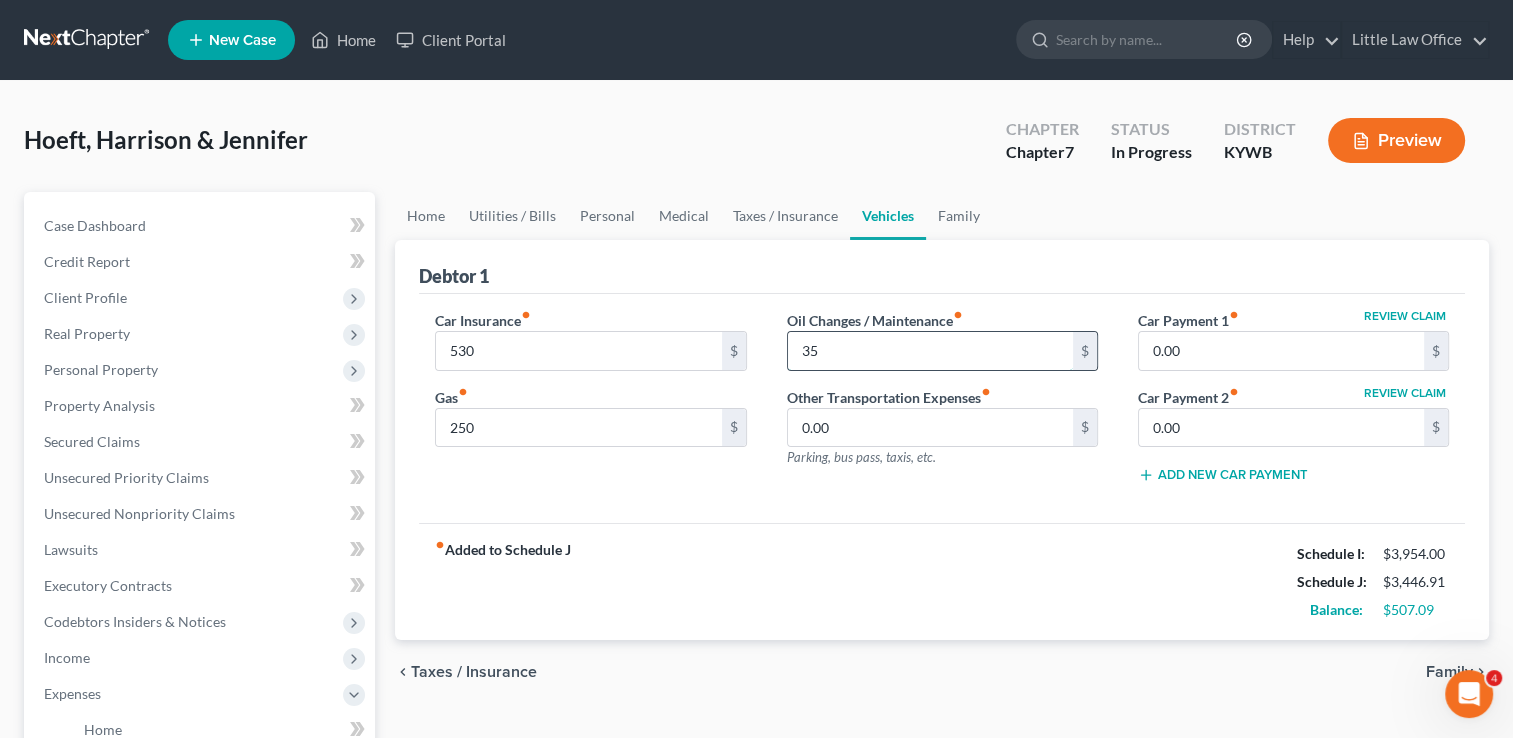 type on "3" 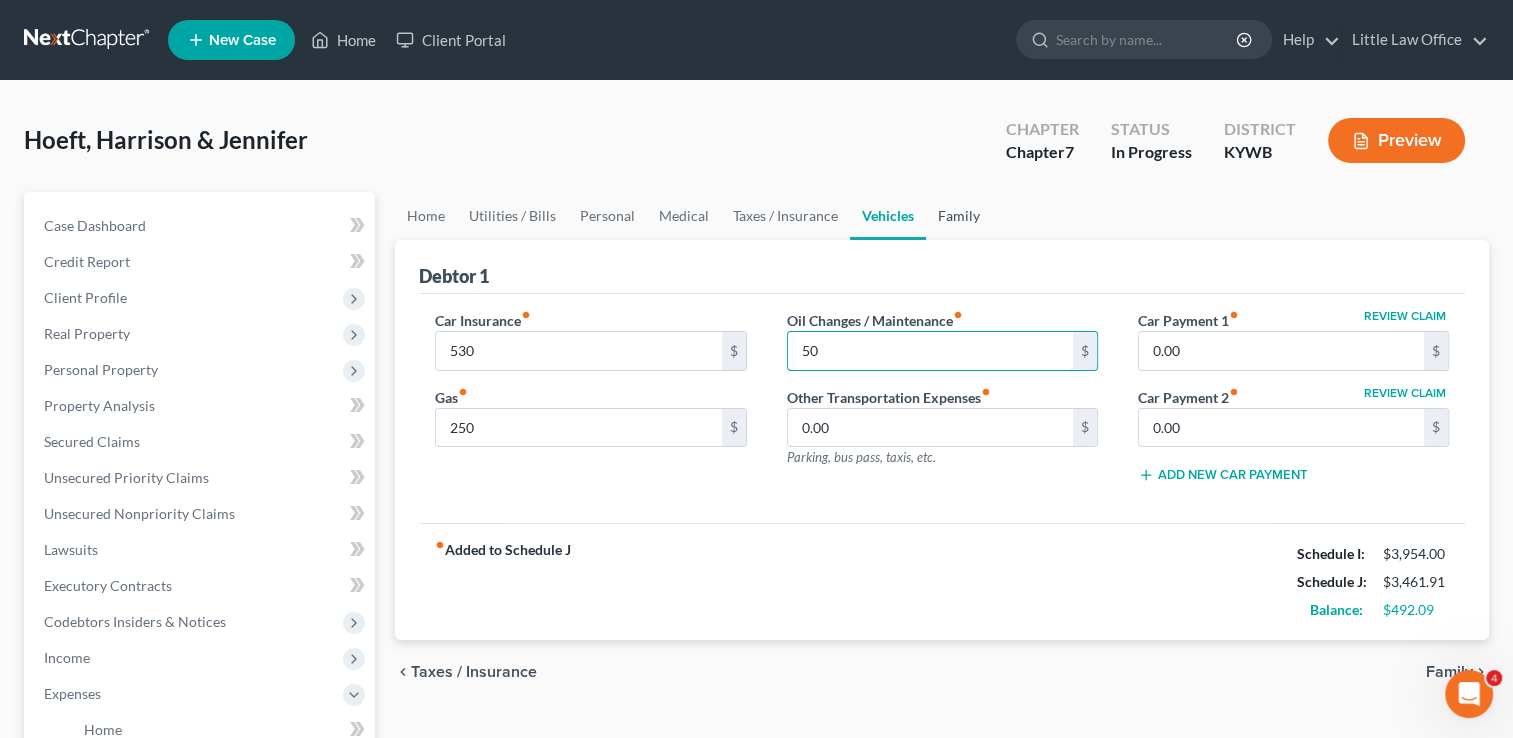 type on "50" 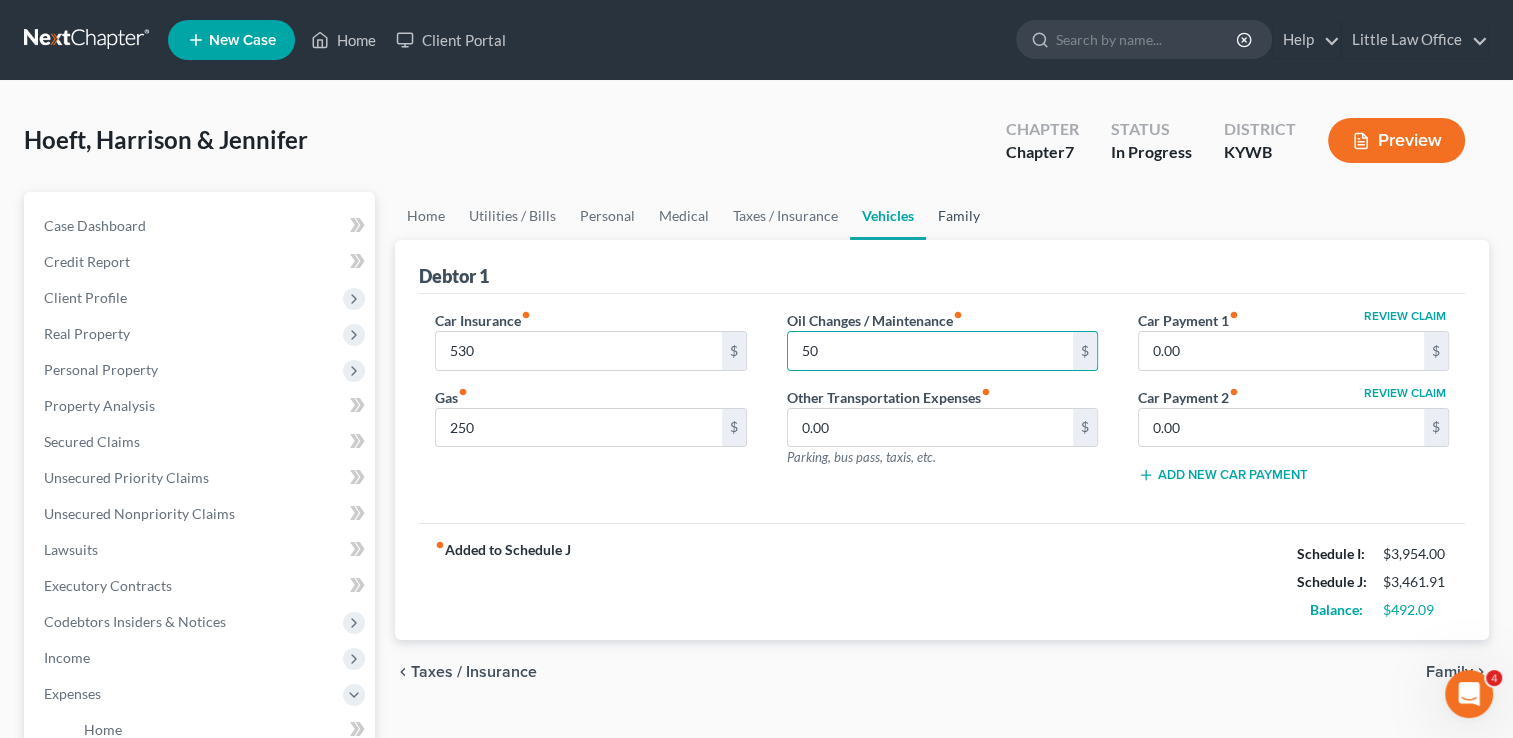 click on "Family" at bounding box center (959, 216) 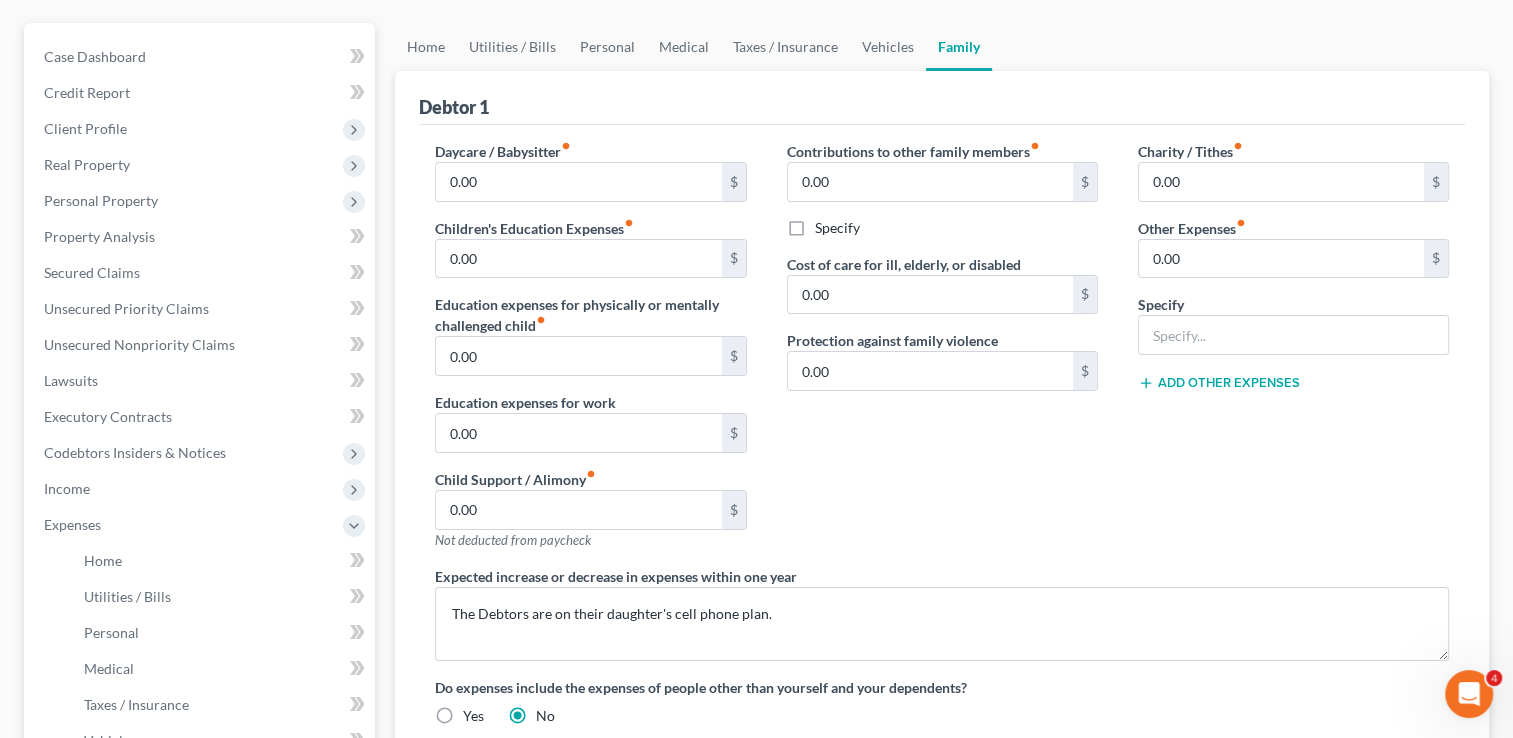 scroll, scrollTop: 175, scrollLeft: 0, axis: vertical 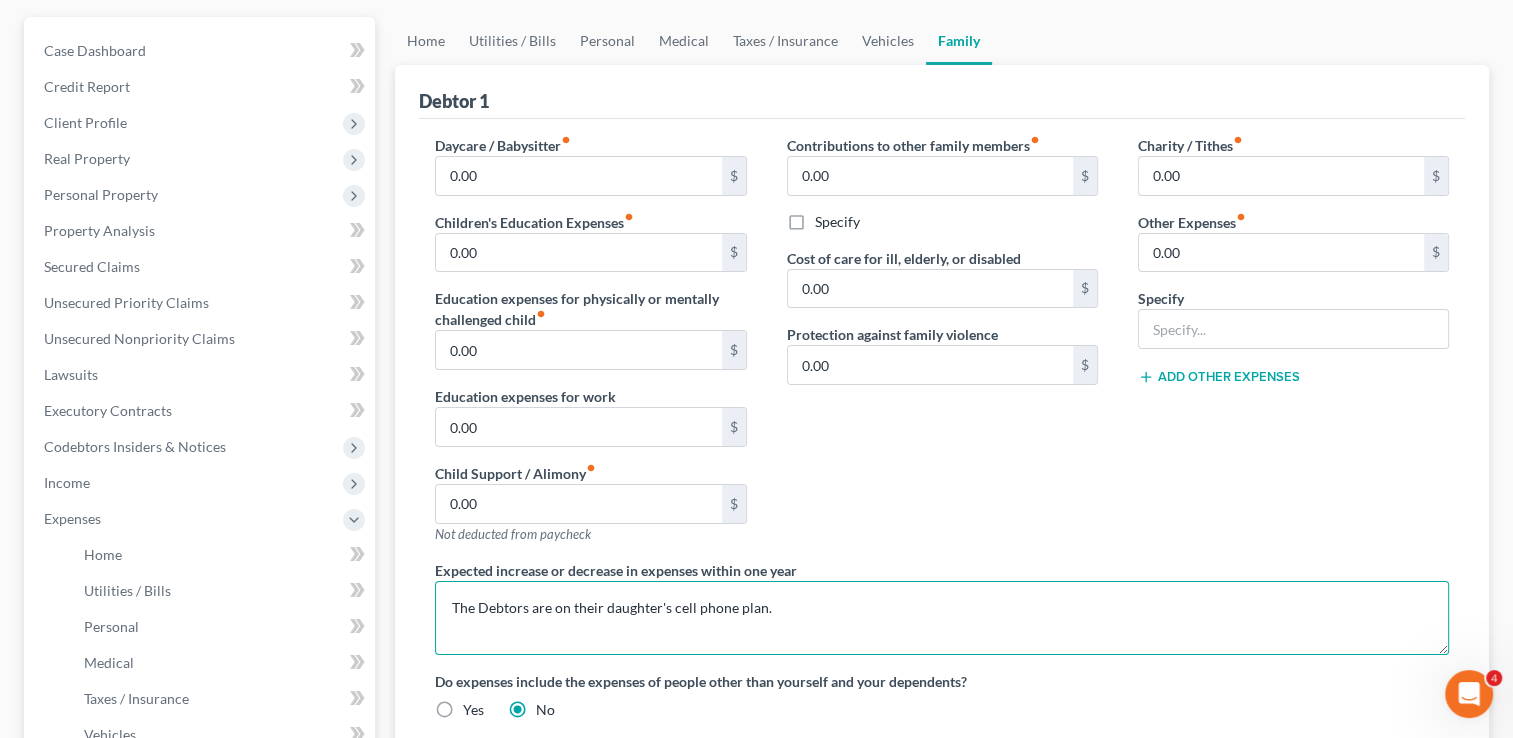 click on "The Debtors are on their daughter's cell phone plan." at bounding box center (942, 618) 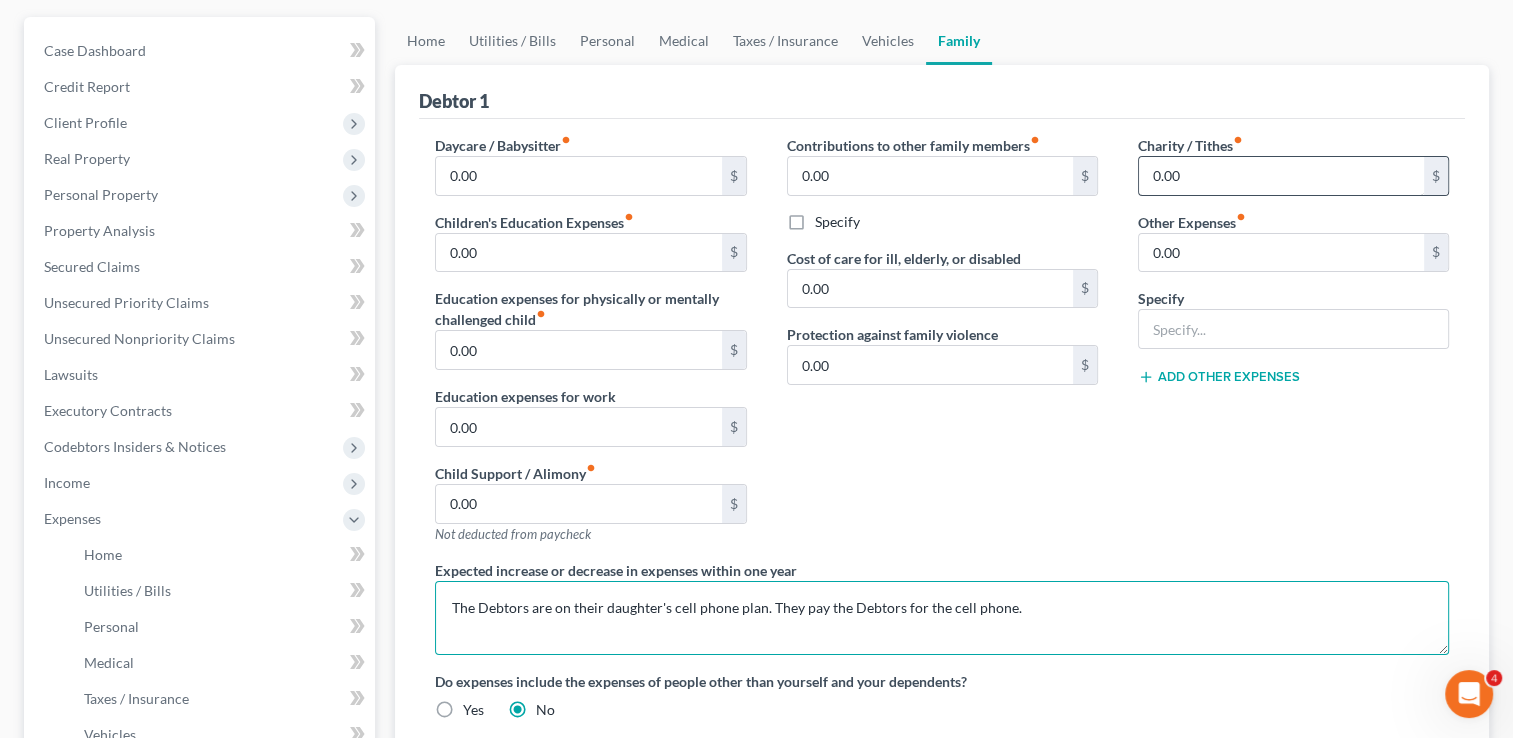type on "The Debtors are on their daughter's cell phone plan. They pay the Debtors for the cell phone." 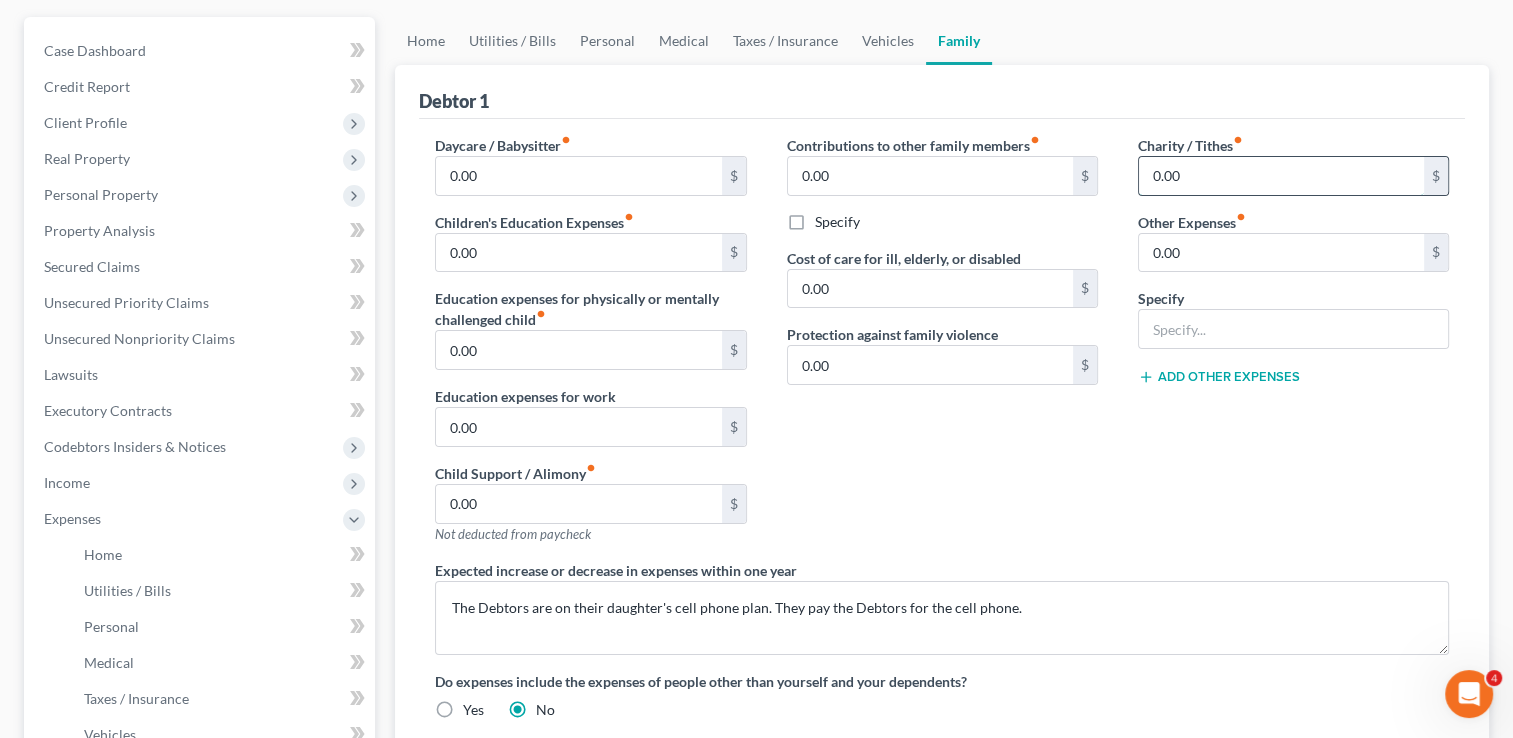 click on "0.00" at bounding box center [1281, 176] 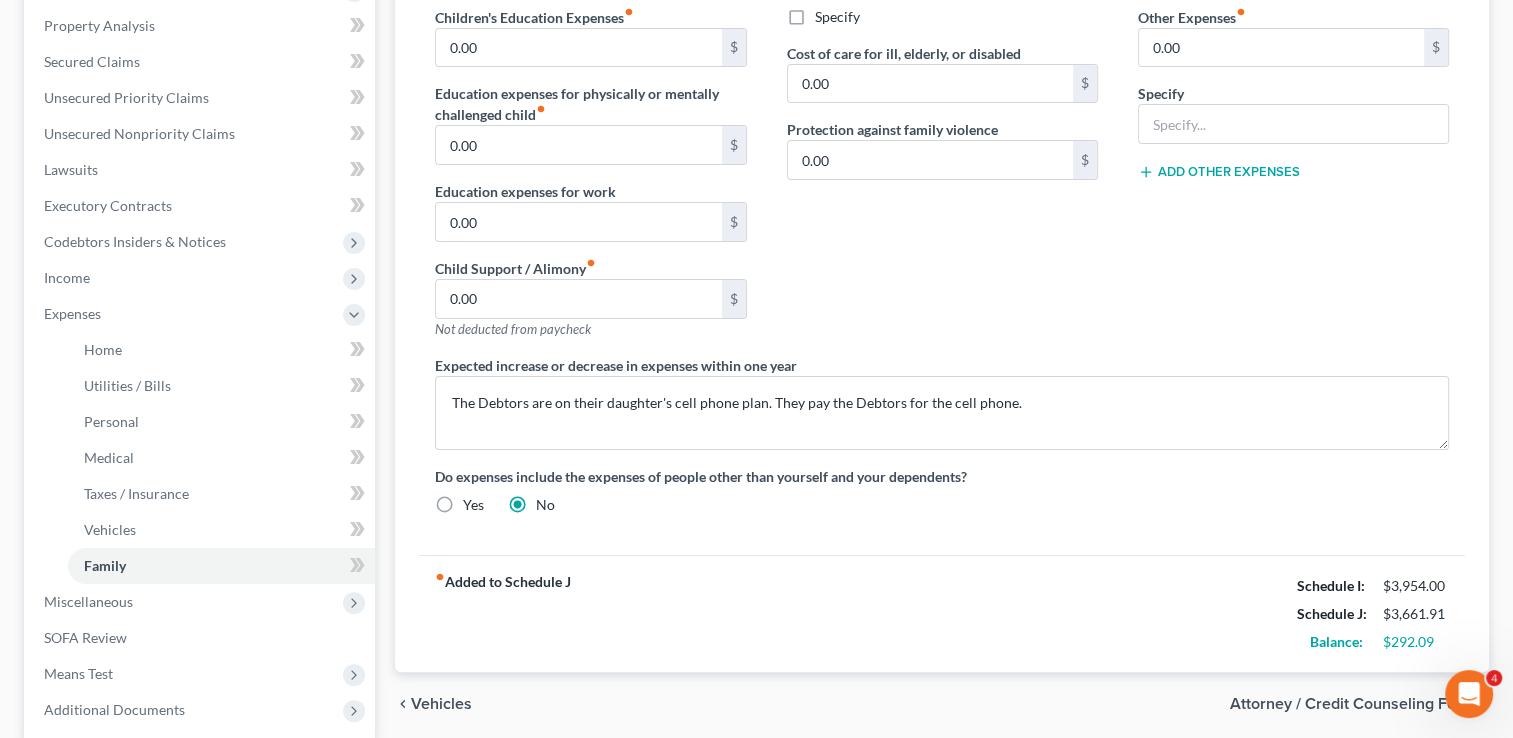 scroll, scrollTop: 507, scrollLeft: 0, axis: vertical 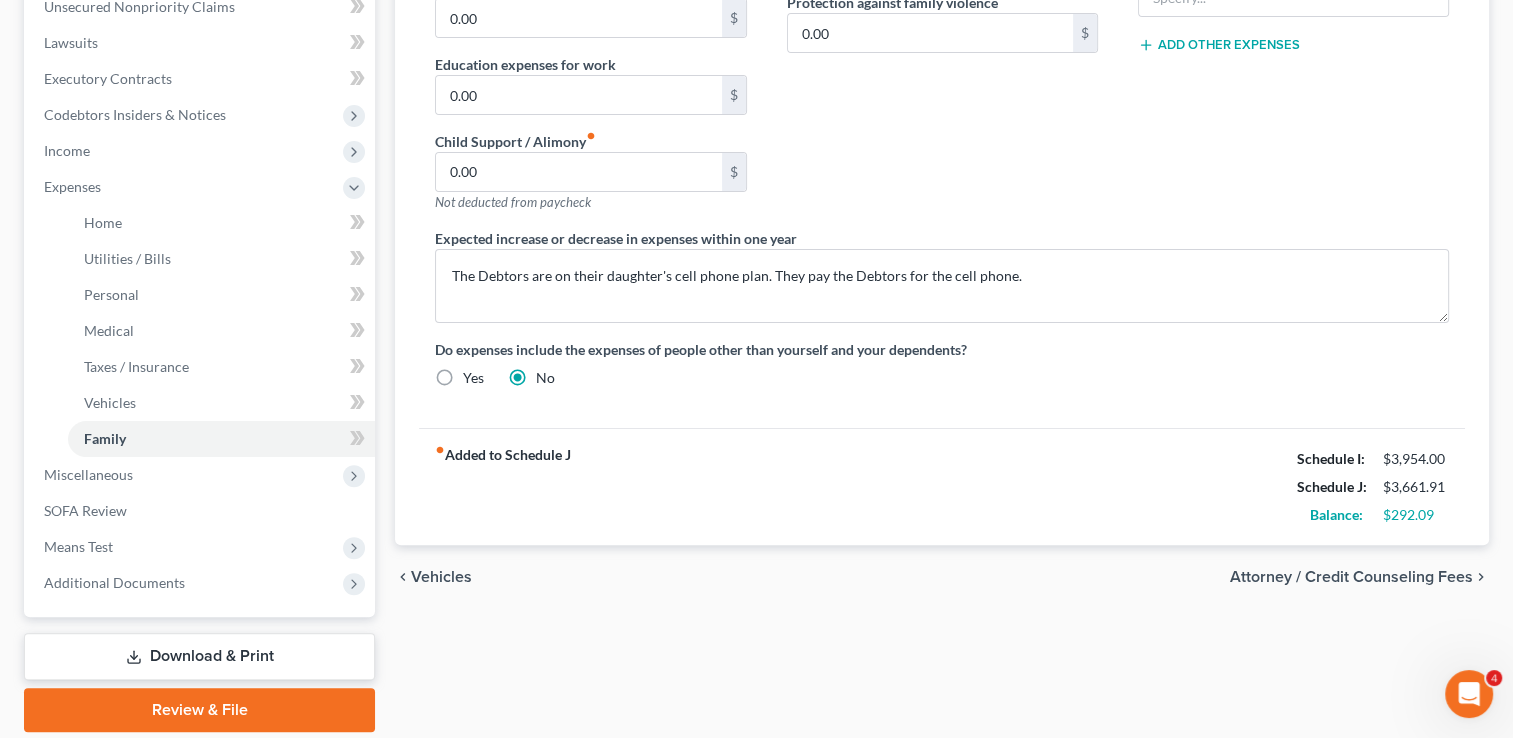 click on "Attorney / Credit Counseling Fees" at bounding box center [1351, 577] 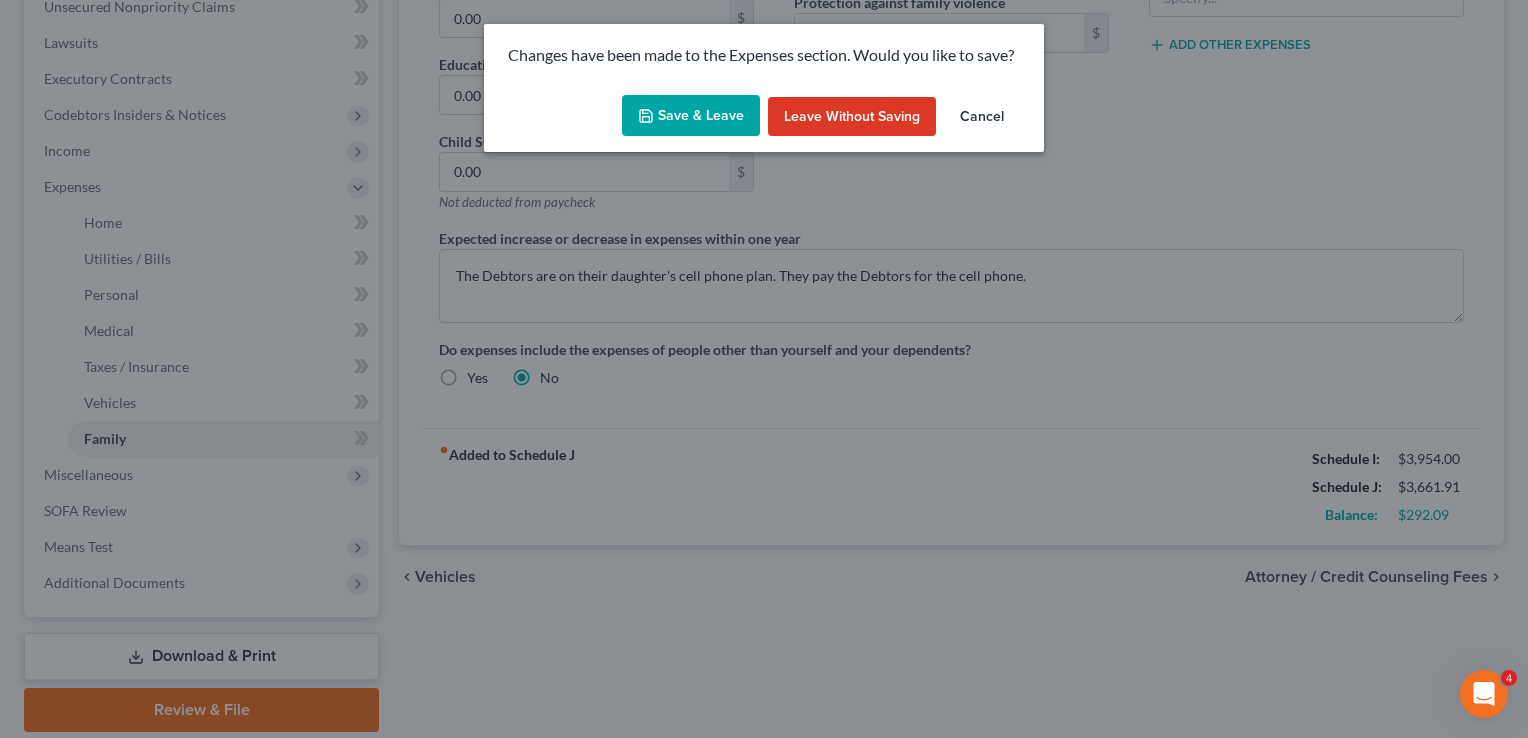 click on "Save & Leave" at bounding box center (691, 116) 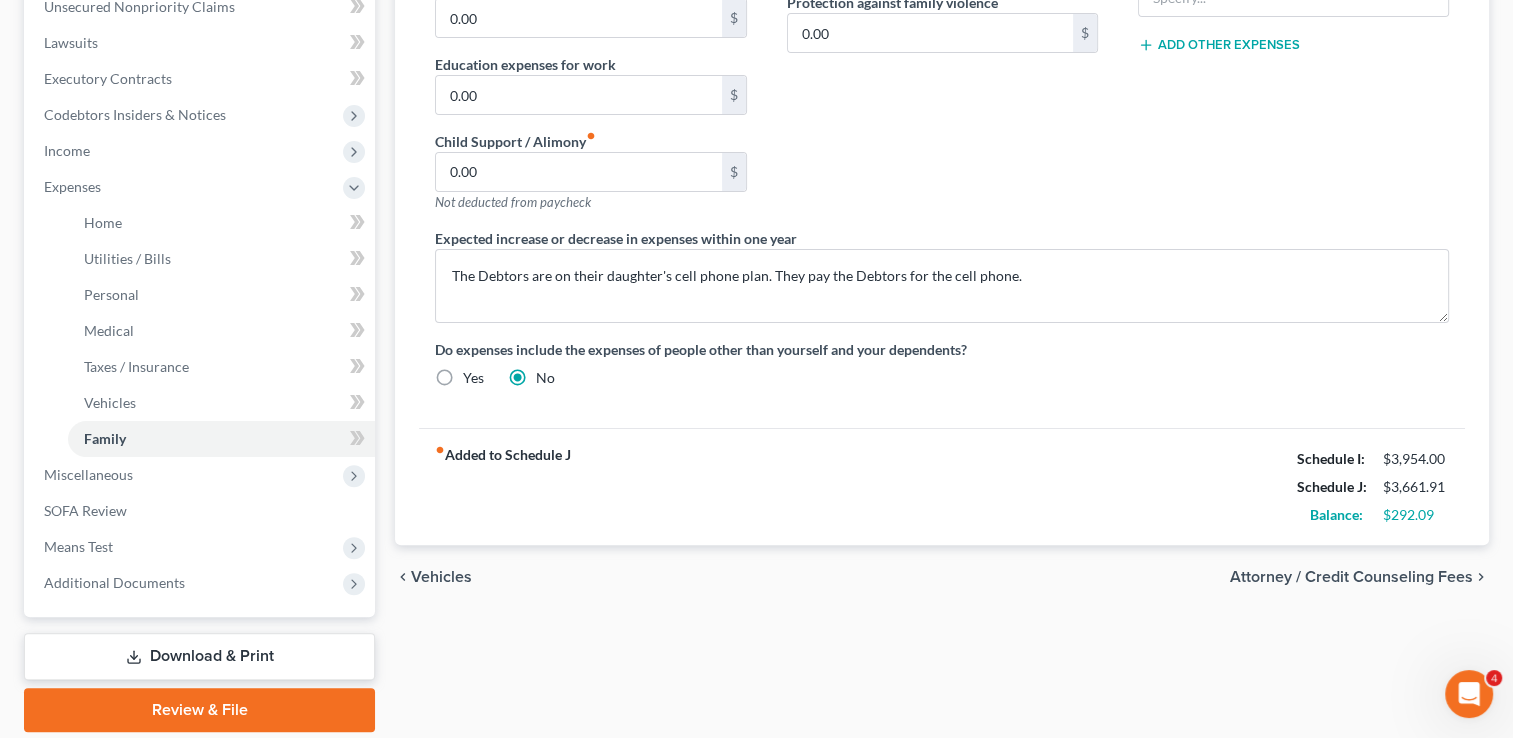 type on "200.00" 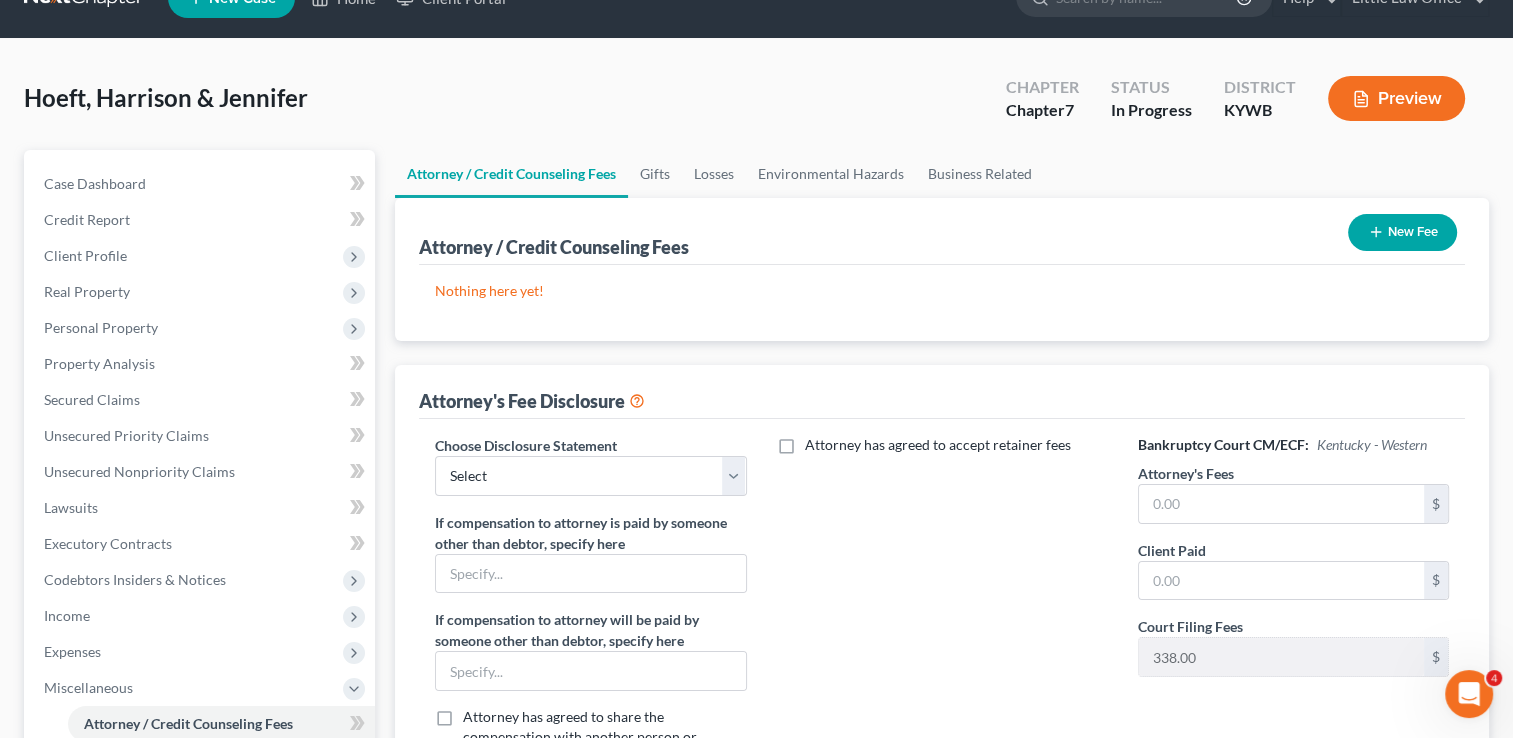 scroll, scrollTop: 0, scrollLeft: 0, axis: both 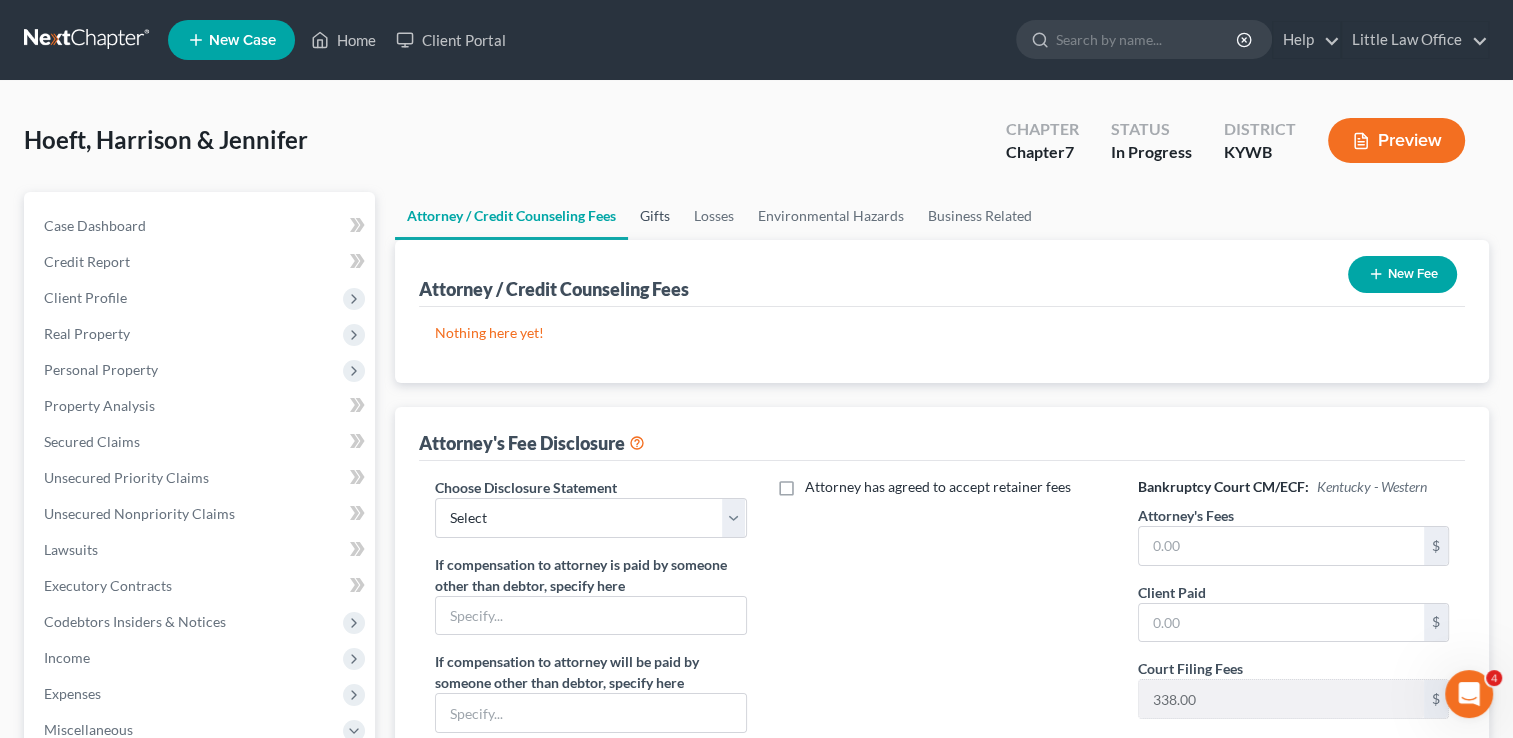 click on "Gifts" at bounding box center [655, 216] 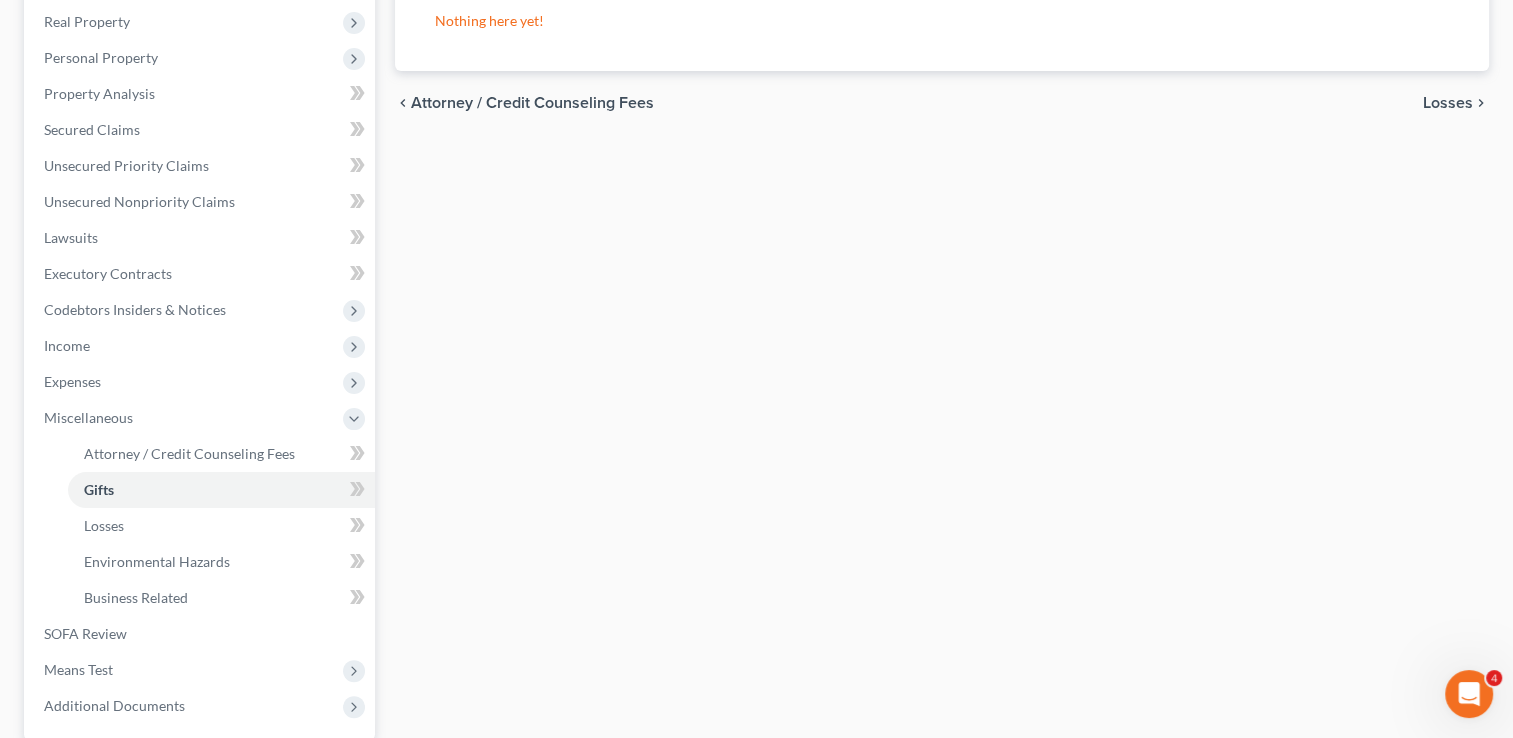 scroll, scrollTop: 368, scrollLeft: 0, axis: vertical 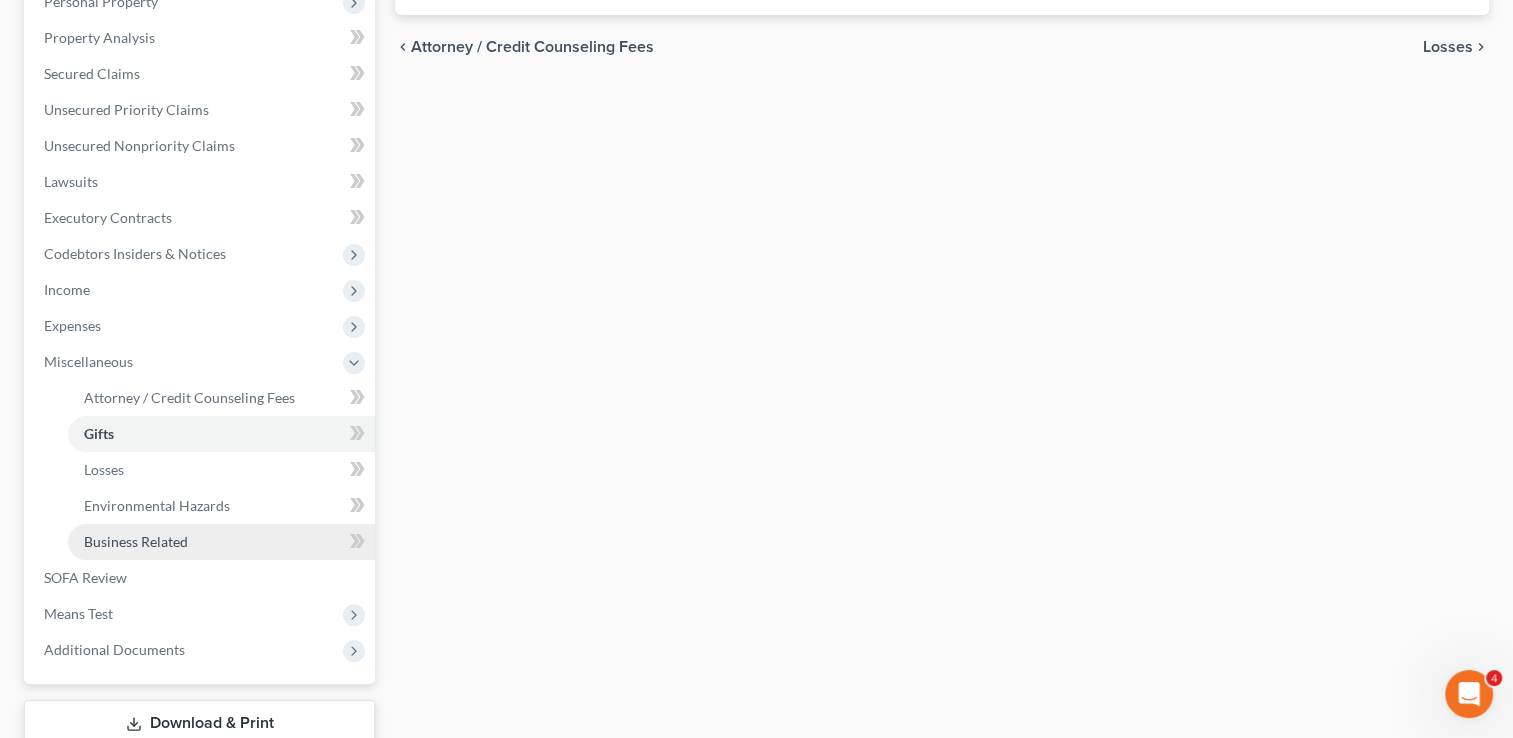click on "Business Related" at bounding box center (221, 542) 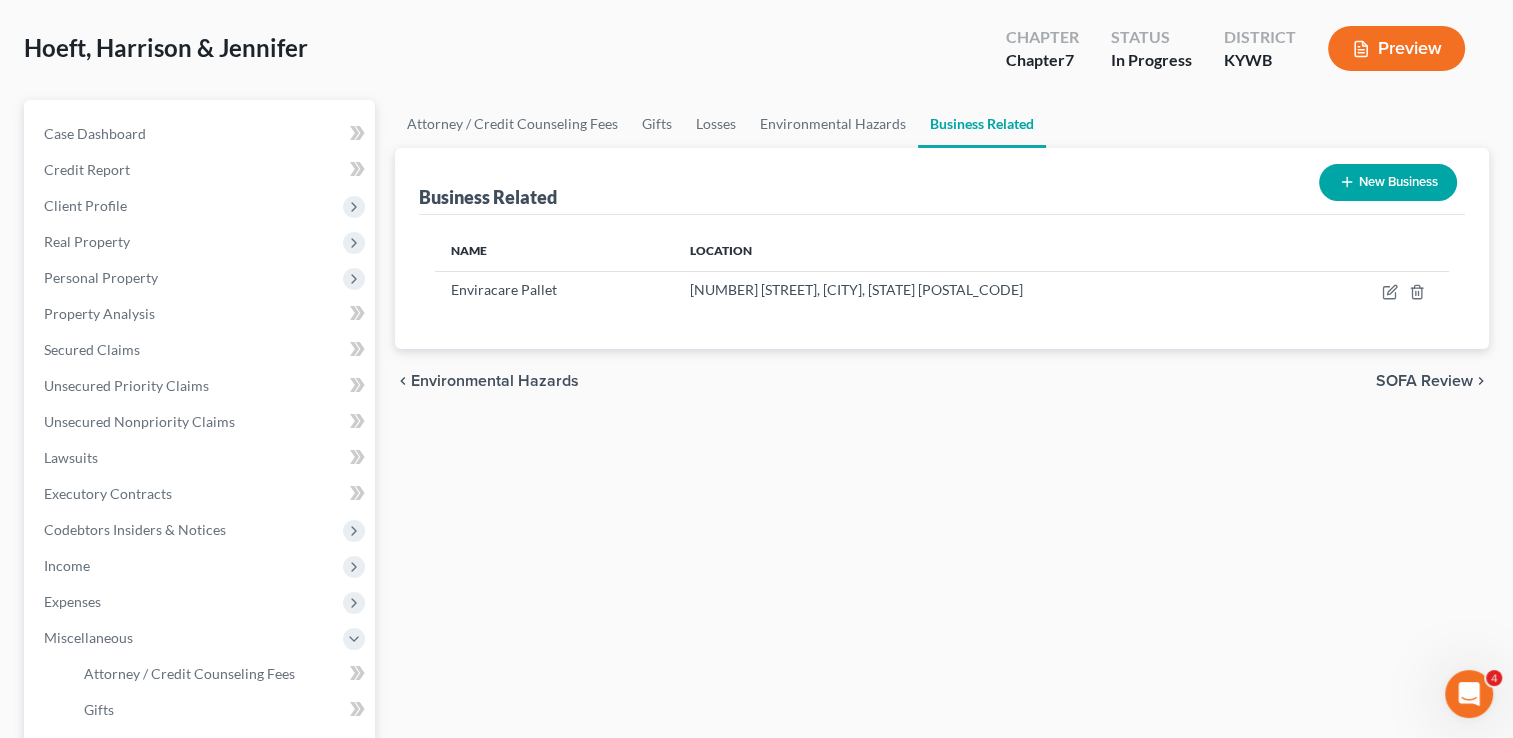 scroll, scrollTop: 0, scrollLeft: 0, axis: both 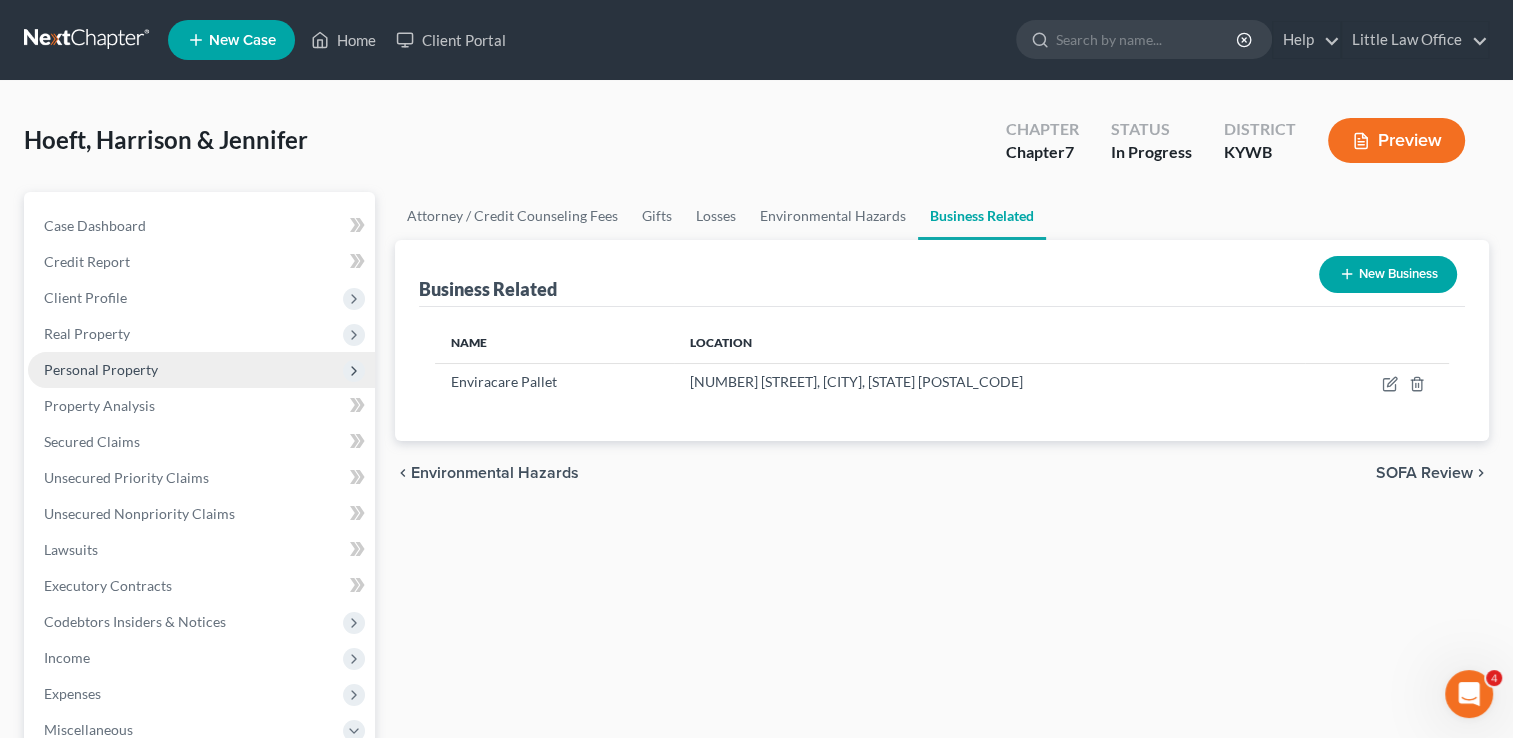 click on "Personal Property" at bounding box center [201, 370] 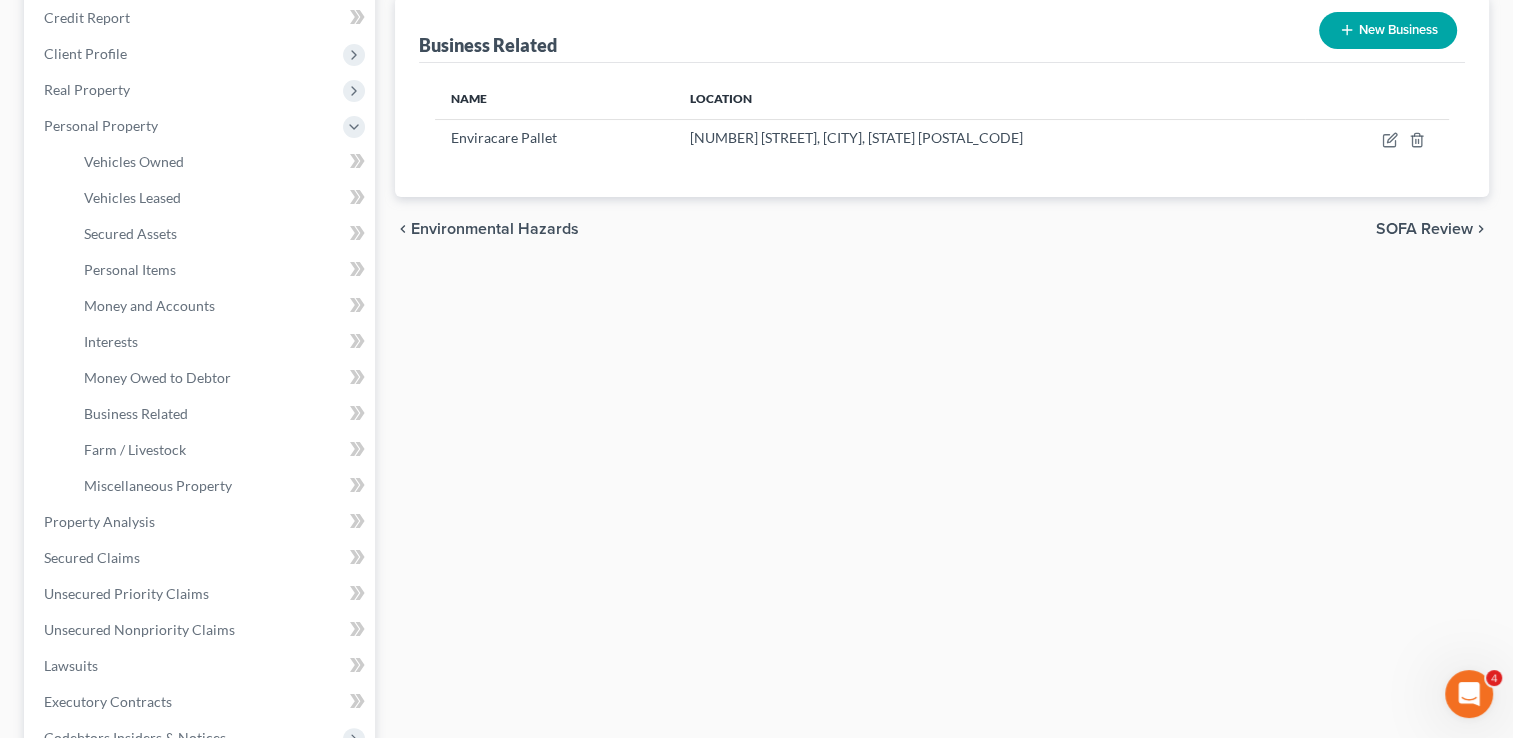 scroll, scrollTop: 263, scrollLeft: 0, axis: vertical 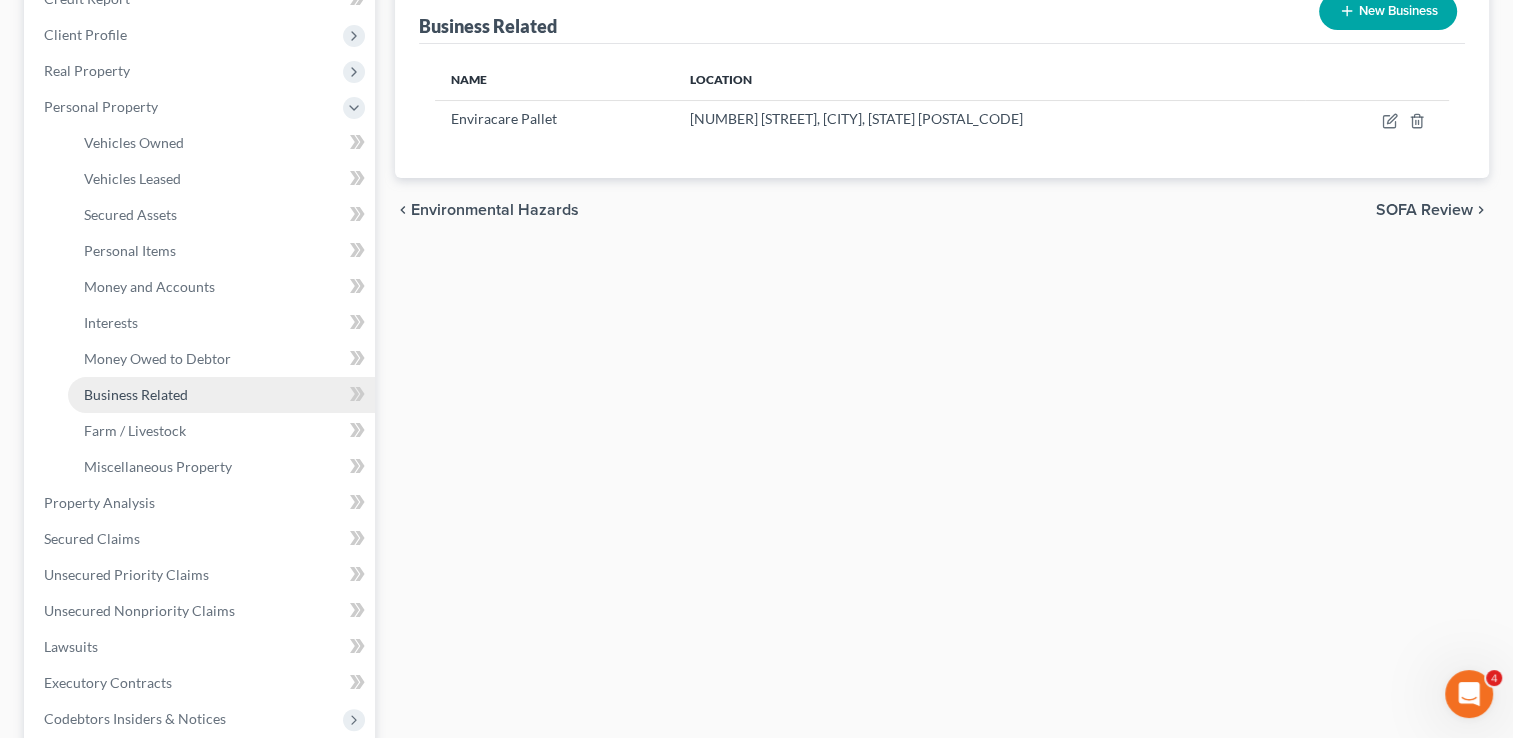 click on "Business Related" at bounding box center (136, 394) 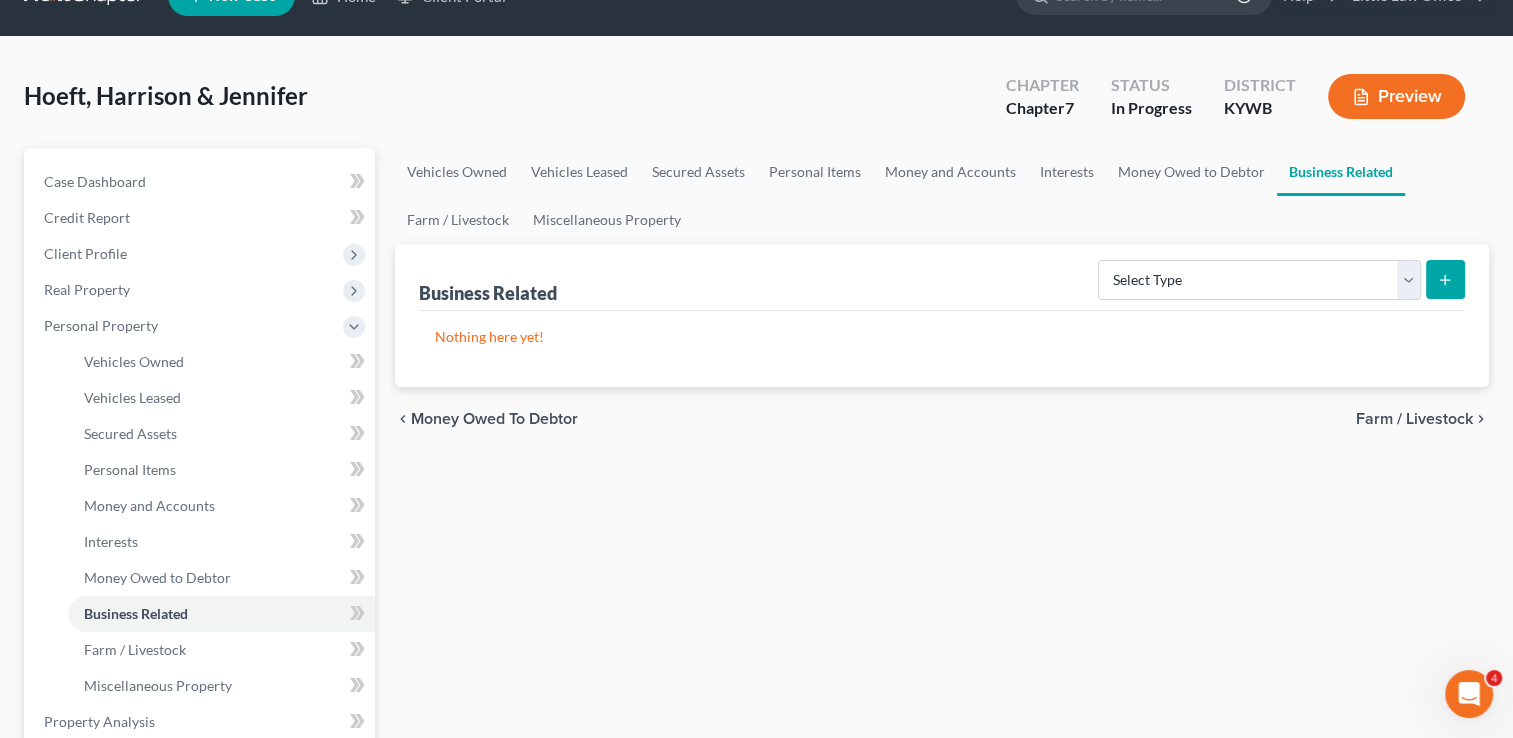 scroll, scrollTop: 0, scrollLeft: 0, axis: both 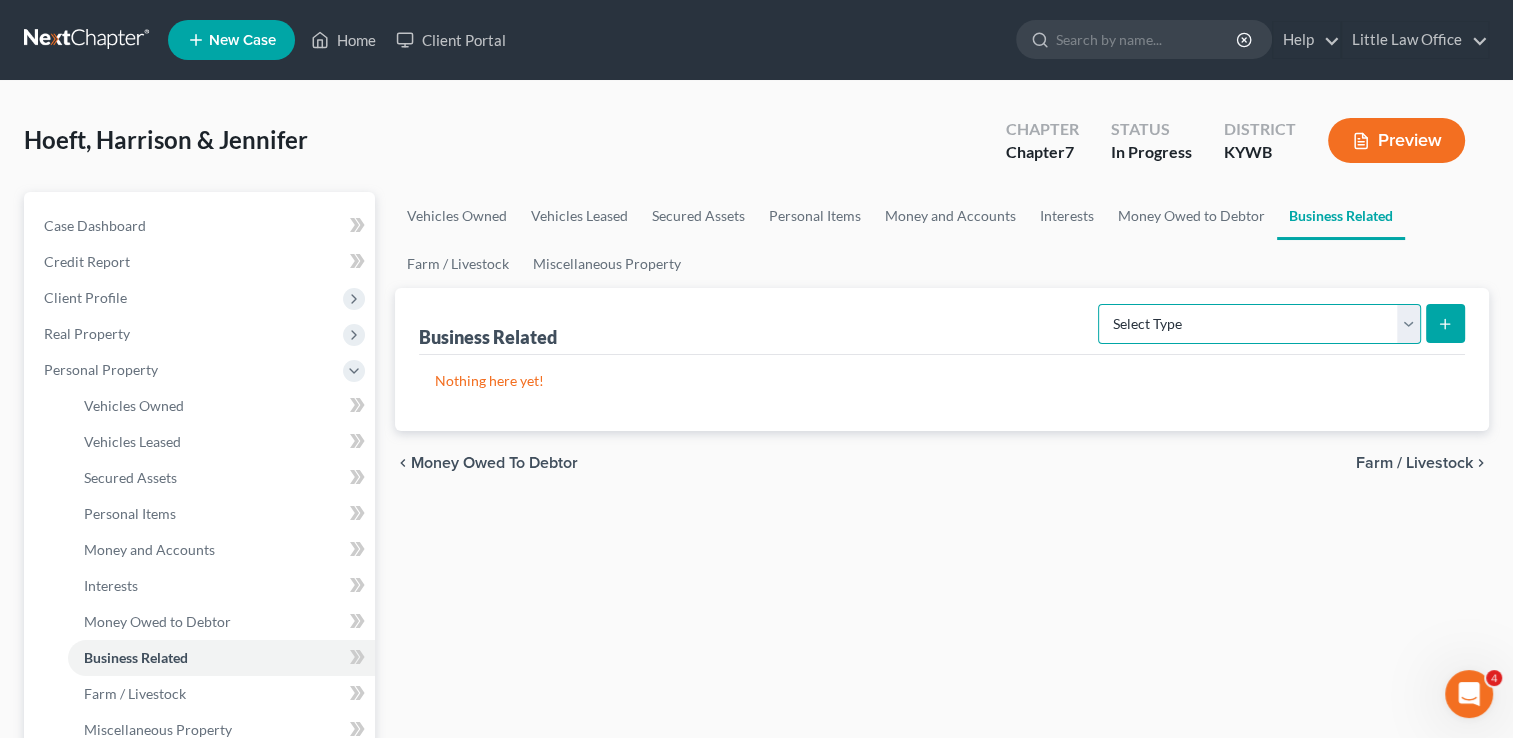 click on "Select Type Customer Lists Franchises Inventory Licenses Machinery Office Equipment, Furnishings, Supplies Other Business Related Property Not Listed Patents, Copyrights, Intellectual Property" at bounding box center (1259, 324) 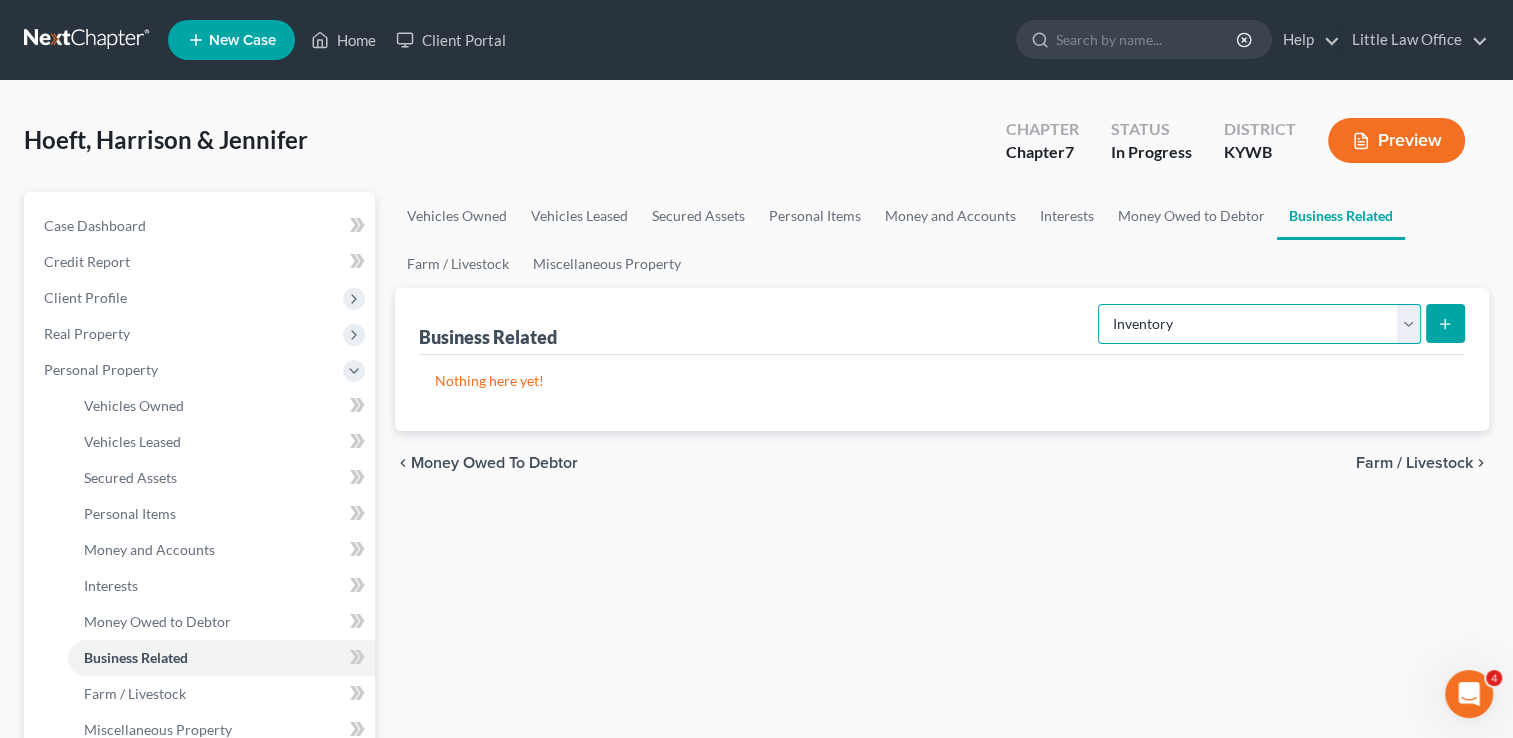 click on "Select Type Customer Lists Franchises Inventory Licenses Machinery Office Equipment, Furnishings, Supplies Other Business Related Property Not Listed Patents, Copyrights, Intellectual Property" at bounding box center (1259, 324) 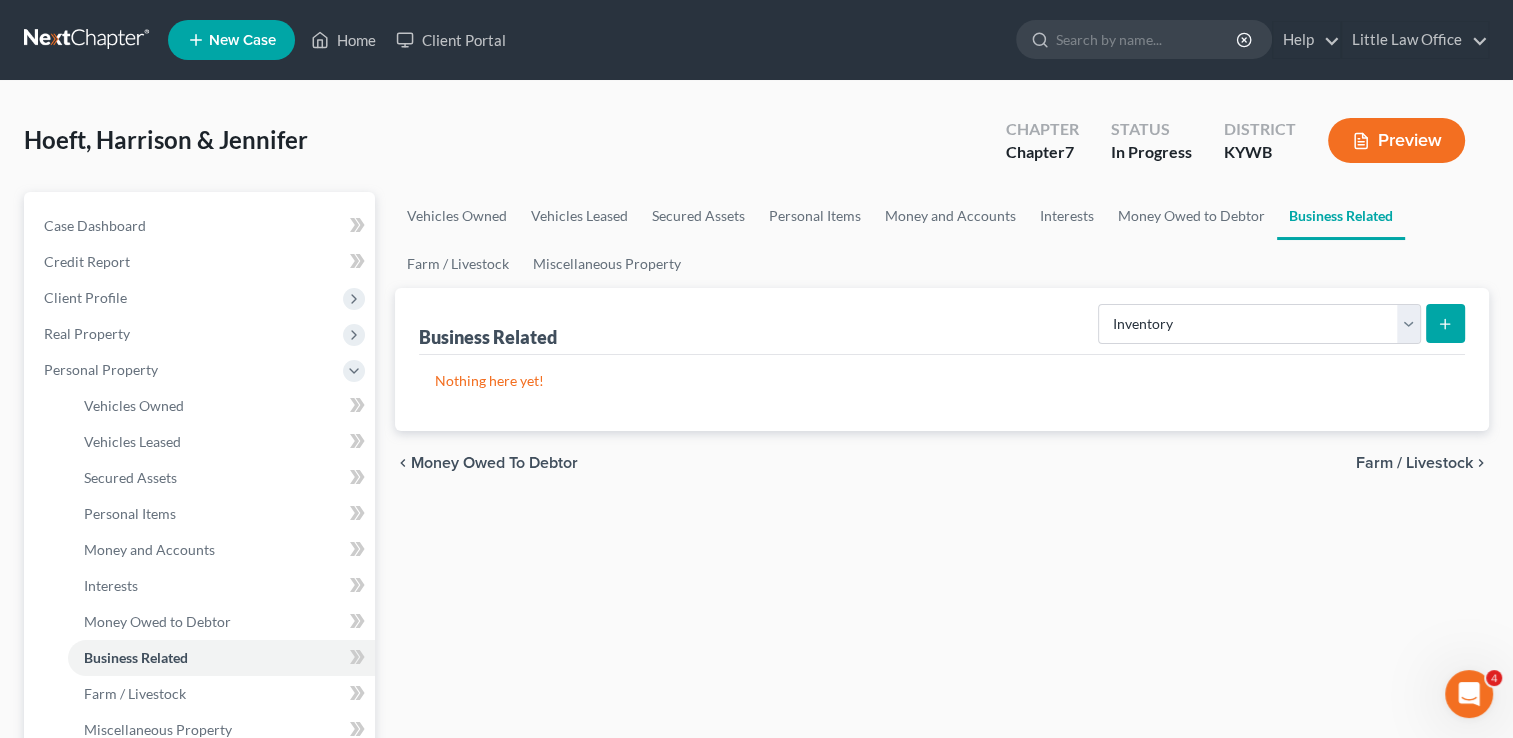 click at bounding box center [1445, 323] 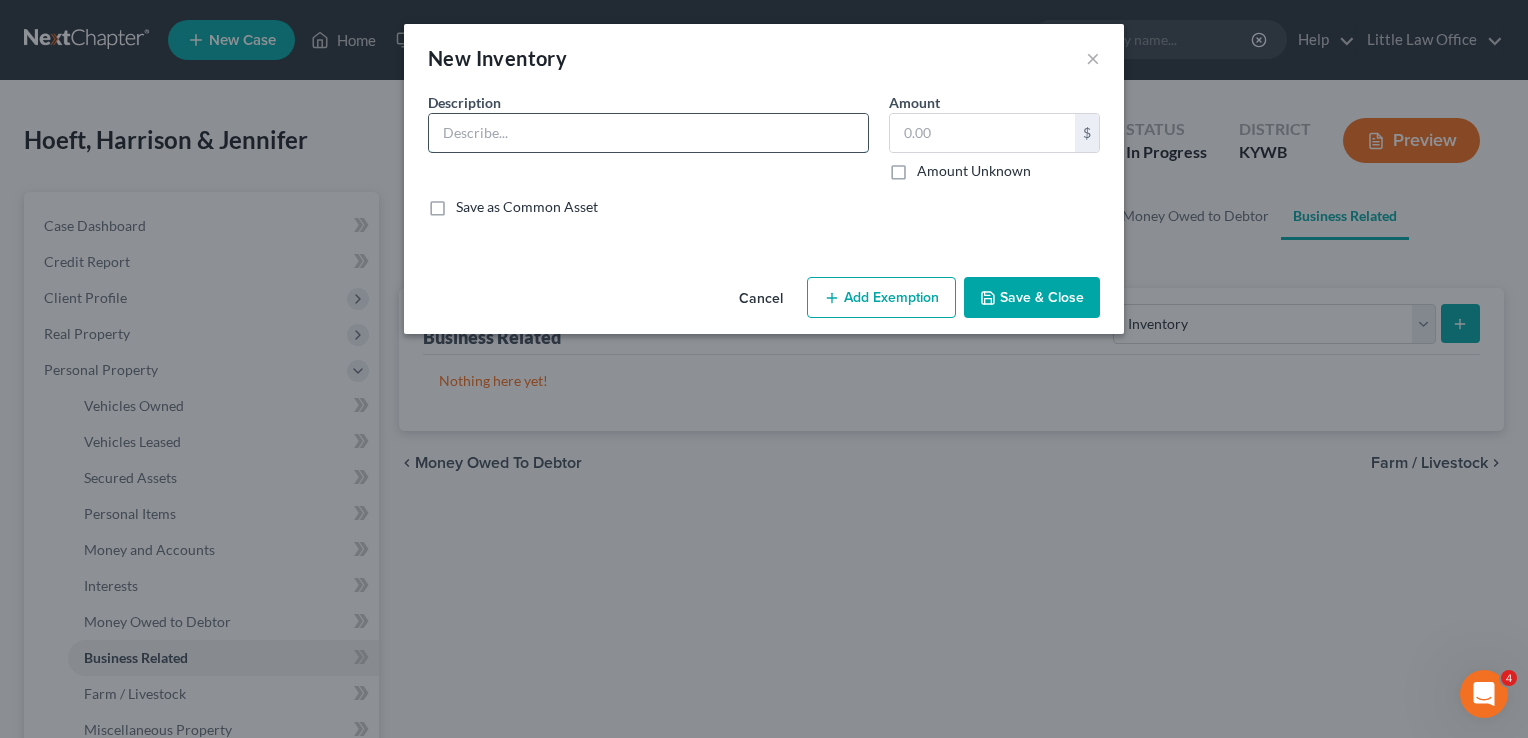 click at bounding box center (648, 133) 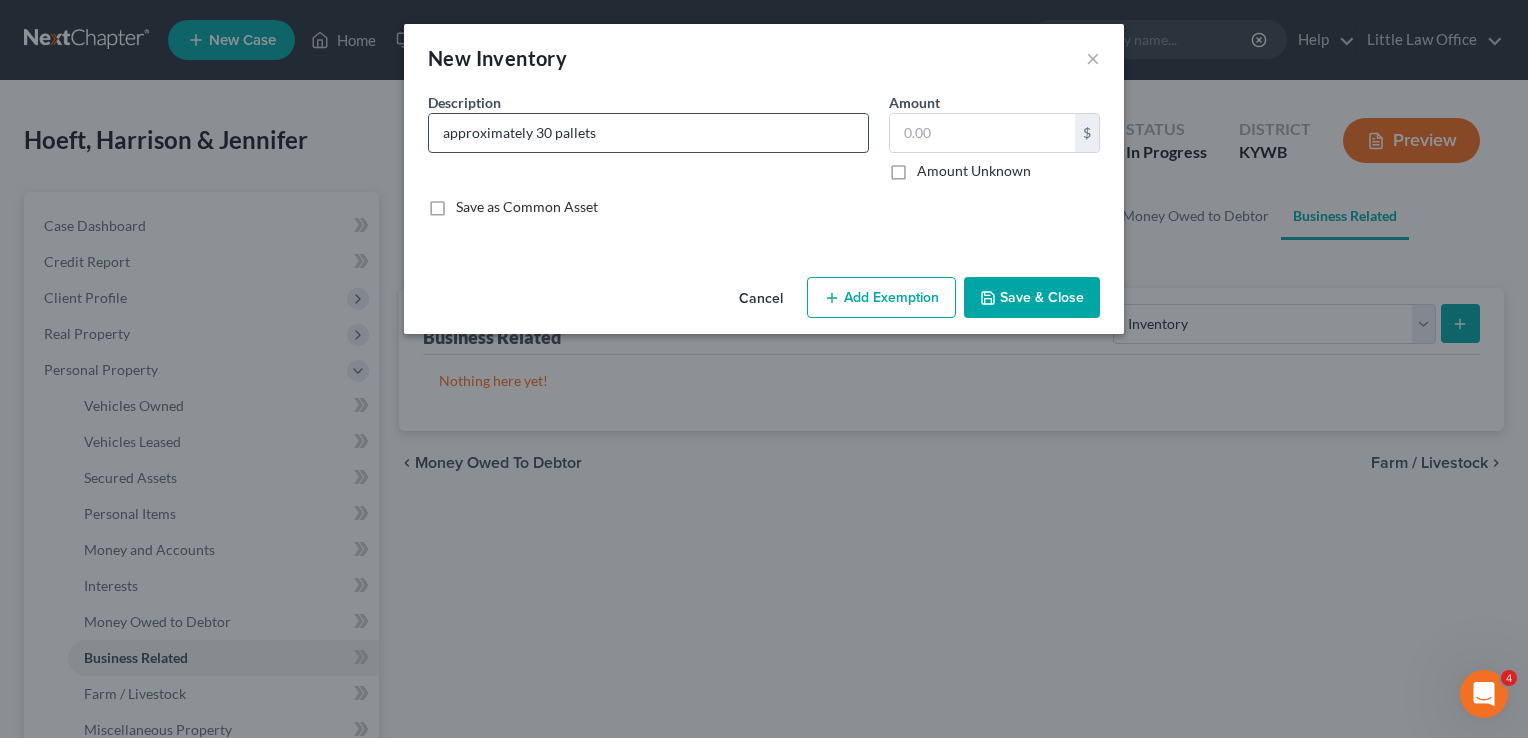 type on "approximately 30 pallets" 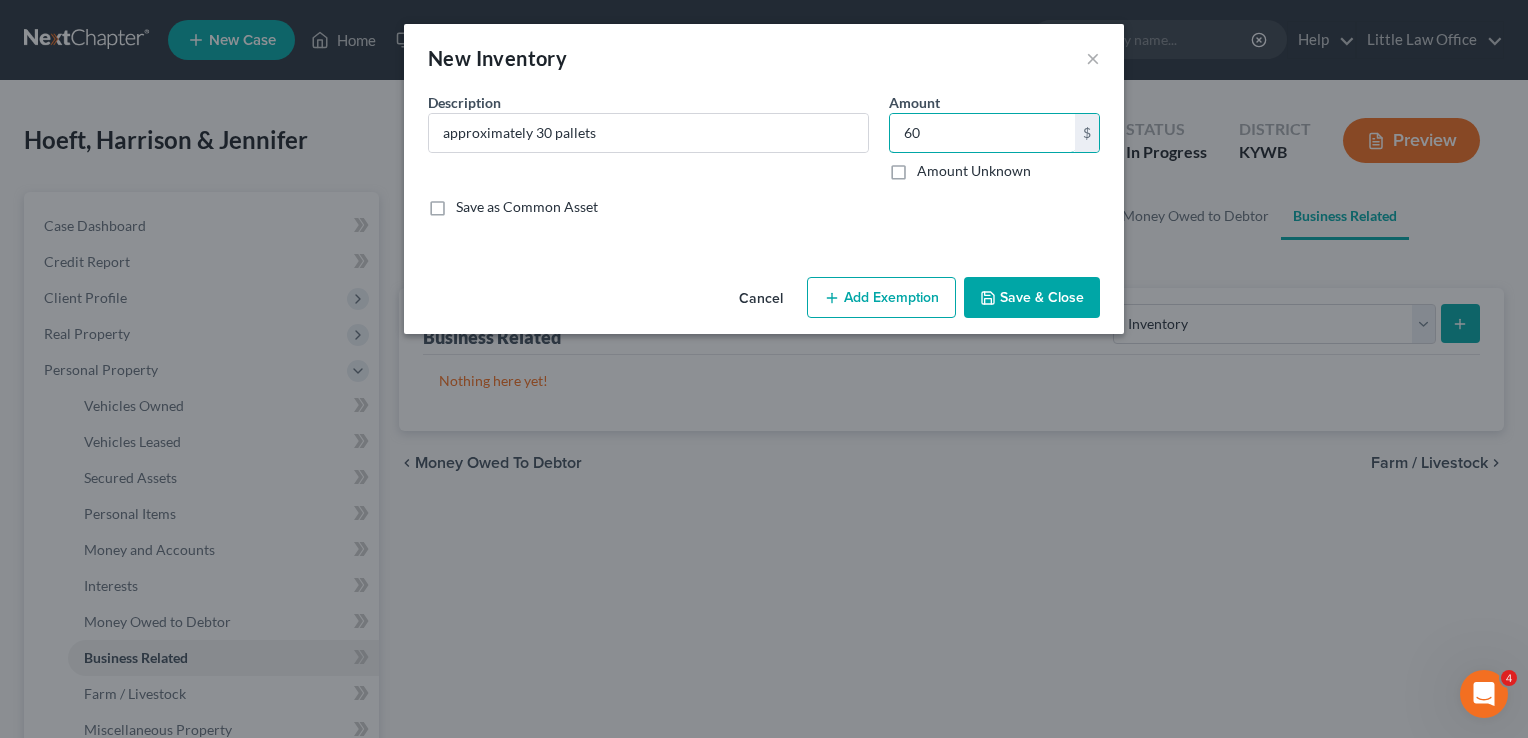 type on "60" 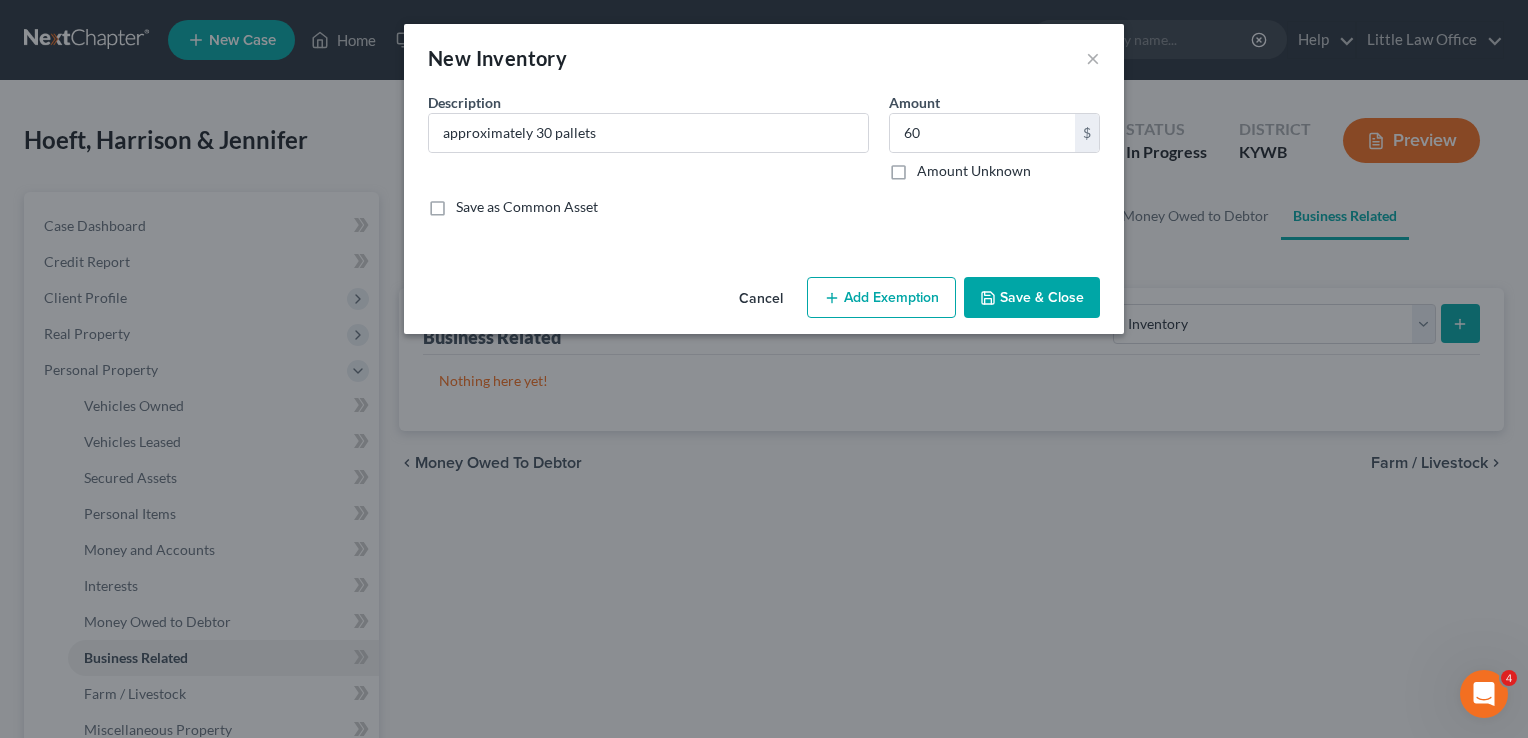 click on "Save & Close" at bounding box center [1032, 298] 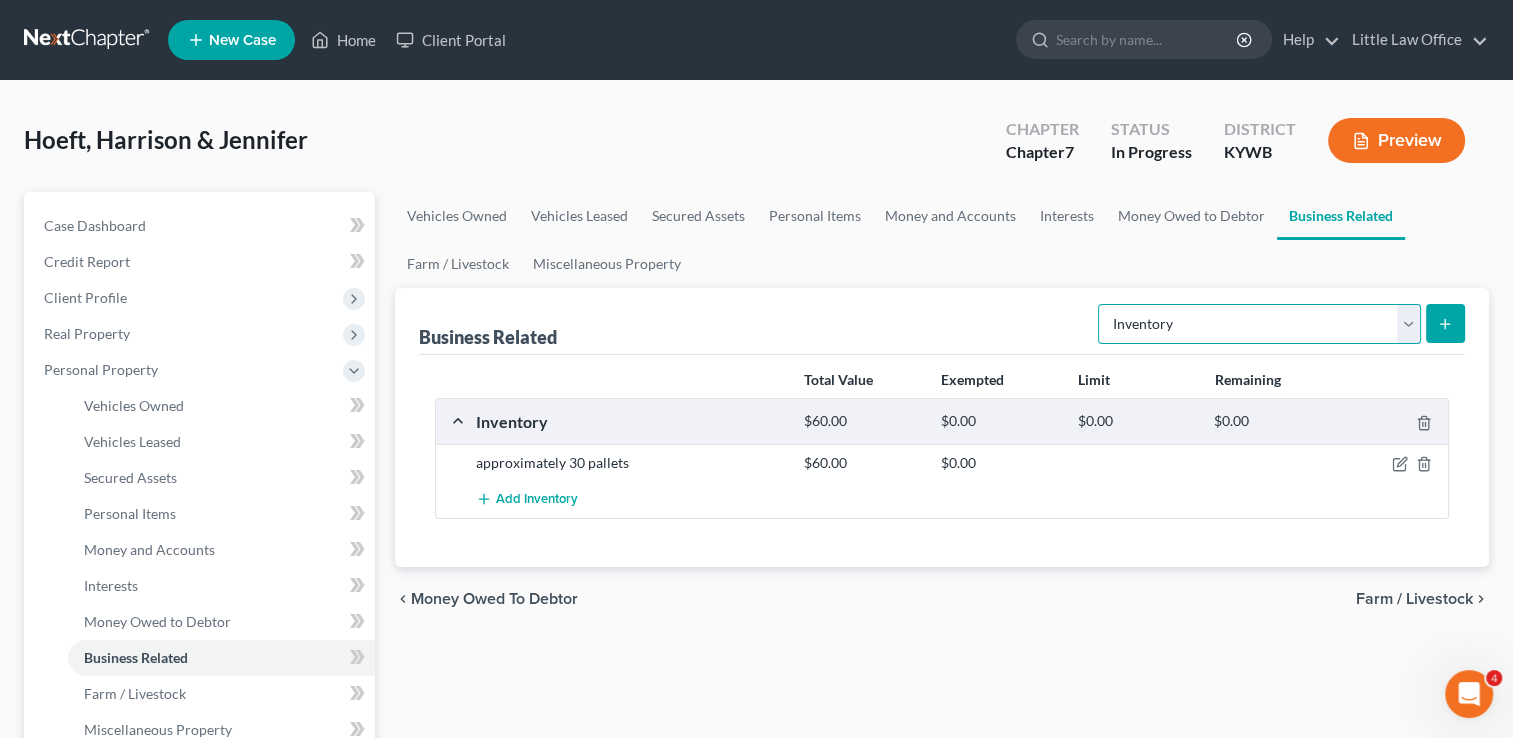 click on "Select Type Customer Lists Franchises Inventory Licenses Machinery Office Equipment, Furnishings, Supplies Other Business Related Property Not Listed Patents, Copyrights, Intellectual Property" at bounding box center [1259, 324] 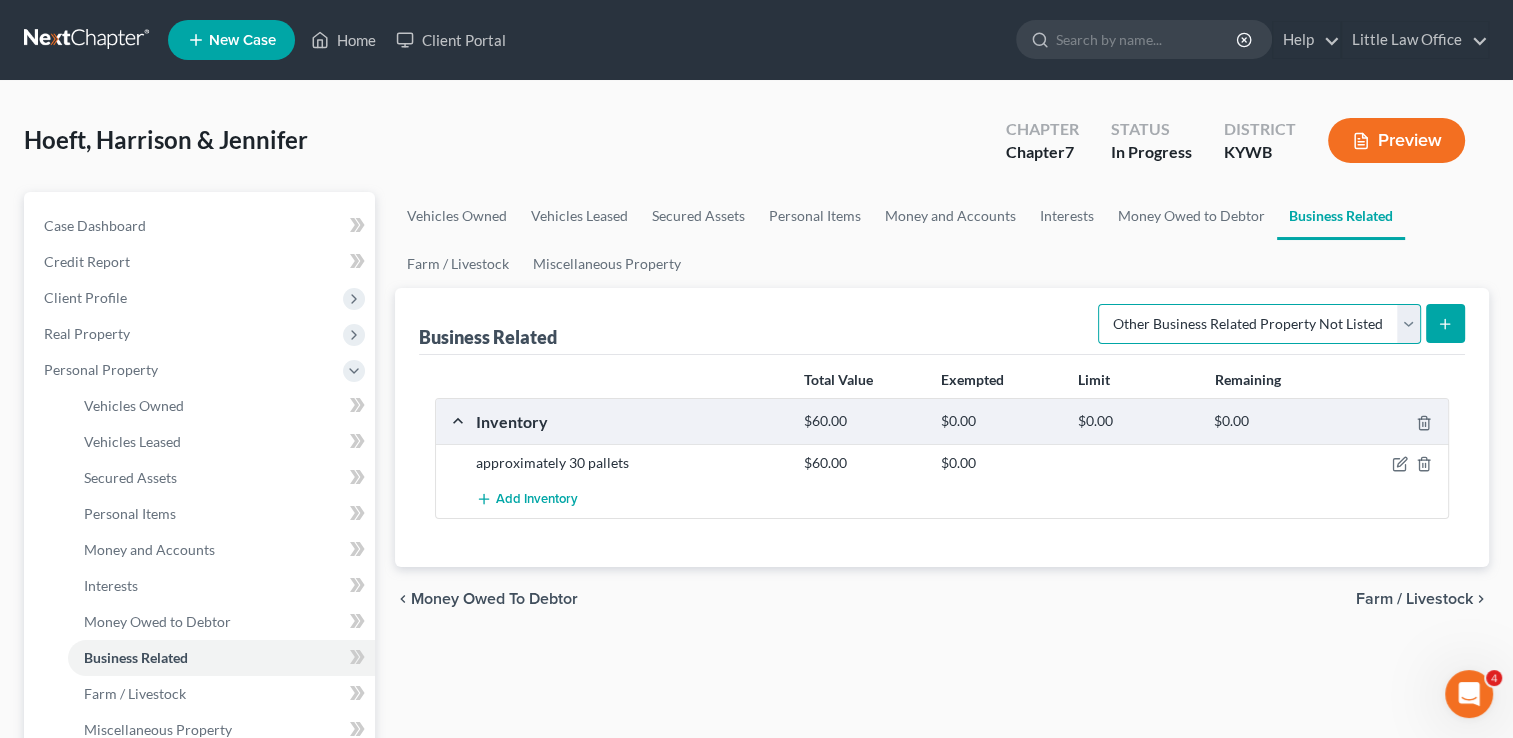 click on "Select Type Customer Lists Franchises Inventory Licenses Machinery Office Equipment, Furnishings, Supplies Other Business Related Property Not Listed Patents, Copyrights, Intellectual Property" at bounding box center (1259, 324) 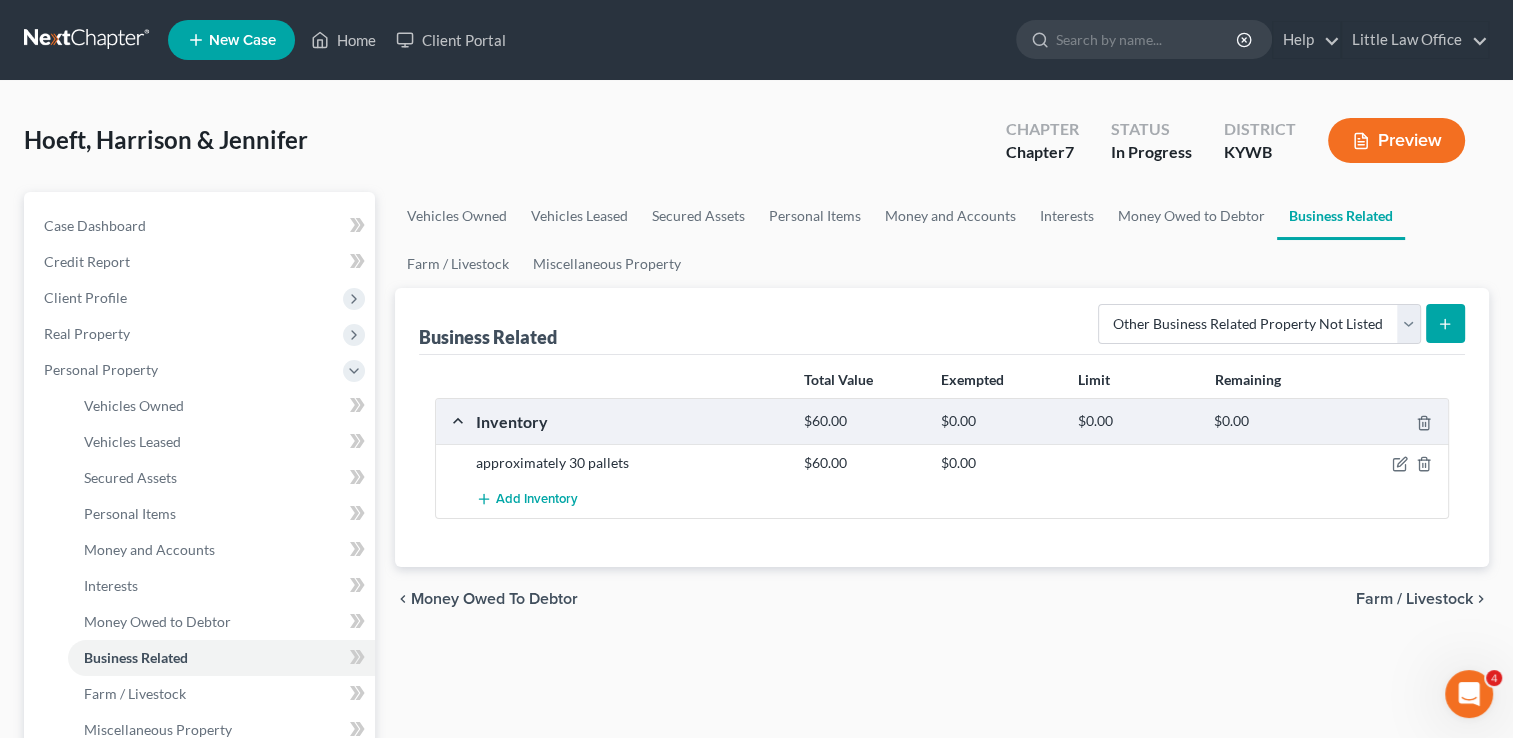click on "Vehicles Owned
Vehicles Leased
Secured Assets
Personal Items
Money and Accounts
Interests
Money Owed to Debtor
Business Related
Farm / Livestock
Miscellaneous Property" at bounding box center [942, 240] 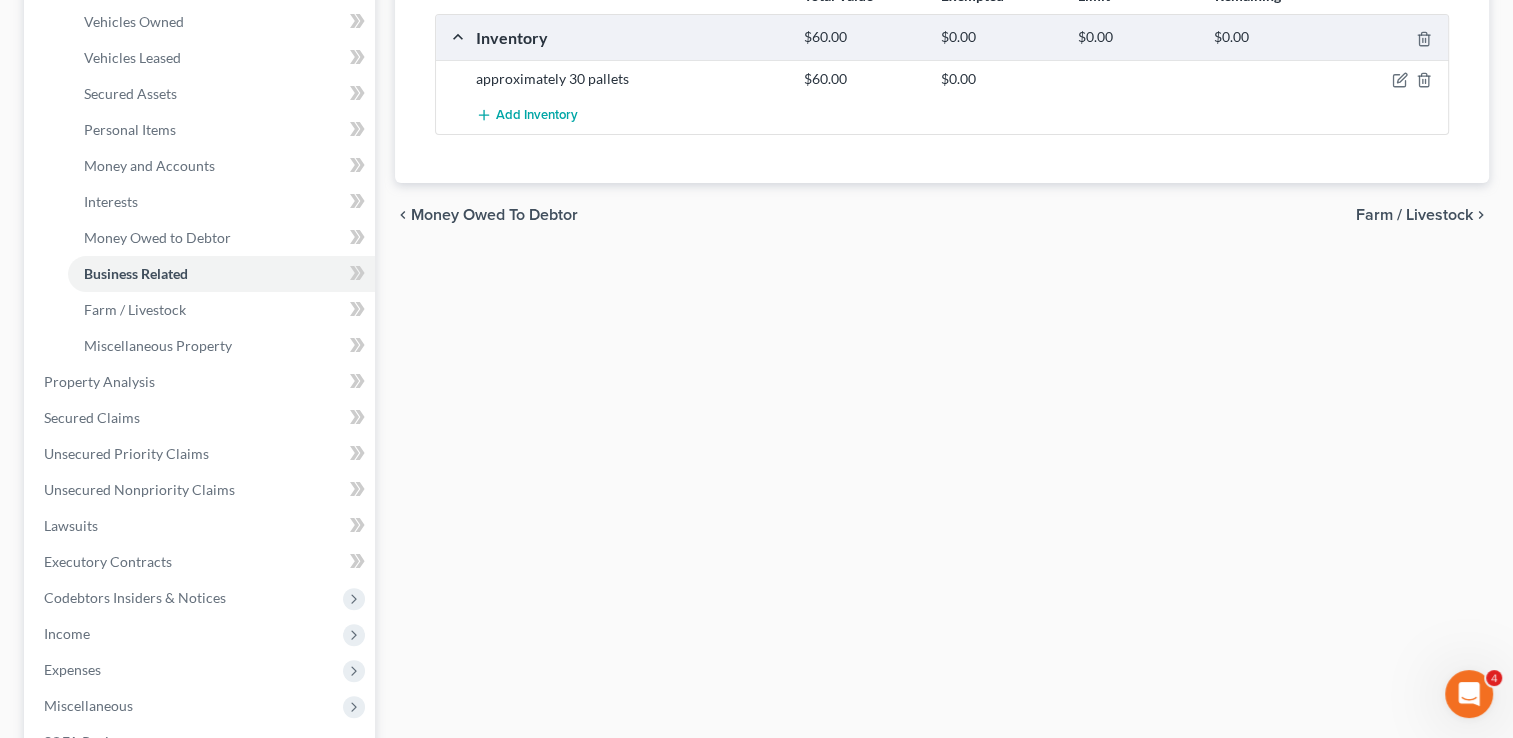 scroll, scrollTop: 396, scrollLeft: 0, axis: vertical 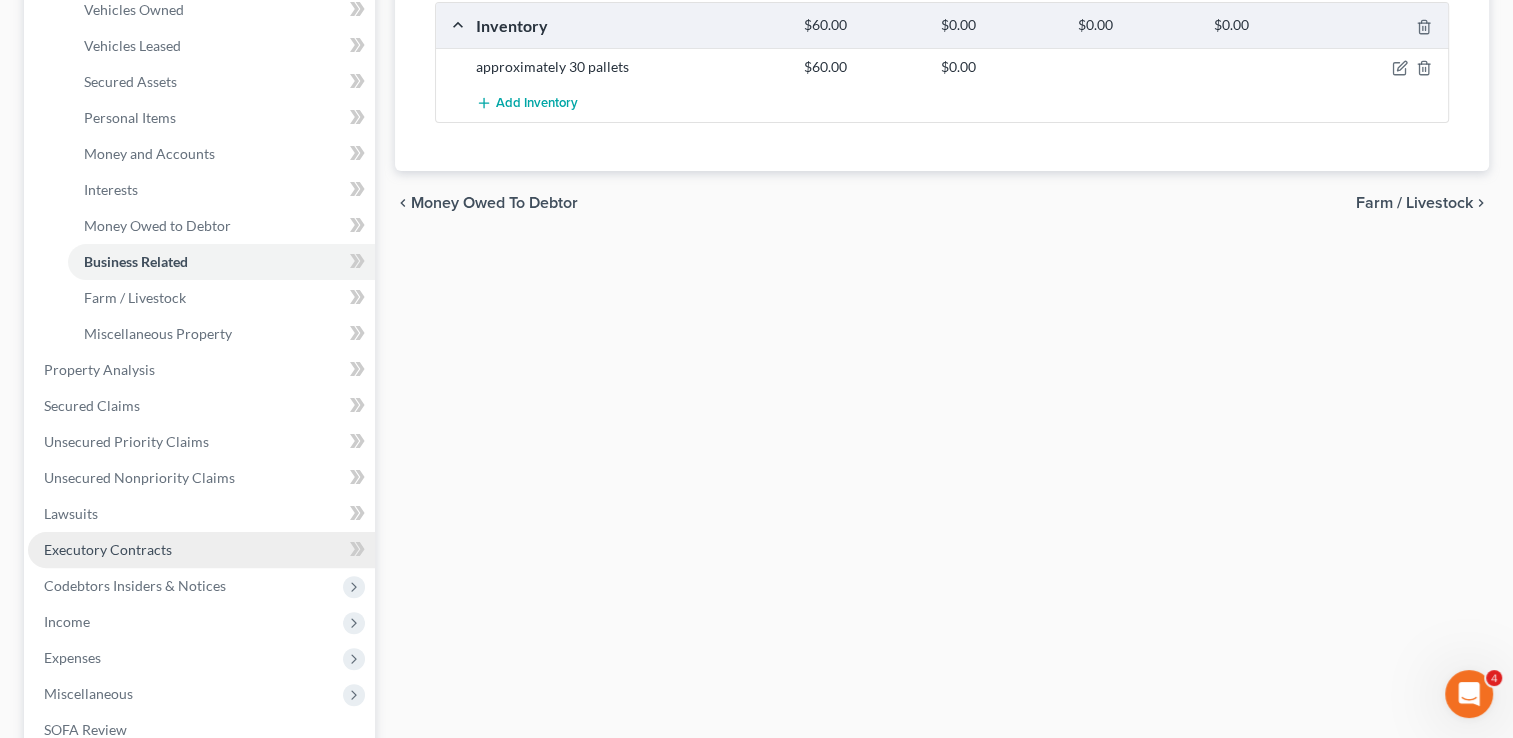 click on "Executory Contracts" at bounding box center (201, 550) 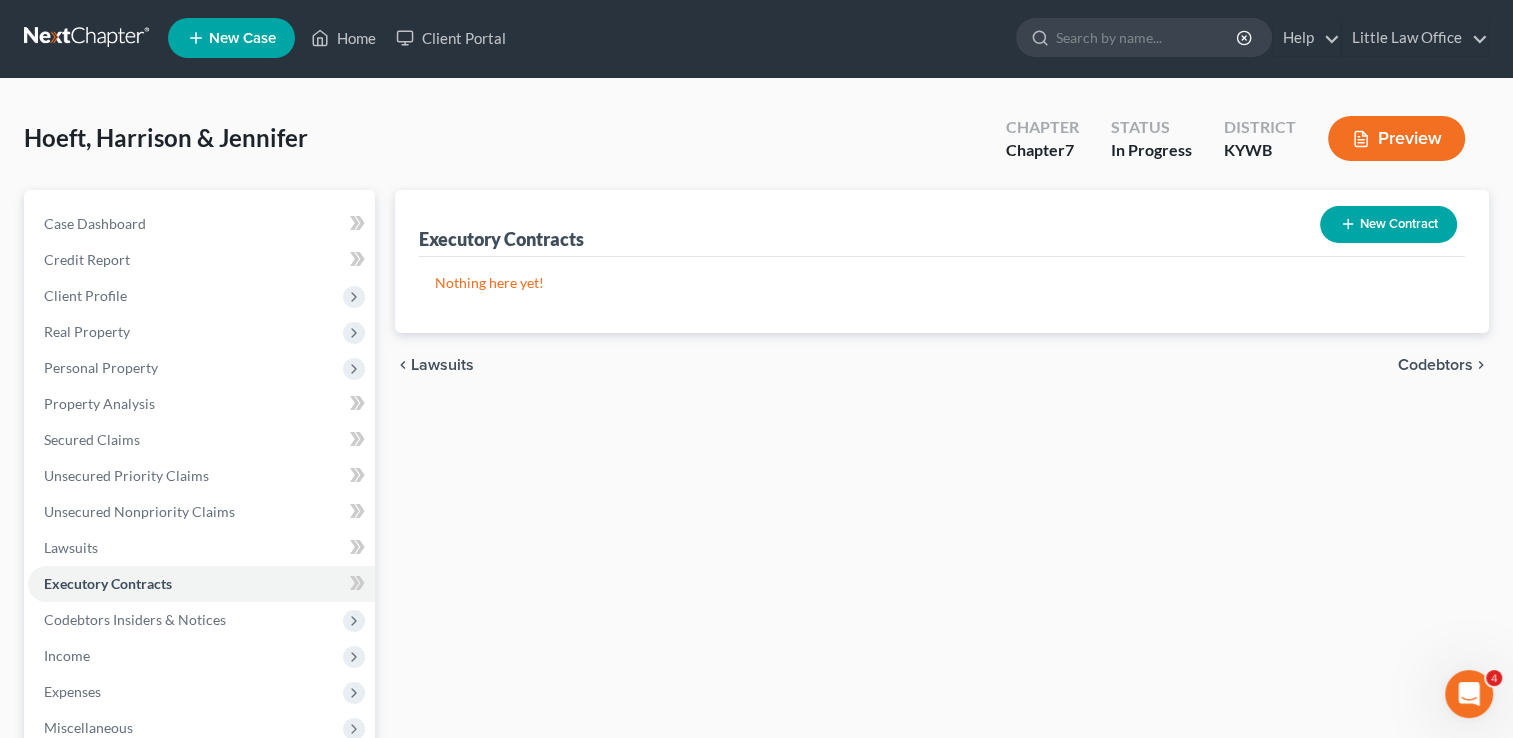 scroll, scrollTop: 0, scrollLeft: 0, axis: both 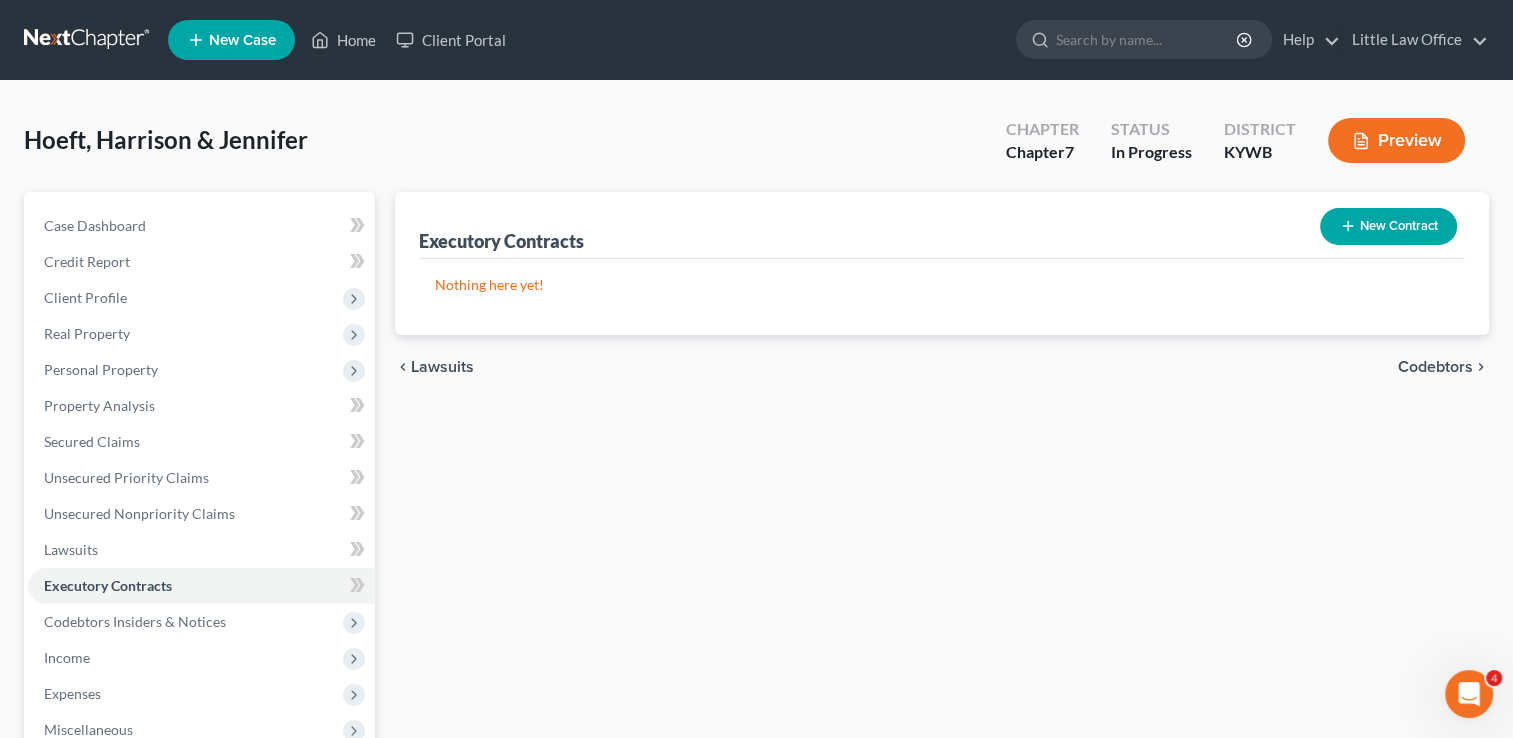 click on "New Contract" at bounding box center (1388, 226) 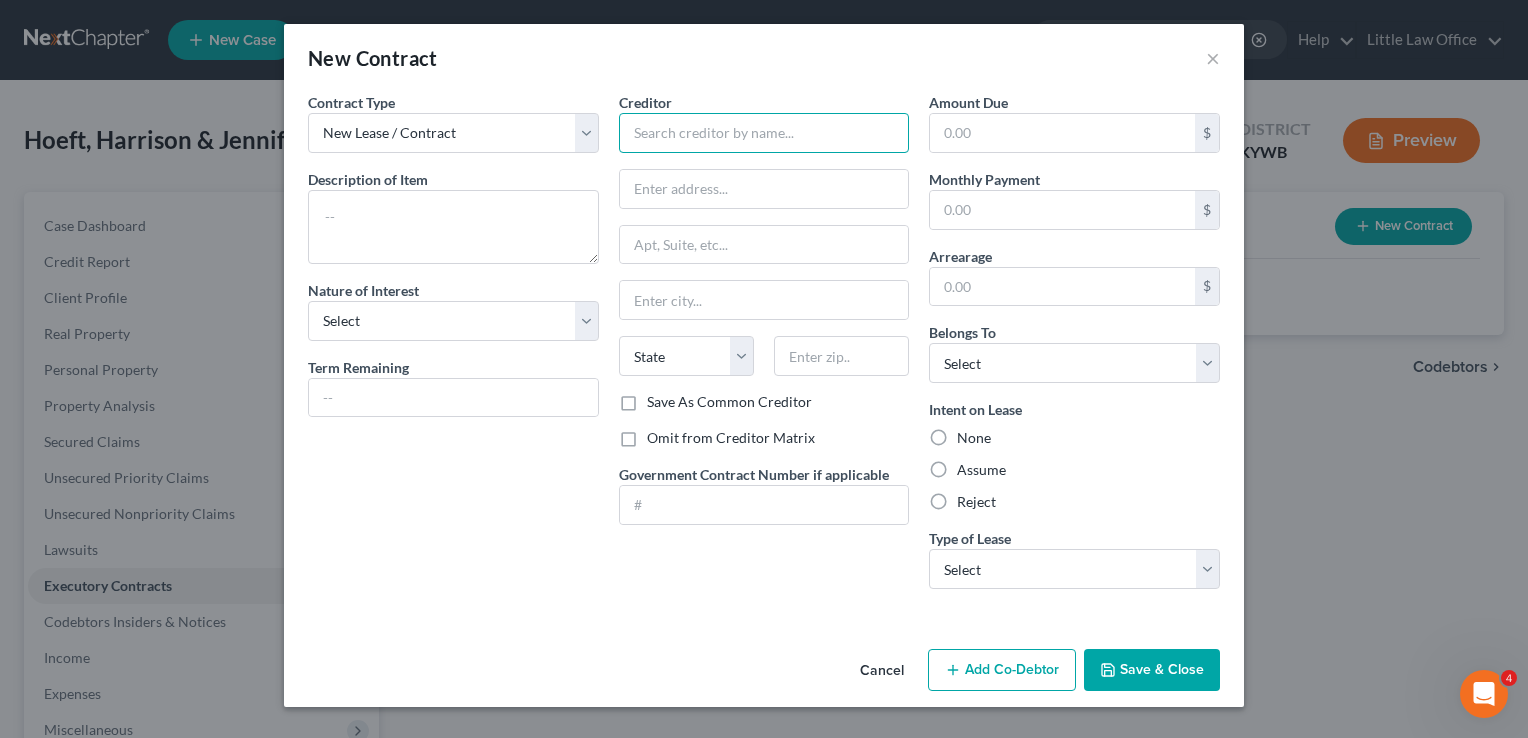 click at bounding box center (764, 133) 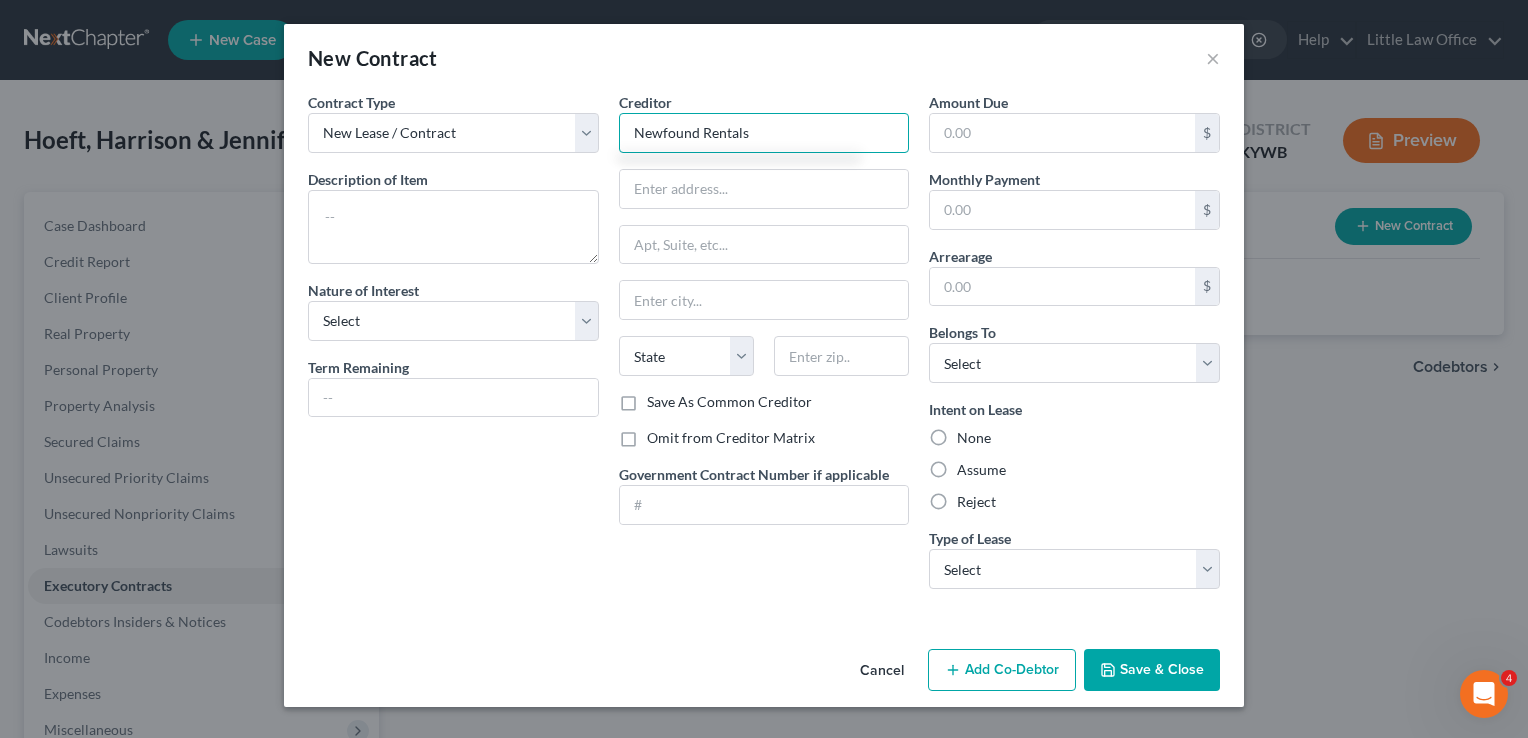 type on "Newfound Rentals" 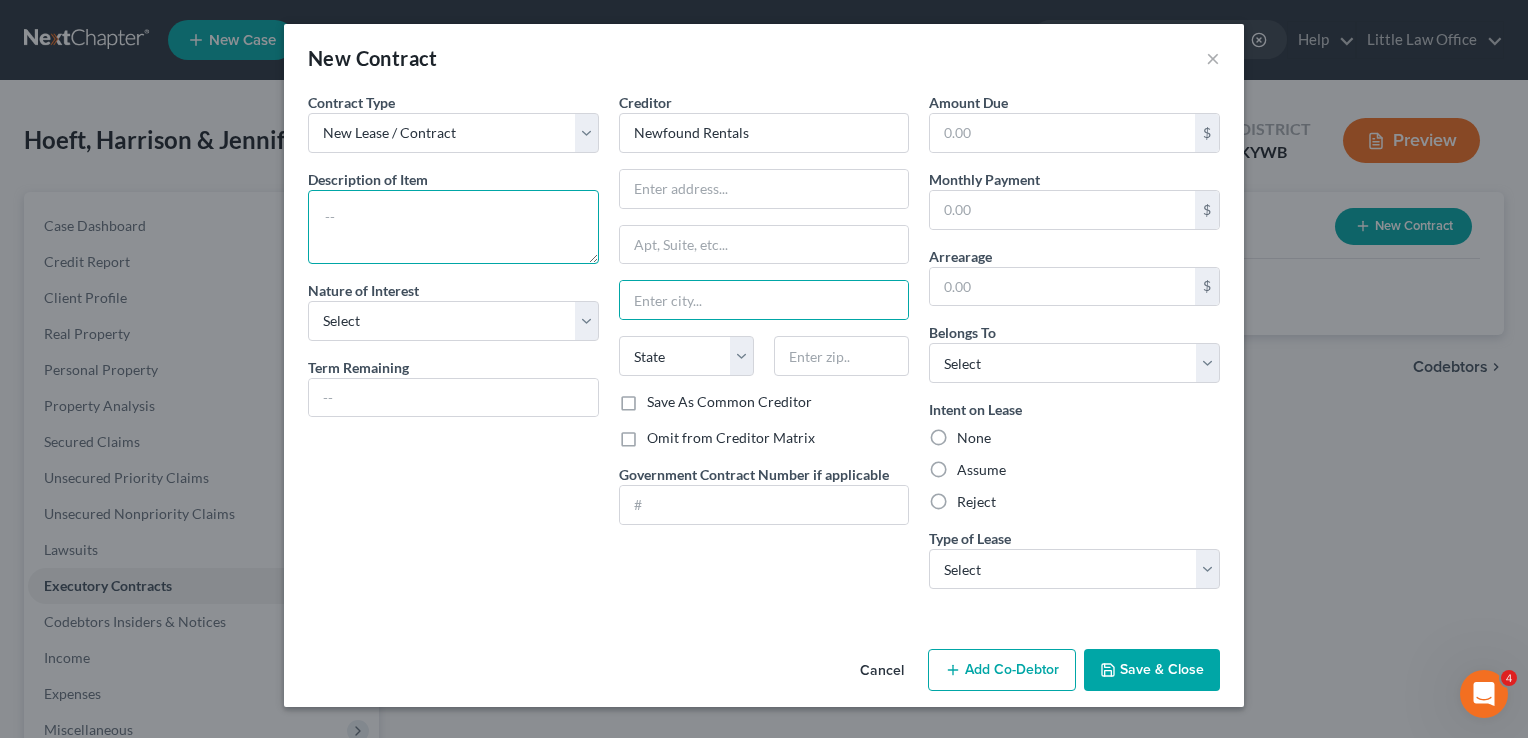 click at bounding box center [453, 227] 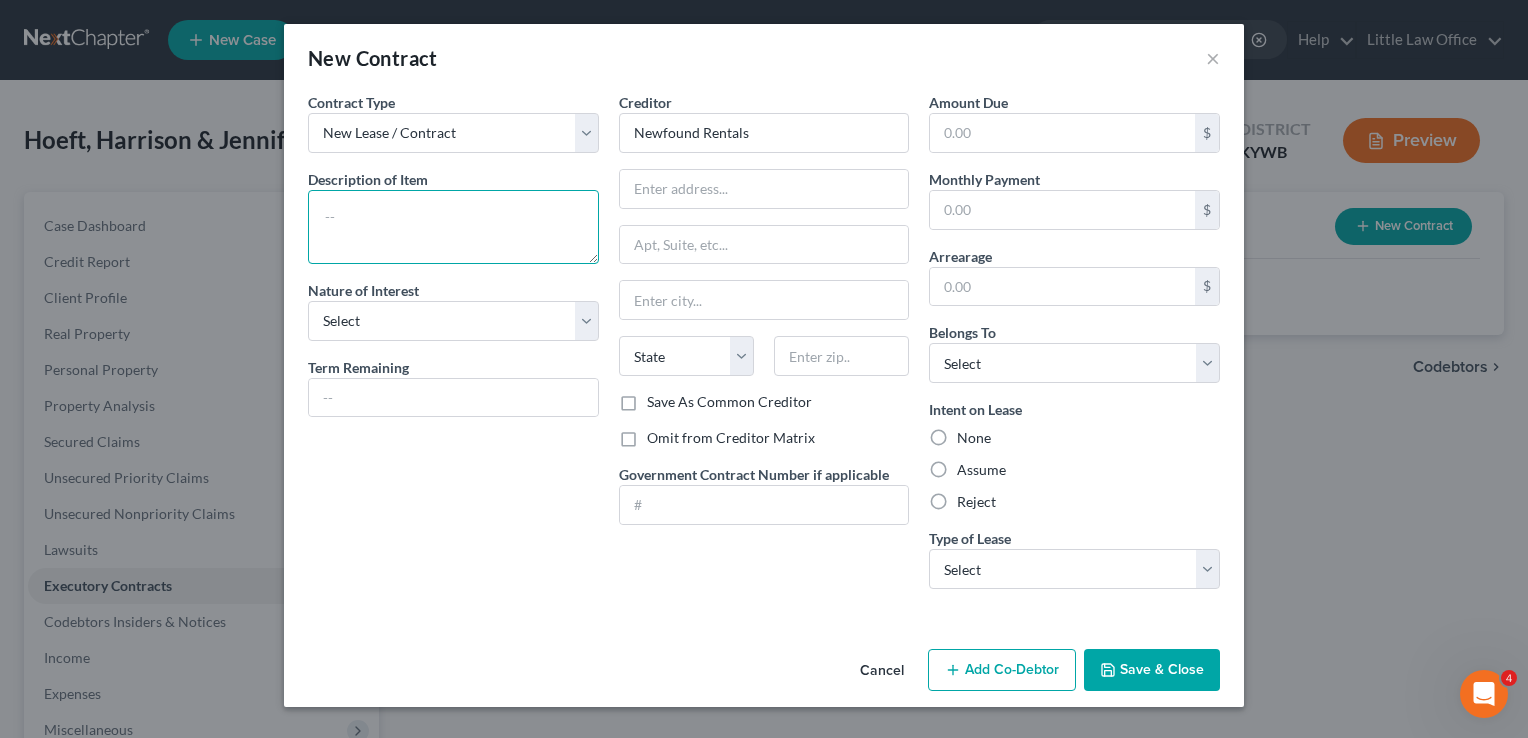 type on "6" 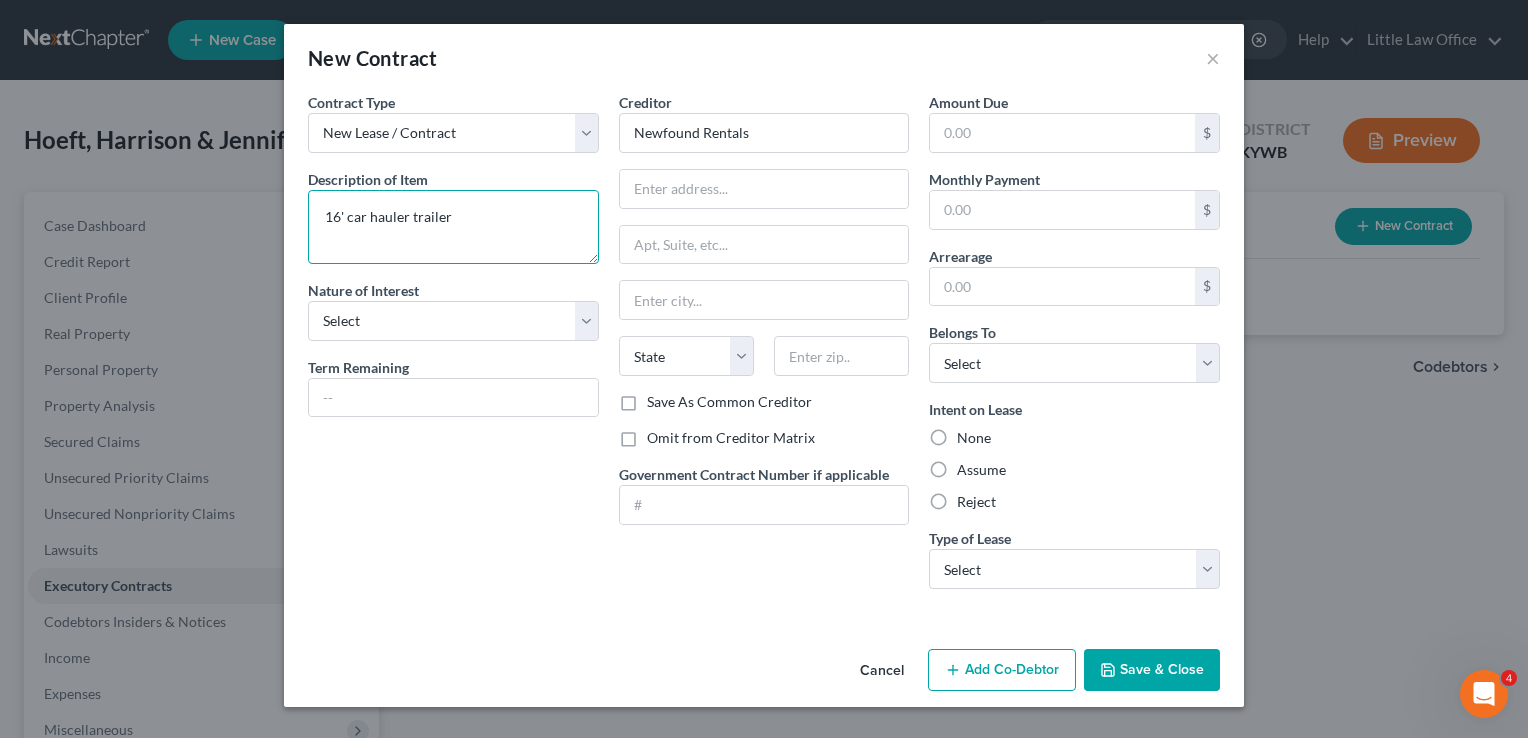 type on "16' car hauler trailer" 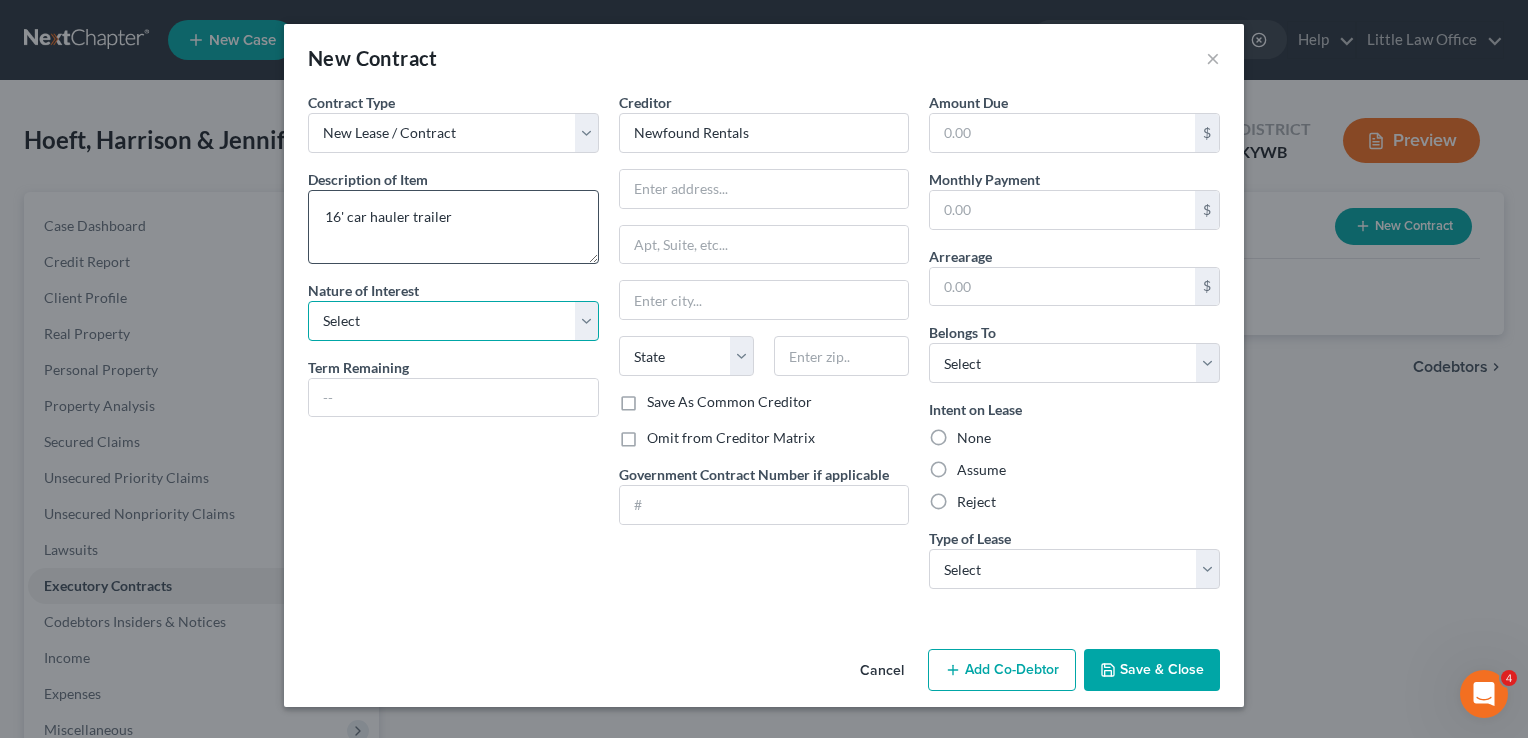 select on "0" 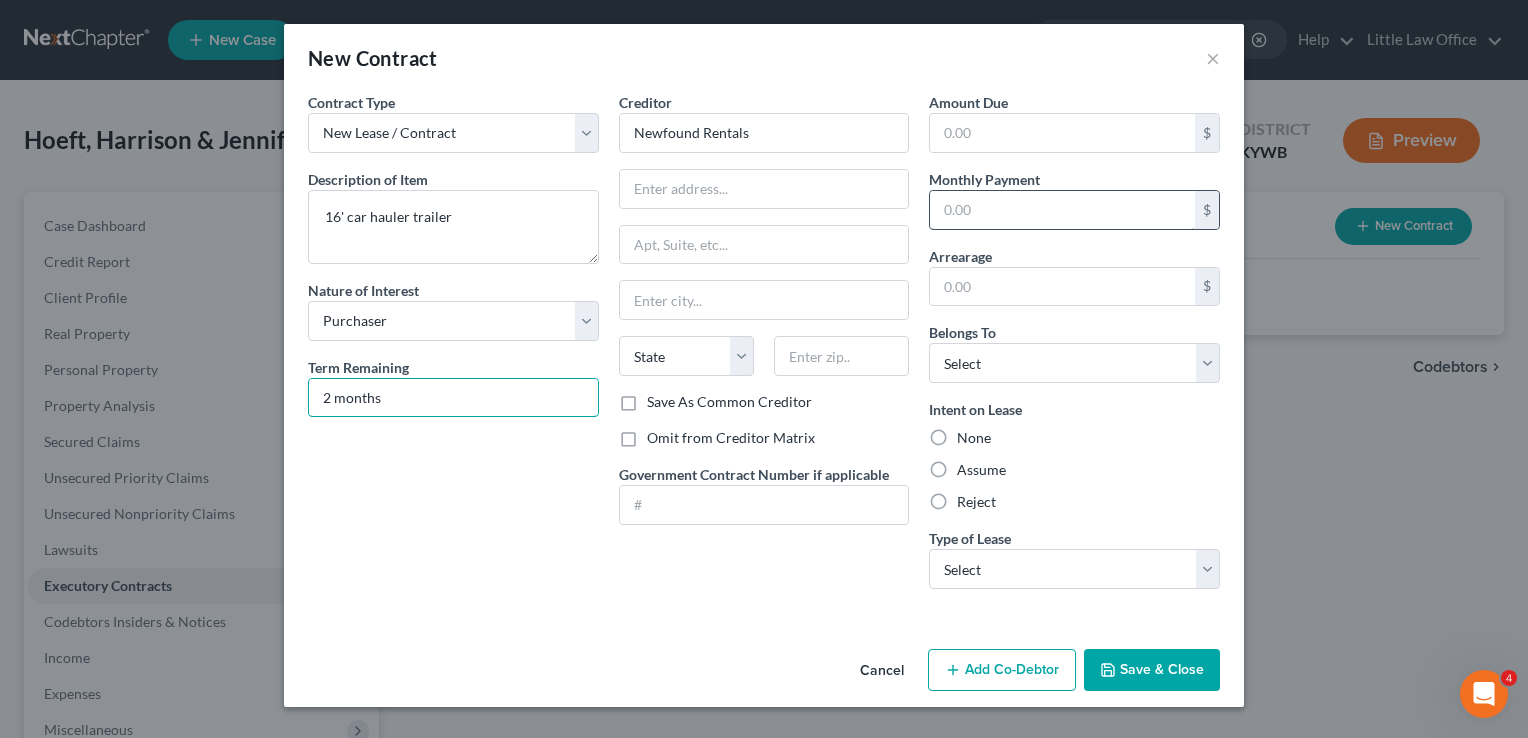 type on "2 months" 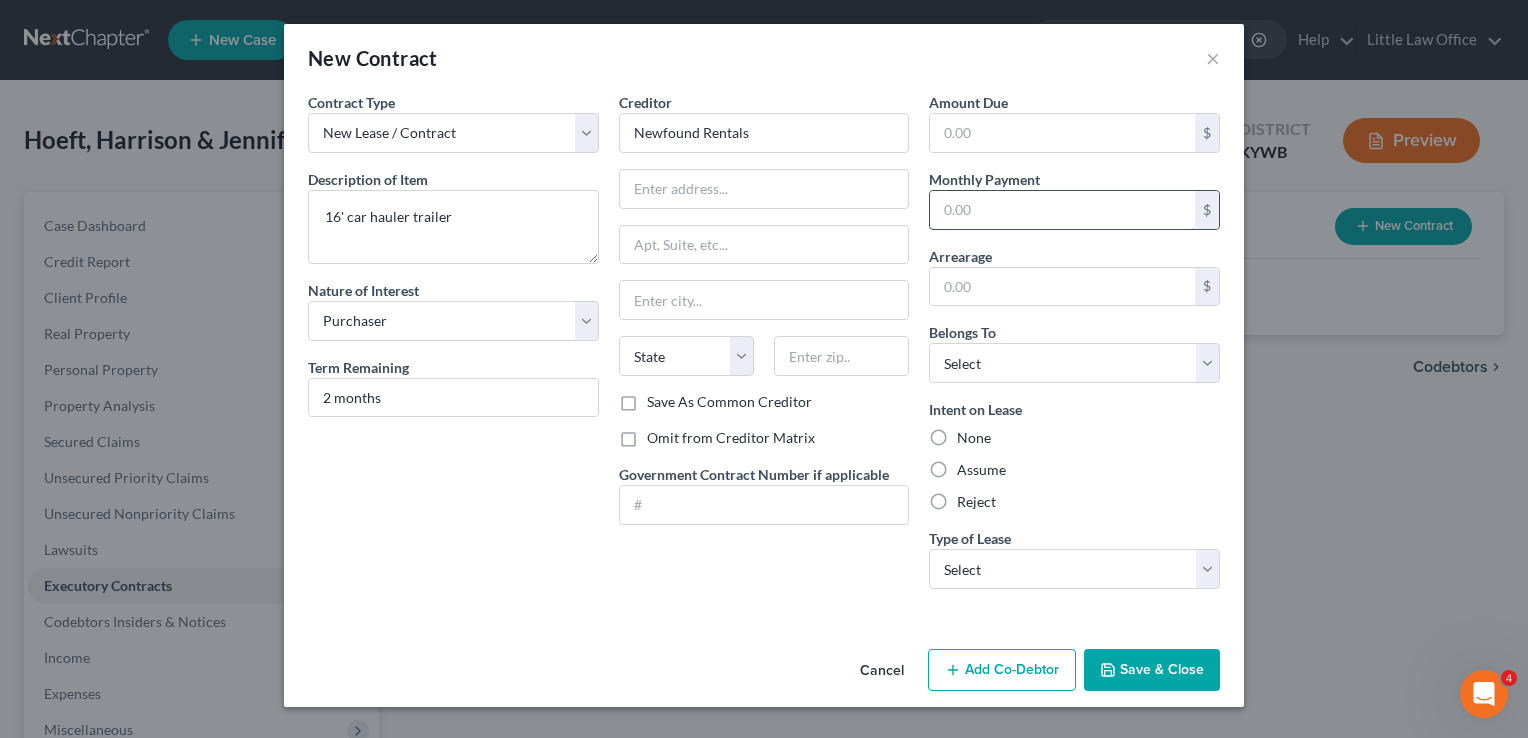 click at bounding box center (1062, 210) 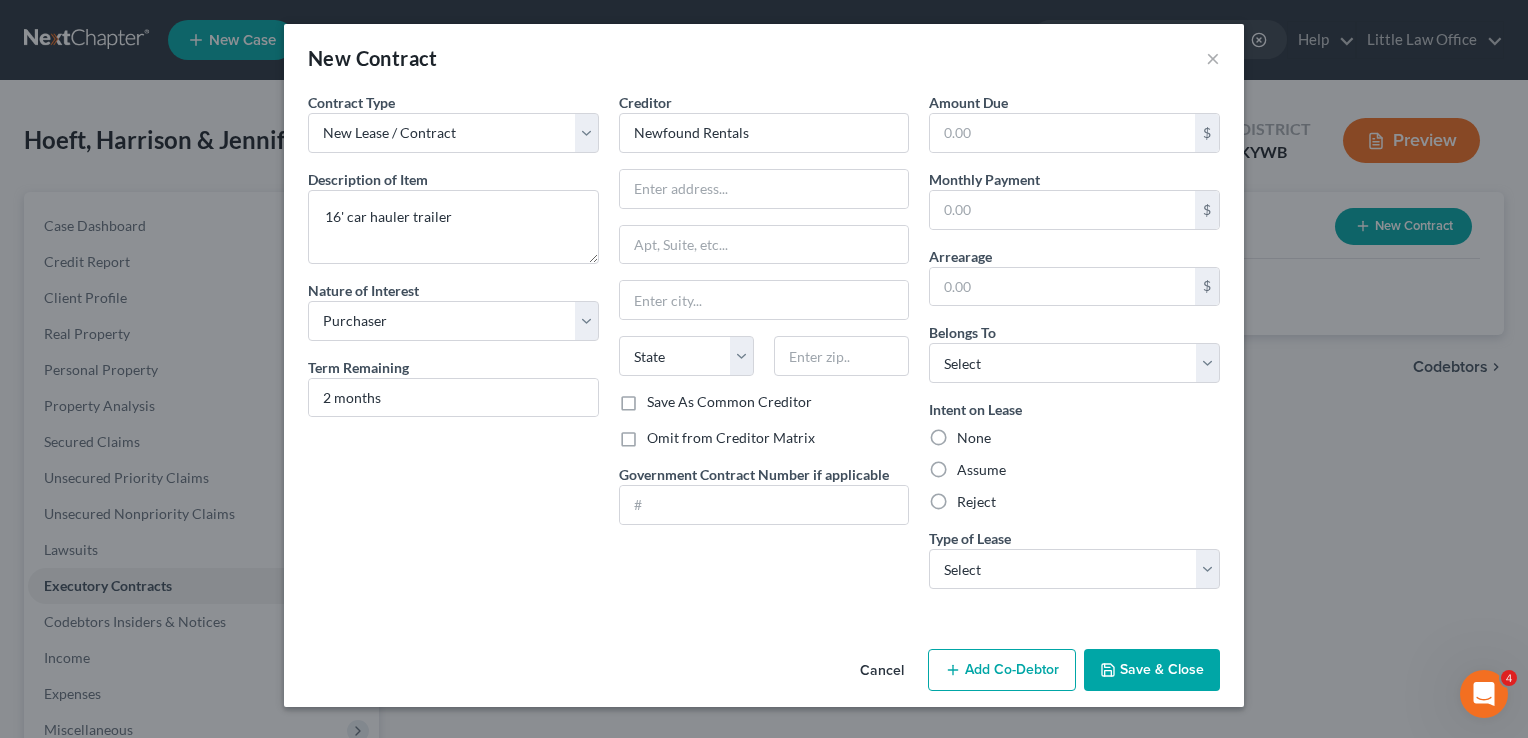 click on "Contract Type New Lease / Contract New Timeshare
Description of non-residential real property
*
Description of Item
*
16' car hauler trailer Nature of Interest Select Purchaser Agent Lessor Lessee Term Remaining 2 months" at bounding box center [453, 348] 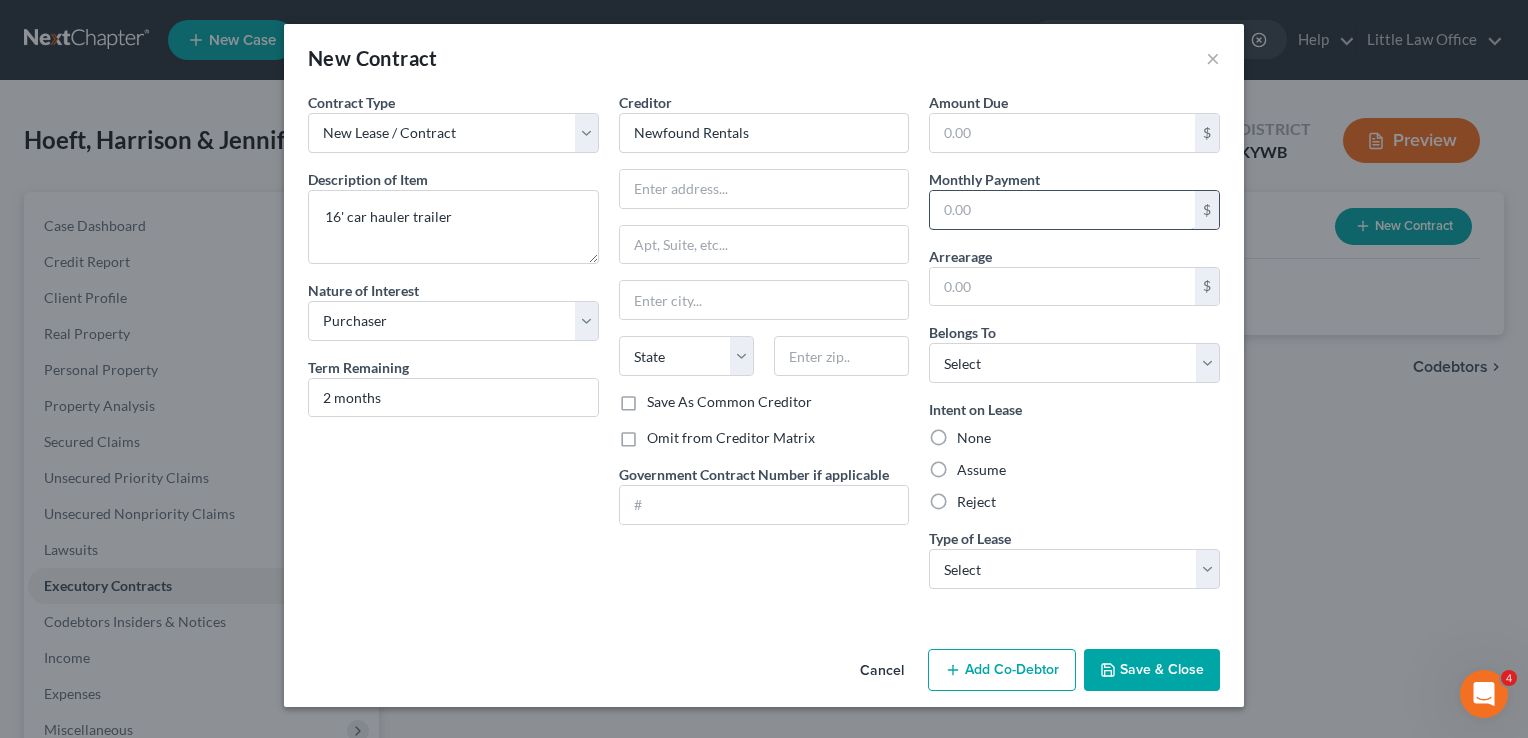 click at bounding box center (1062, 210) 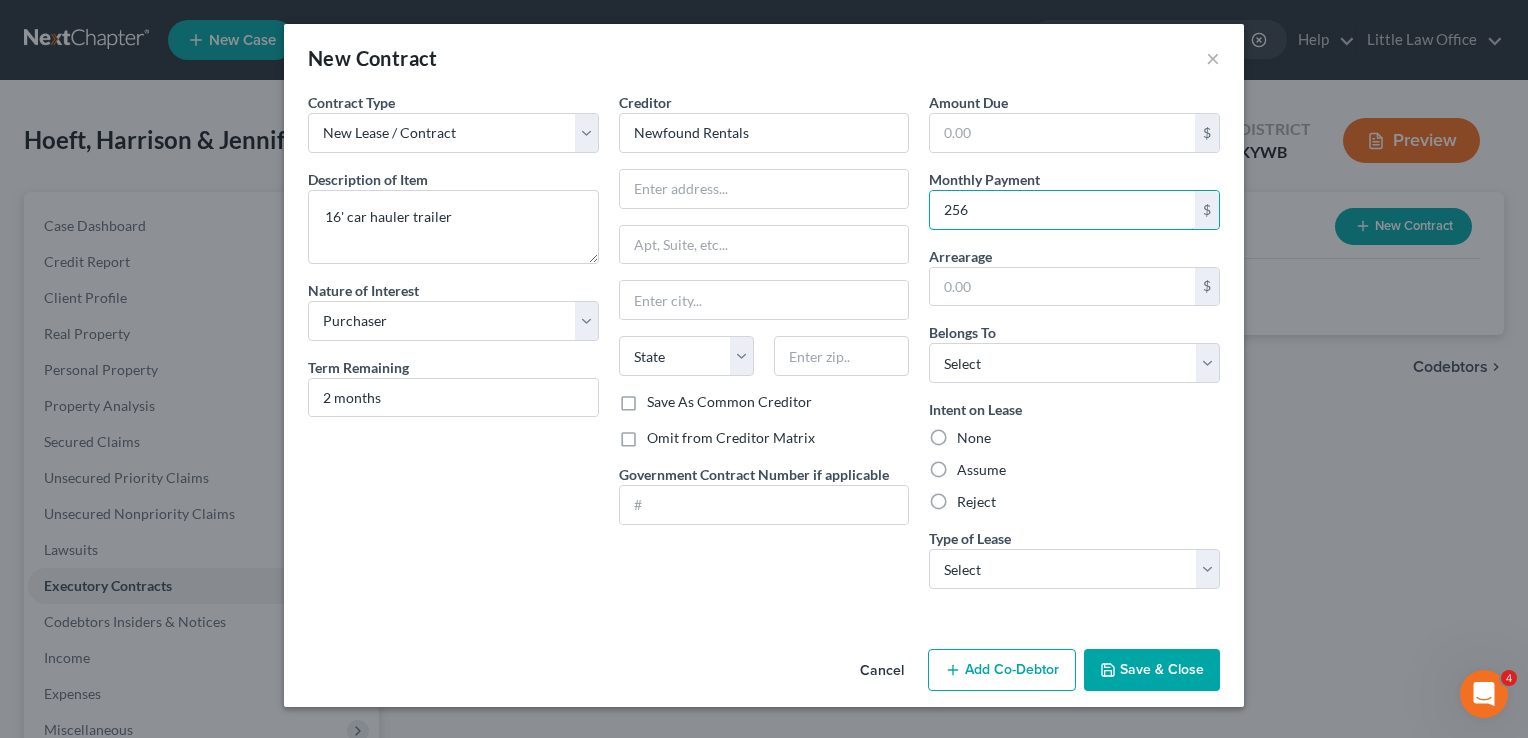 type on "256" 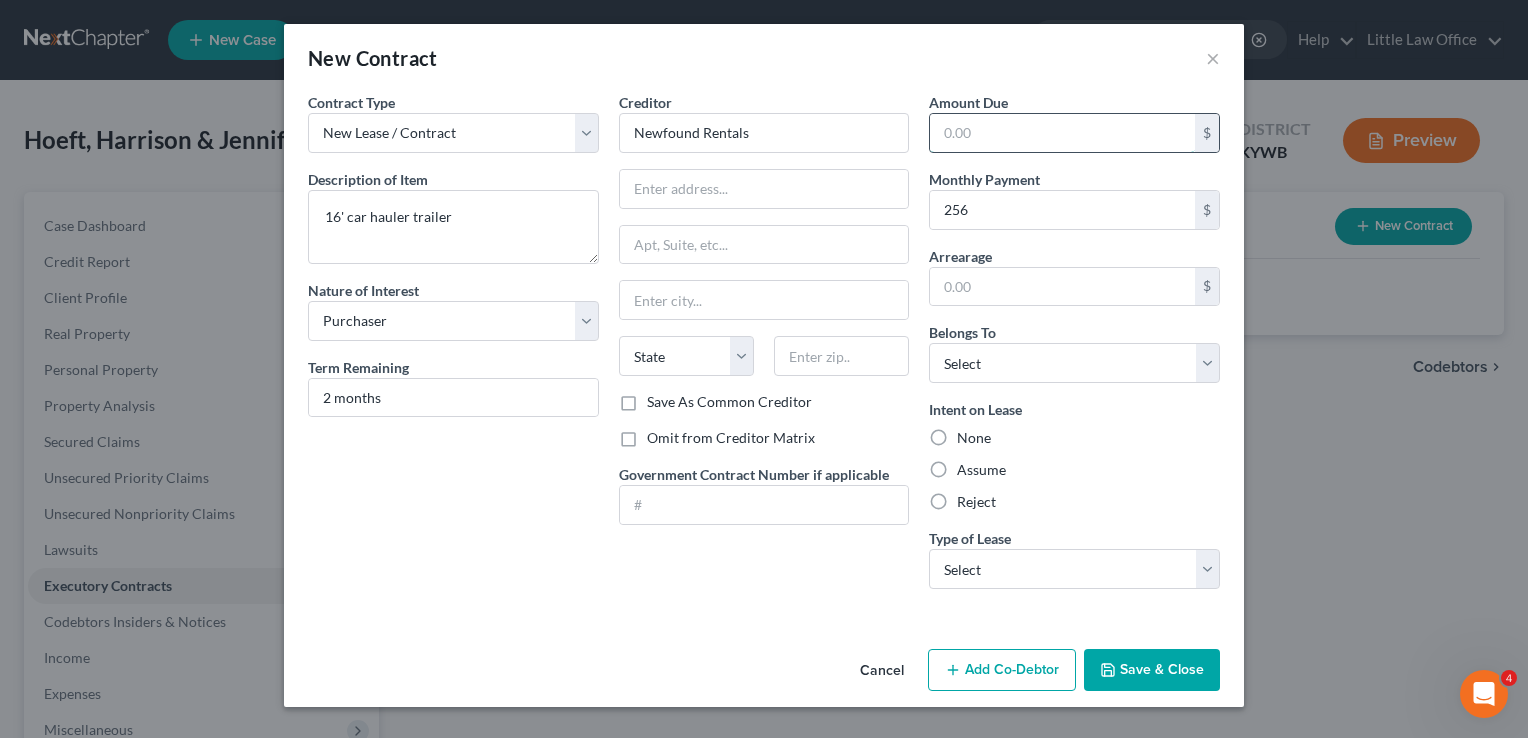 click at bounding box center [1062, 133] 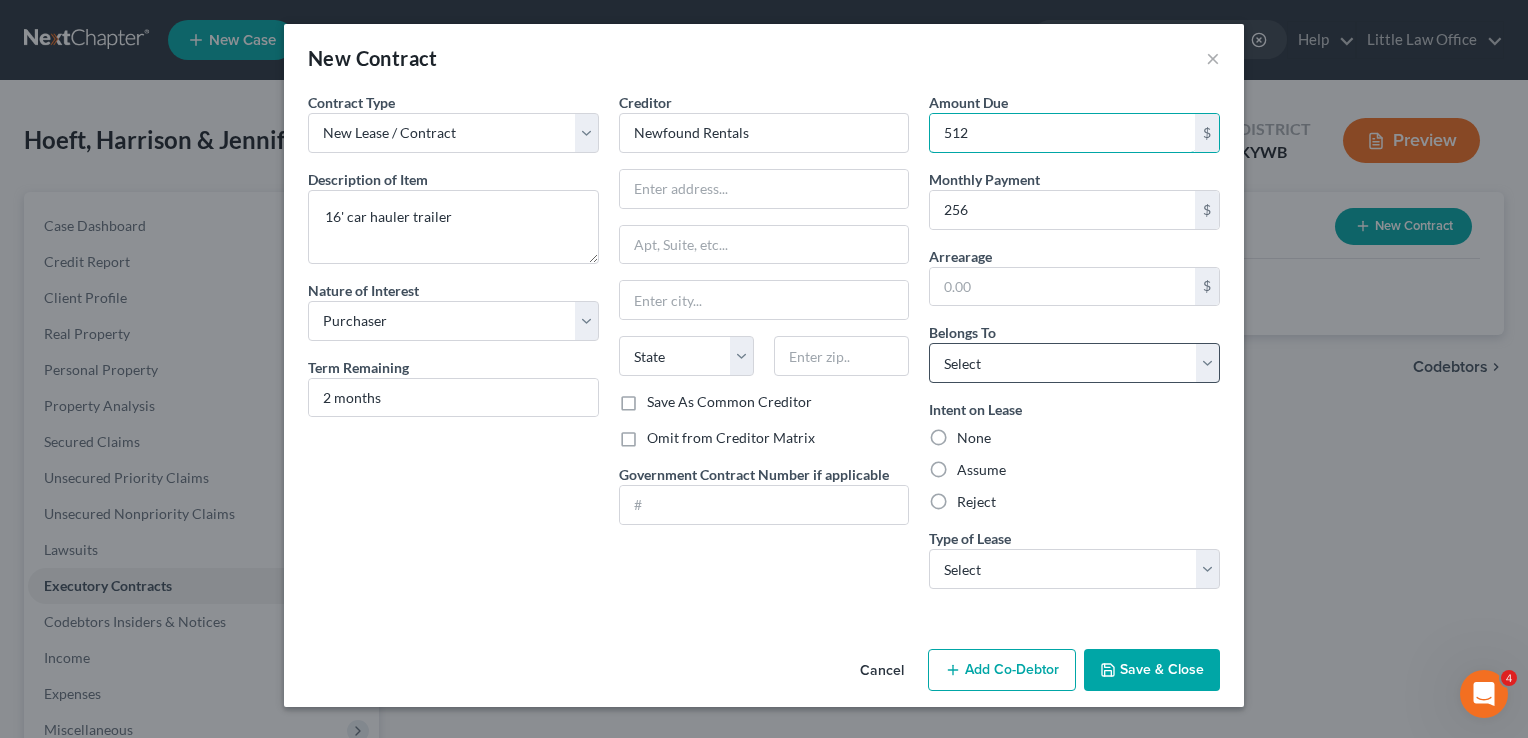 type on "512" 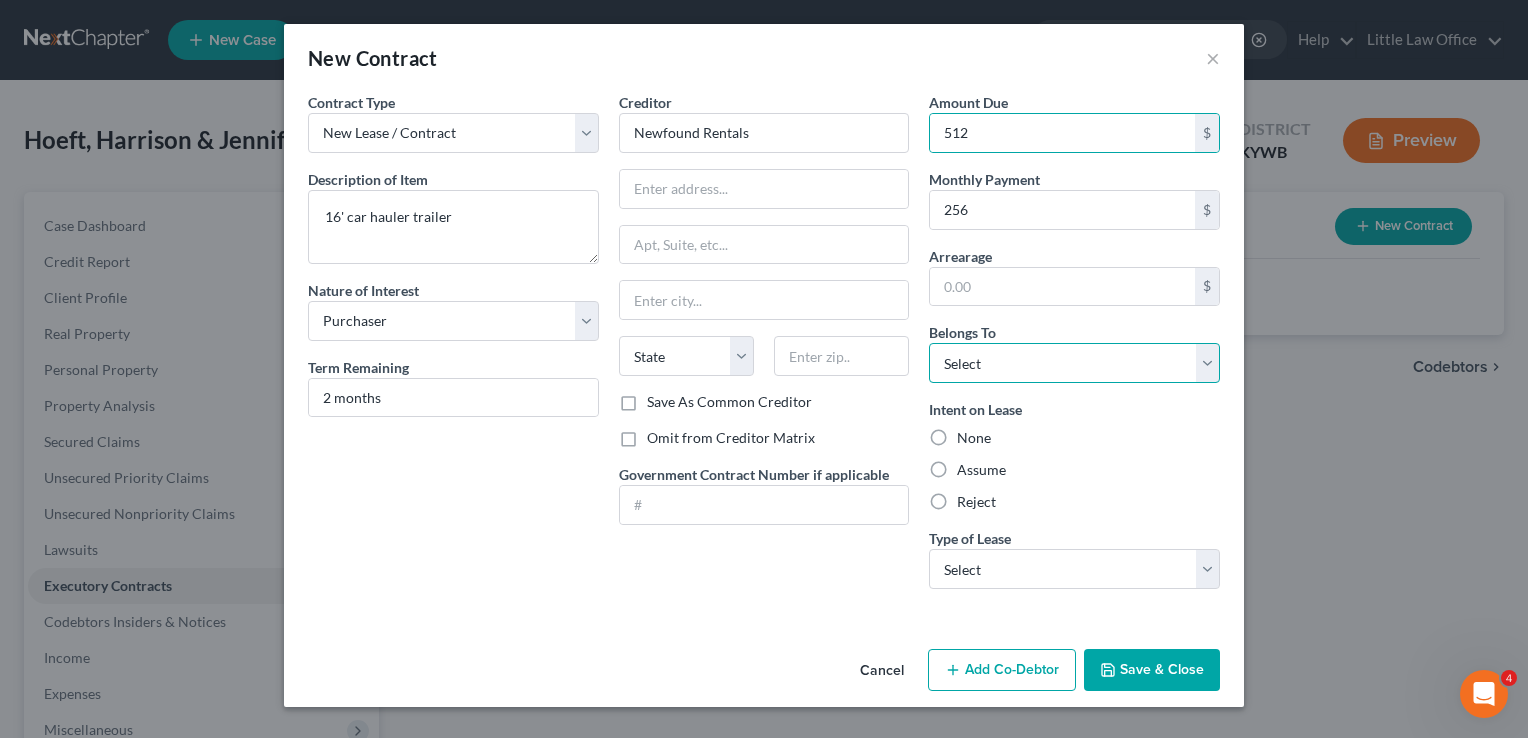 click on "Select Debtor 1 Only Debtor 2 Only Debtor 1 And Debtor 2 Only At Least One Of The Debtors And Another Community Property" at bounding box center (1074, 363) 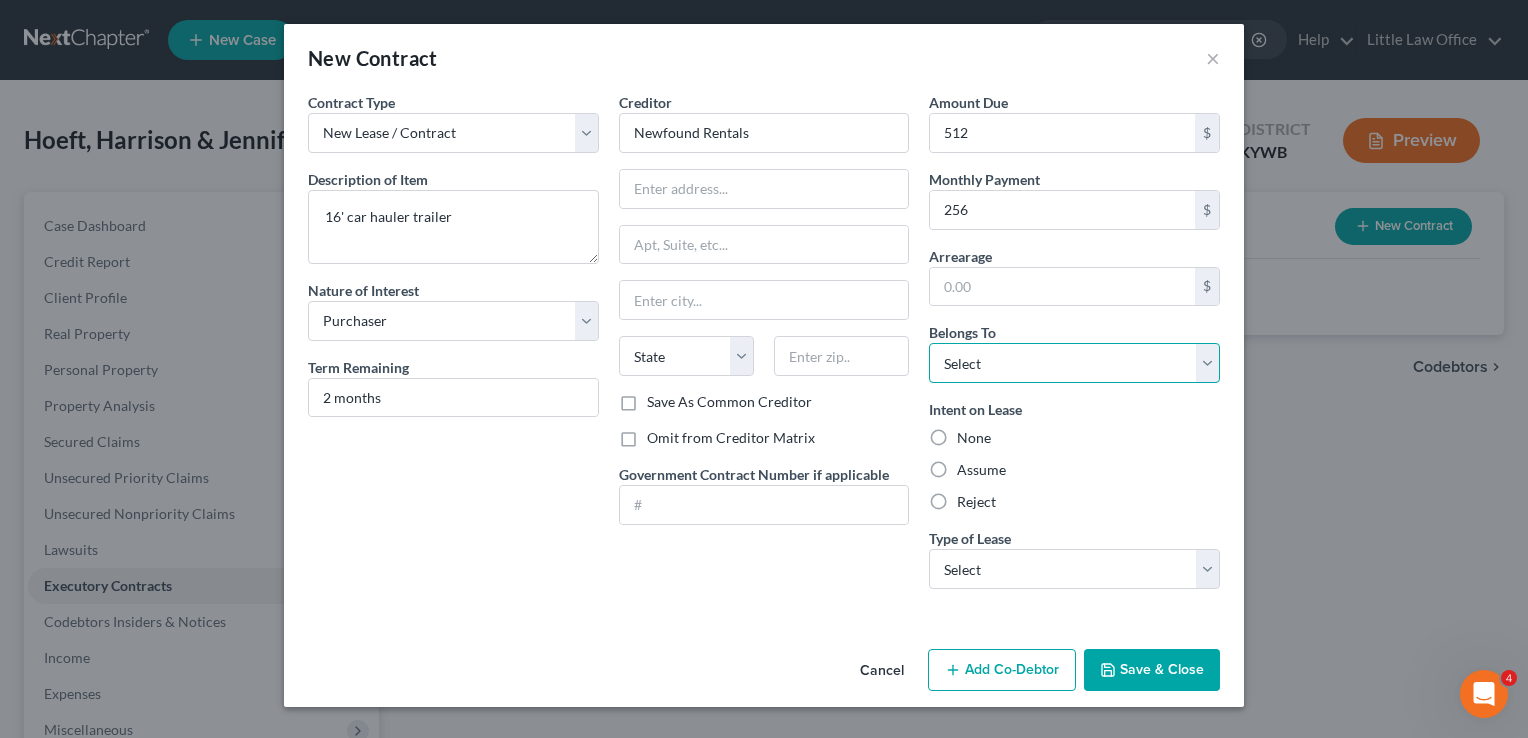select on "0" 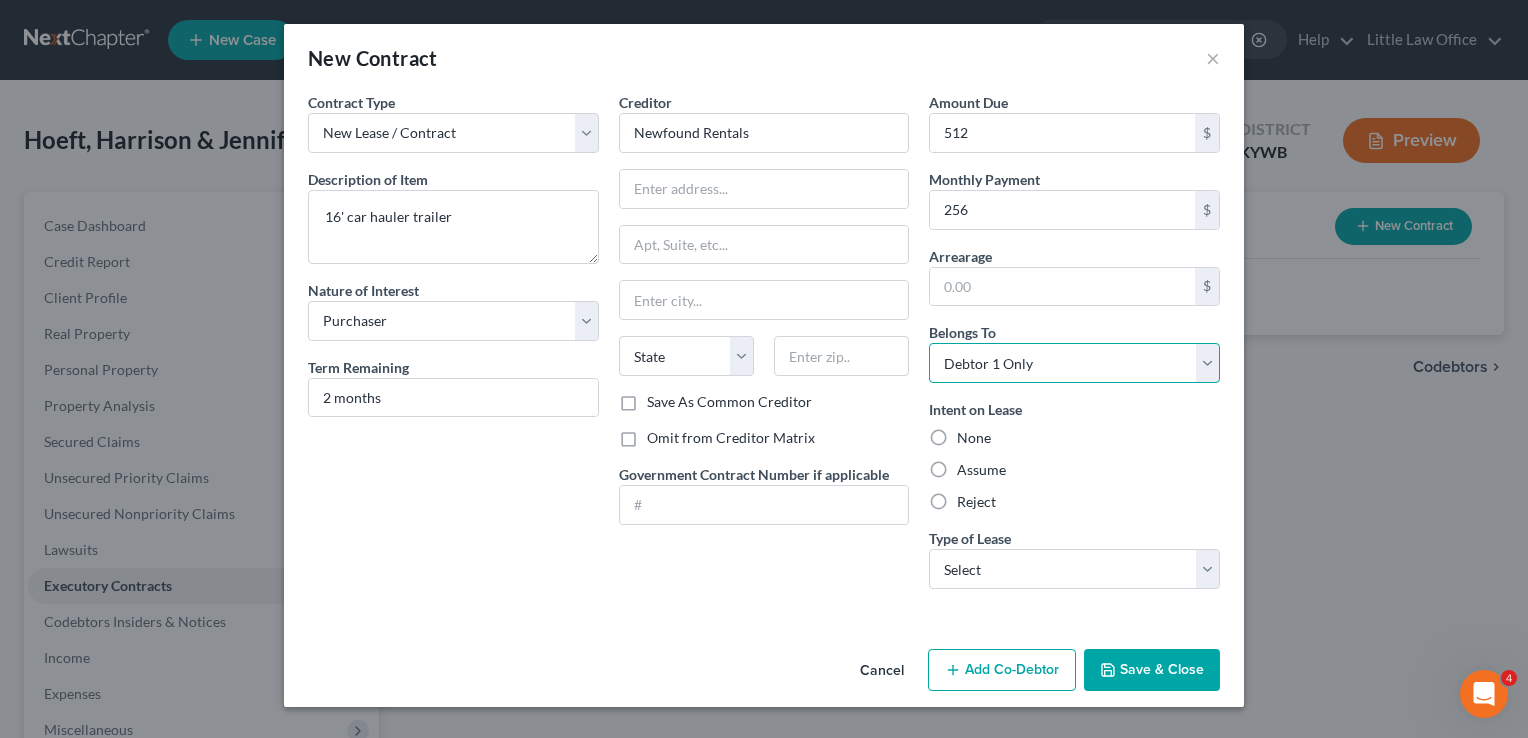 click on "Select Debtor 1 Only Debtor 2 Only Debtor 1 And Debtor 2 Only At Least One Of The Debtors And Another Community Property" at bounding box center [1074, 363] 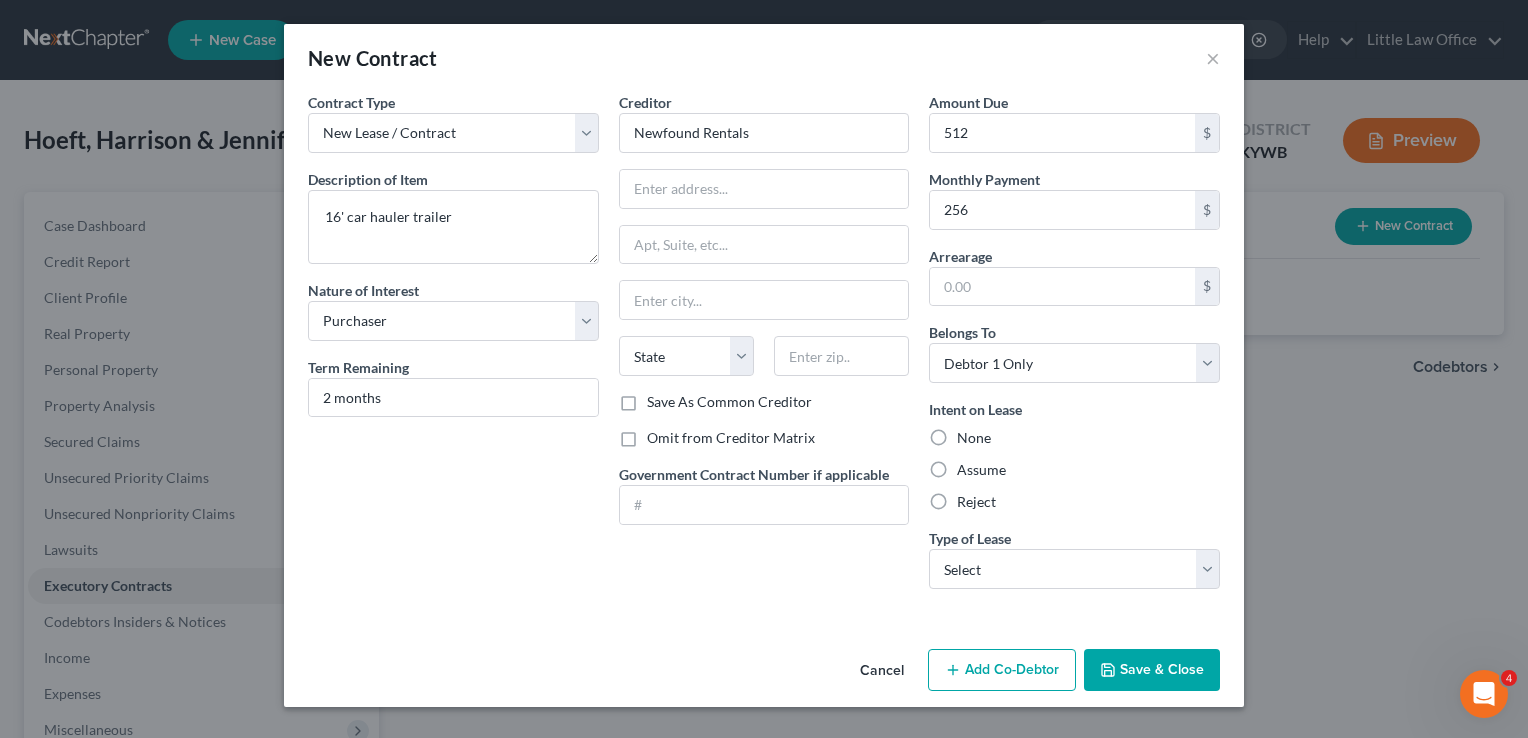 click on "Assume" at bounding box center [981, 470] 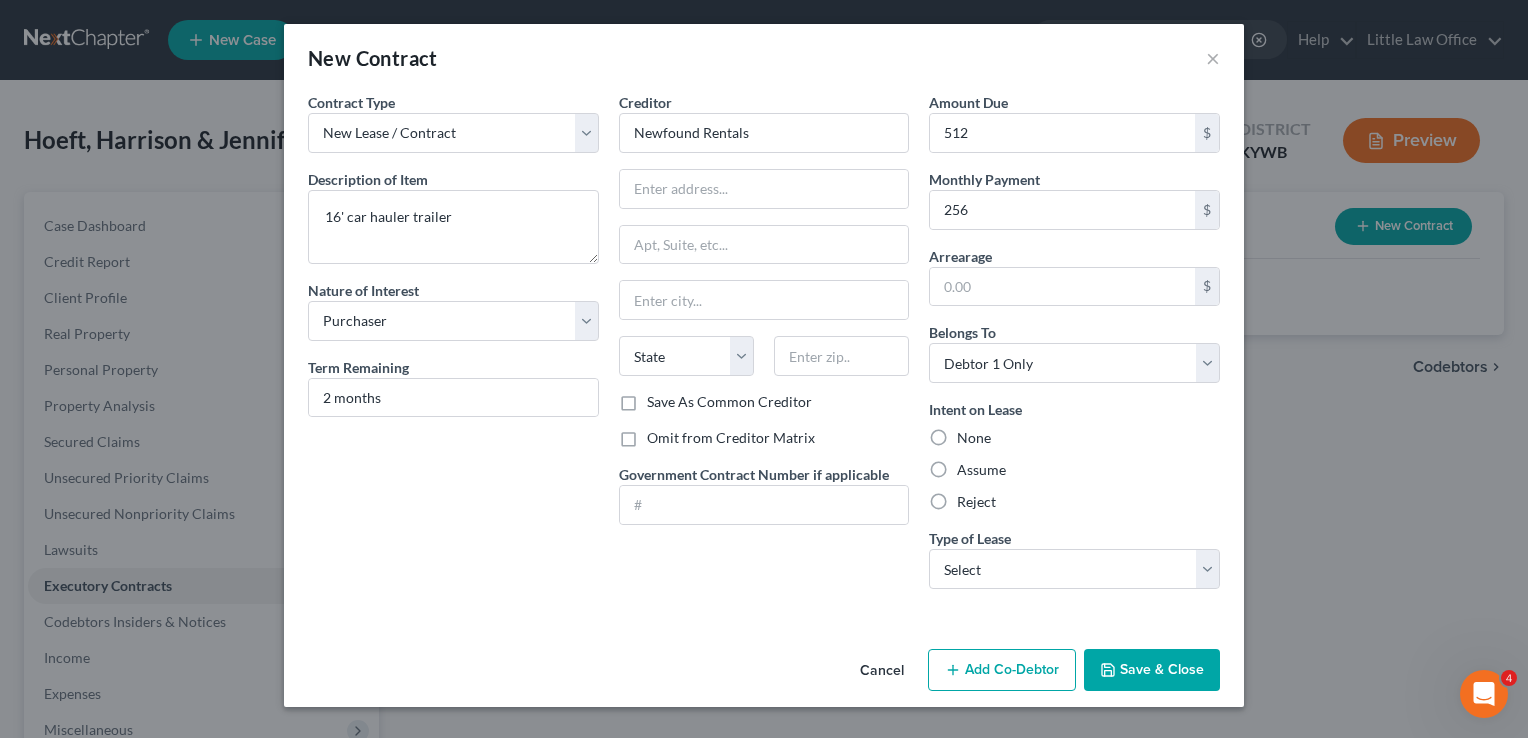 click on "Assume" at bounding box center [971, 466] 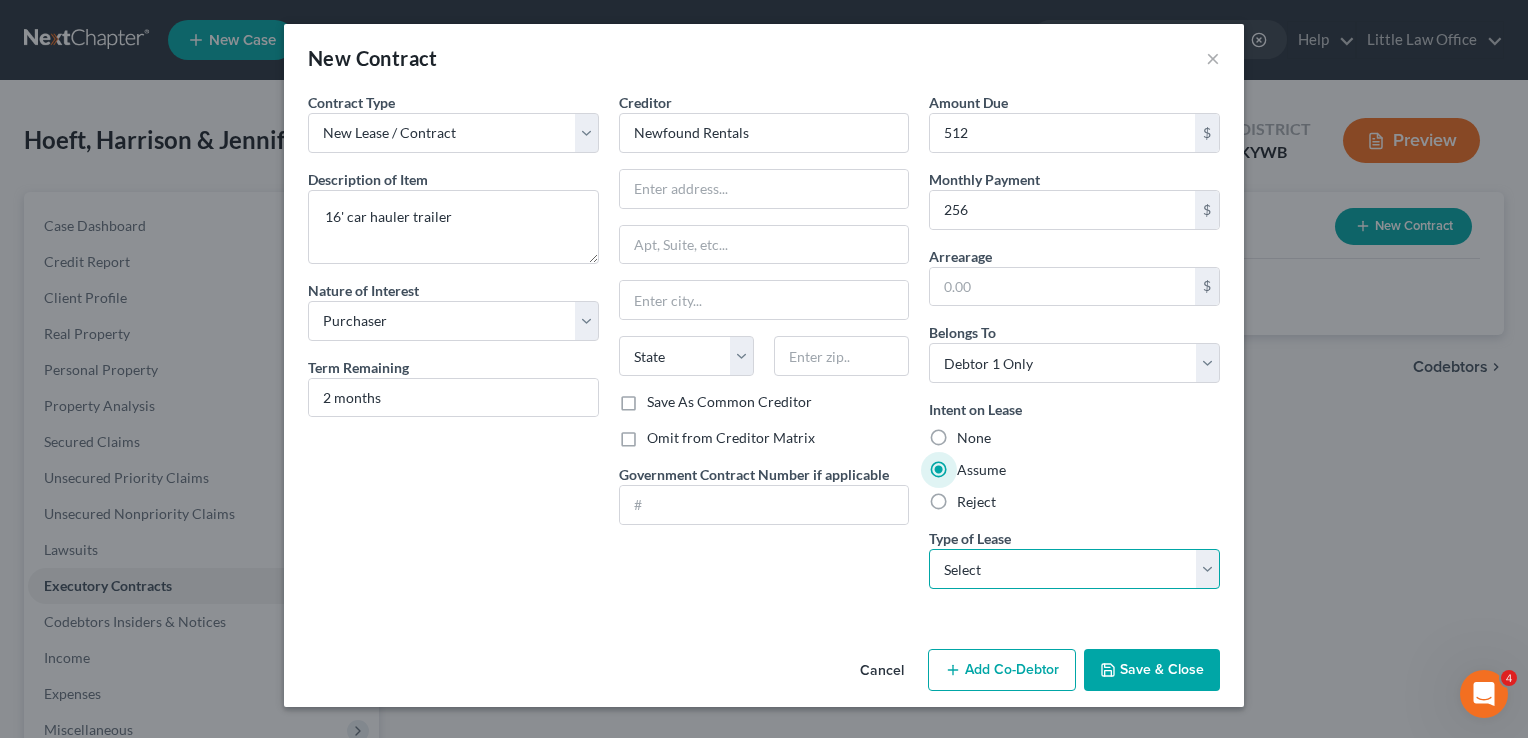 click on "Select Real Estate Car Other" at bounding box center [1074, 569] 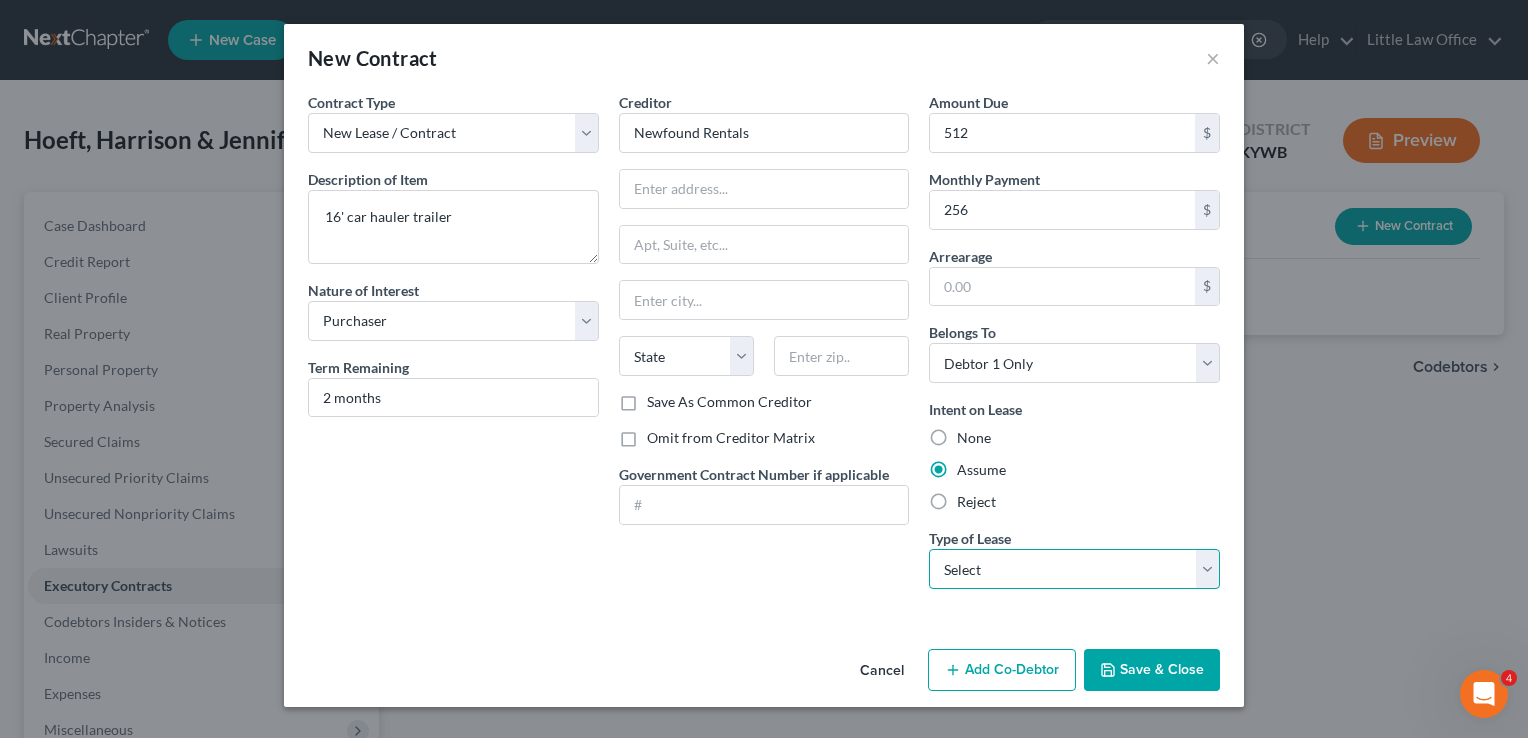 select on "2" 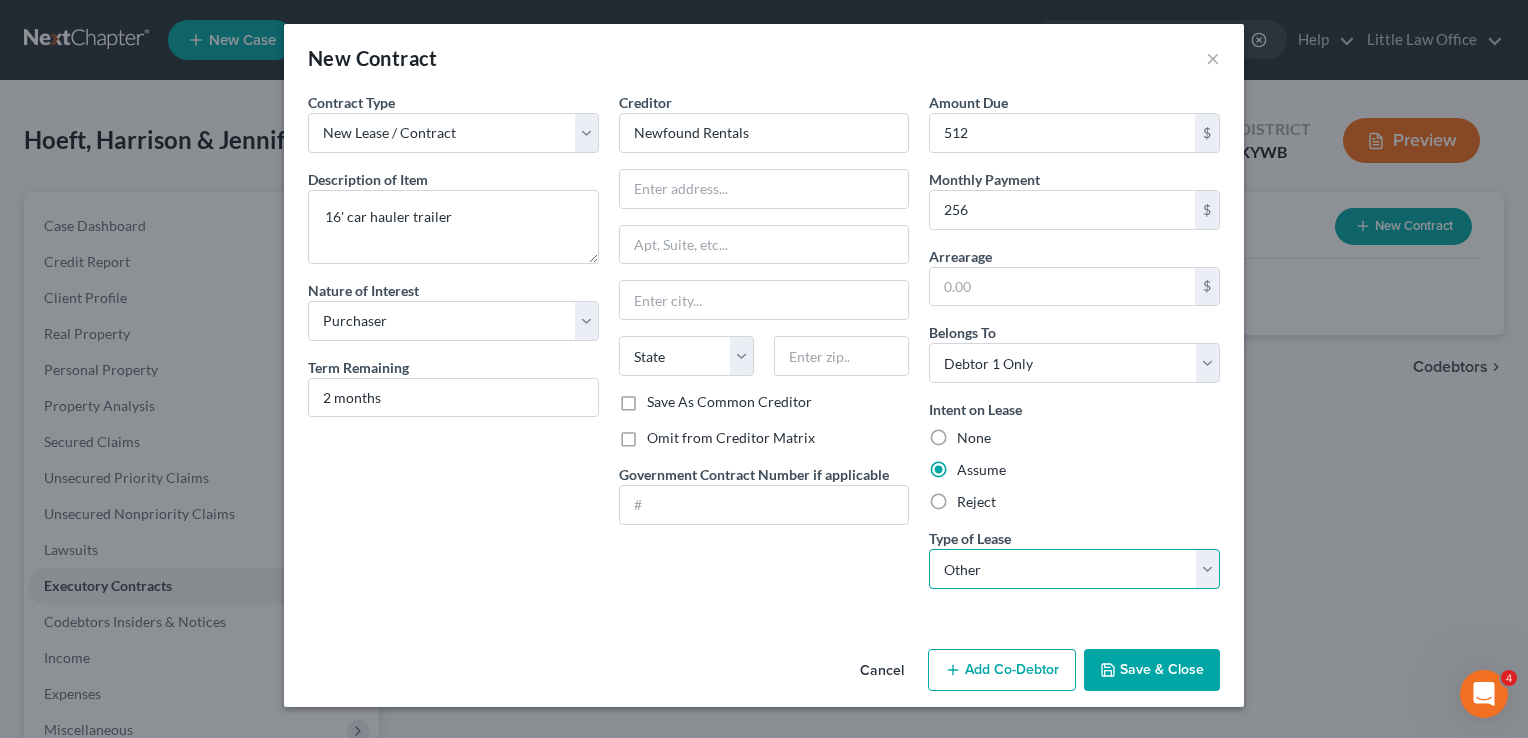 click on "Select Real Estate Car Other" at bounding box center [1074, 569] 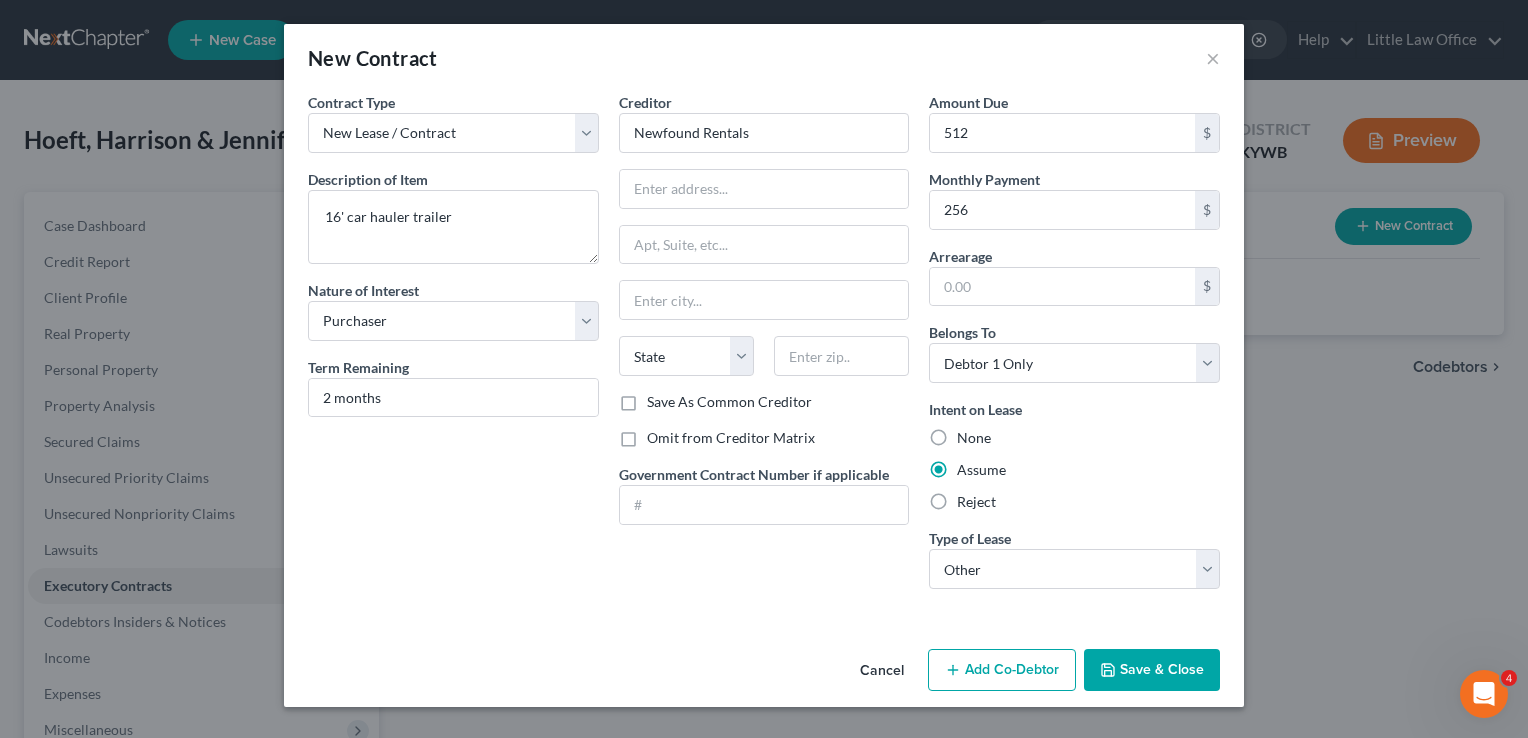 click on "Save & Close" at bounding box center (1152, 670) 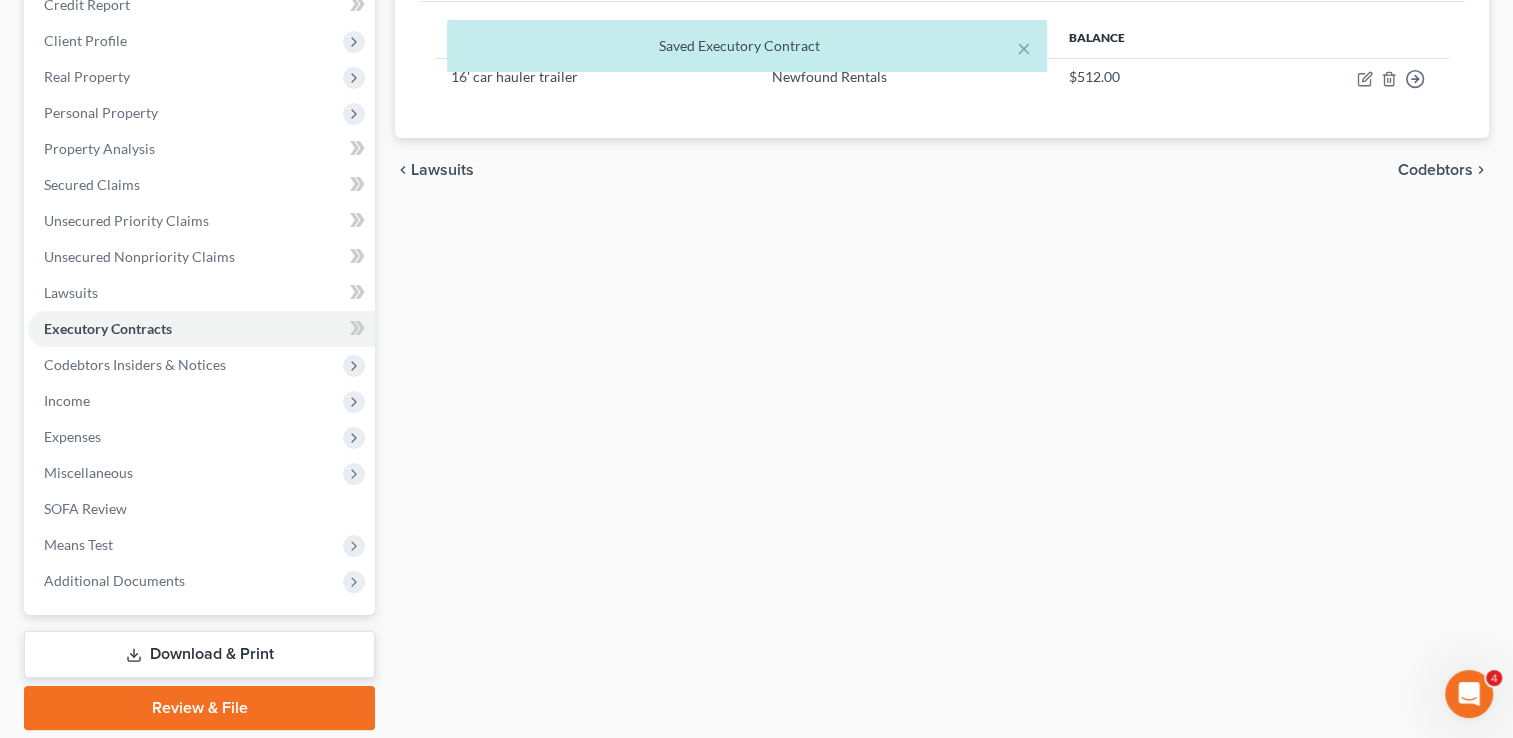 scroll, scrollTop: 323, scrollLeft: 0, axis: vertical 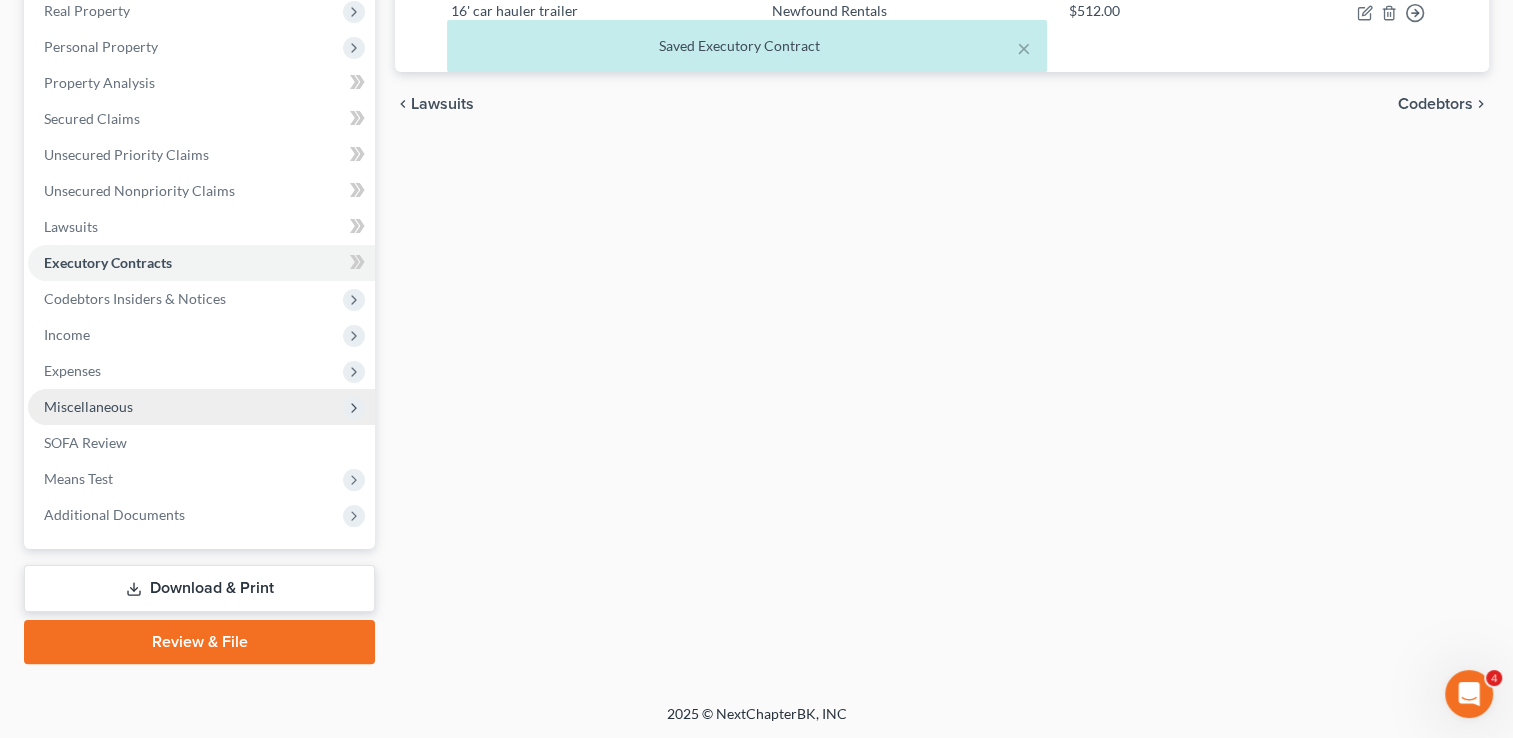click on "Miscellaneous" at bounding box center [201, 407] 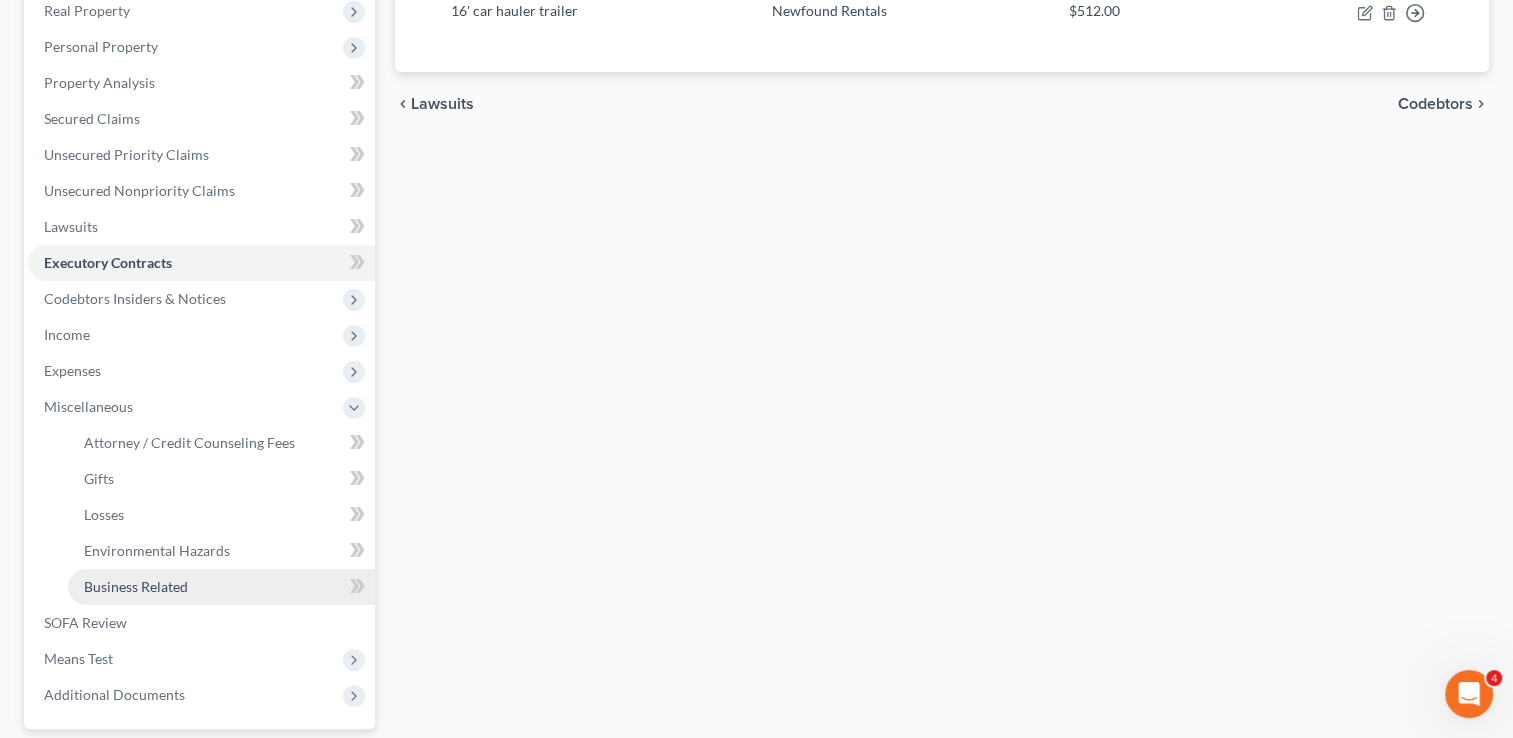 click on "Business Related" at bounding box center (136, 586) 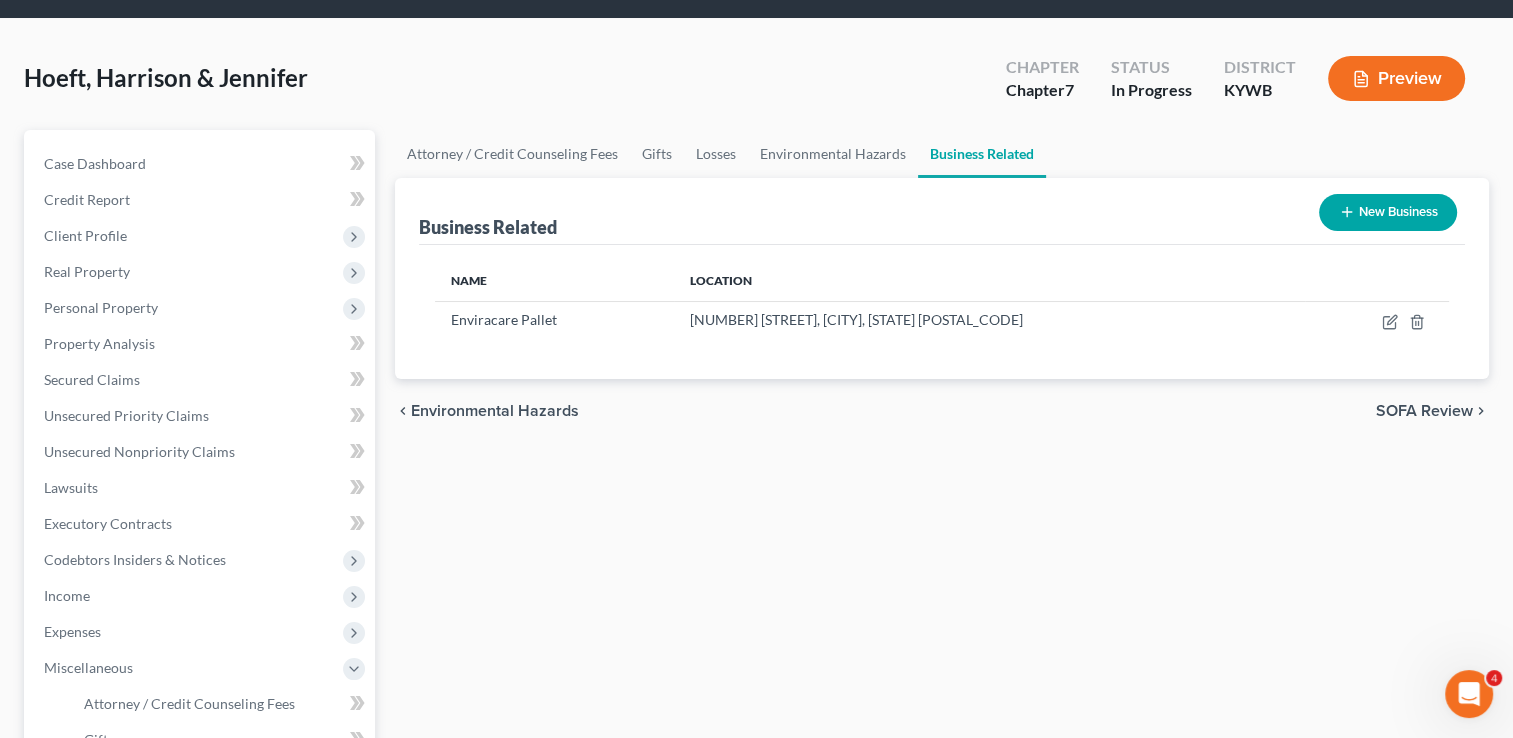 scroll, scrollTop: 0, scrollLeft: 0, axis: both 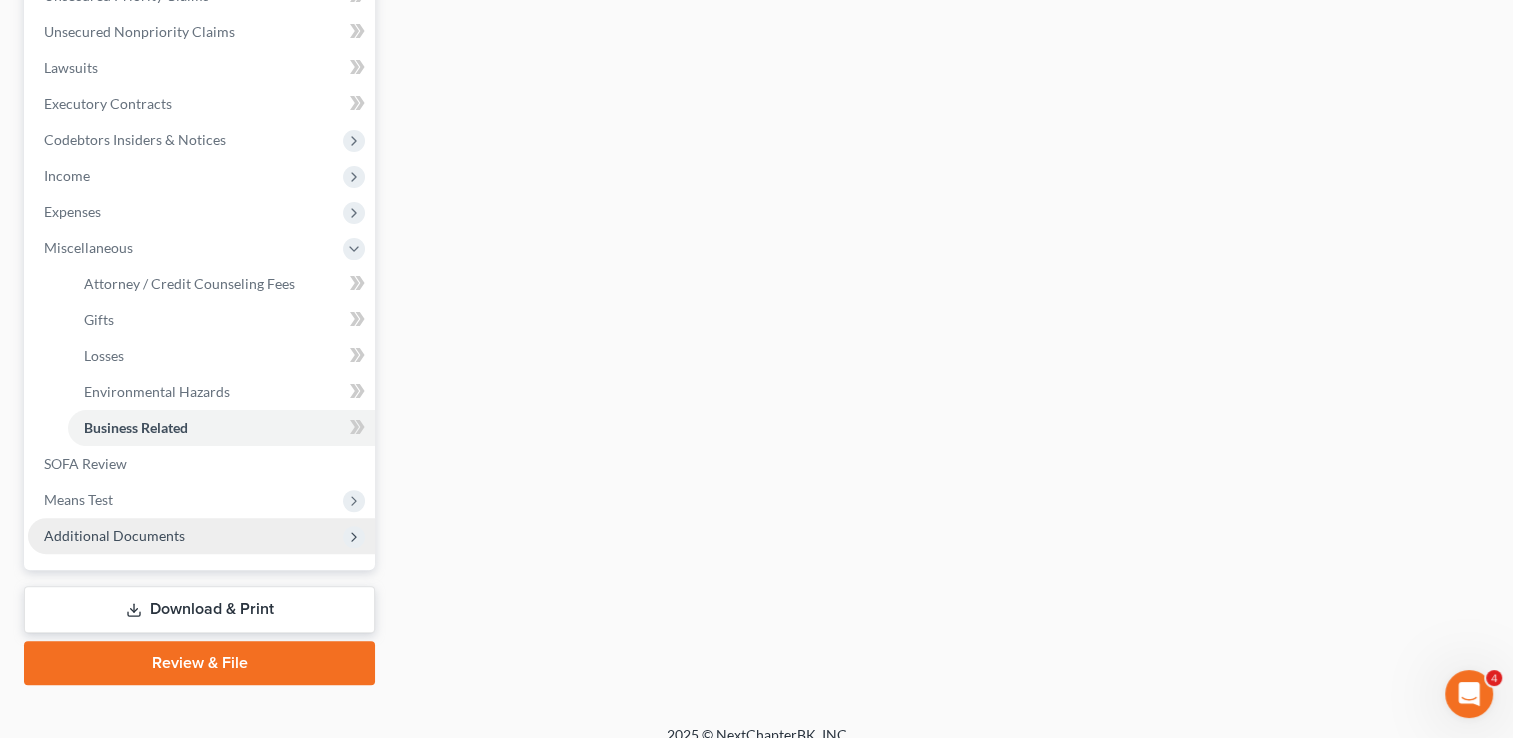 click on "Additional Documents" at bounding box center [201, 536] 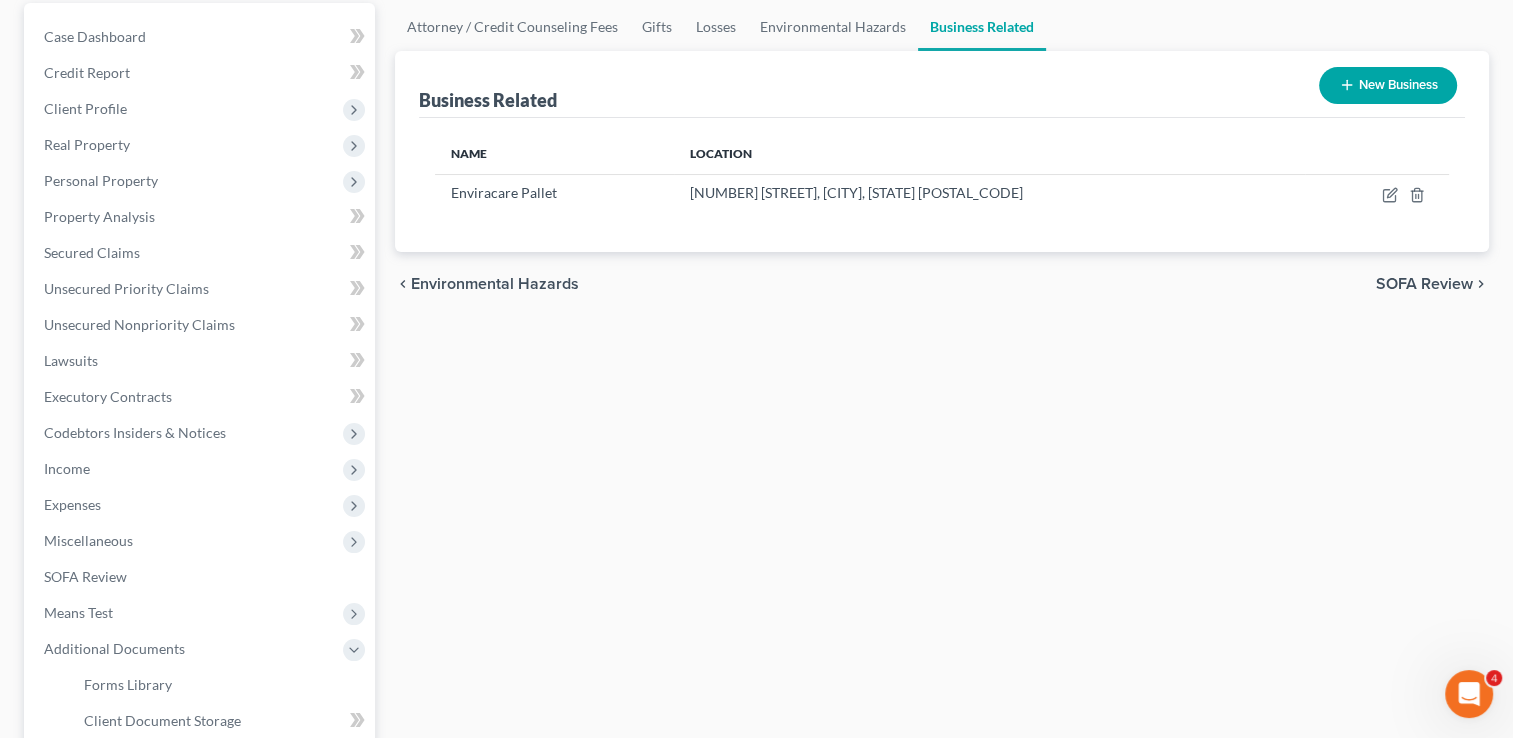 scroll, scrollTop: 0, scrollLeft: 0, axis: both 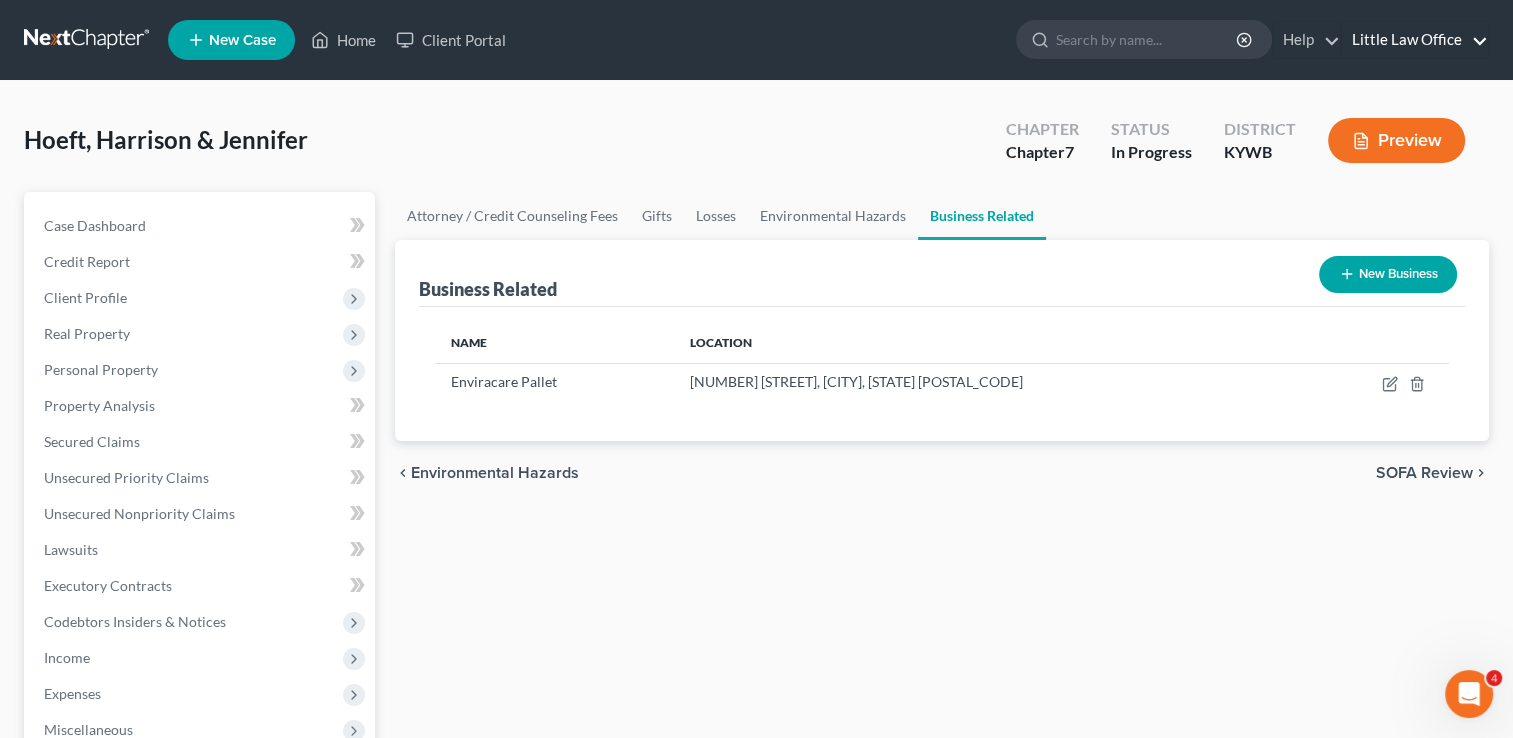 click on "Little Law Office" at bounding box center [1415, 40] 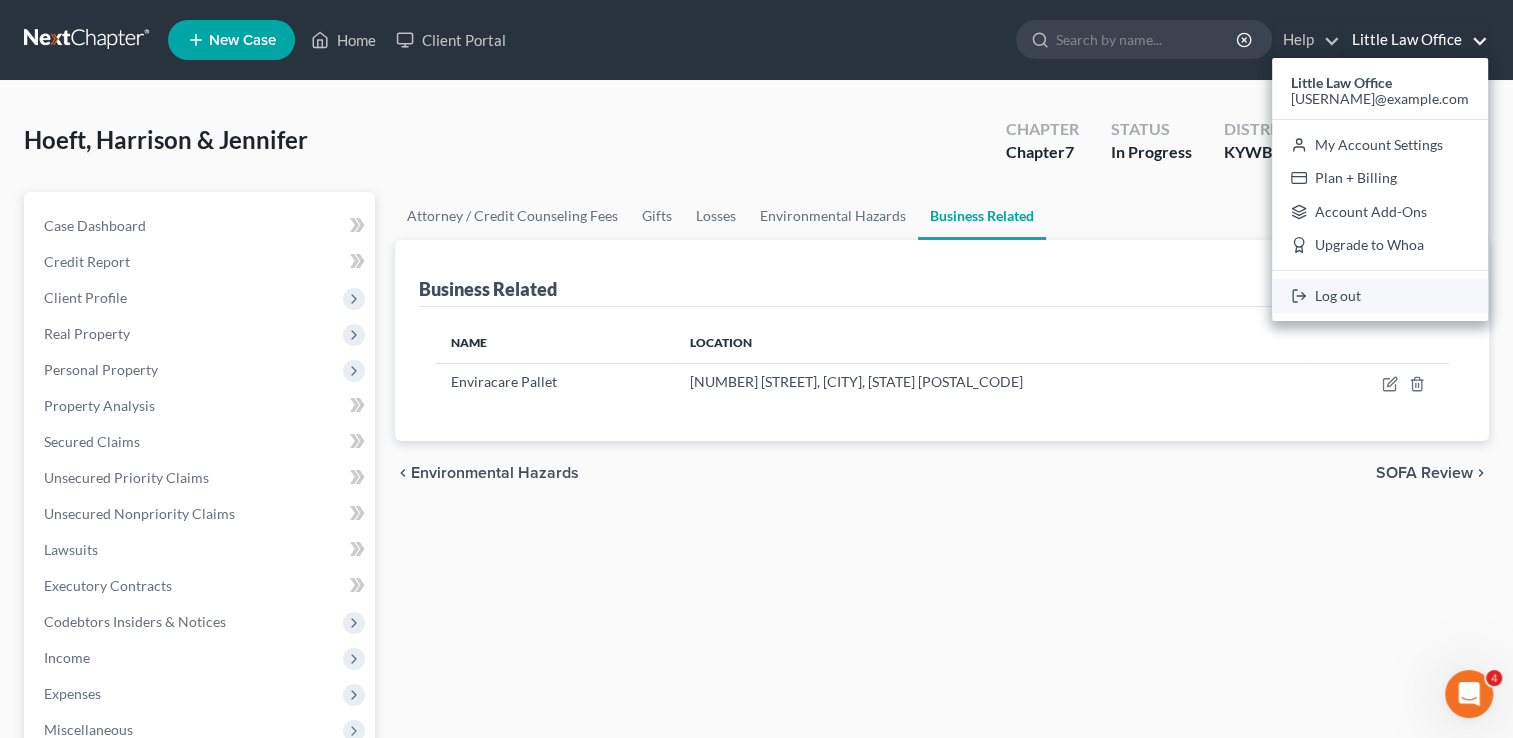click on "Log out" at bounding box center (1380, 296) 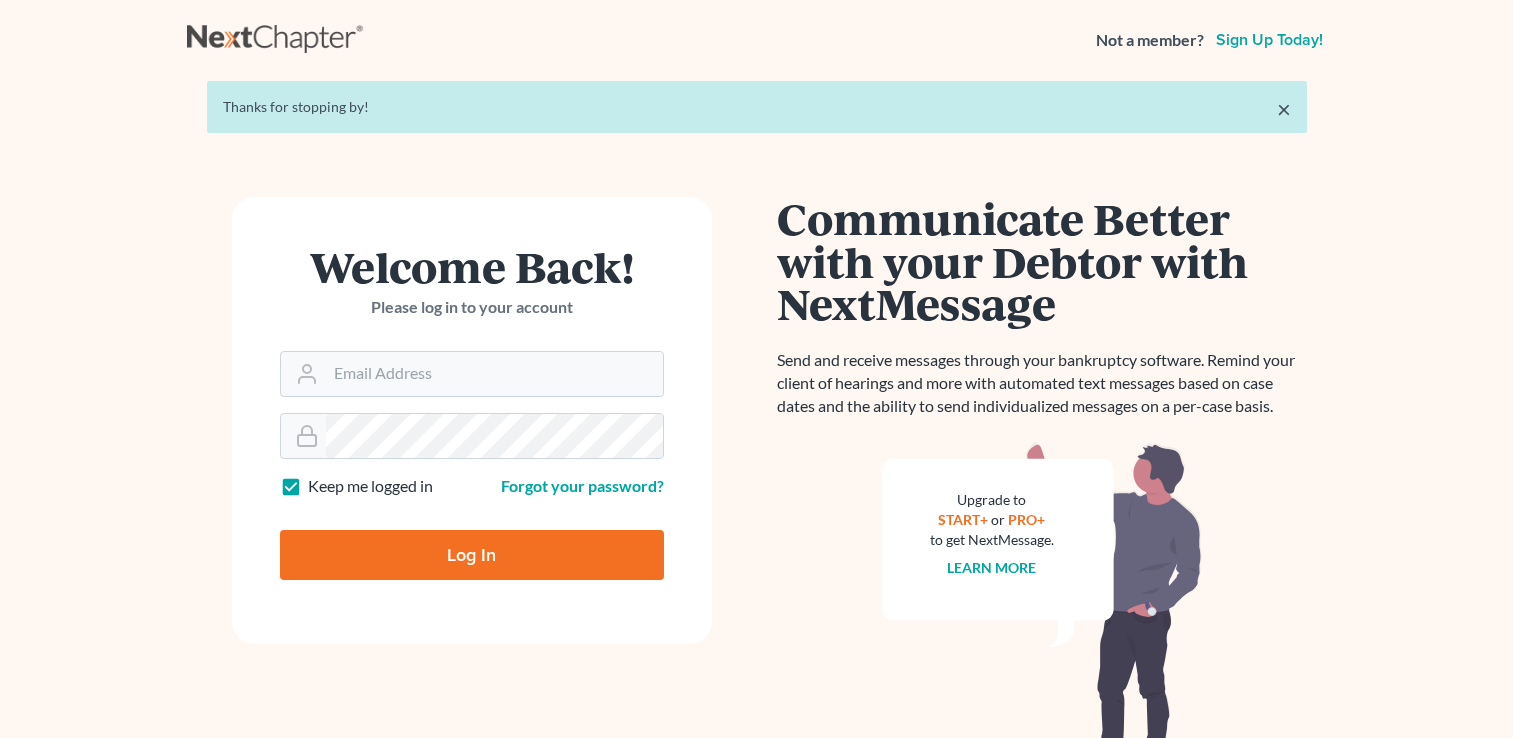 scroll, scrollTop: 0, scrollLeft: 0, axis: both 